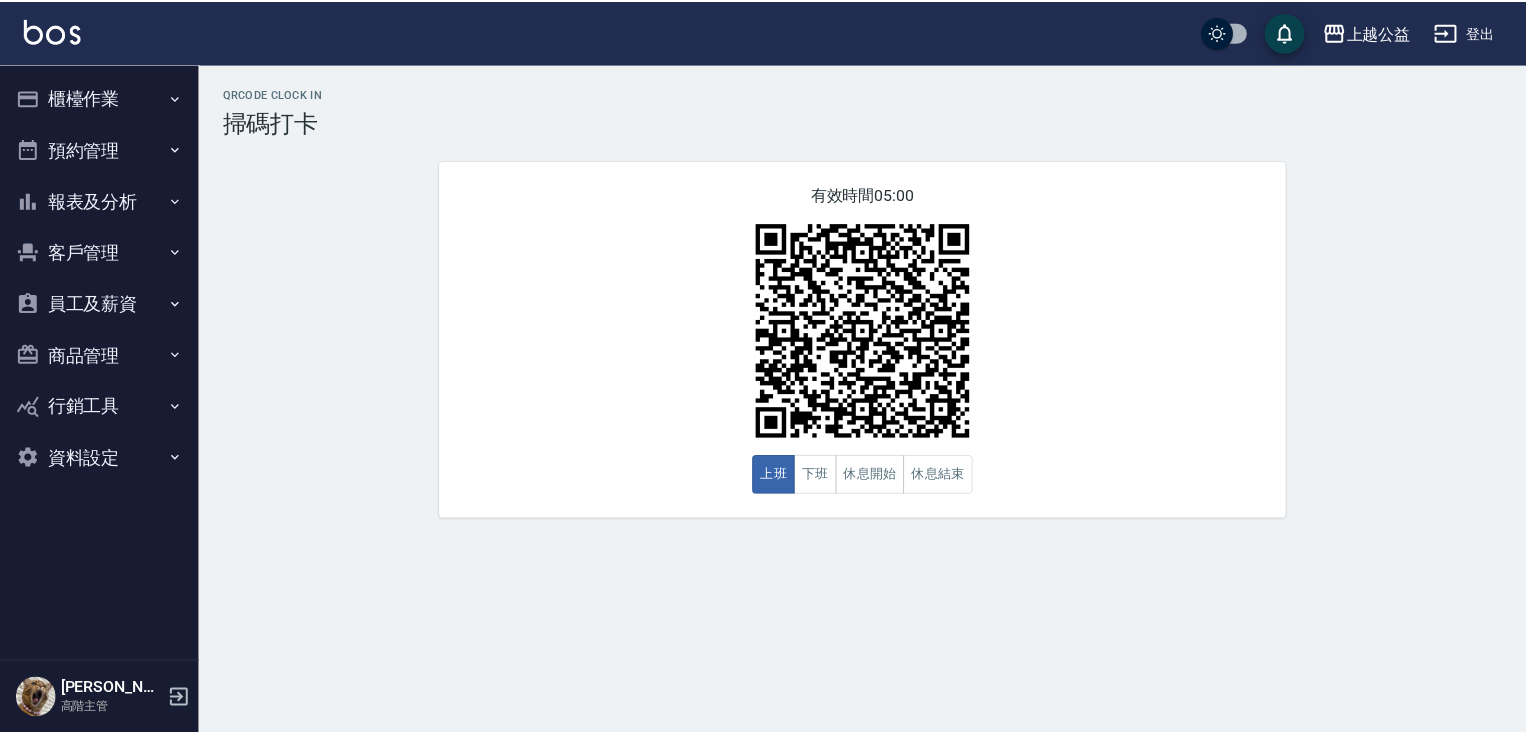 scroll, scrollTop: 0, scrollLeft: 0, axis: both 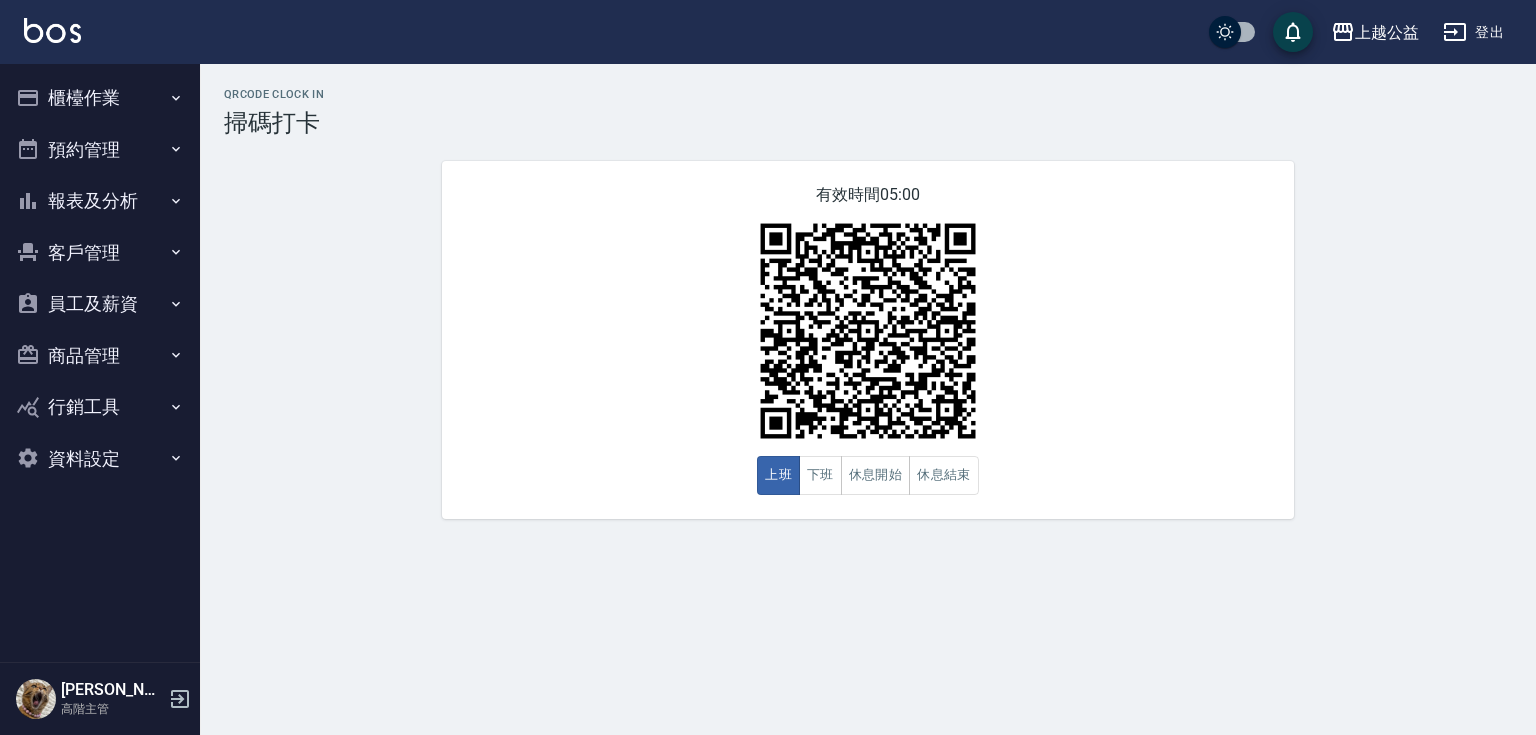 click on "櫃檯作業" at bounding box center [100, 98] 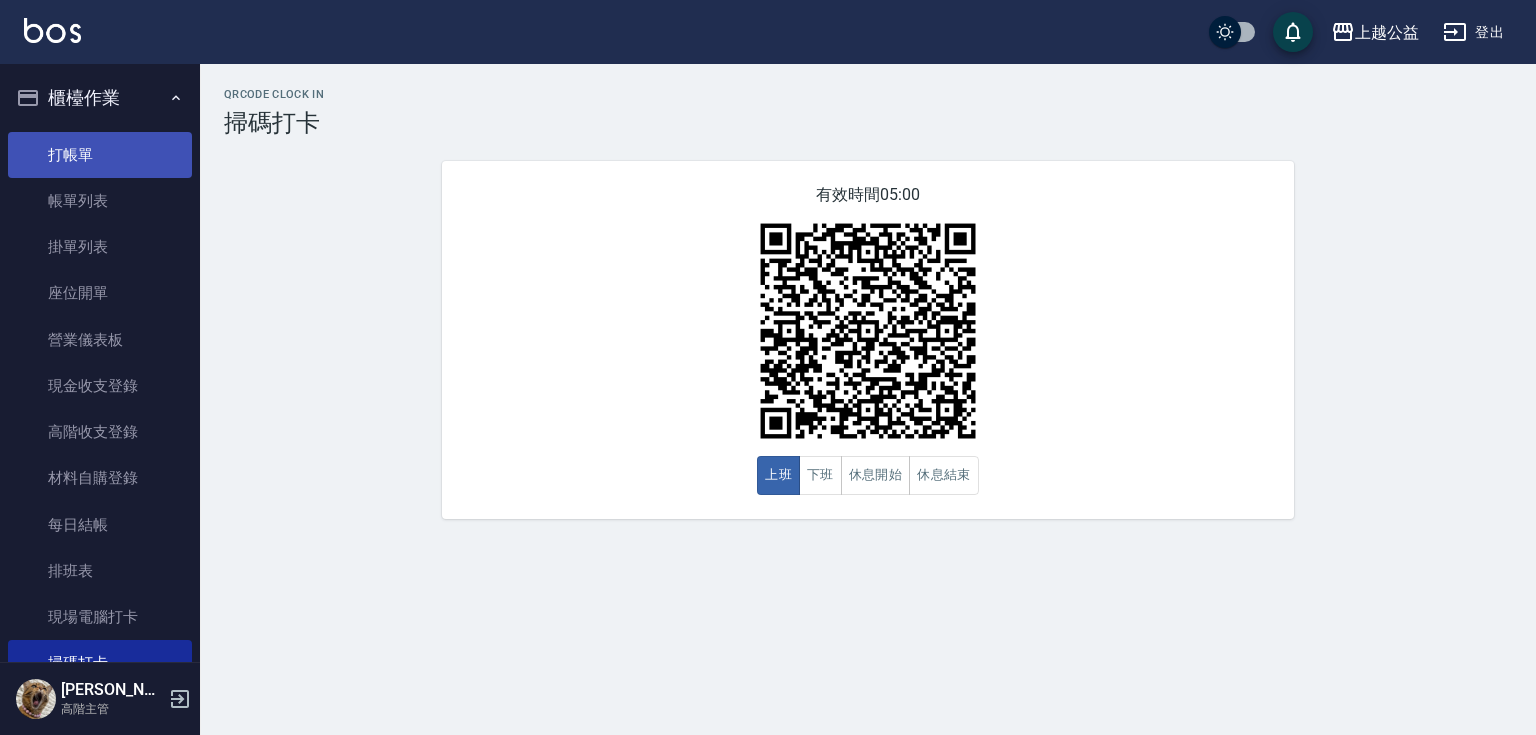 click on "打帳單" at bounding box center (100, 155) 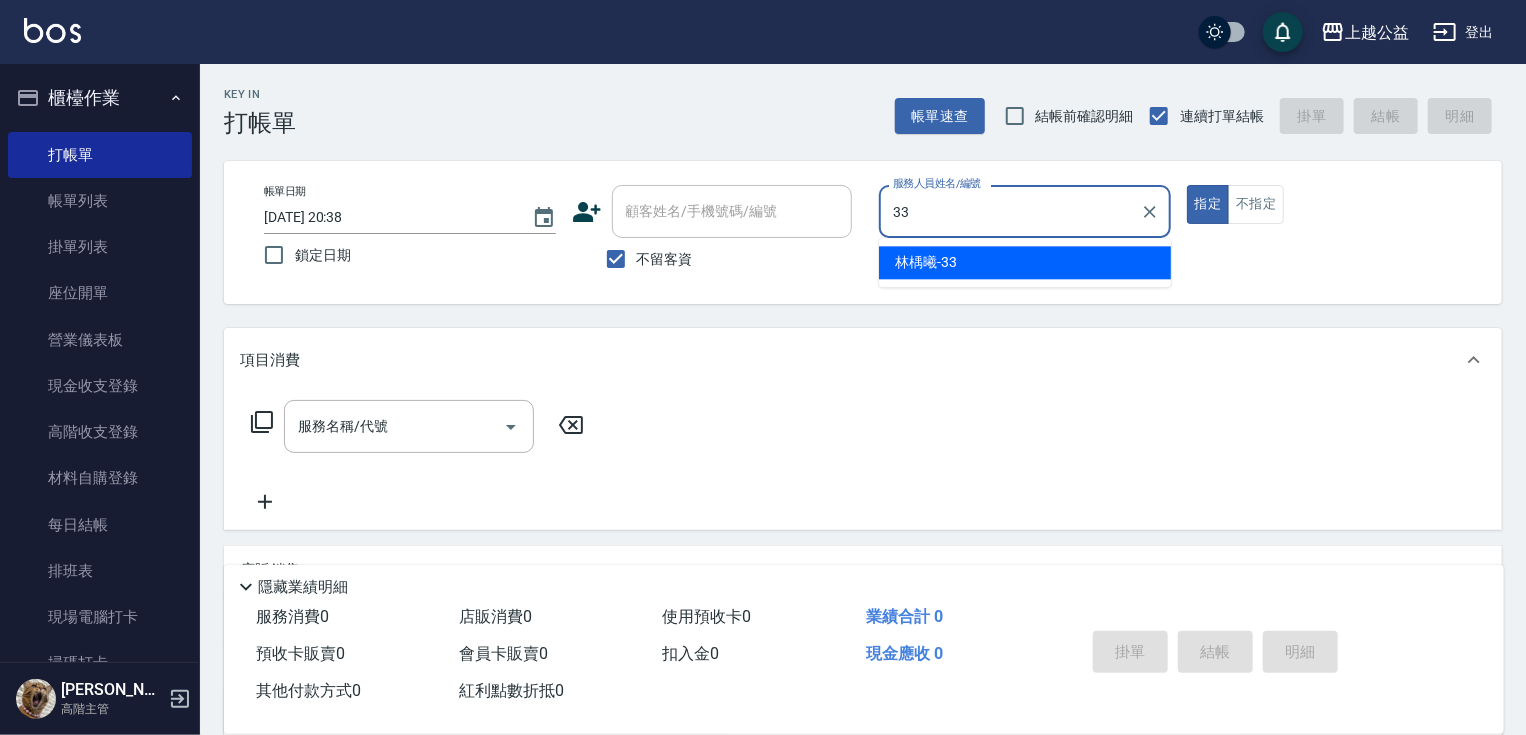 type on "[PERSON_NAME]-33" 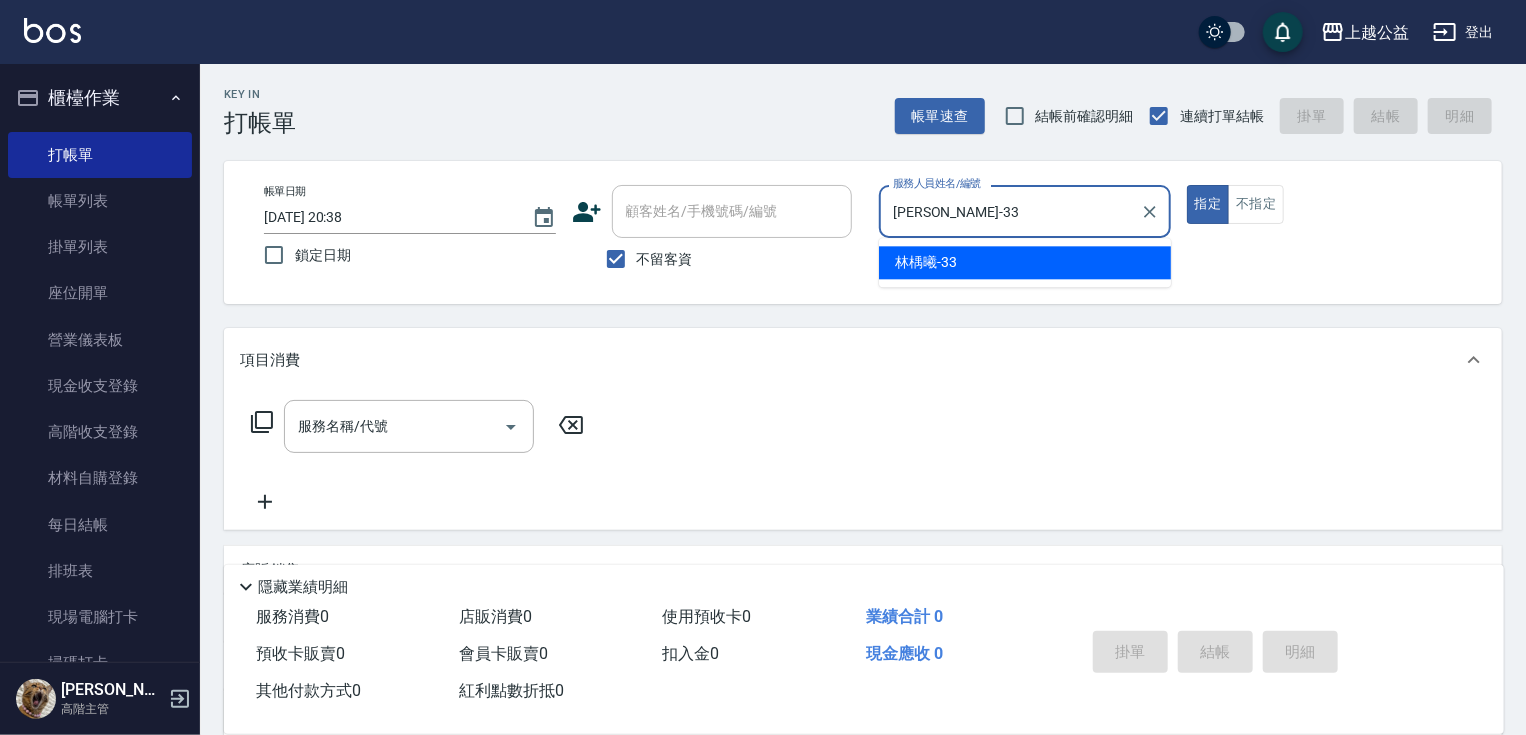 type on "true" 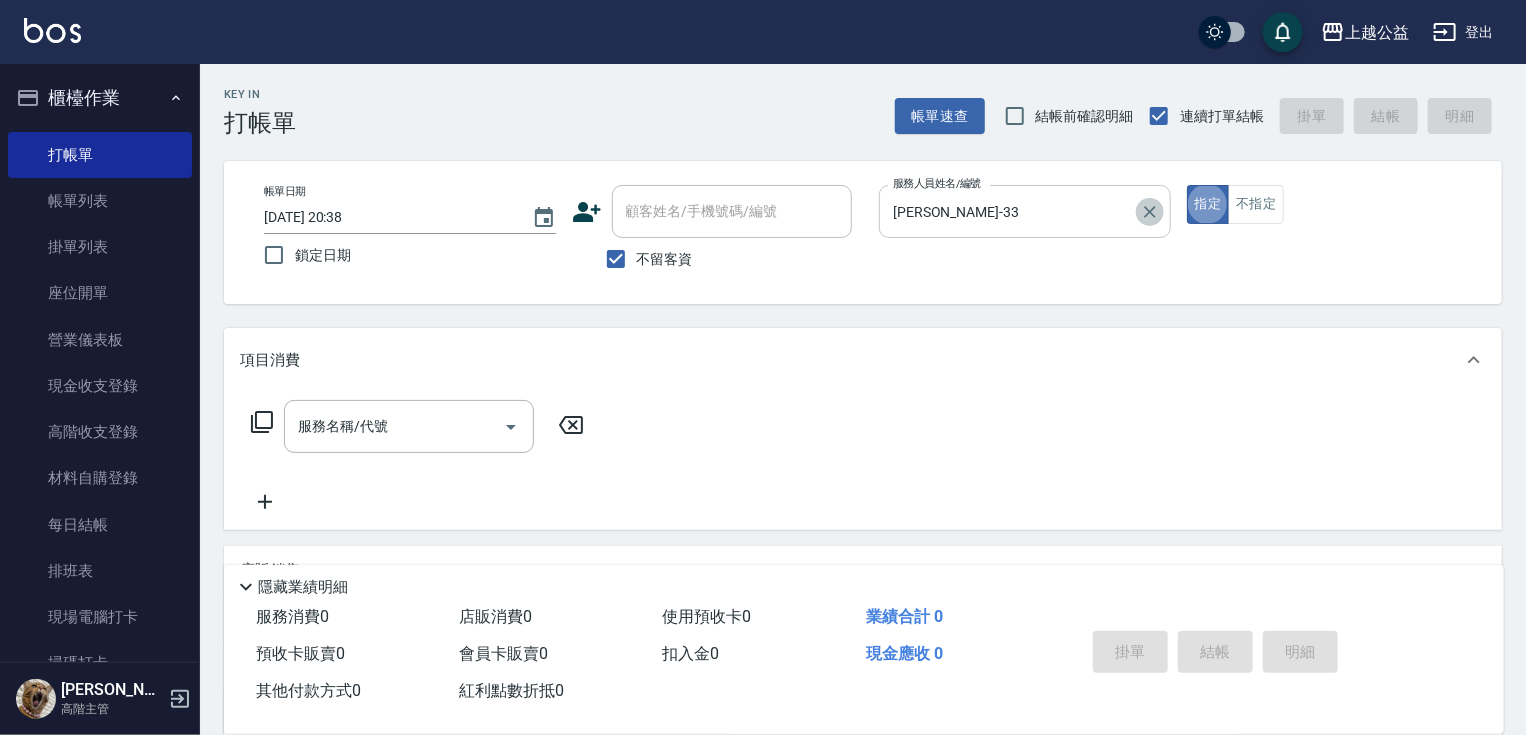 click 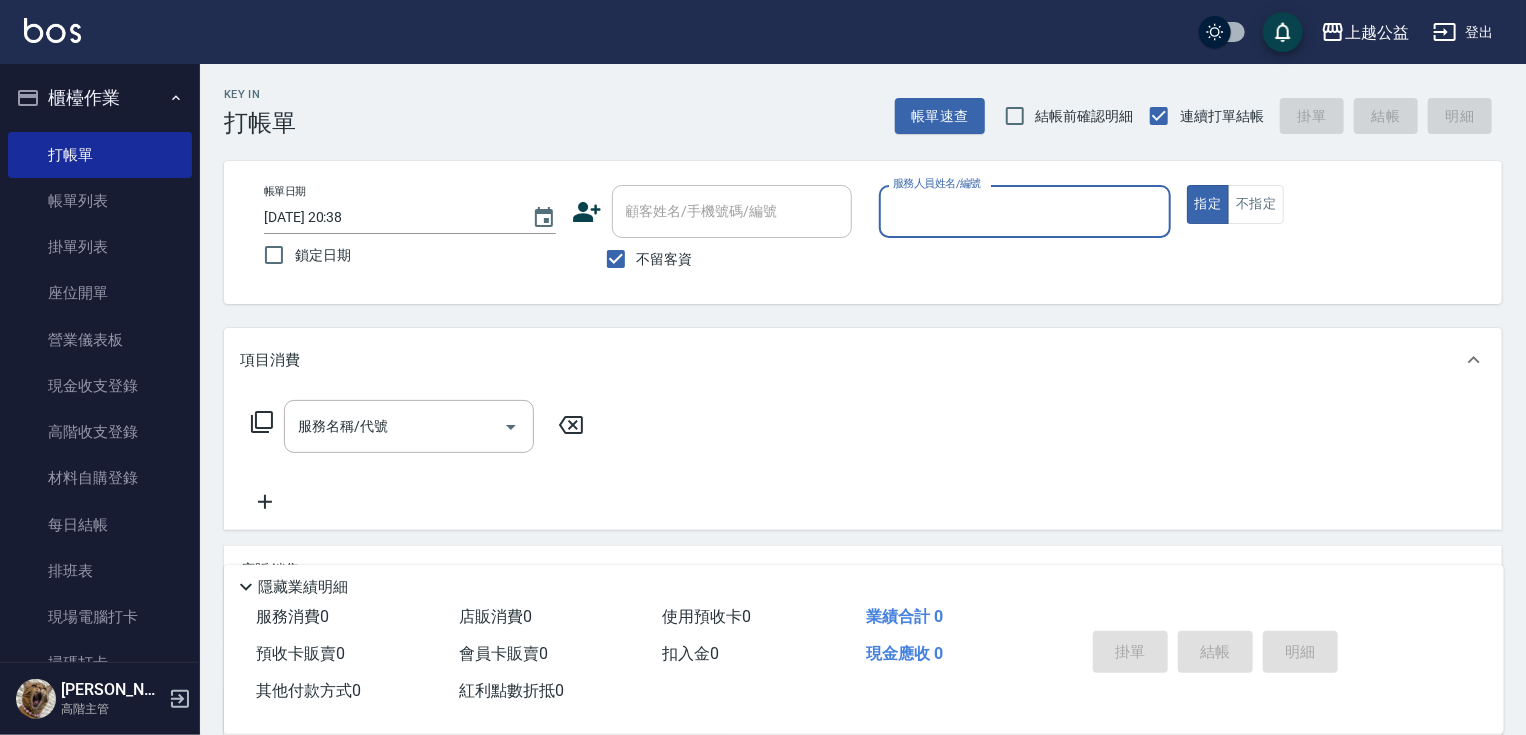click on "服務人員姓名/編號" at bounding box center [1025, 211] 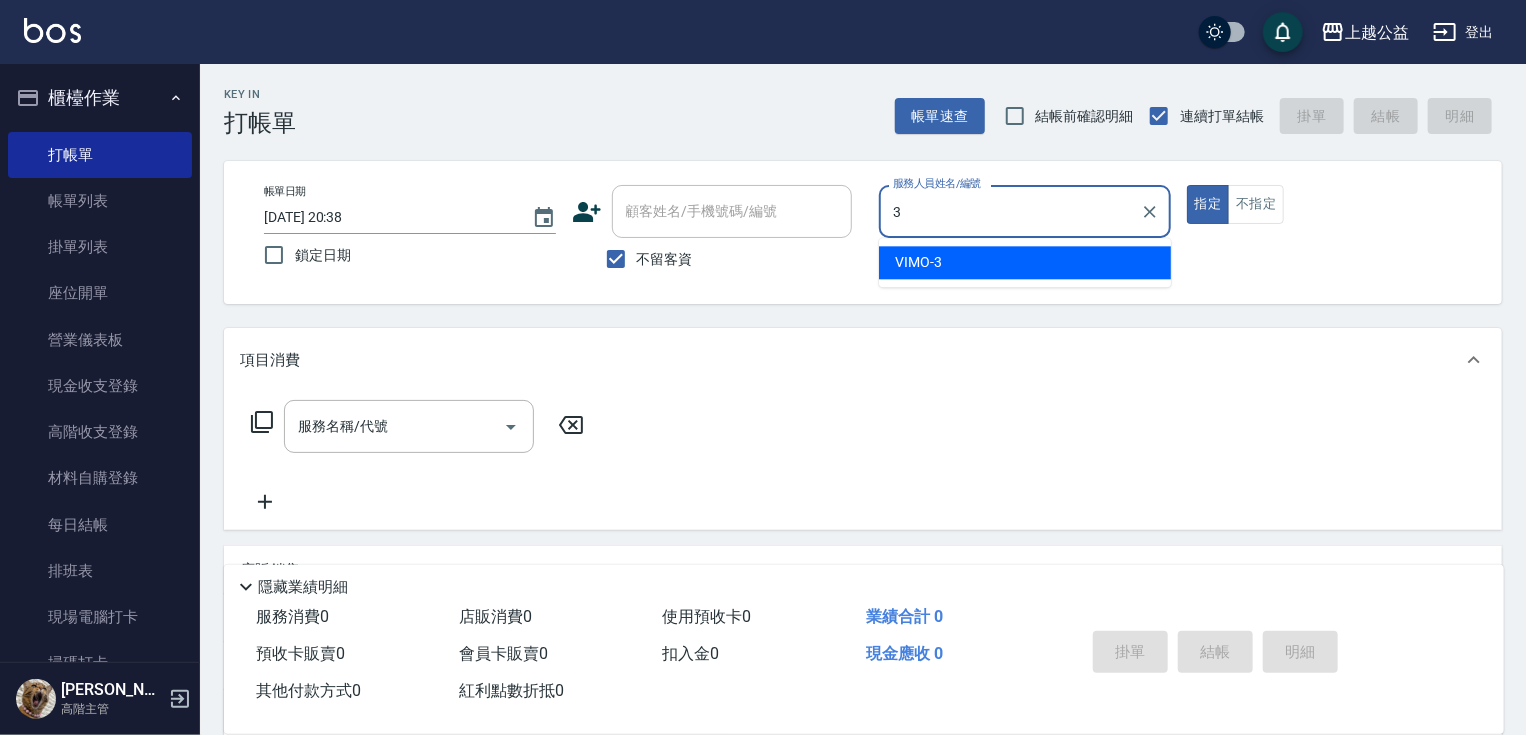 type on "VIMO-3" 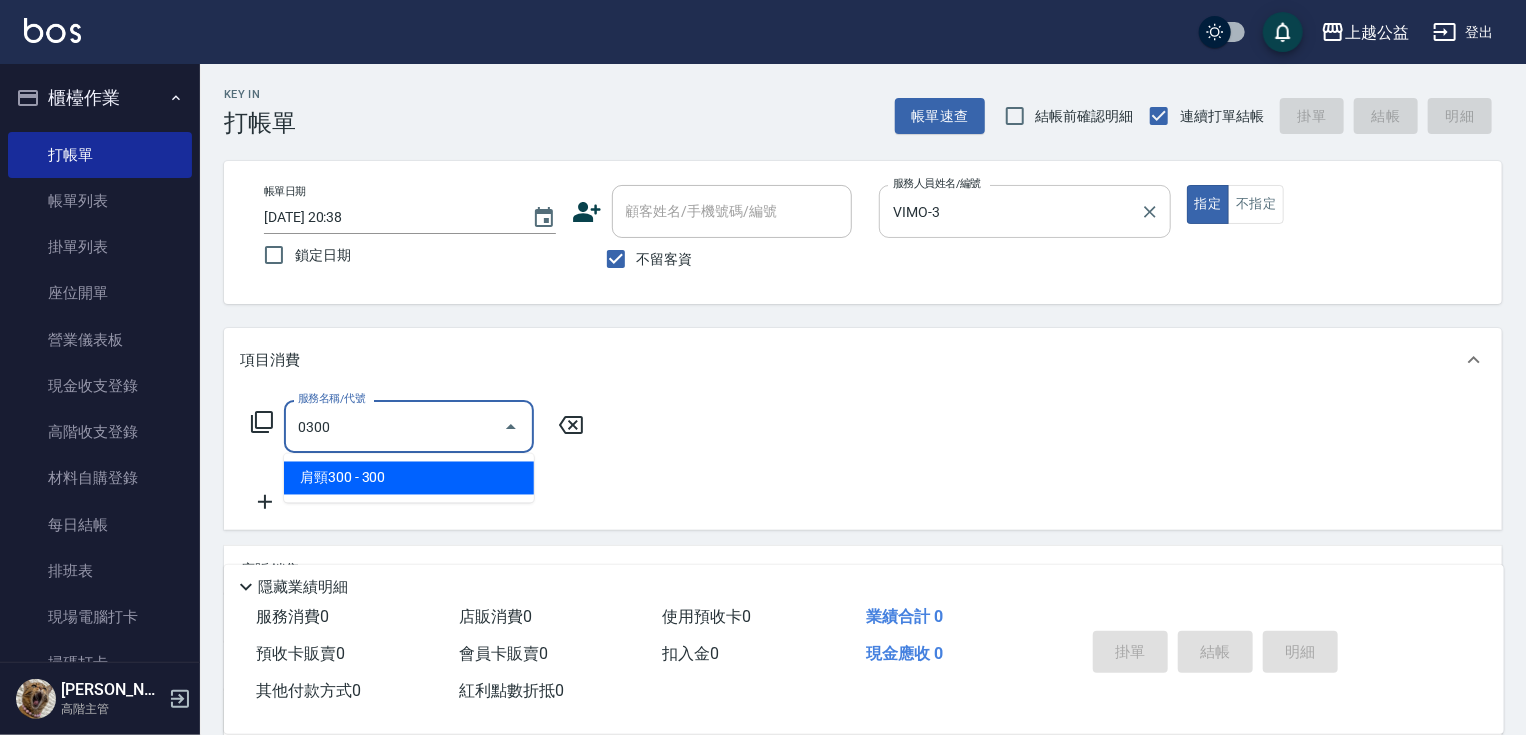 type on "肩頸300(0300)" 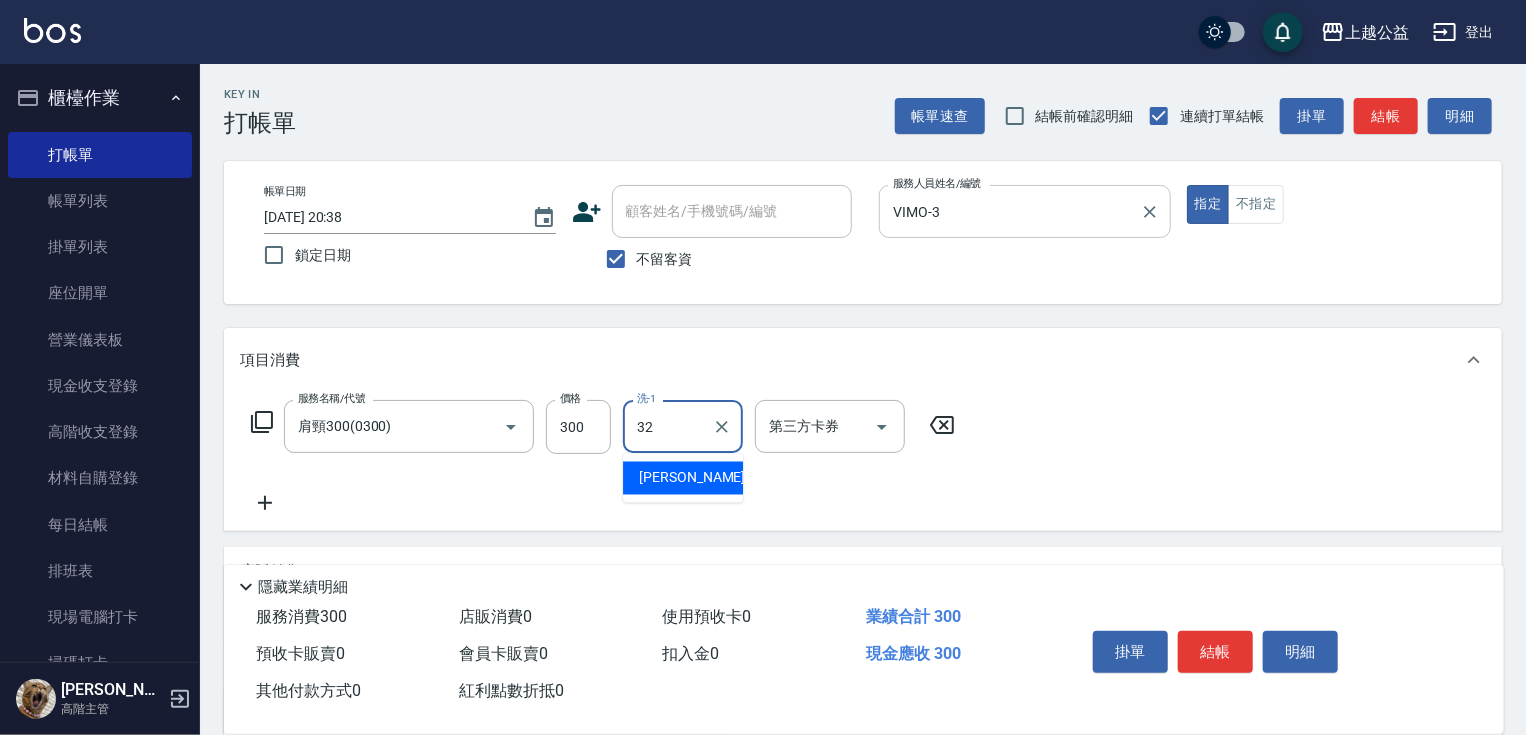 type on "[PERSON_NAME]-32" 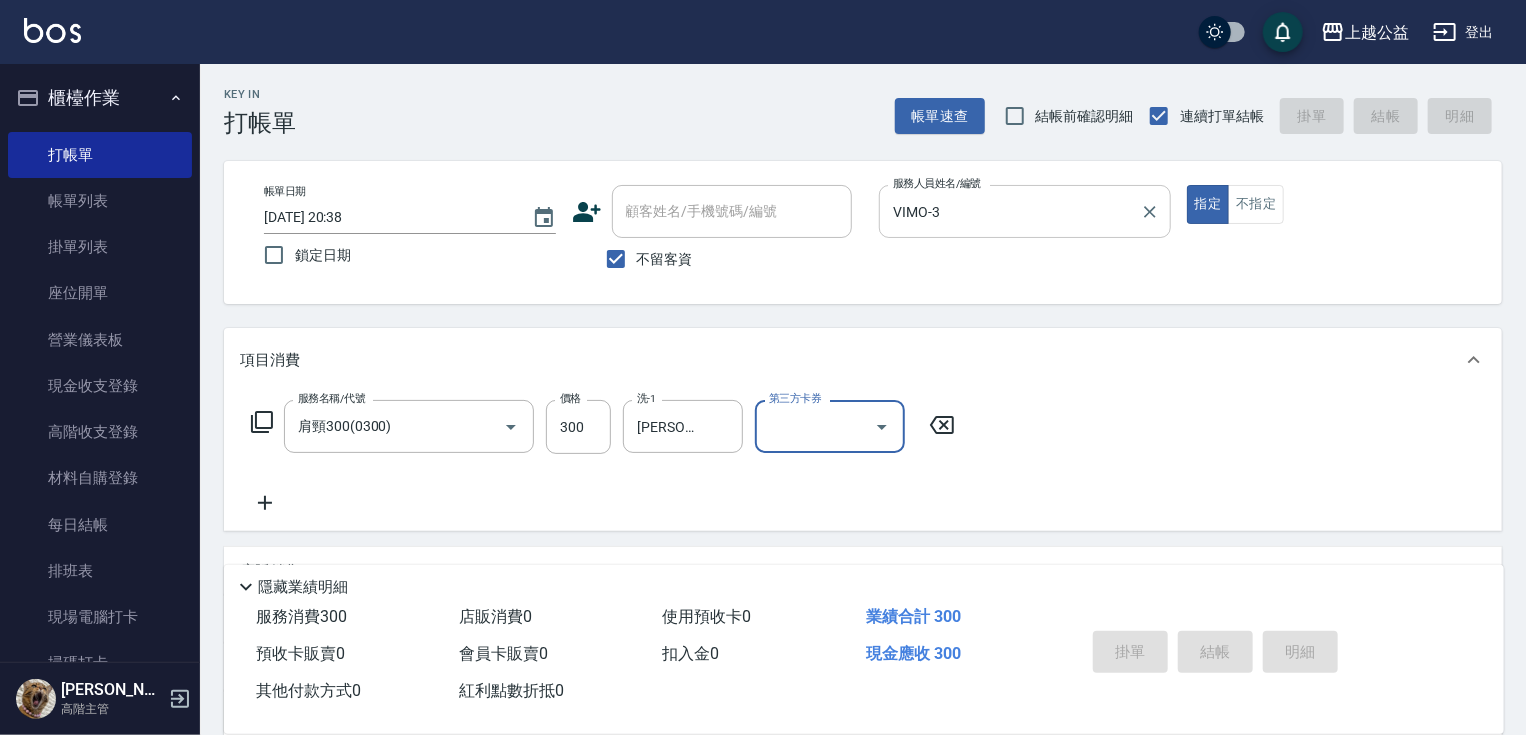 type 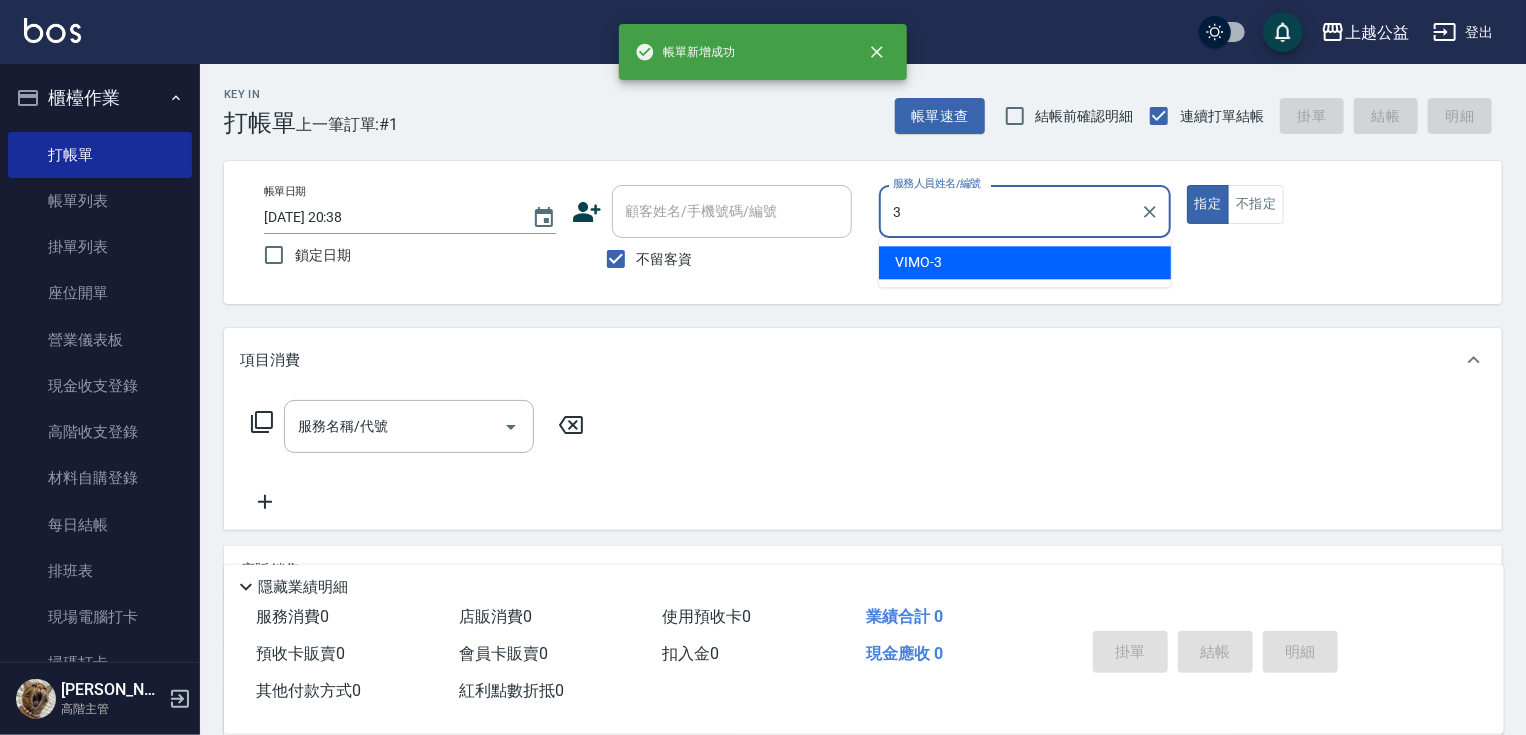 type on "VIMO-3" 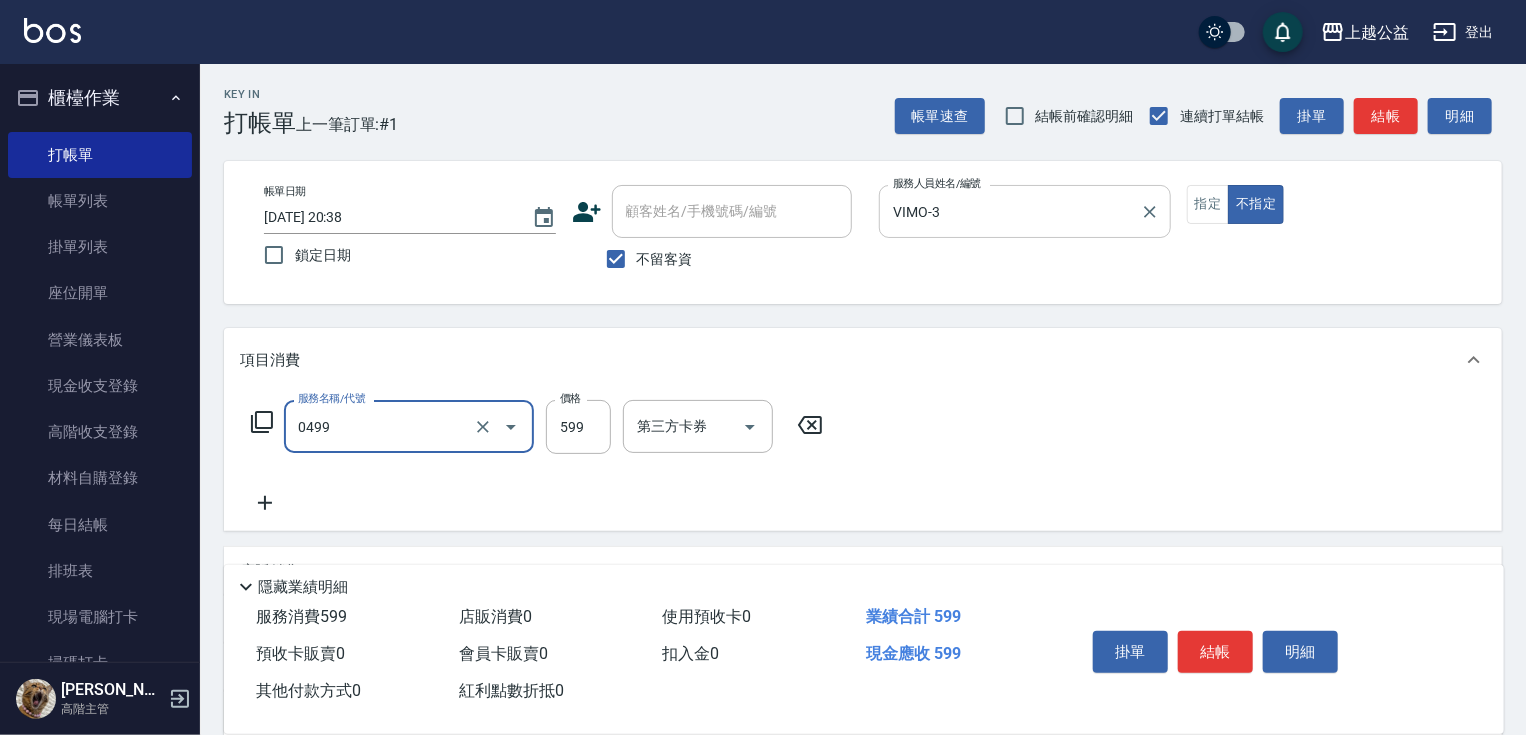 type on "頭皮去角質(0499)" 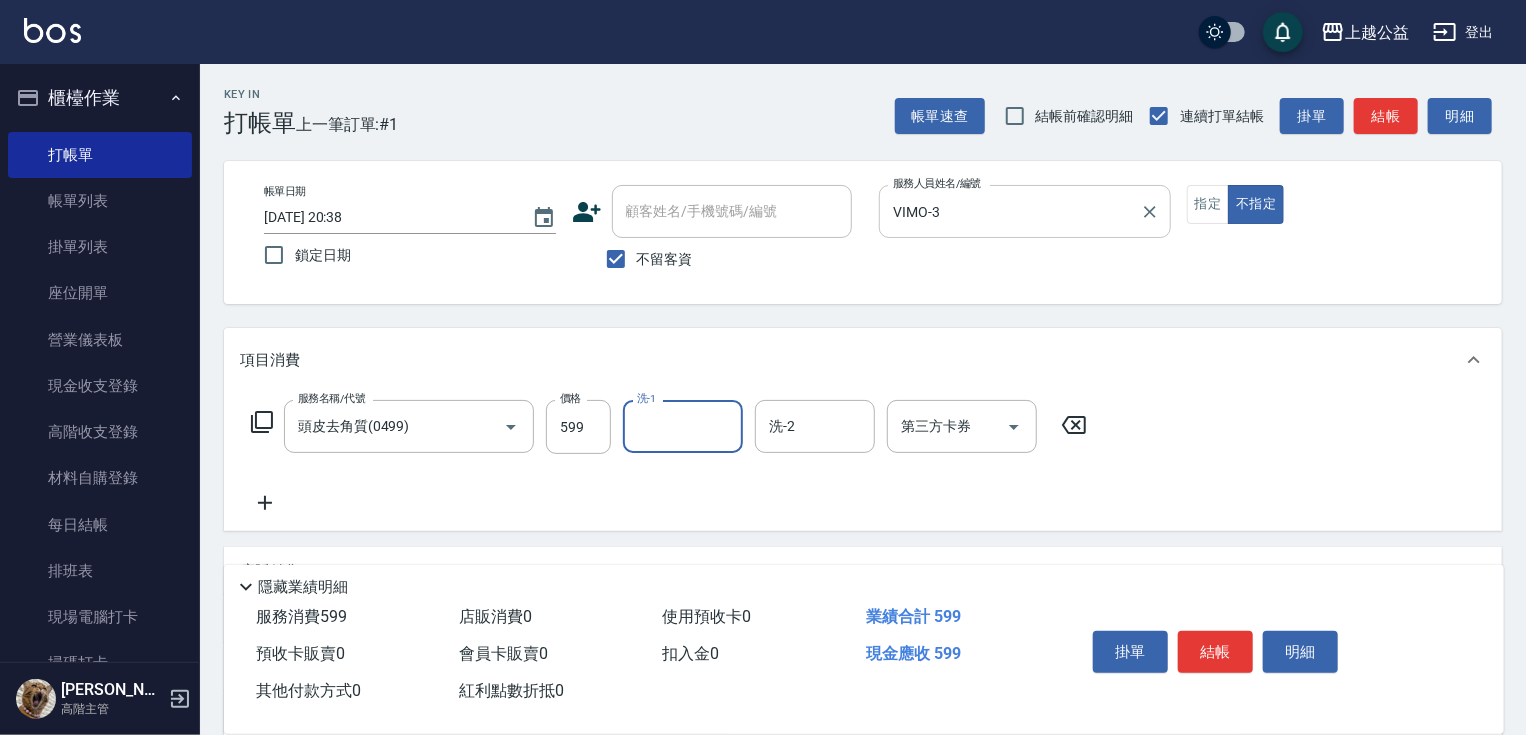type on "2" 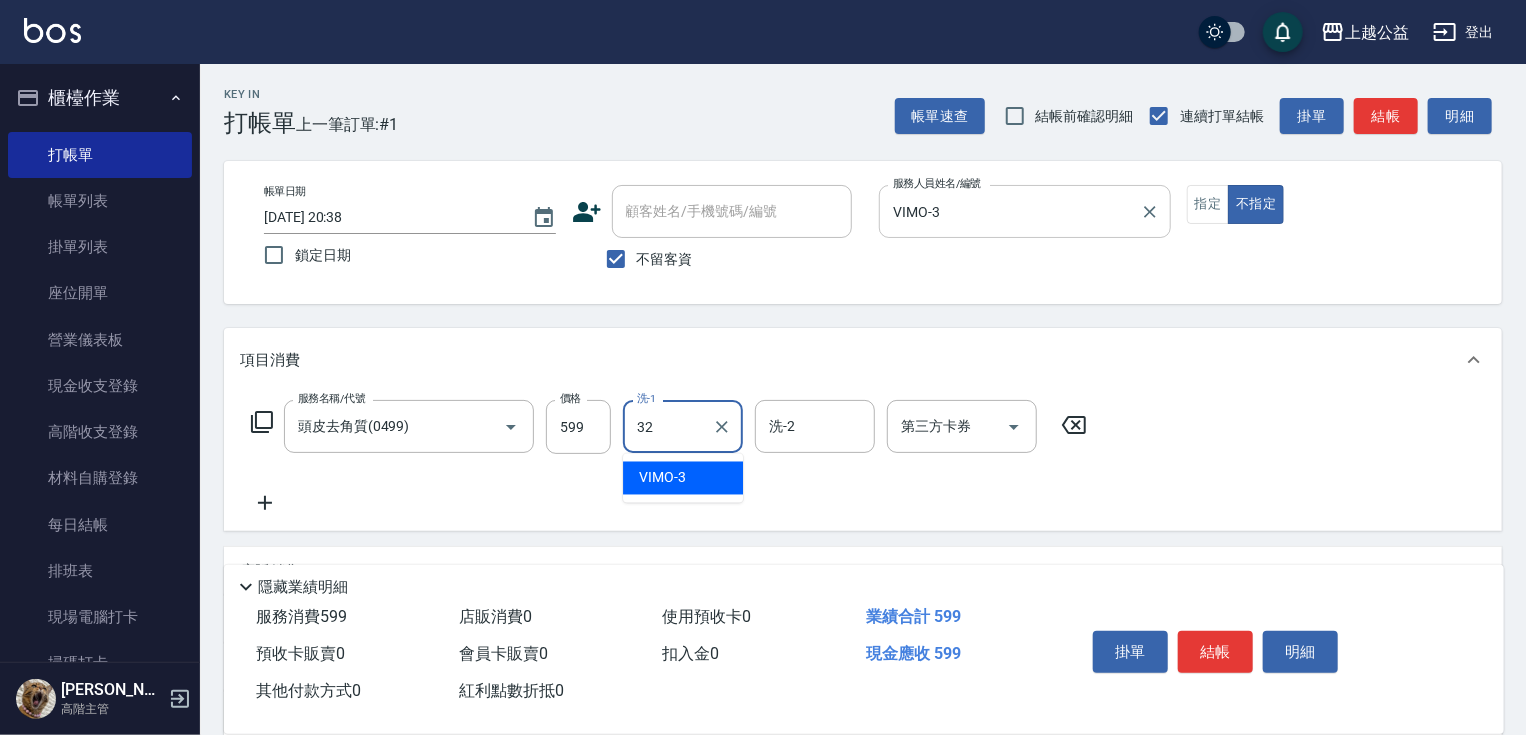 type on "[PERSON_NAME]-32" 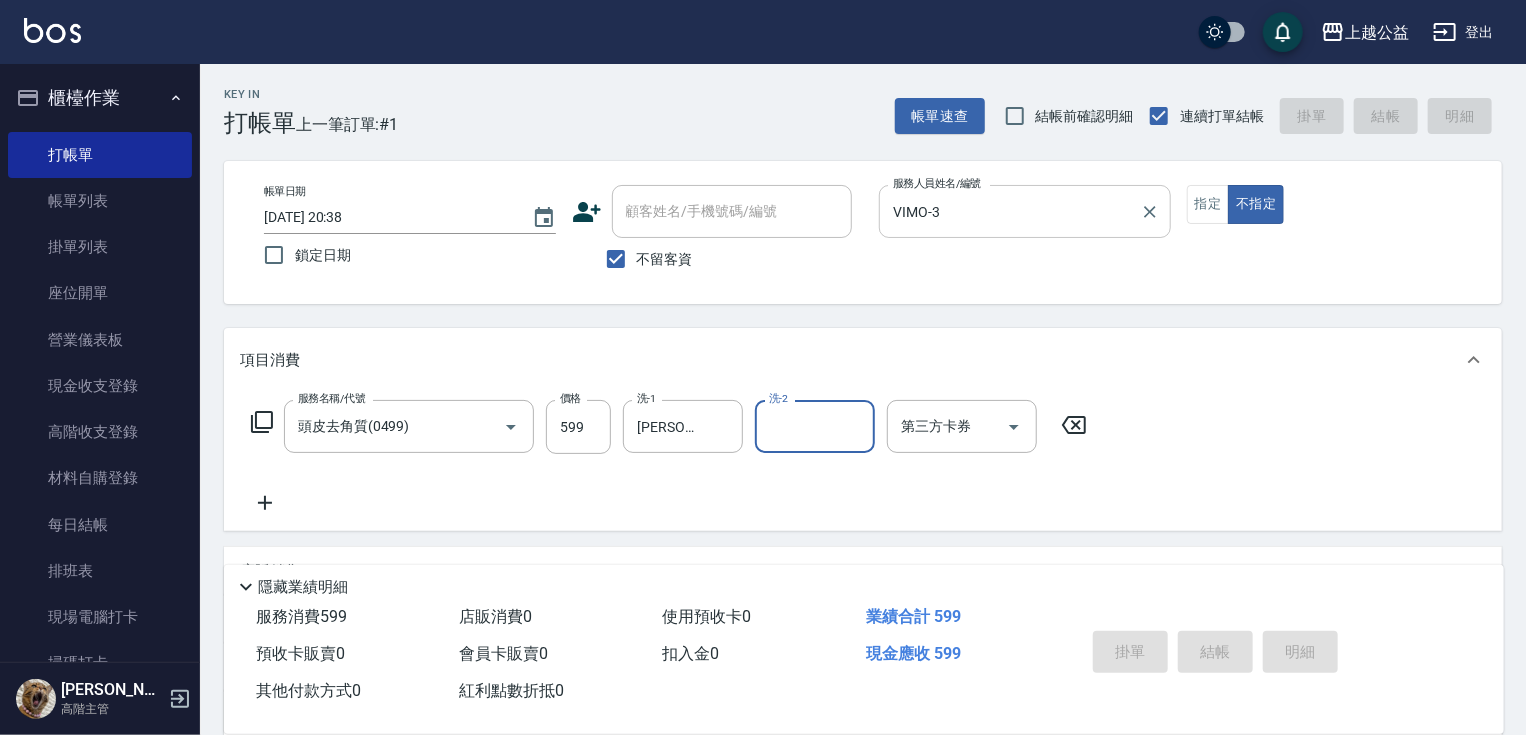 type 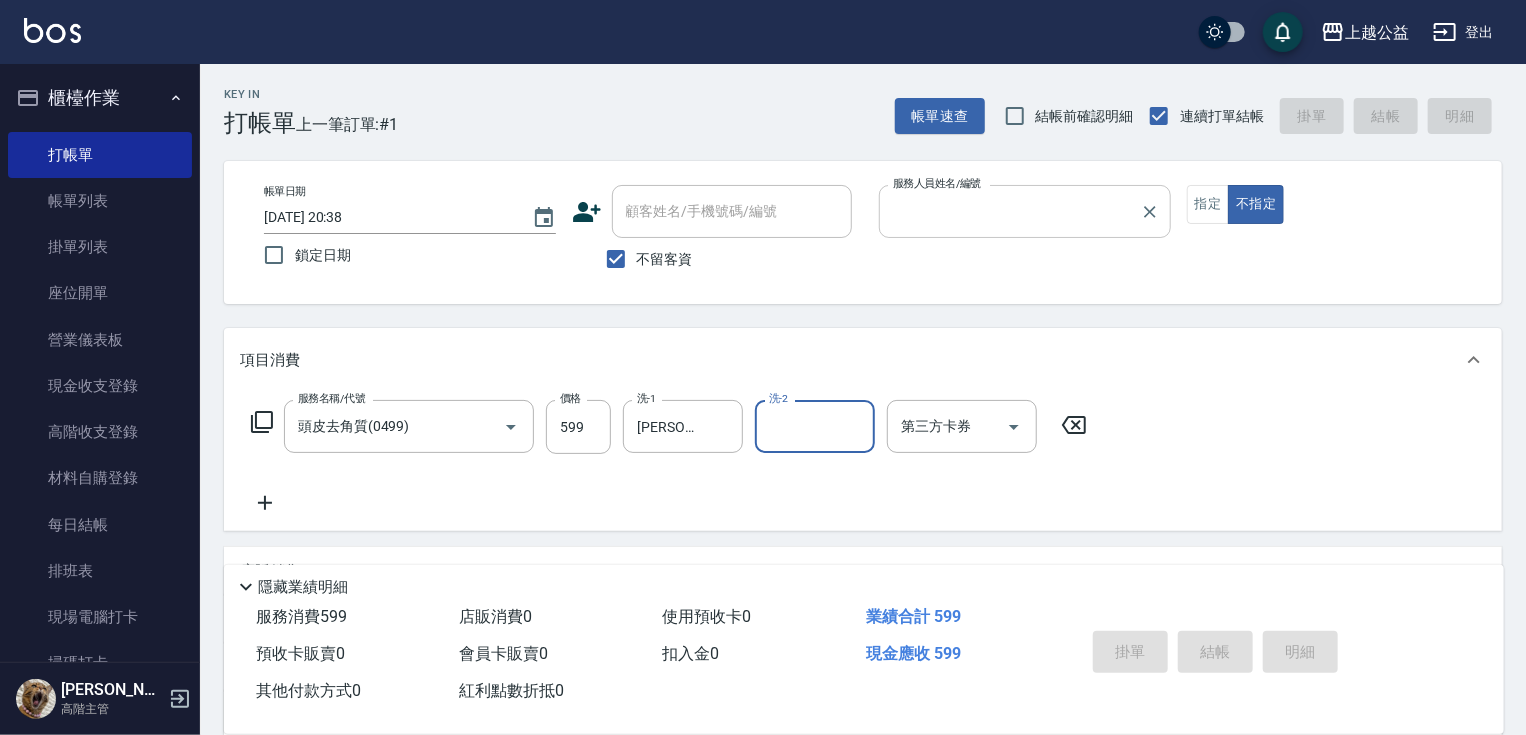 type 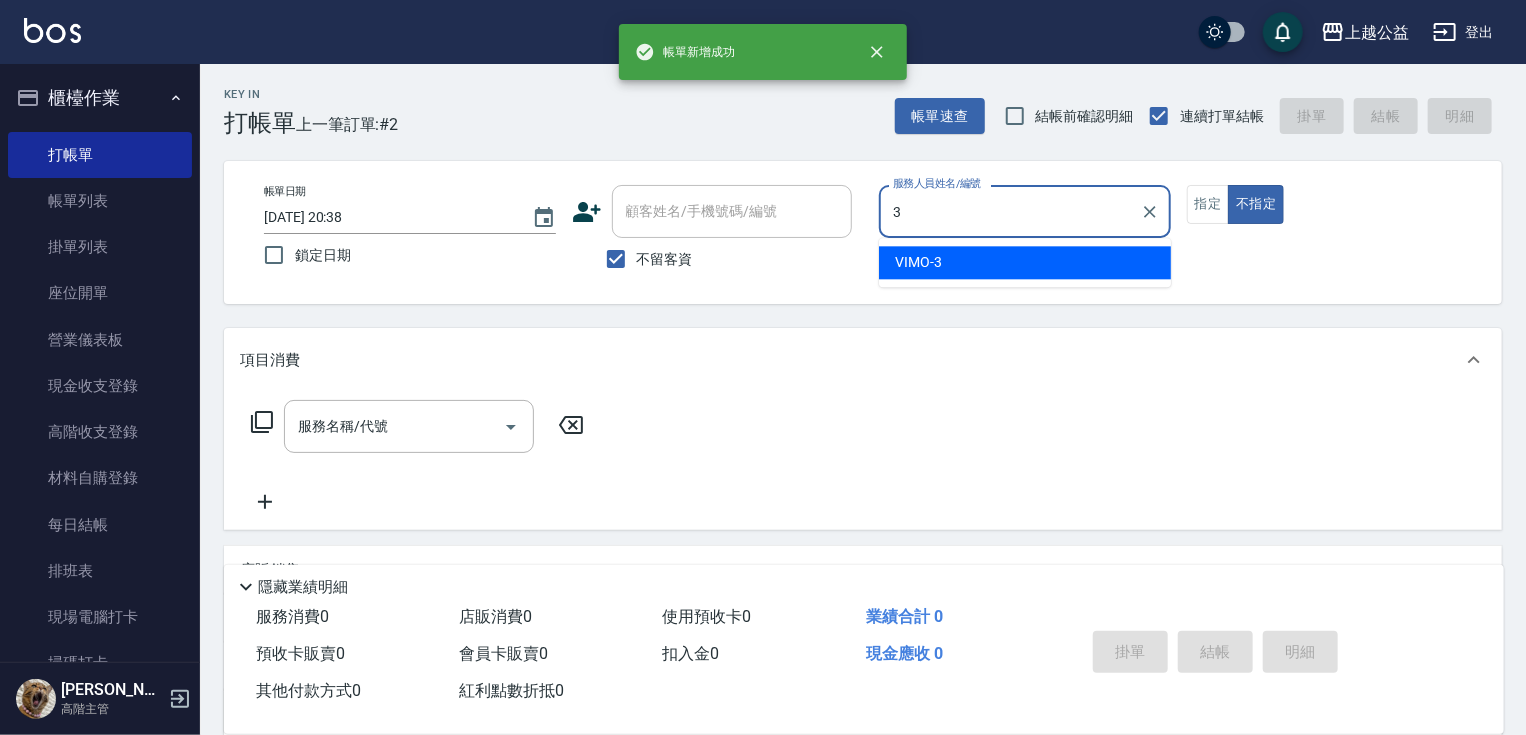 type on "VIMO-3" 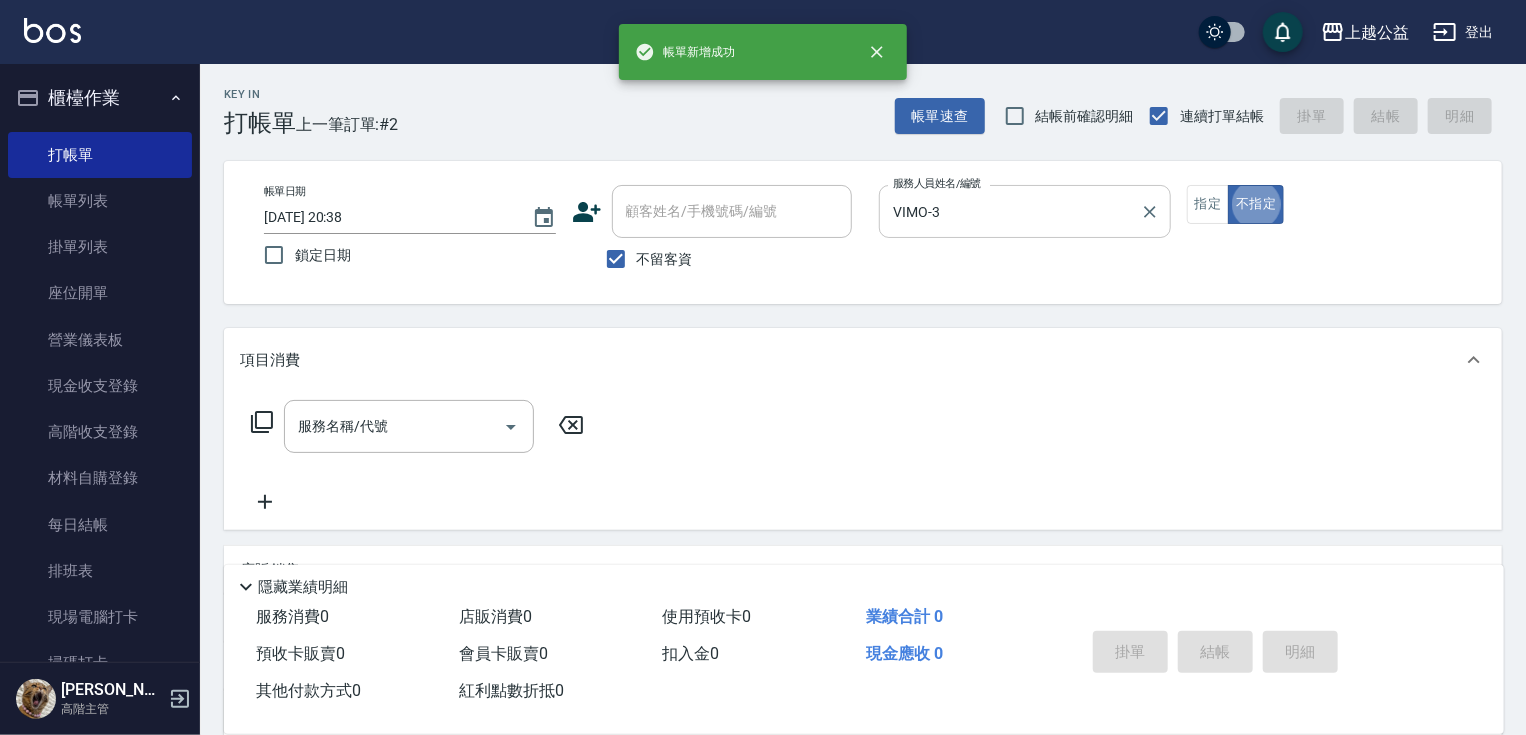 type on "false" 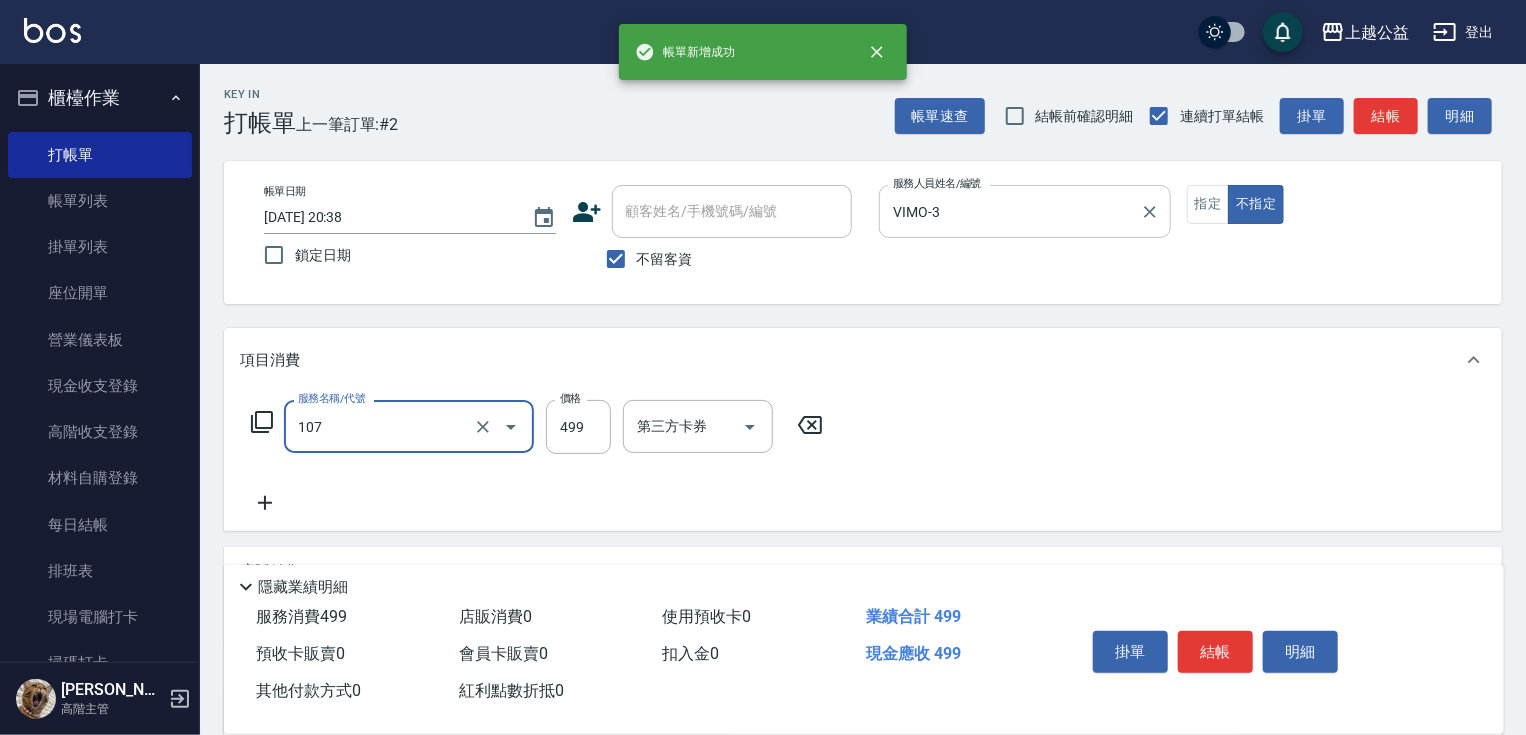 type on "舒活499(107)" 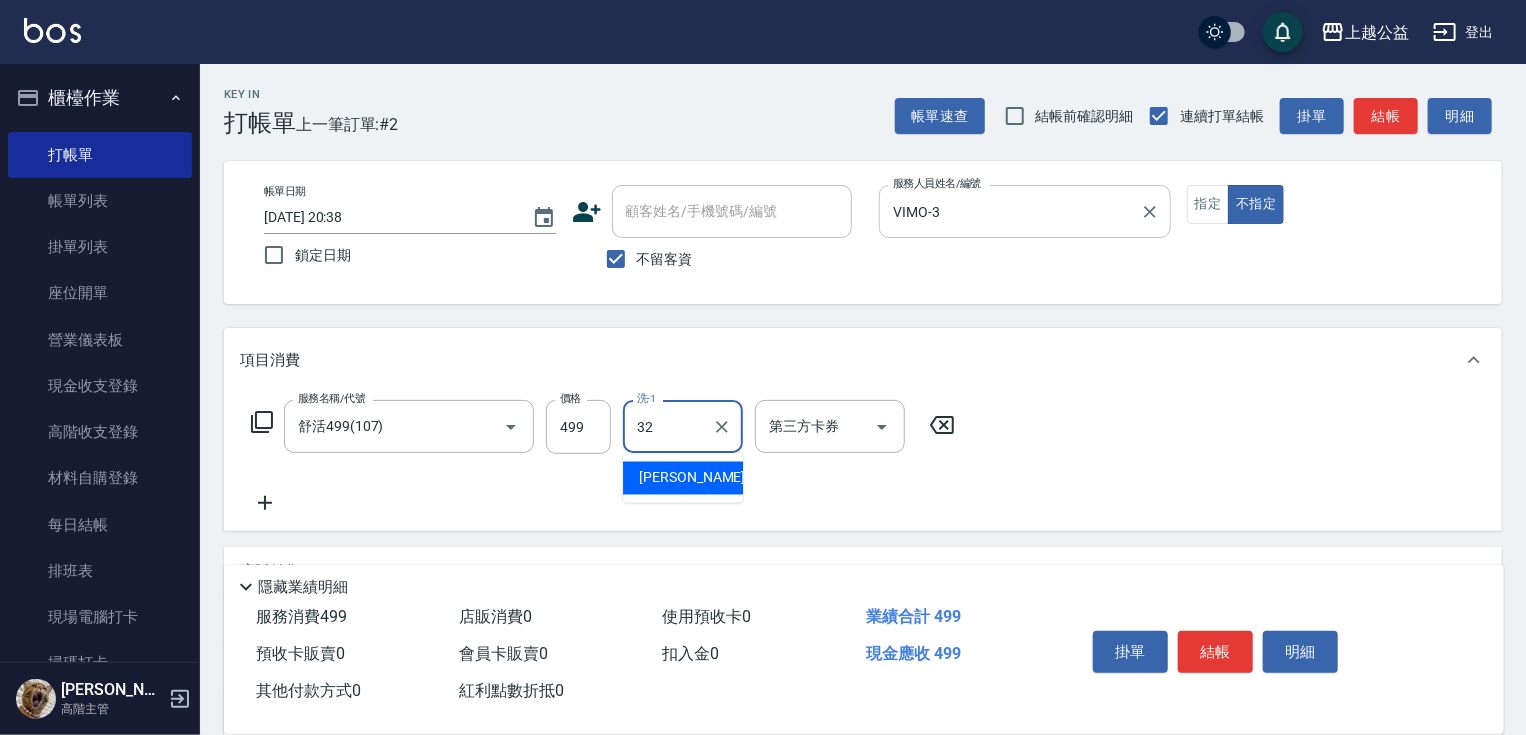 type on "[PERSON_NAME]-32" 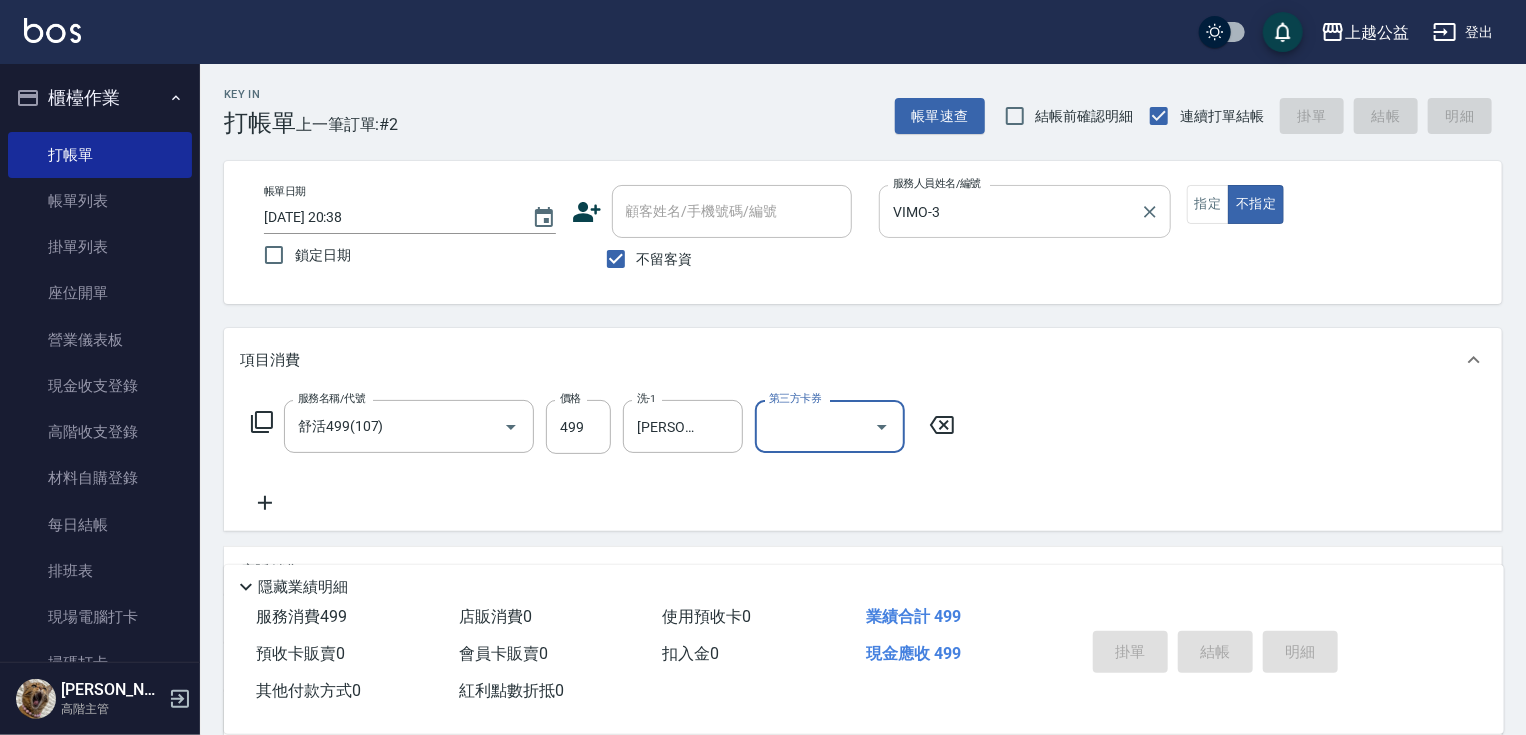 type 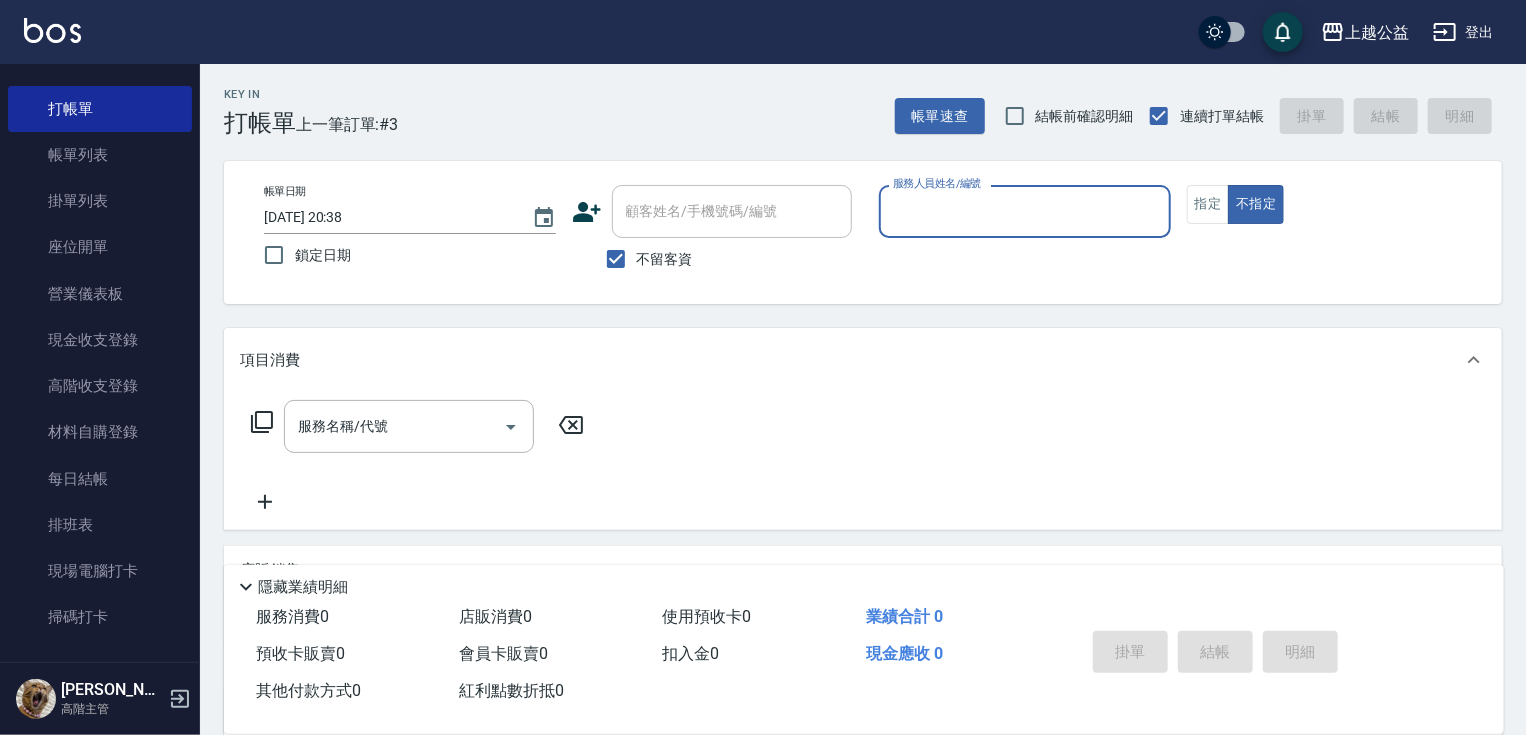 scroll, scrollTop: 0, scrollLeft: 0, axis: both 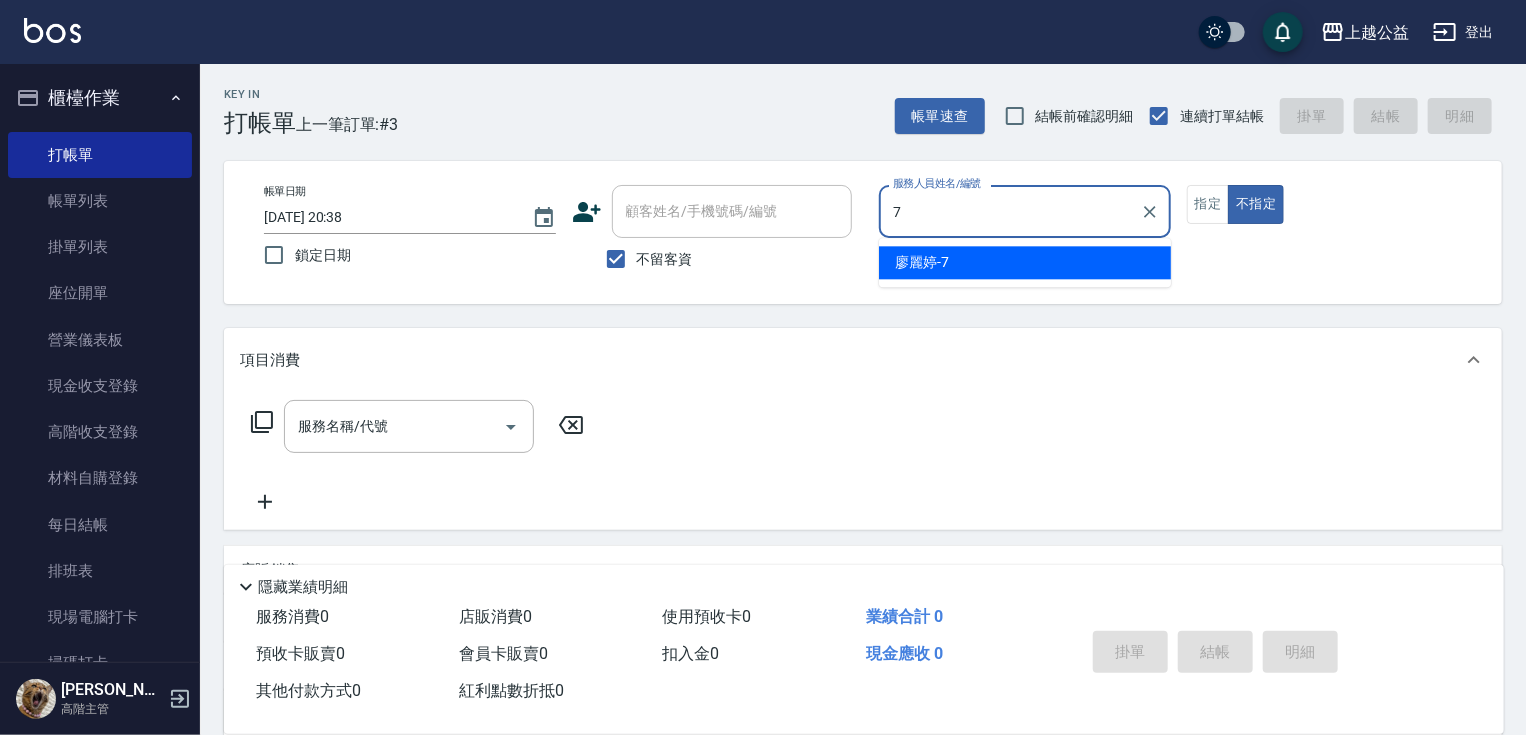 type on "[PERSON_NAME]-7" 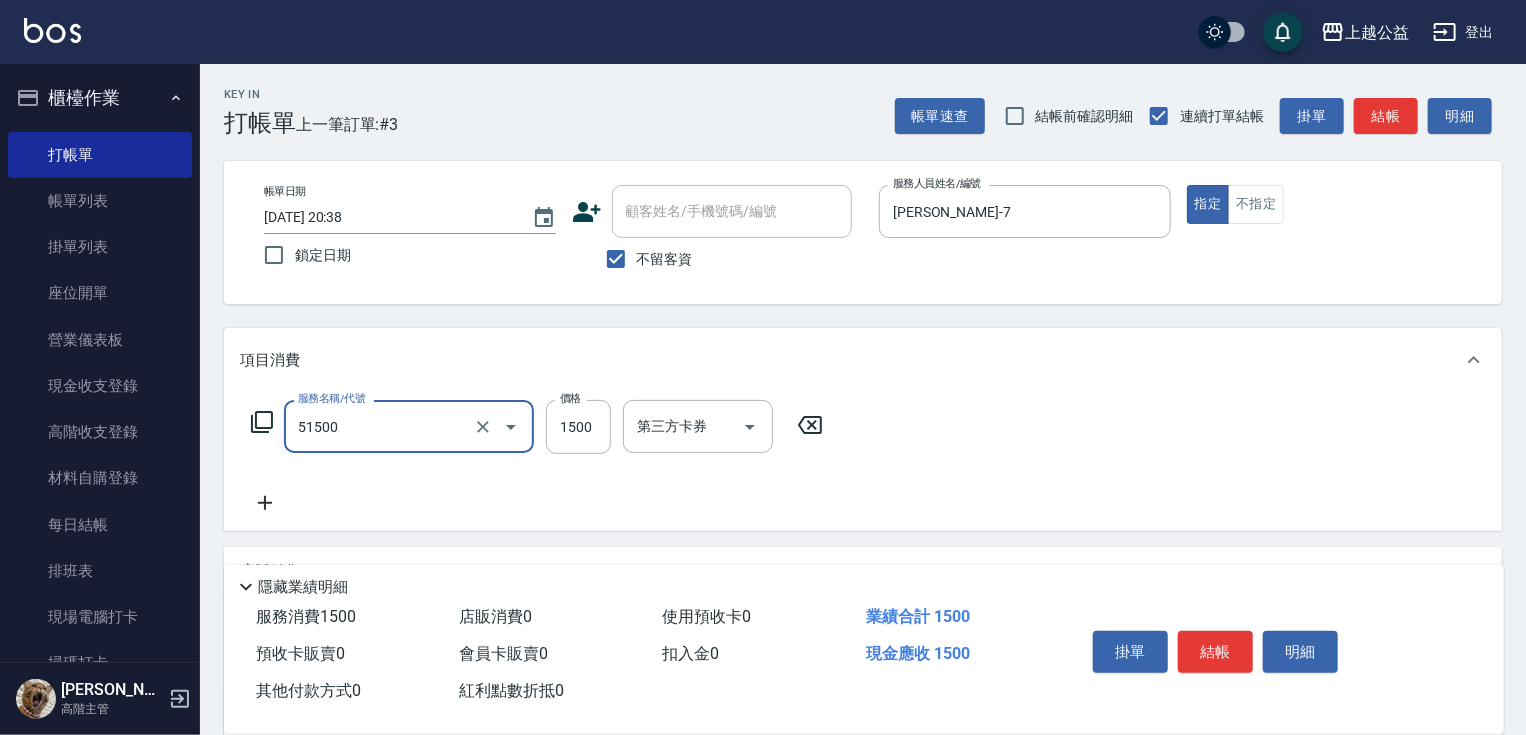 type on "染髮(51500)" 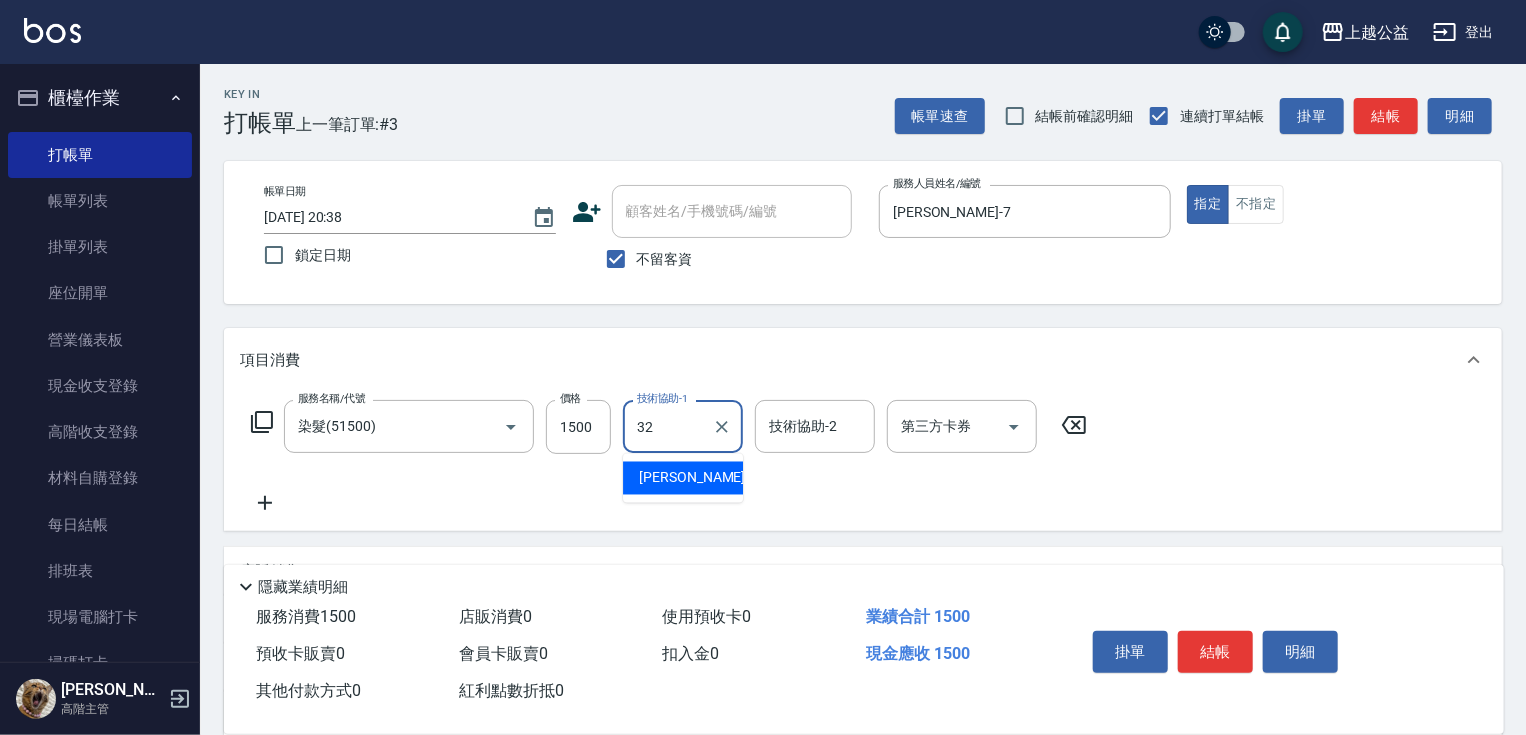 type on "3" 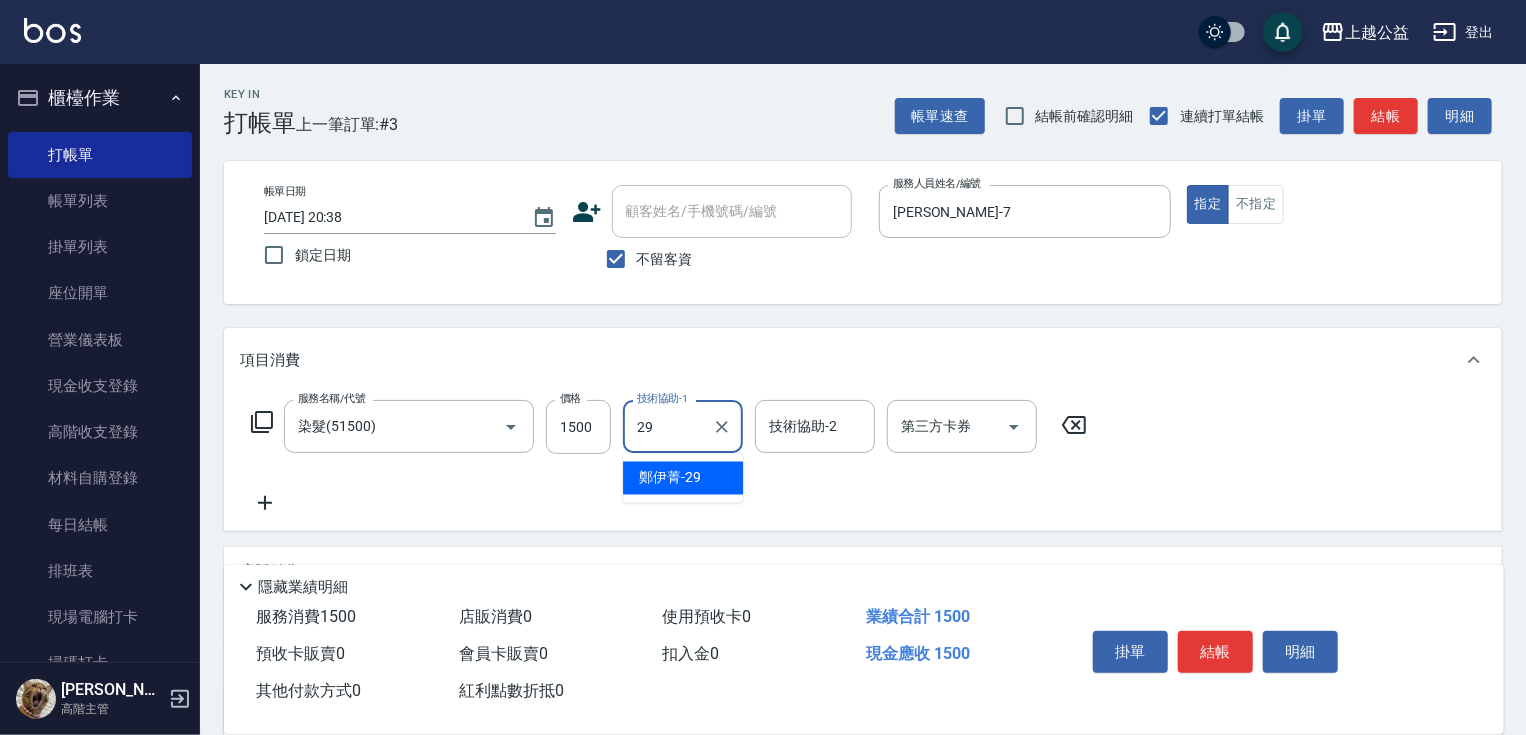 type on "[PERSON_NAME]-29" 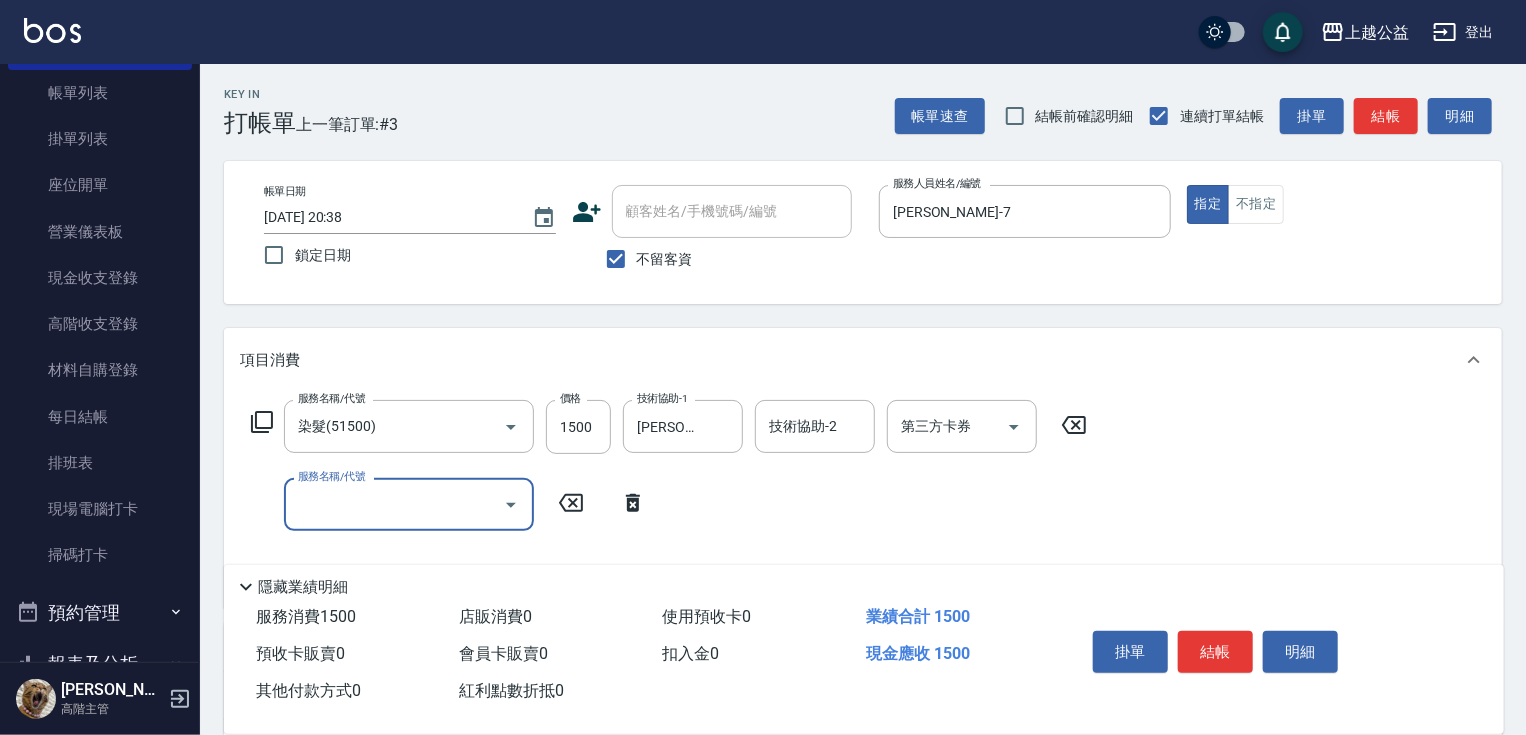 scroll, scrollTop: 159, scrollLeft: 0, axis: vertical 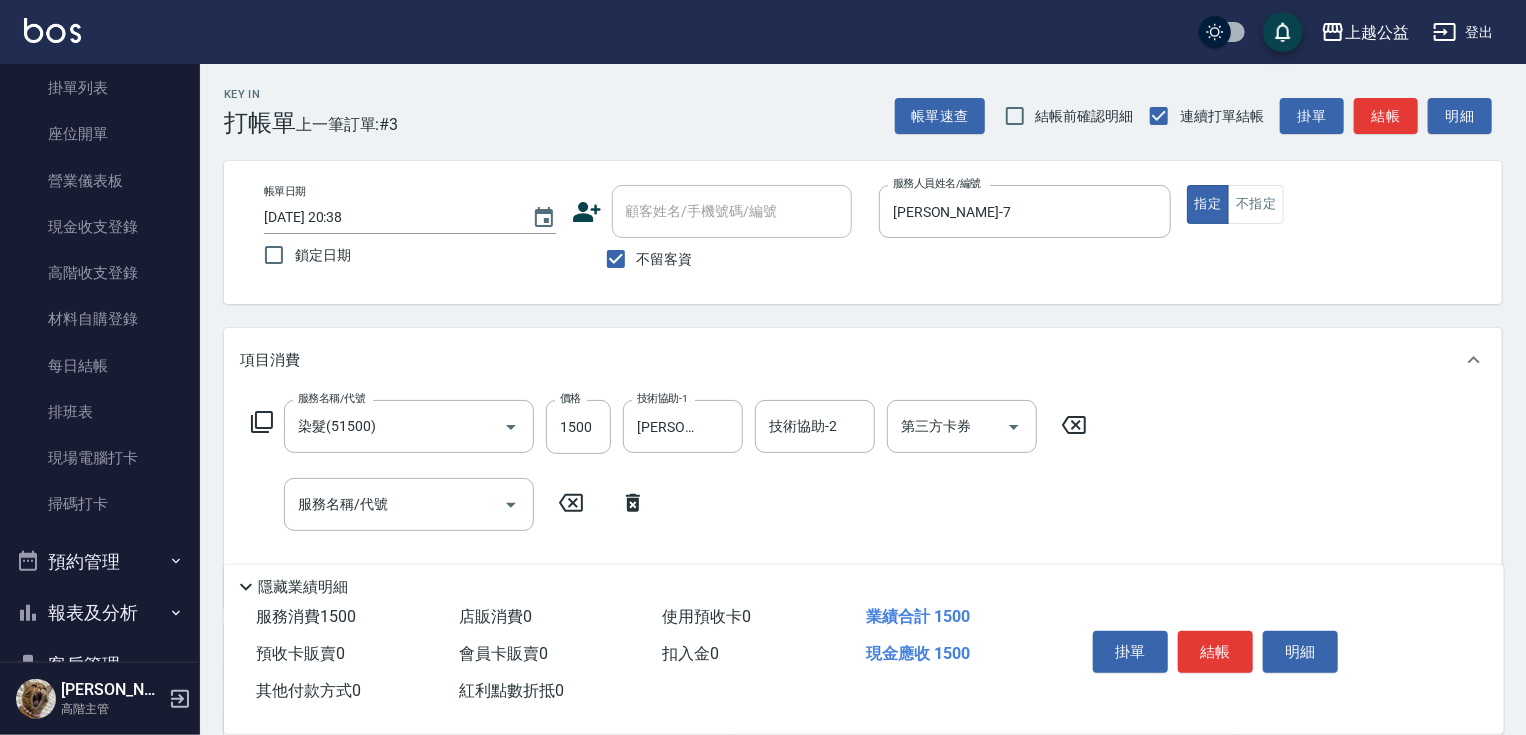 click 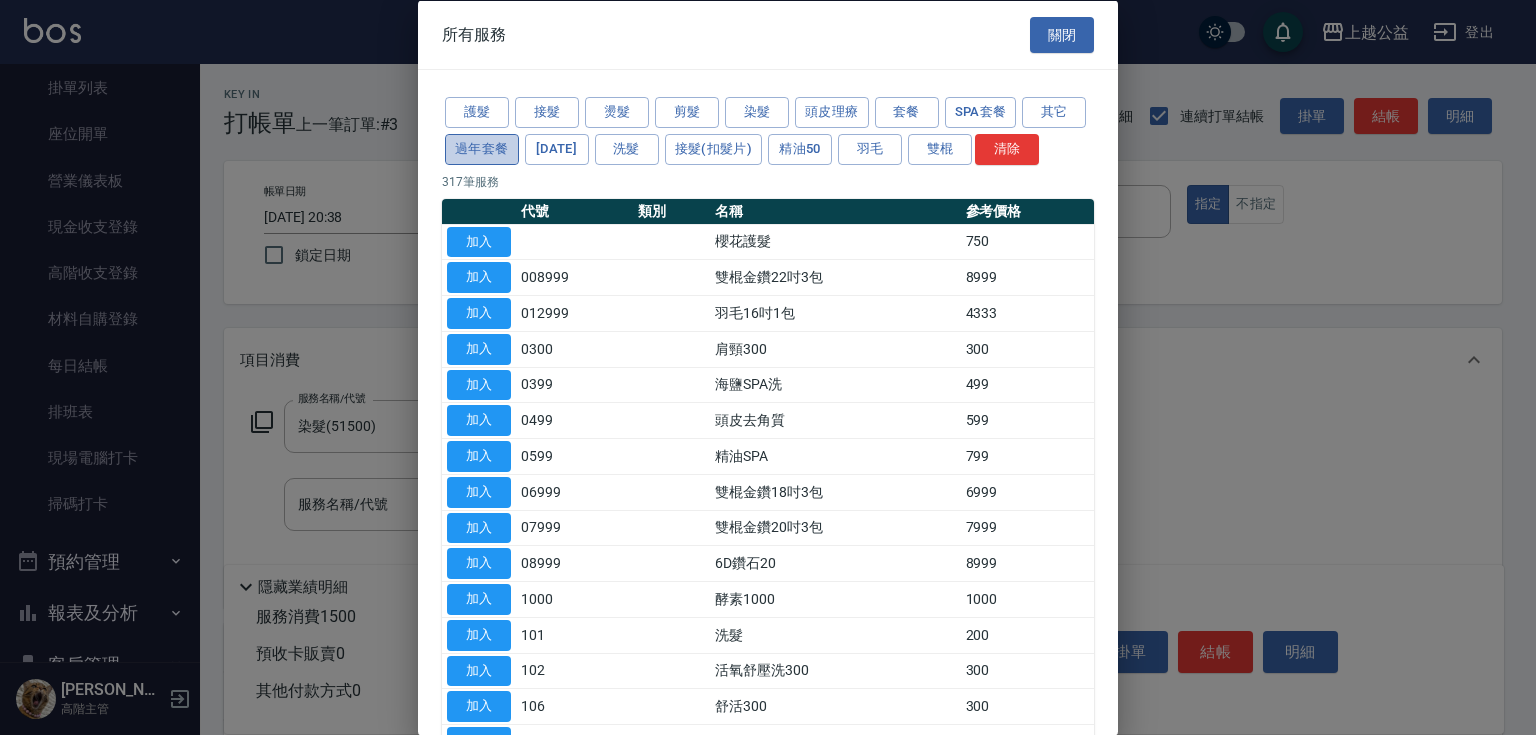 click on "過年套餐" at bounding box center (482, 148) 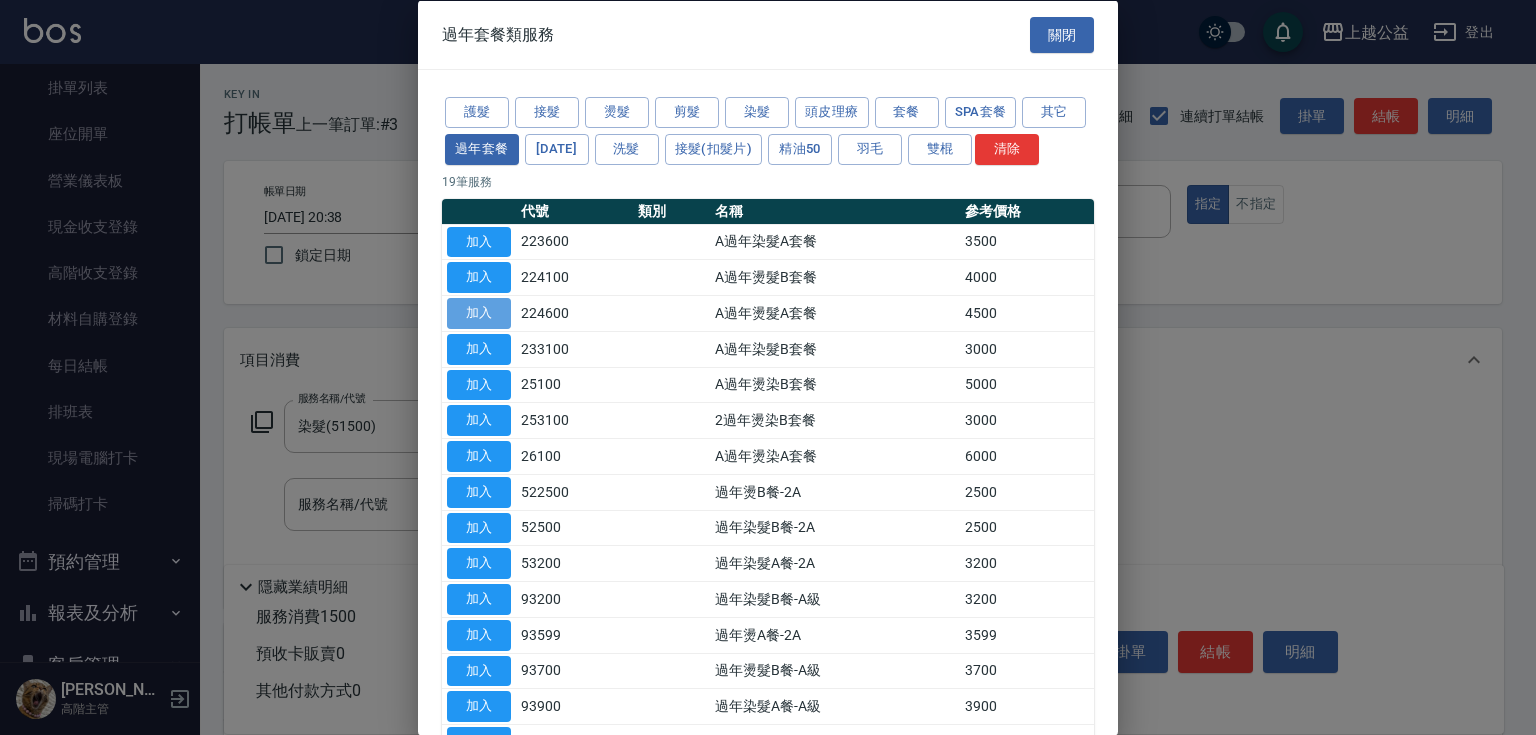 click on "加入" at bounding box center [479, 313] 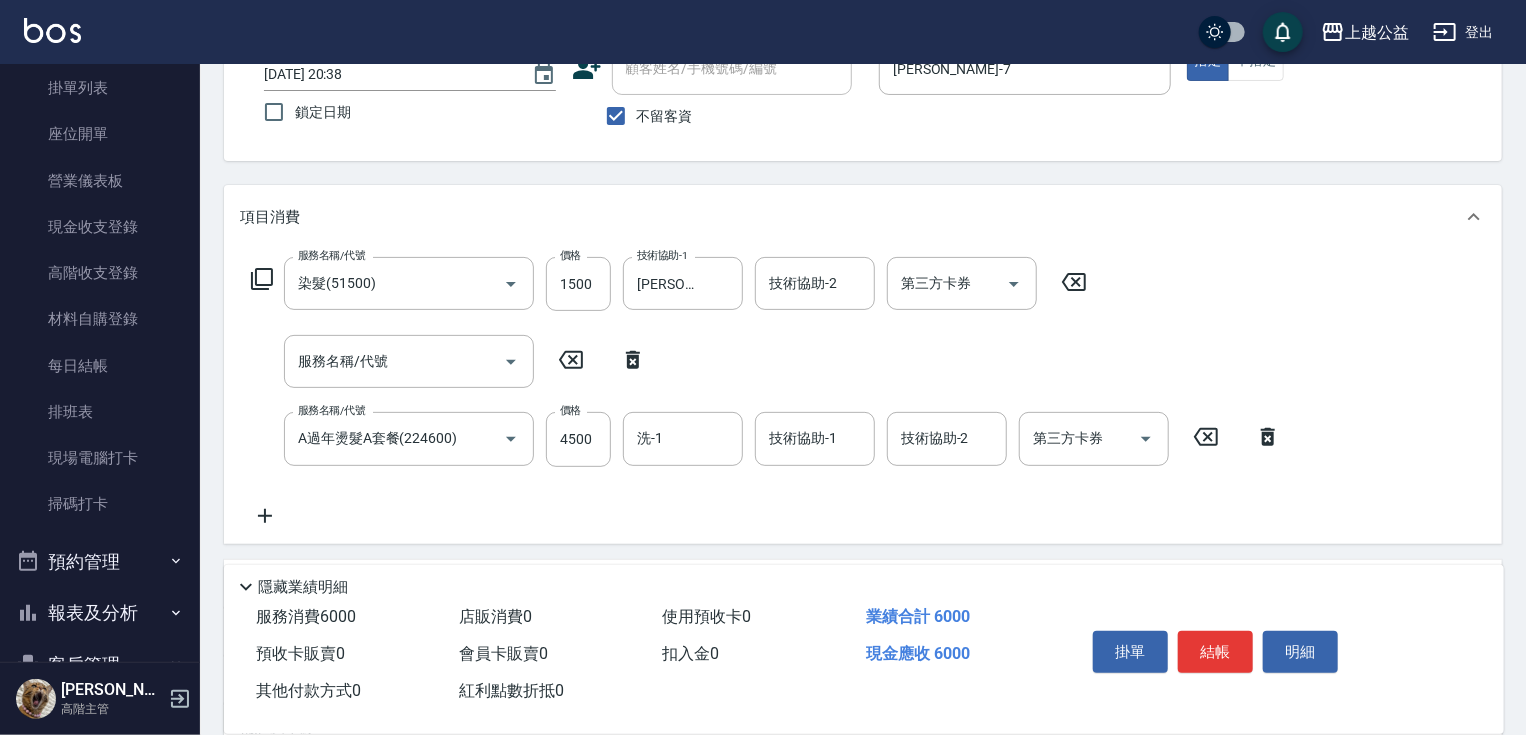 scroll, scrollTop: 349, scrollLeft: 0, axis: vertical 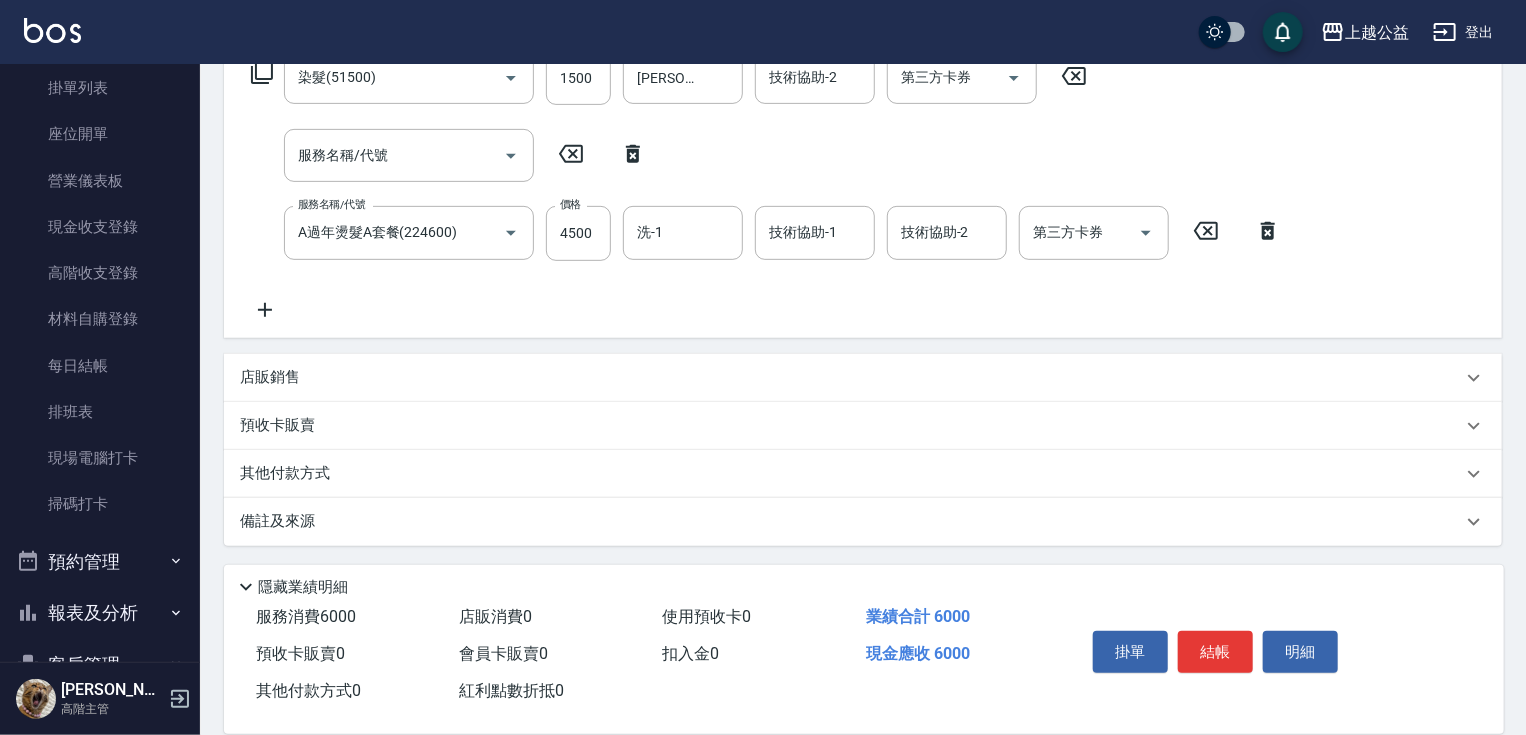 drag, startPoint x: 639, startPoint y: 380, endPoint x: 636, endPoint y: 550, distance: 170.02647 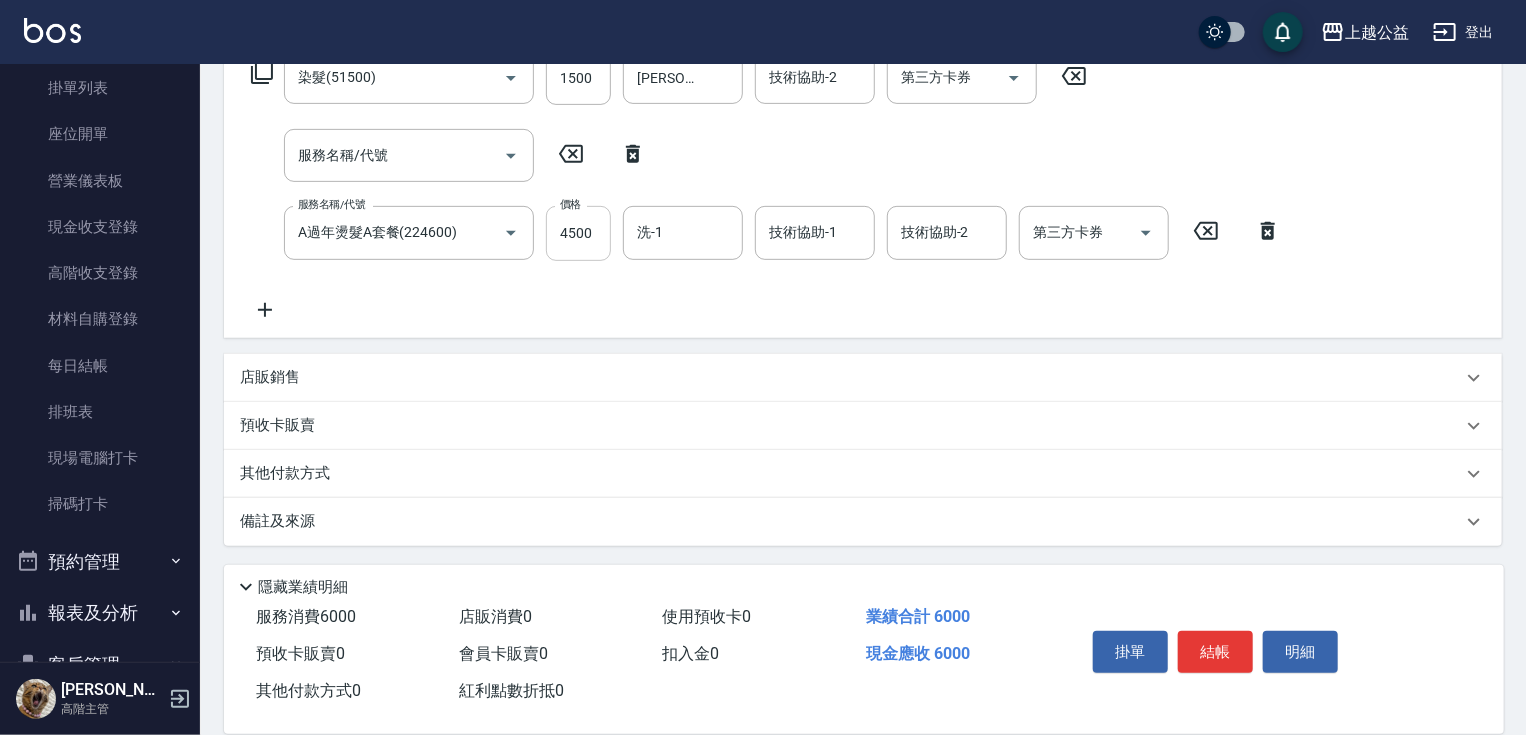 click on "4500" at bounding box center (578, 233) 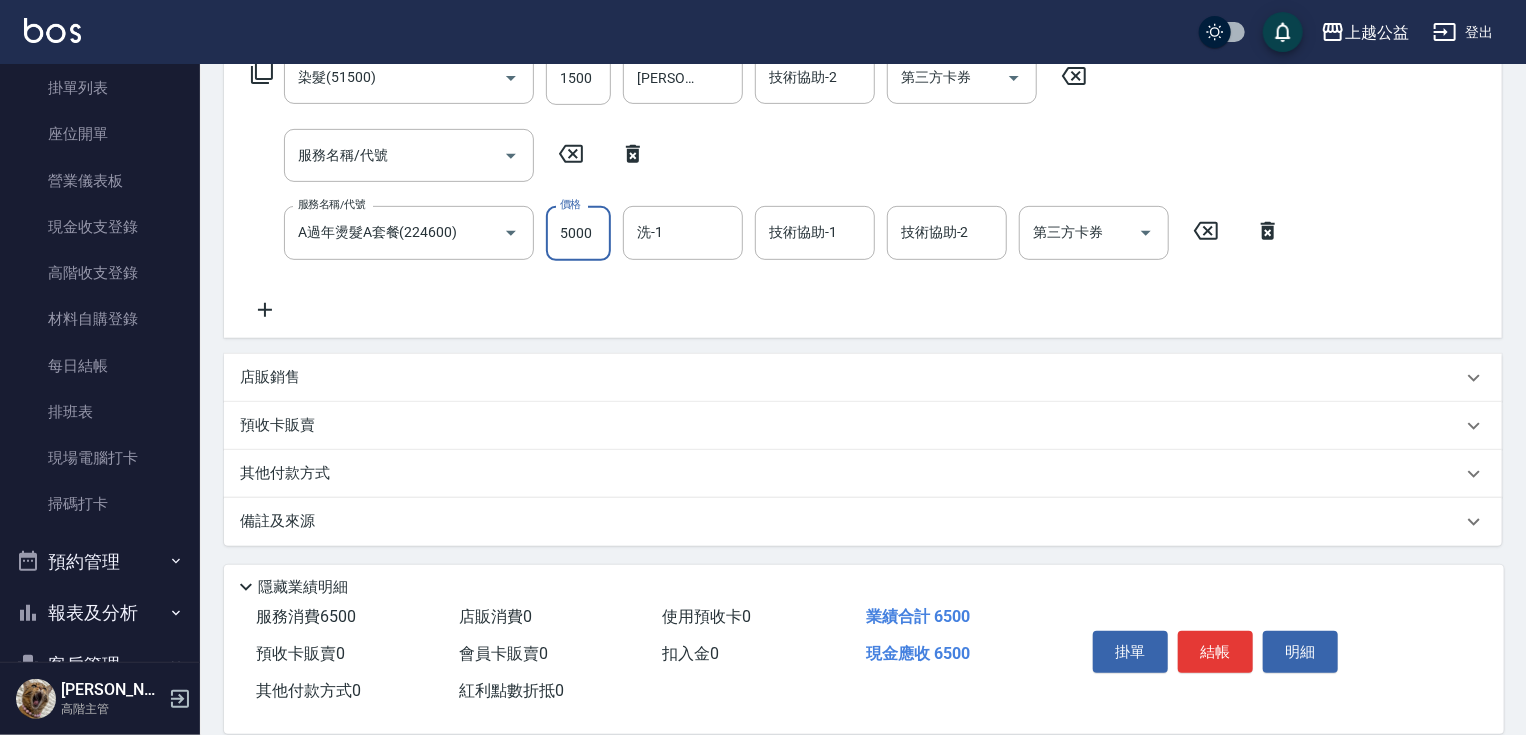 type on "5000" 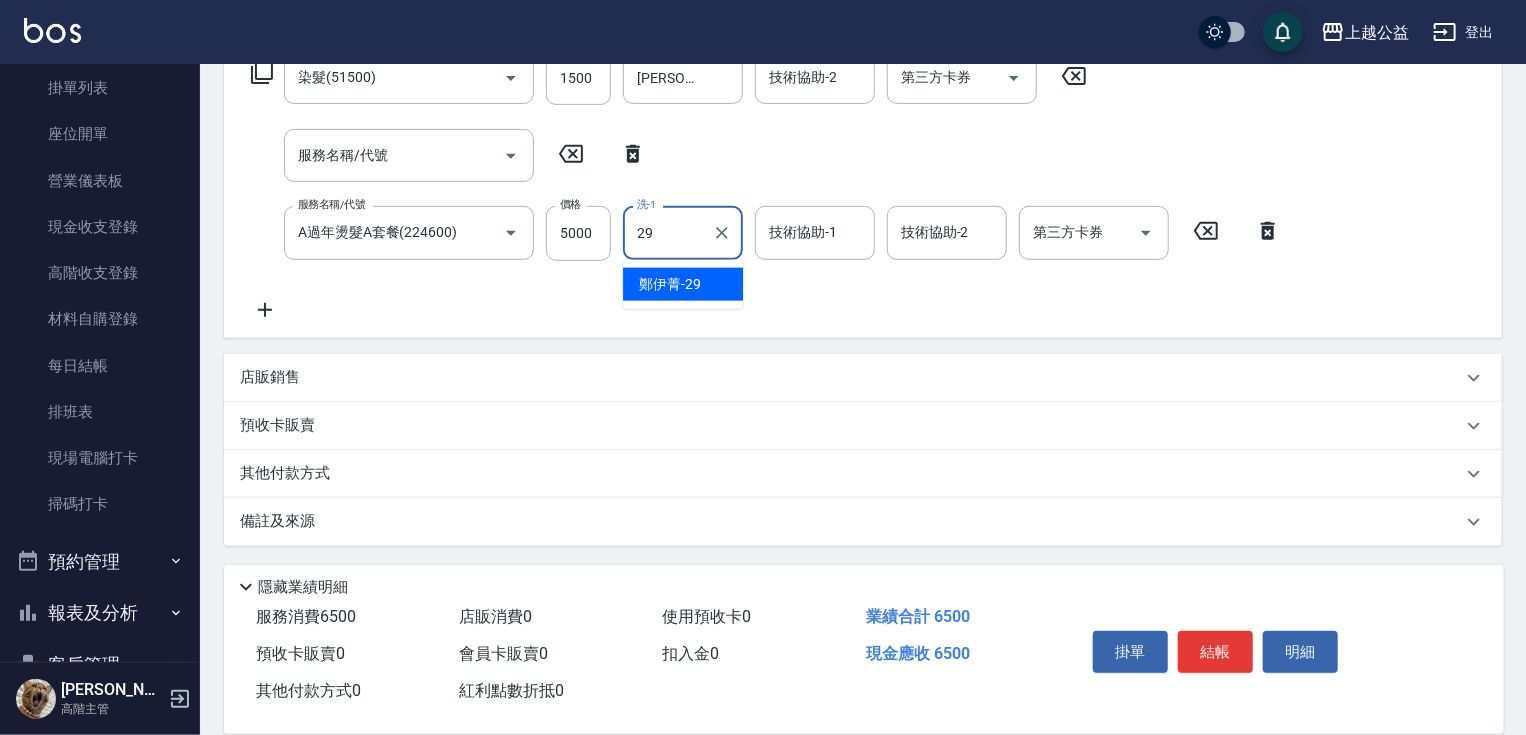 type on "[PERSON_NAME]-29" 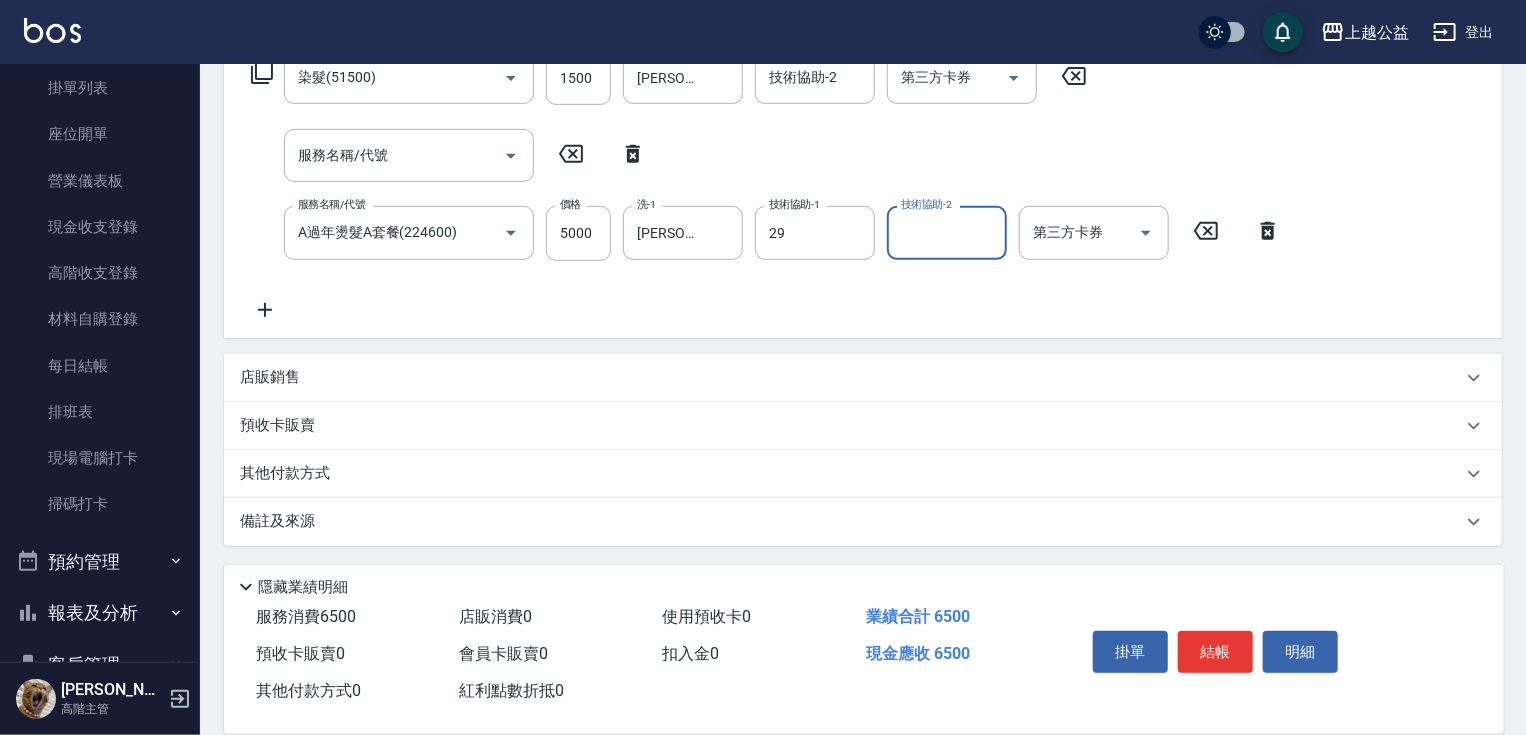 type on "[PERSON_NAME]-29" 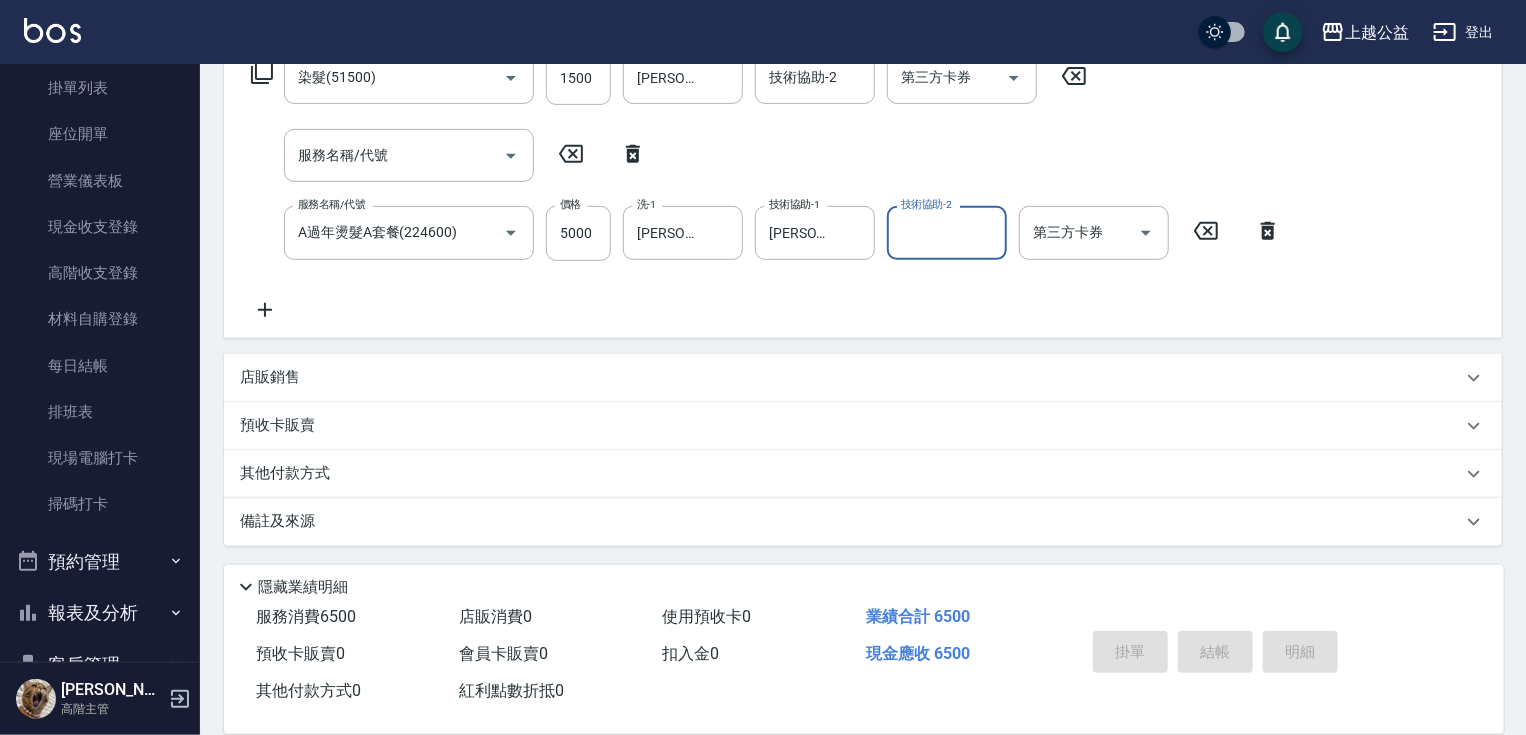 type on "[DATE] 20:39" 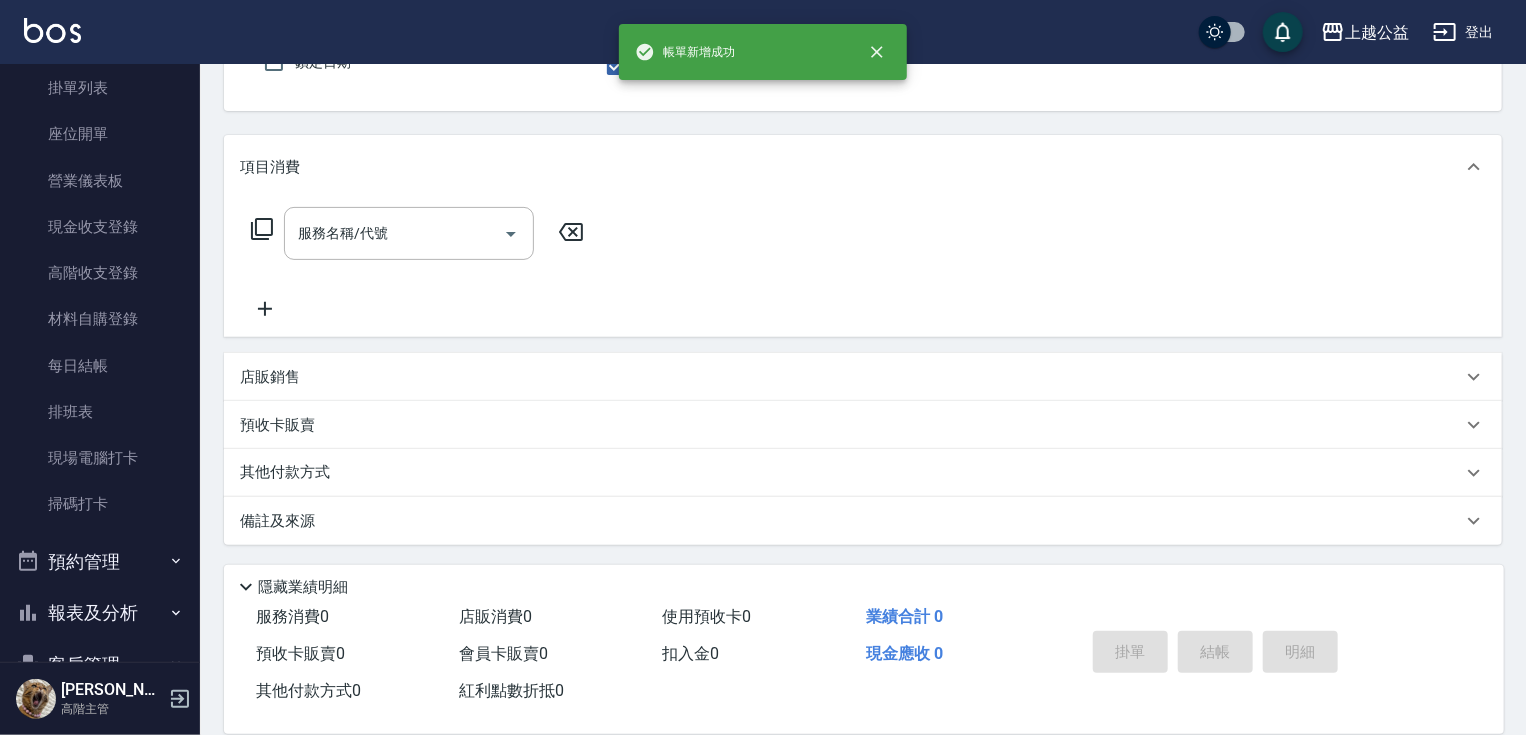 scroll, scrollTop: 192, scrollLeft: 0, axis: vertical 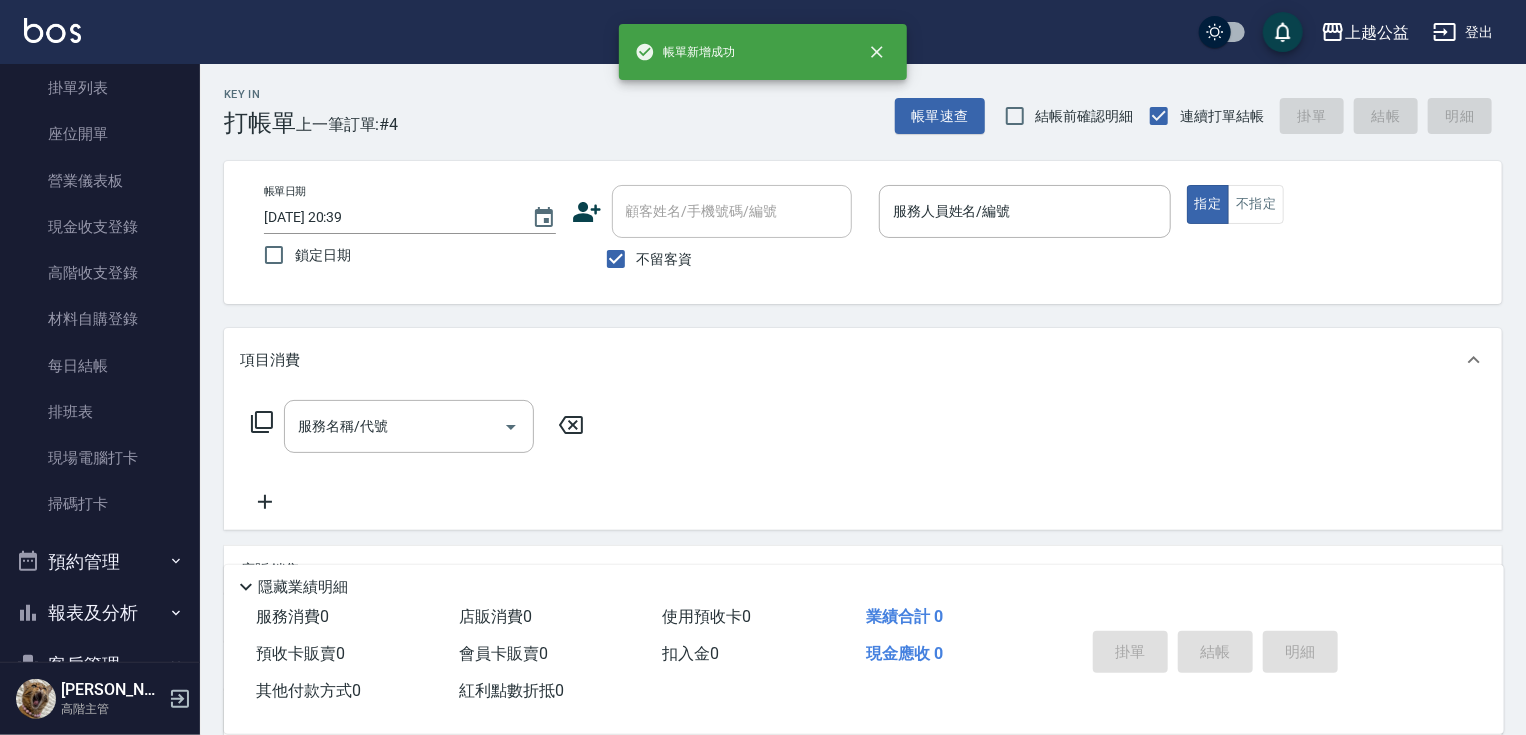 drag, startPoint x: 842, startPoint y: 362, endPoint x: 852, endPoint y: 215, distance: 147.33974 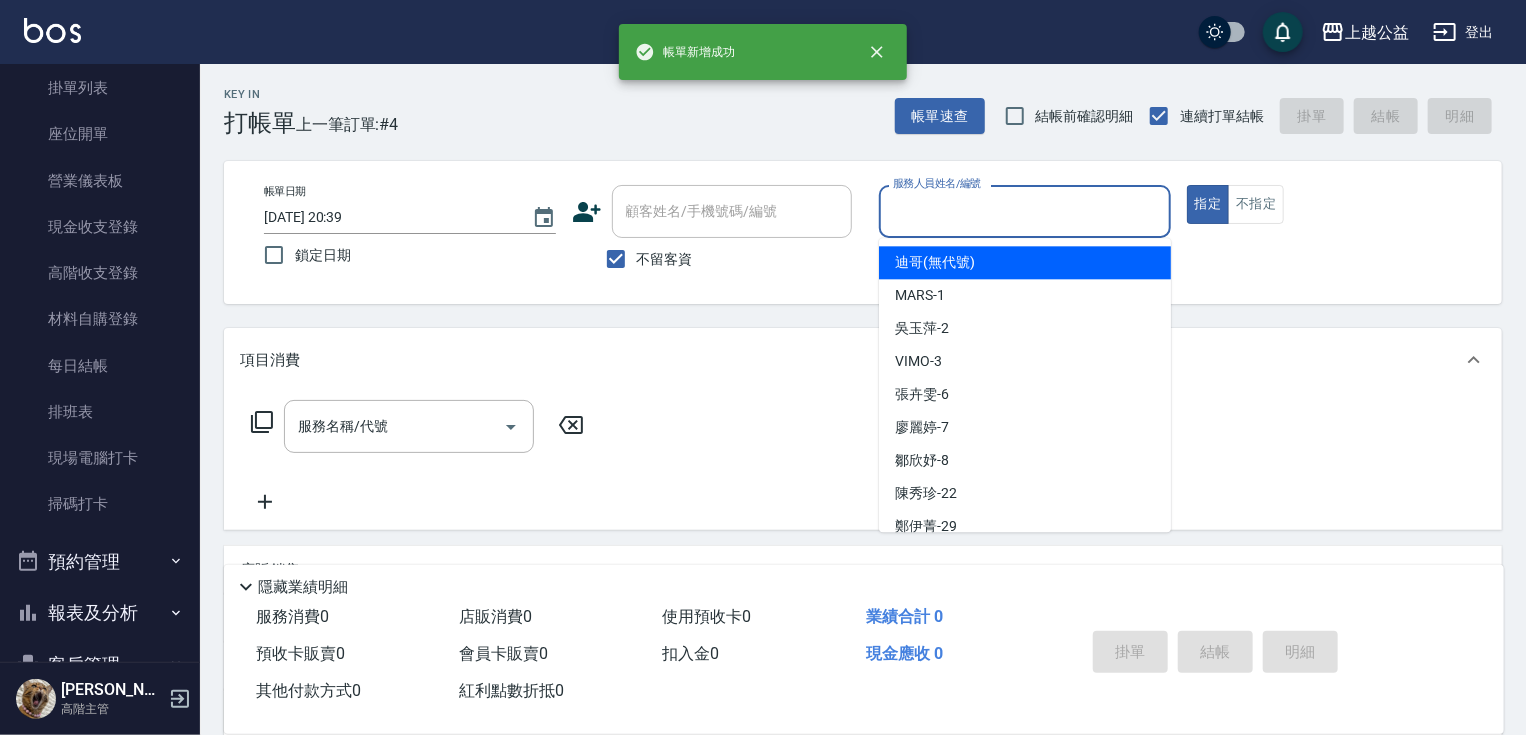 click on "服務人員姓名/編號" at bounding box center (1025, 211) 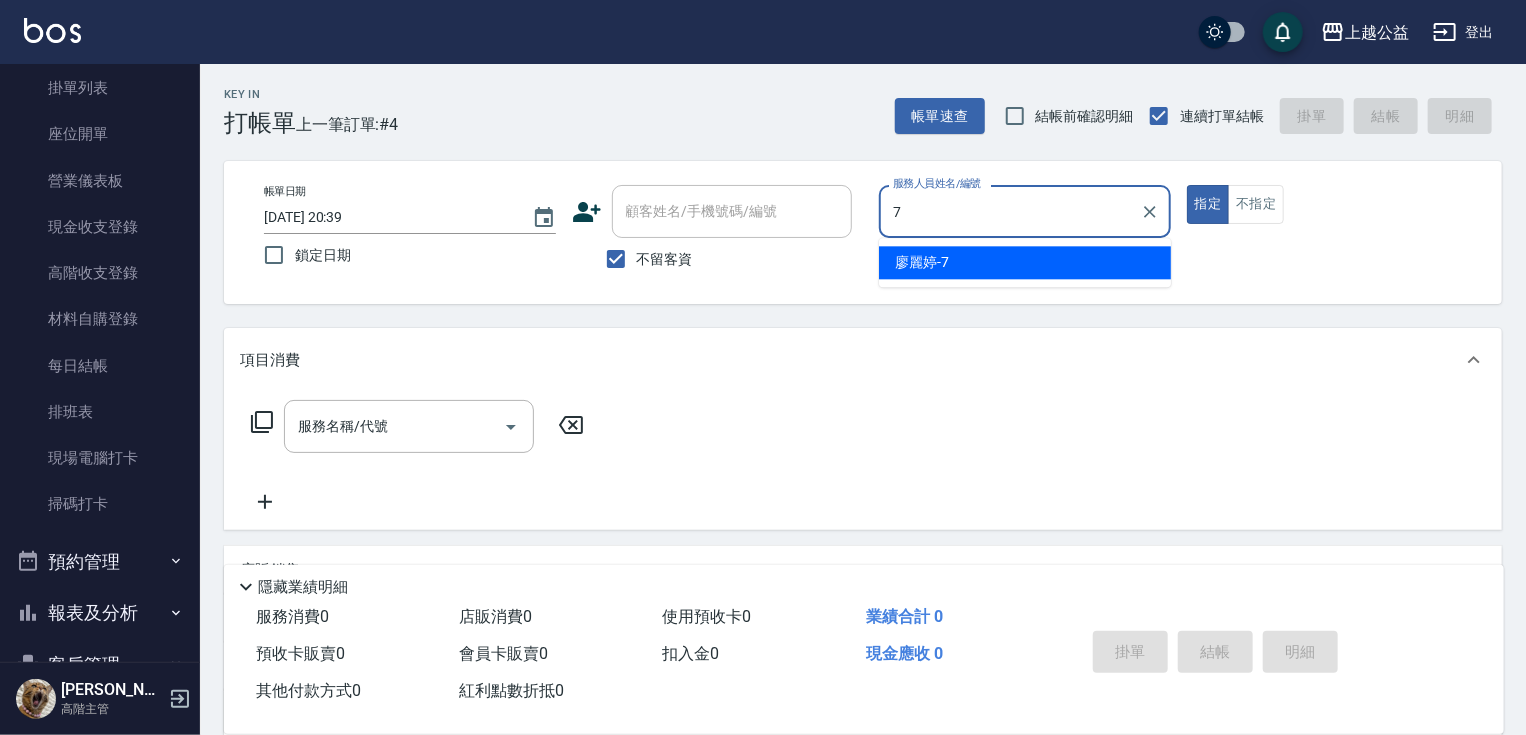 type on "[PERSON_NAME]-7" 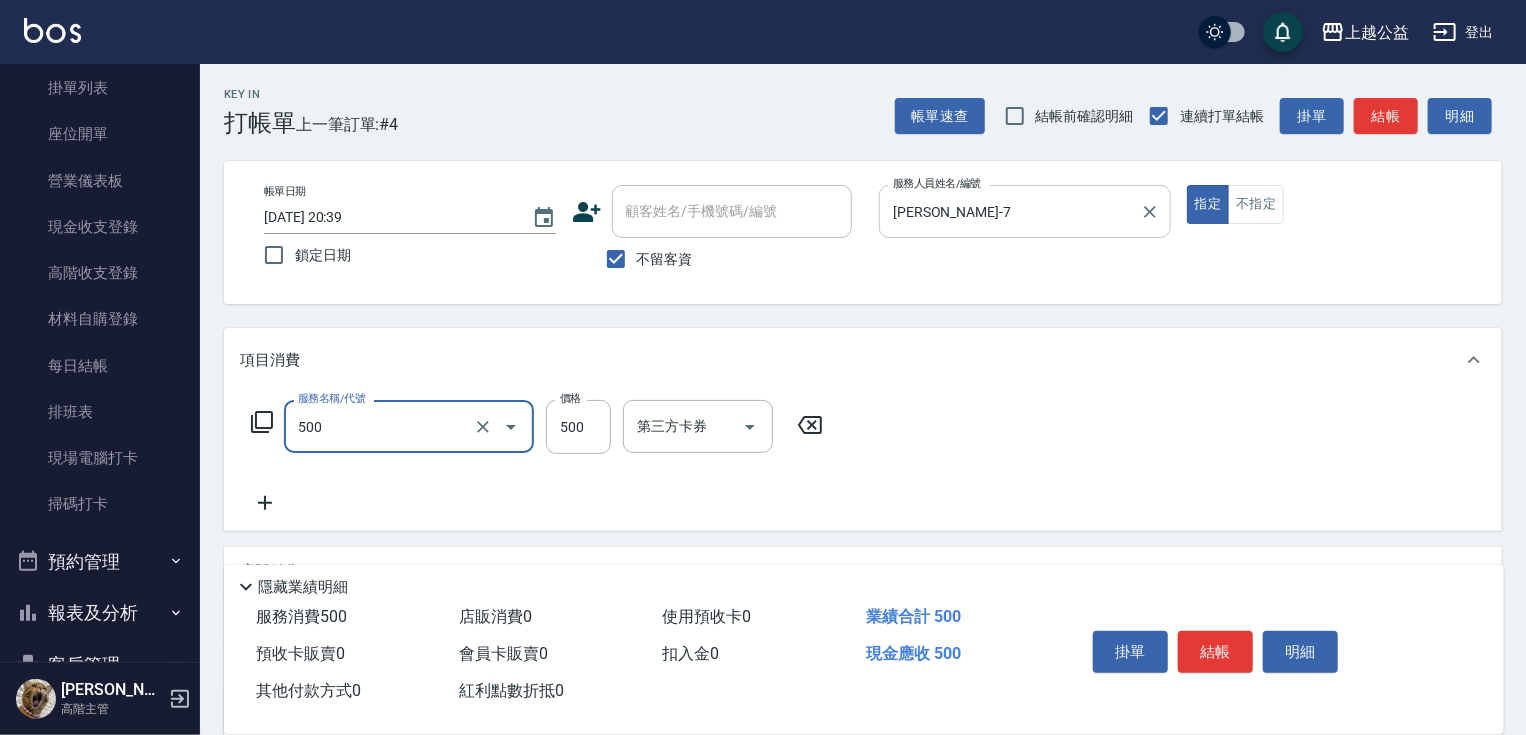 type on "洗剪500(500)" 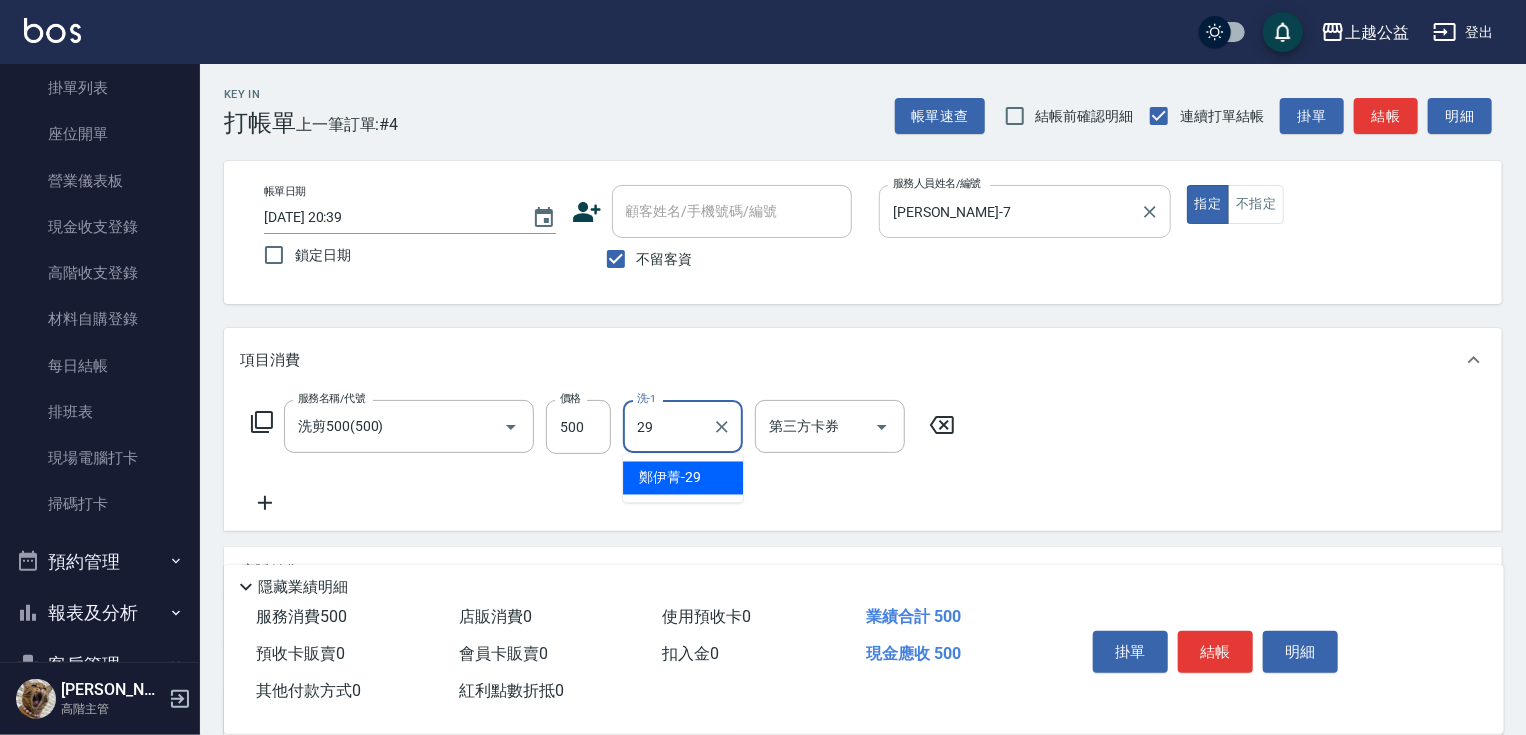 type on "[PERSON_NAME]-29" 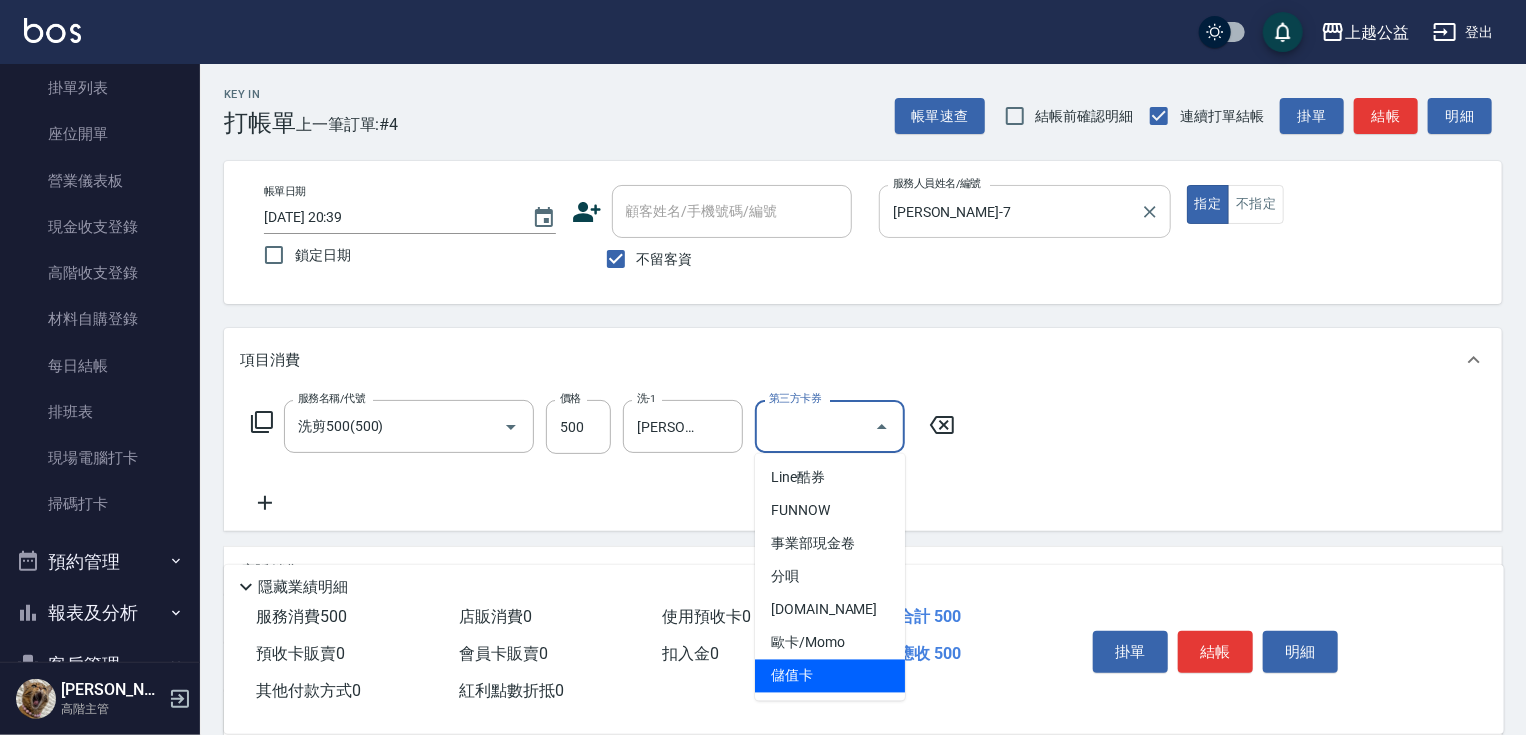 type on "儲值卡" 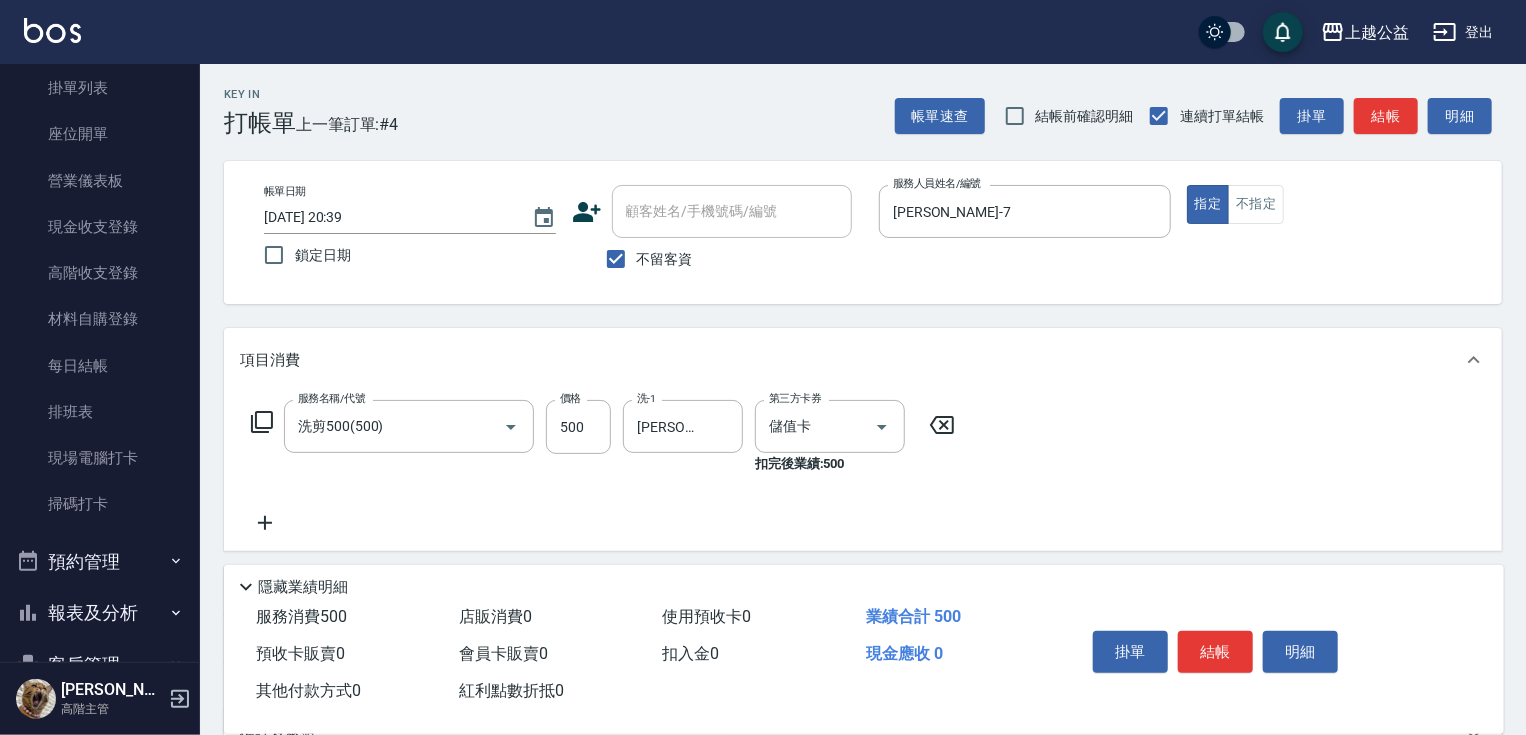 click on "不留客資" at bounding box center [665, 259] 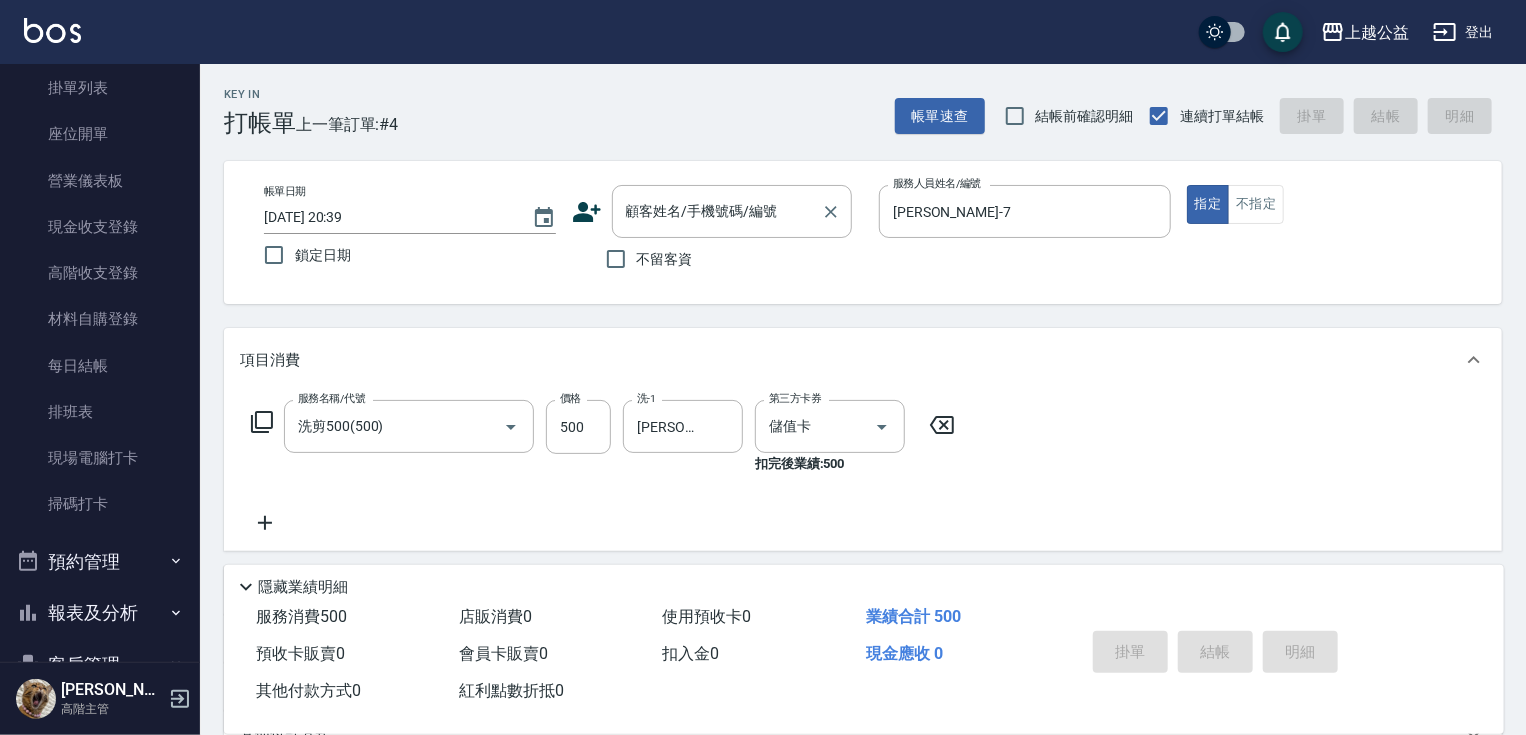 click on "顧客姓名/手機號碼/編號 顧客姓名/手機號碼/編號" at bounding box center (732, 211) 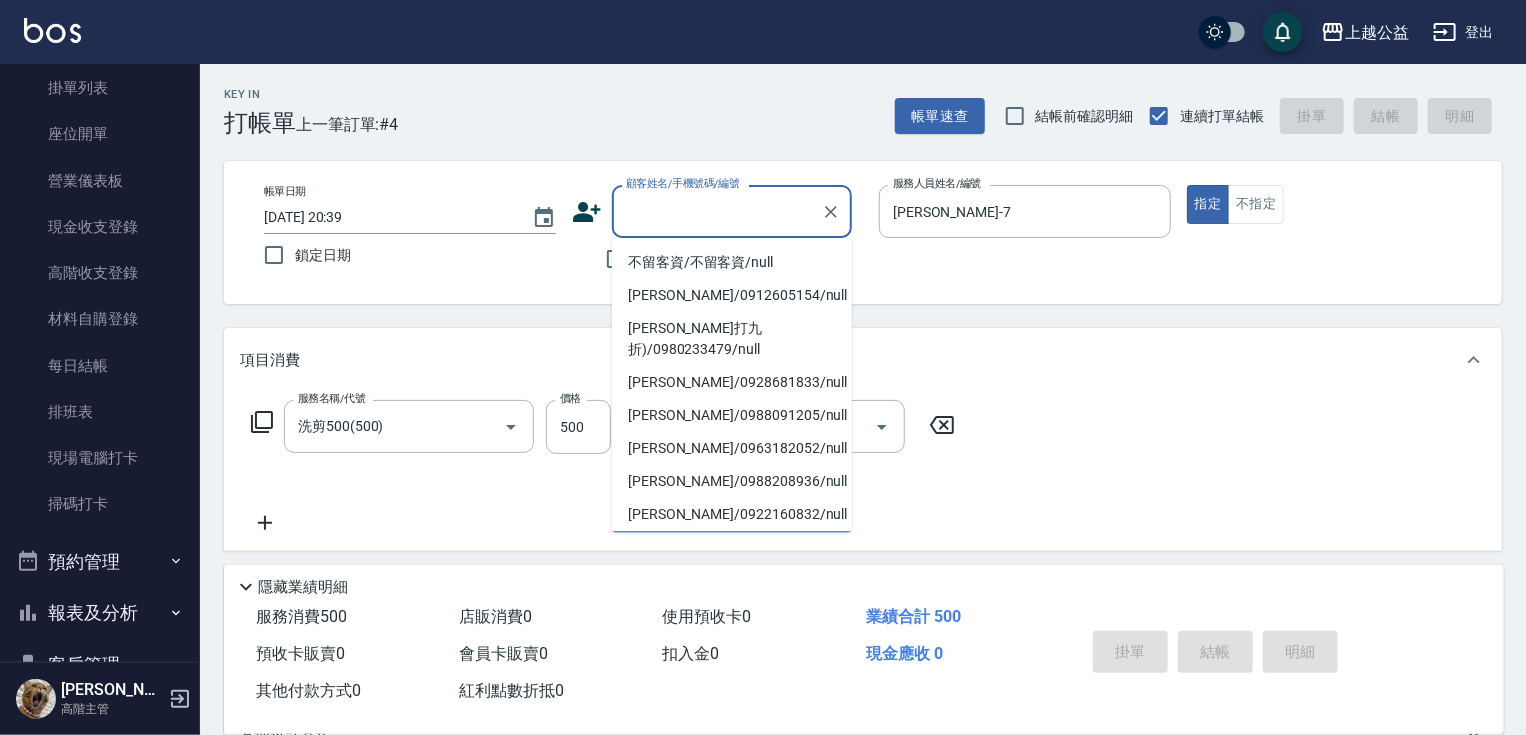 scroll, scrollTop: 32, scrollLeft: 0, axis: vertical 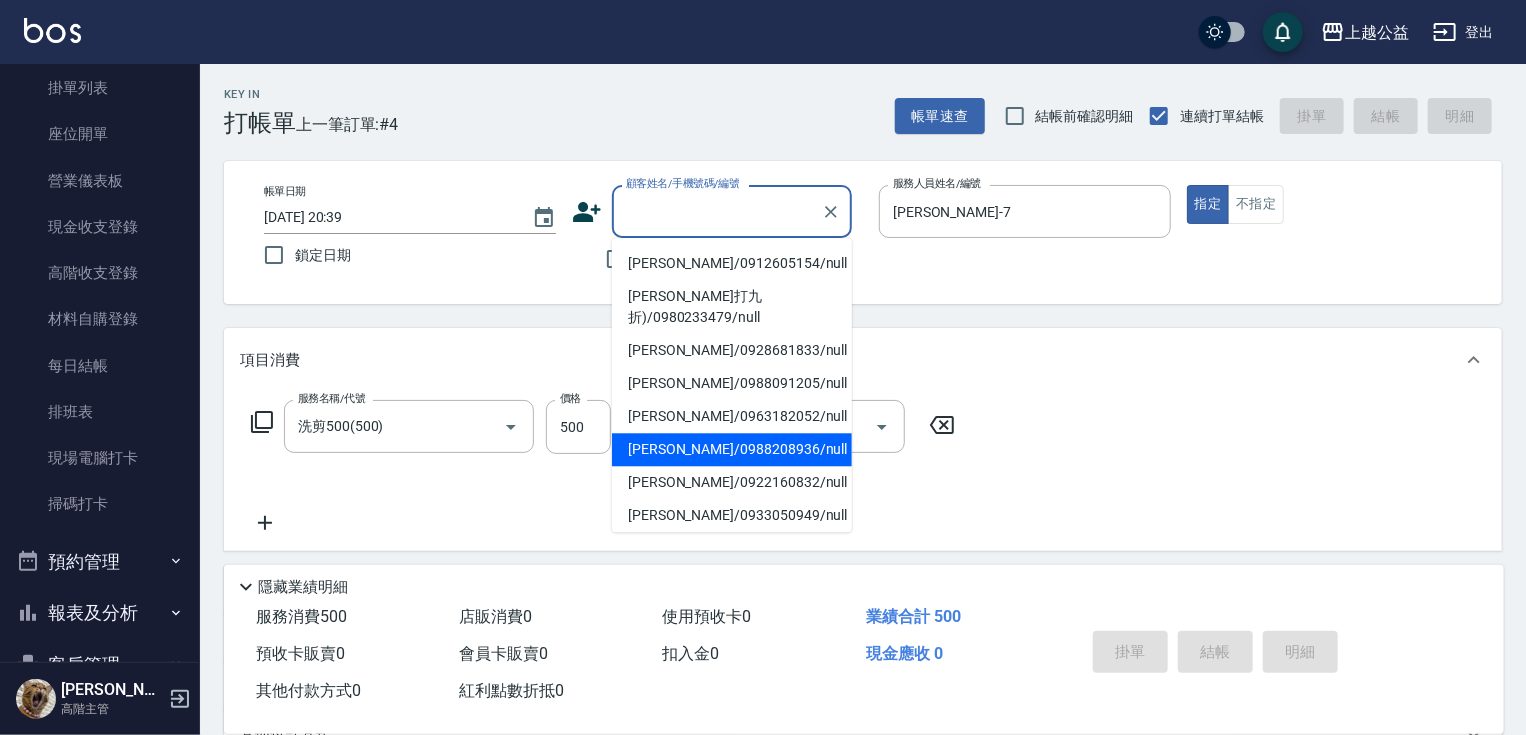 type on "[PERSON_NAME]/0988208936/null" 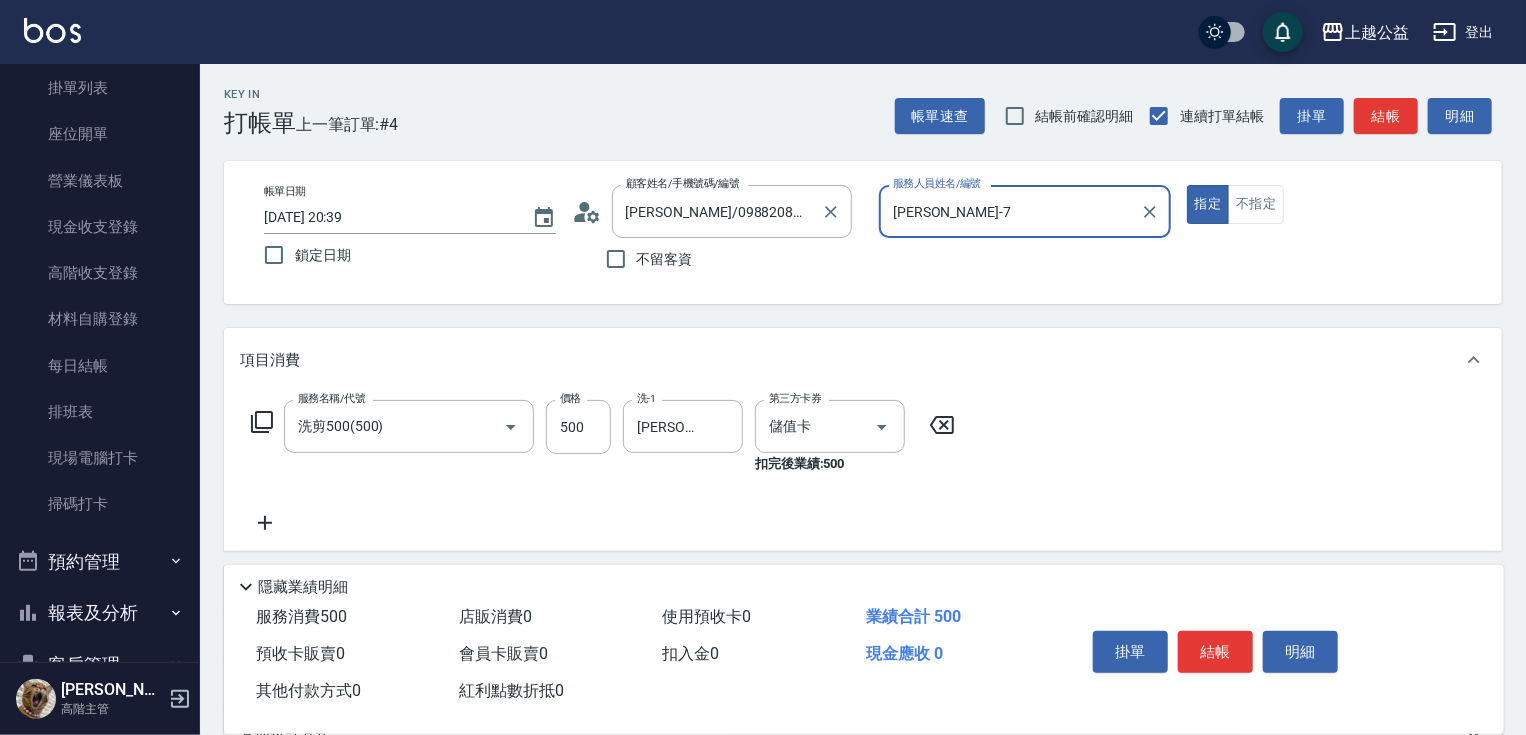 click on "指定" at bounding box center (1208, 204) 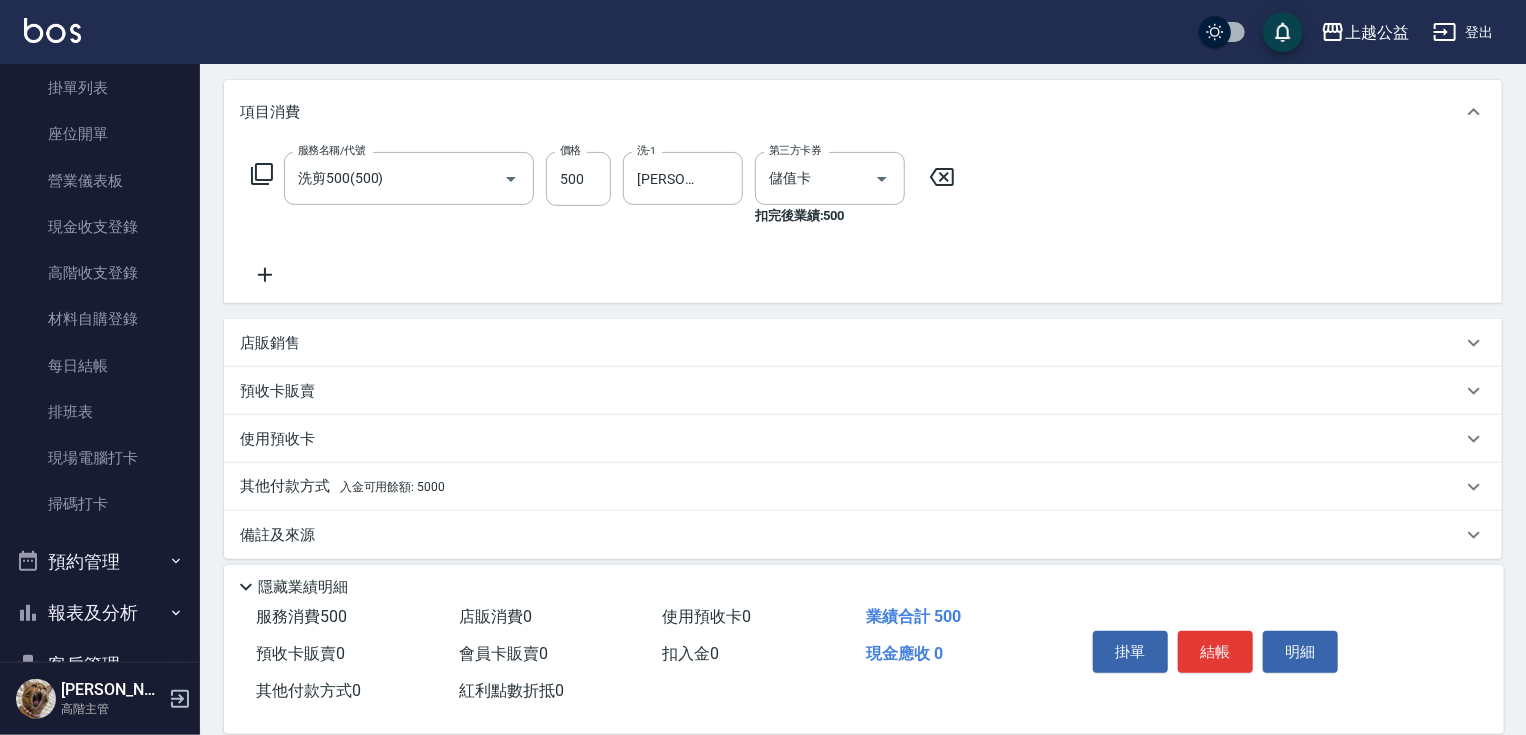 drag, startPoint x: 1295, startPoint y: 409, endPoint x: 516, endPoint y: 552, distance: 792.0164 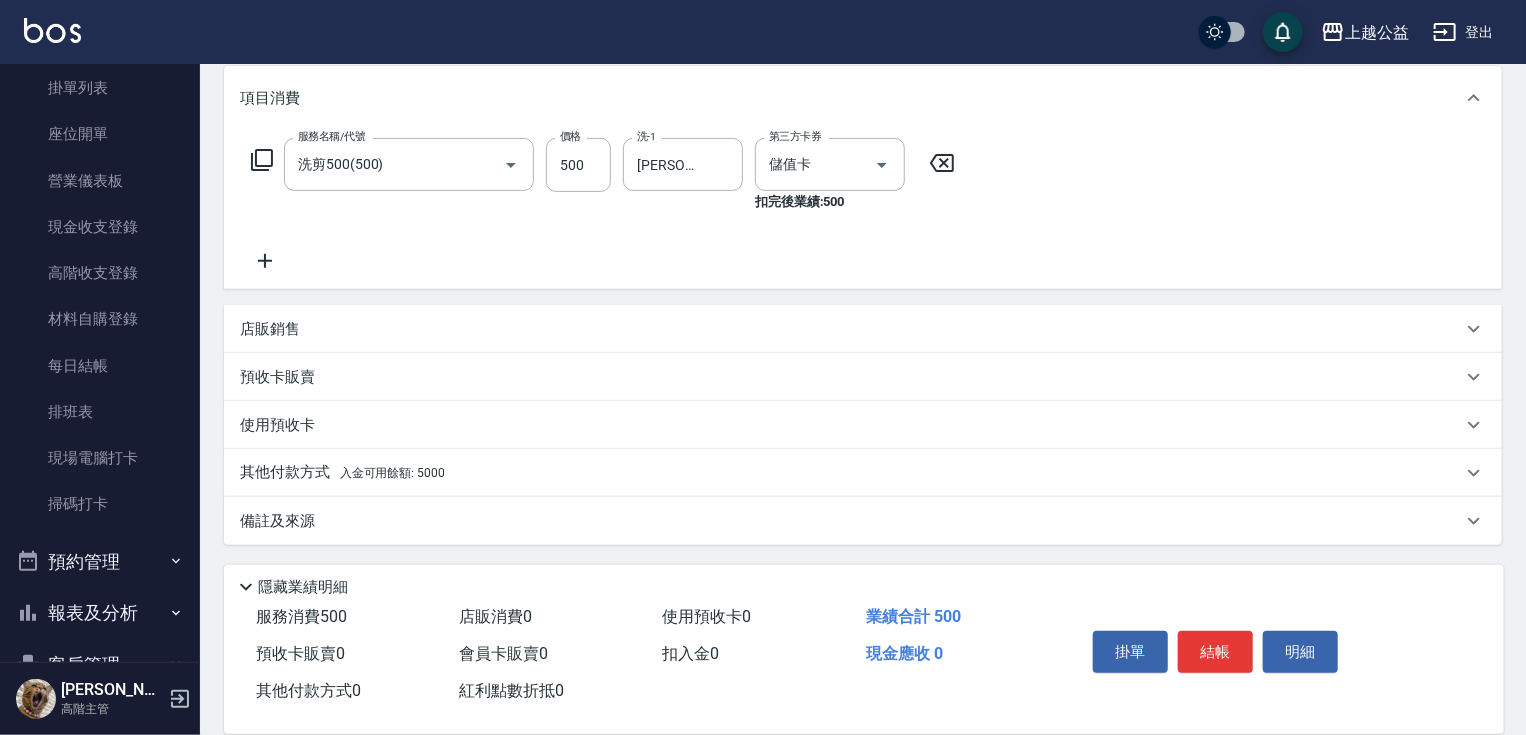 click on "入金可用餘額: 5000" at bounding box center (392, 473) 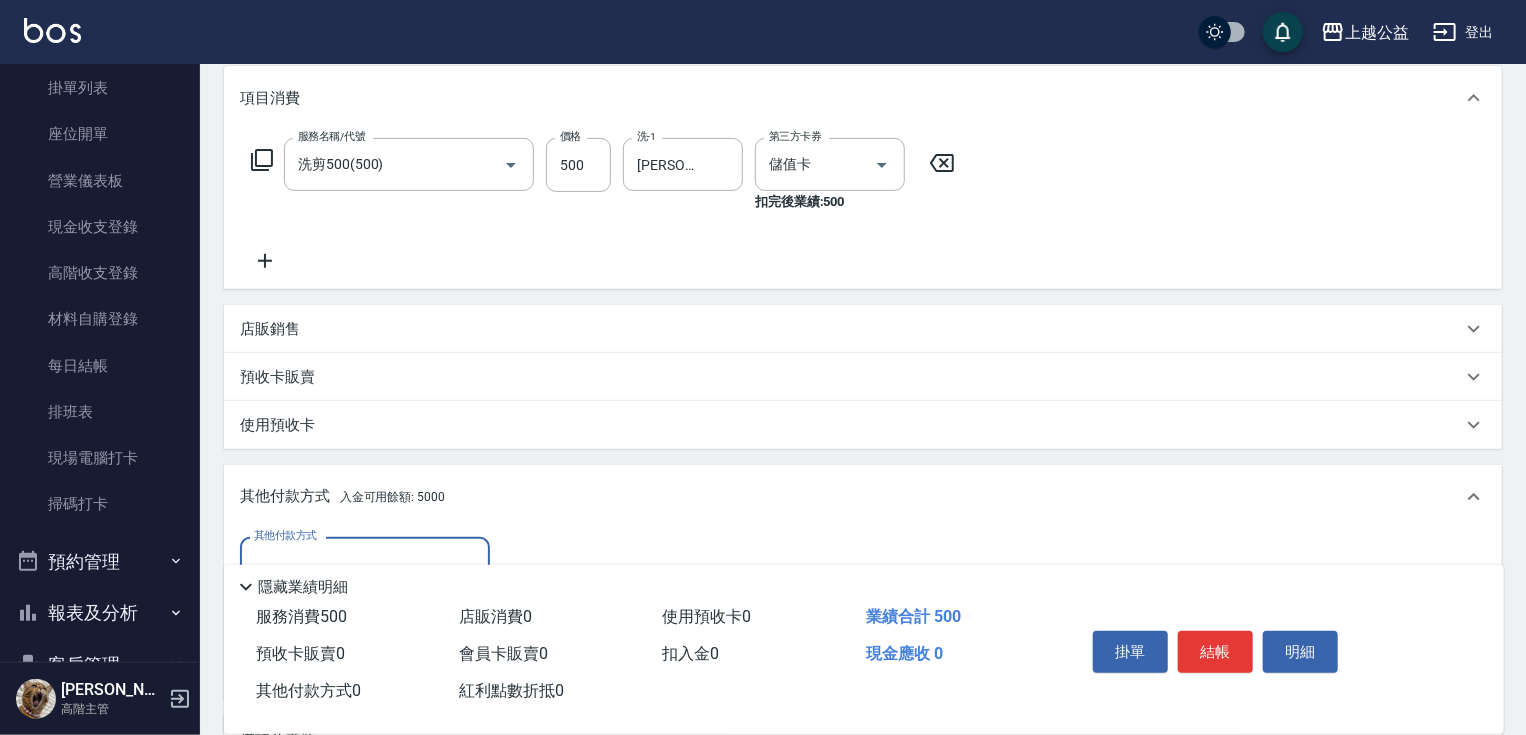 scroll, scrollTop: 0, scrollLeft: 0, axis: both 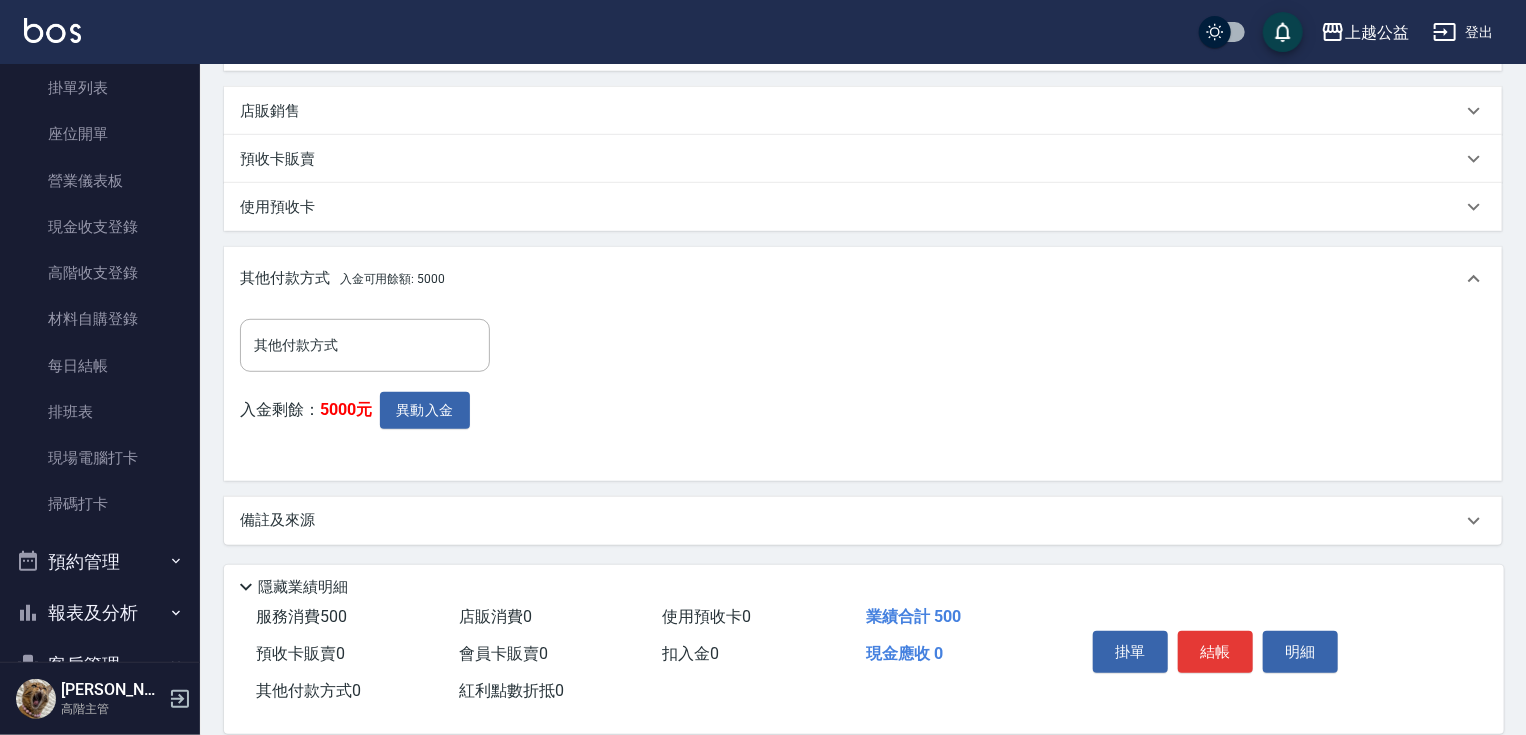 drag, startPoint x: 539, startPoint y: 405, endPoint x: 401, endPoint y: 447, distance: 144.24979 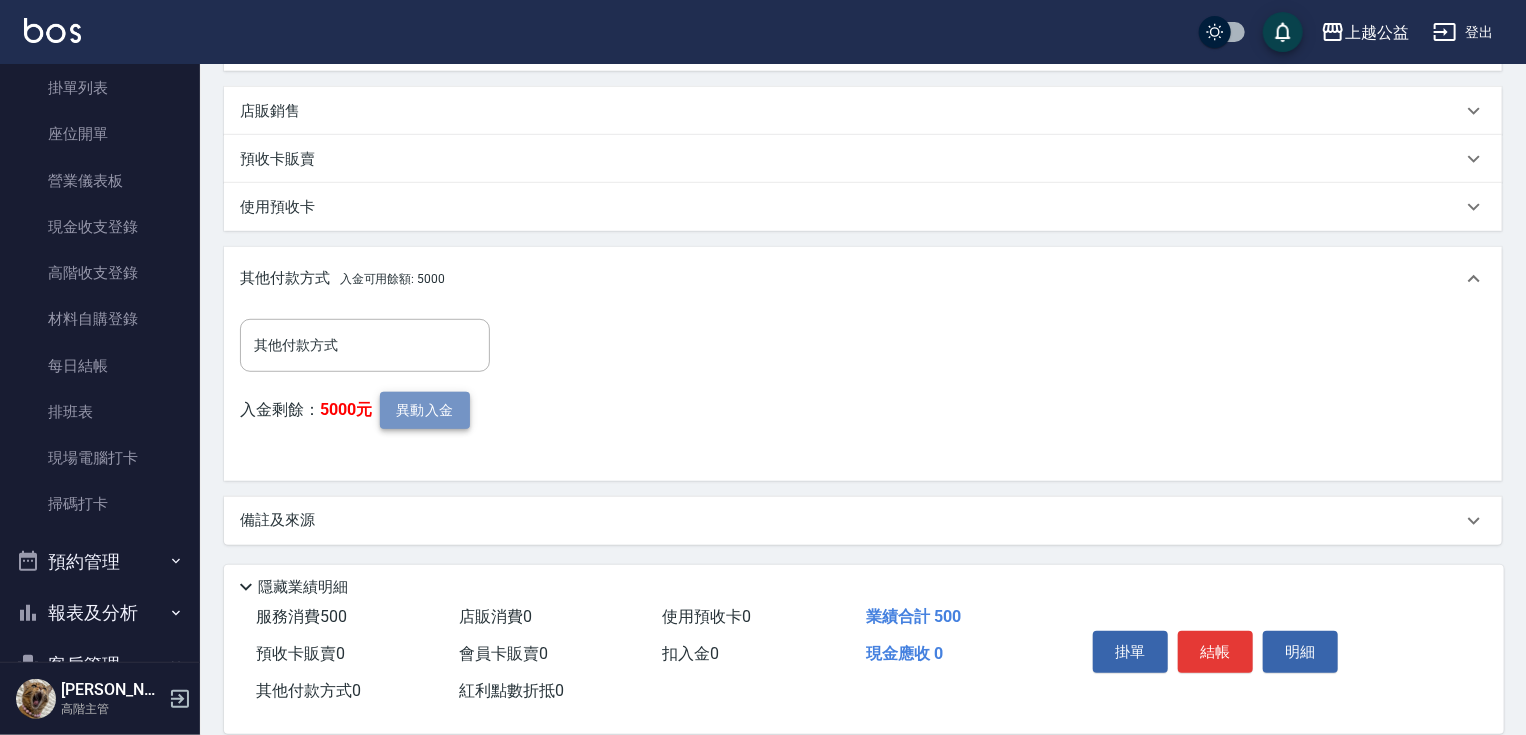 click on "異動入金" at bounding box center [425, 410] 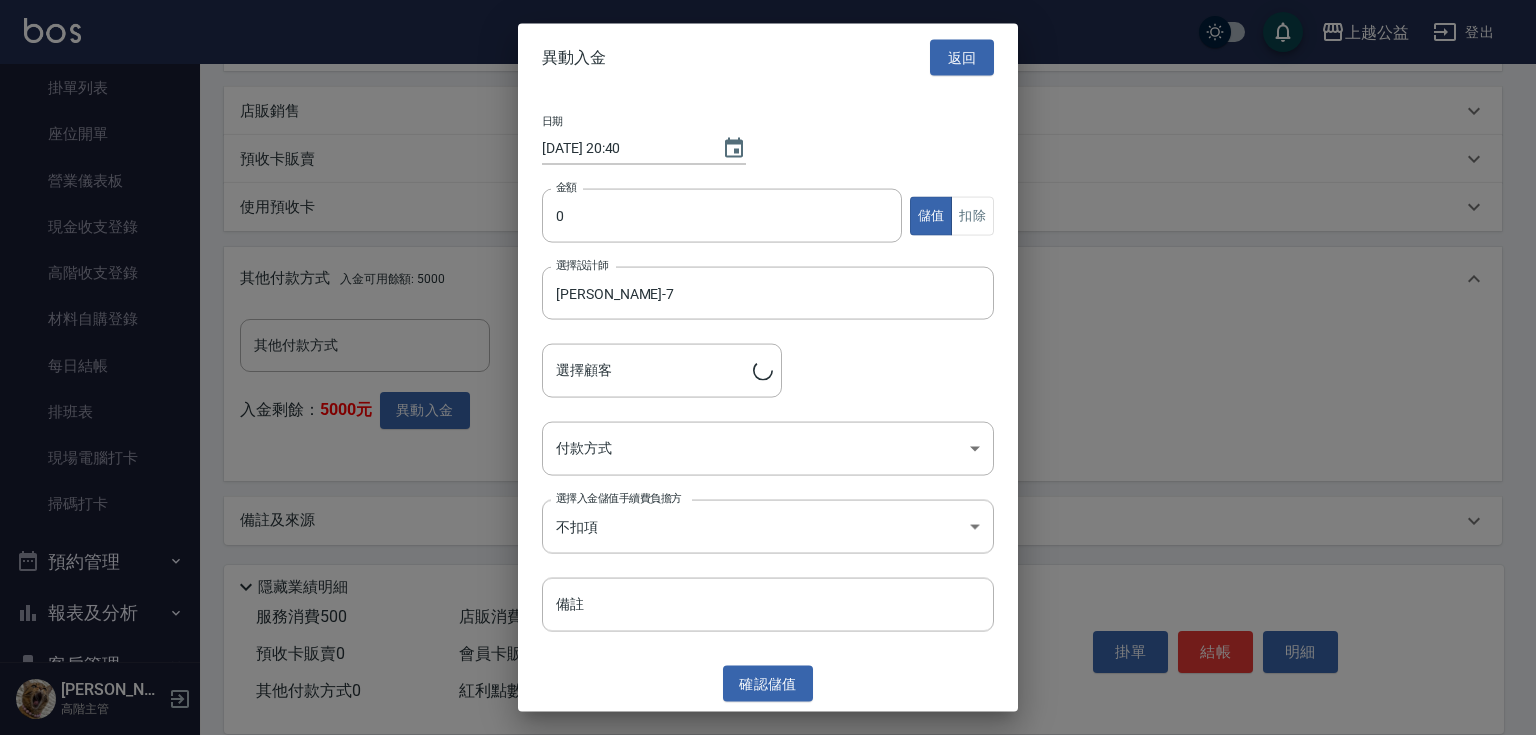 type on "[PERSON_NAME]/0988208936" 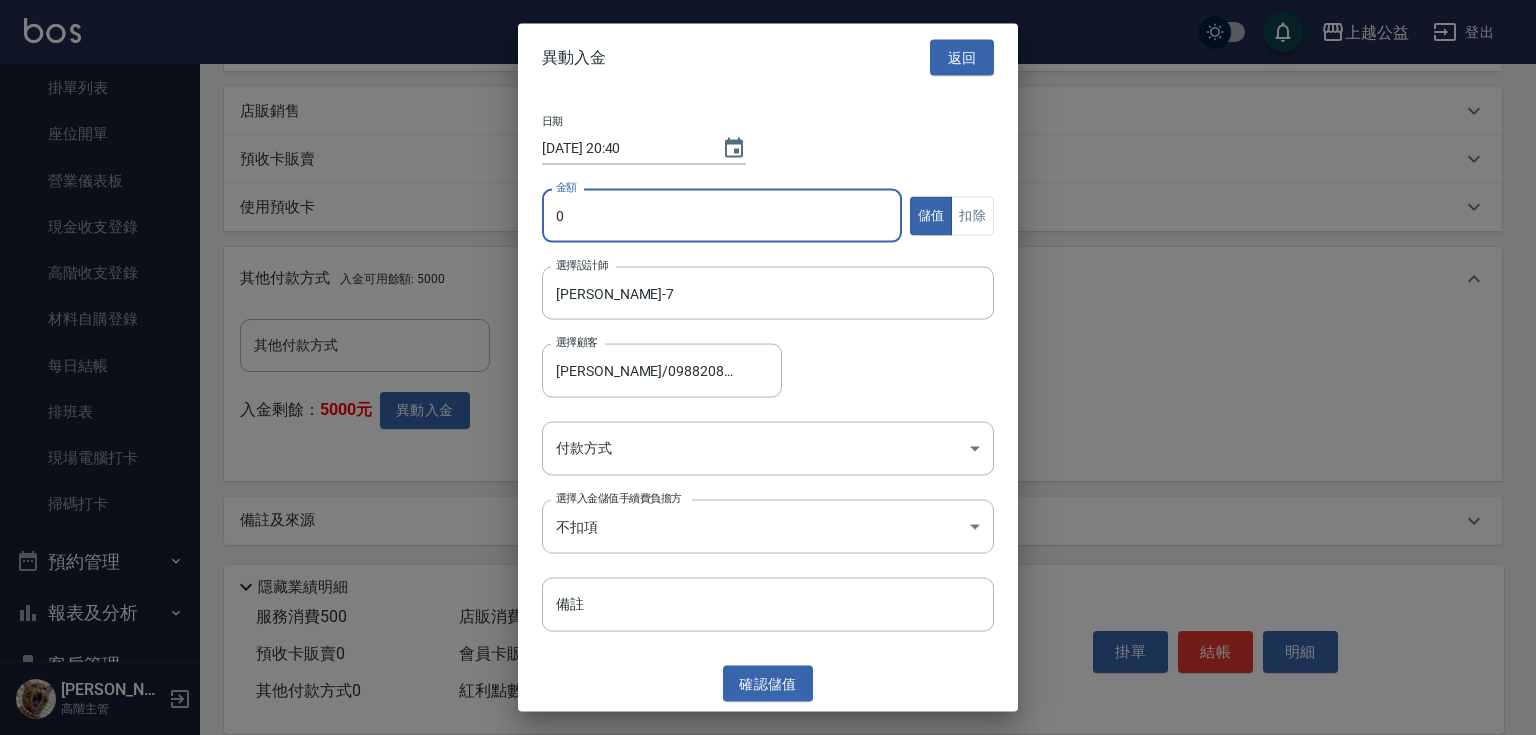 click on "0" at bounding box center (722, 216) 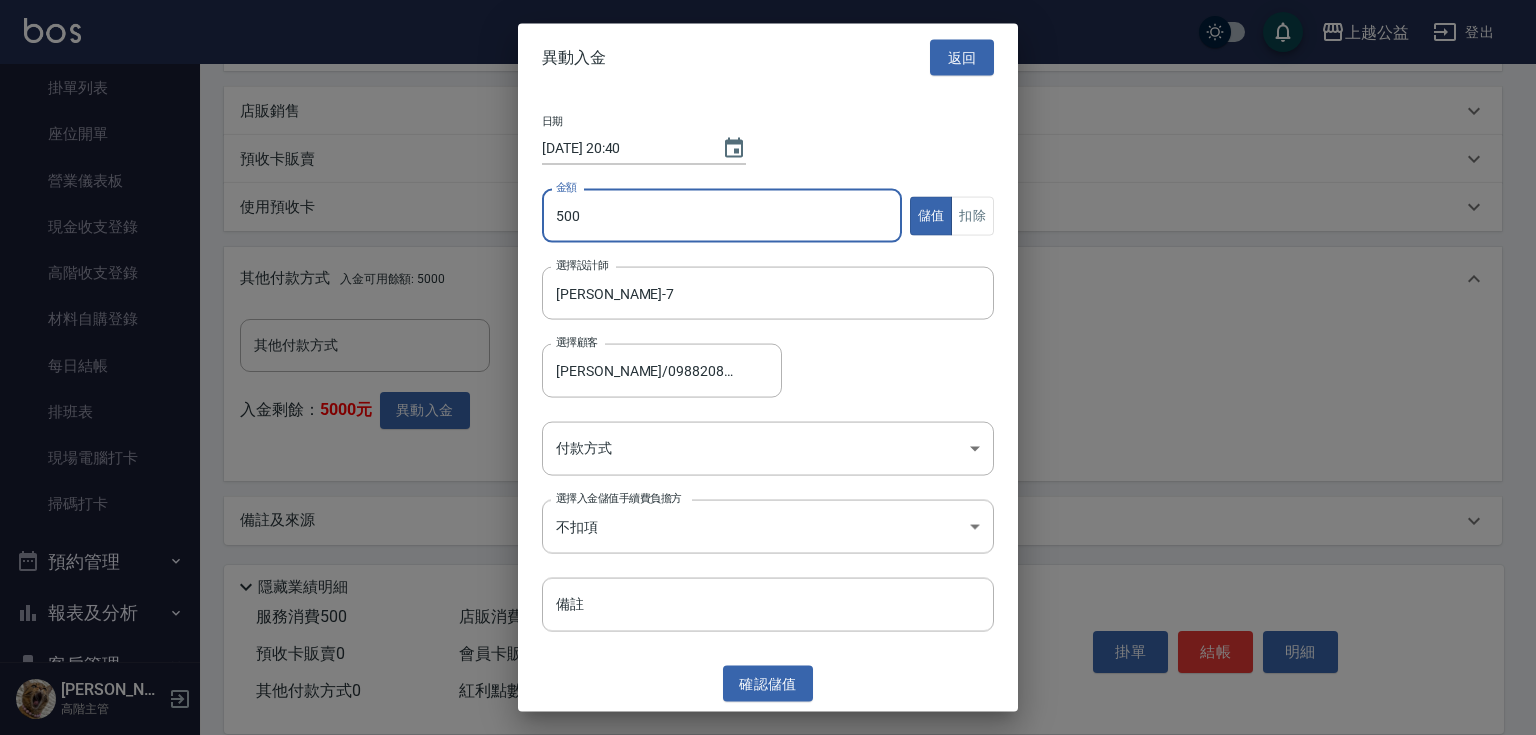 type on "500" 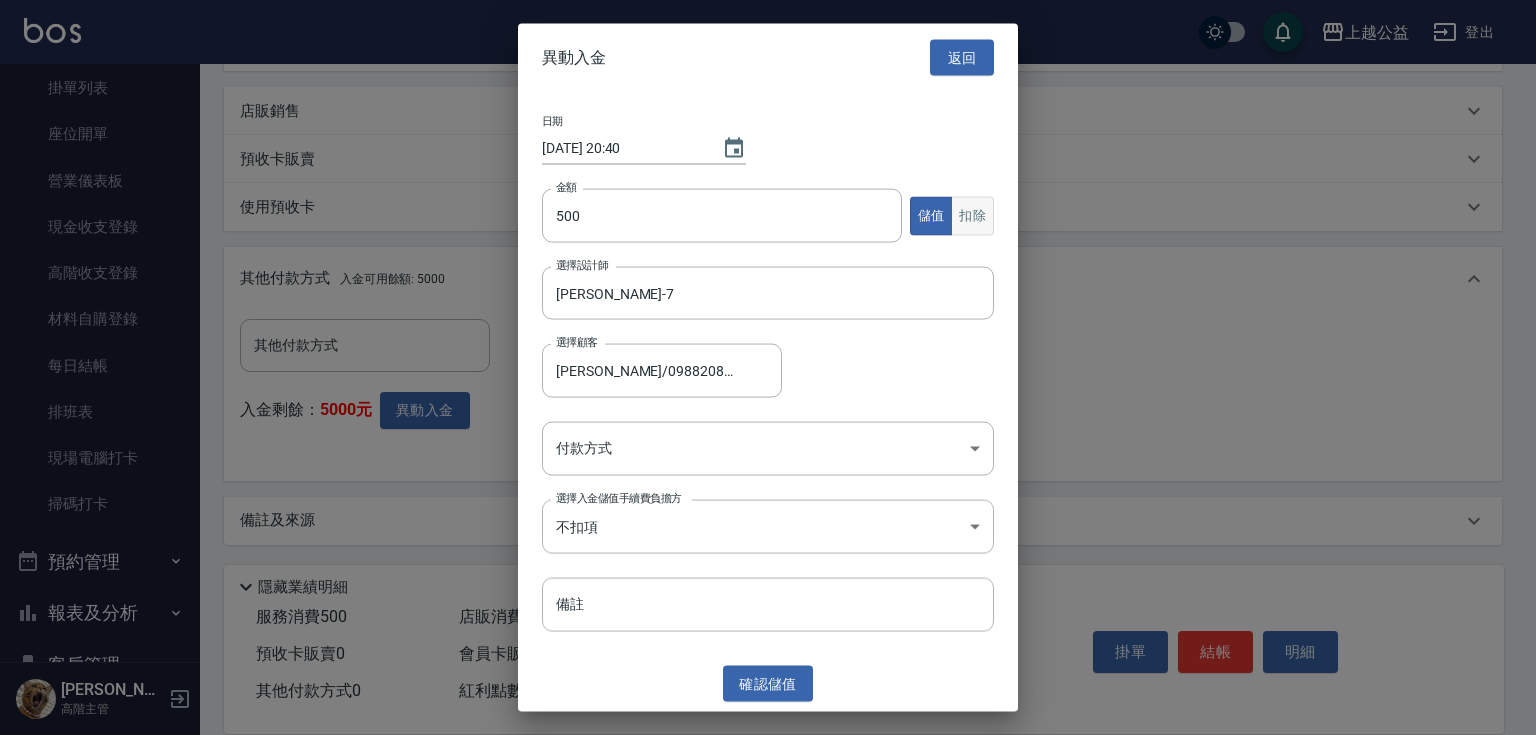 click on "扣除" at bounding box center (972, 215) 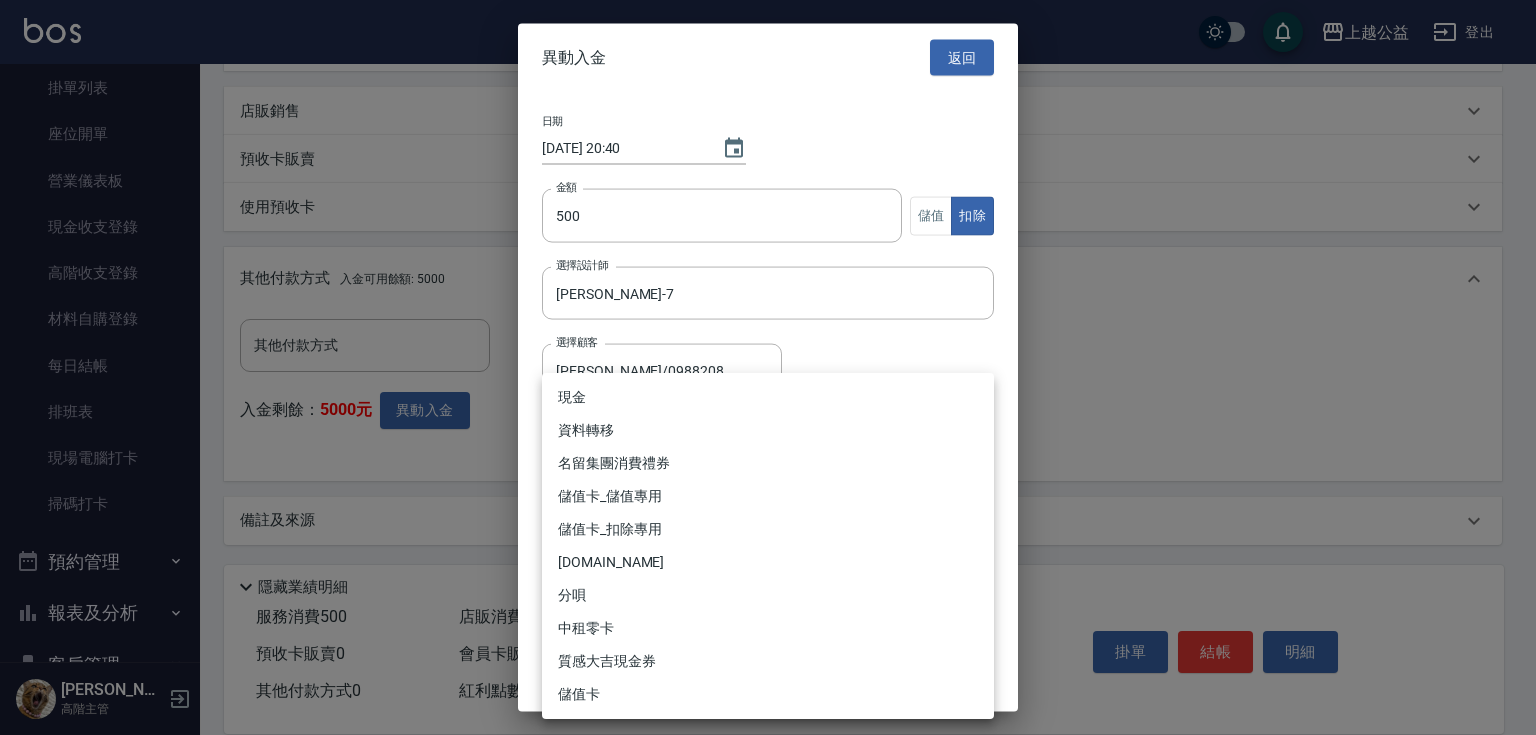 click on "上越公益 登出 櫃檯作業 打帳單 帳單列表 掛單列表 座位開單 營業儀表板 現金收支登錄 高階收支登錄 材料自購登錄 每日結帳 排班表 現場電腦打卡 掃碼打卡 預約管理 預約管理 單日預約紀錄 單週預約紀錄 報表及分析 報表目錄 消費分析儀表板 店家區間累計表 店家日報表 店家排行榜 互助日報表 互助月報表 互助排行榜 互助點數明細 互助業績報表 全店業績分析表 每日業績分析表 營業統計分析表 營業項目月分析表 設計師業績表 設計師日報表 設計師業績分析表 設計師業績月報表 設計師抽成報表 設計師排行榜 商品銷售排行榜 商品消耗明細 商品進銷貨報表 商品庫存表 商品庫存盤點表 會員卡銷售報表 服務扣項明細表 單一服務項目查詢 店販抽成明細 店販分類抽成明細 顧客入金餘額表 顧客卡券餘額表 每日非現金明細 每日收支明細 收支分類明細表 收支匯款表 0" at bounding box center [768, 127] 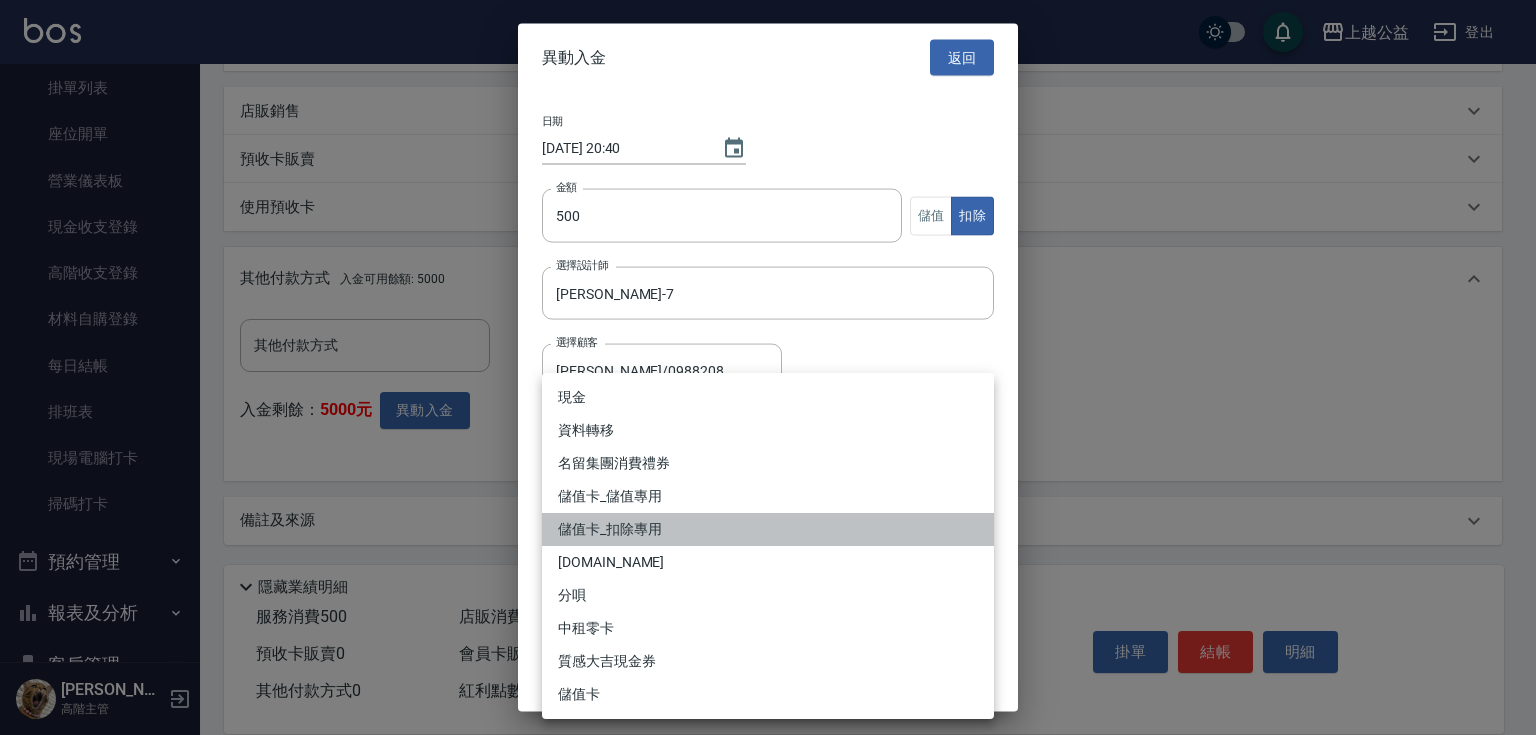 click on "儲值卡_扣除專用" at bounding box center [768, 529] 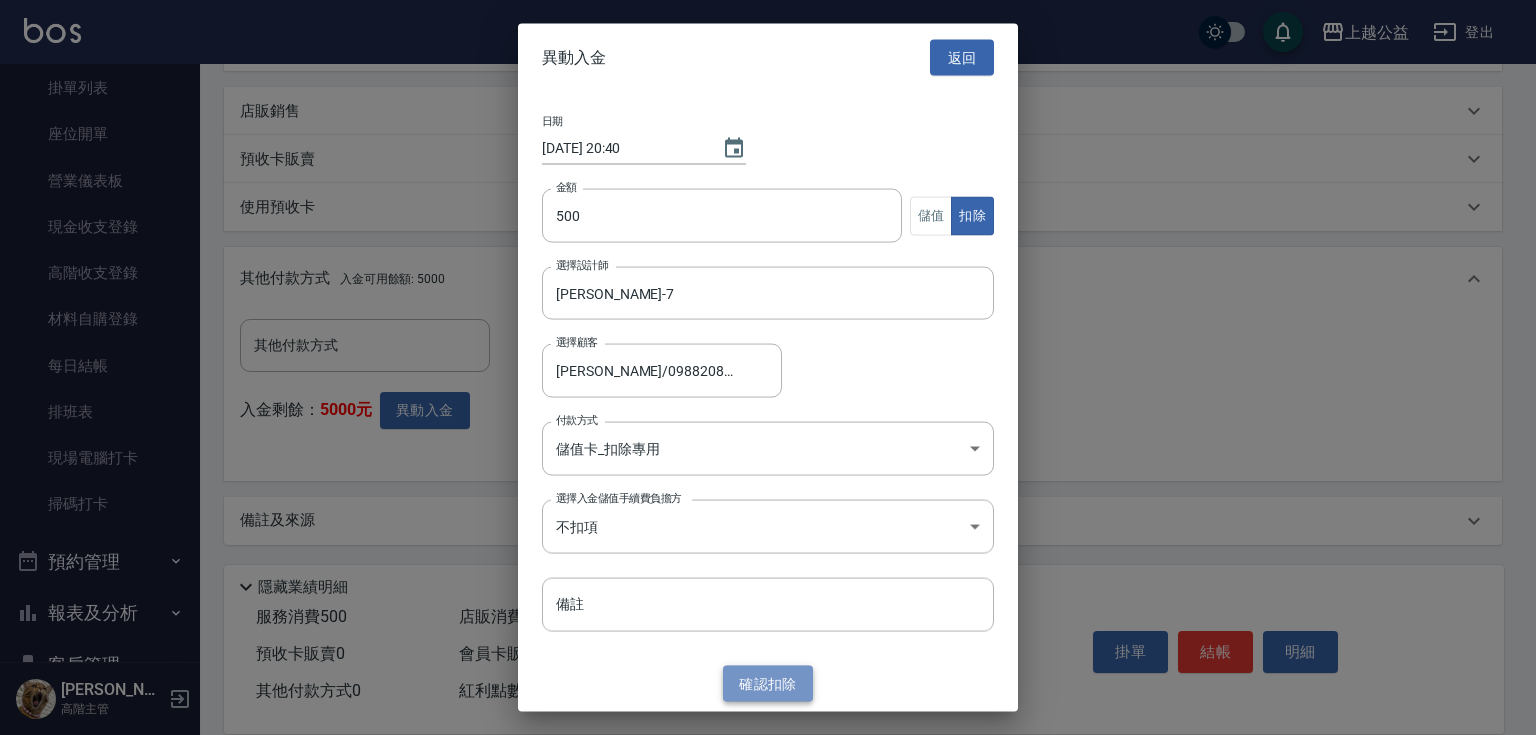 click on "確認 扣除" at bounding box center (768, 683) 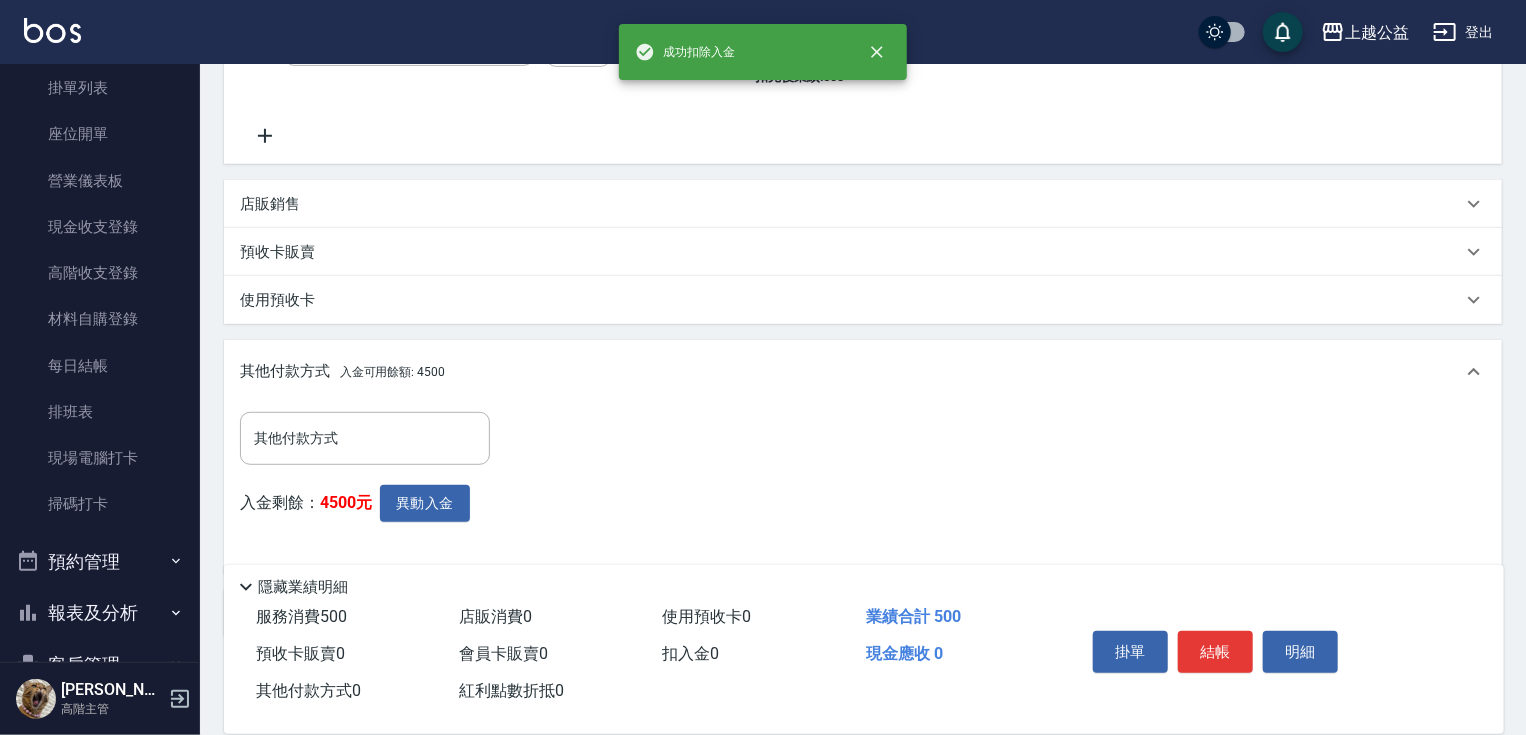 scroll, scrollTop: 480, scrollLeft: 0, axis: vertical 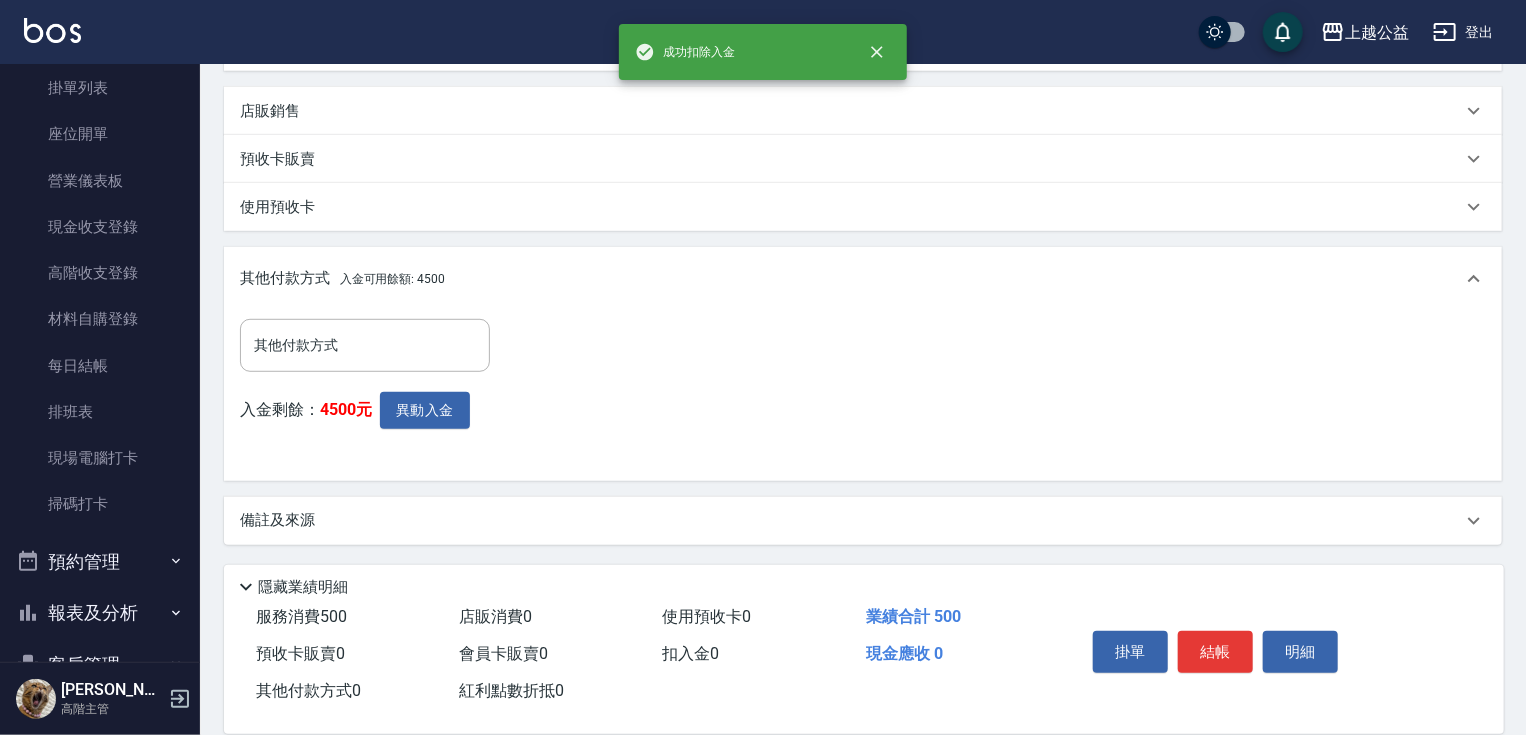 click on "結帳" at bounding box center [1215, 652] 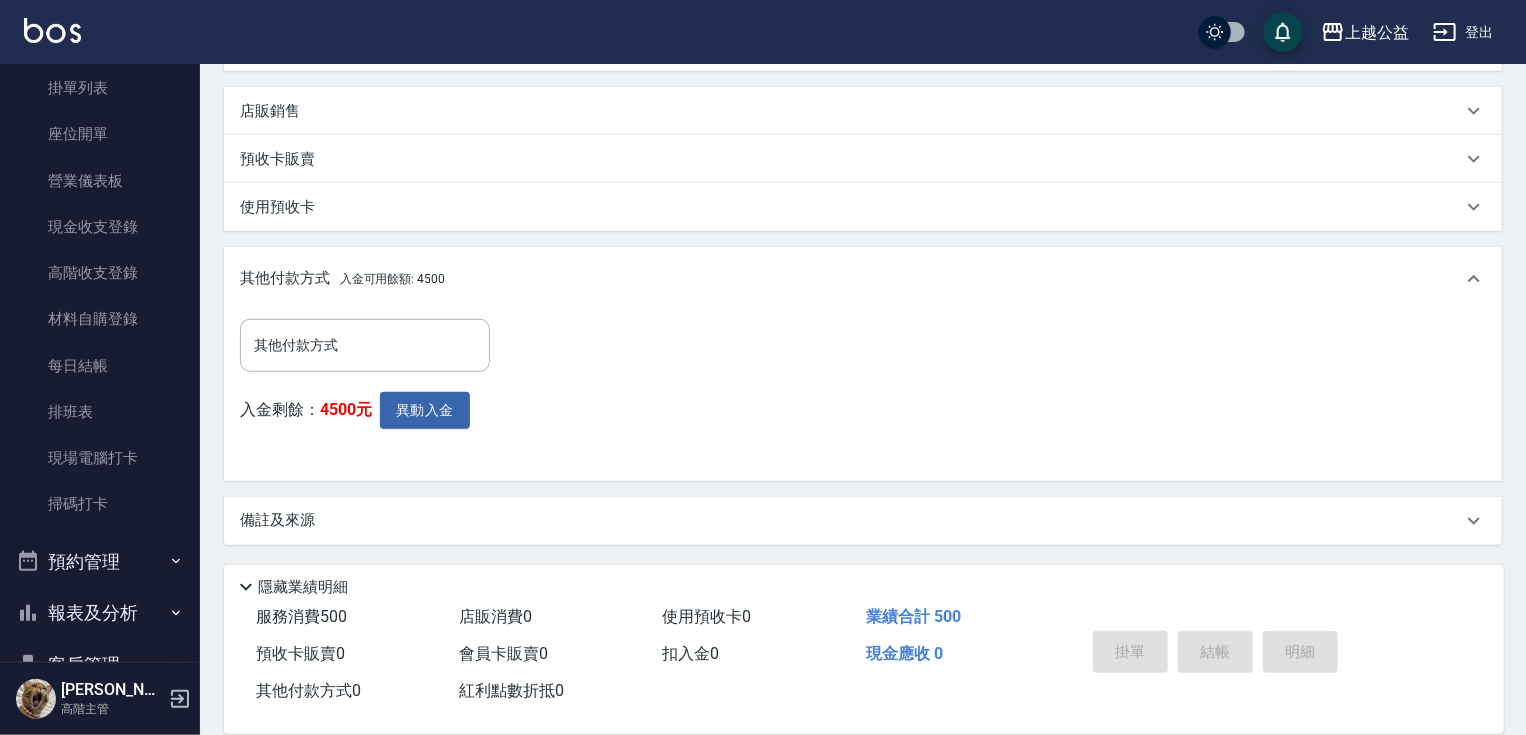 type on "[DATE] 20:40" 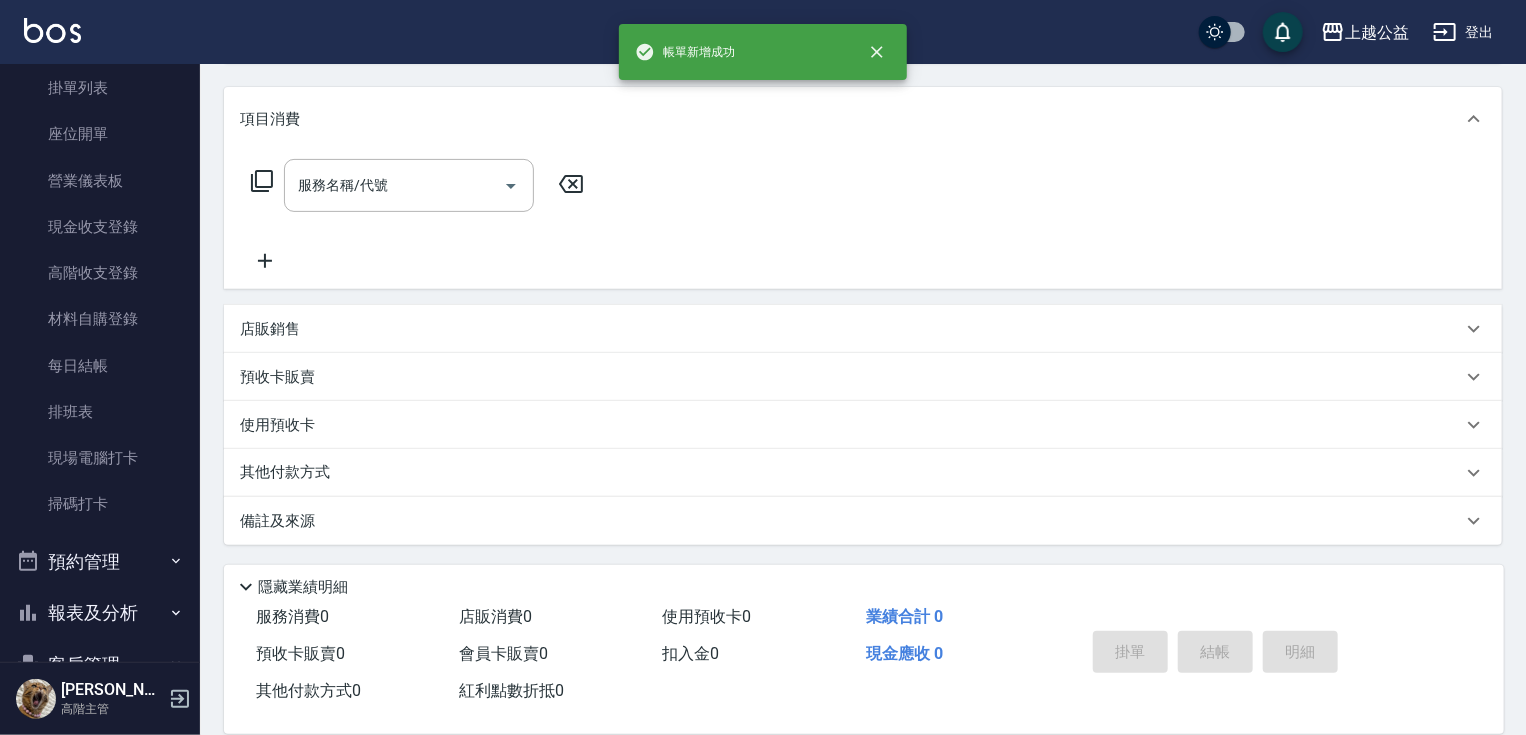 scroll, scrollTop: 0, scrollLeft: 0, axis: both 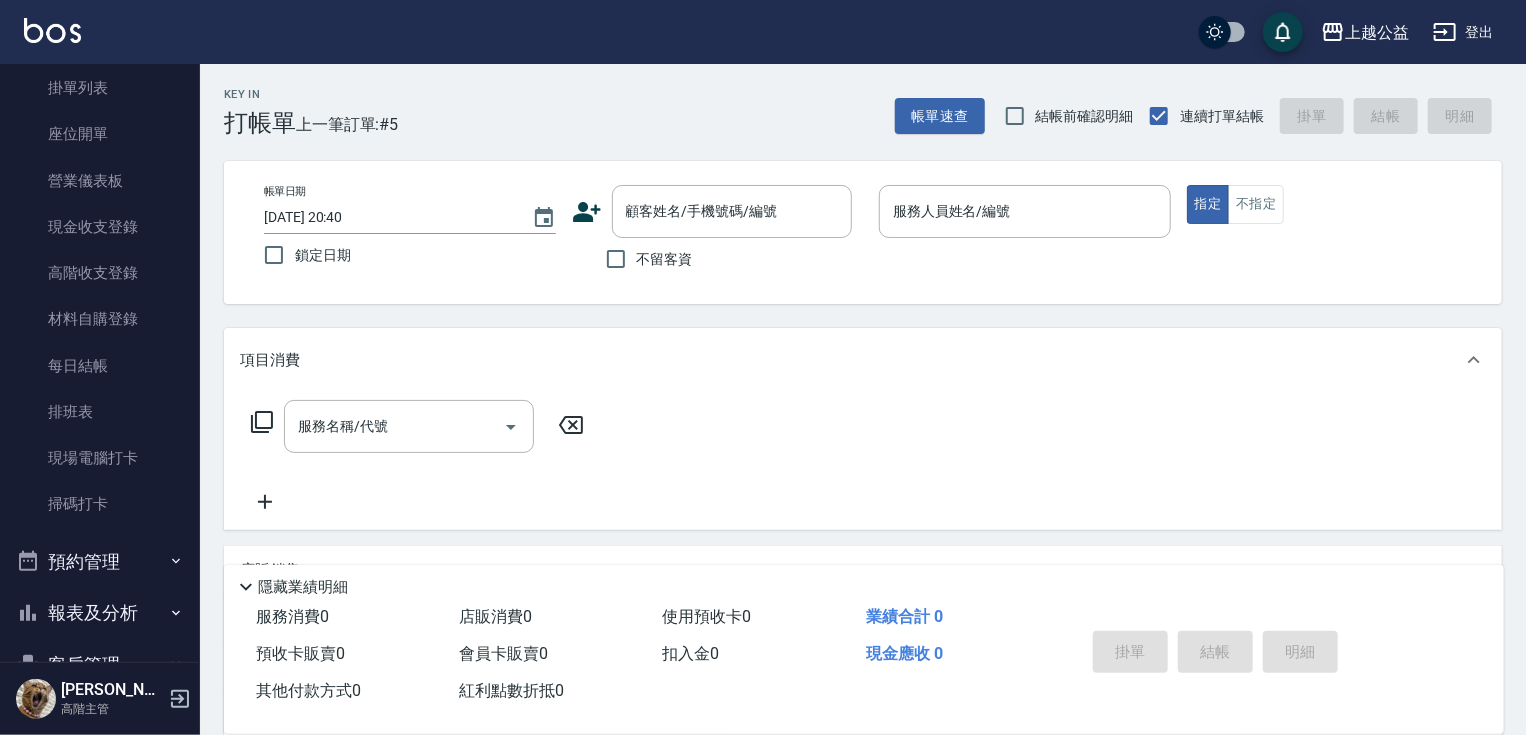 click on "不留客資" at bounding box center [665, 259] 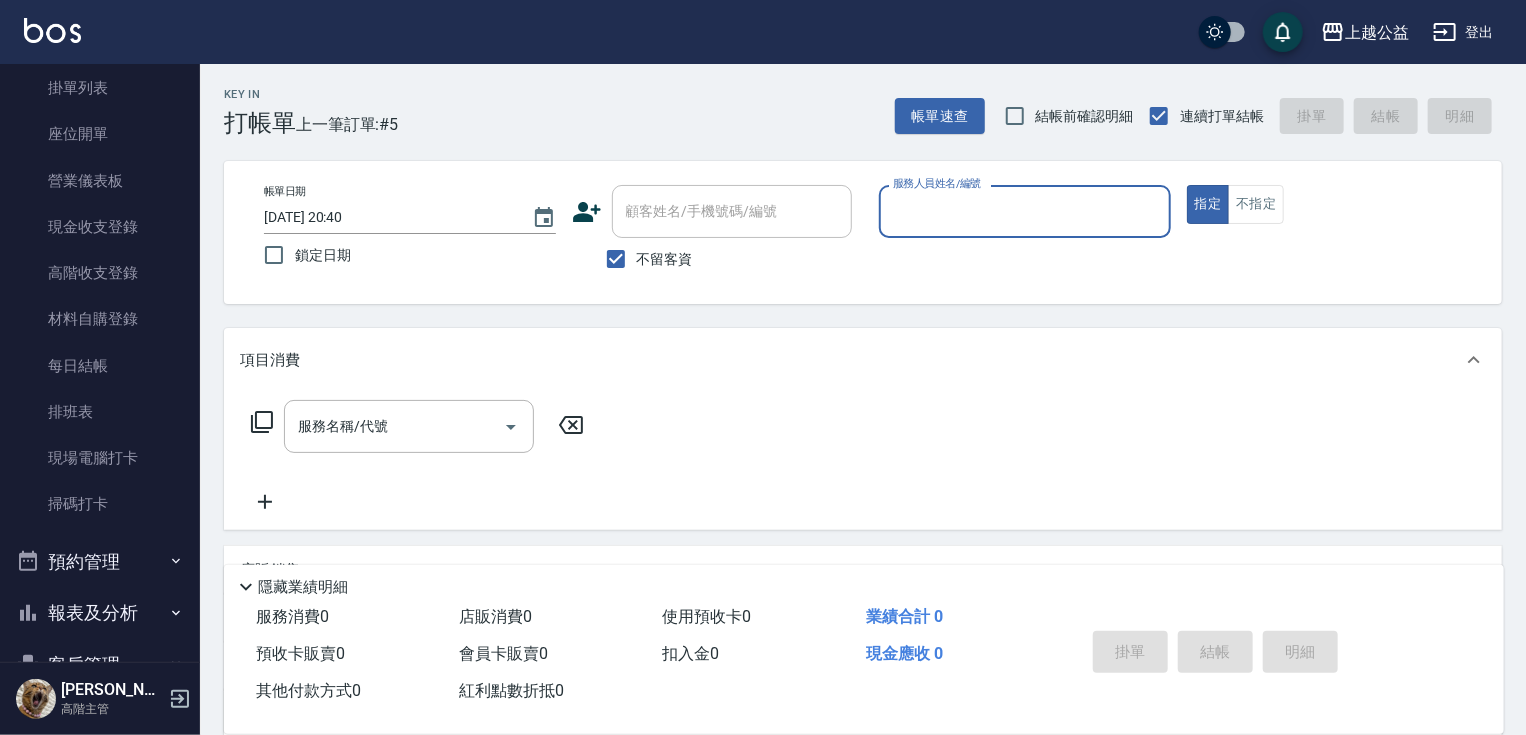 click on "服務人員姓名/編號" at bounding box center [1025, 211] 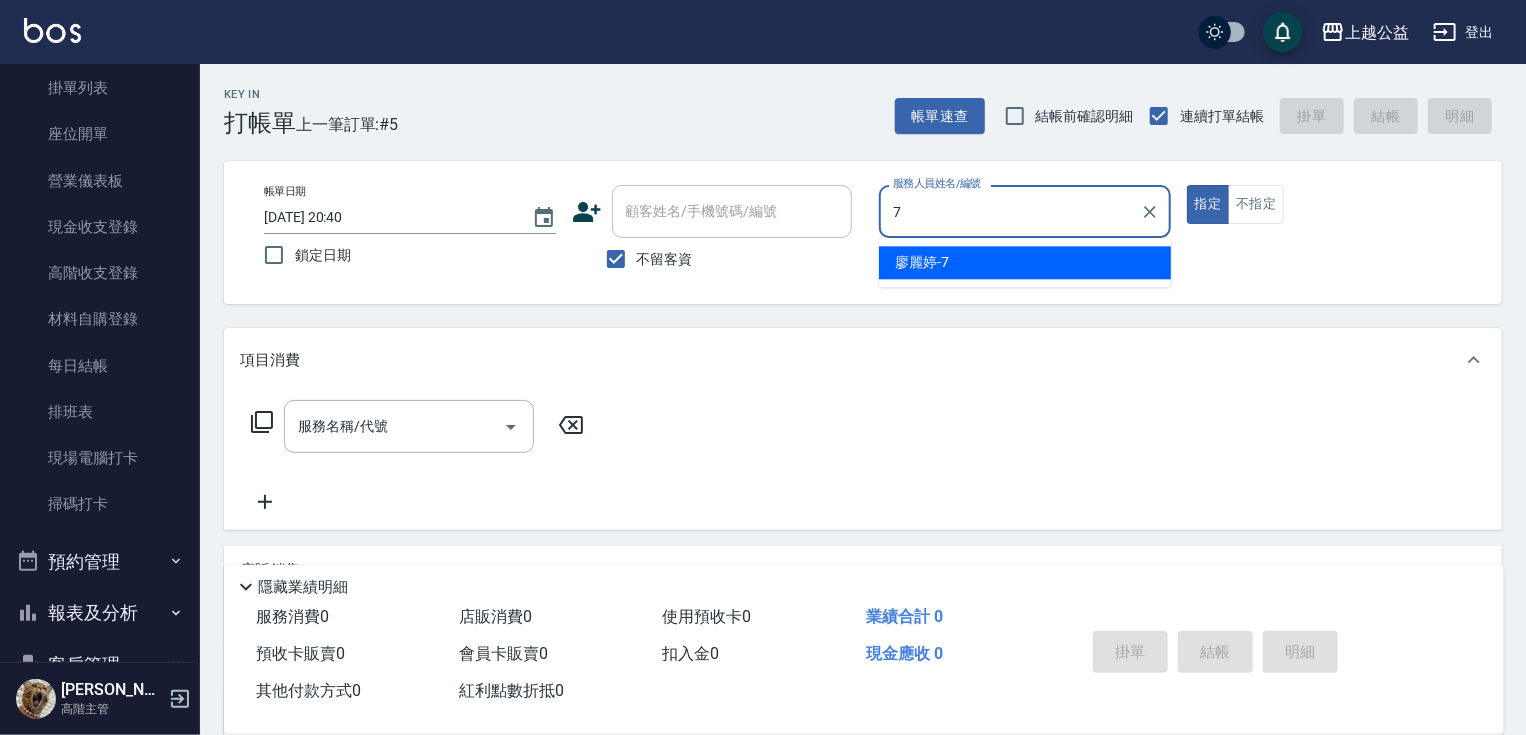 type on "[PERSON_NAME]-7" 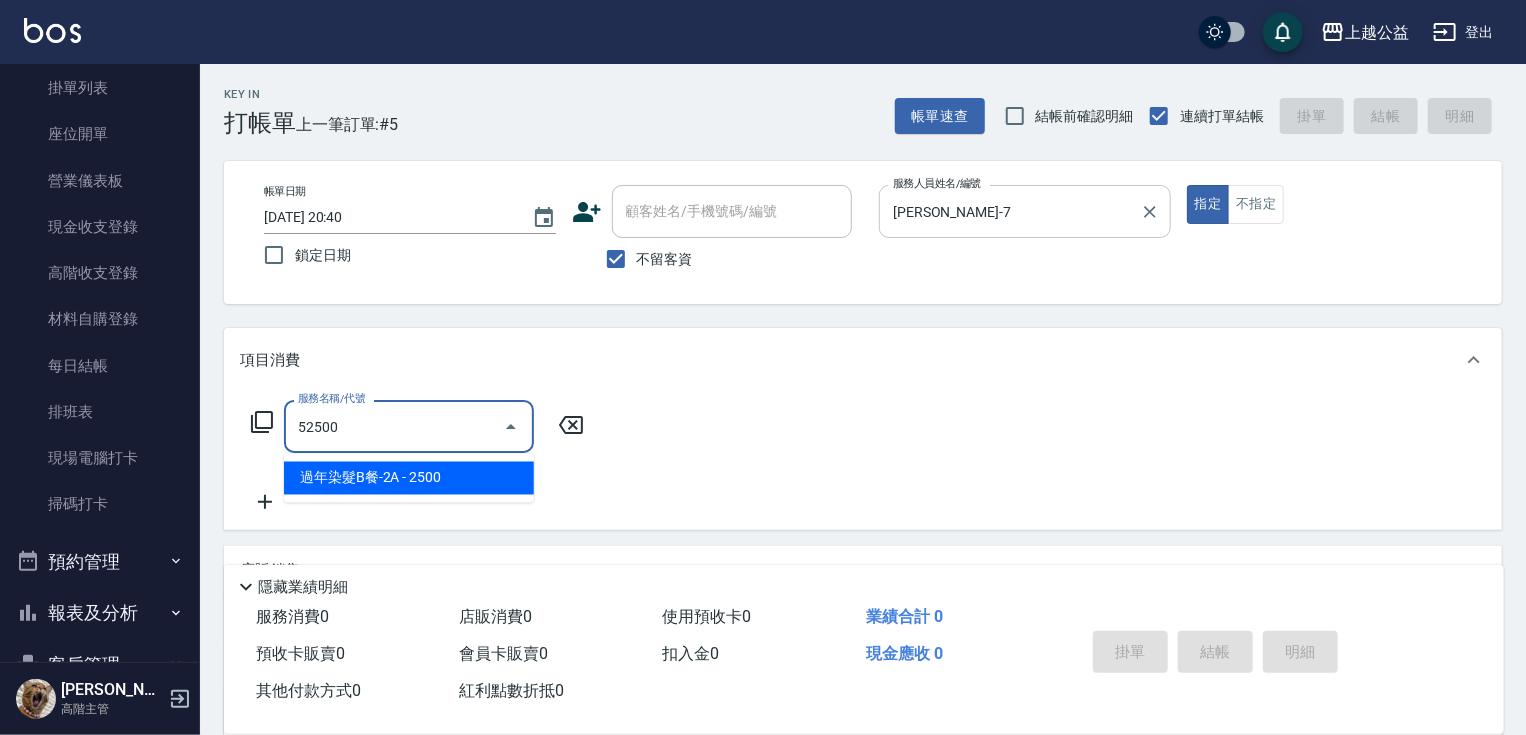 type on "過年染髮B餐-2A(52500)" 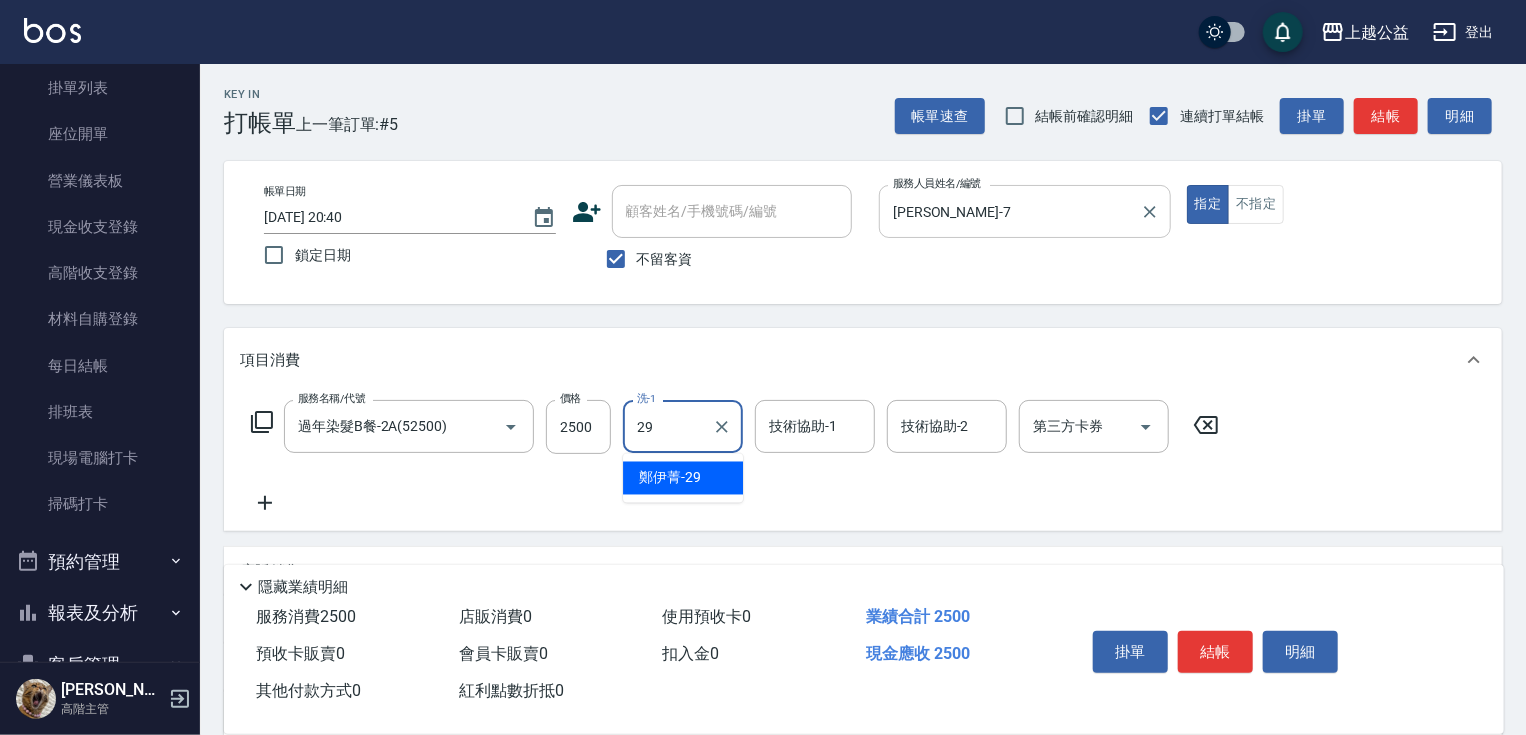 type on "[PERSON_NAME]-29" 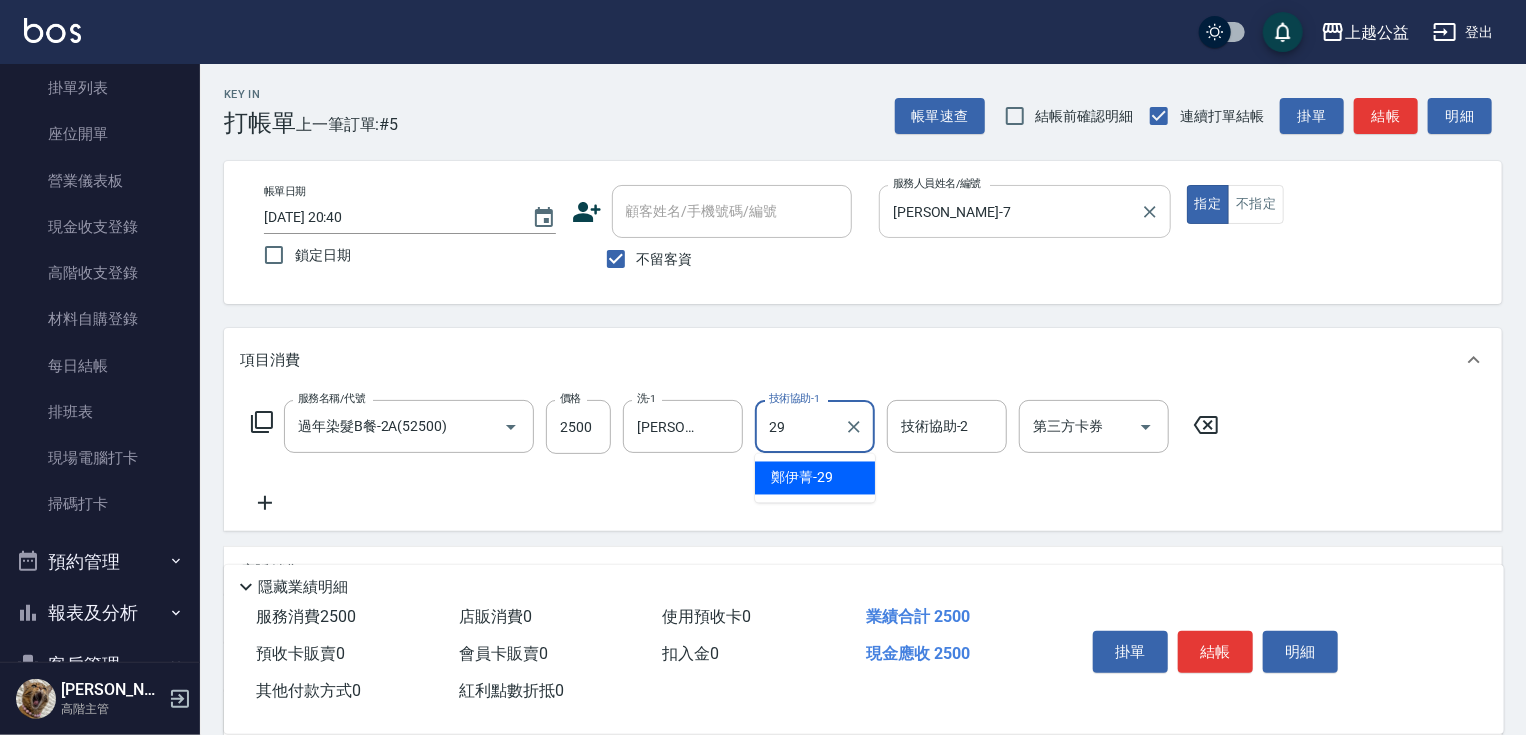 type on "[PERSON_NAME]-29" 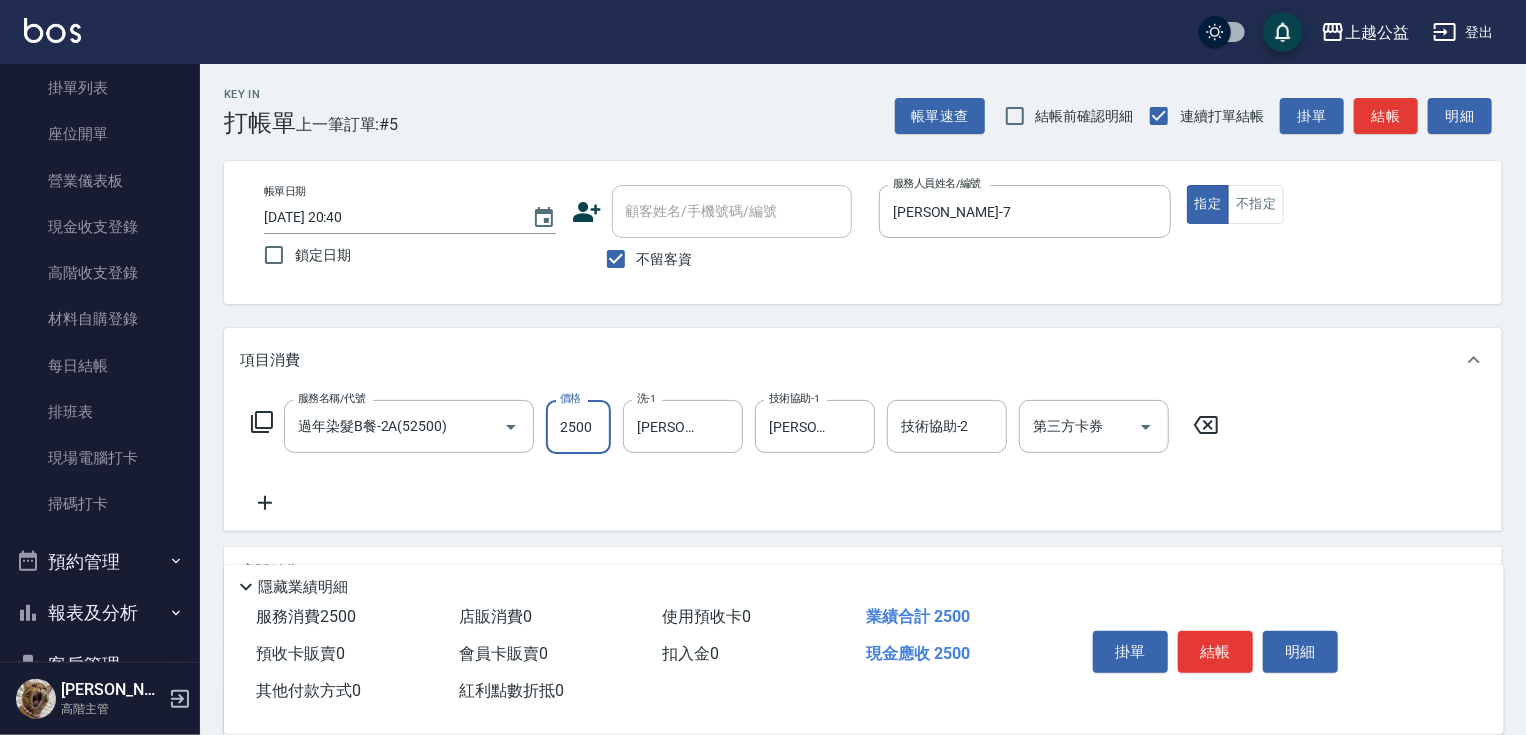 click on "2500" at bounding box center [578, 427] 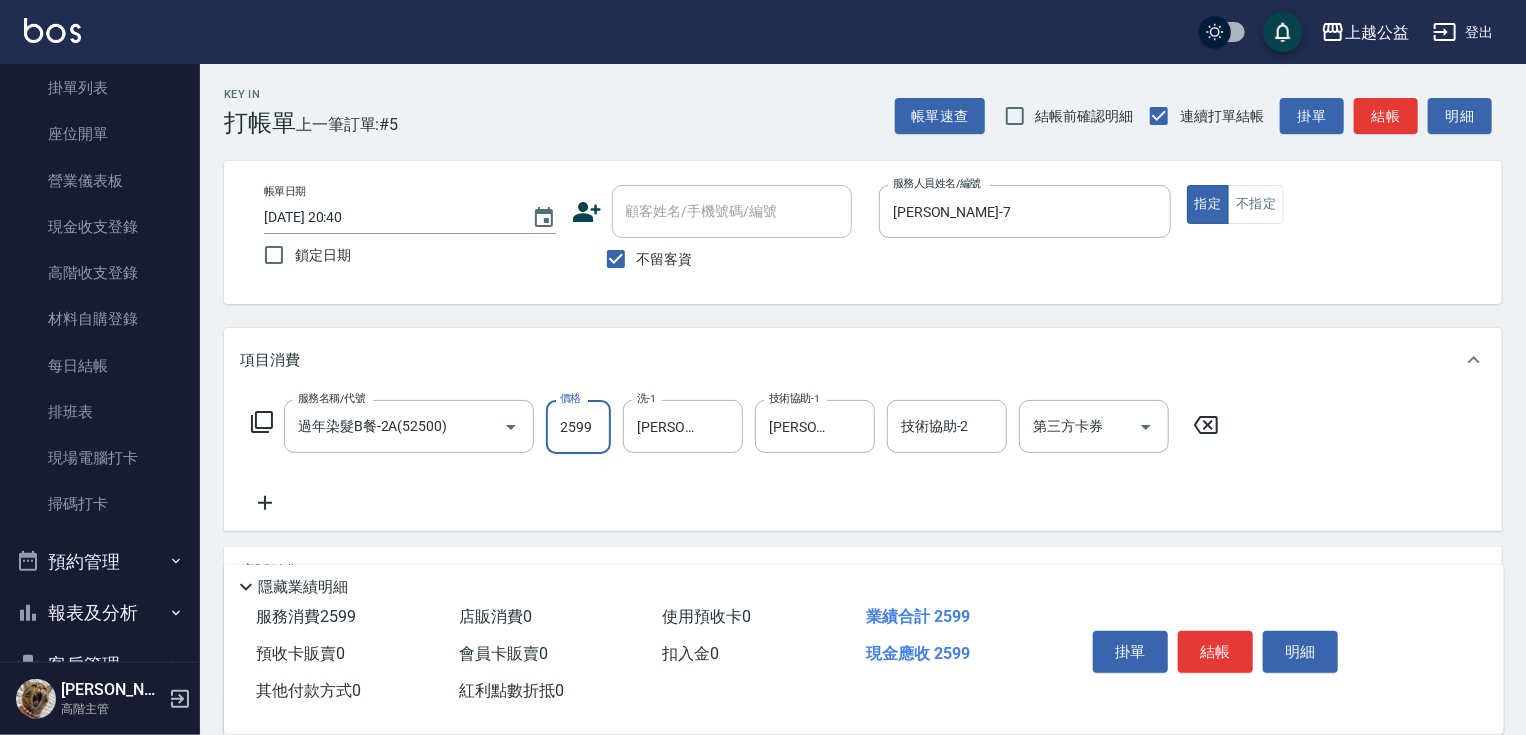 type on "2599" 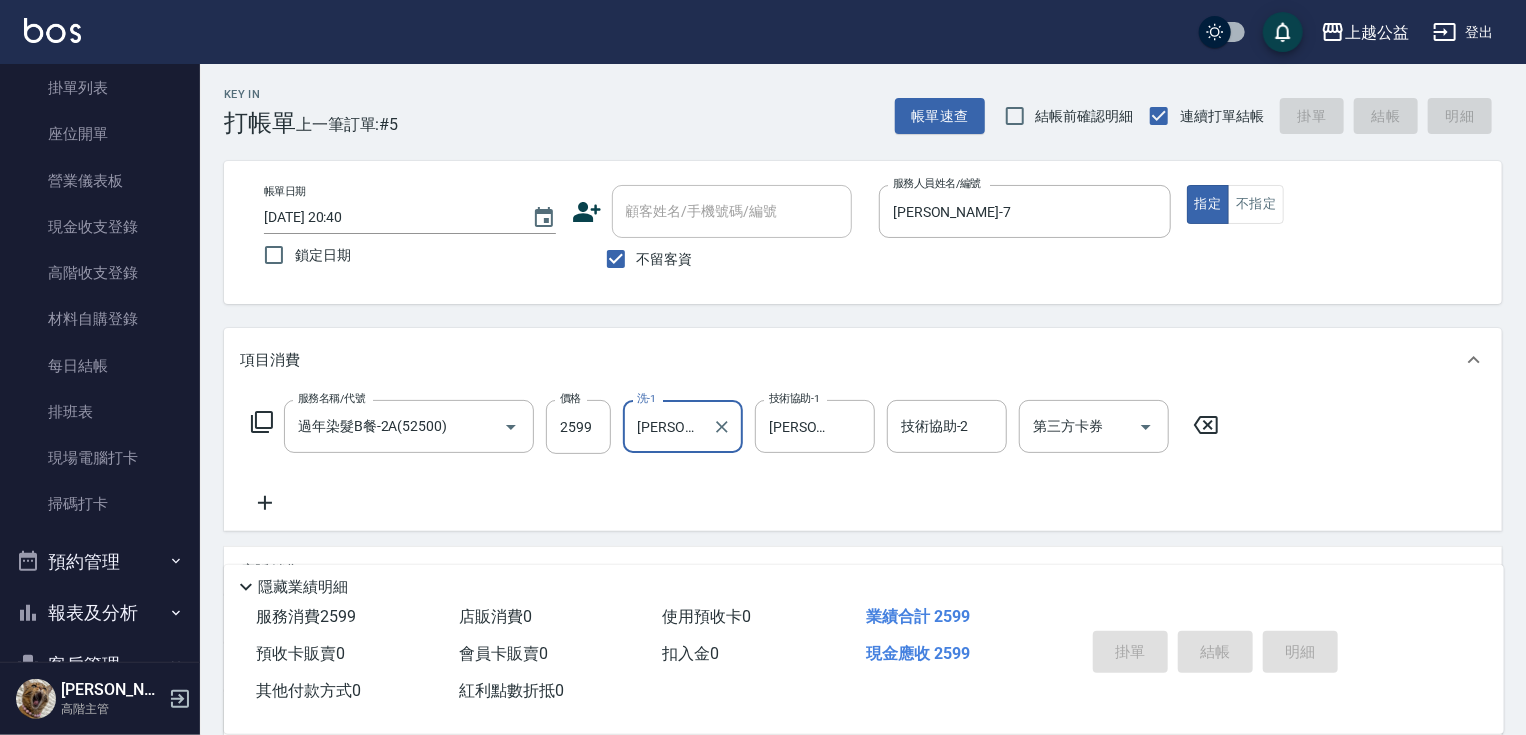type 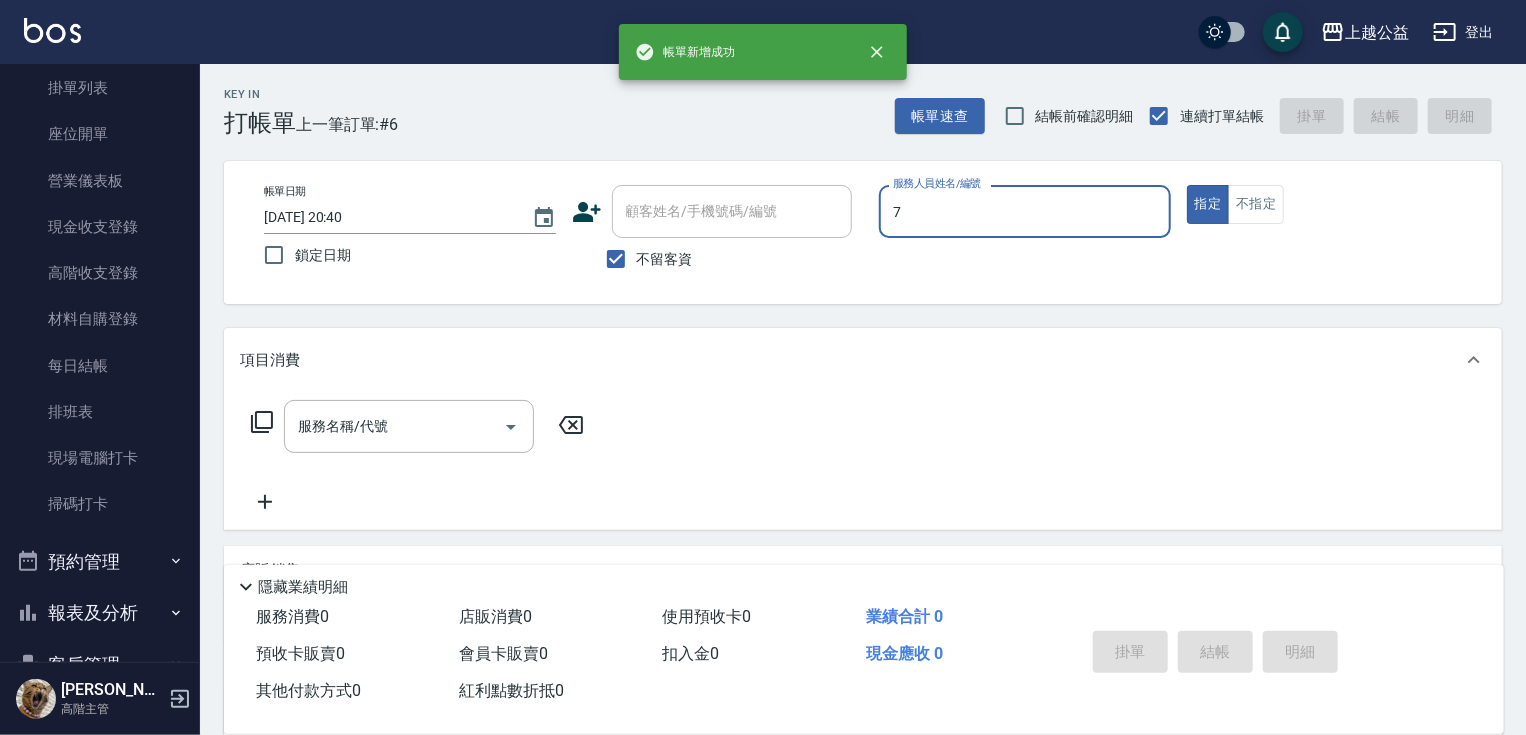 type on "[PERSON_NAME]-7" 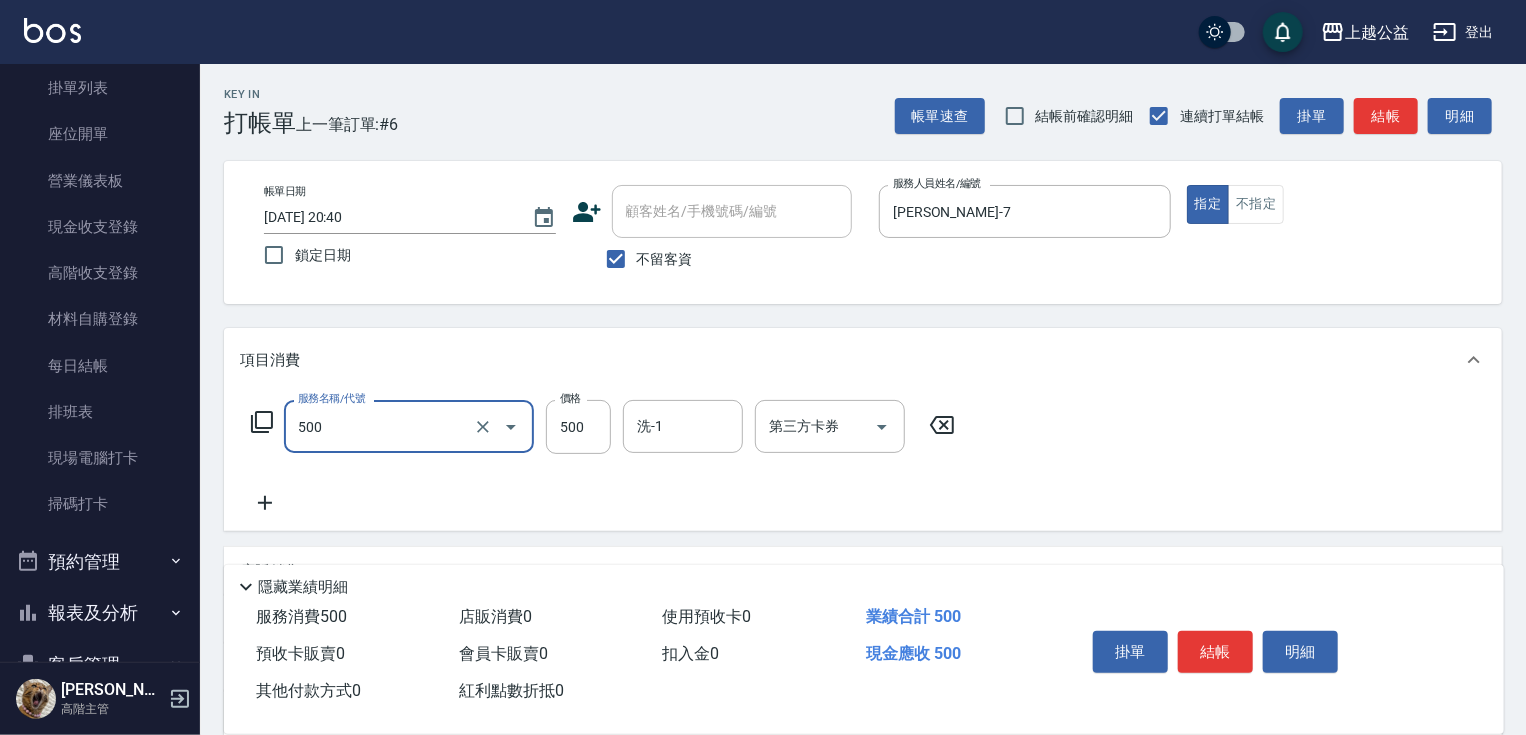 type on "洗剪500(500)" 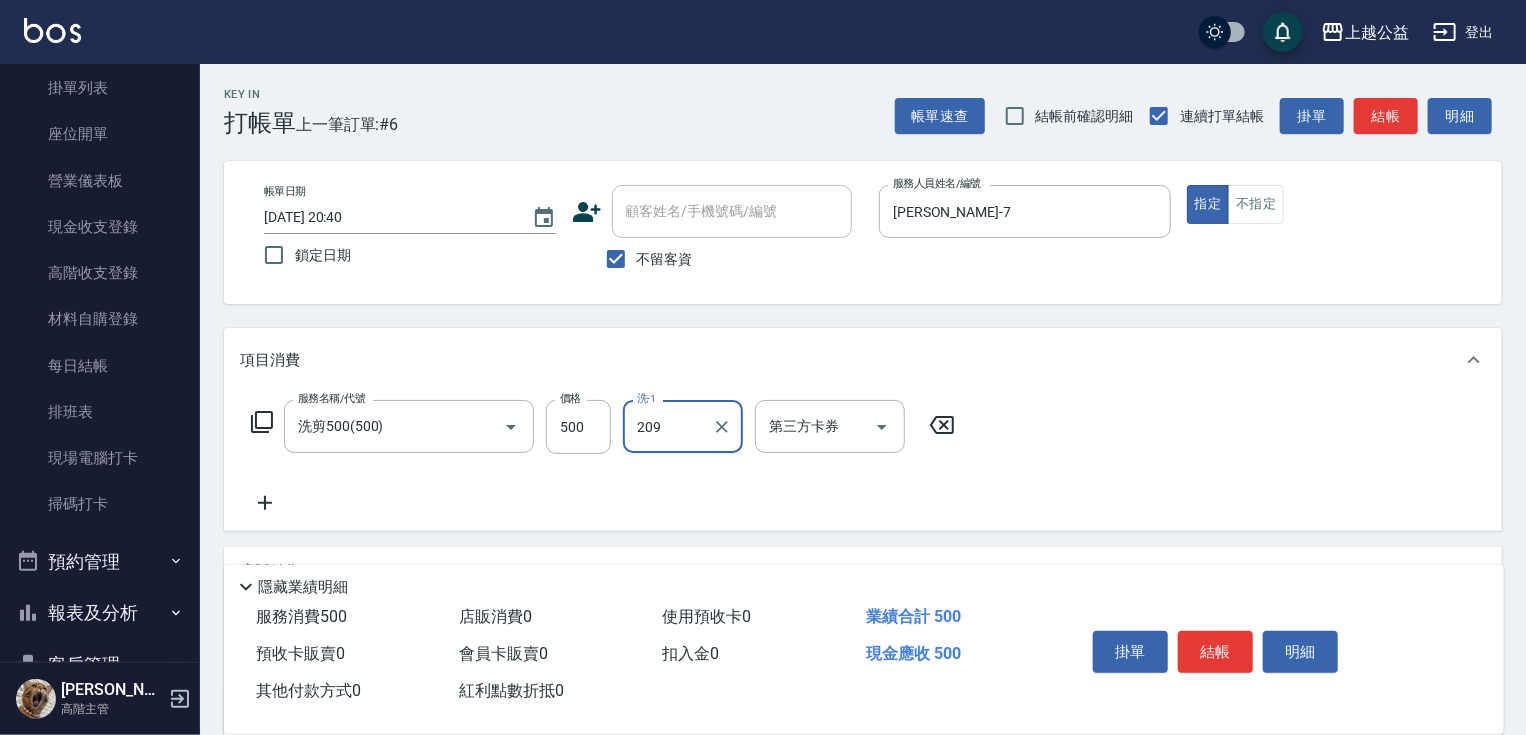type on "209" 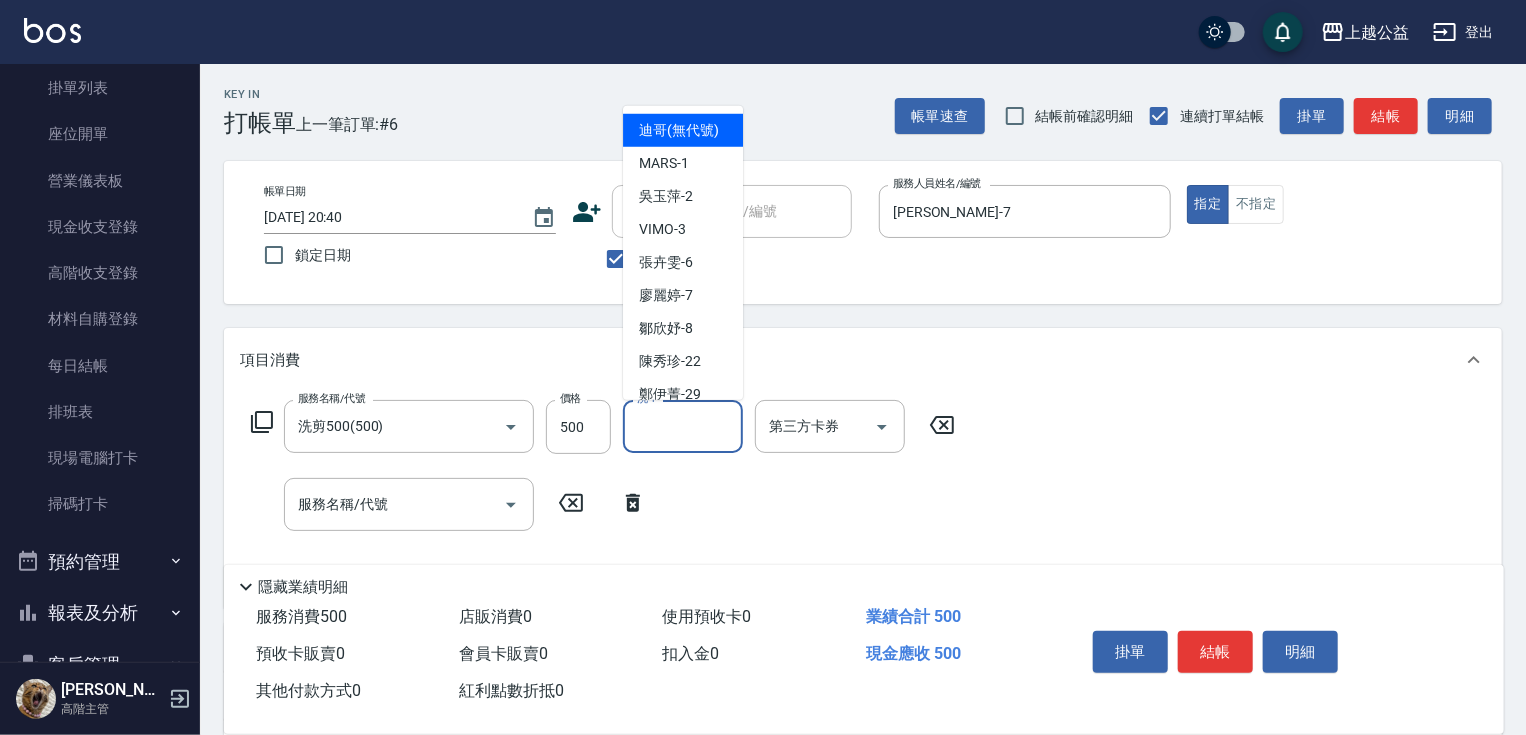 click on "洗-1" at bounding box center [683, 426] 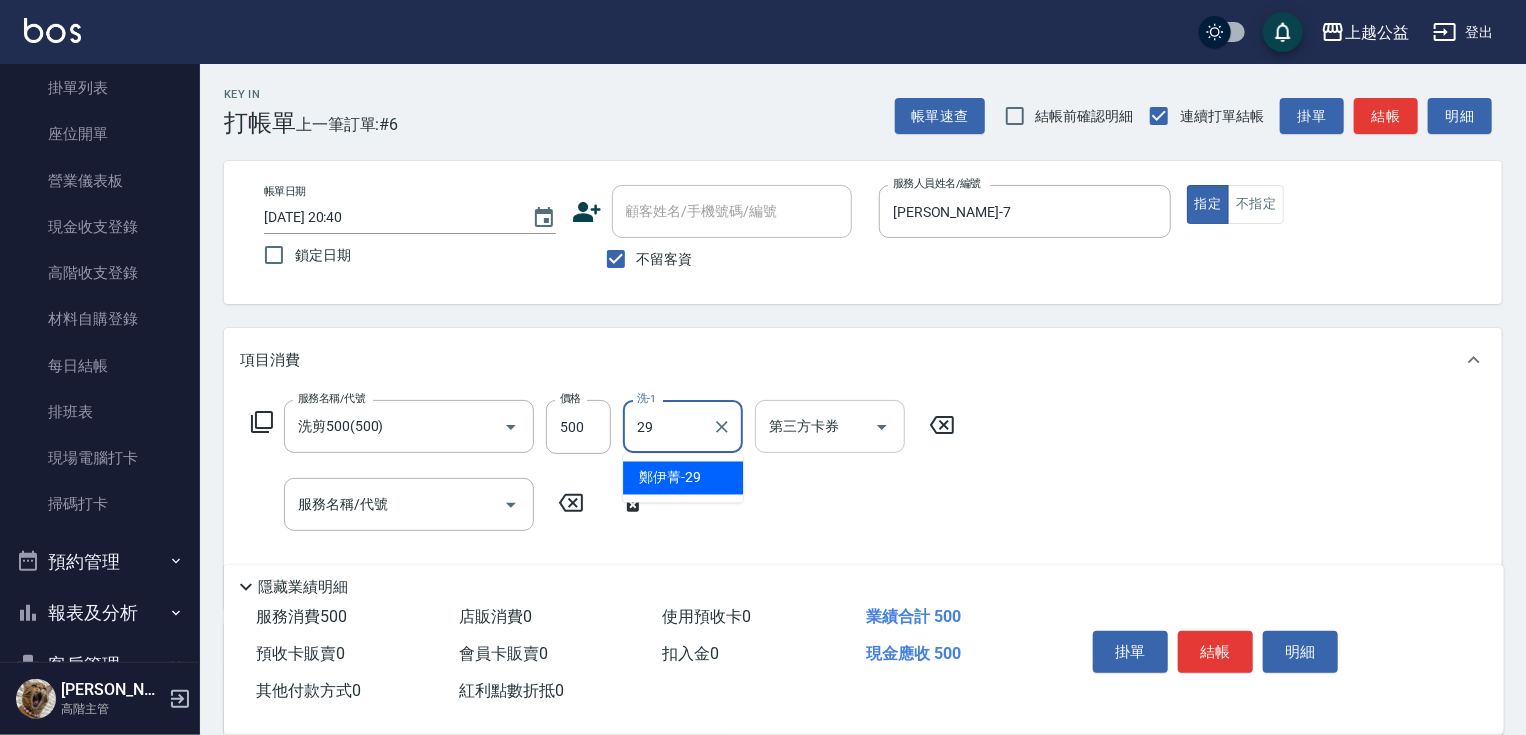 type on "[PERSON_NAME]-29" 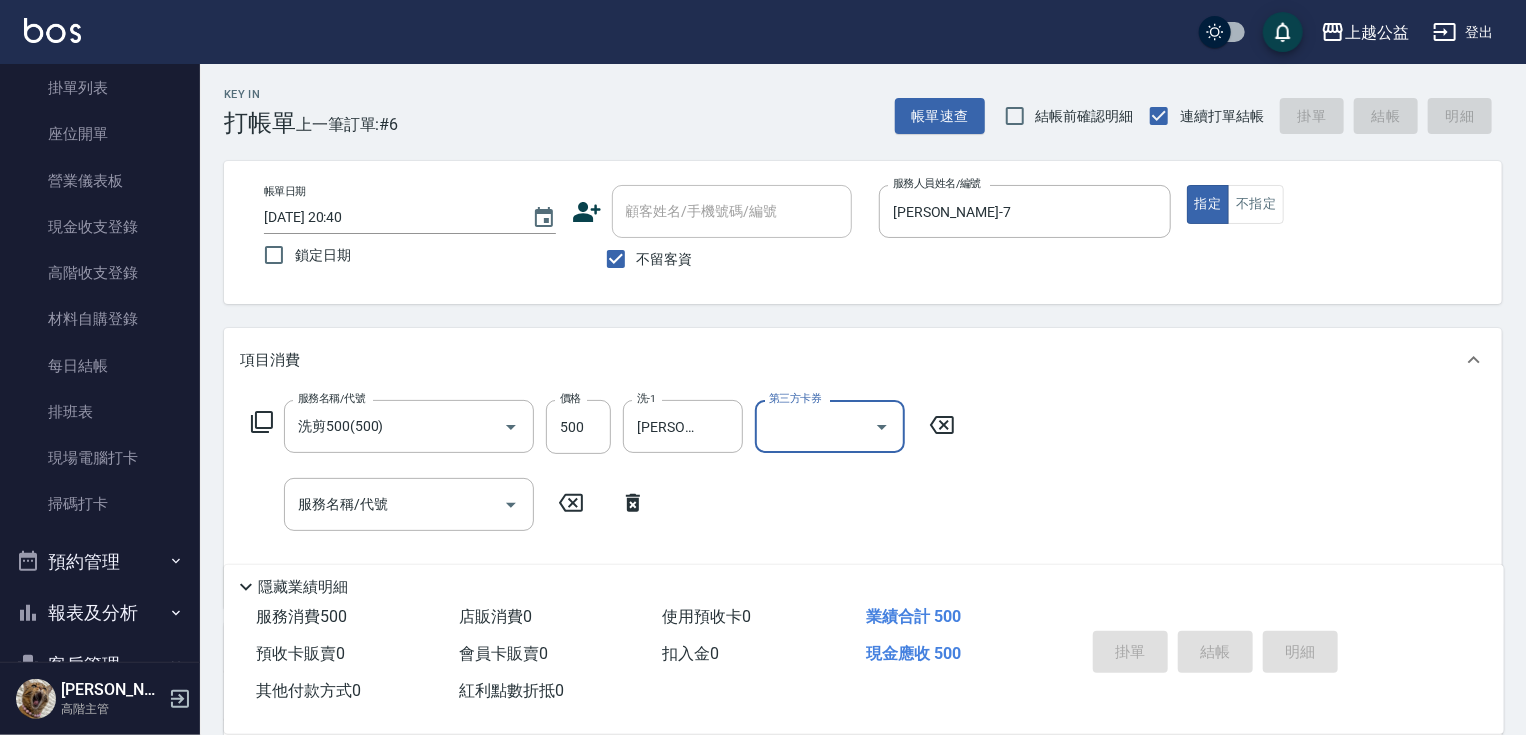 type 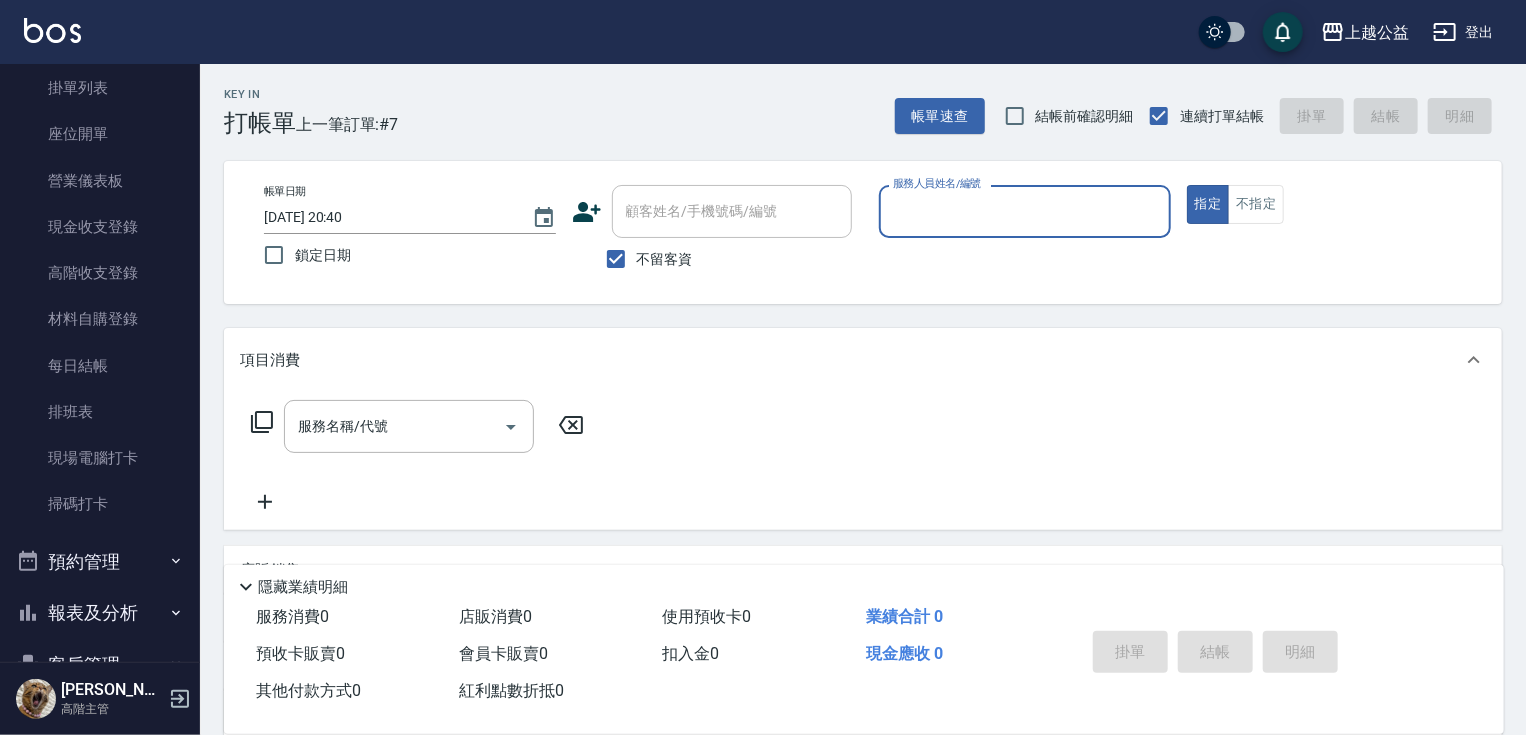 click on "不留客資" at bounding box center [665, 259] 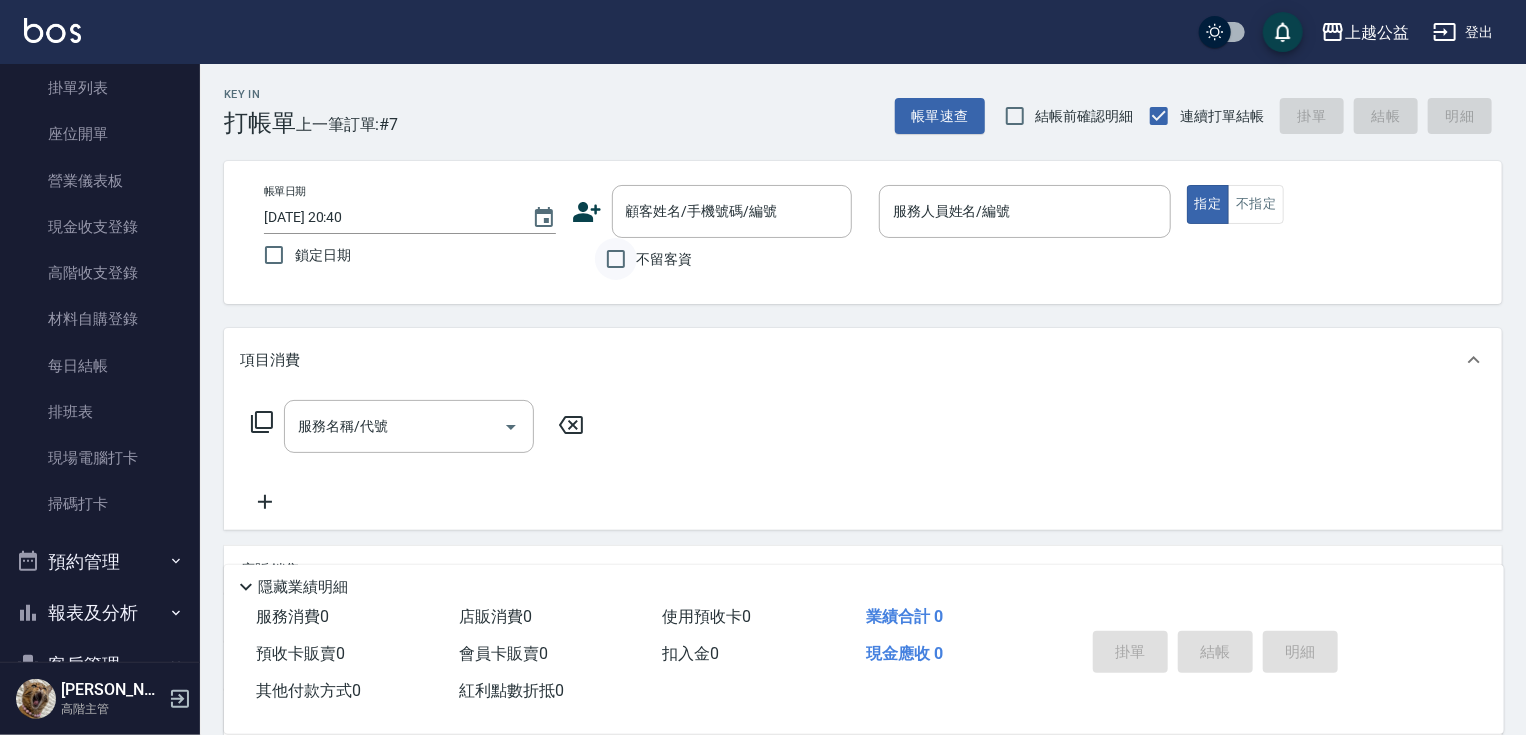 click on "不留客資" at bounding box center [616, 259] 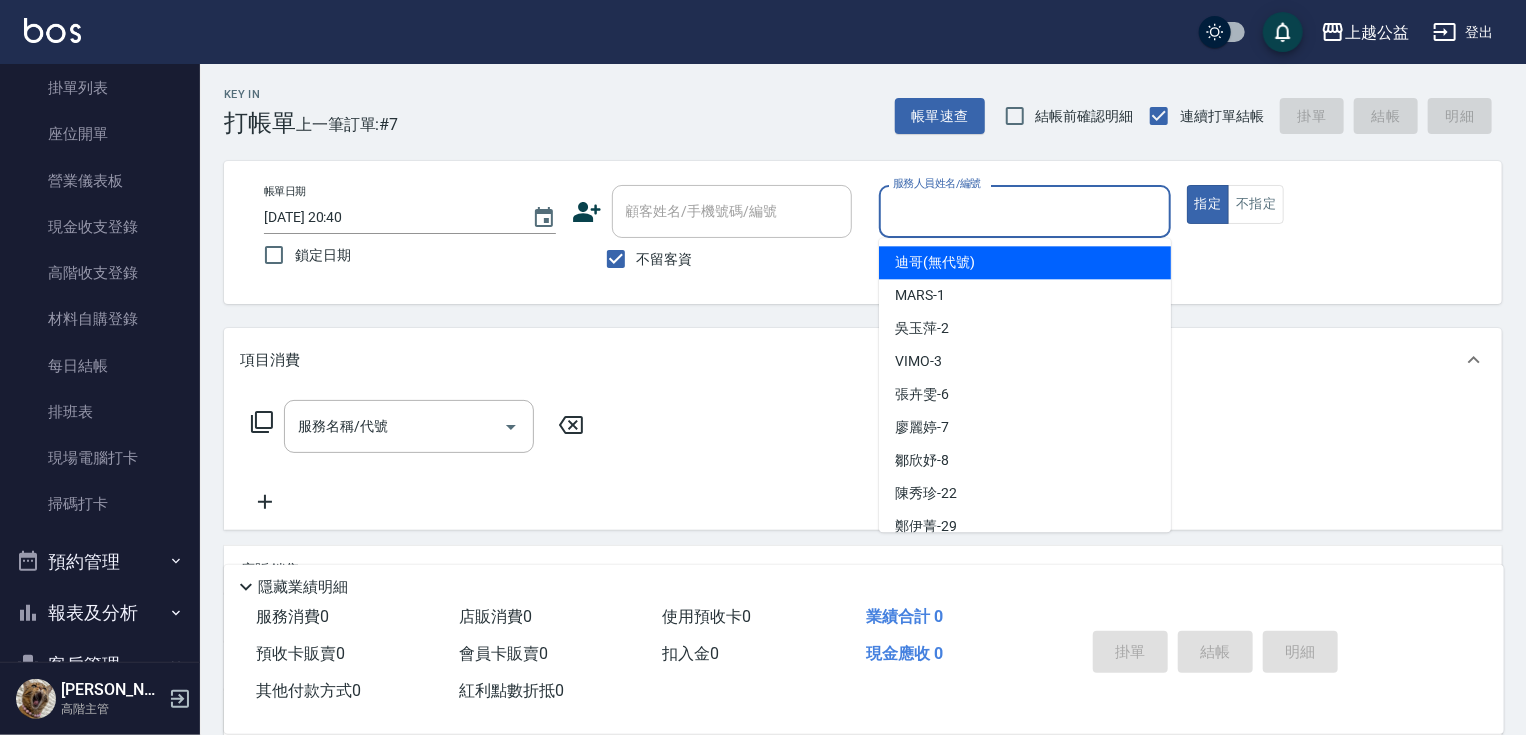 click on "服務人員姓名/編號" at bounding box center (1025, 211) 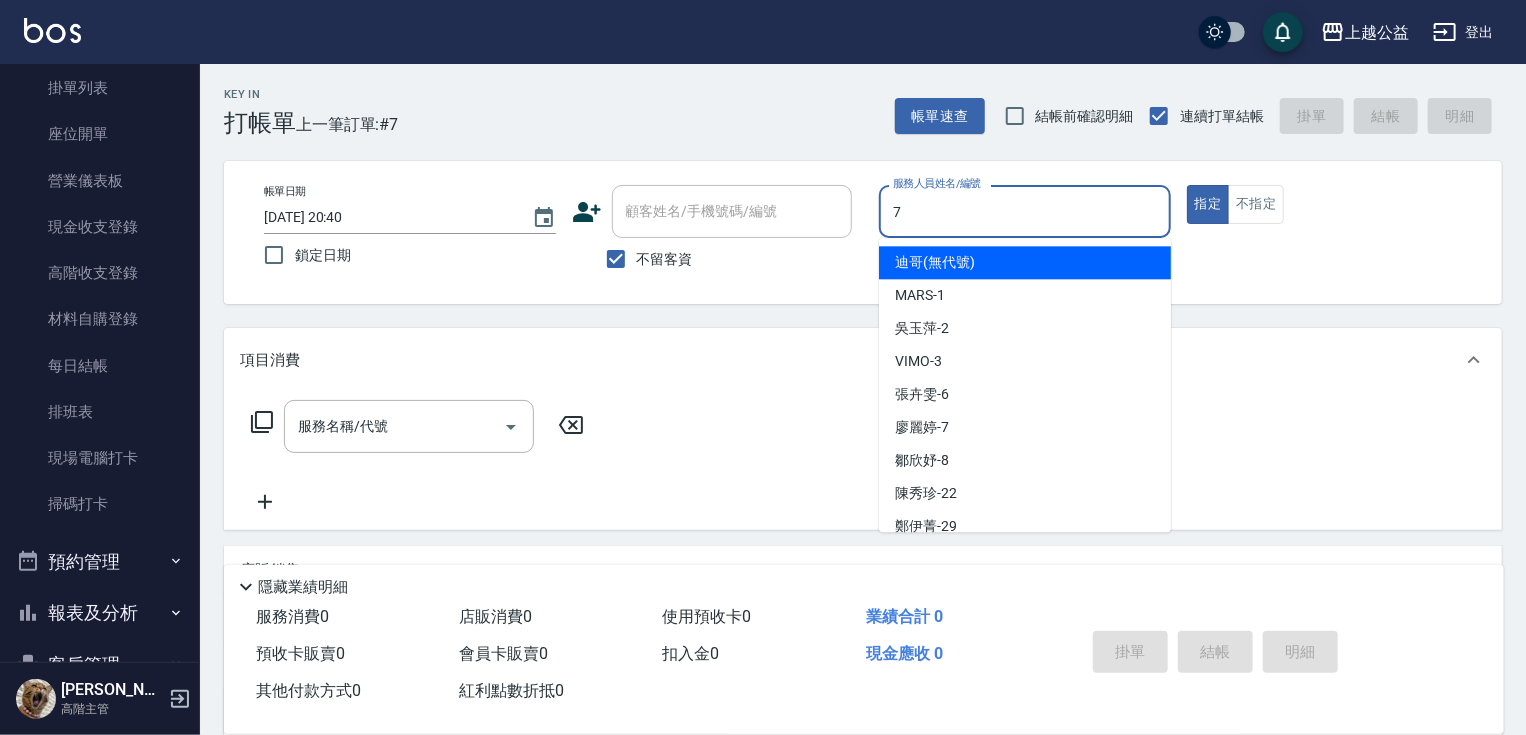 type on "[PERSON_NAME]-7" 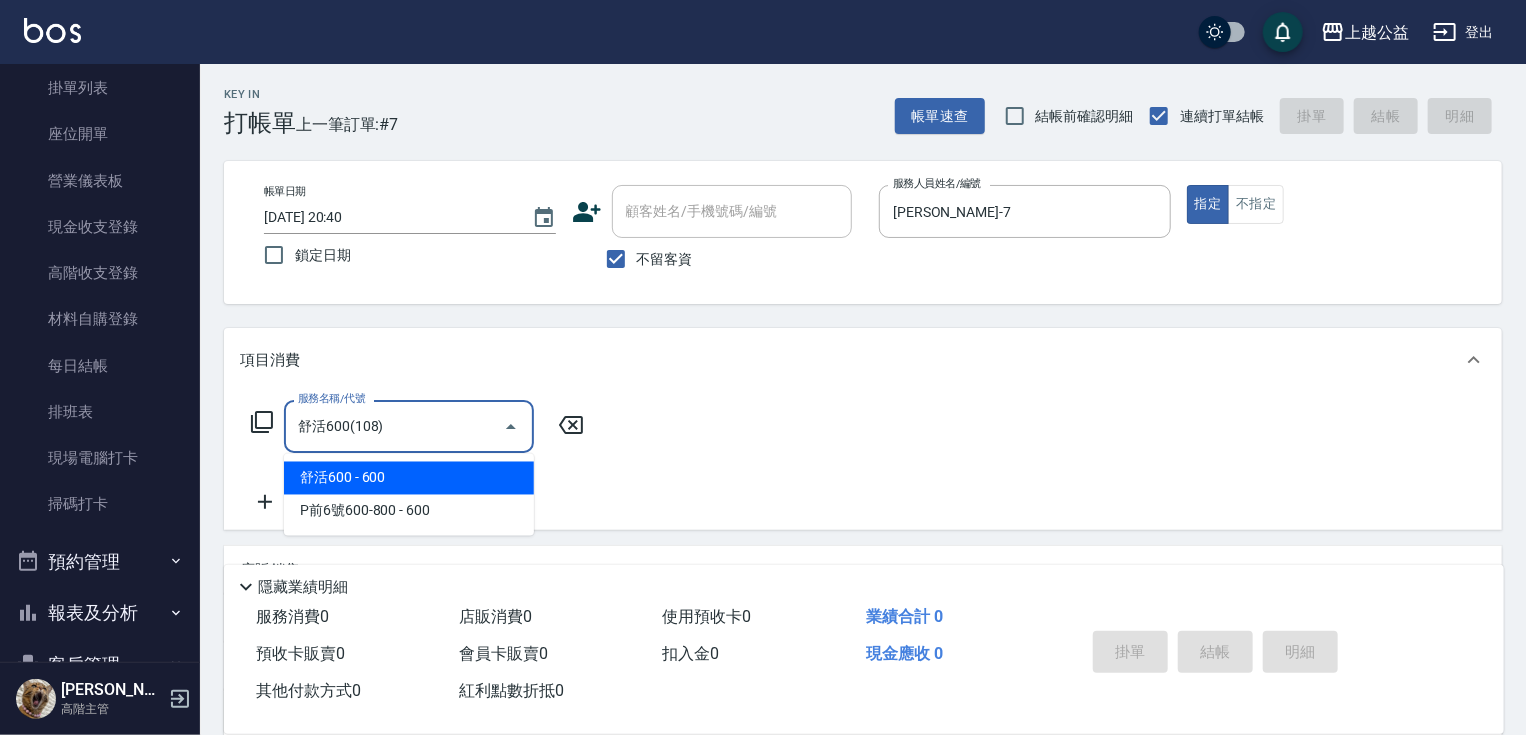 type on "舒活600(108)" 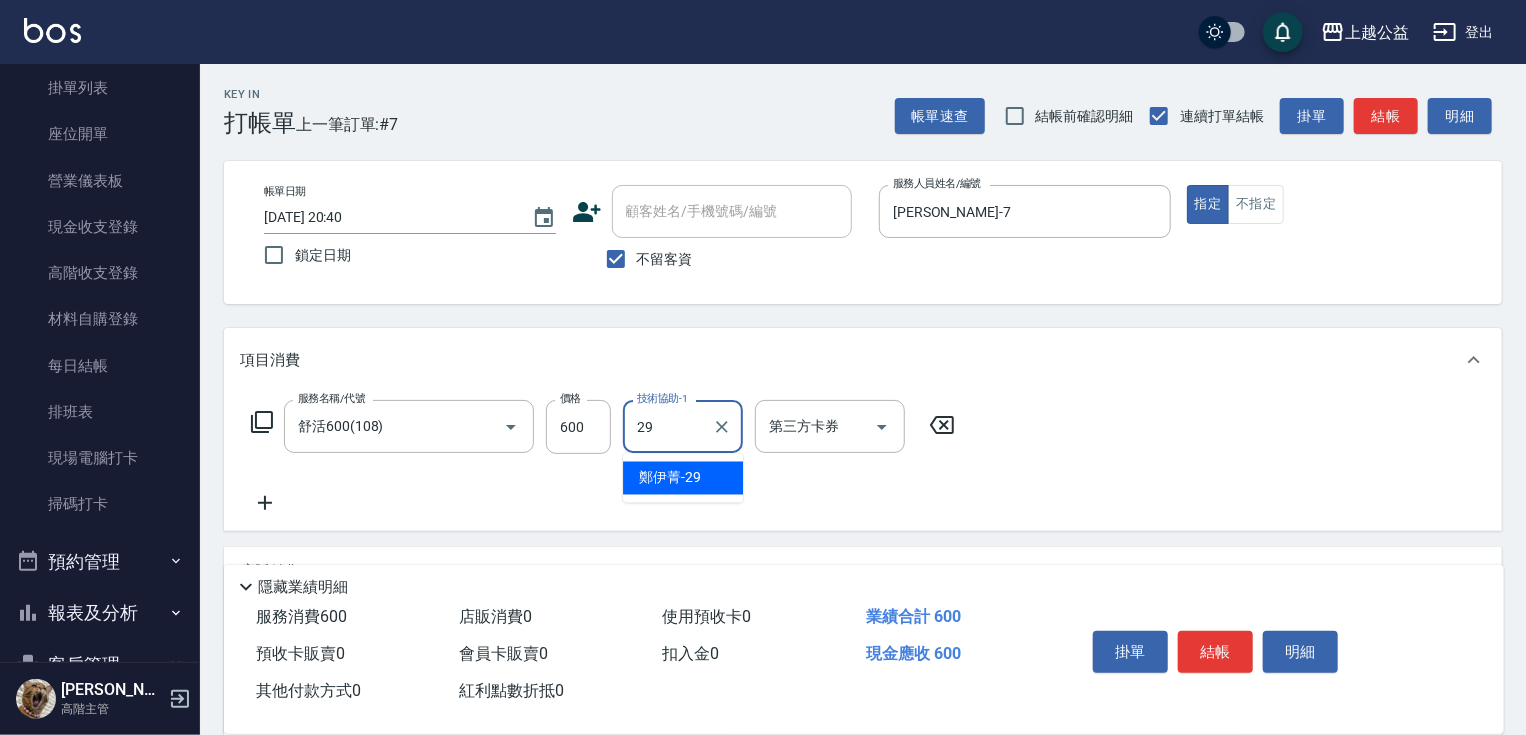 type on "[PERSON_NAME]-29" 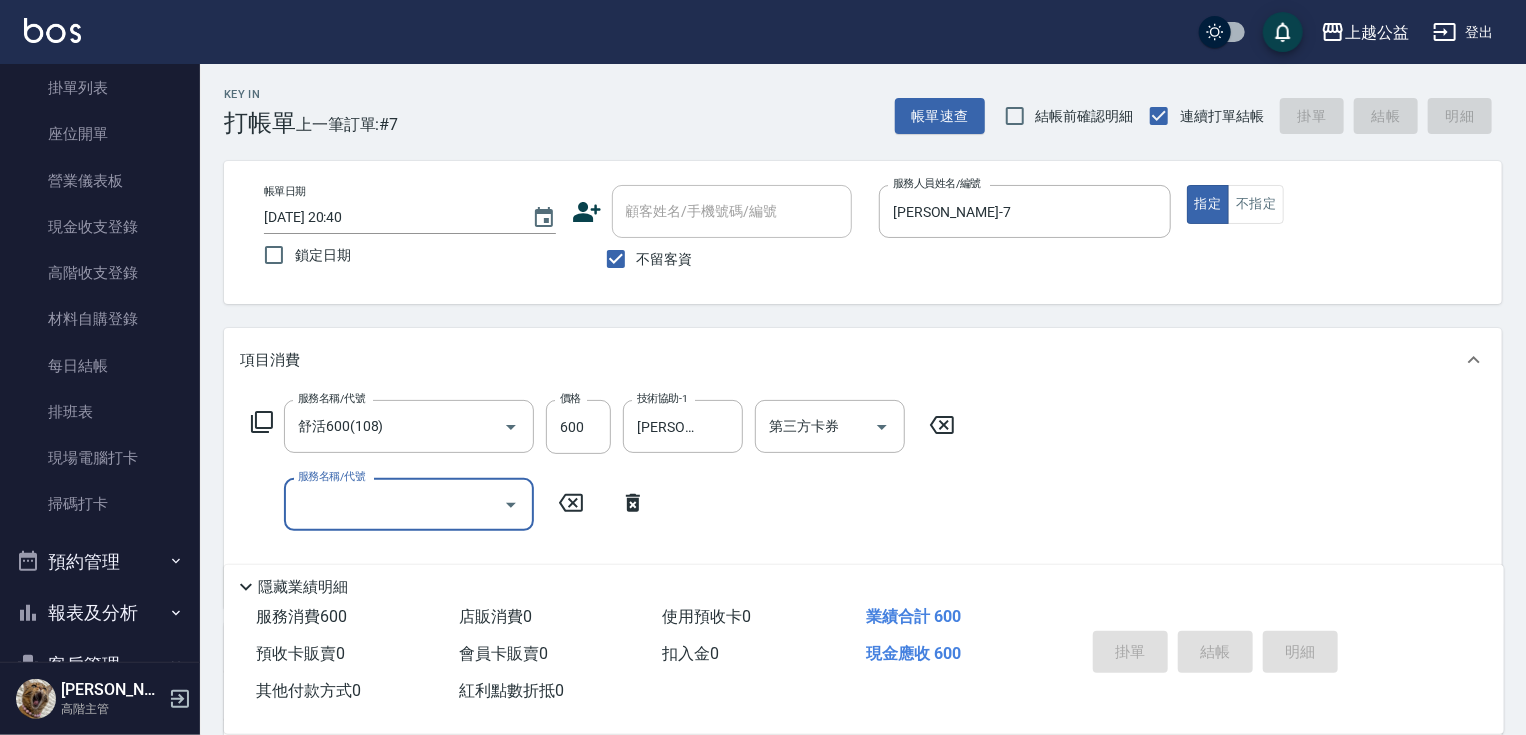 type on "[DATE] 20:41" 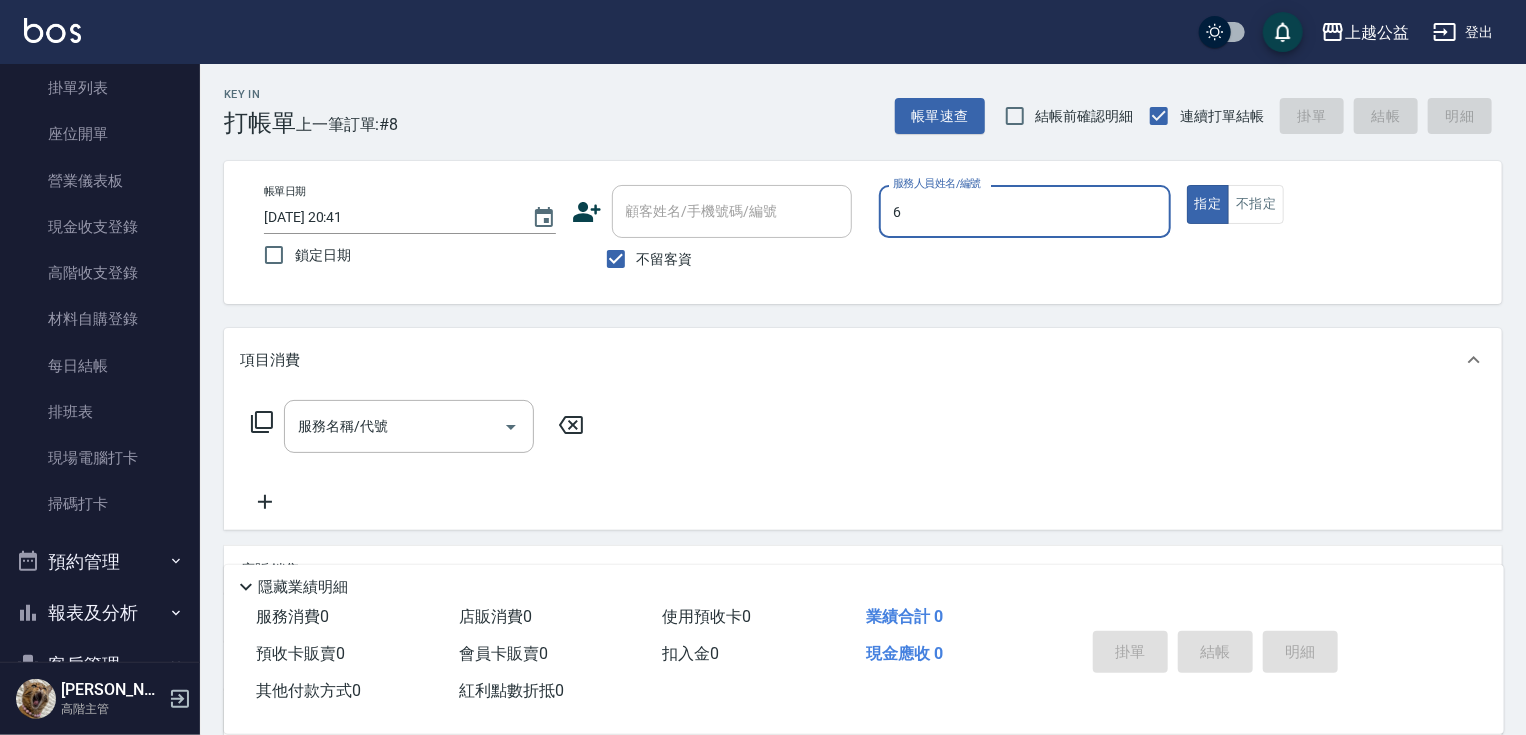 type on "[PERSON_NAME]-6" 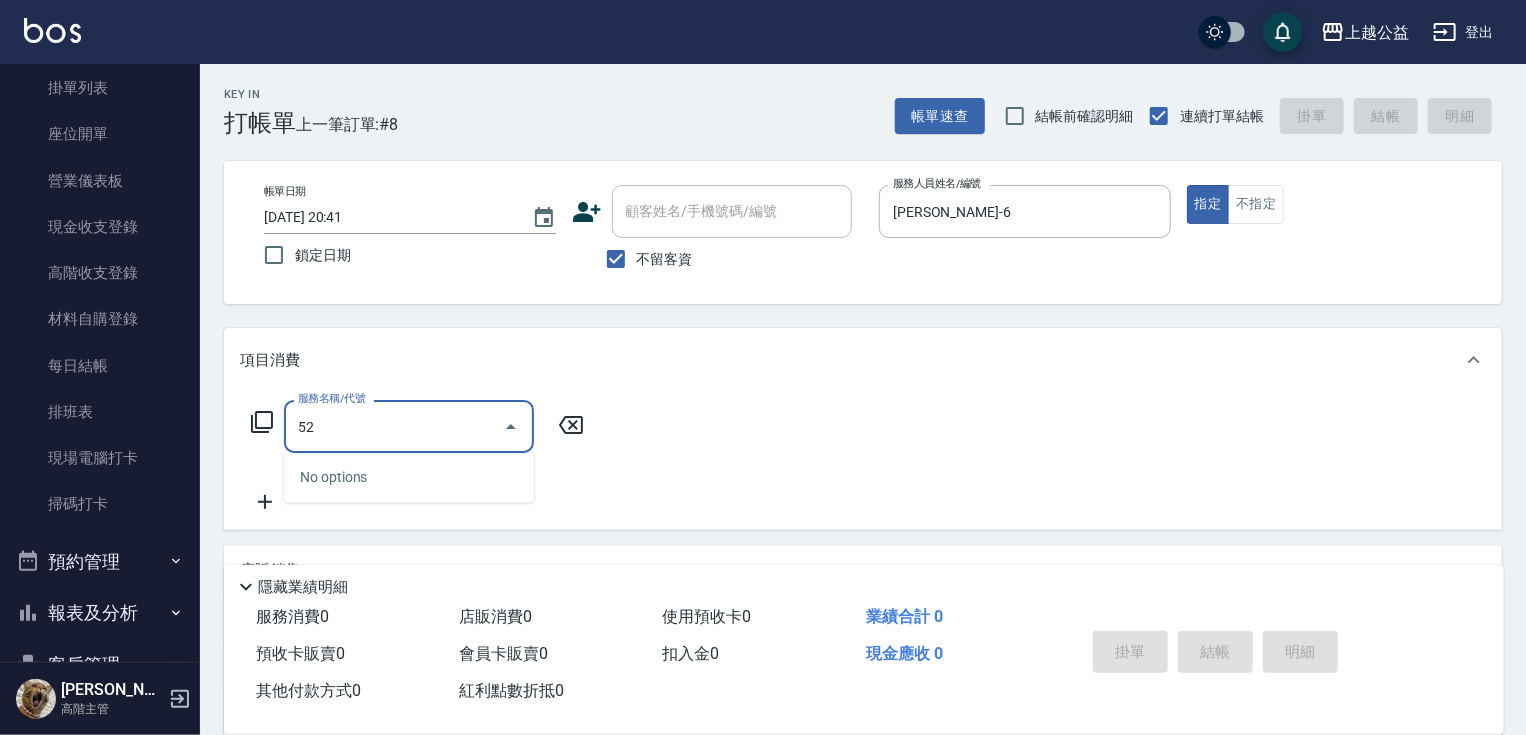 type on "5" 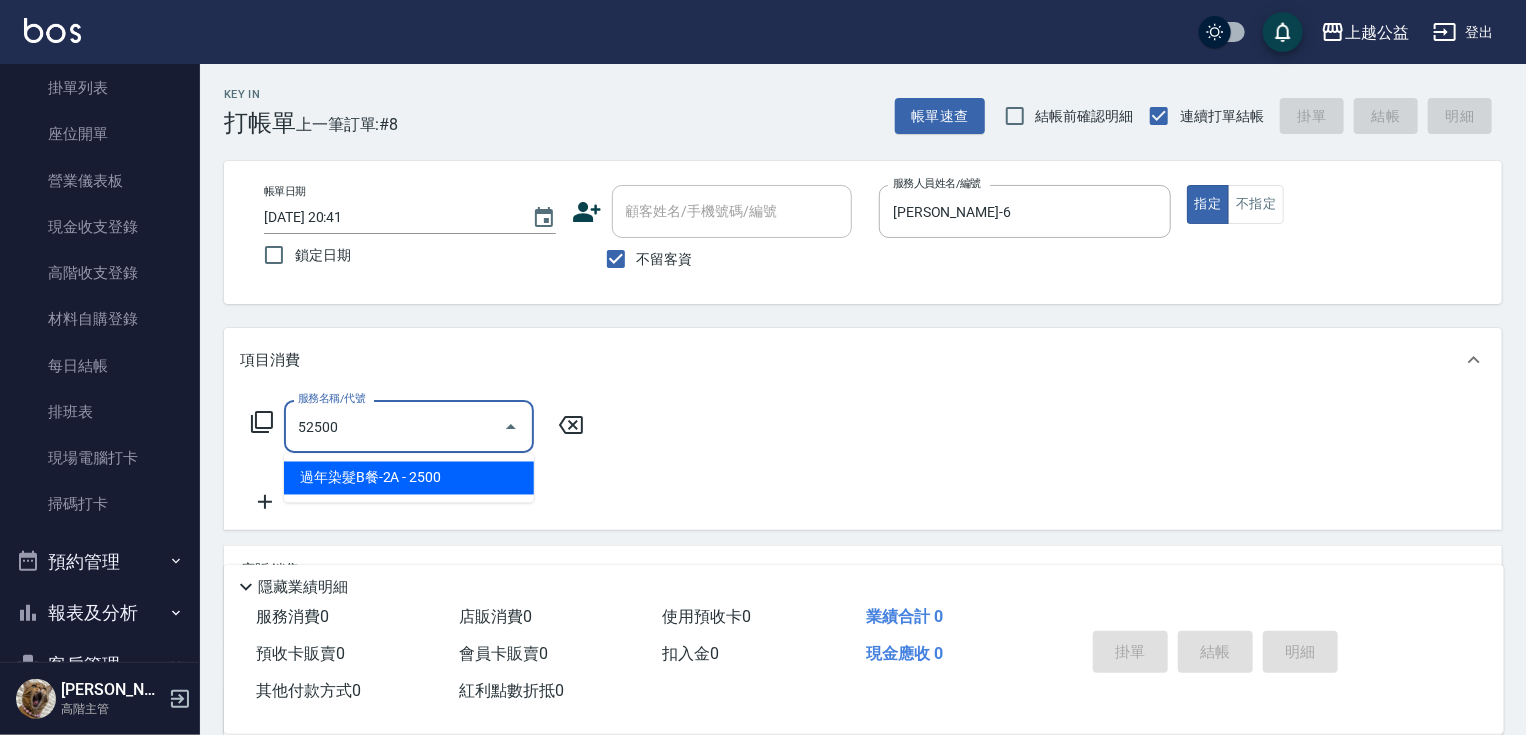 type on "過年染髮B餐-2A(52500)" 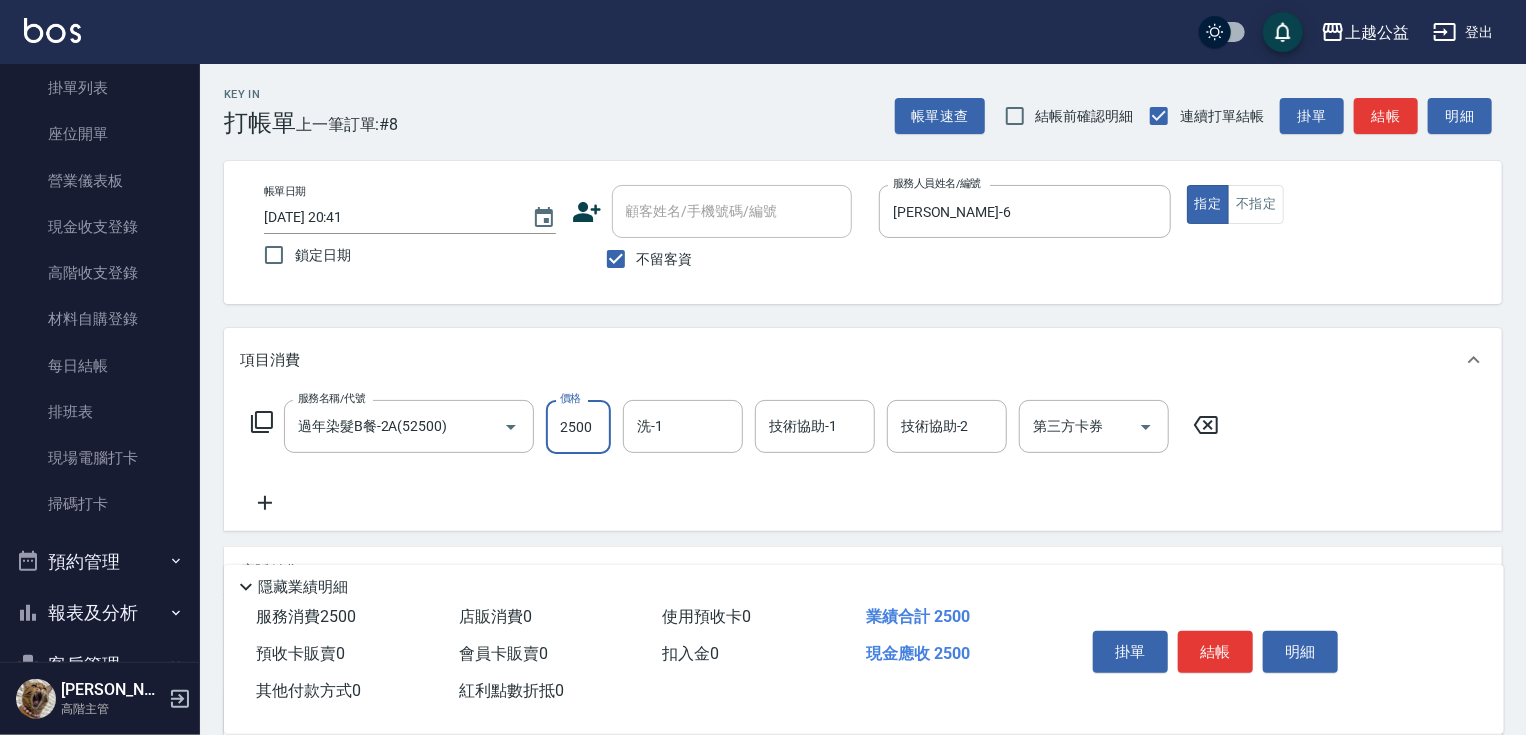 click on "2500" at bounding box center [578, 427] 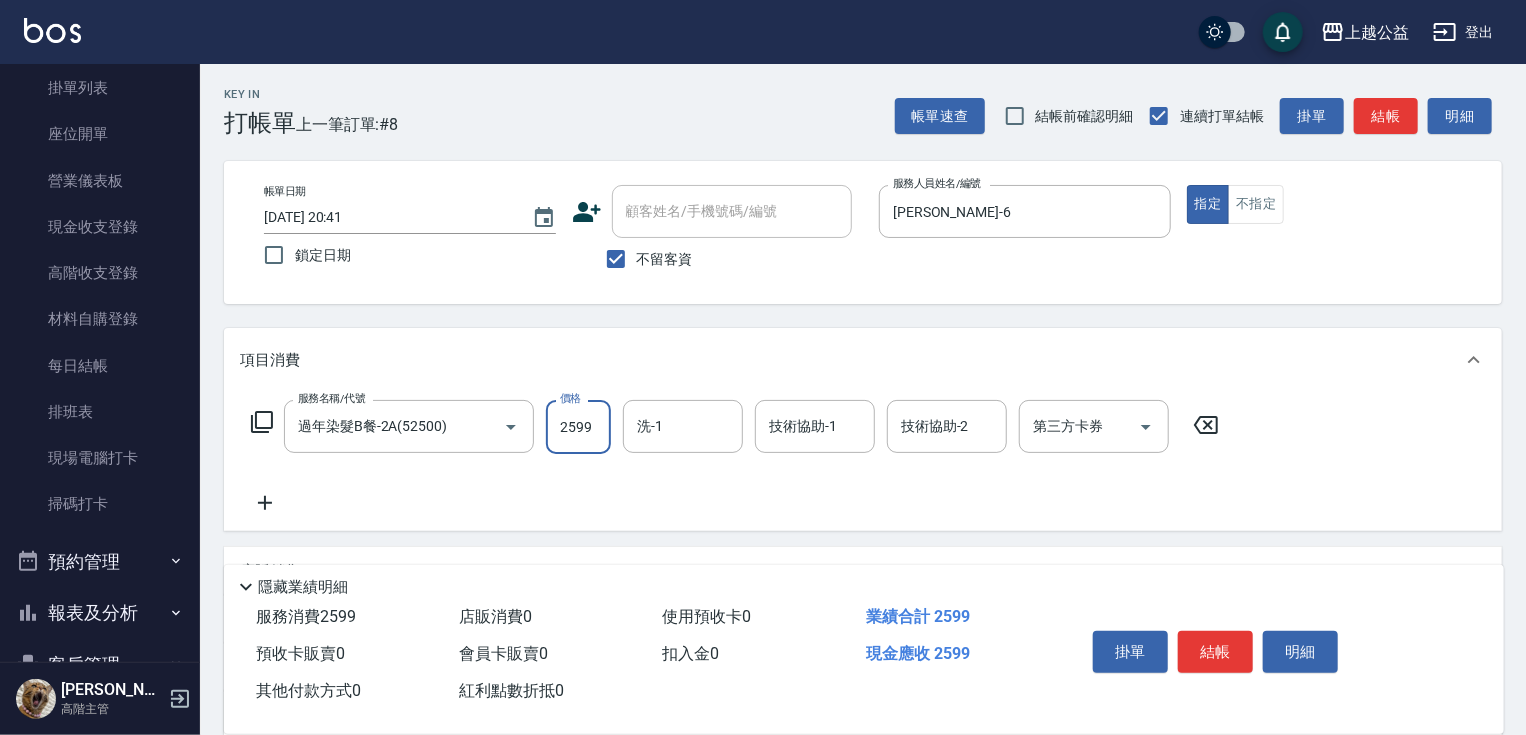 type on "2599" 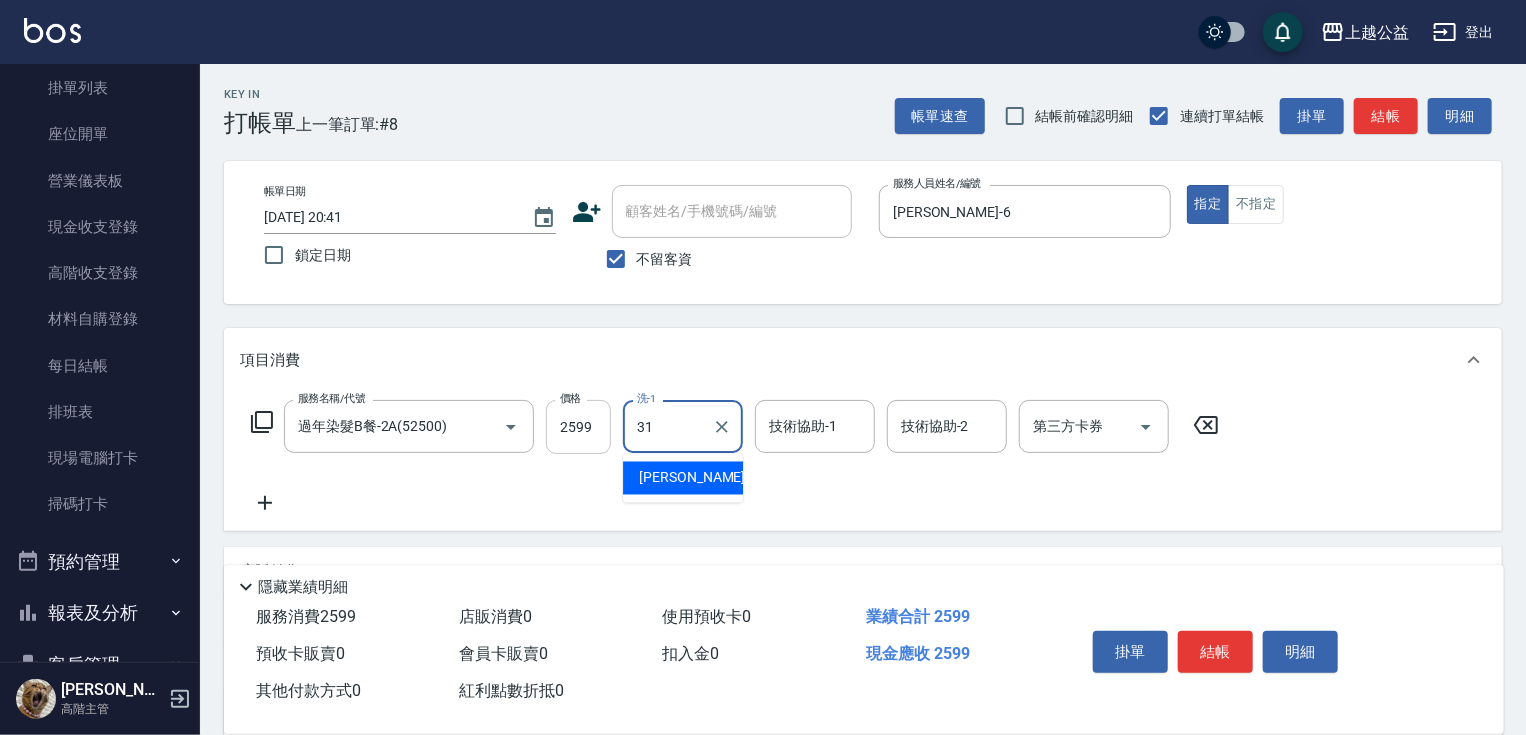 type on "[PERSON_NAME]-31" 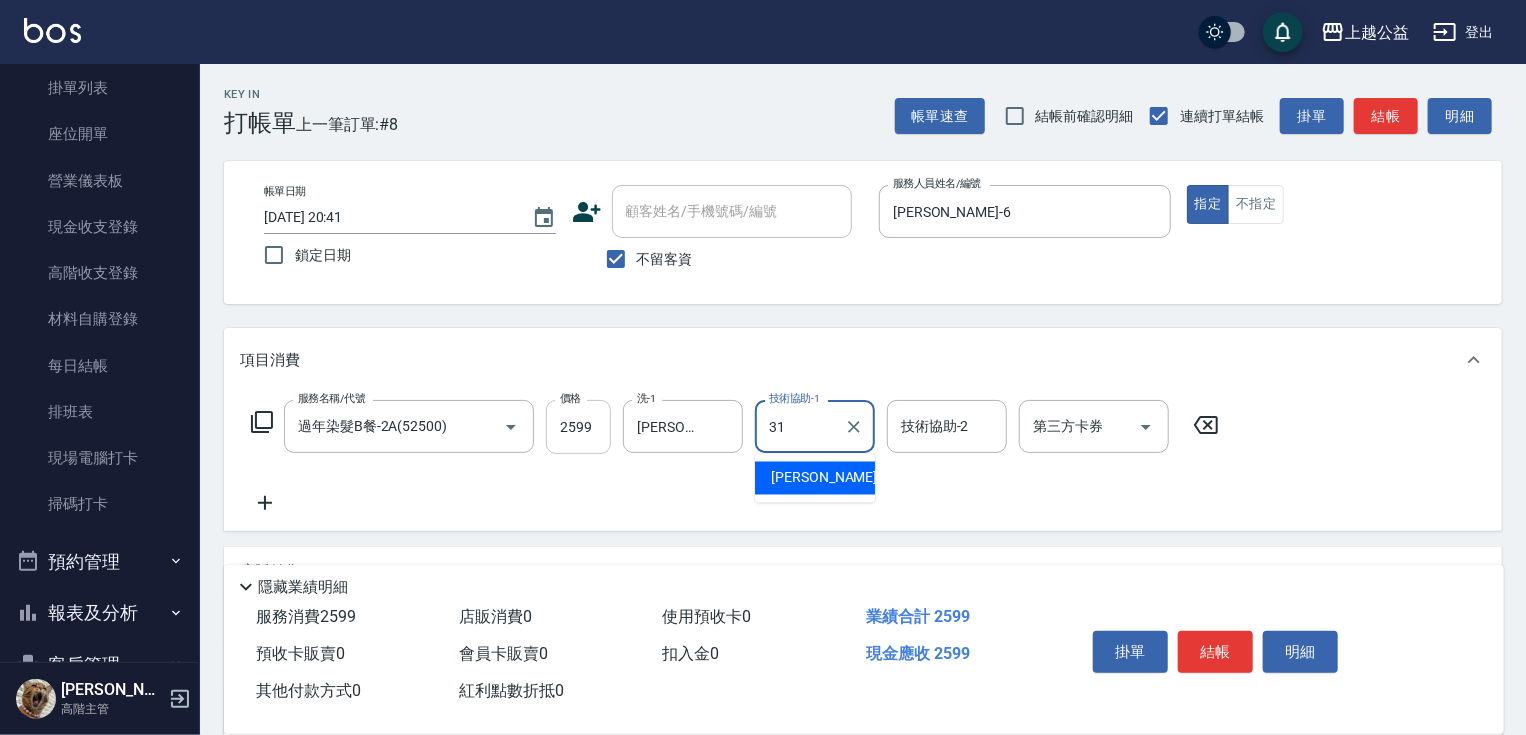 type on "[PERSON_NAME]-31" 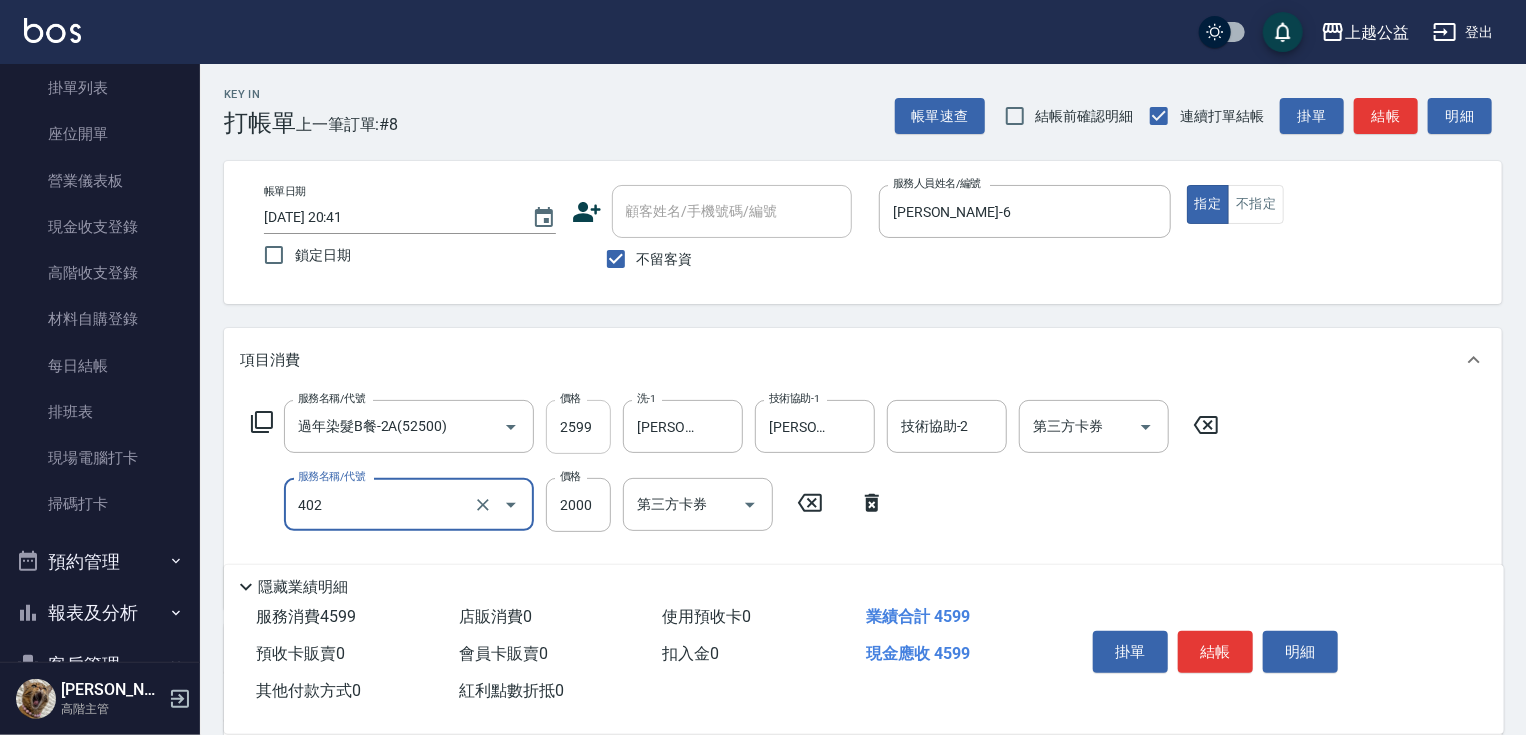 type on "黑耀光護髮(402)" 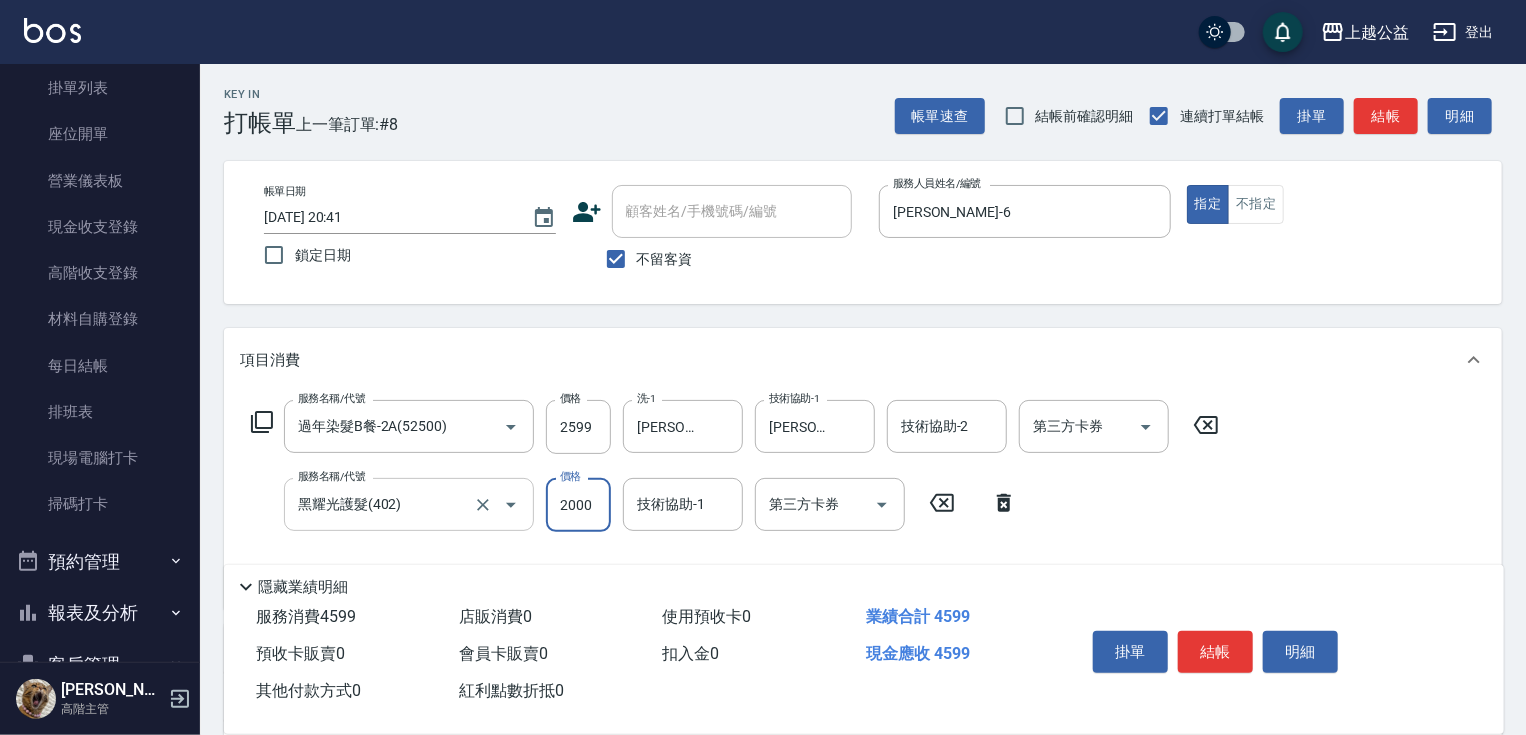 click at bounding box center (511, 505) 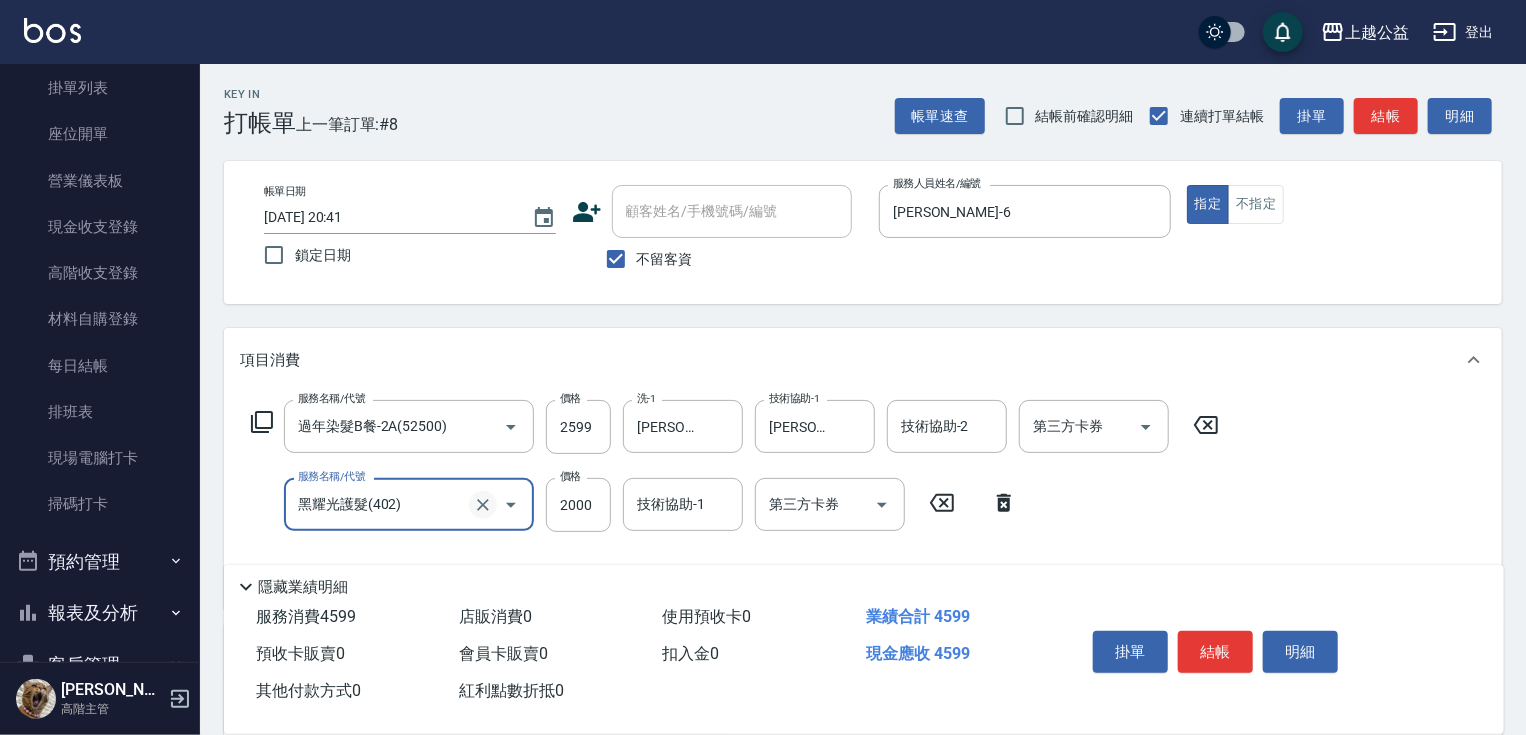 click 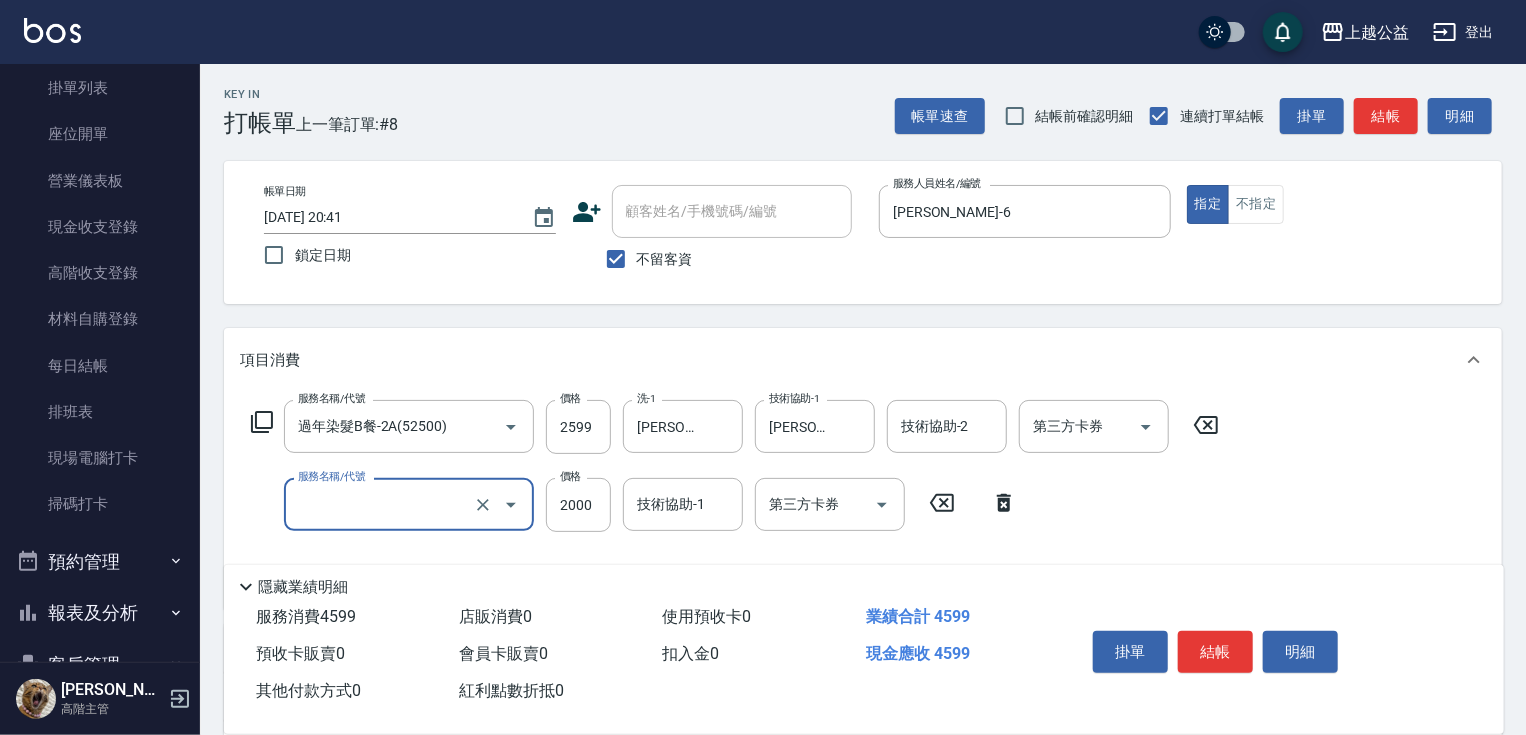 click on "服務名稱/代號" at bounding box center (381, 504) 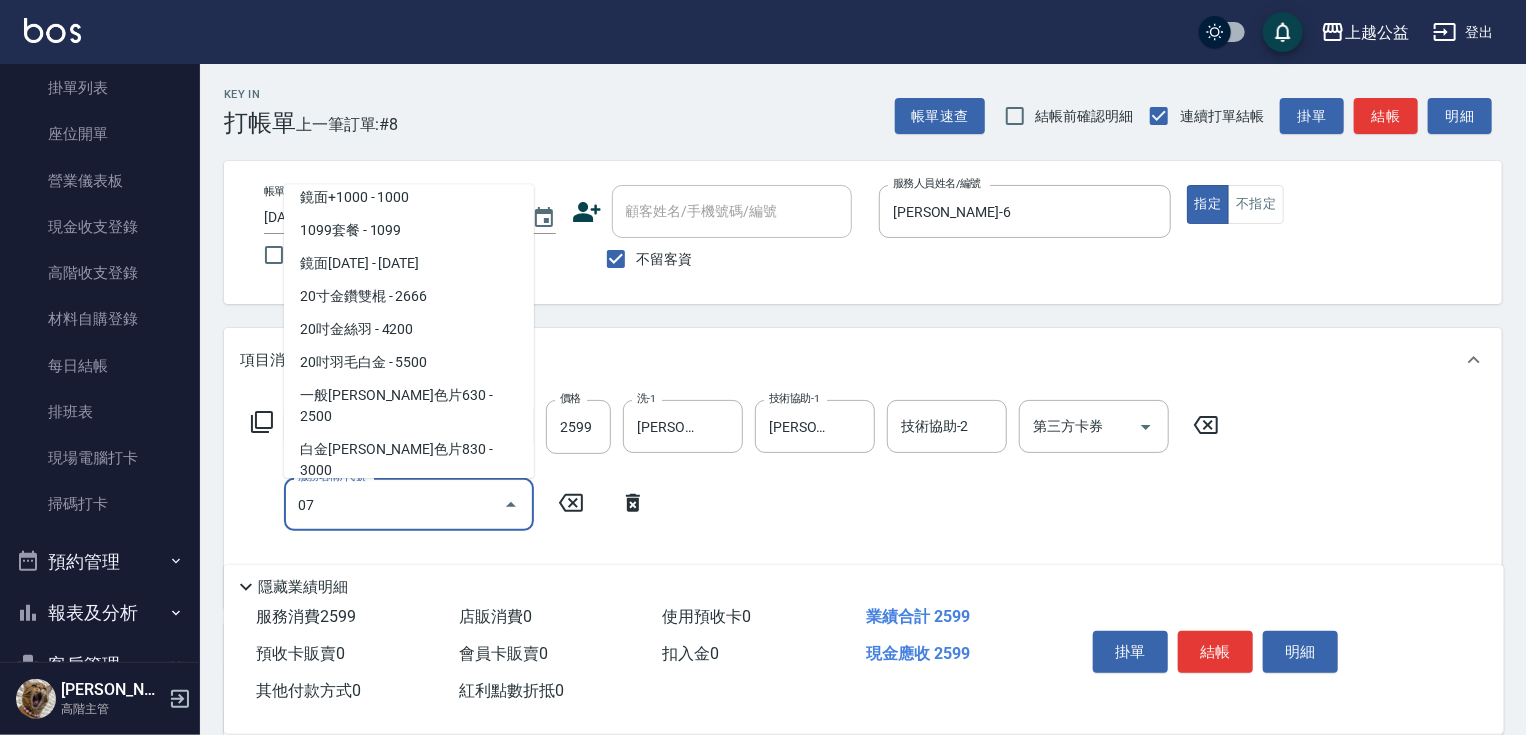 scroll, scrollTop: 0, scrollLeft: 0, axis: both 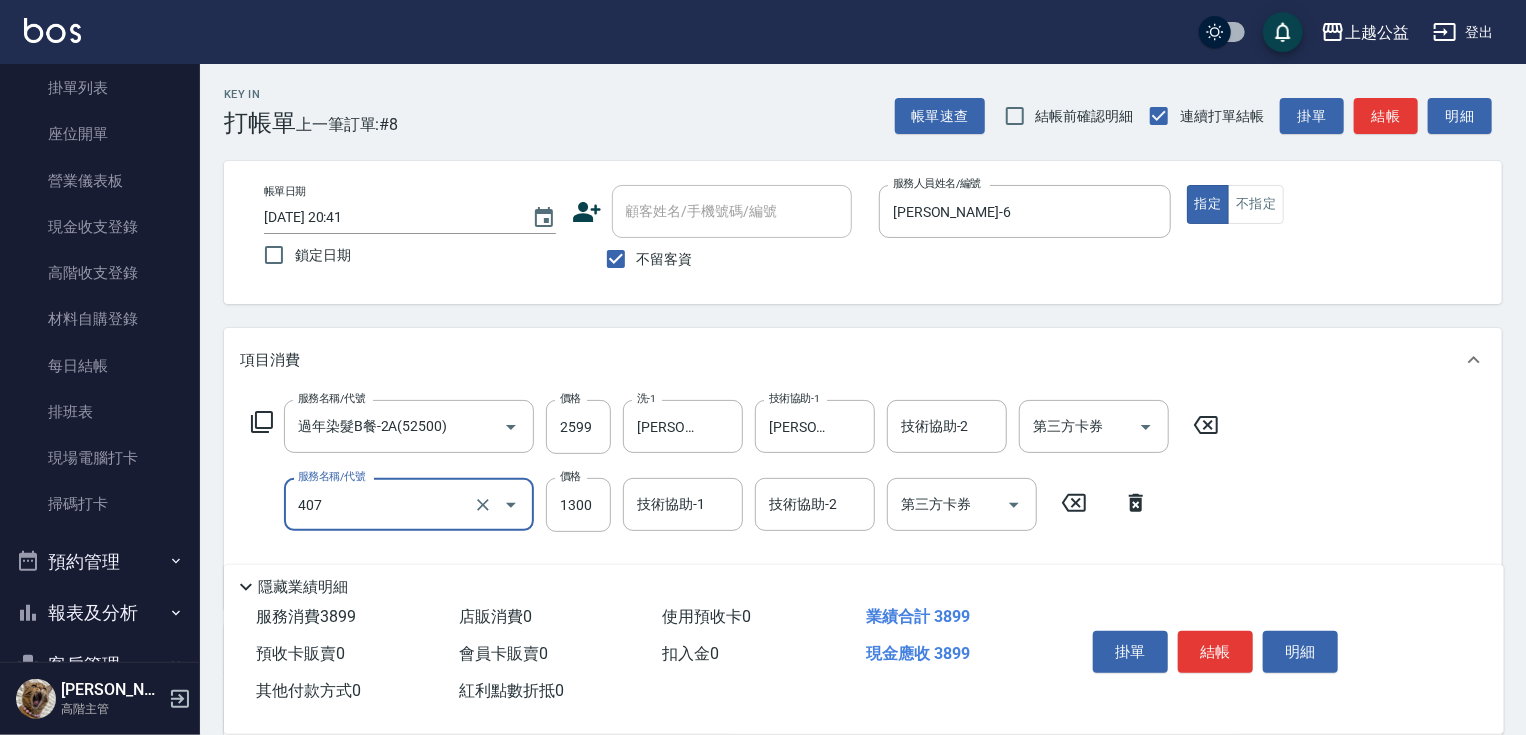 type on "女神鉑金護髮(407)" 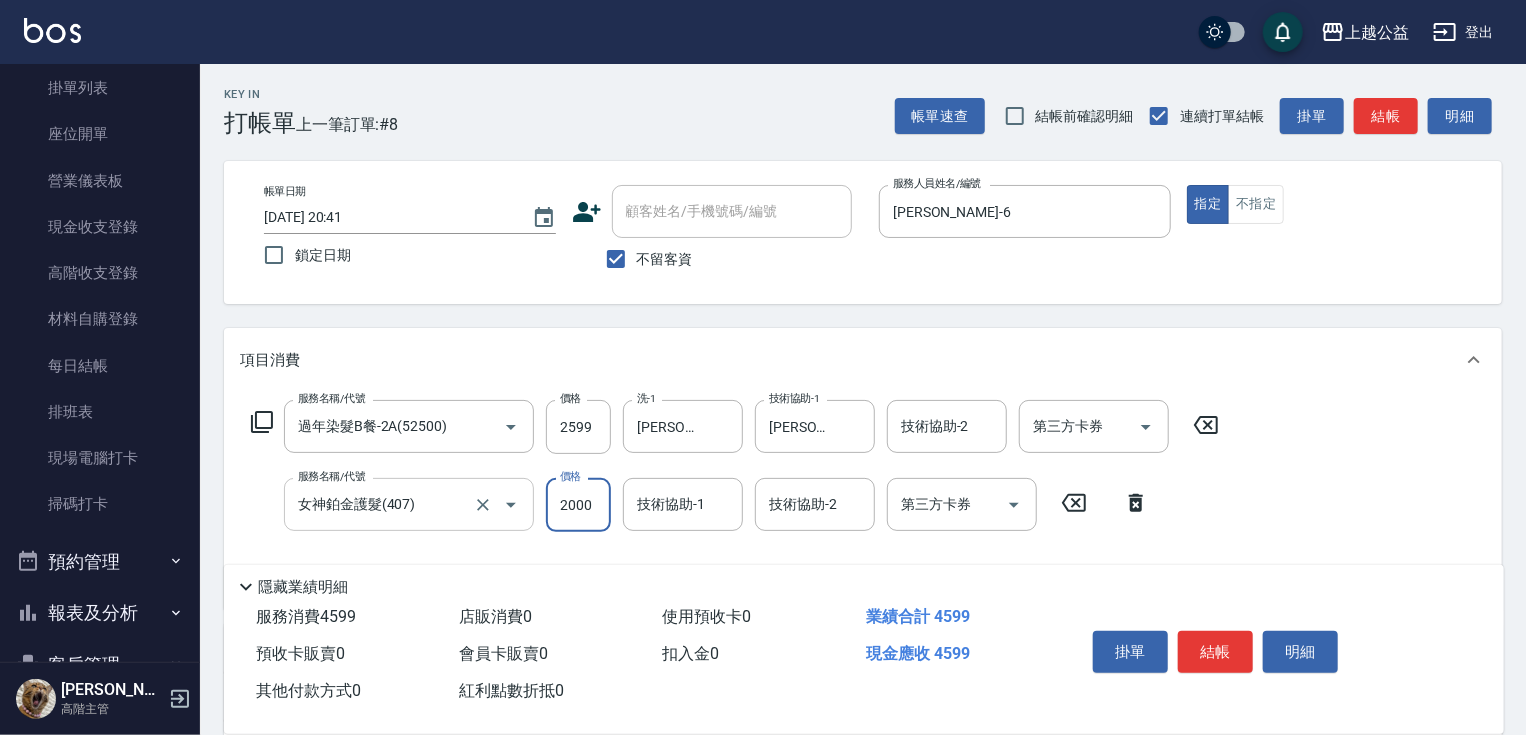 type on "2000" 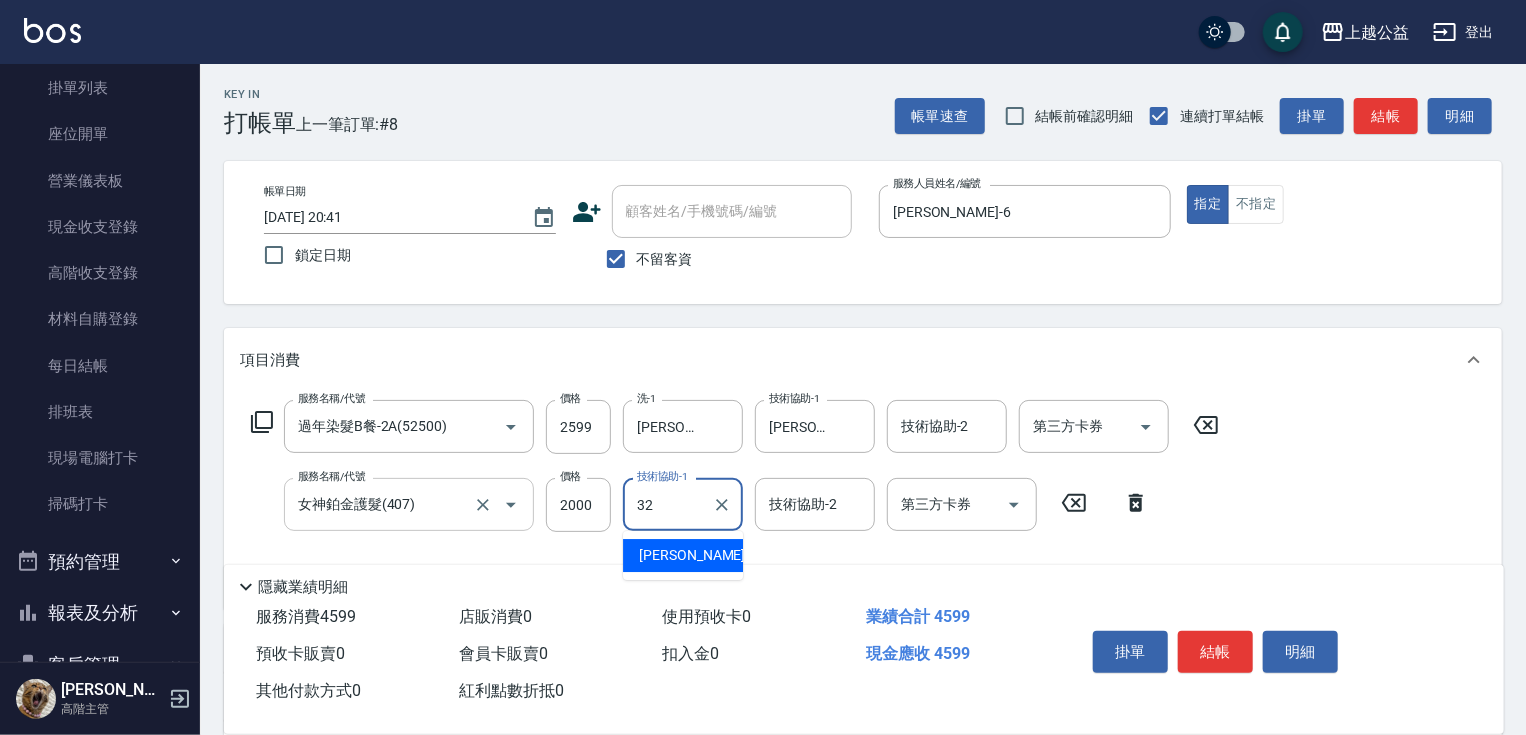 type on "3" 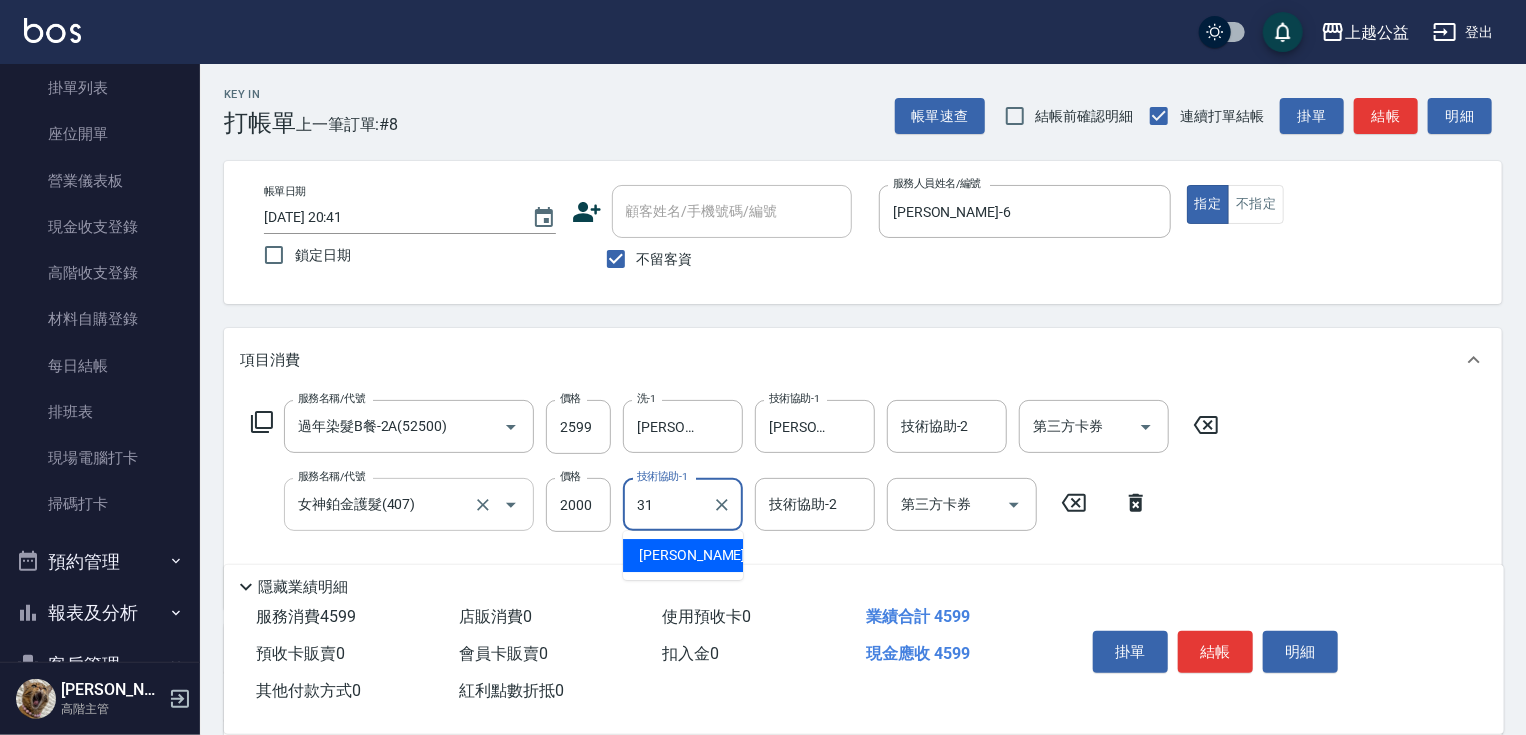 type on "[PERSON_NAME]-31" 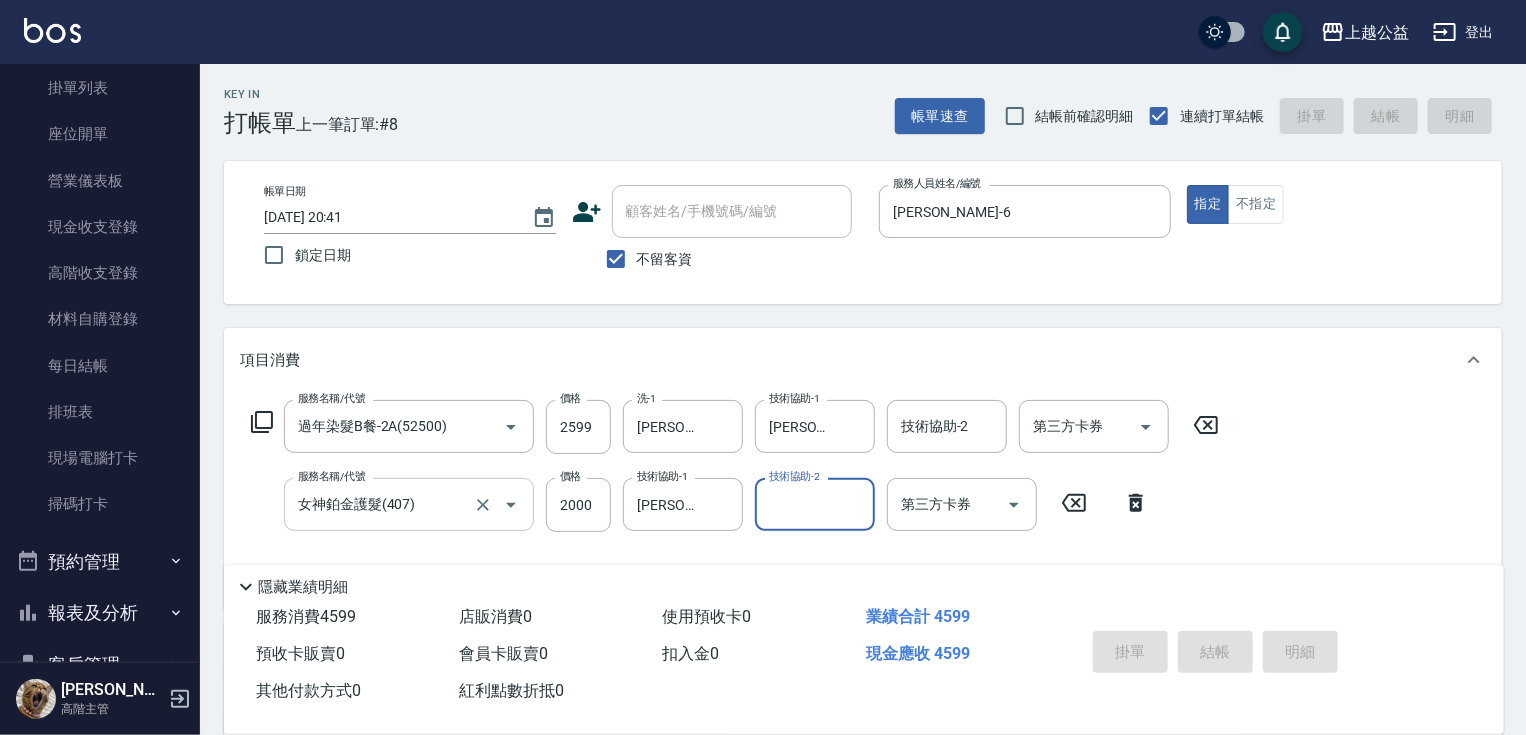type on "[DATE] 20:42" 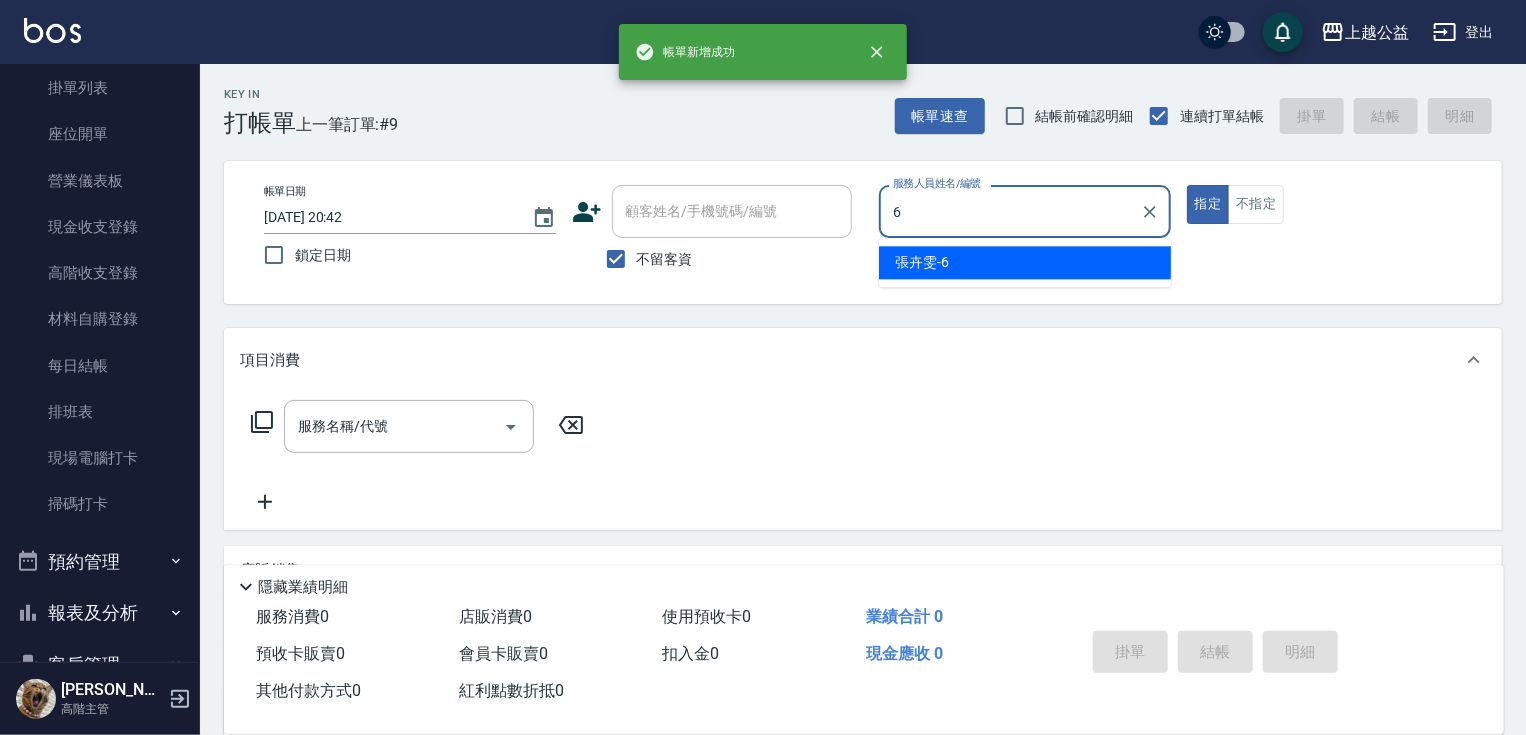 type on "[PERSON_NAME]-6" 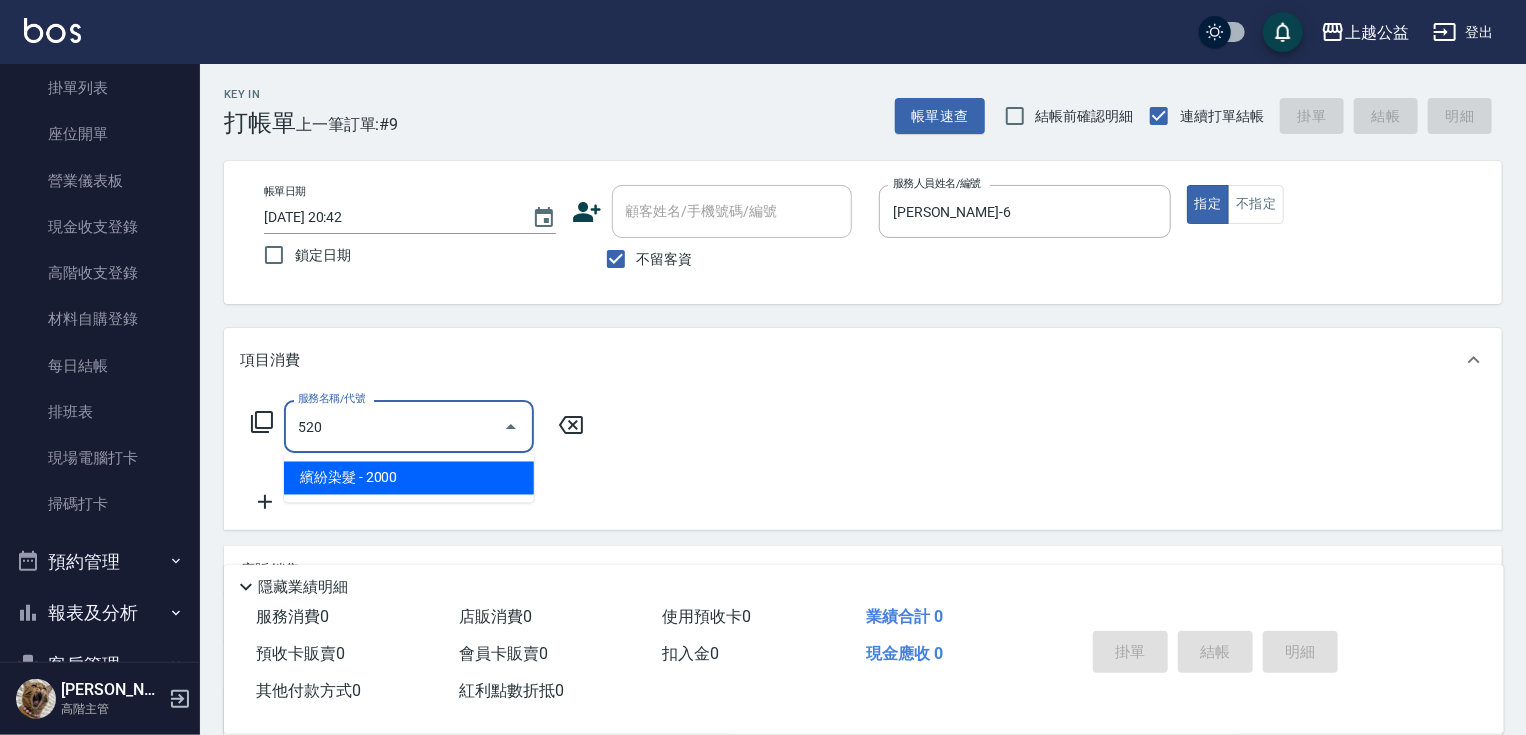 type on "繽紛染髮(520)" 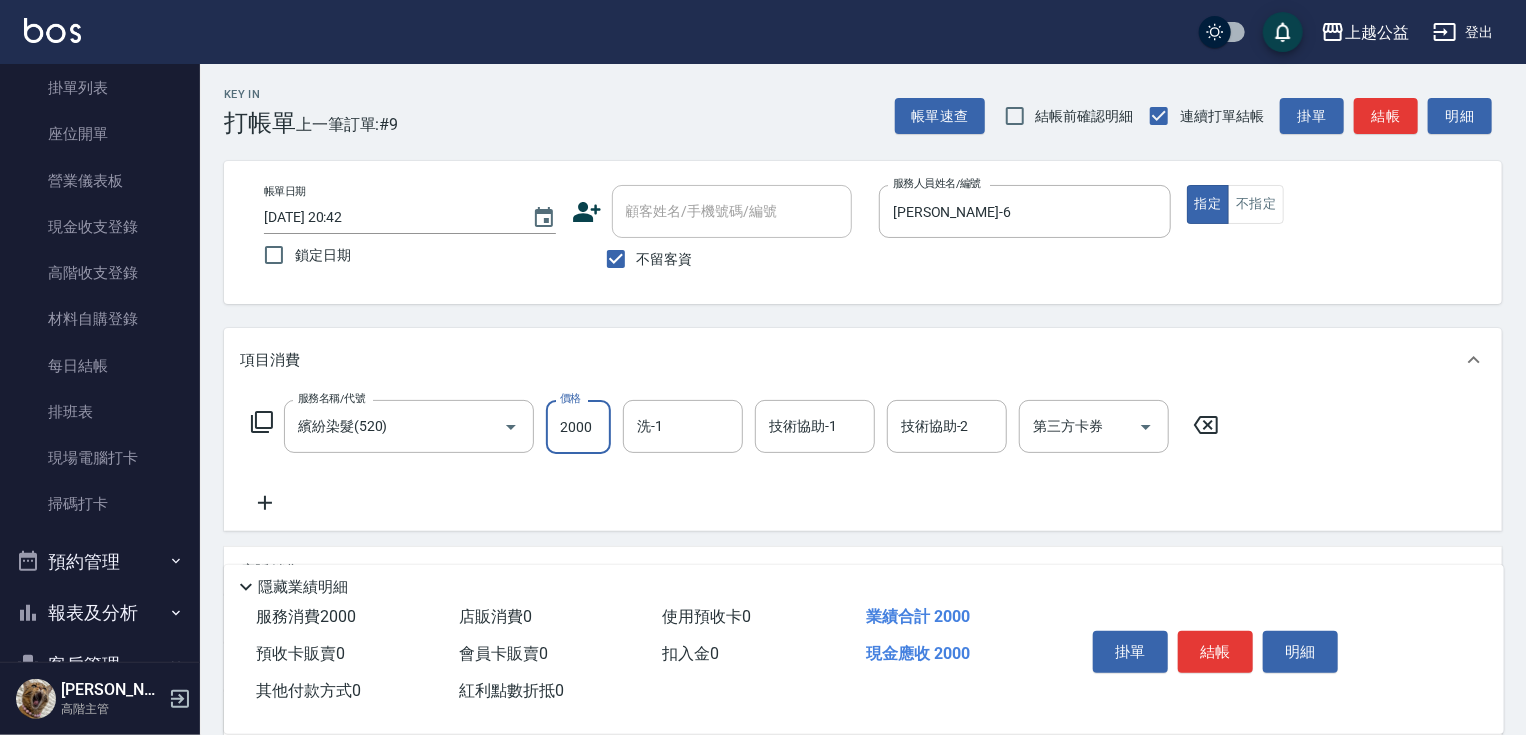 click on "2000" at bounding box center (578, 427) 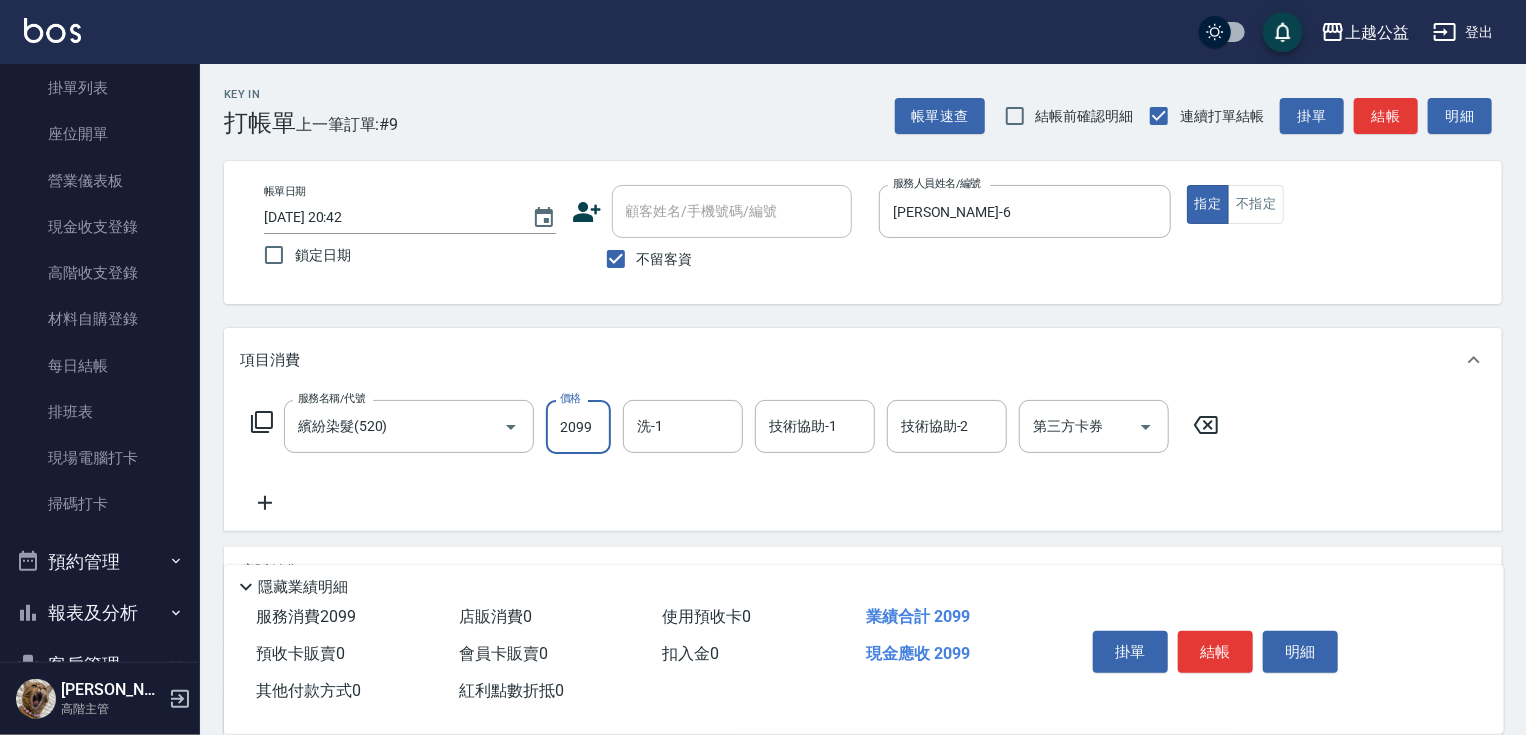 type on "2099" 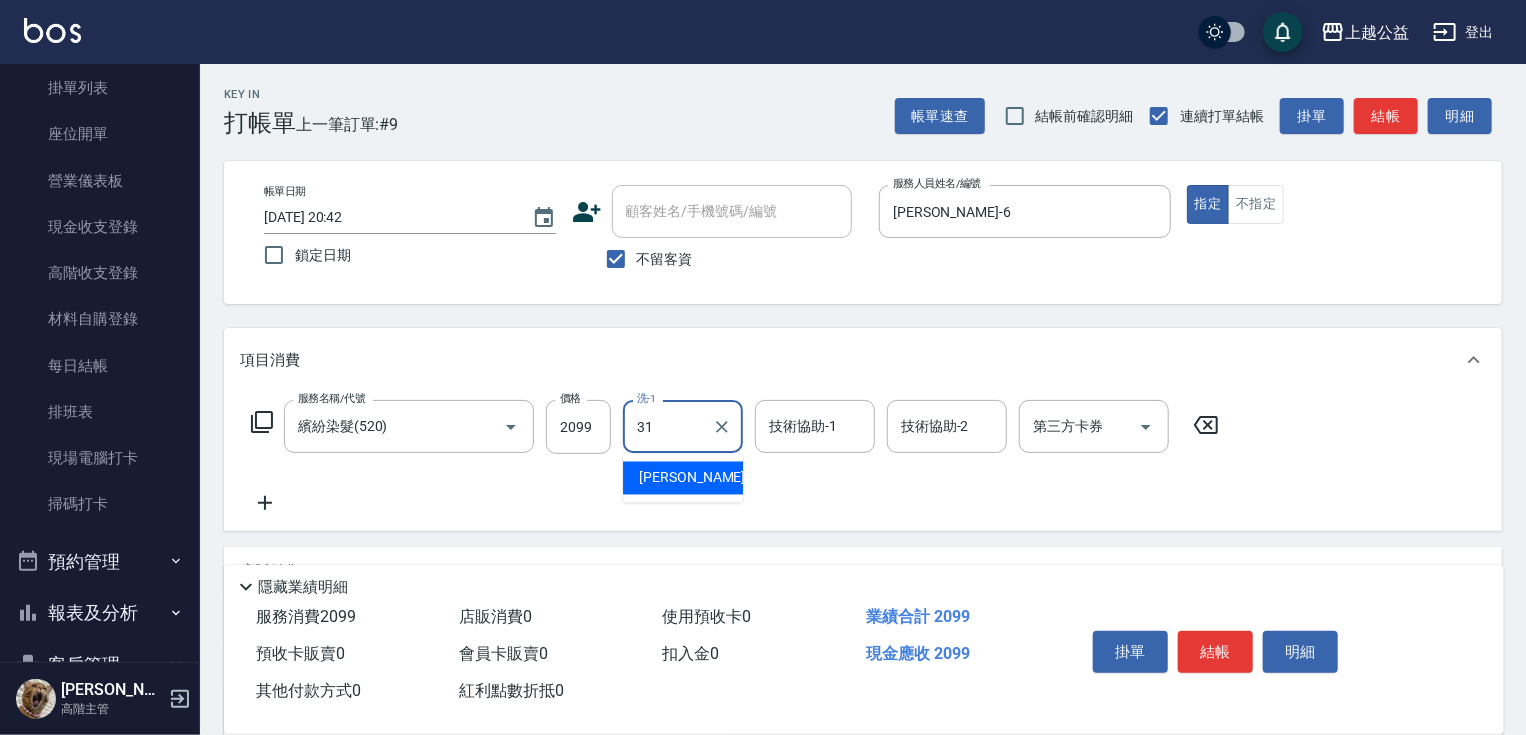 type on "[PERSON_NAME]-31" 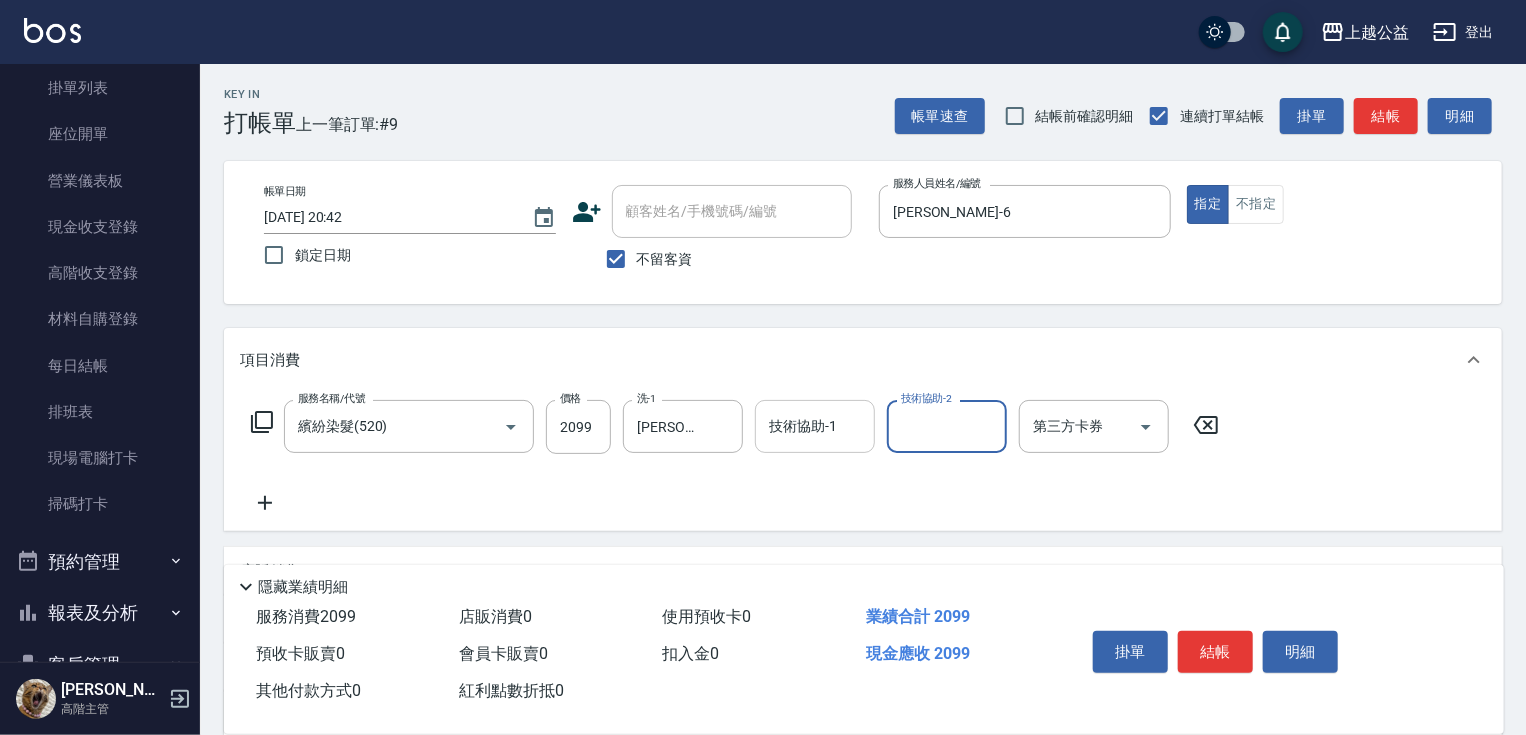 click on "技術協助-1" at bounding box center [815, 426] 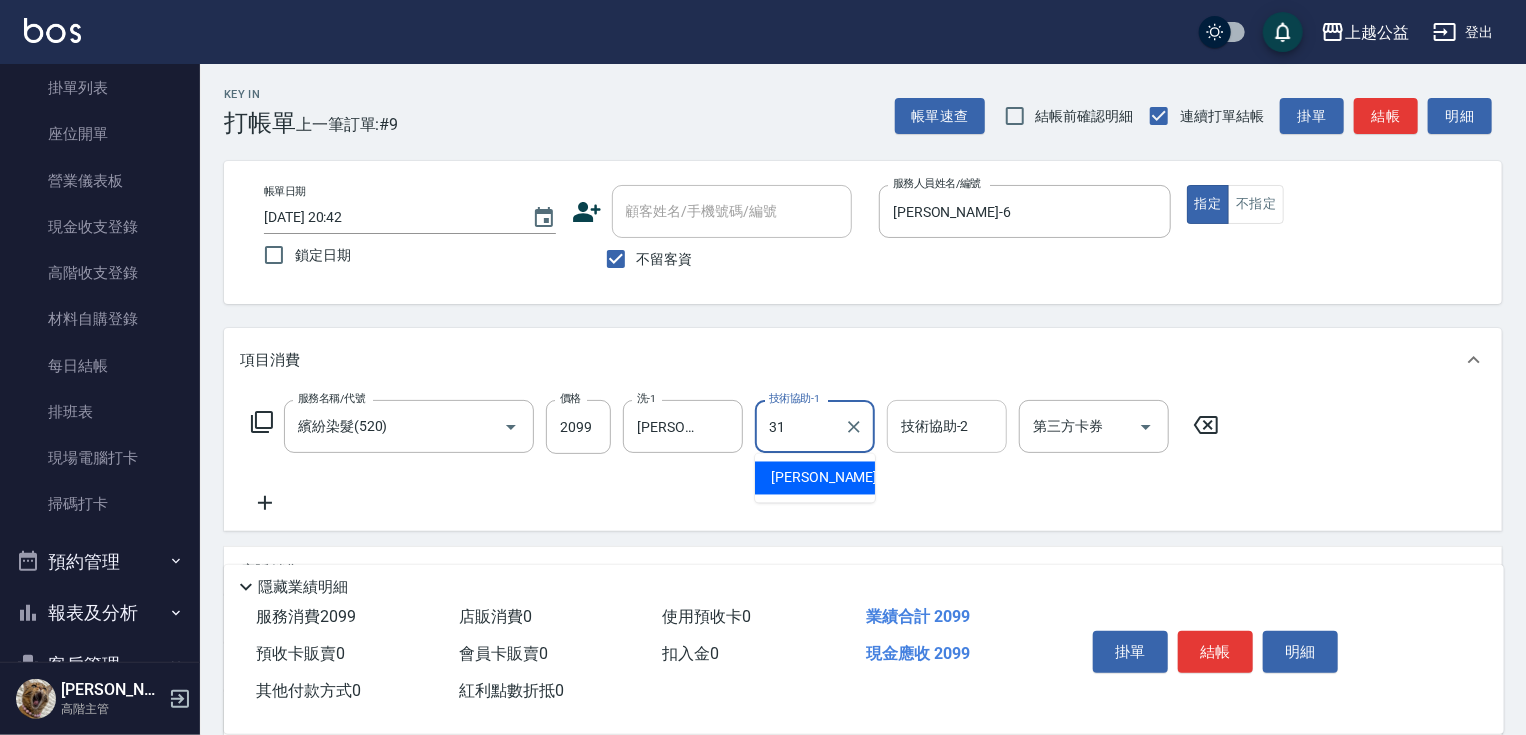 type on "[PERSON_NAME]-31" 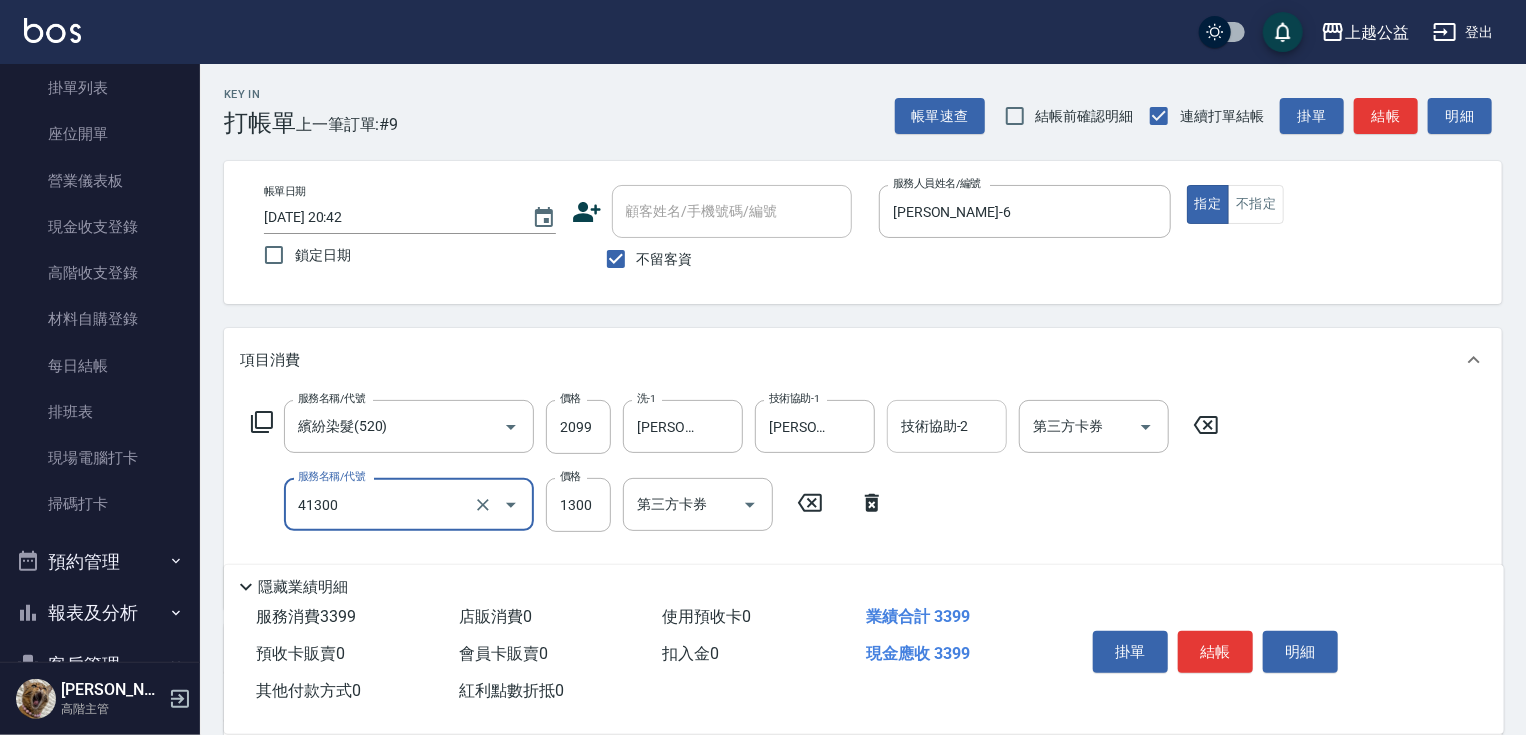 type on "鏡面1300(41300)" 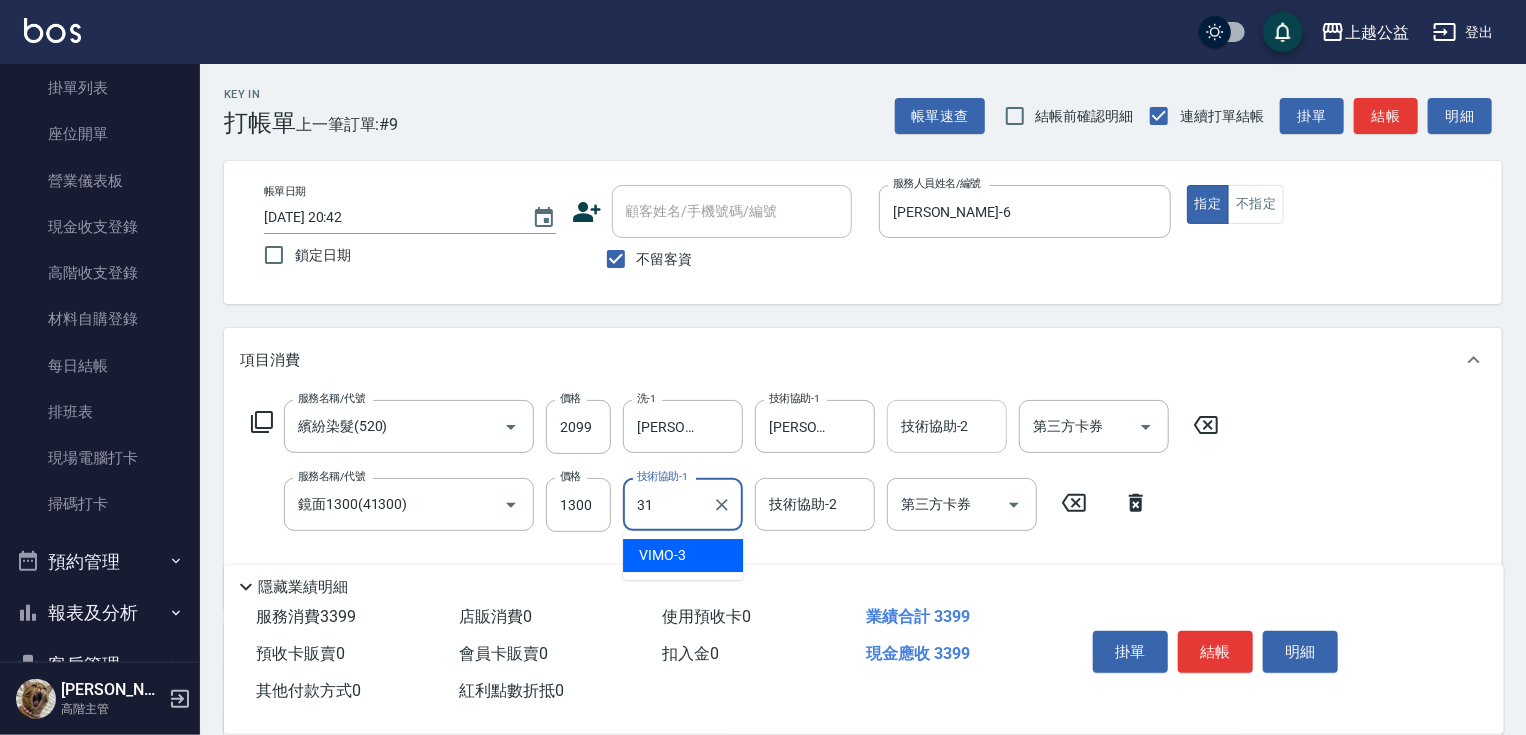 type on "[PERSON_NAME]-31" 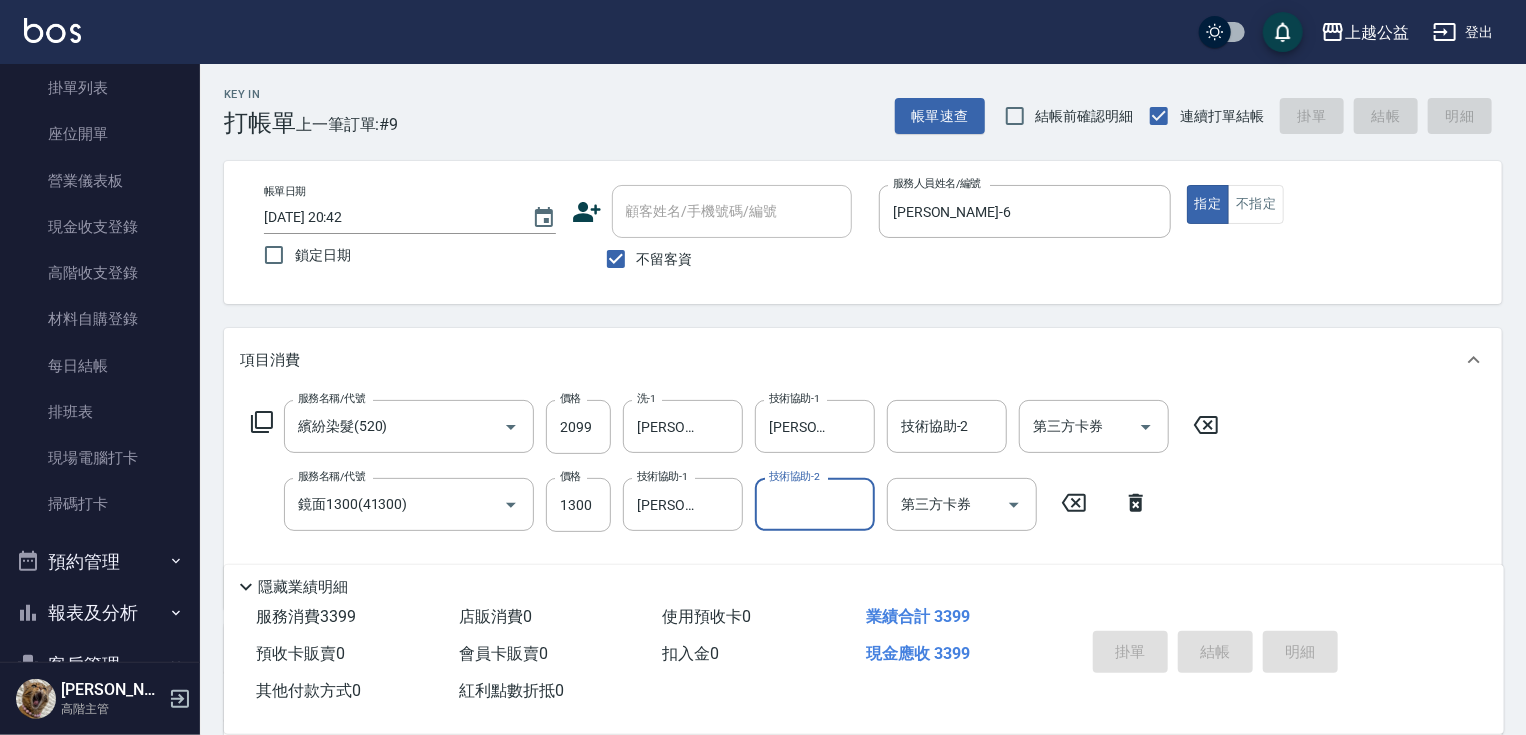 type 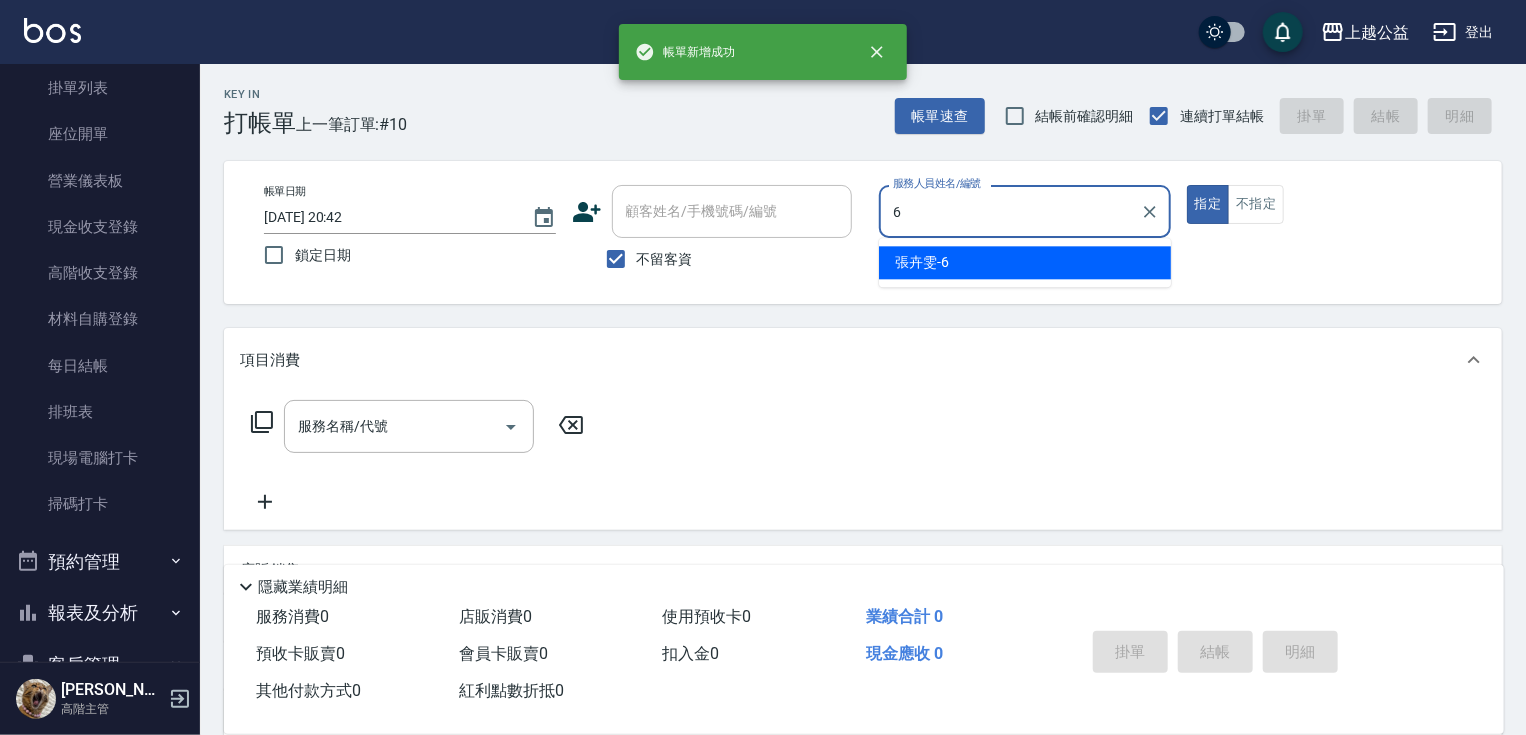 type on "[PERSON_NAME]-6" 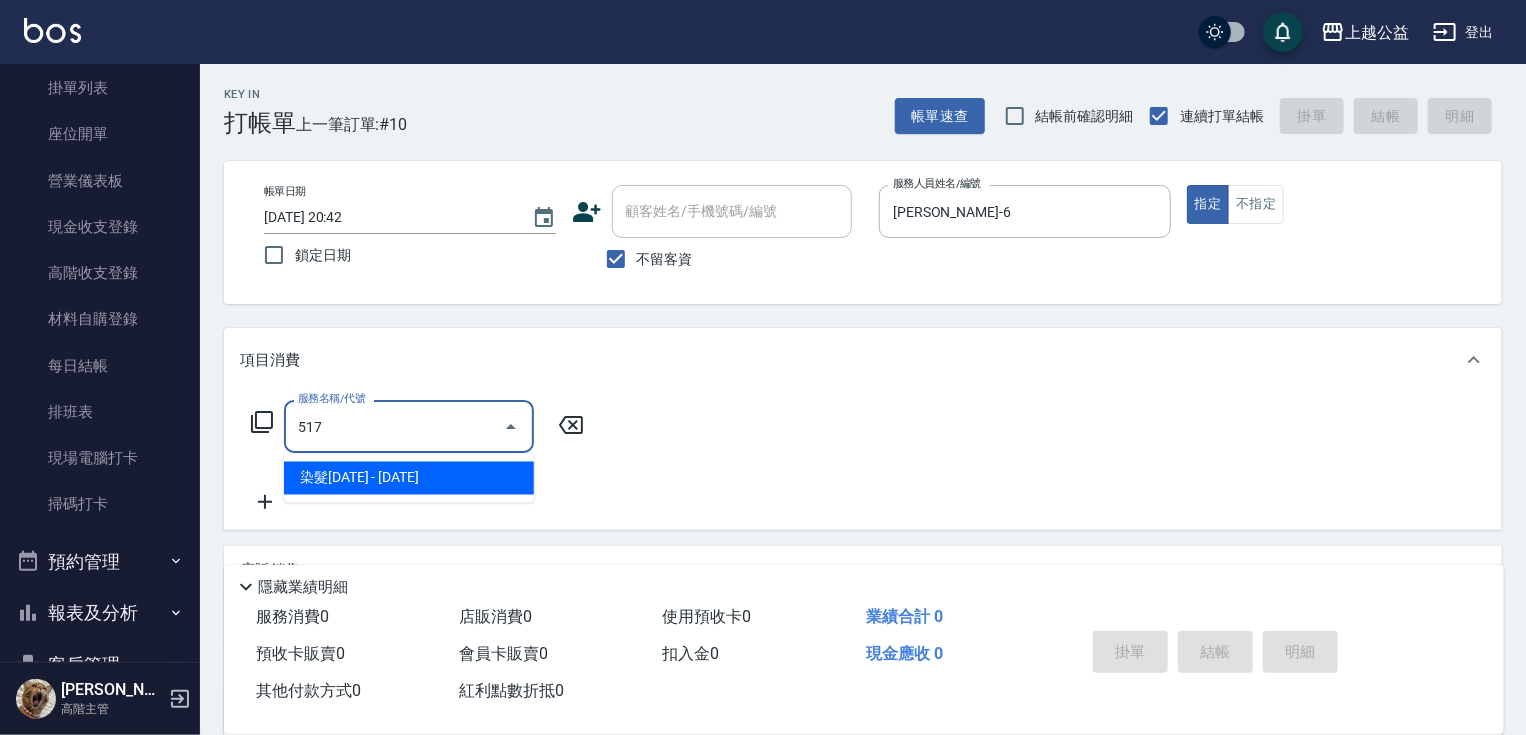 type on "染髮1000(517)" 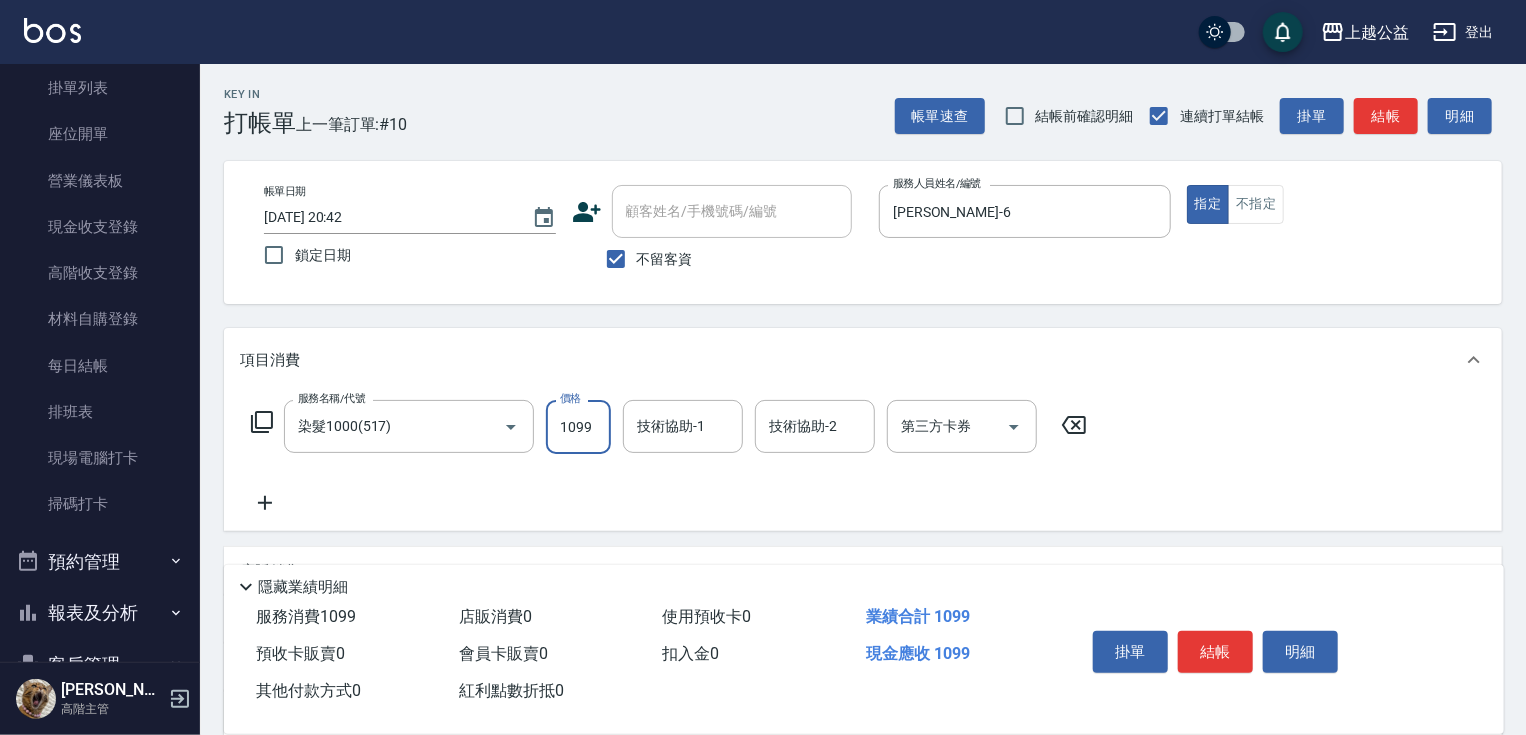 type on "1099" 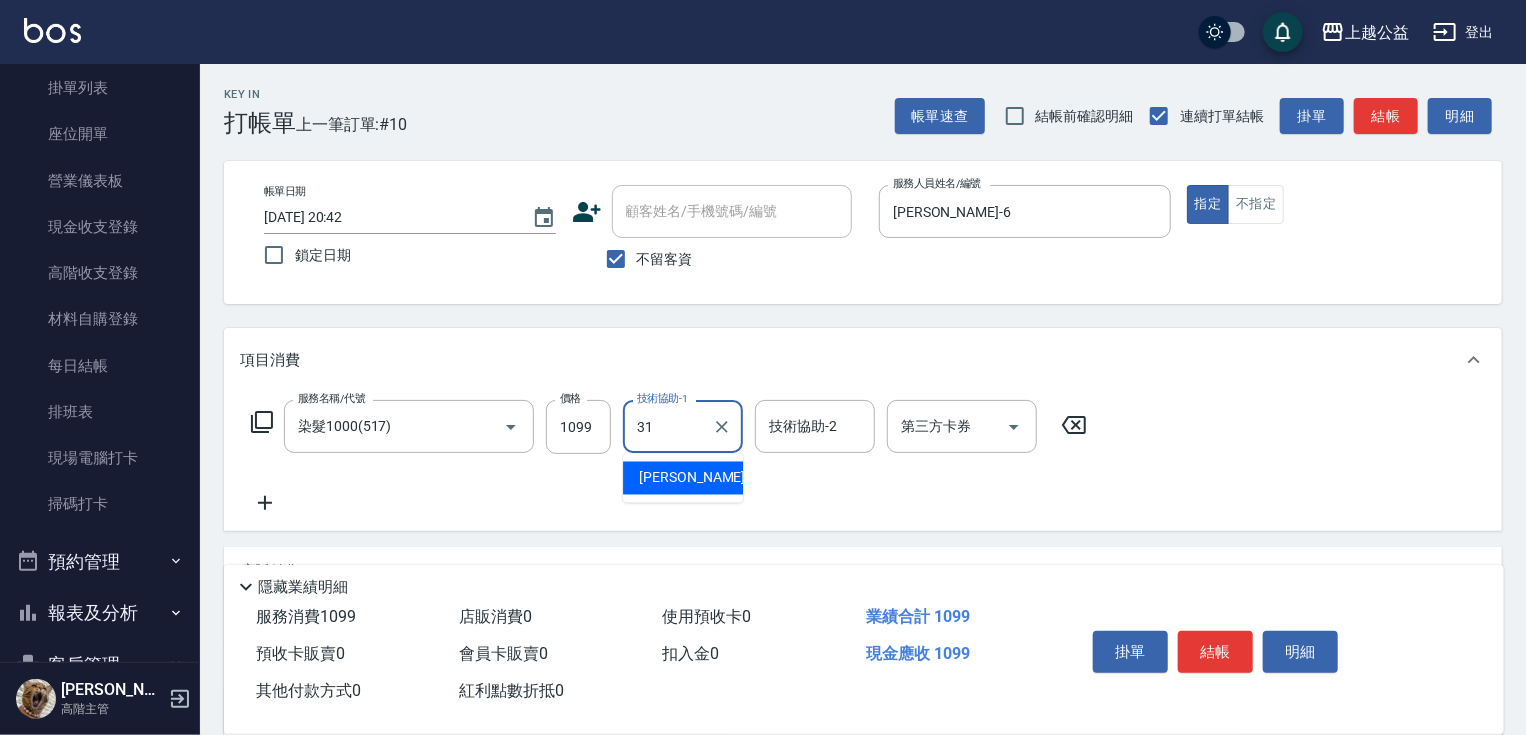 type on "[PERSON_NAME]-31" 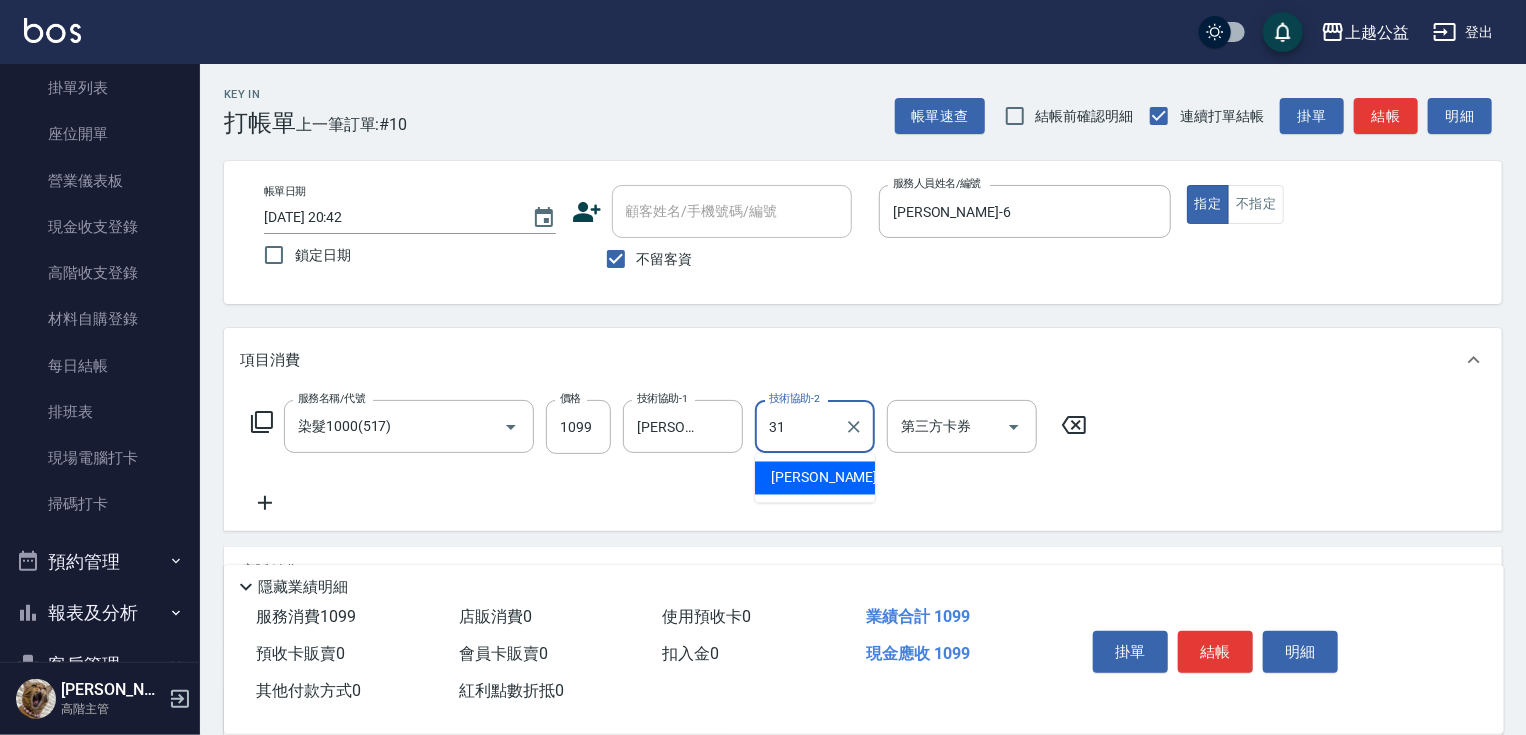 type on "[PERSON_NAME]-31" 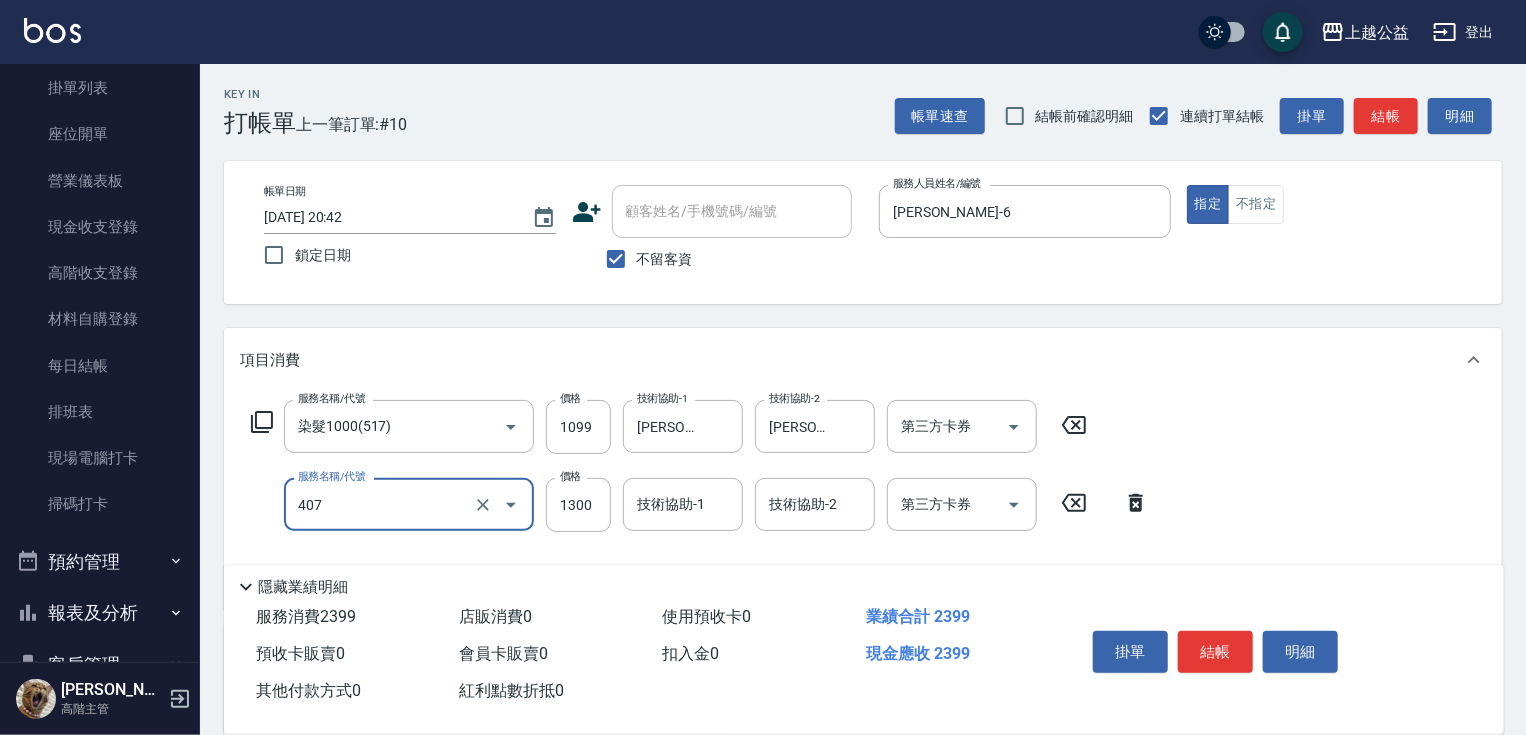 type on "女神鉑金護髮(407)" 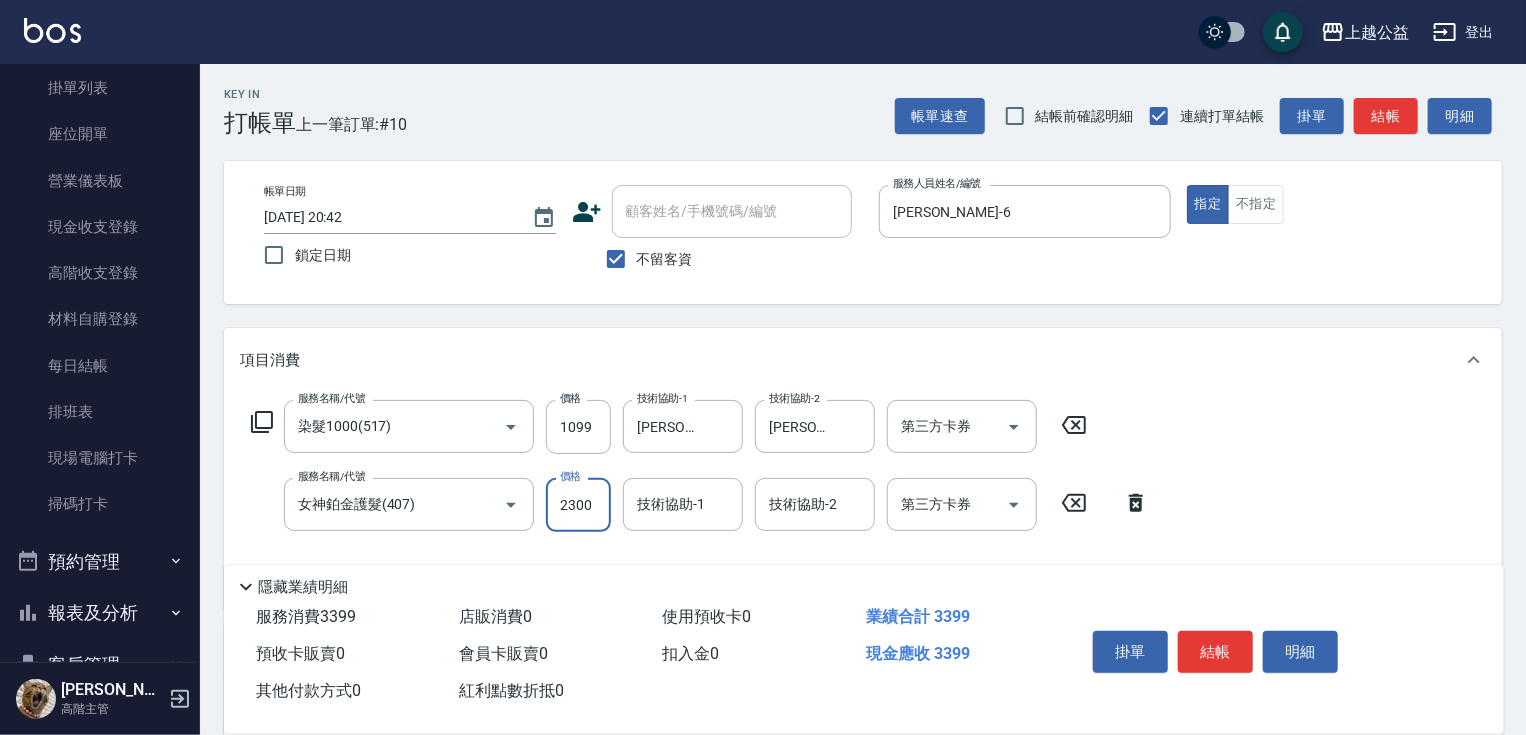 type on "2300" 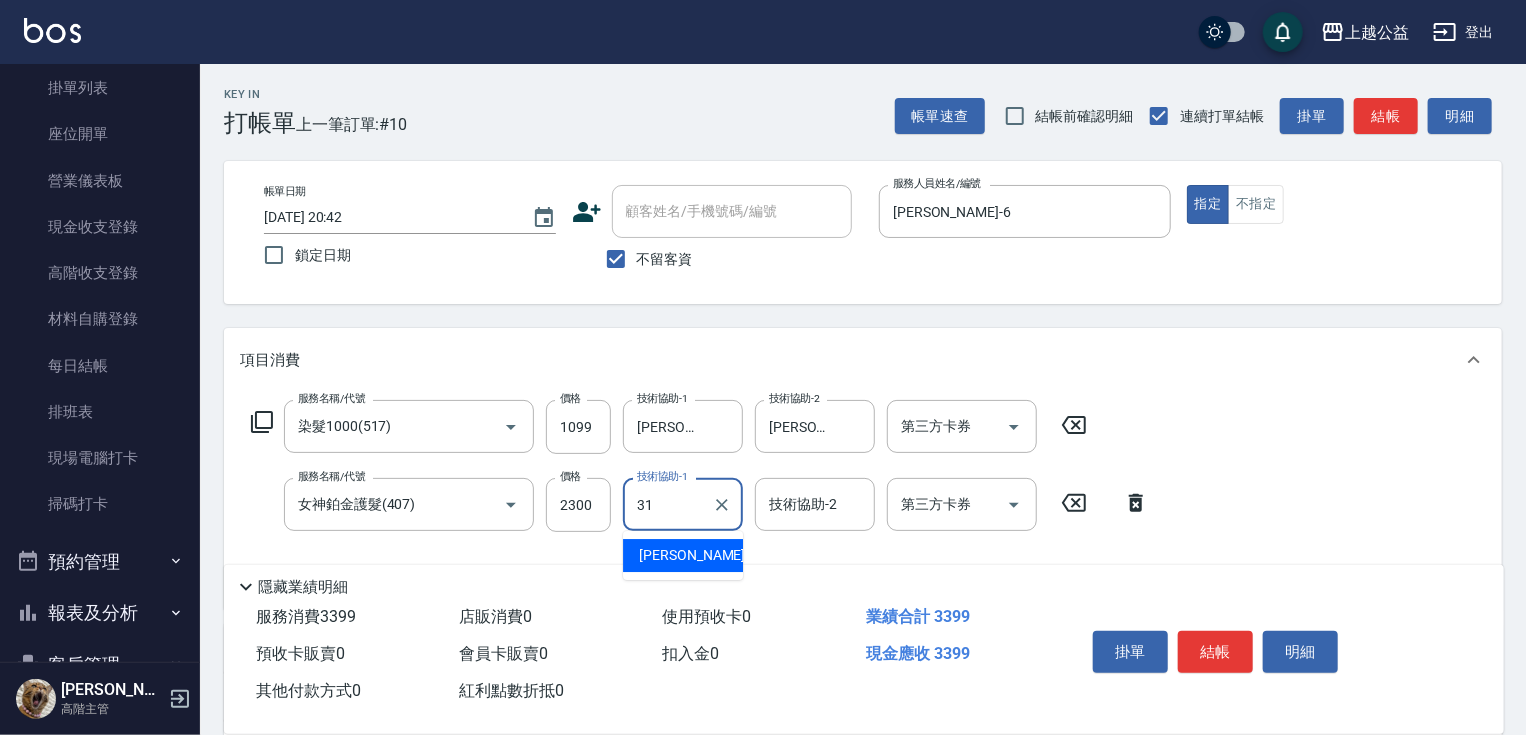 type on "[PERSON_NAME]-31" 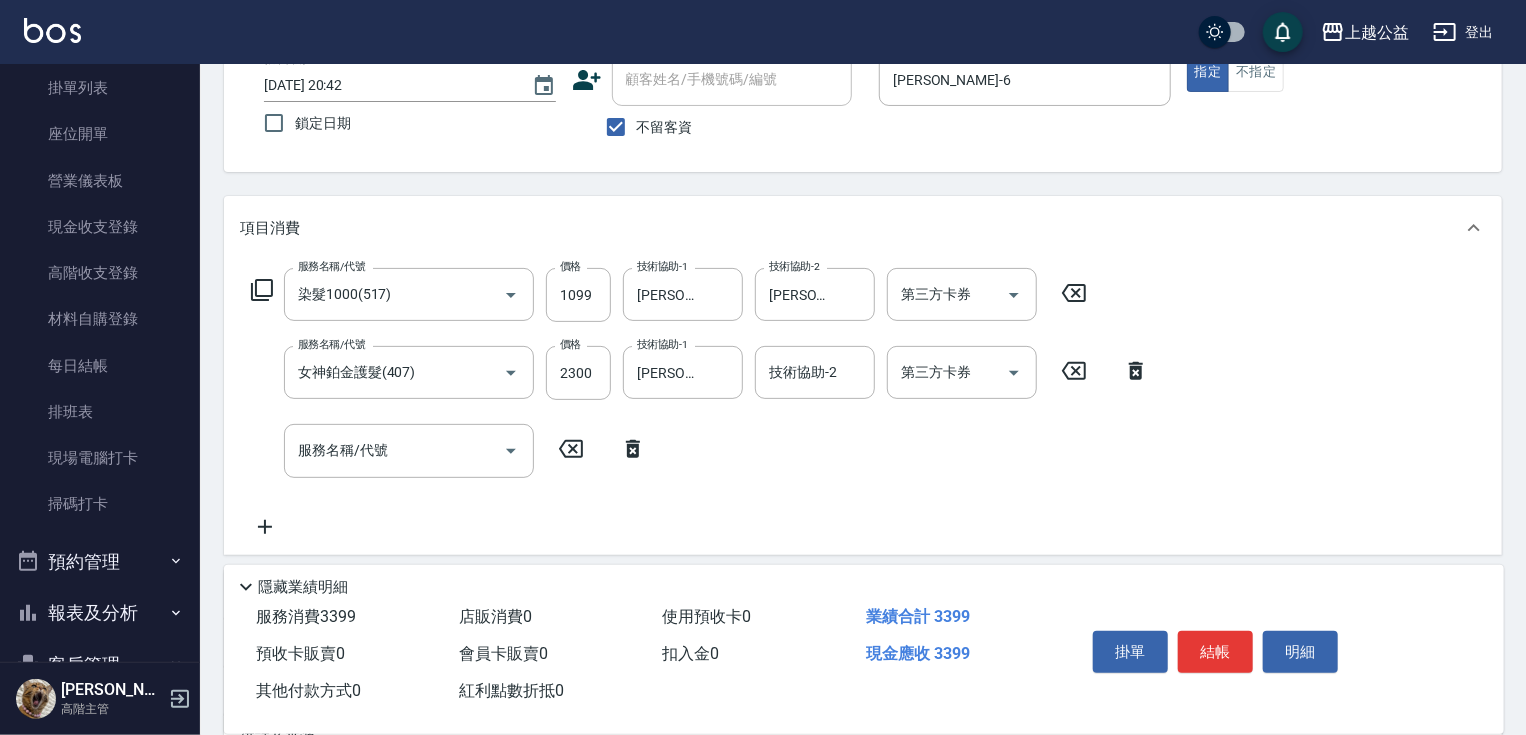 drag, startPoint x: 586, startPoint y: 338, endPoint x: 604, endPoint y: 448, distance: 111.463 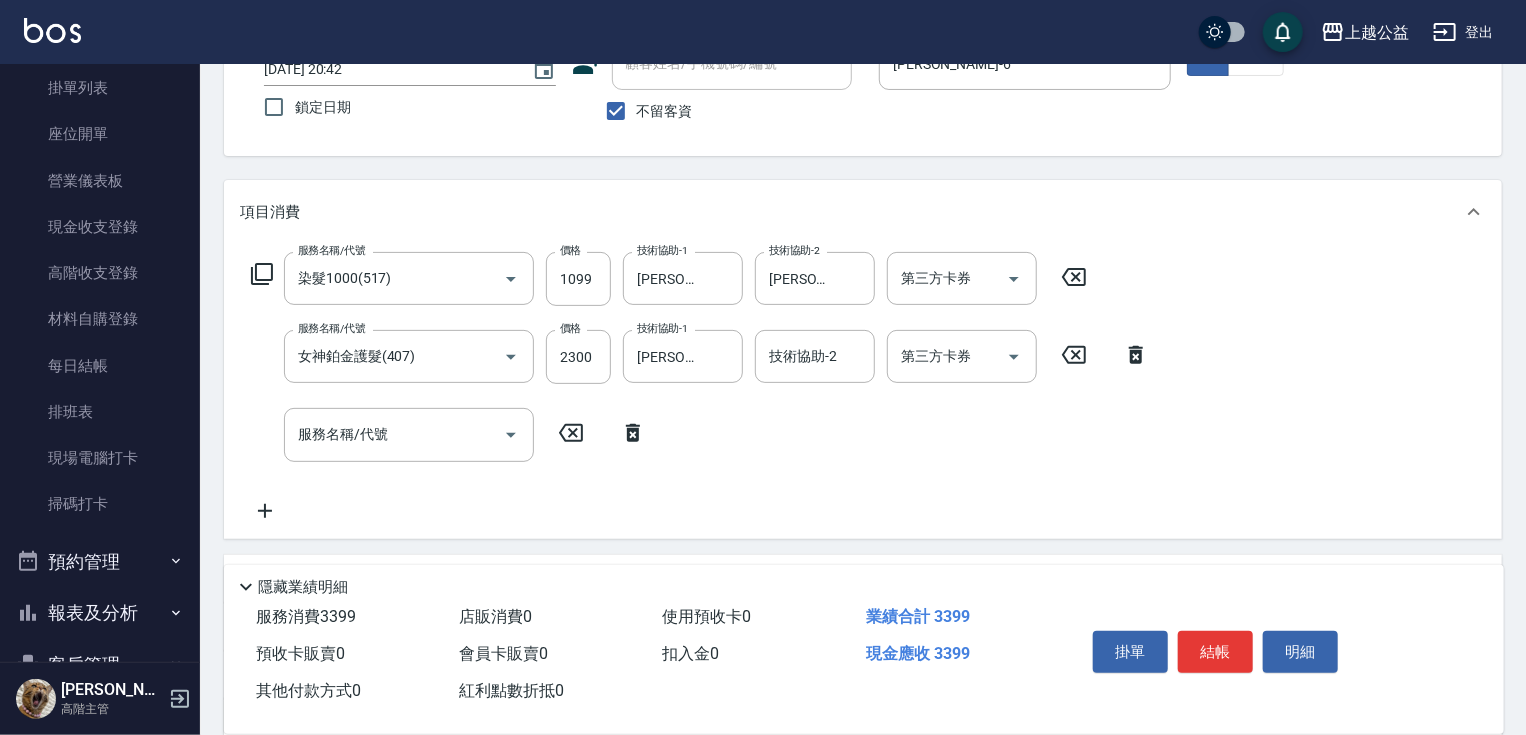 click 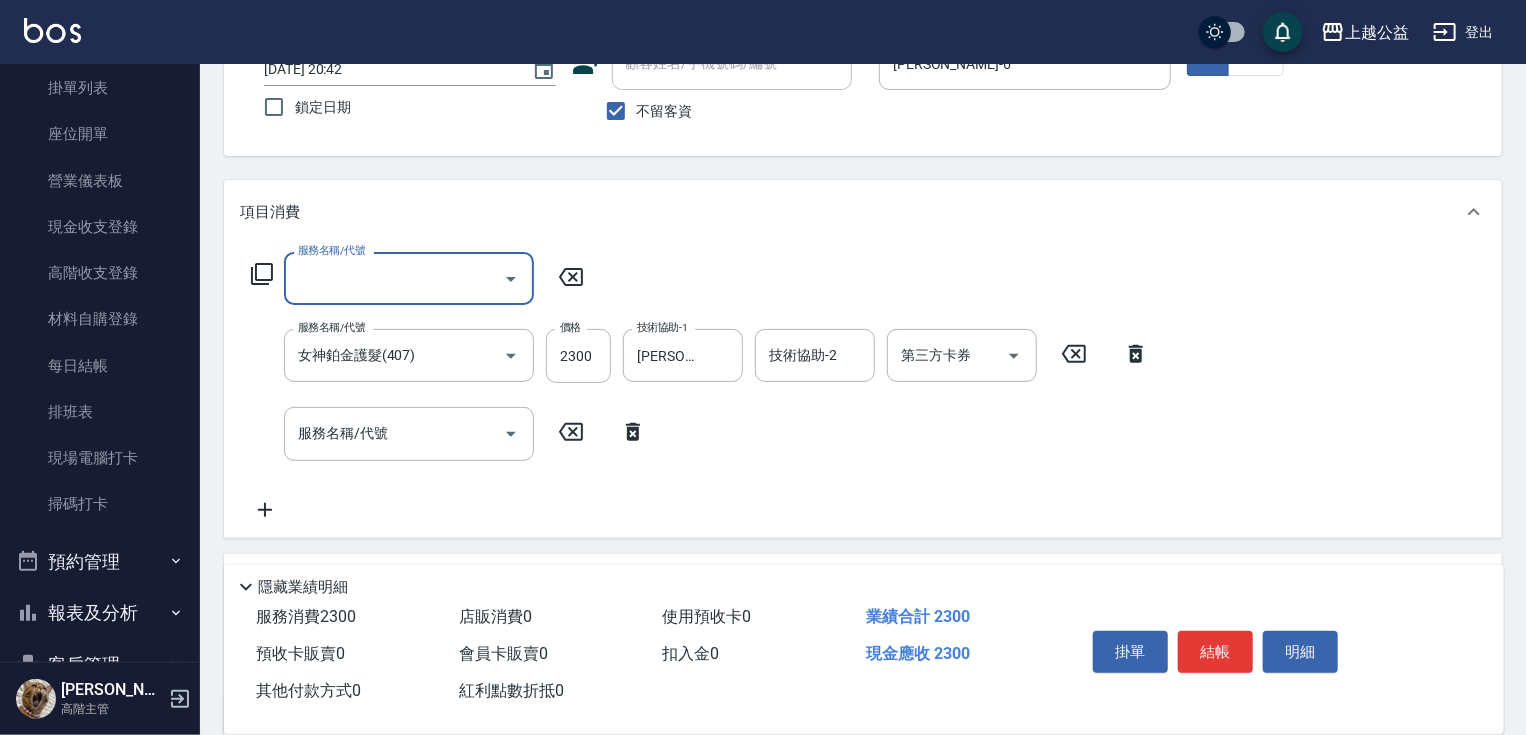 click 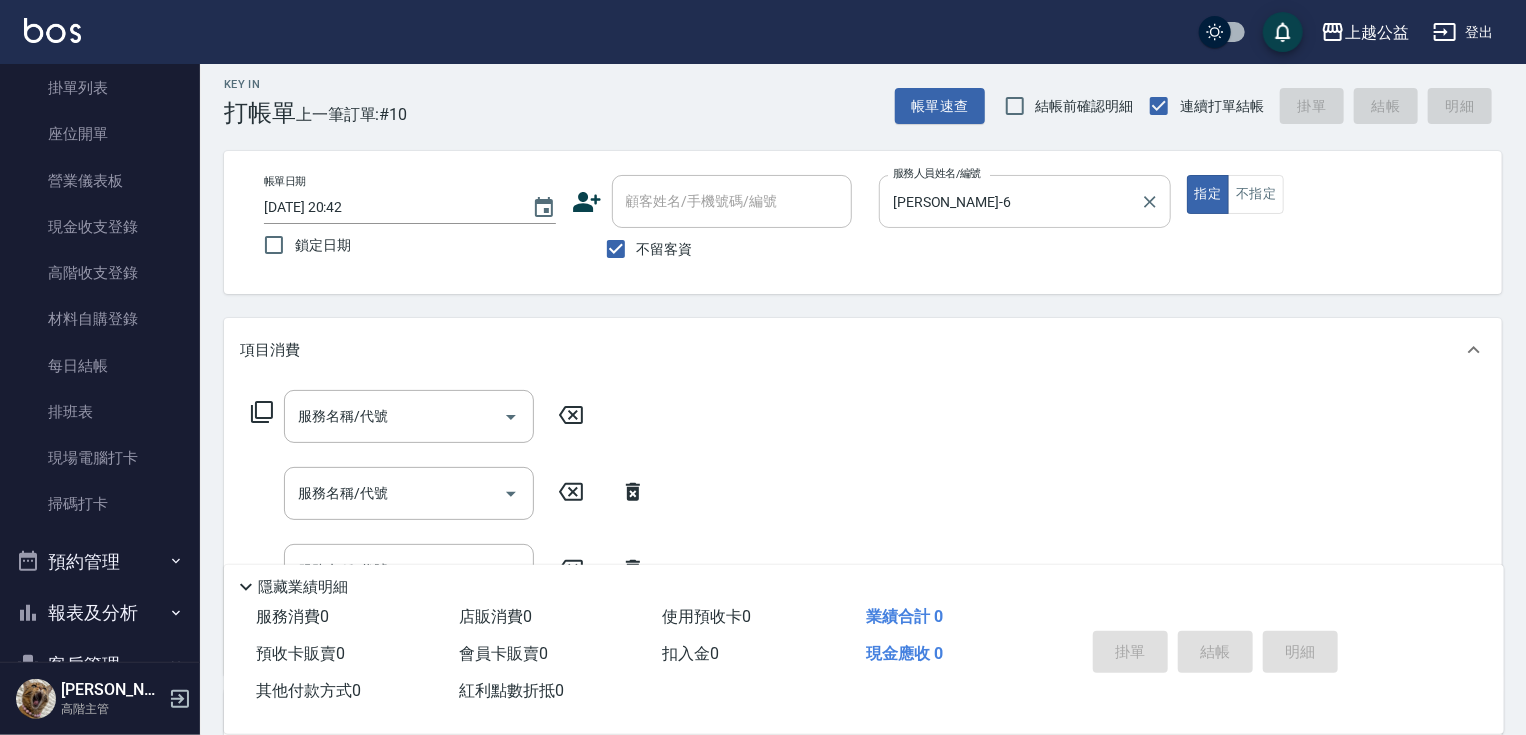 scroll, scrollTop: 0, scrollLeft: 0, axis: both 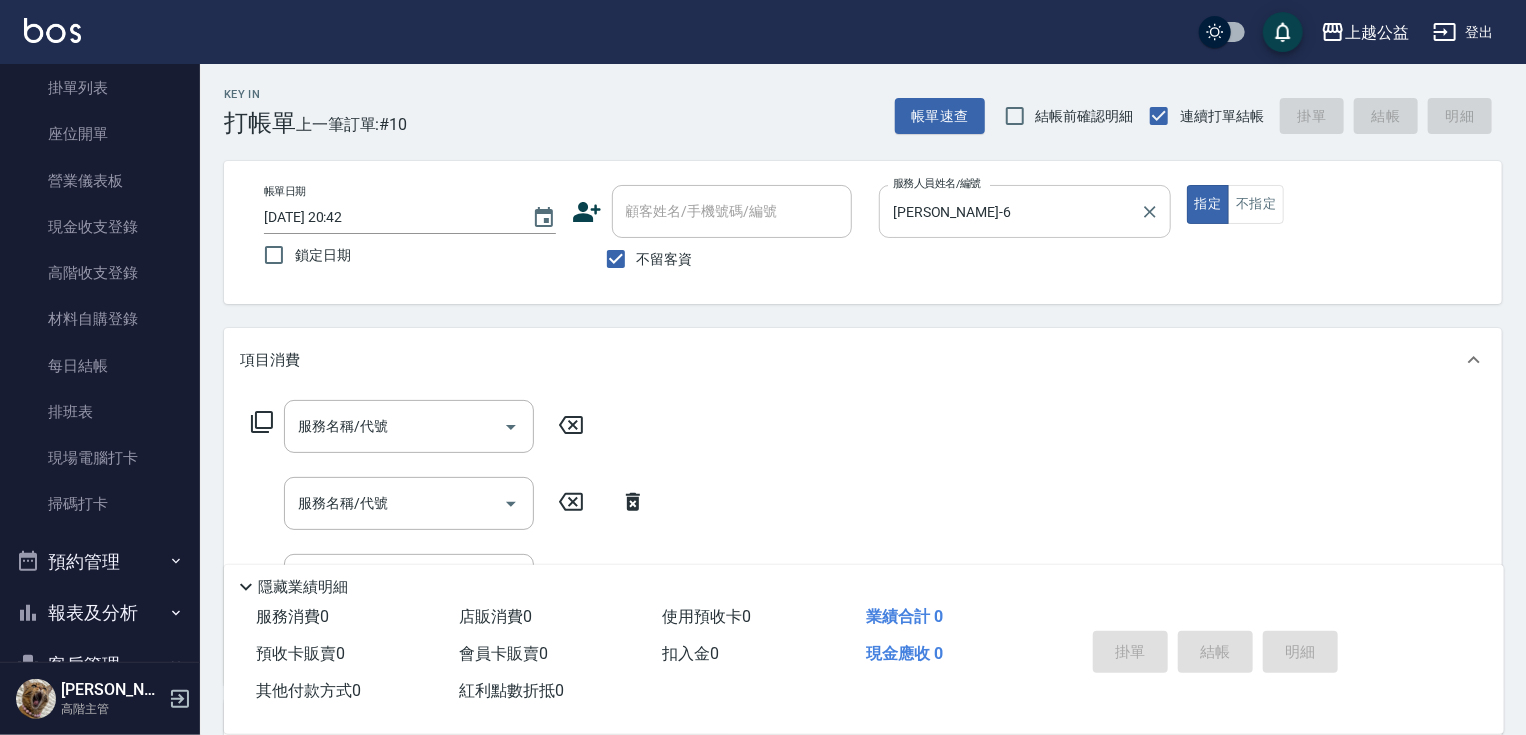 click on "[PERSON_NAME]-6 服務人員姓名/編號" at bounding box center [1025, 211] 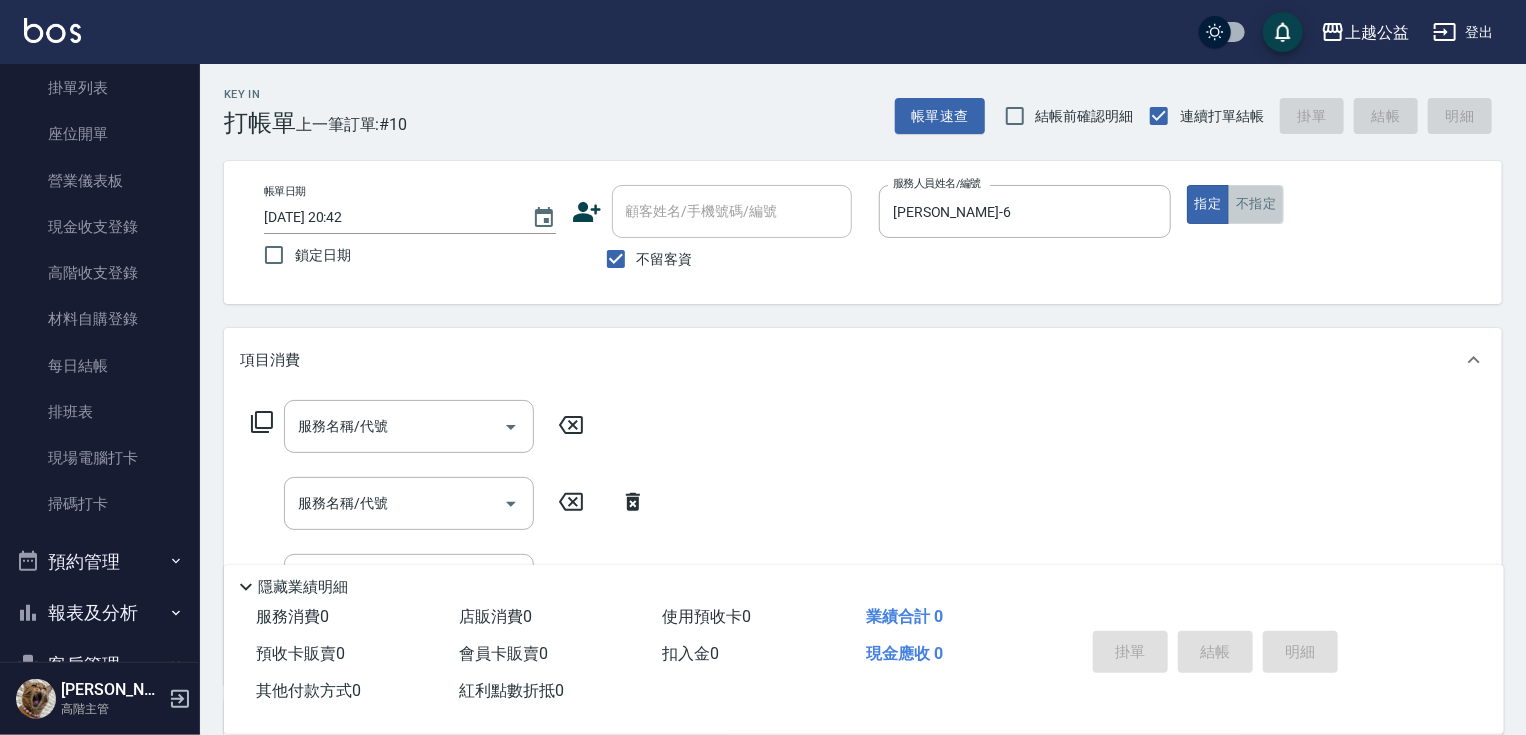 click on "不指定" at bounding box center [1256, 204] 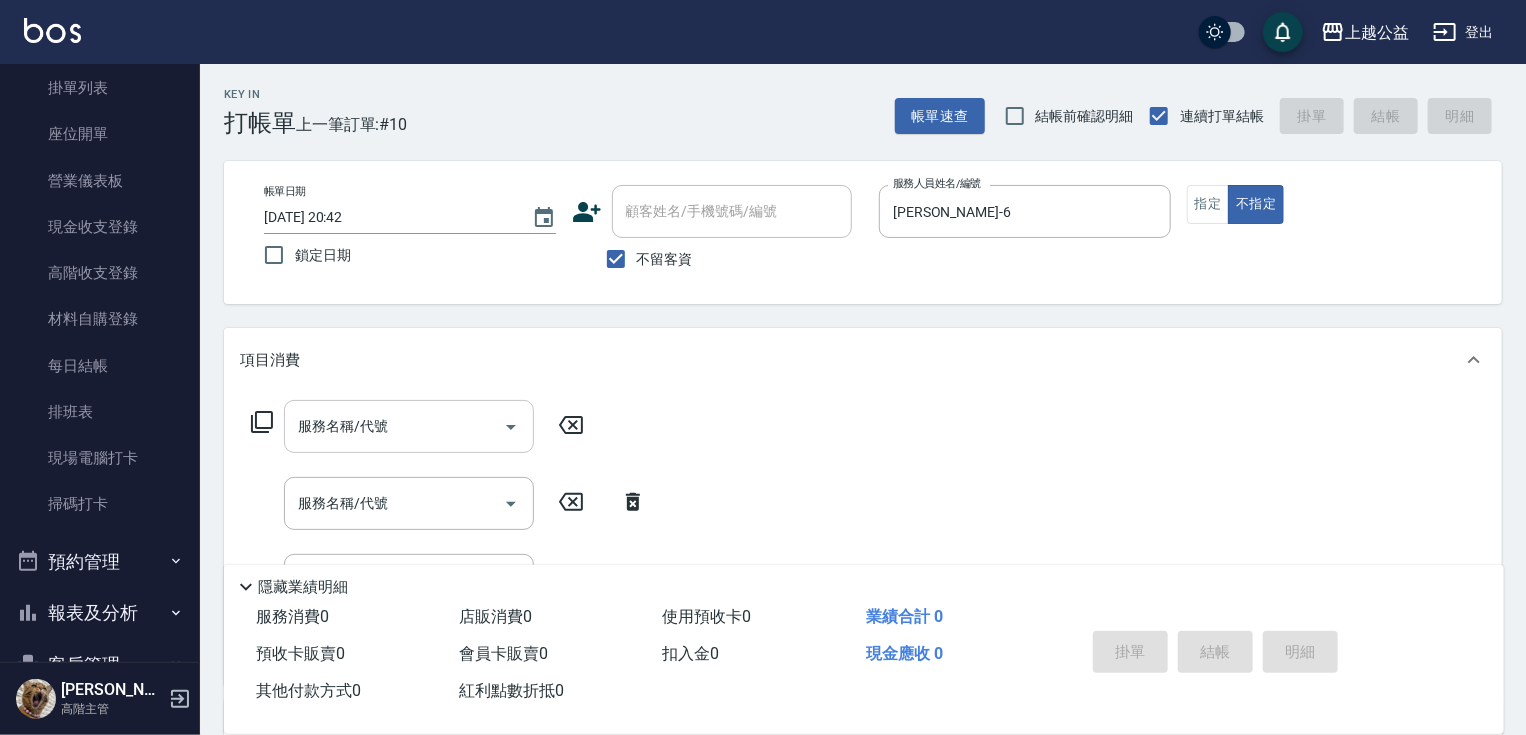 click on "服務名稱/代號" at bounding box center [394, 426] 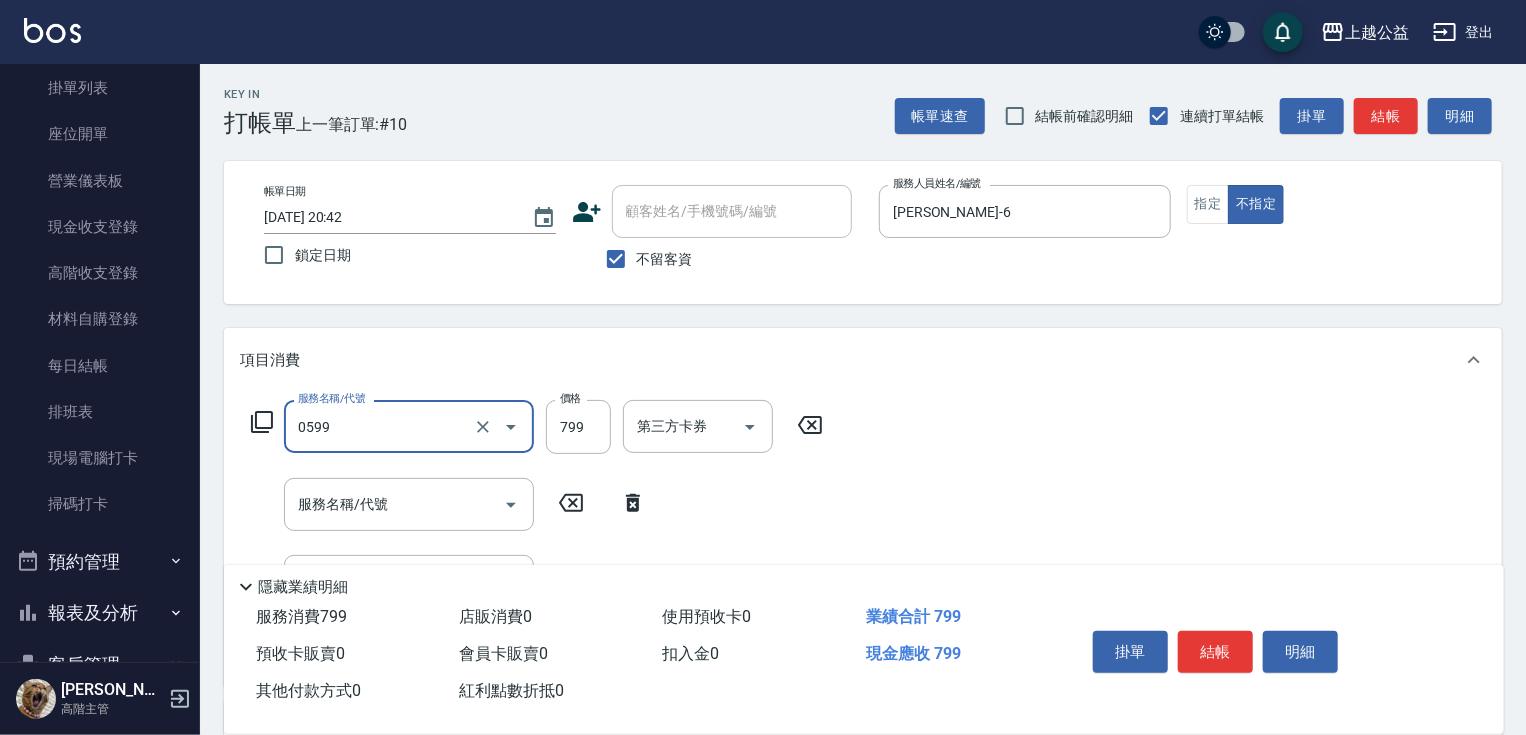 type on "精油SPA(0599)" 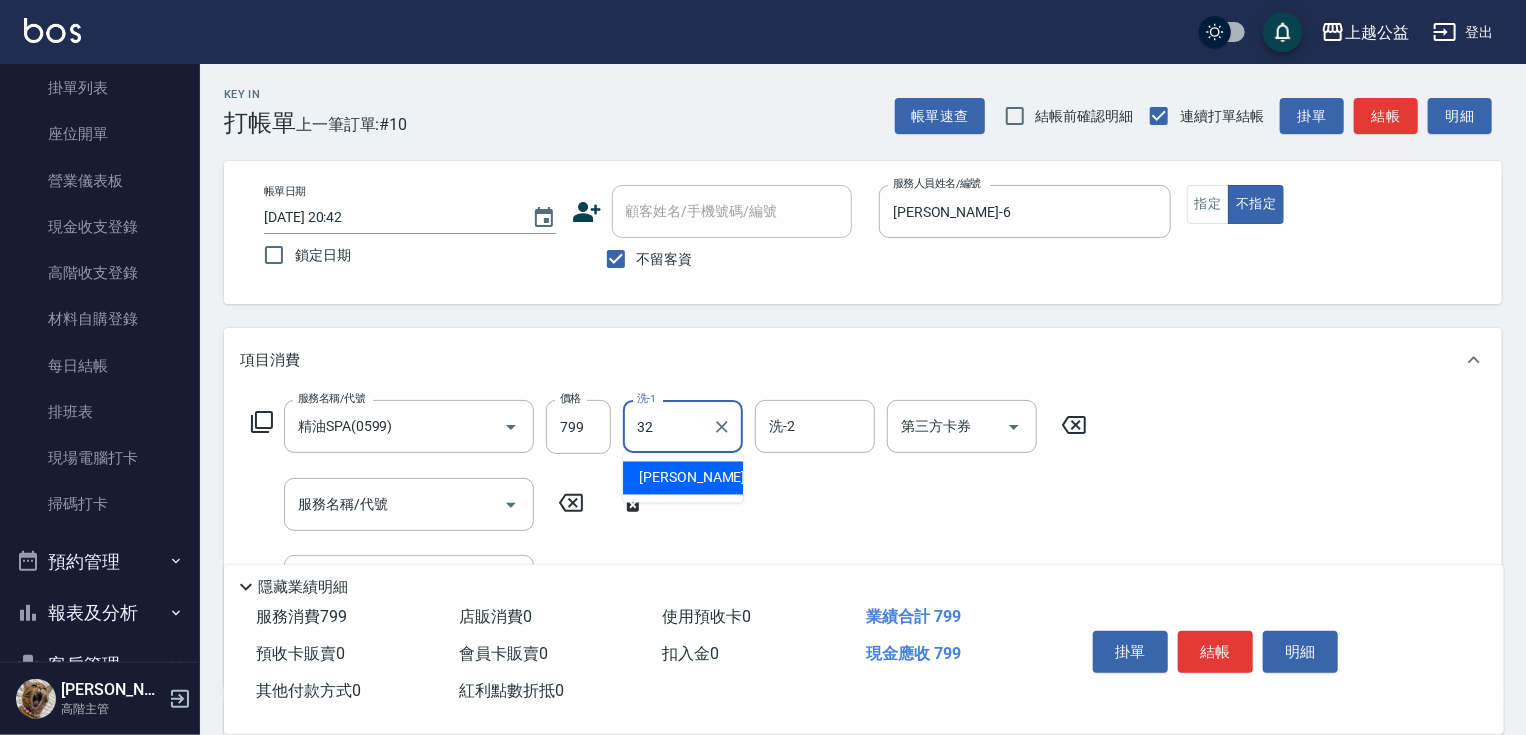 type on "[PERSON_NAME]-32" 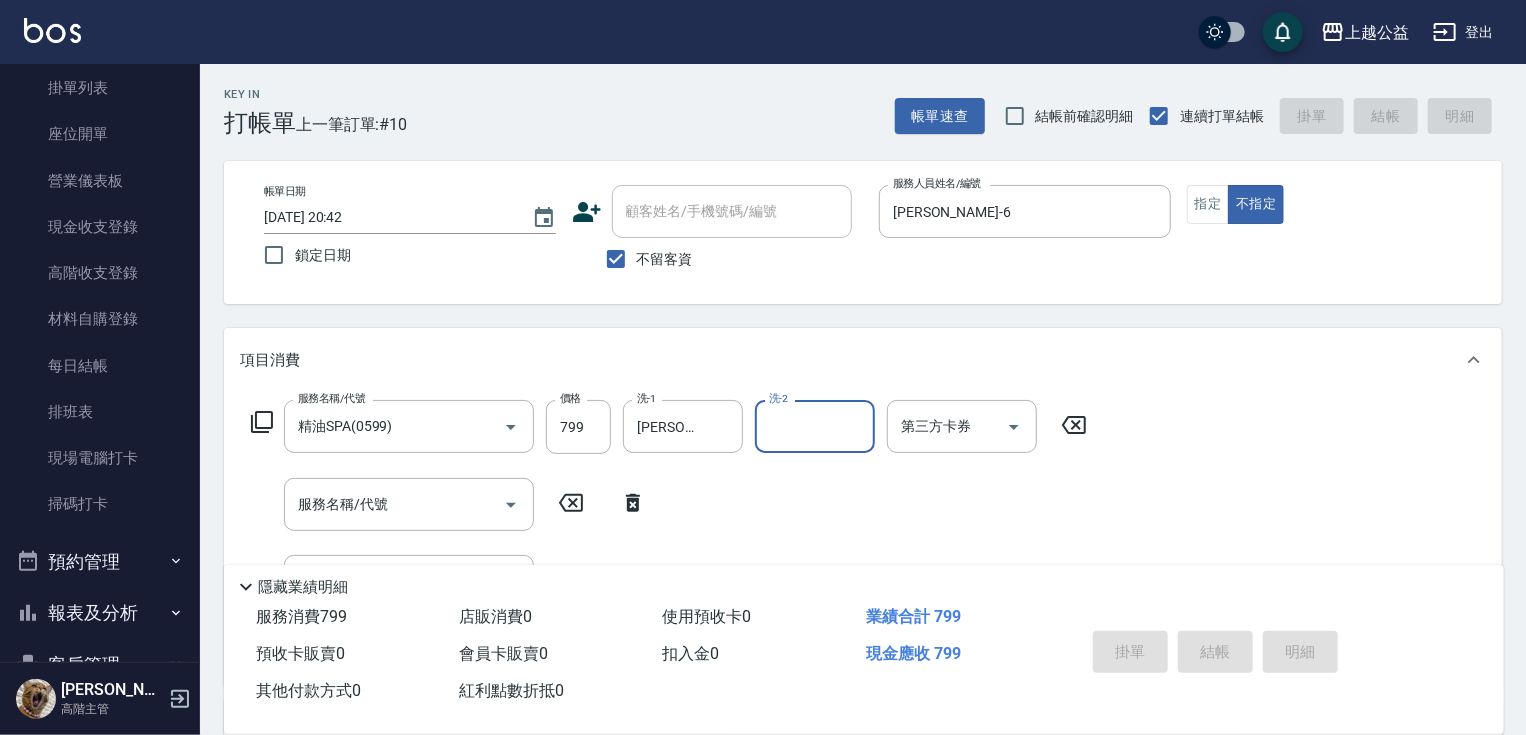 type on "[DATE] 20:43" 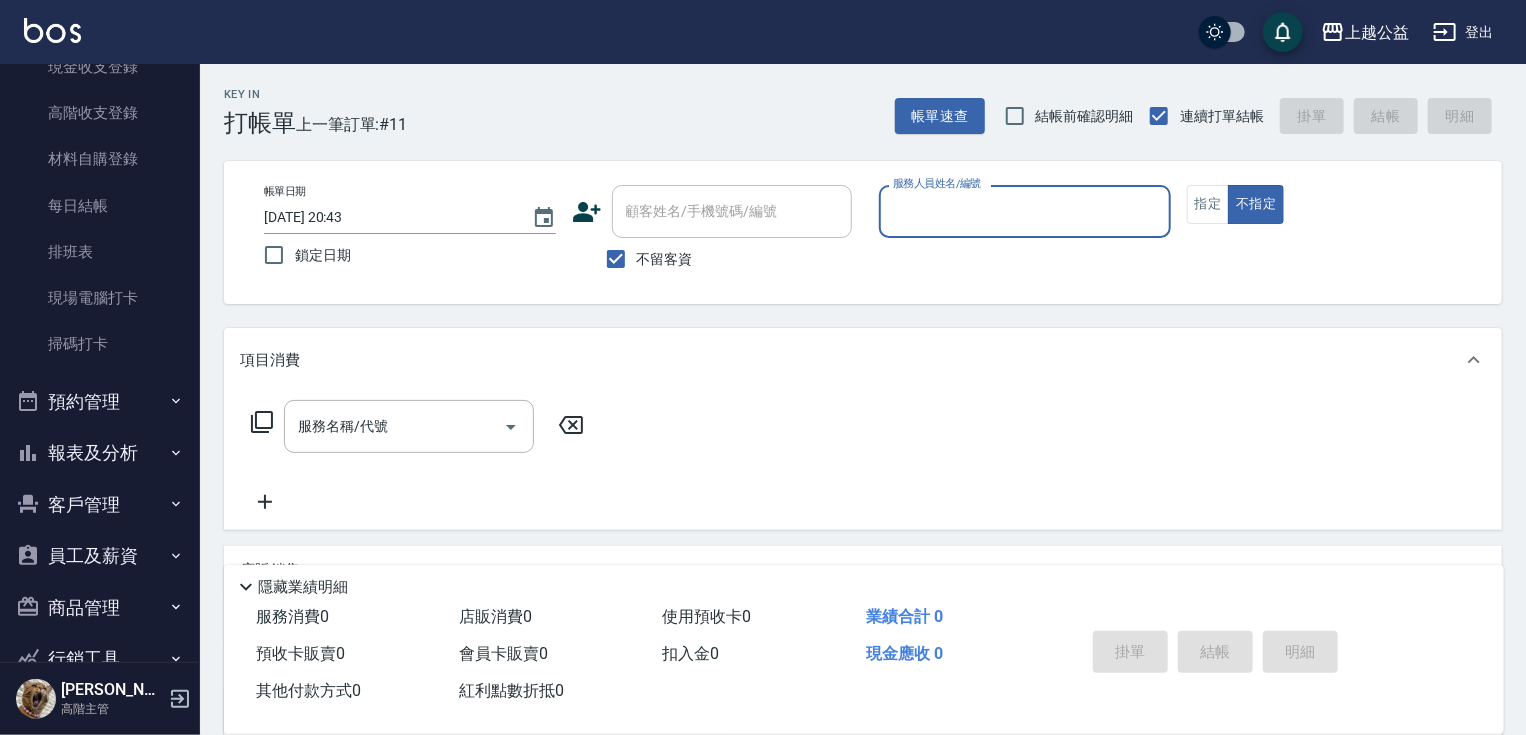 scroll, scrollTop: 416, scrollLeft: 0, axis: vertical 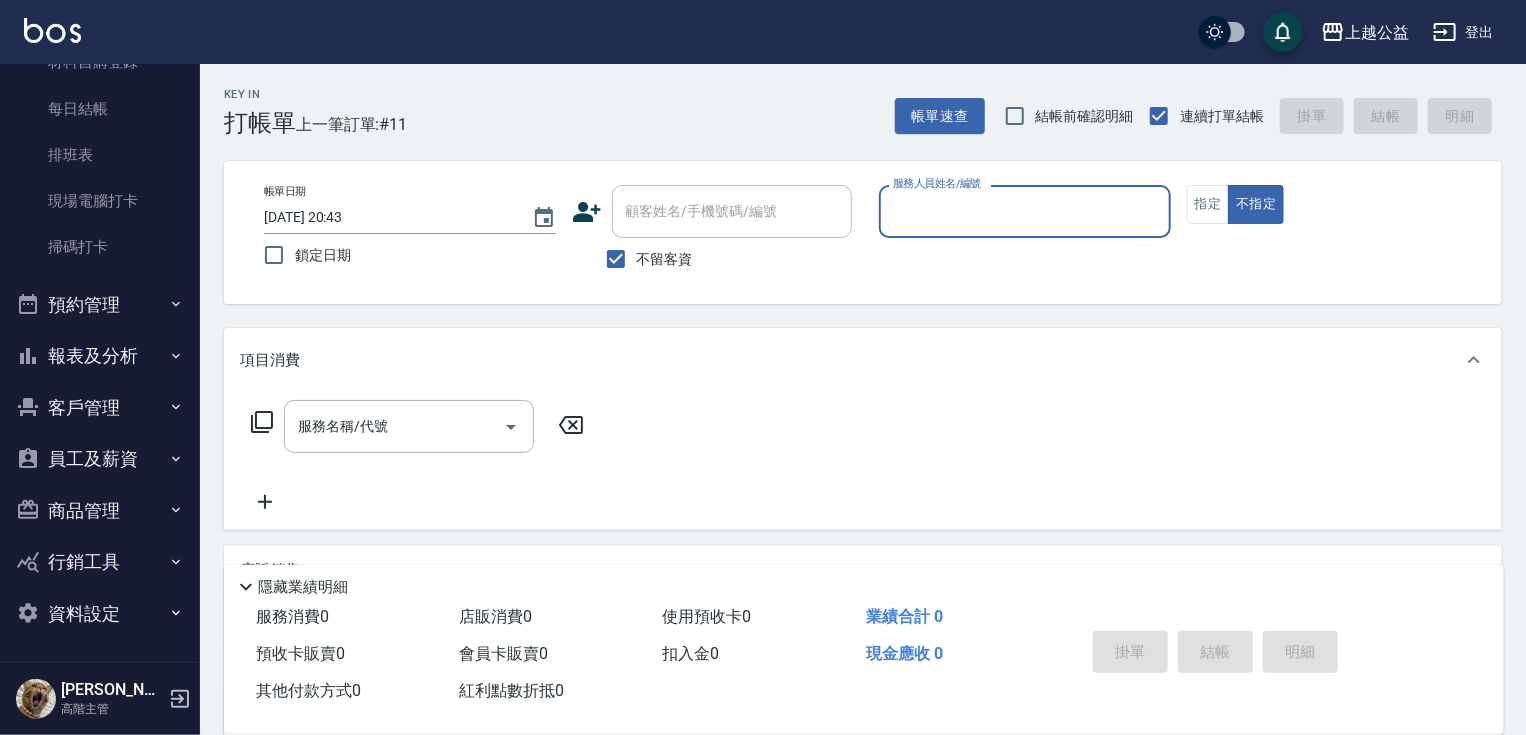 click on "報表及分析" at bounding box center [100, 356] 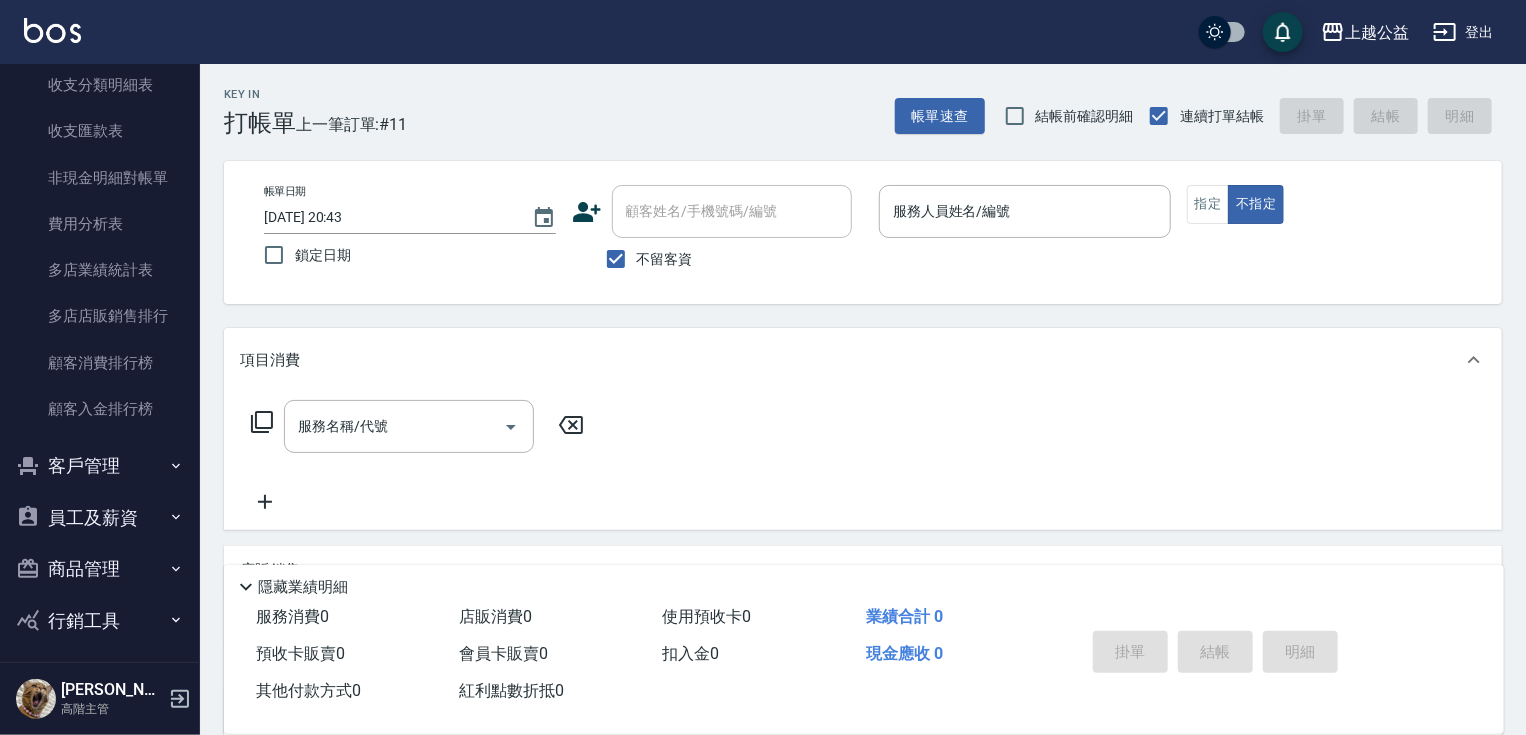 scroll, scrollTop: 2375, scrollLeft: 0, axis: vertical 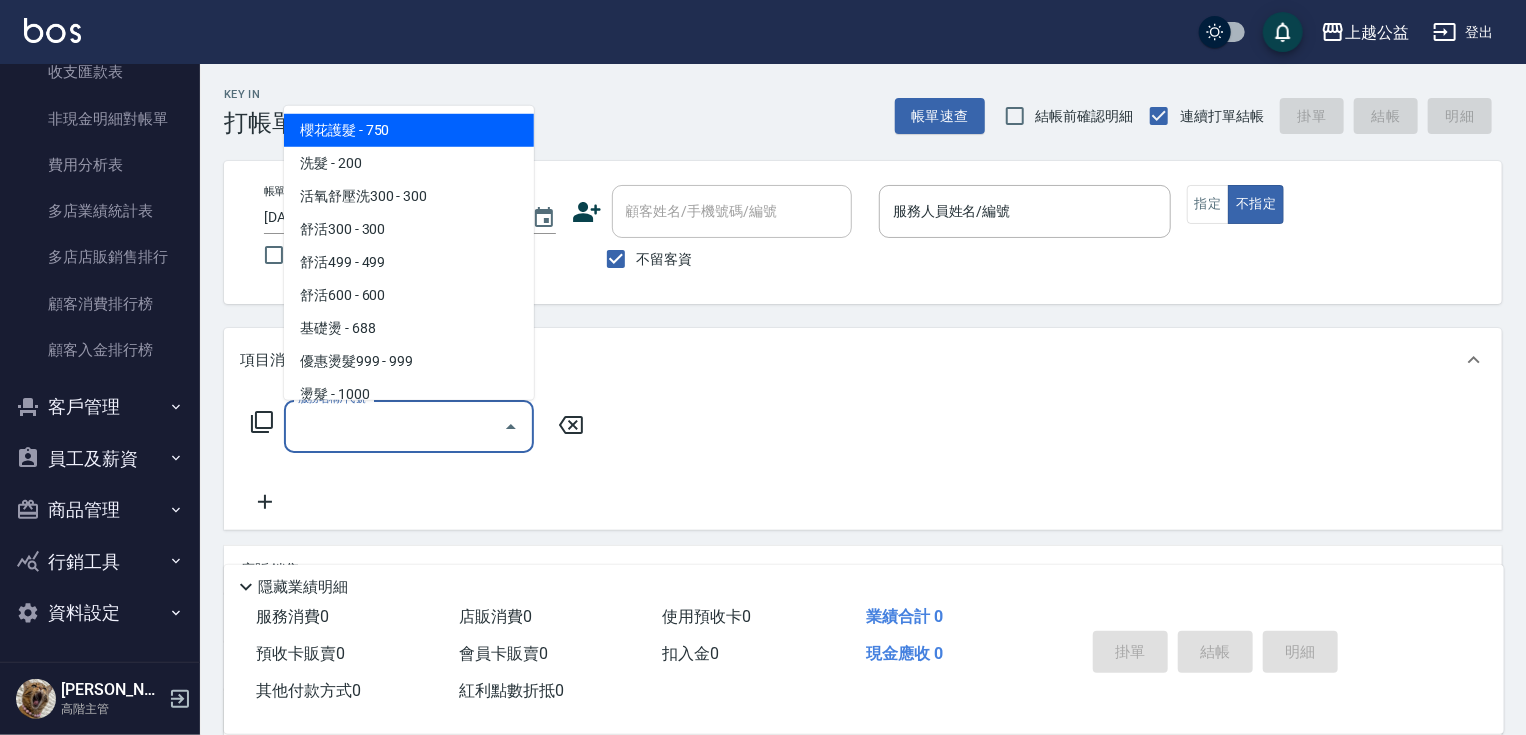 click on "服務名稱/代號" at bounding box center [394, 426] 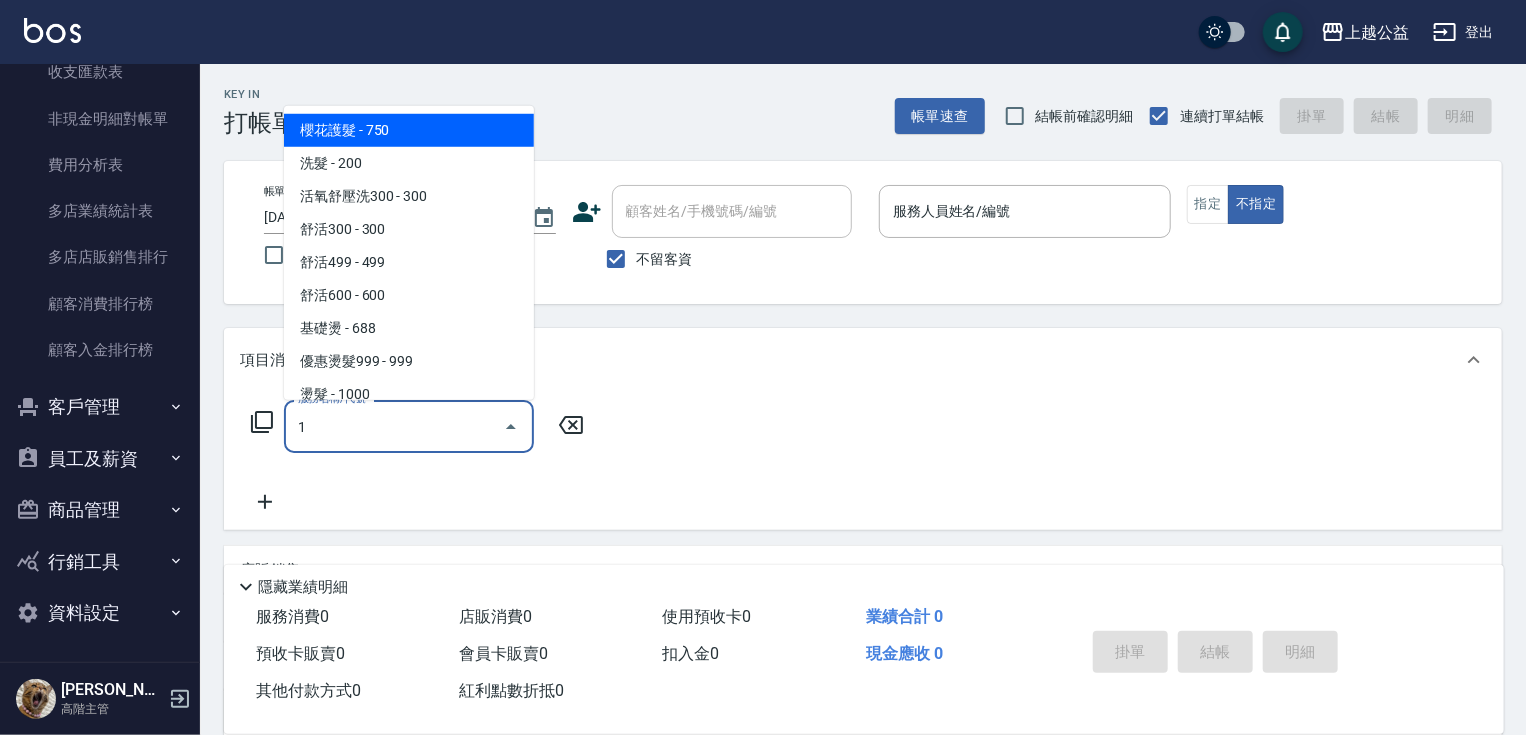 type 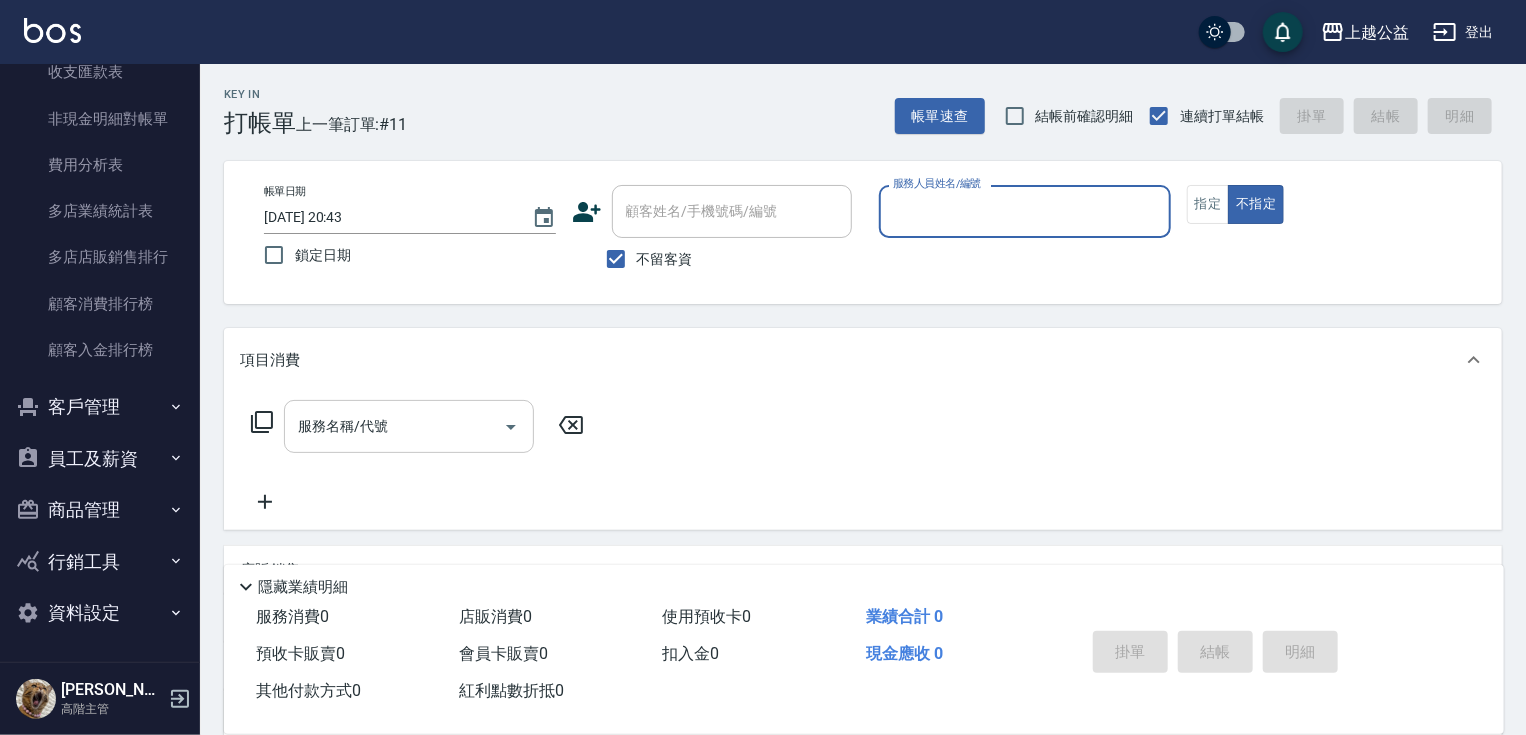 type on ";" 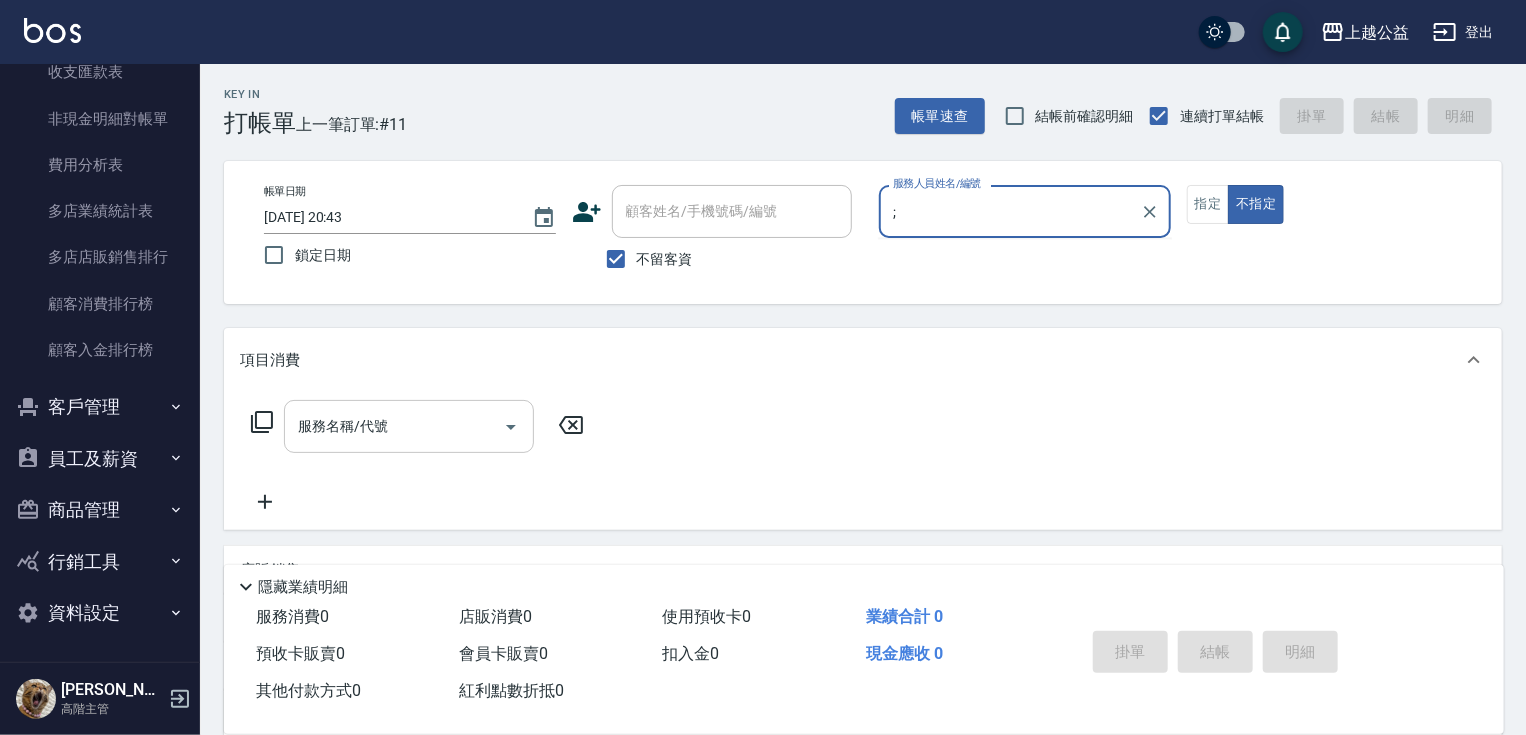 type 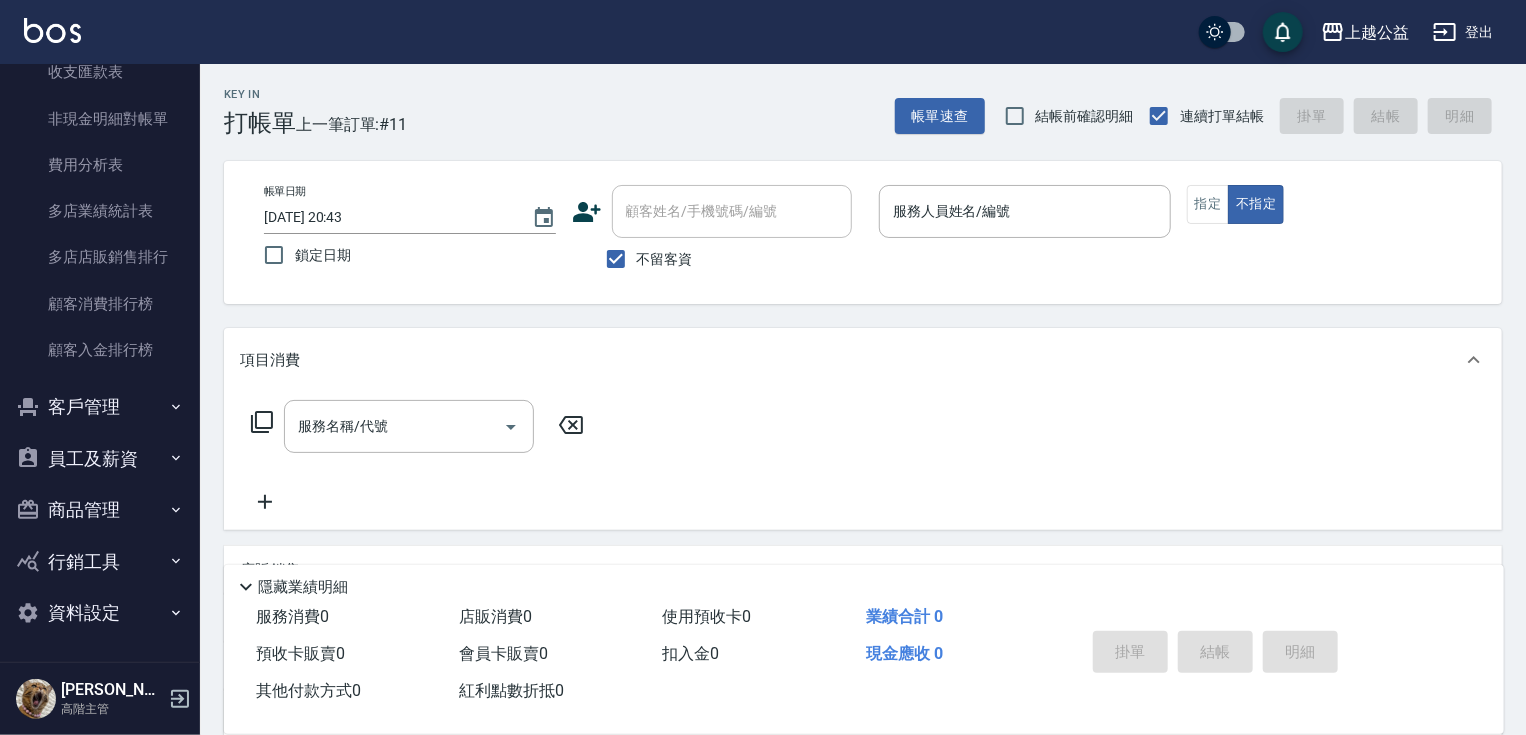 click on "服務名稱/代號 服務名稱/代號" at bounding box center (418, 426) 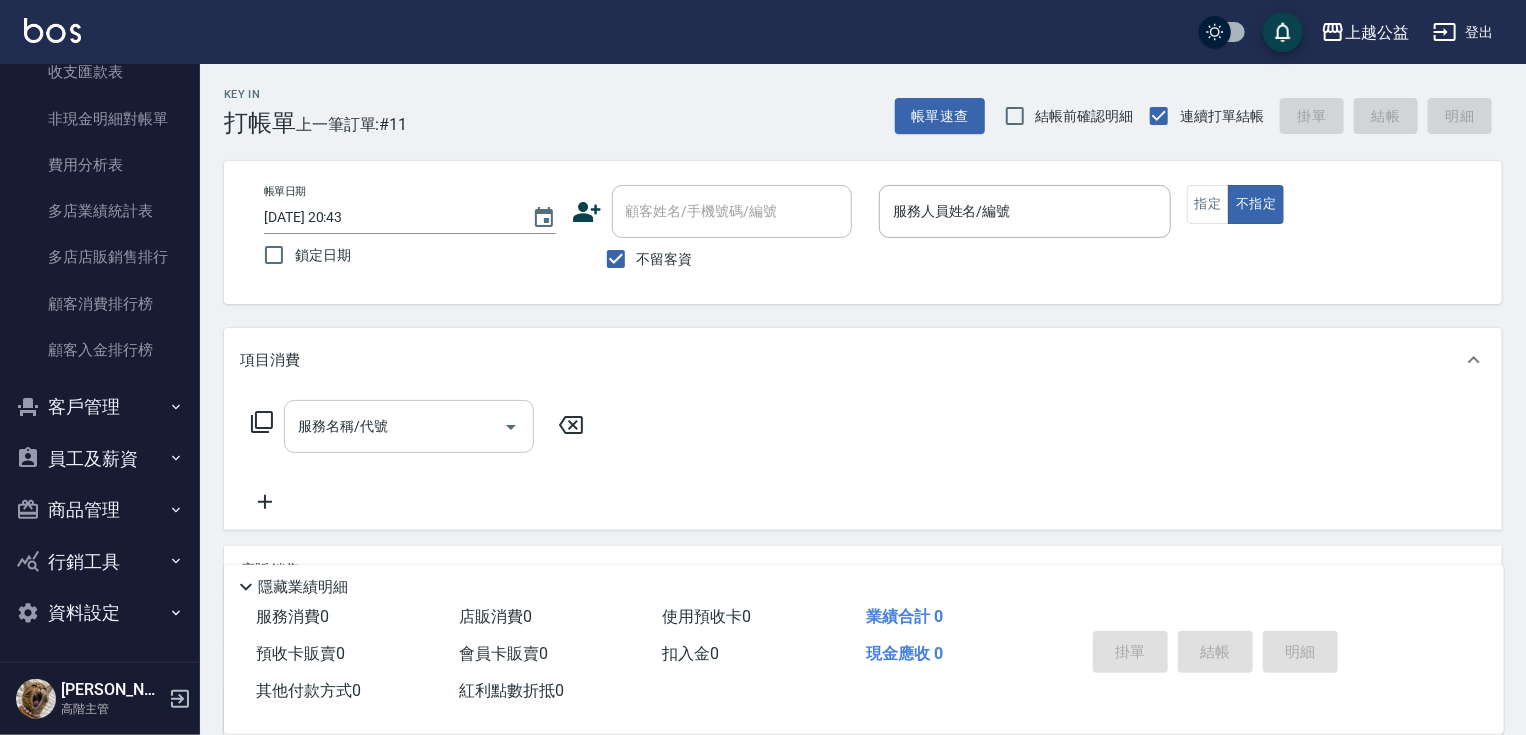 click on "服務名稱/代號" at bounding box center (394, 426) 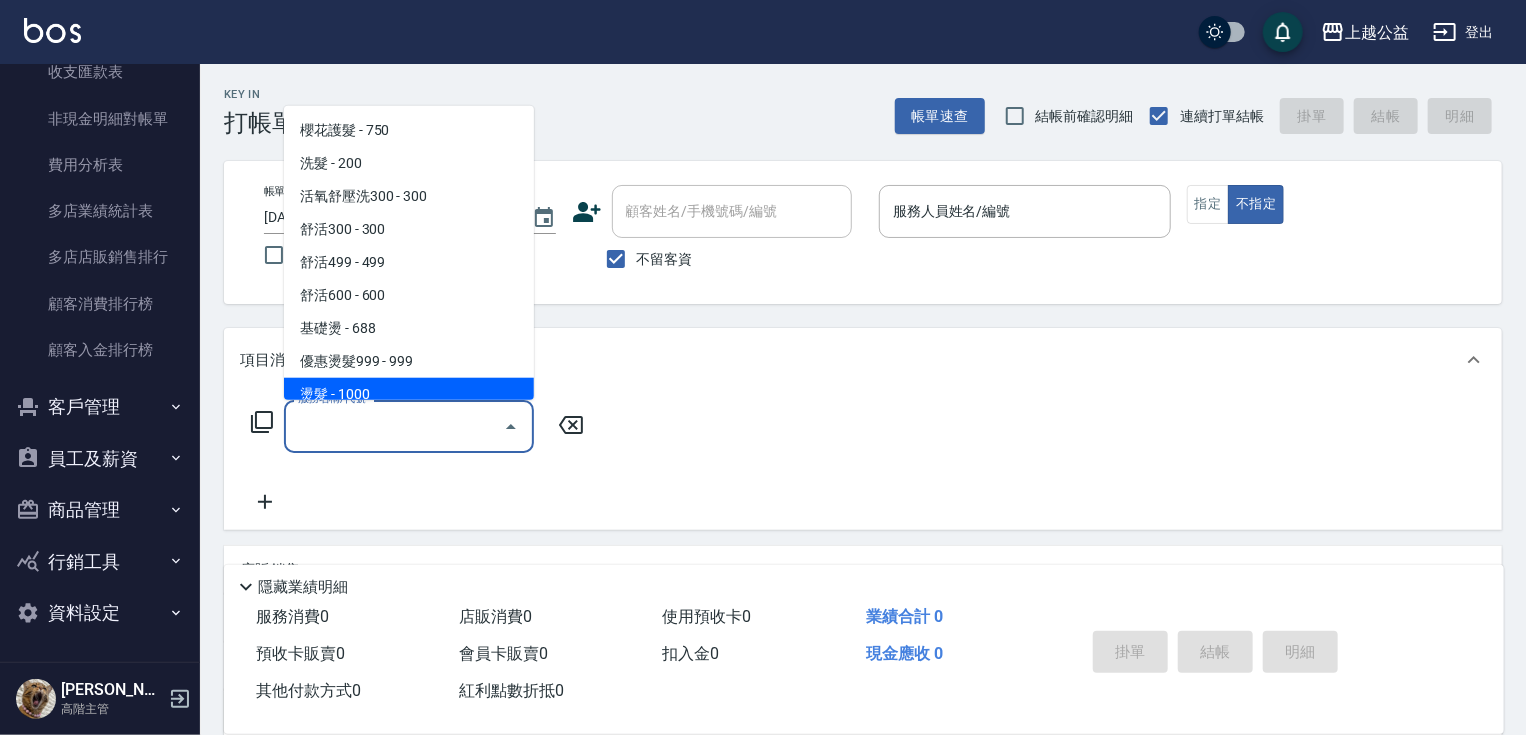 click on "服務名稱/代號 服務名稱/代號" at bounding box center [418, 457] 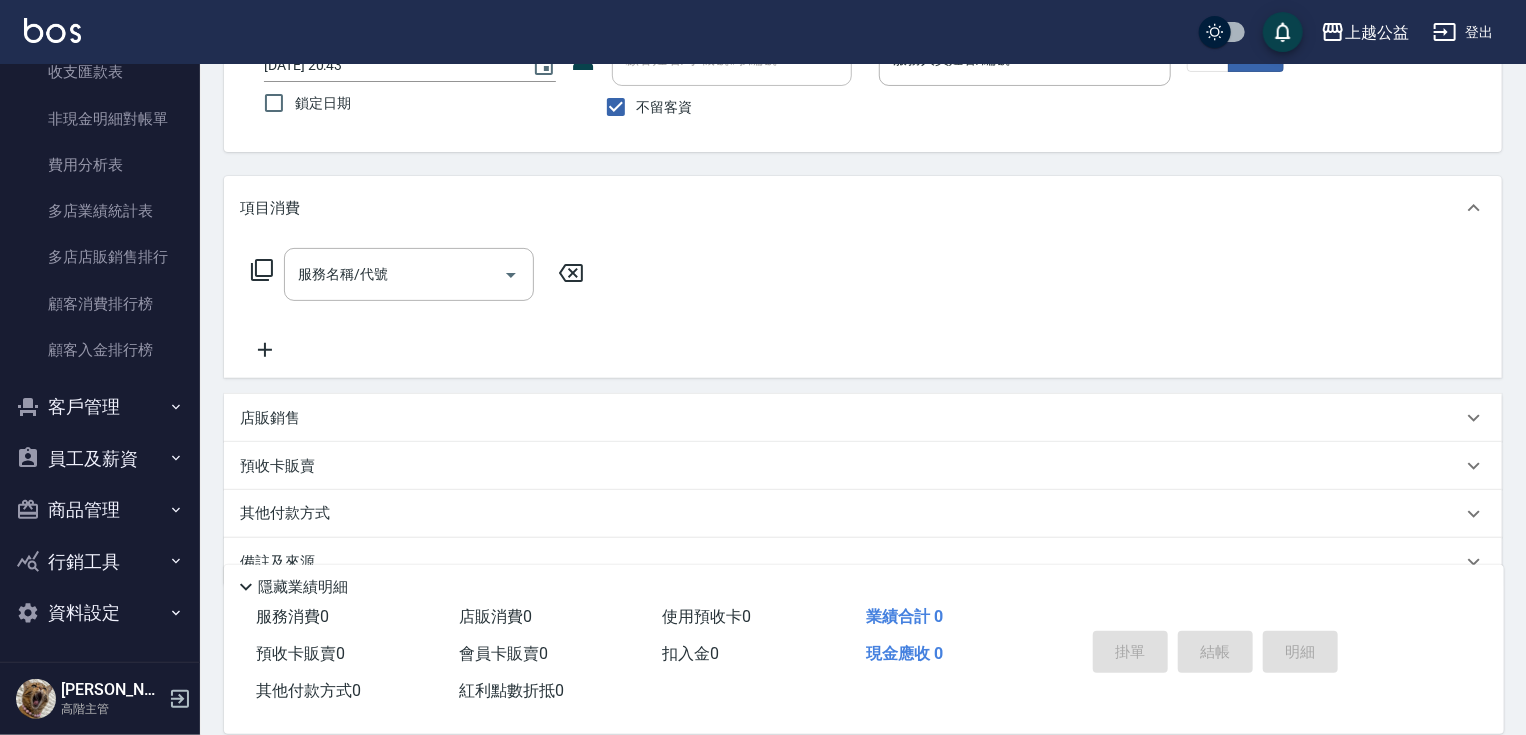 scroll, scrollTop: 192, scrollLeft: 0, axis: vertical 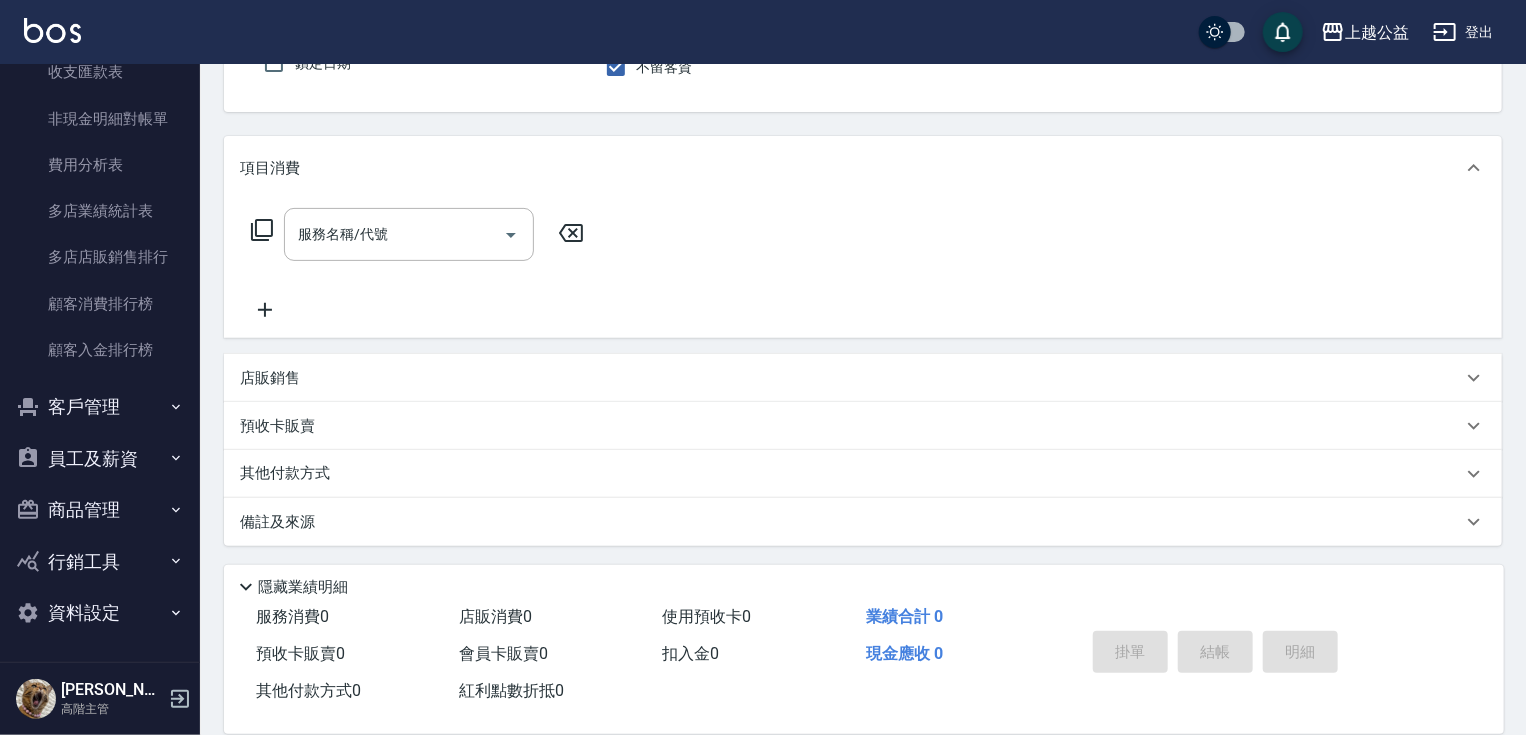 drag, startPoint x: 445, startPoint y: 461, endPoint x: 464, endPoint y: 544, distance: 85.146935 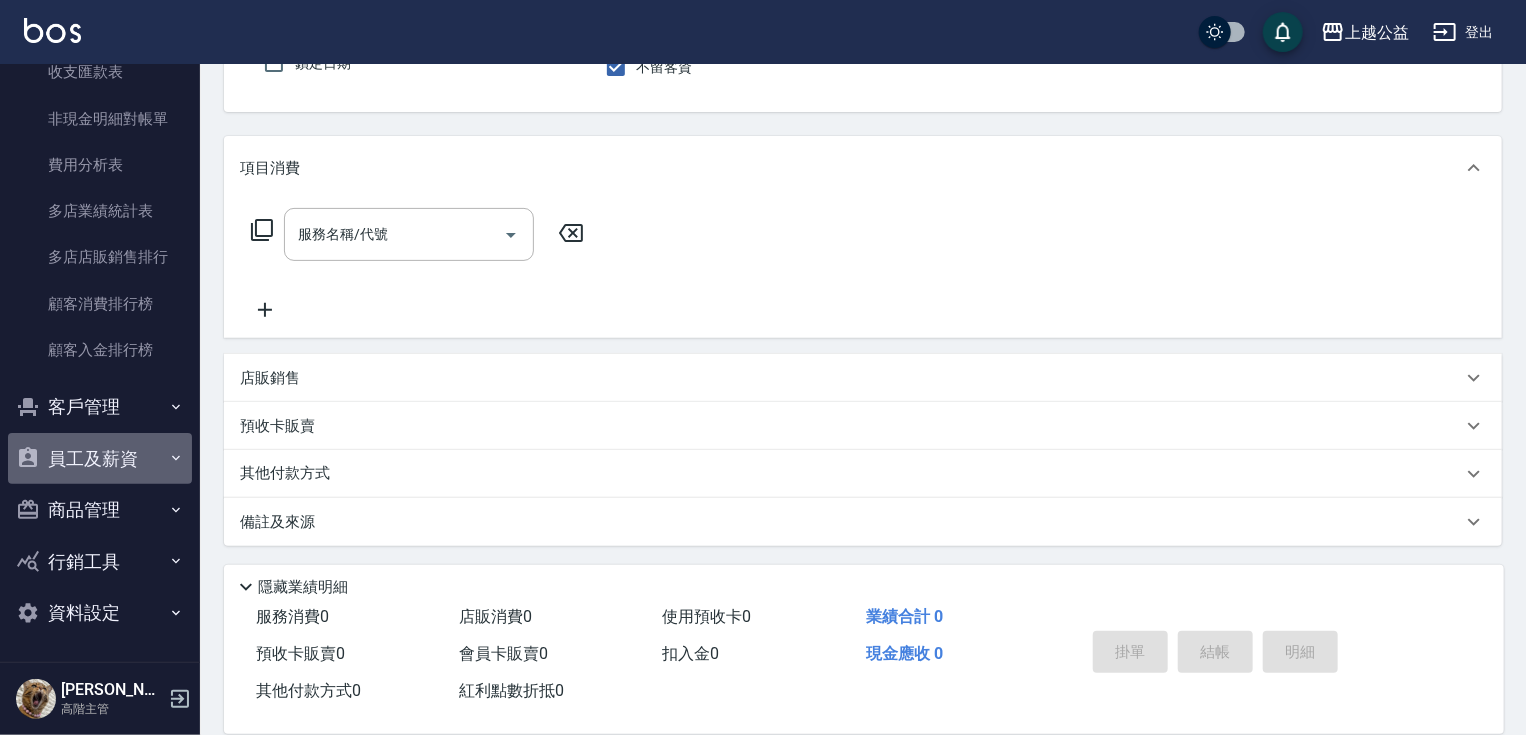 click on "員工及薪資" at bounding box center (100, 459) 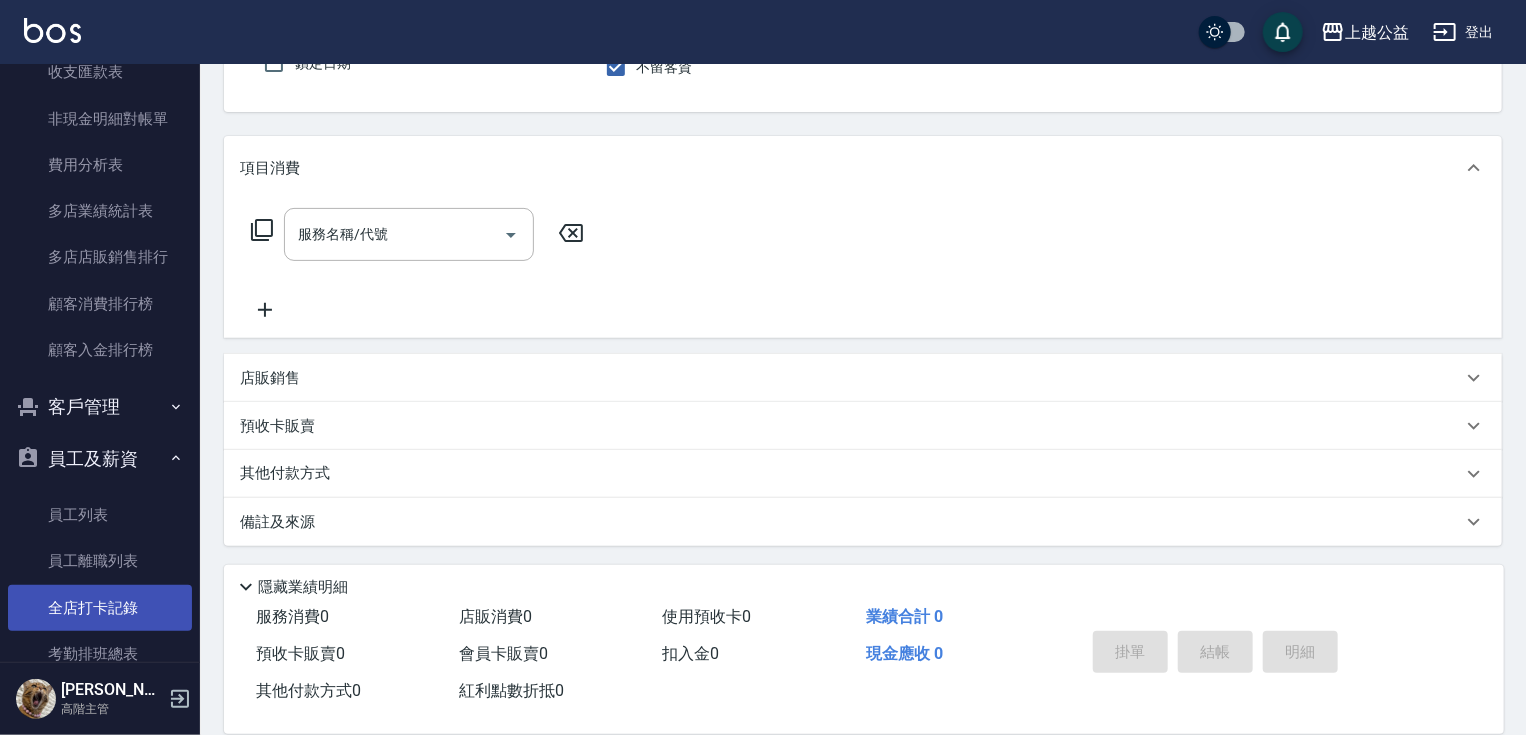 drag, startPoint x: 187, startPoint y: 525, endPoint x: 175, endPoint y: 599, distance: 74.96666 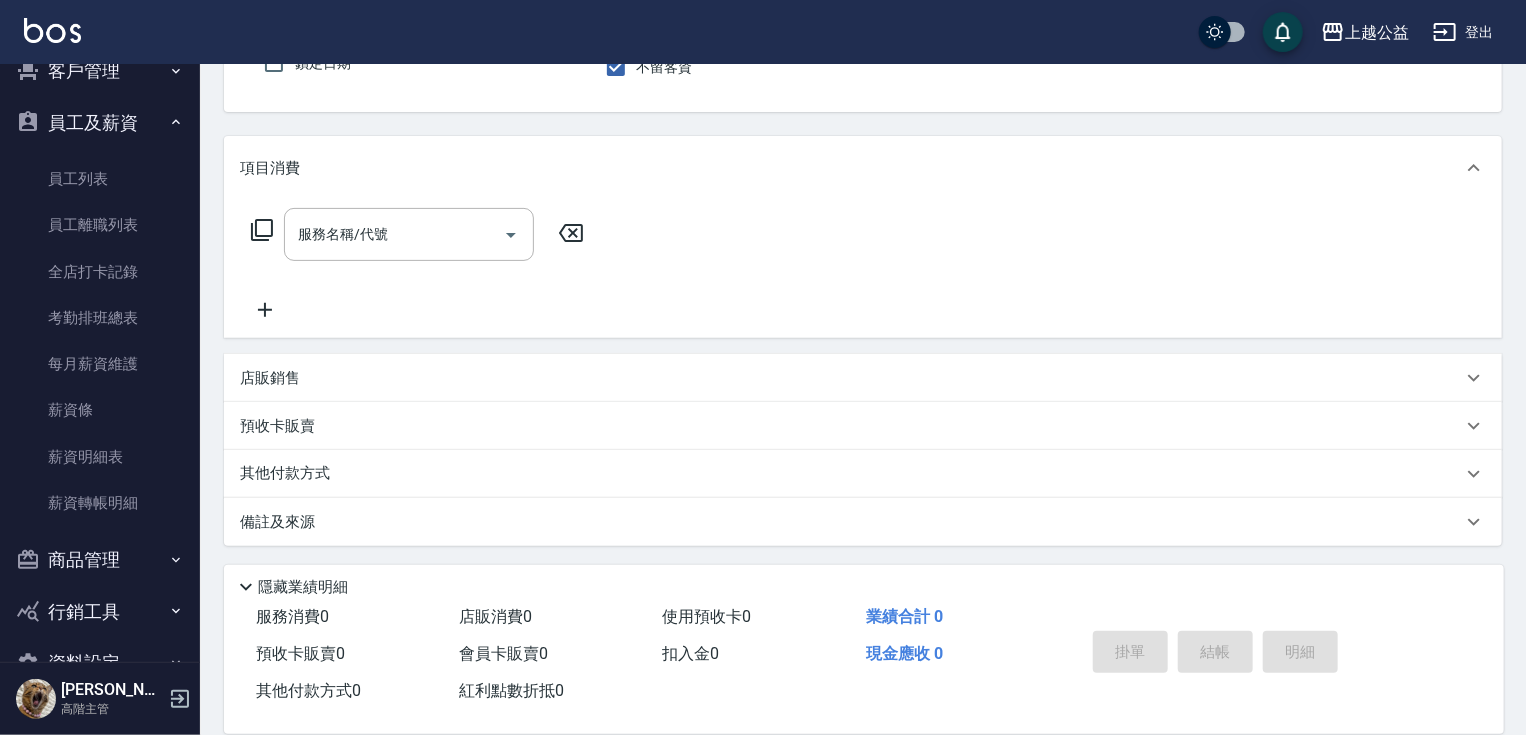 scroll, scrollTop: 2760, scrollLeft: 0, axis: vertical 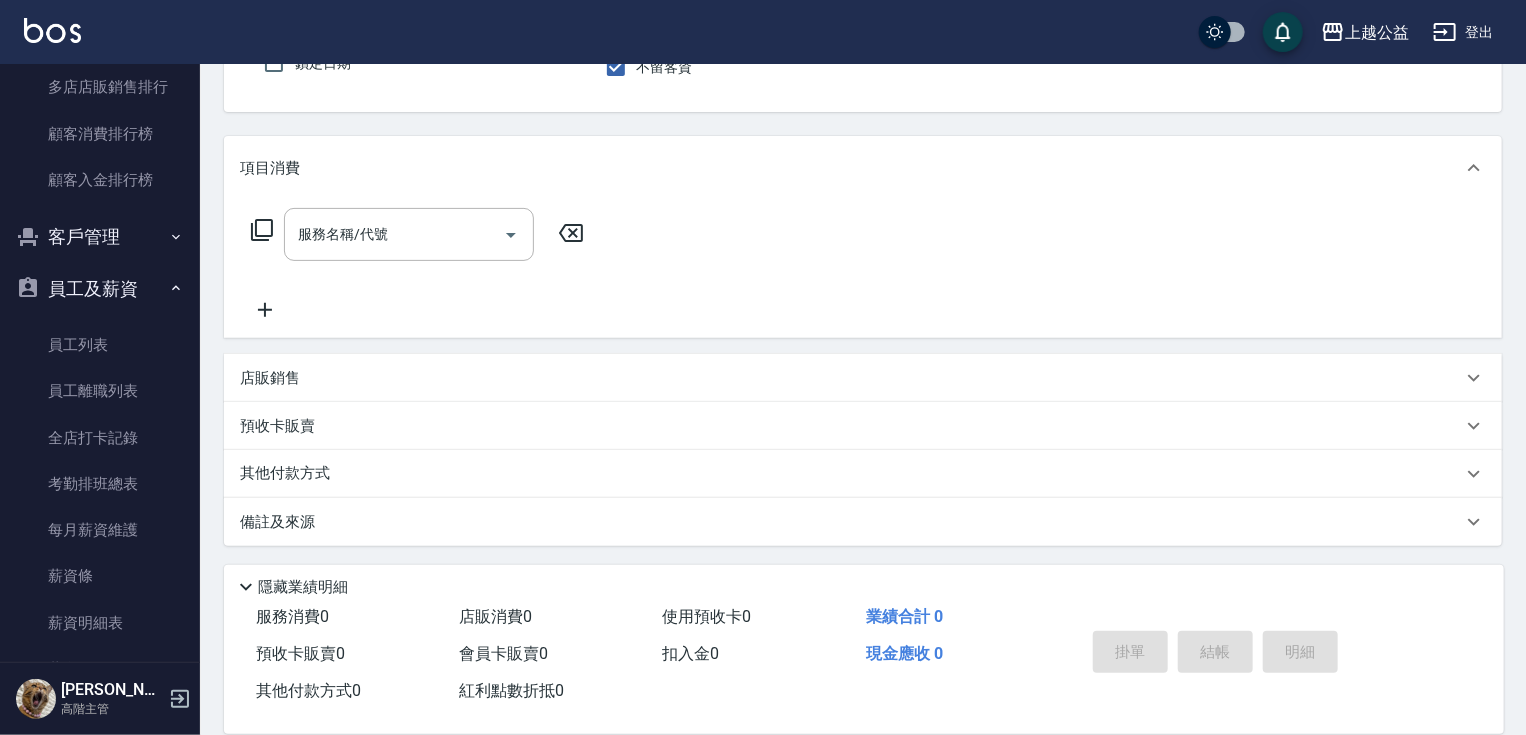 click on "客戶管理" at bounding box center (100, 237) 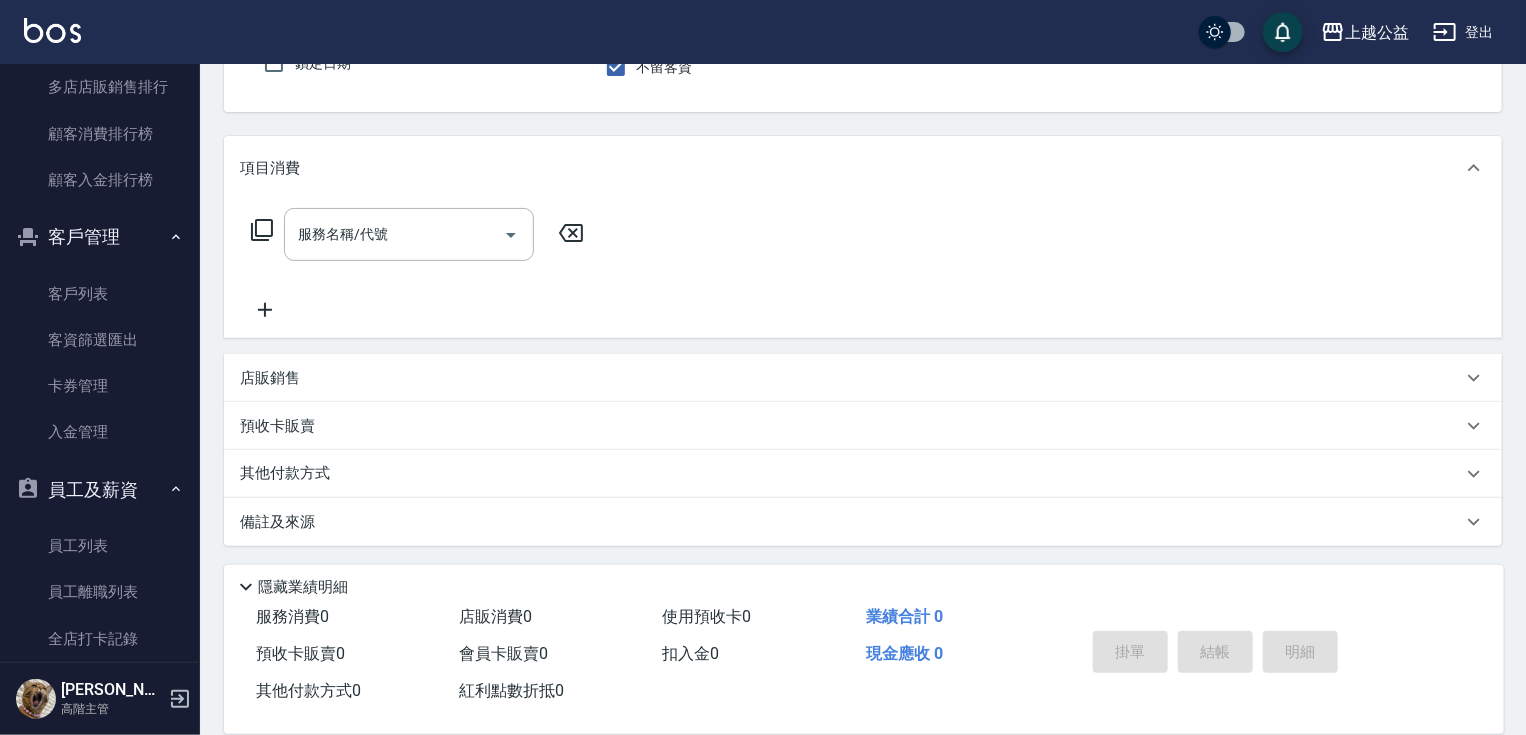 scroll, scrollTop: 2962, scrollLeft: 0, axis: vertical 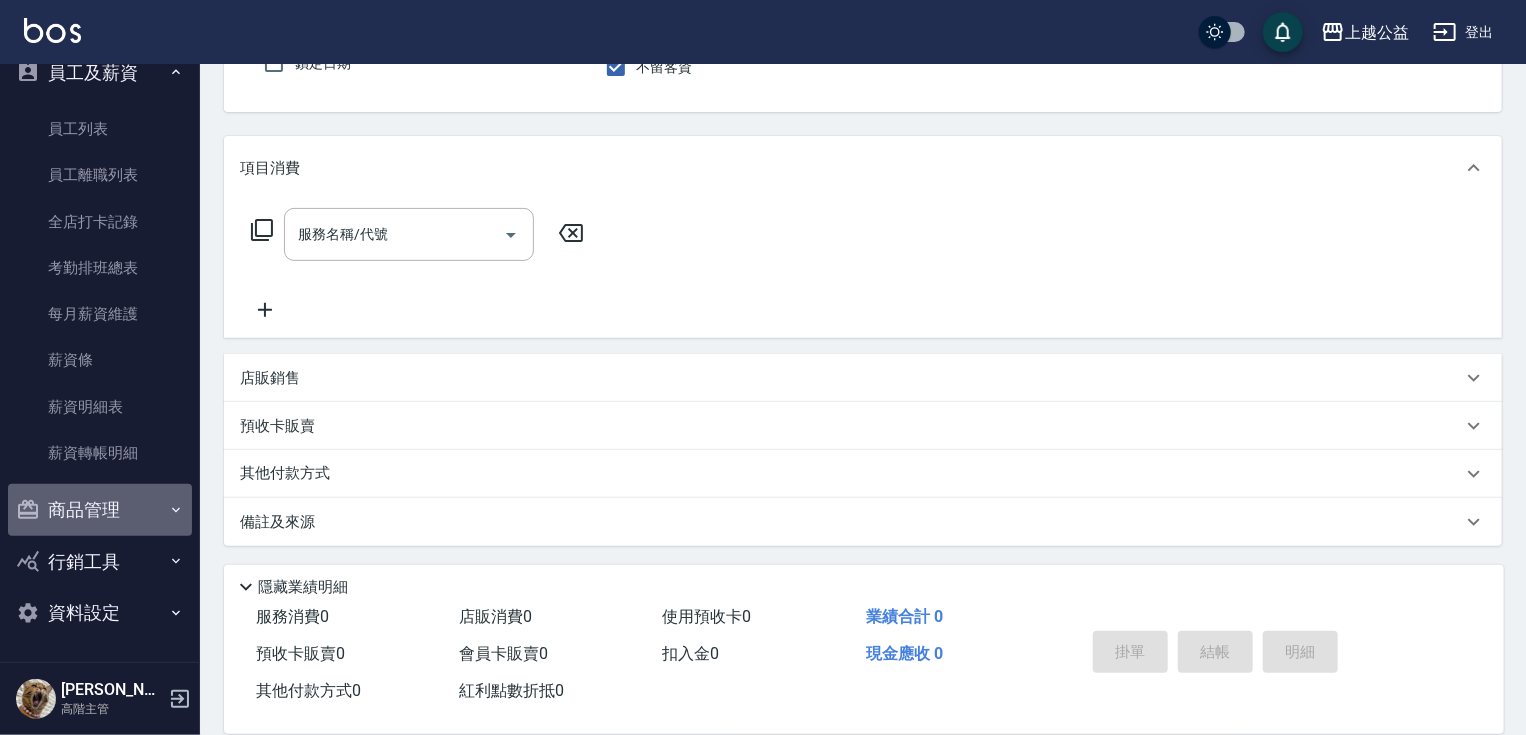 click on "商品管理" at bounding box center [100, 510] 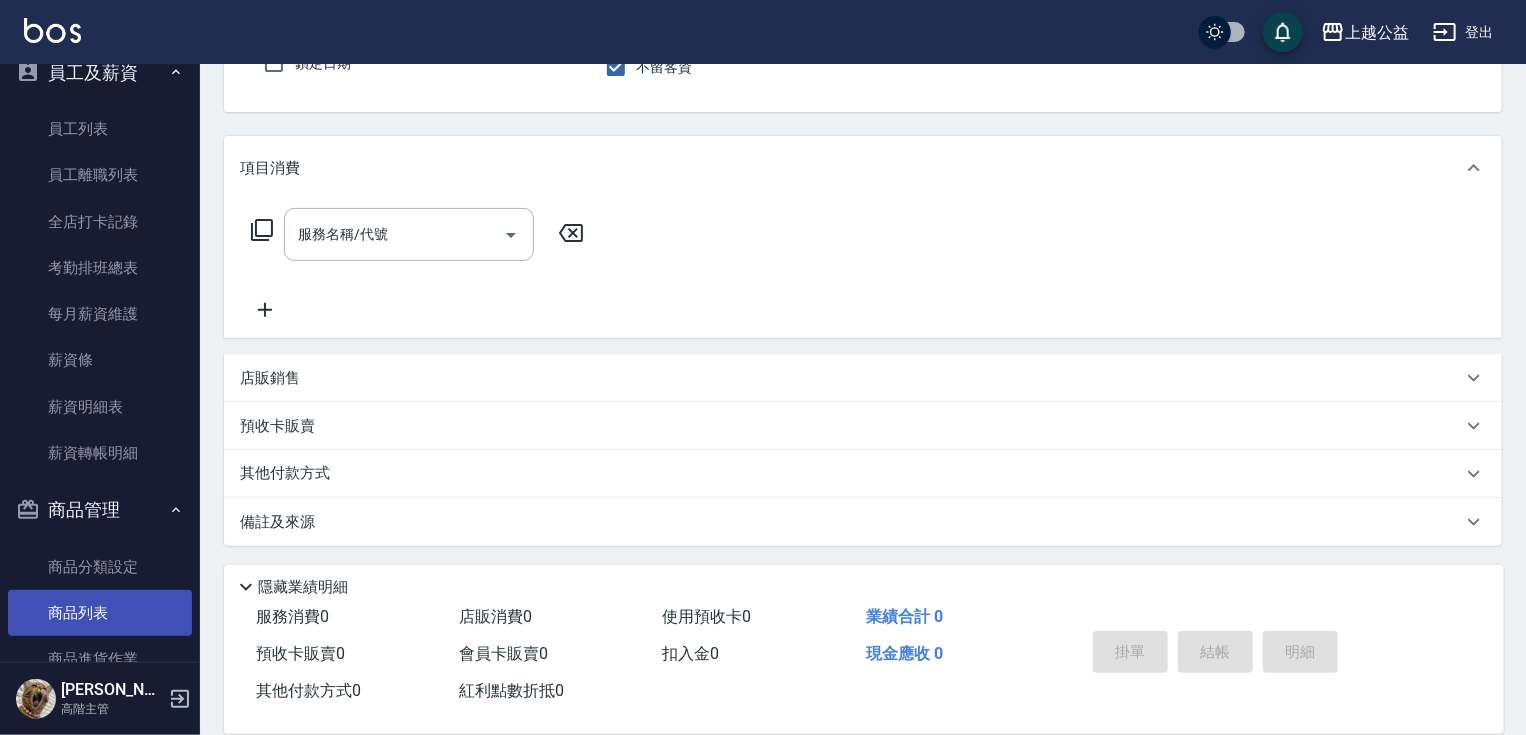 drag, startPoint x: 185, startPoint y: 559, endPoint x: 177, endPoint y: 600, distance: 41.773197 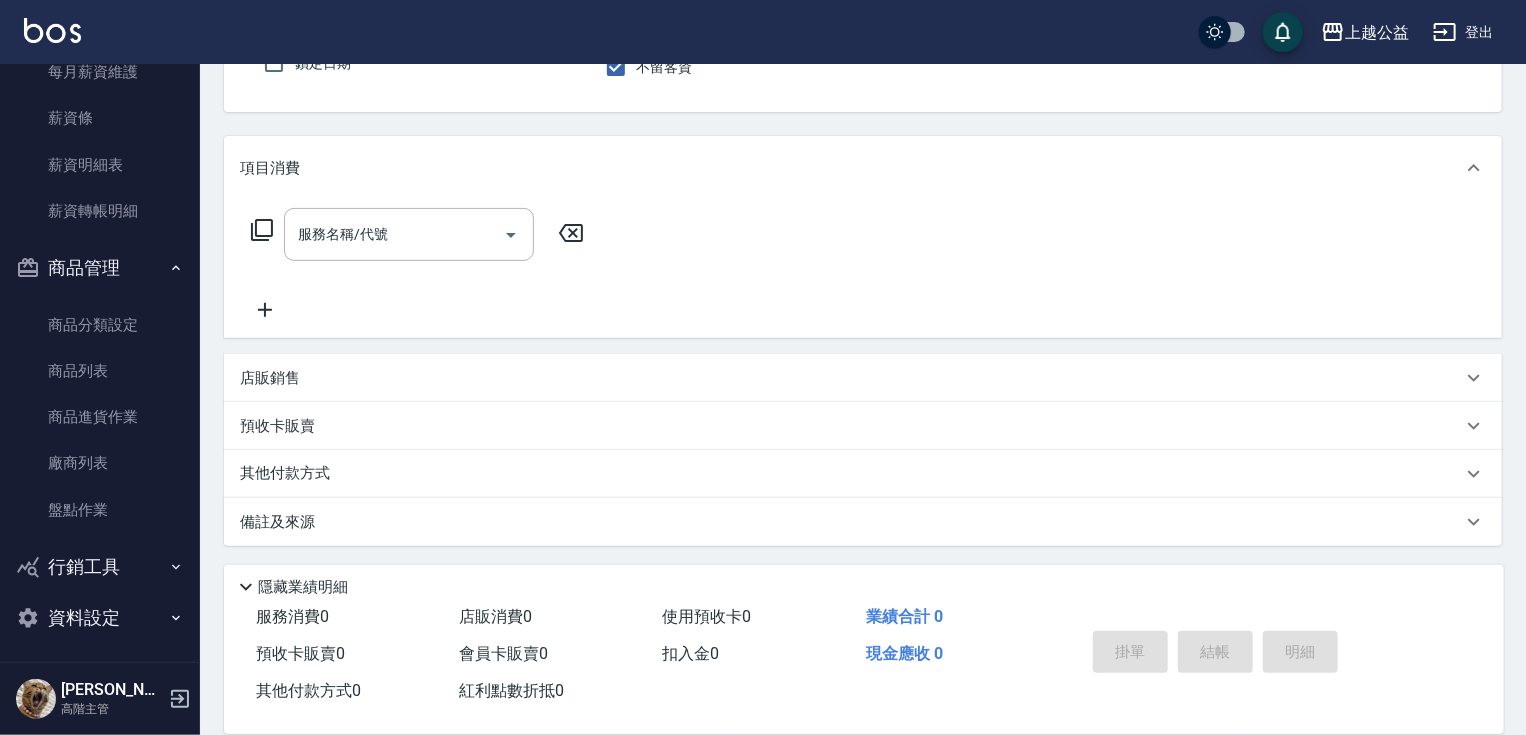 scroll, scrollTop: 3209, scrollLeft: 0, axis: vertical 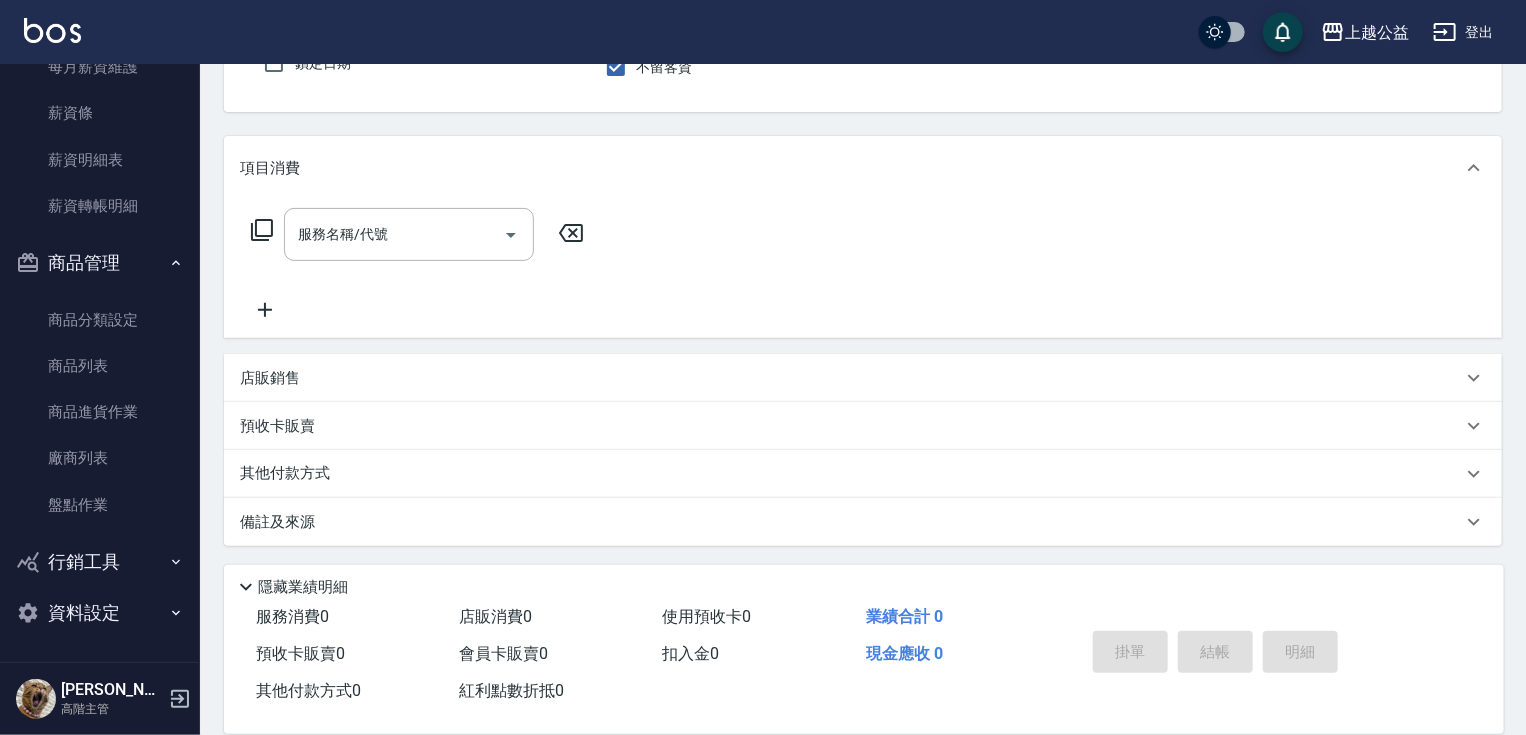 click on "行銷工具" at bounding box center (100, 562) 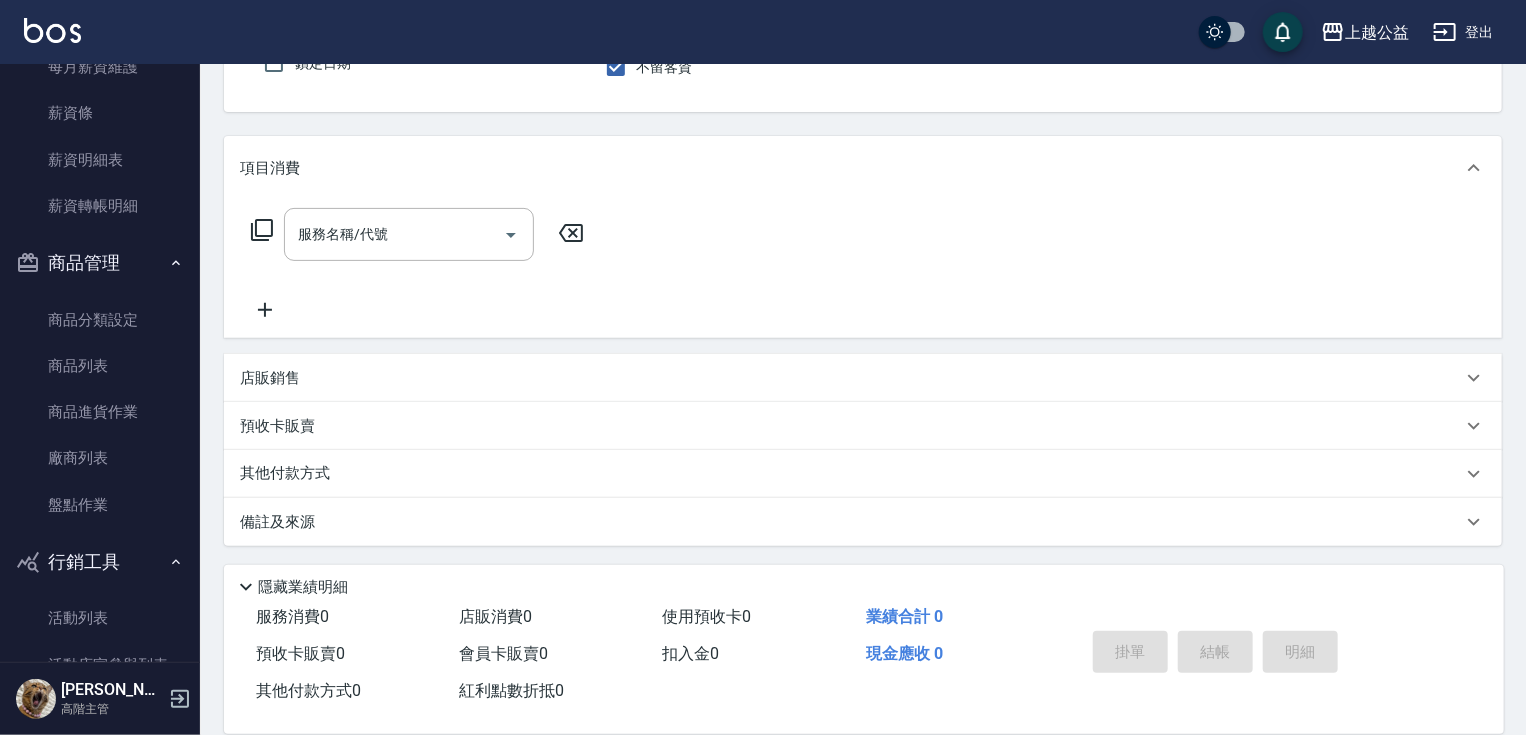 scroll, scrollTop: 3364, scrollLeft: 0, axis: vertical 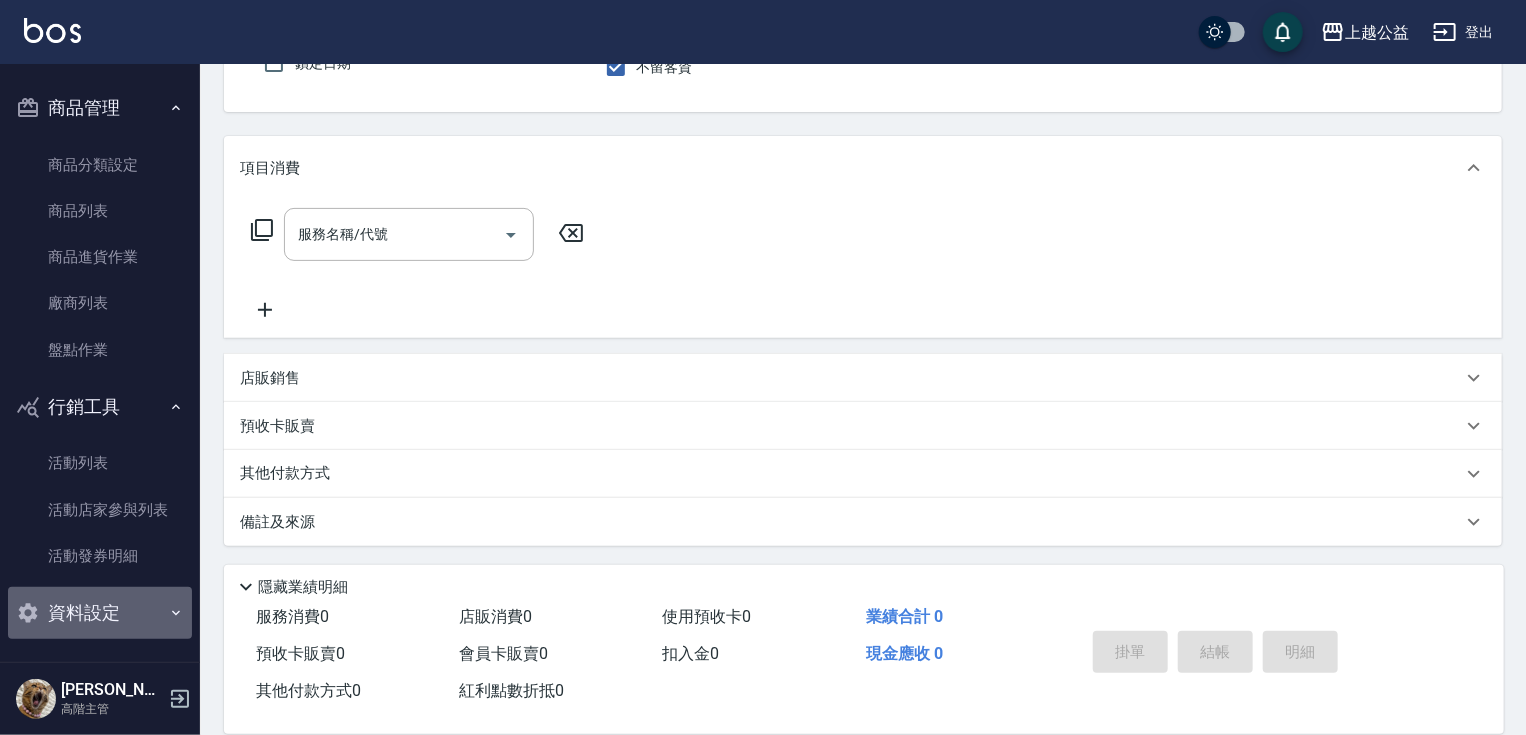 click on "資料設定" at bounding box center (100, 613) 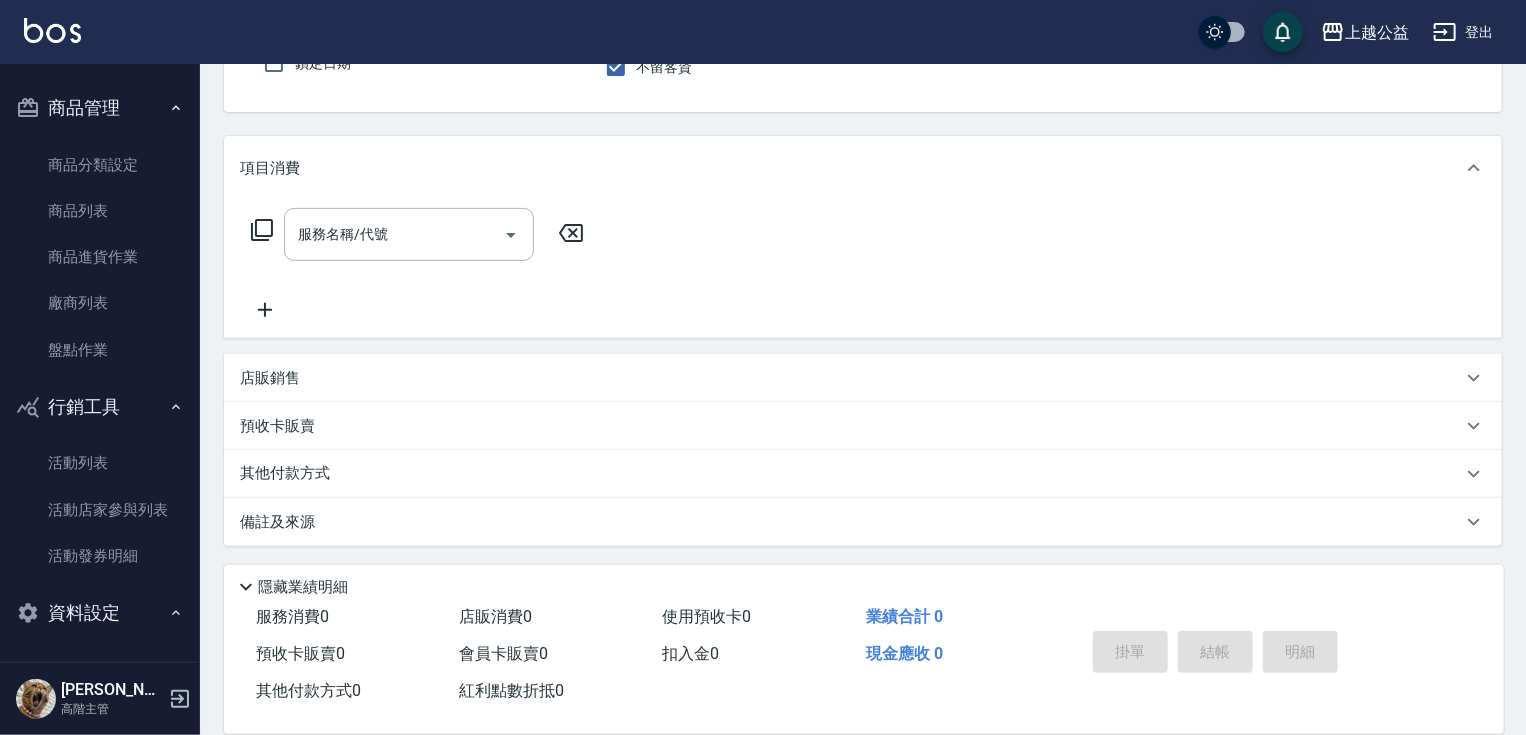 scroll, scrollTop: 3842, scrollLeft: 0, axis: vertical 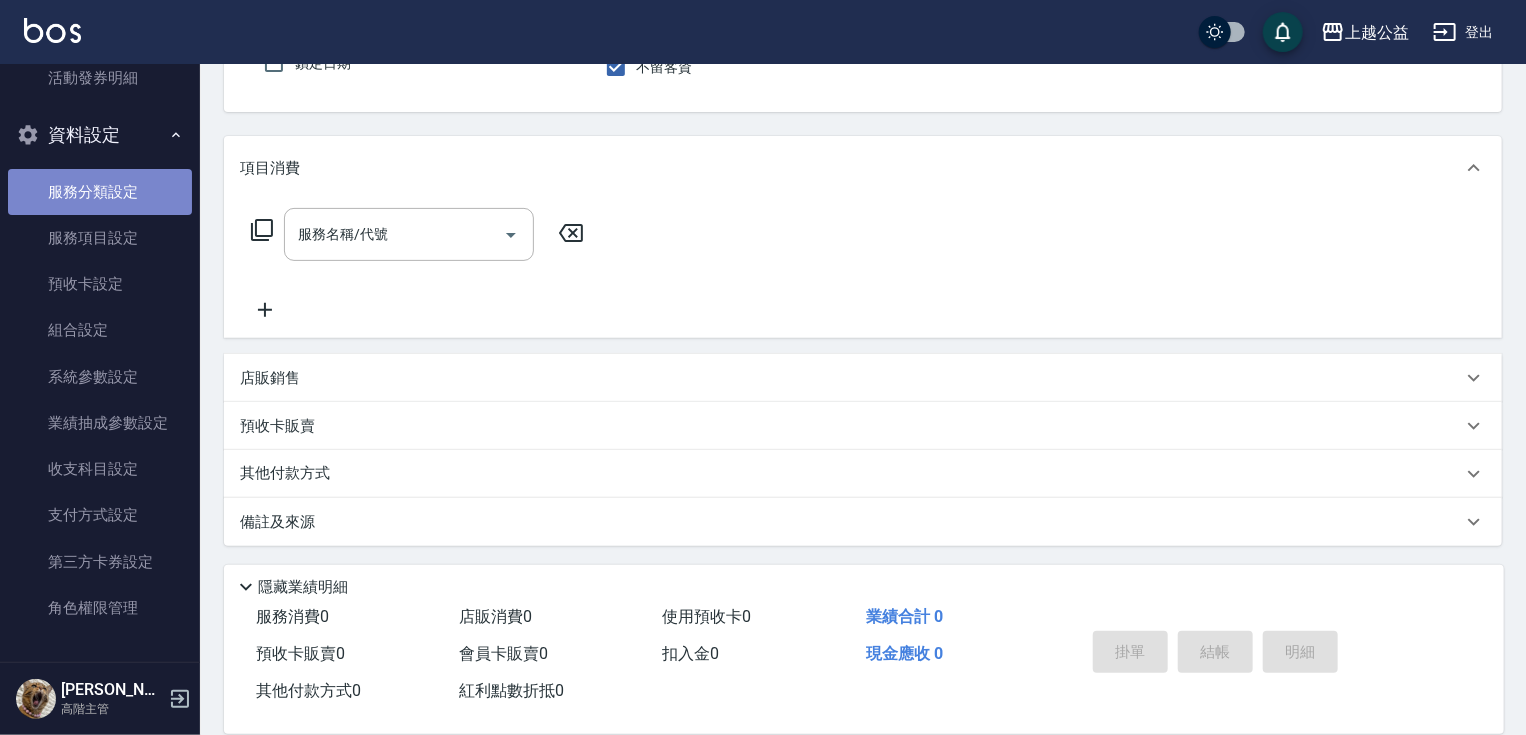 click on "服務分類設定" at bounding box center [100, 192] 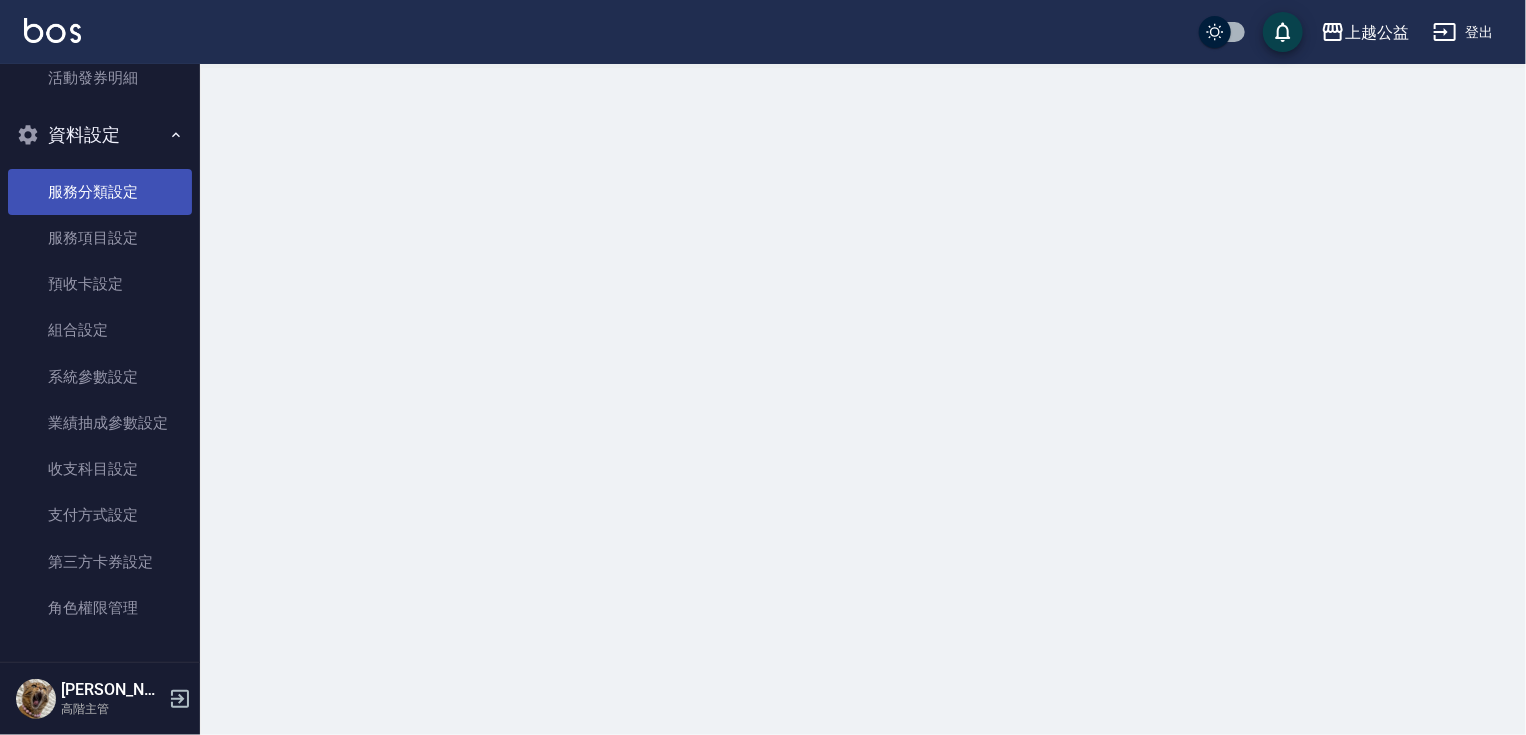 scroll, scrollTop: 0, scrollLeft: 0, axis: both 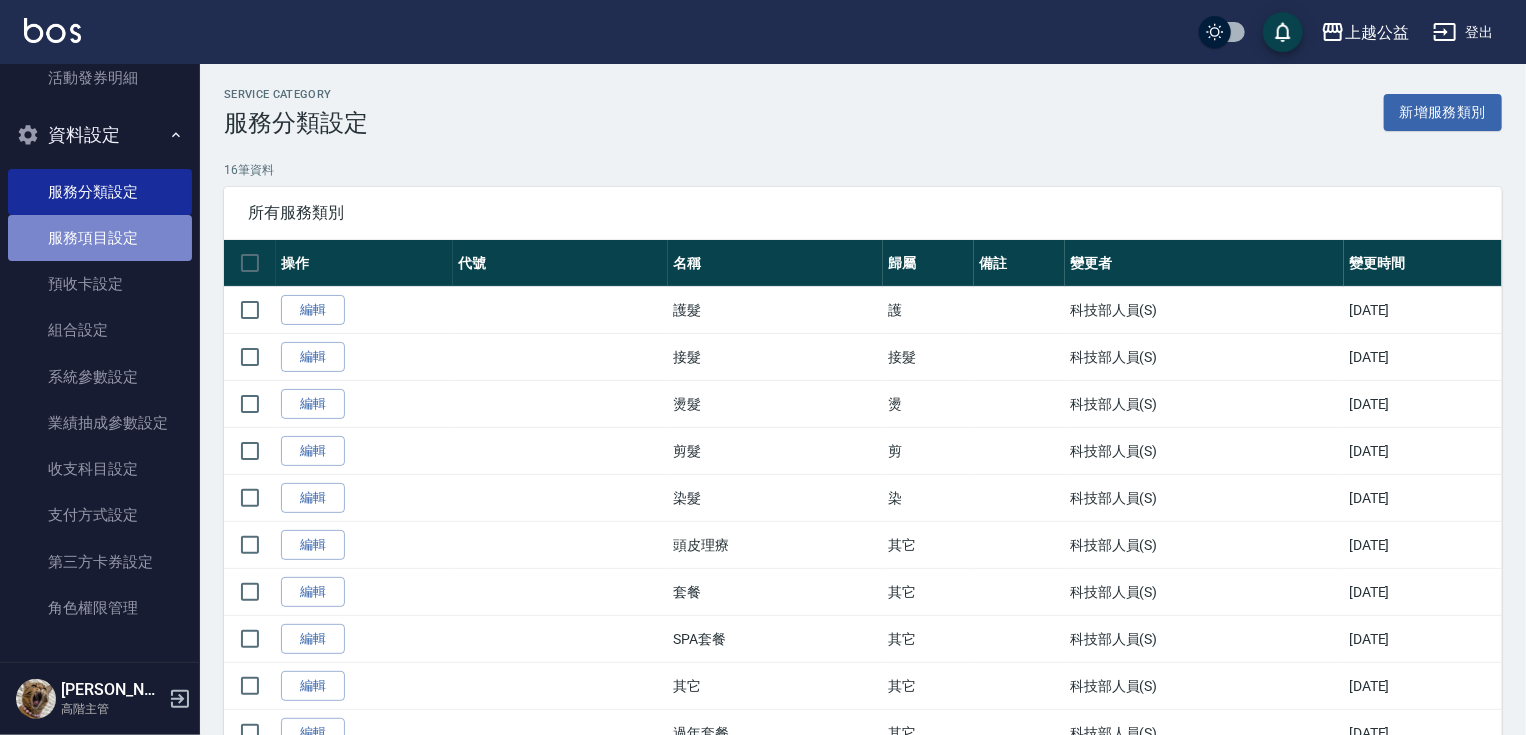 click on "服務項目設定" at bounding box center (100, 238) 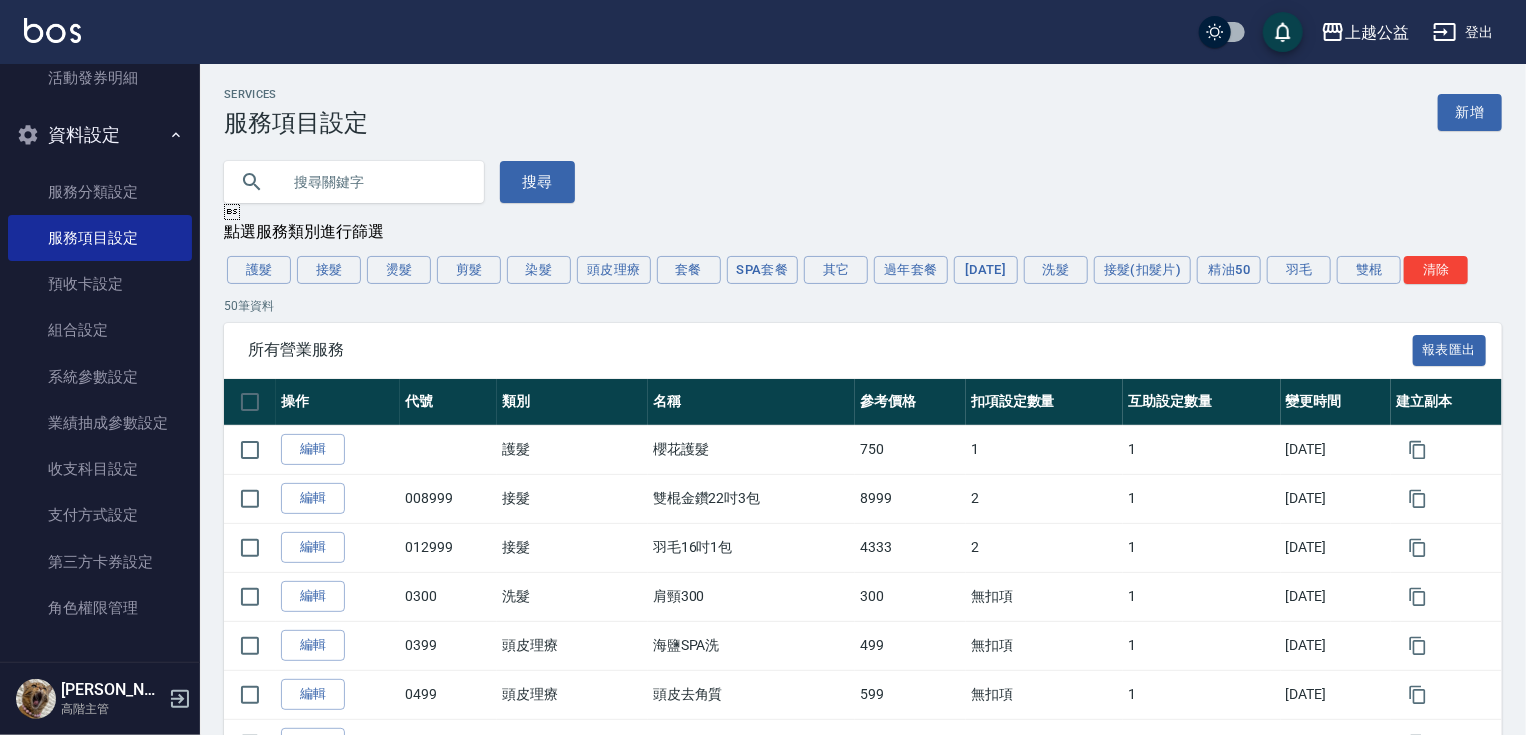 click at bounding box center [374, 182] 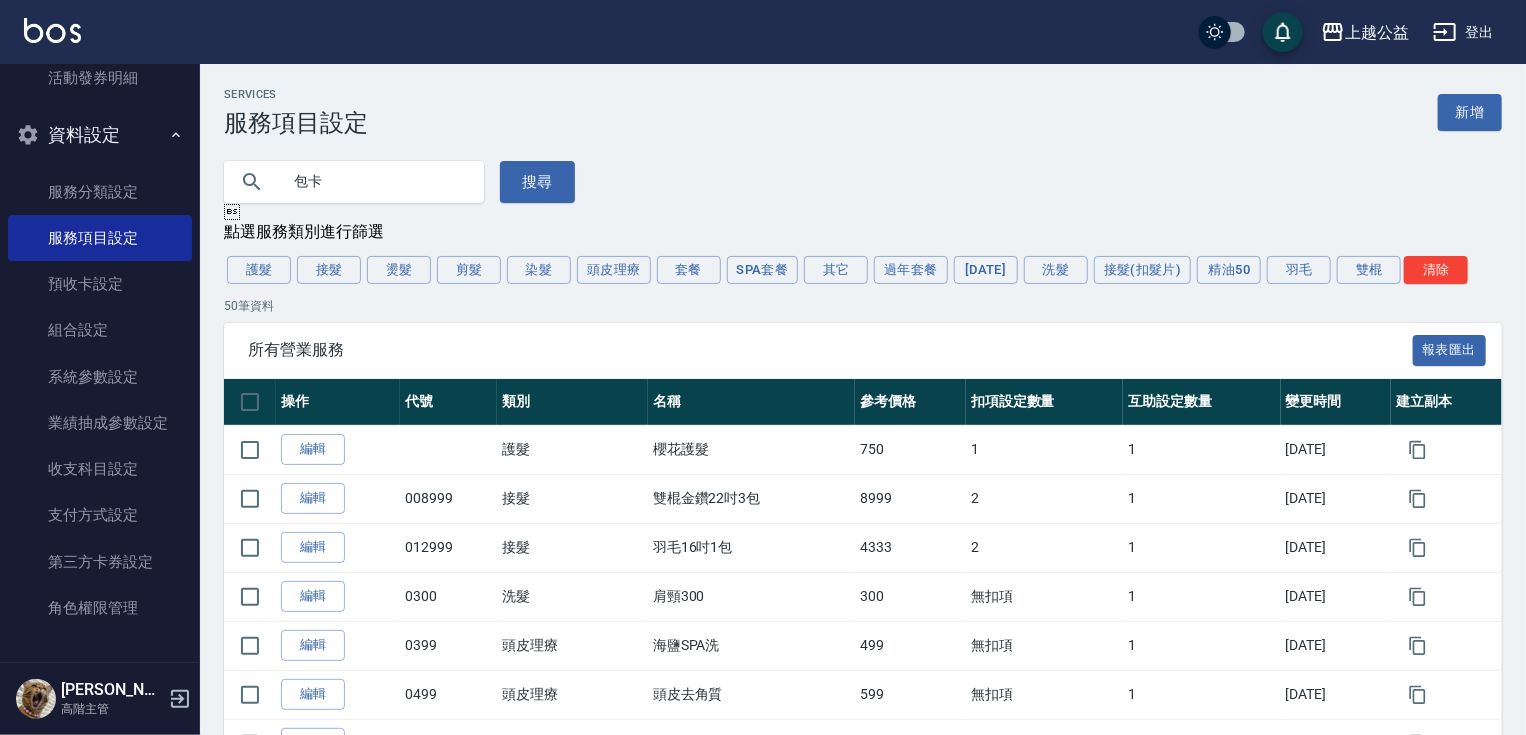 type on "包卡" 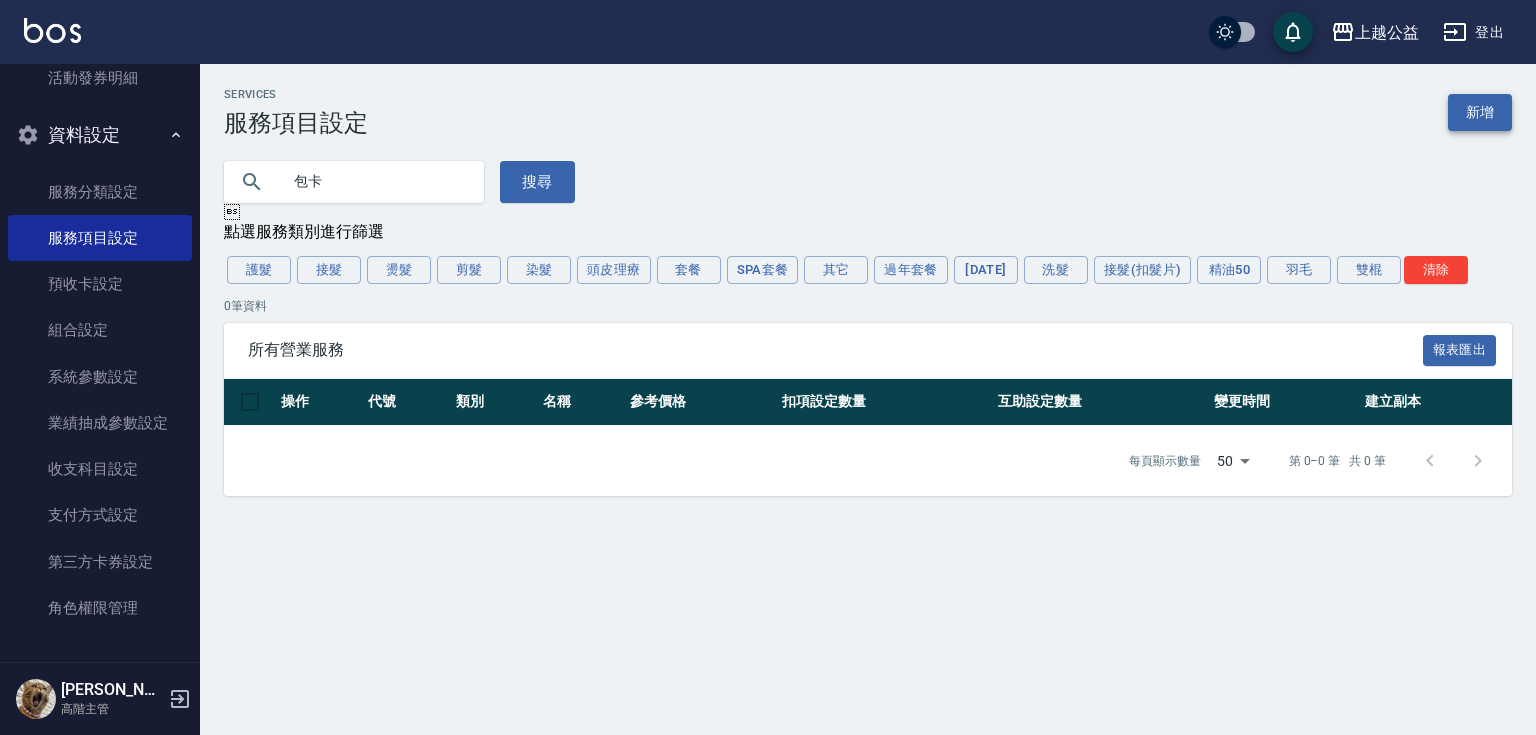 click on "新增" at bounding box center (1480, 112) 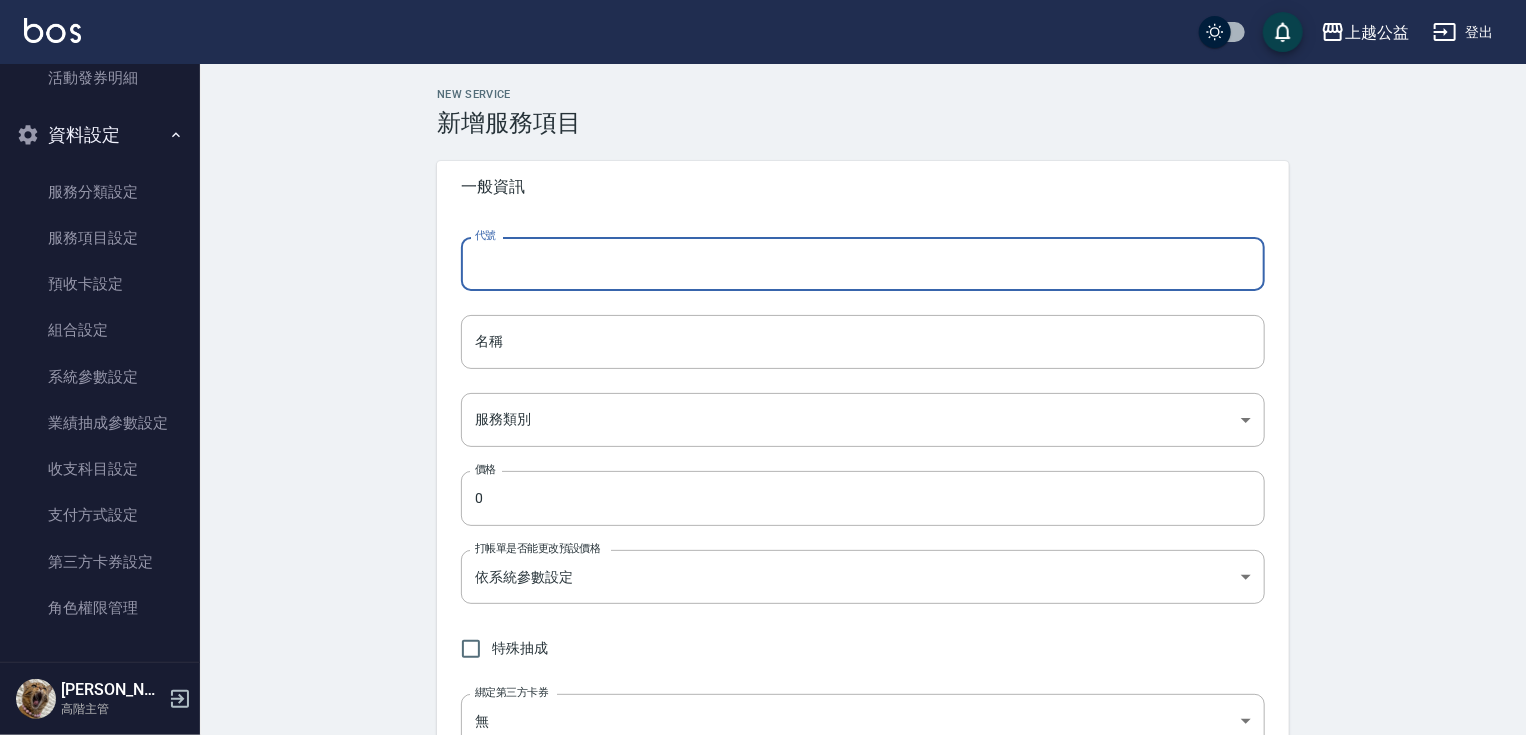 click on "代號" at bounding box center [863, 264] 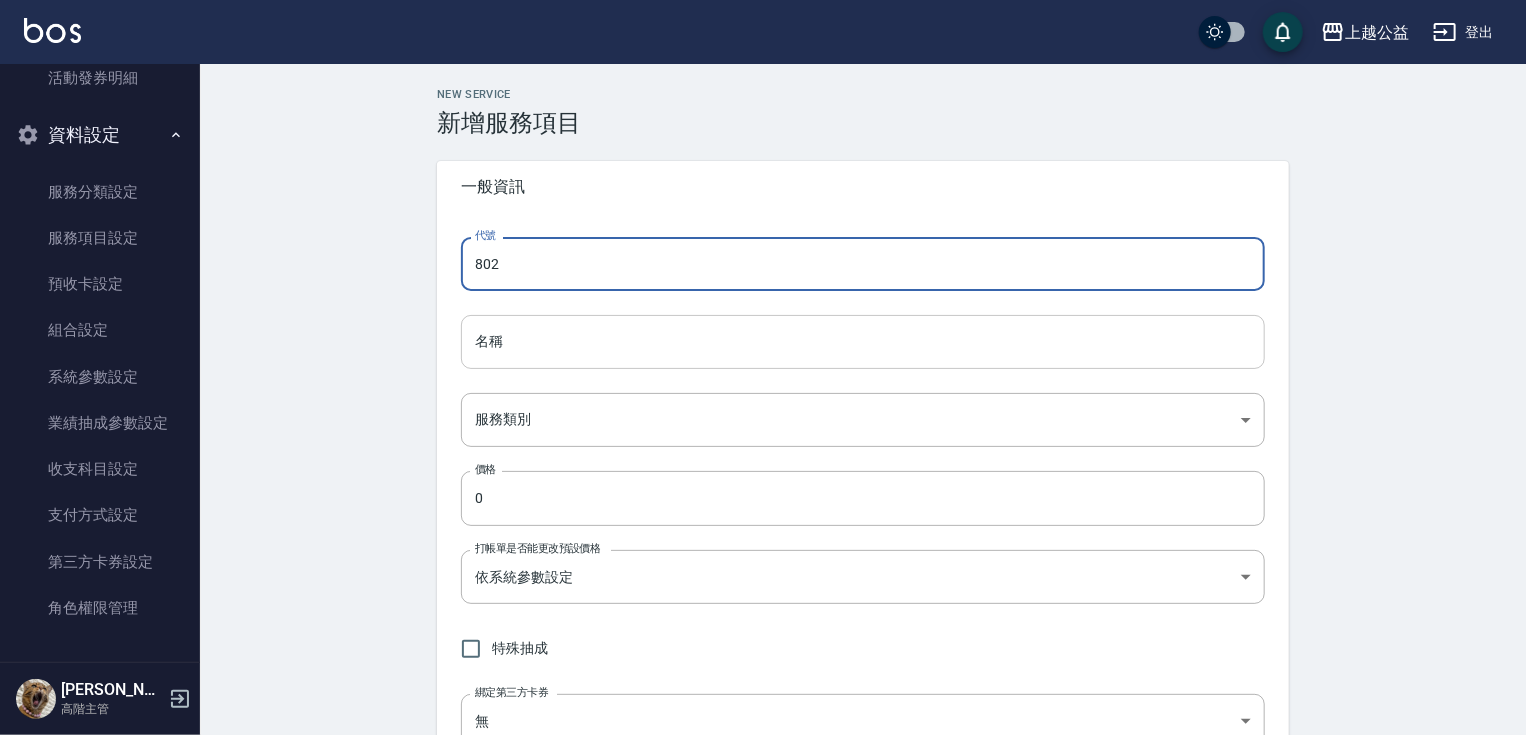 type on "802" 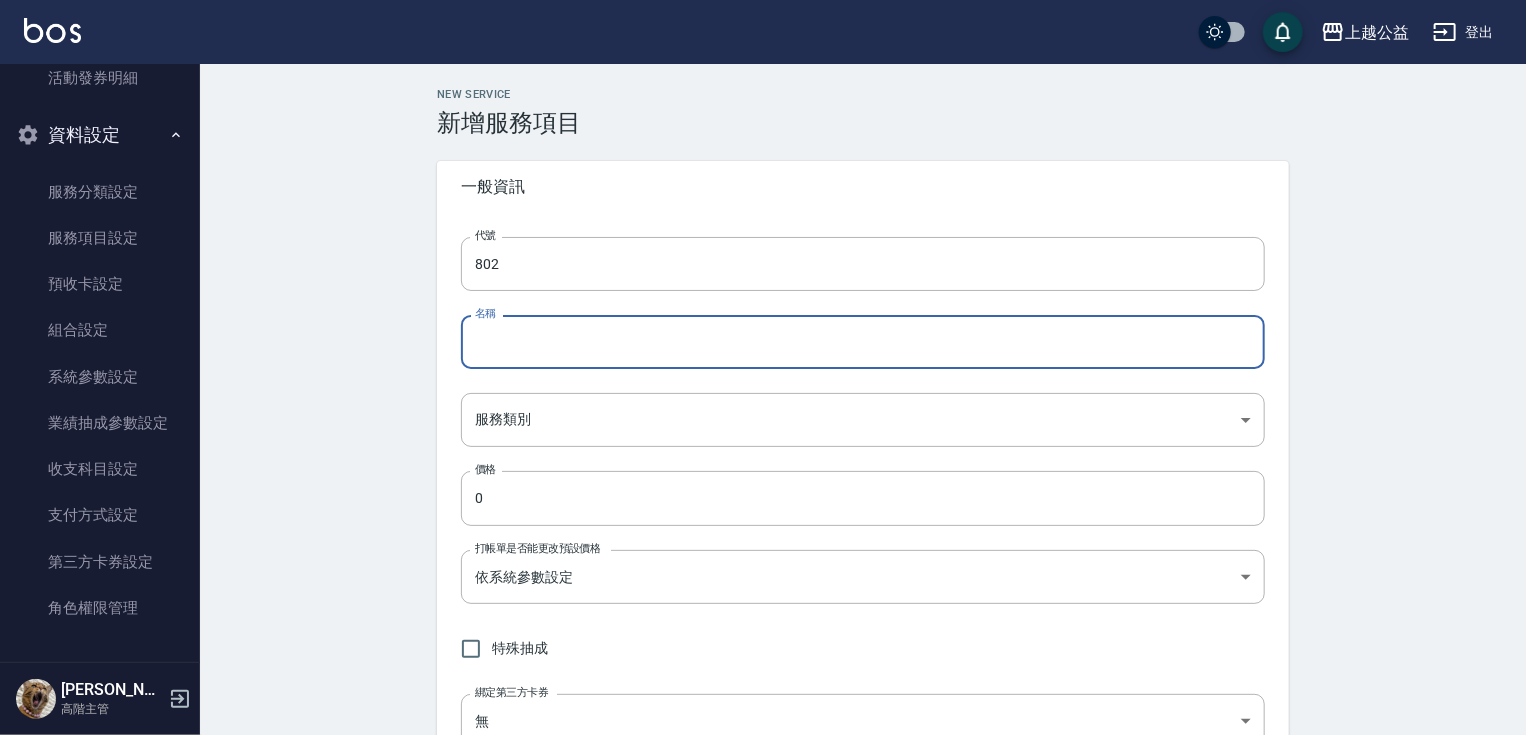 click on "名稱" at bounding box center (863, 342) 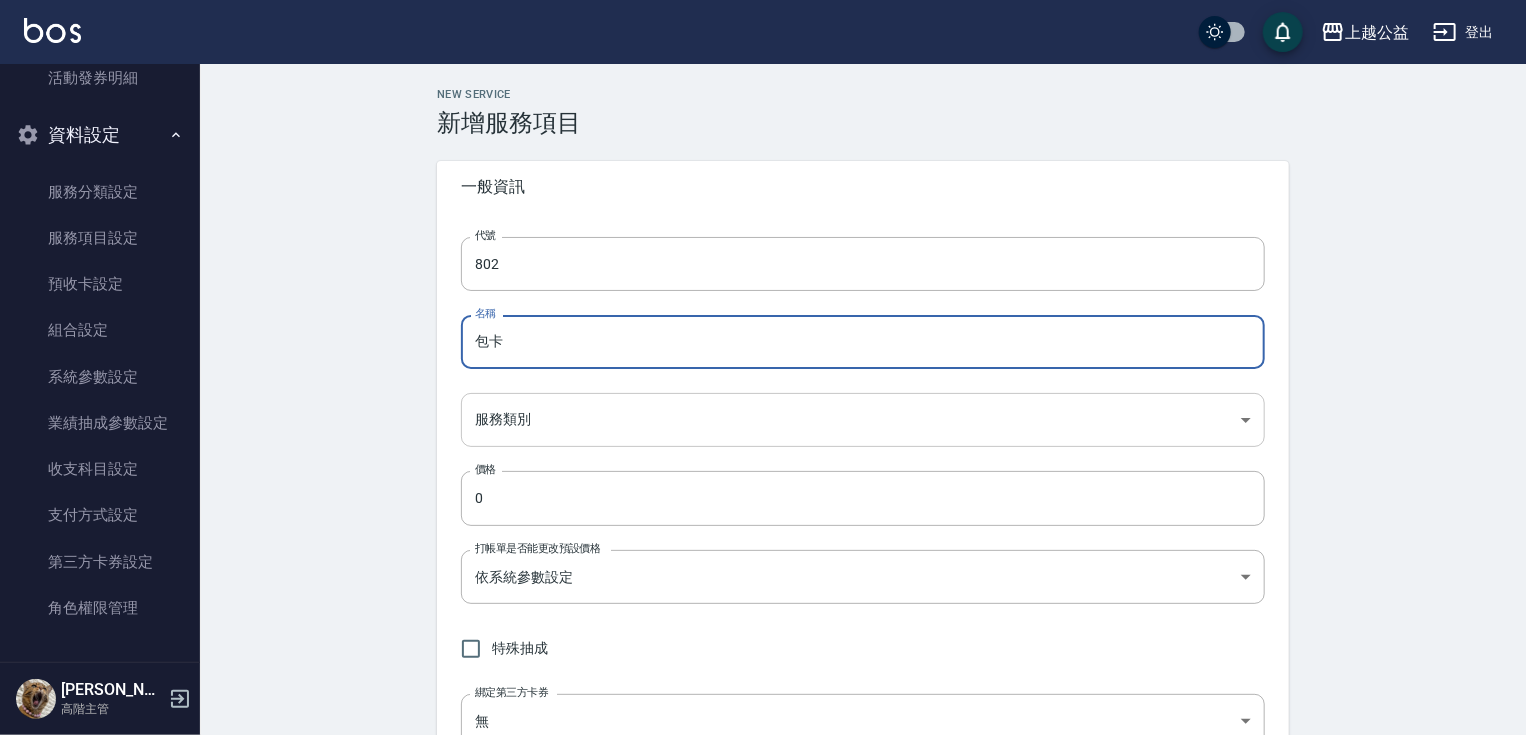 type on "包卡" 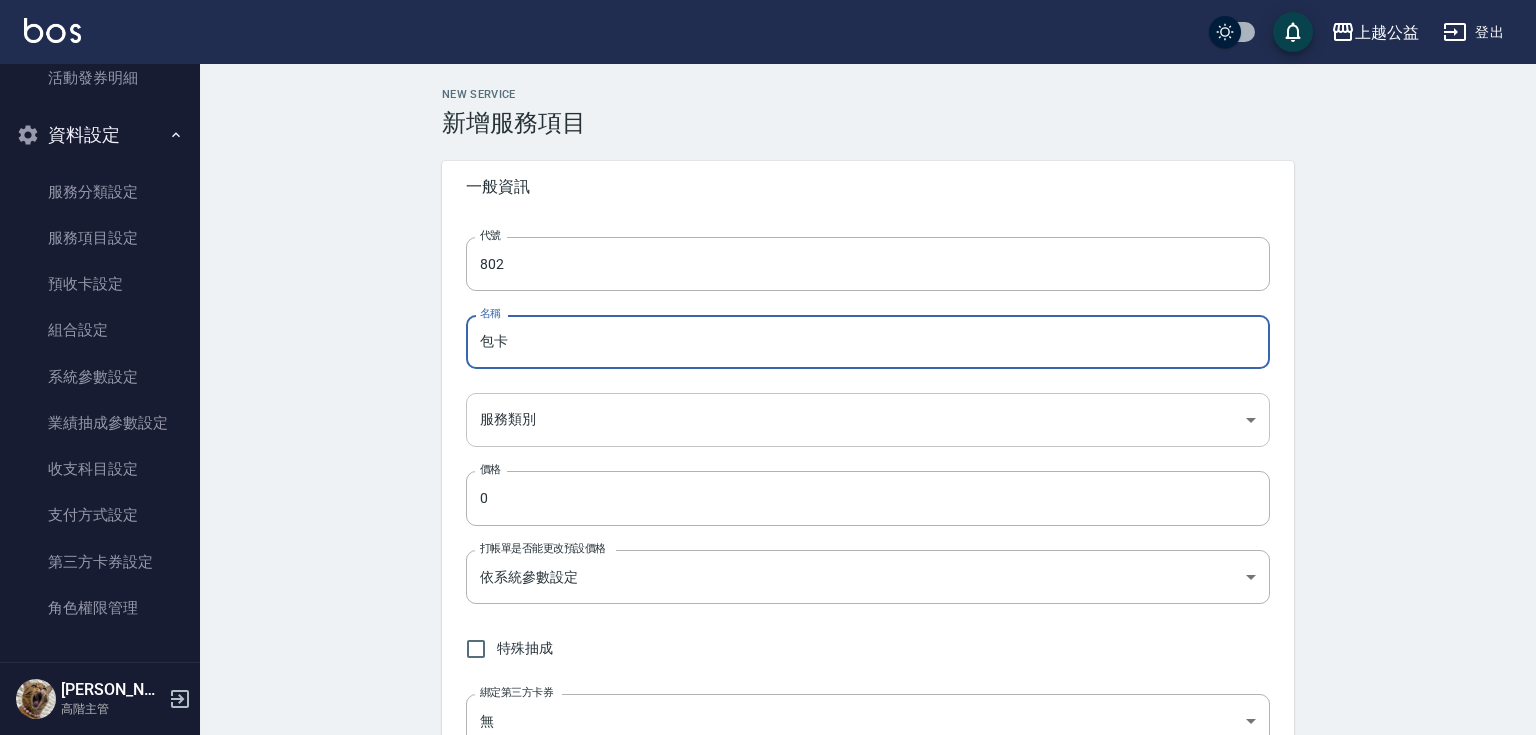click on "上越公益 登出 櫃檯作業 打帳單 帳單列表 掛單列表 座位開單 營業儀表板 現金收支登錄 高階收支登錄 材料自購登錄 每日結帳 排班表 現場電腦打卡 掃碼打卡 預約管理 預約管理 單日預約紀錄 單週預約紀錄 報表及分析 報表目錄 消費分析儀表板 店家區間累計表 店家日報表 店家排行榜 互助日報表 互助月報表 互助排行榜 互助點數明細 互助業績報表 全店業績分析表 每日業績分析表 營業統計分析表 營業項目月分析表 設計師業績表 設計師日報表 設計師業績分析表 設計師業績月報表 設計師抽成報表 設計師排行榜 商品銷售排行榜 商品消耗明細 商品進銷貨報表 商品庫存表 商品庫存盤點表 會員卡銷售報表 服務扣項明細表 單一服務項目查詢 店販抽成明細 店販分類抽成明細 顧客入金餘額表 顧客卡券餘額表 每日非現金明細 每日收支明細 收支分類明細表 收支匯款表 0" at bounding box center (768, 813) 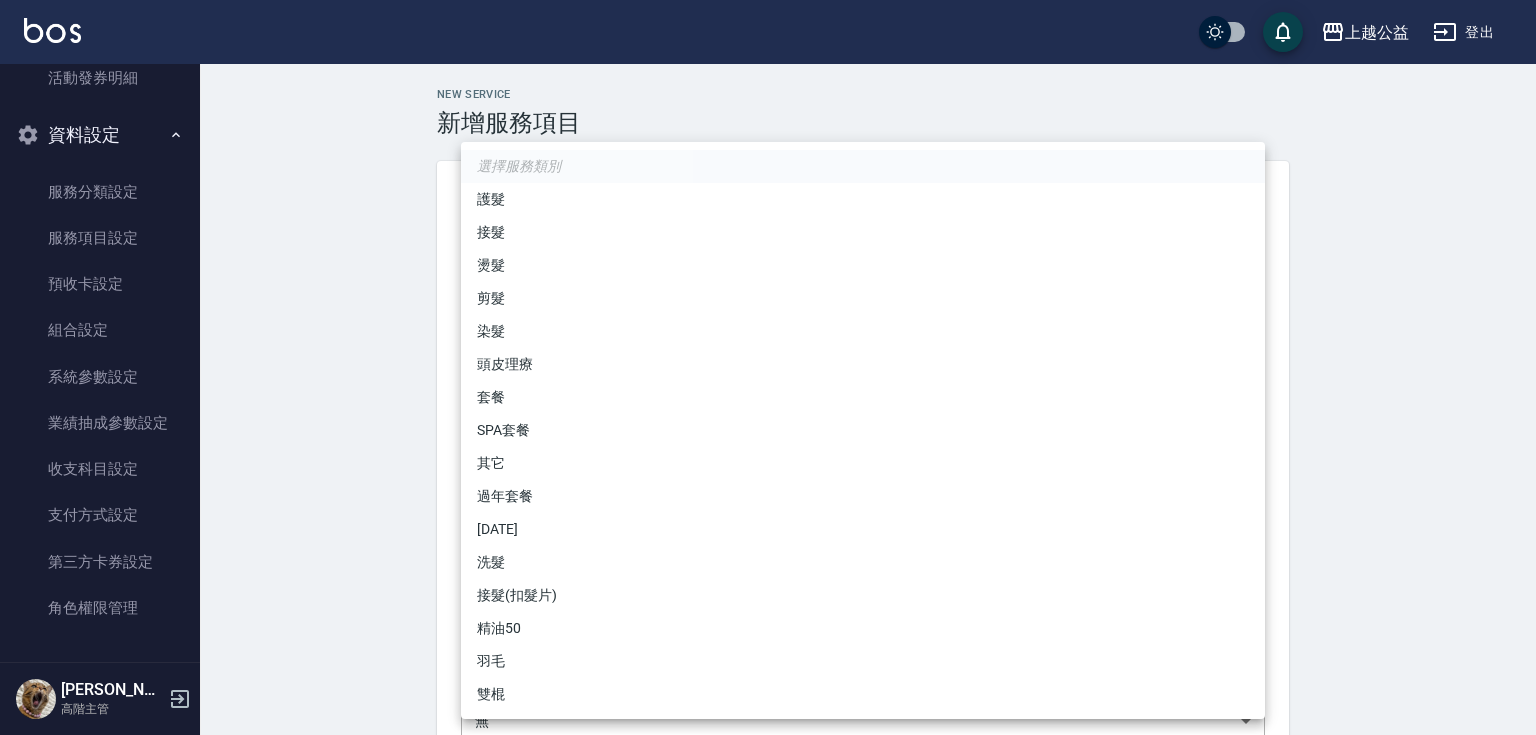 drag, startPoint x: 695, startPoint y: 651, endPoint x: 531, endPoint y: 200, distance: 479.8927 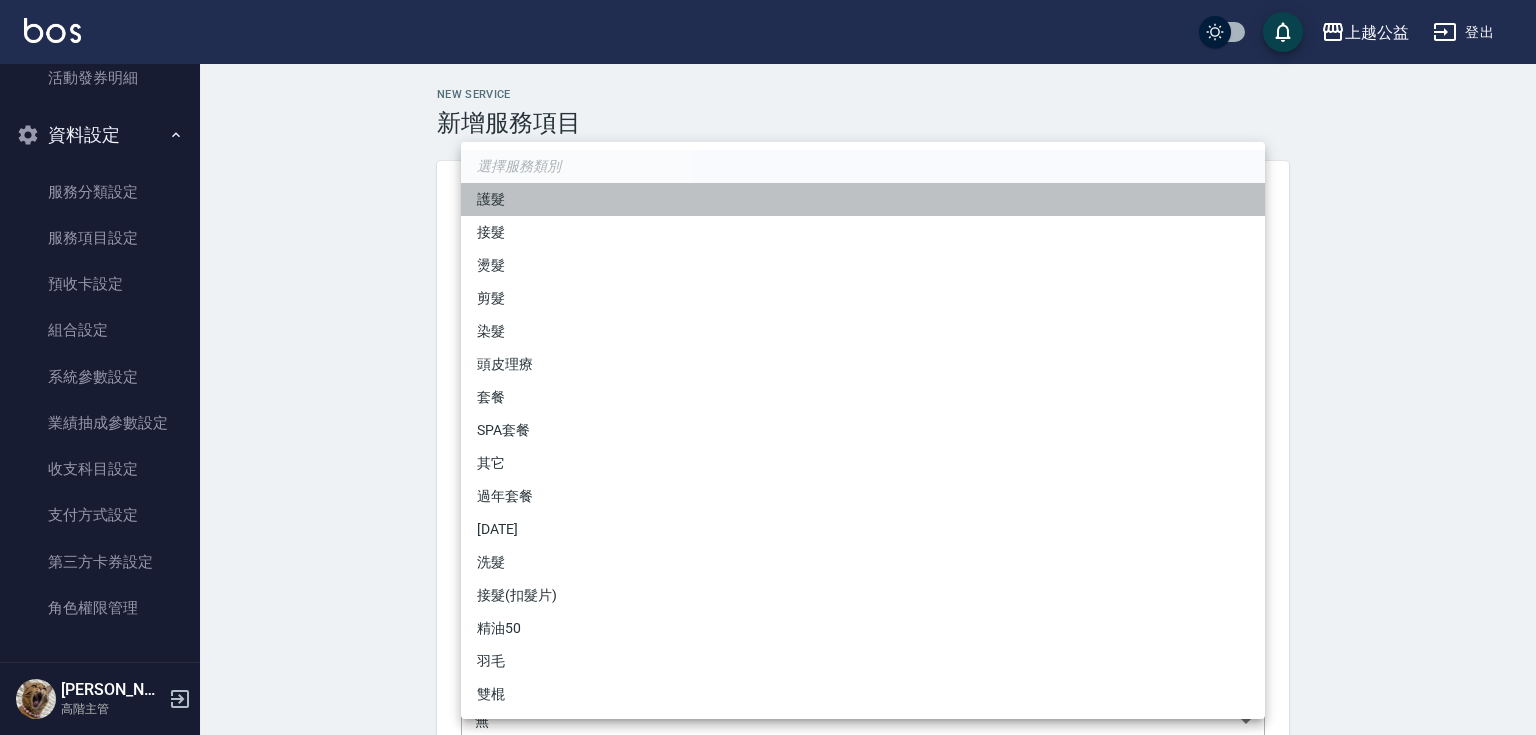 click on "護髮" at bounding box center (863, 199) 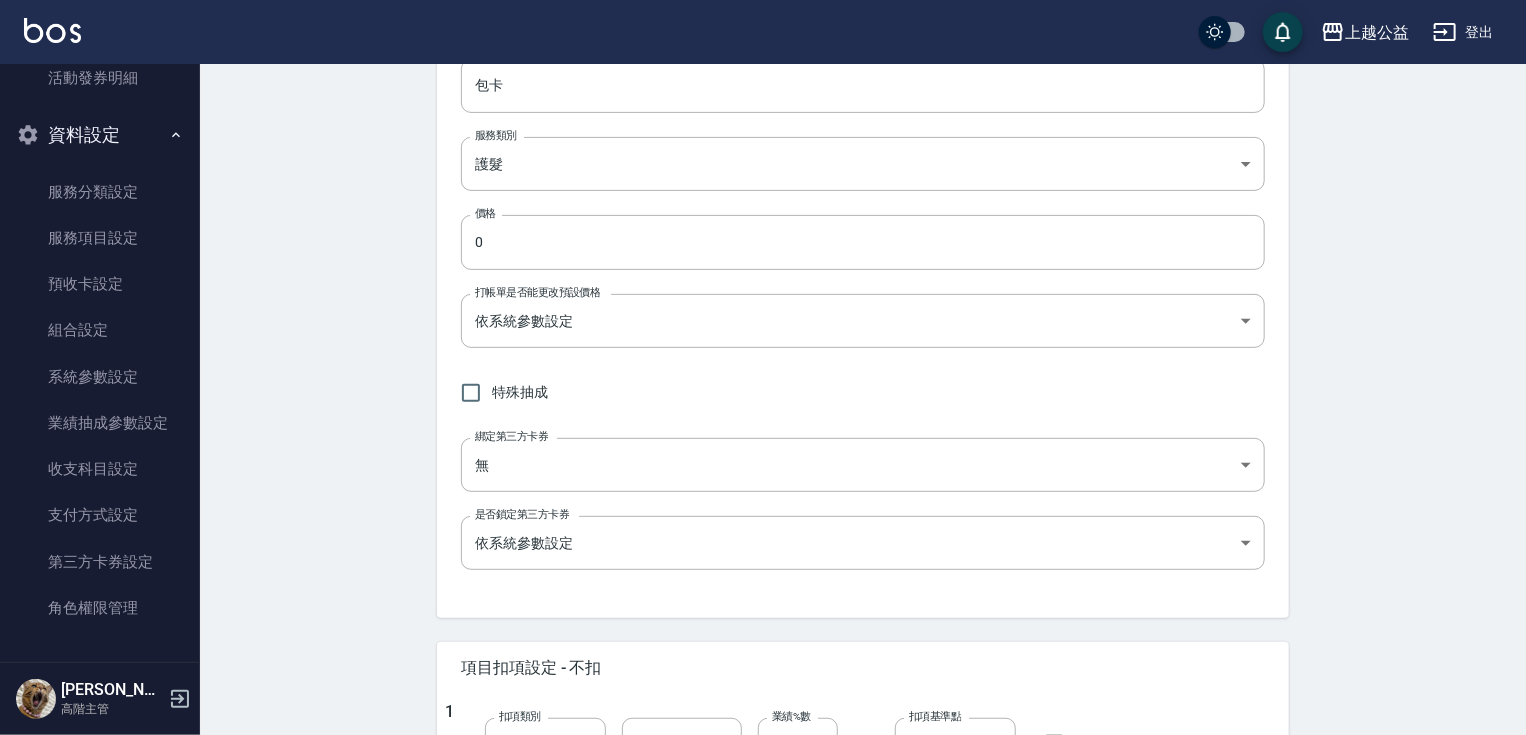drag, startPoint x: 299, startPoint y: 325, endPoint x: 325, endPoint y: 460, distance: 137.48091 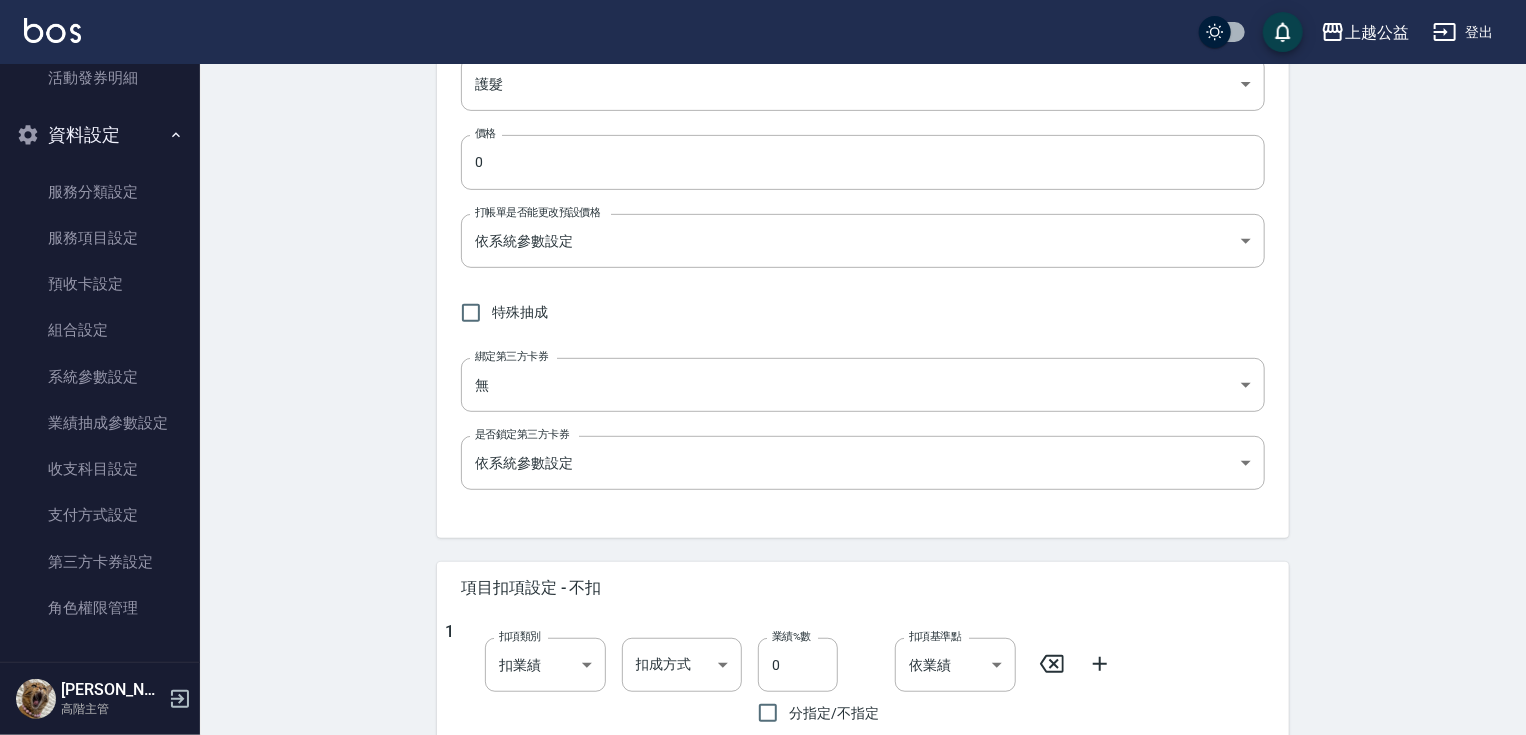 scroll, scrollTop: 287, scrollLeft: 0, axis: vertical 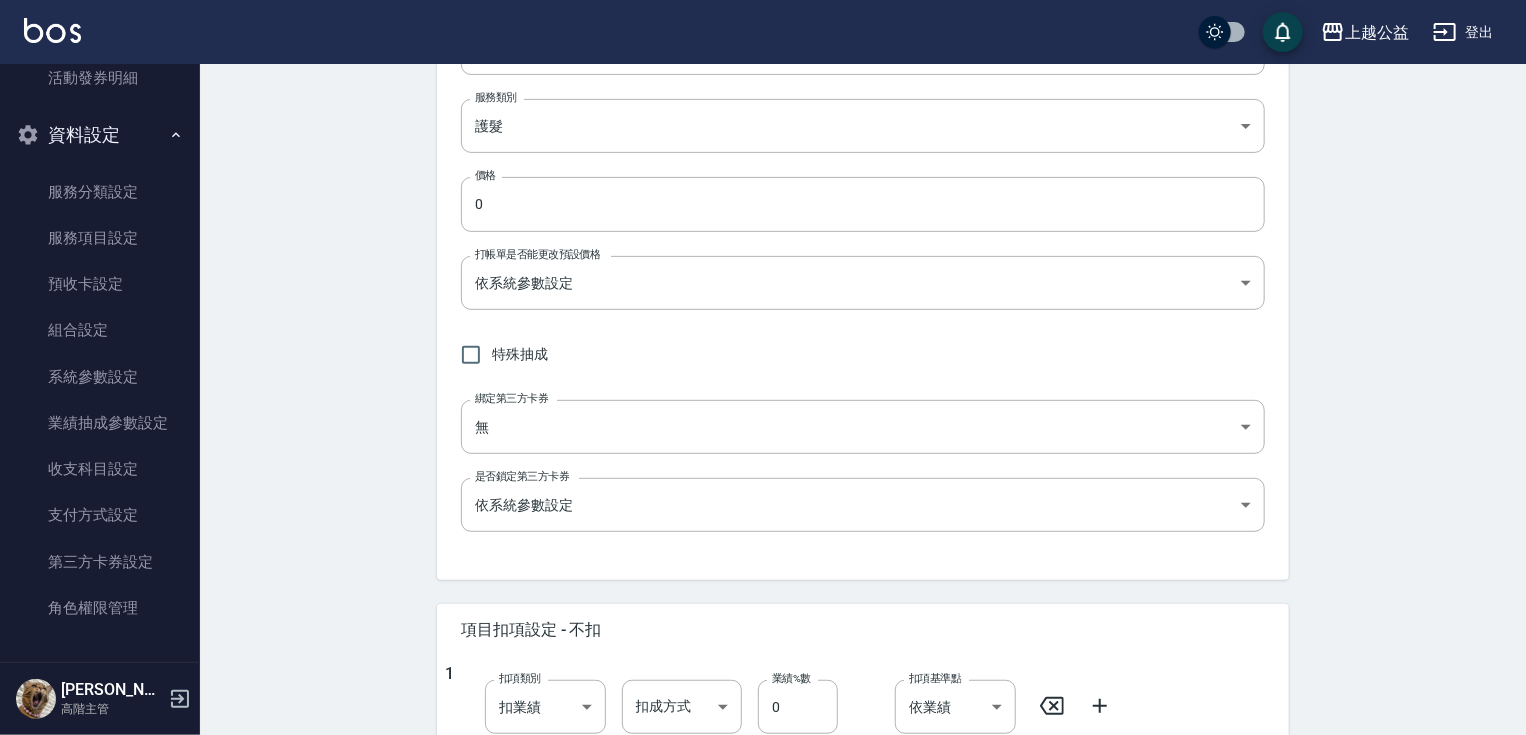drag, startPoint x: 365, startPoint y: 338, endPoint x: 376, endPoint y: 260, distance: 78.77182 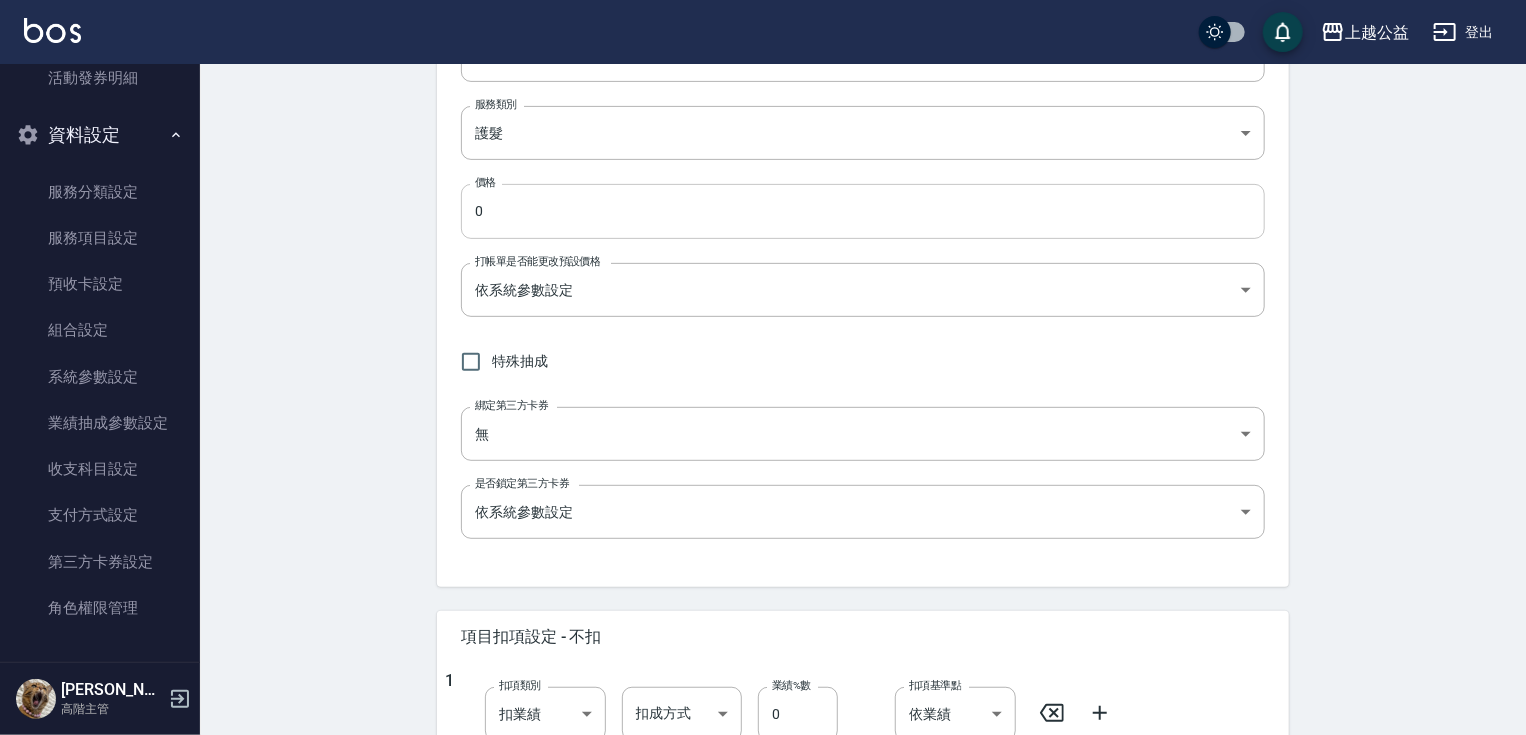 click on "0" at bounding box center [863, 211] 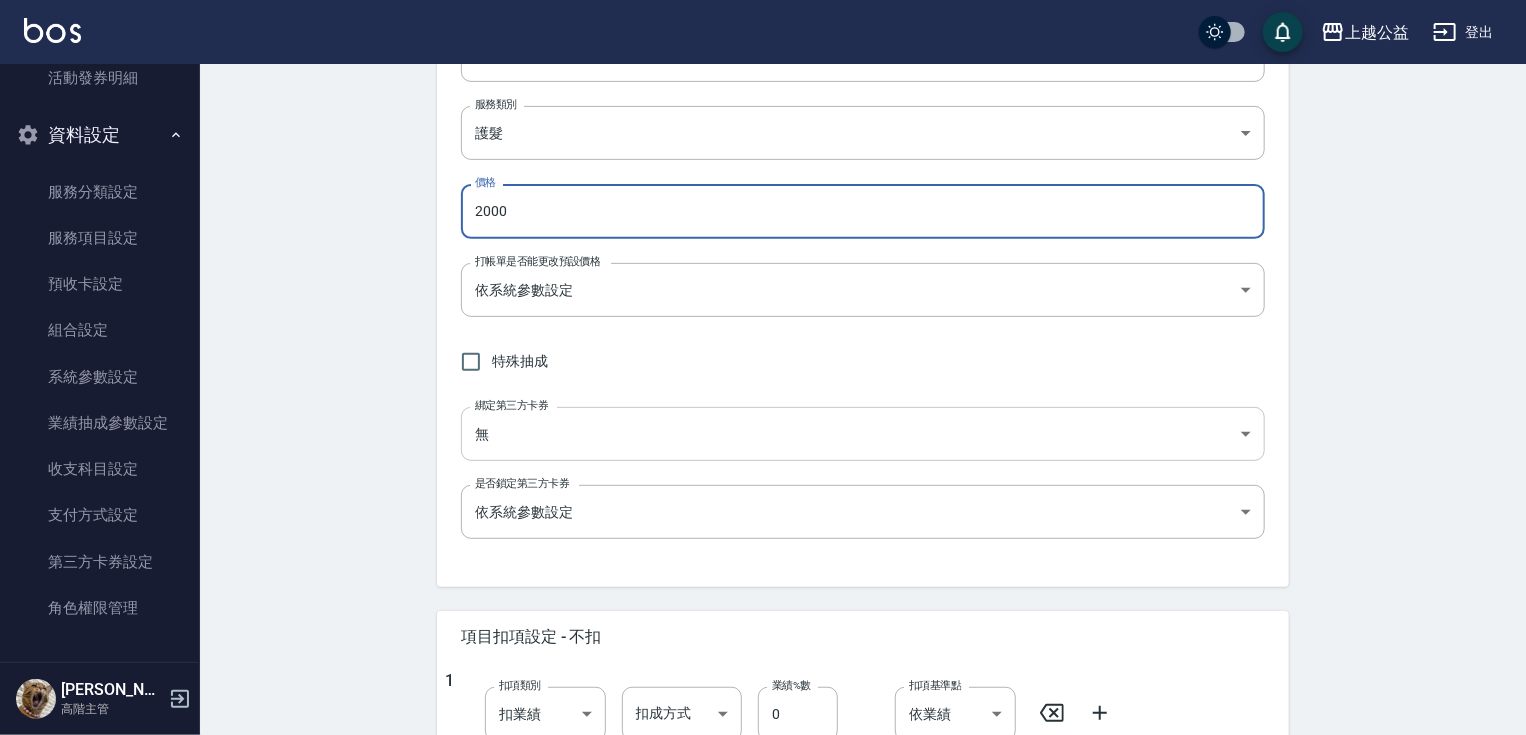 type on "2000" 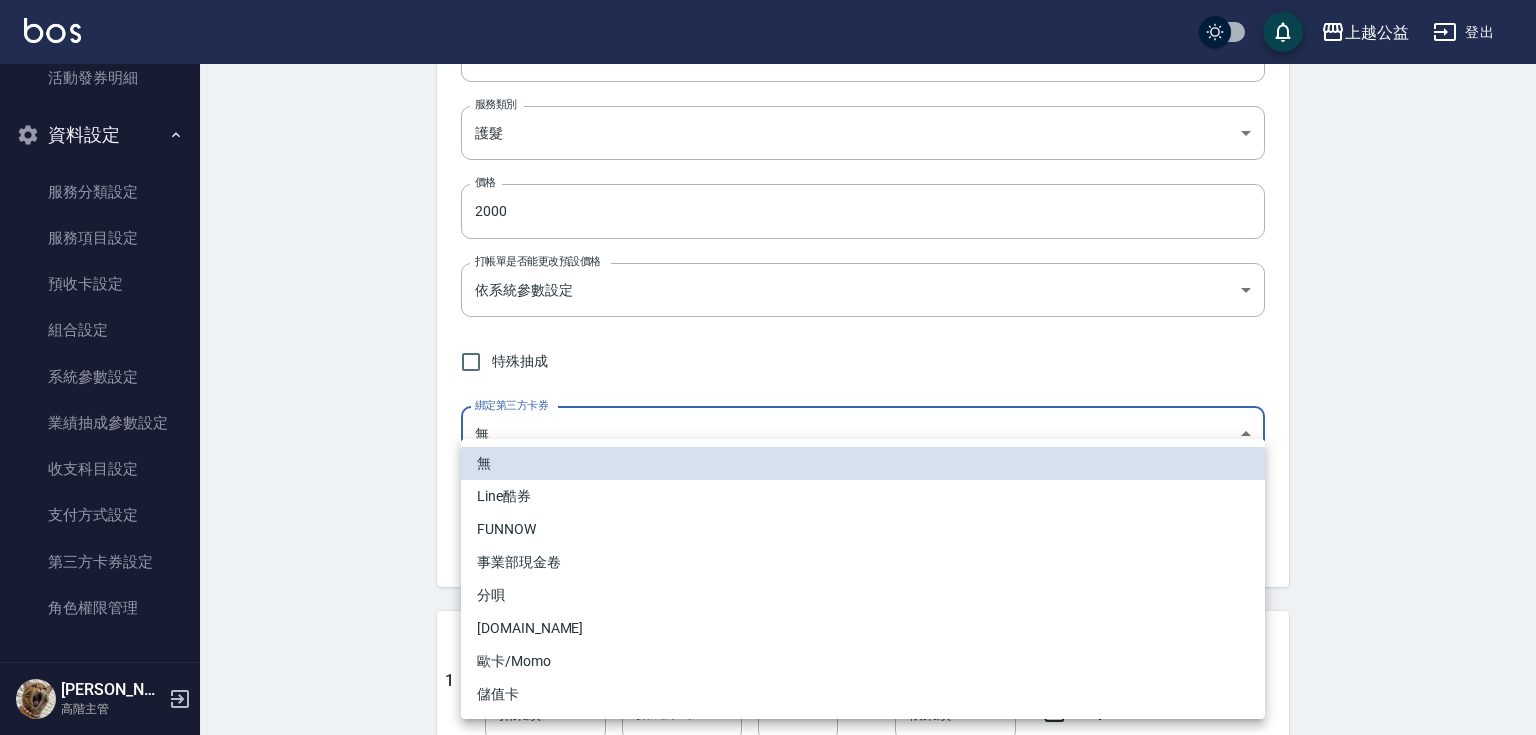 click on "上越公益 登出 櫃檯作業 打帳單 帳單列表 掛單列表 座位開單 營業儀表板 現金收支登錄 高階收支登錄 材料自購登錄 每日結帳 排班表 現場電腦打卡 掃碼打卡 預約管理 預約管理 單日預約紀錄 單週預約紀錄 報表及分析 報表目錄 消費分析儀表板 店家區間累計表 店家日報表 店家排行榜 互助日報表 互助月報表 互助排行榜 互助點數明細 互助業績報表 全店業績分析表 每日業績分析表 營業統計分析表 營業項目月分析表 設計師業績表 設計師日報表 設計師業績分析表 設計師業績月報表 設計師抽成報表 設計師排行榜 商品銷售排行榜 商品消耗明細 商品進銷貨報表 商品庫存表 商品庫存盤點表 會員卡銷售報表 服務扣項明細表 單一服務項目查詢 店販抽成明細 店販分類抽成明細 顧客入金餘額表 顧客卡券餘額表 每日非現金明細 每日收支明細 收支分類明細表 收支匯款表 1" at bounding box center (768, 526) 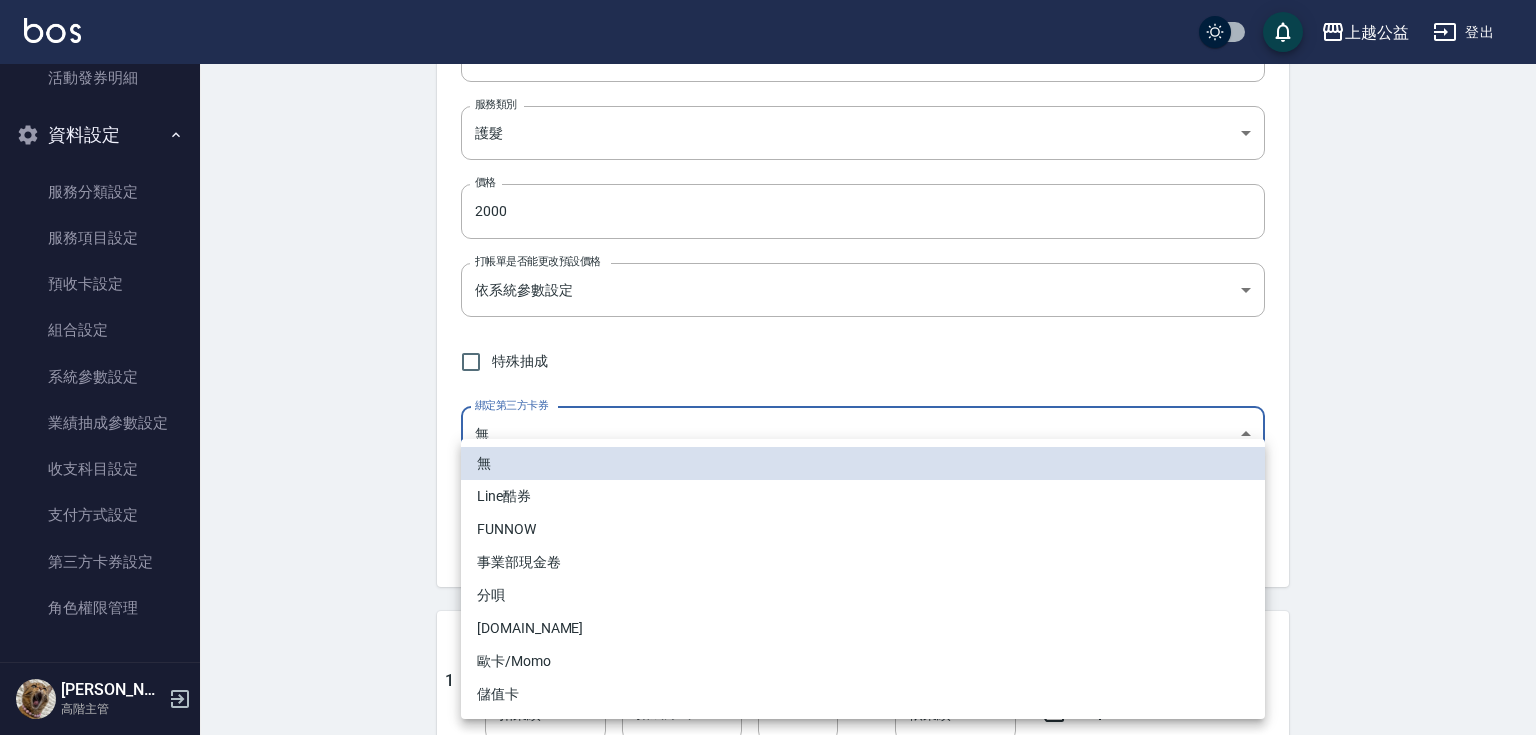 click at bounding box center [768, 367] 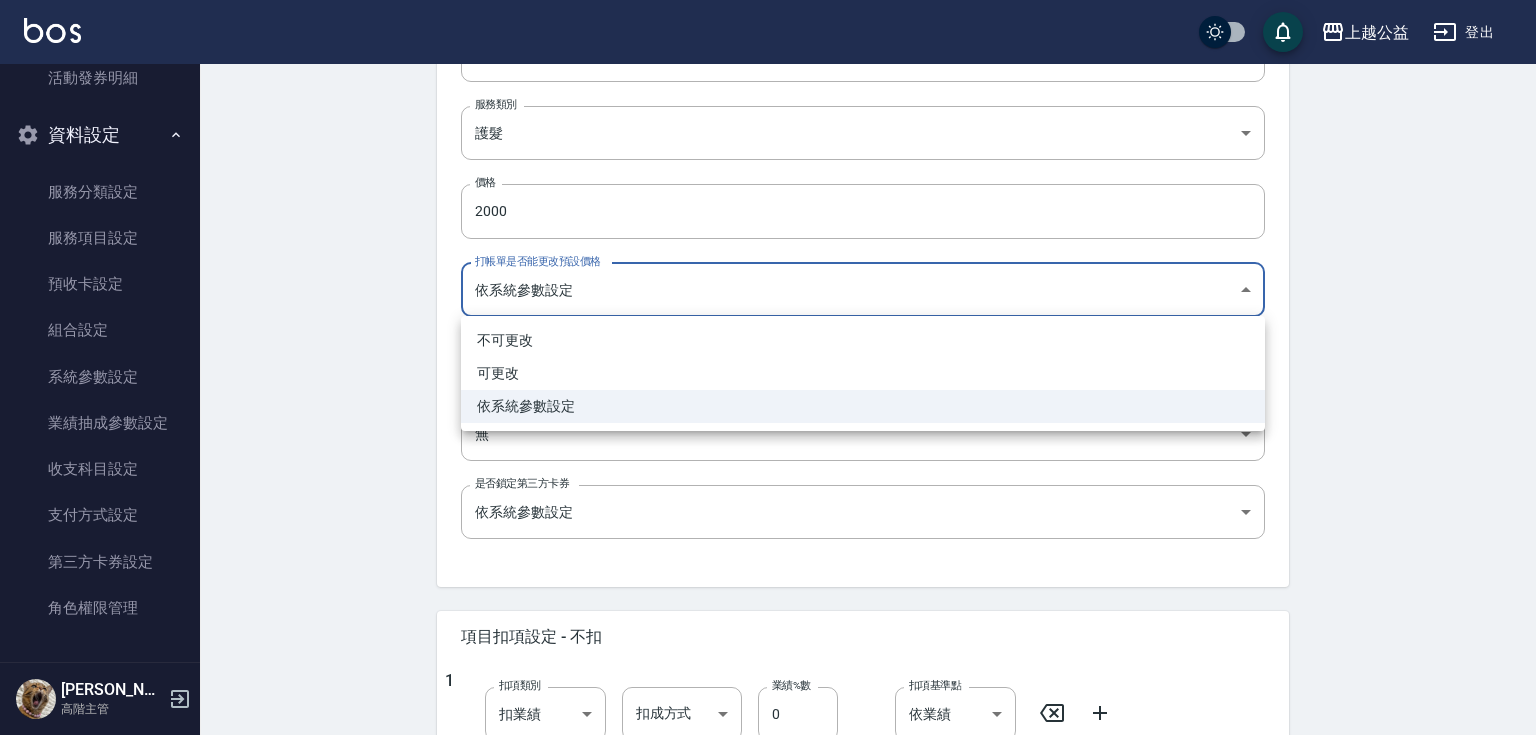 click on "上越公益 登出 櫃檯作業 打帳單 帳單列表 掛單列表 座位開單 營業儀表板 現金收支登錄 高階收支登錄 材料自購登錄 每日結帳 排班表 現場電腦打卡 掃碼打卡 預約管理 預約管理 單日預約紀錄 單週預約紀錄 報表及分析 報表目錄 消費分析儀表板 店家區間累計表 店家日報表 店家排行榜 互助日報表 互助月報表 互助排行榜 互助點數明細 互助業績報表 全店業績分析表 每日業績分析表 營業統計分析表 營業項目月分析表 設計師業績表 設計師日報表 設計師業績分析表 設計師業績月報表 設計師抽成報表 設計師排行榜 商品銷售排行榜 商品消耗明細 商品進銷貨報表 商品庫存表 商品庫存盤點表 會員卡銷售報表 服務扣項明細表 單一服務項目查詢 店販抽成明細 店販分類抽成明細 顧客入金餘額表 顧客卡券餘額表 每日非現金明細 每日收支明細 收支分類明細表 收支匯款表 1" at bounding box center [768, 526] 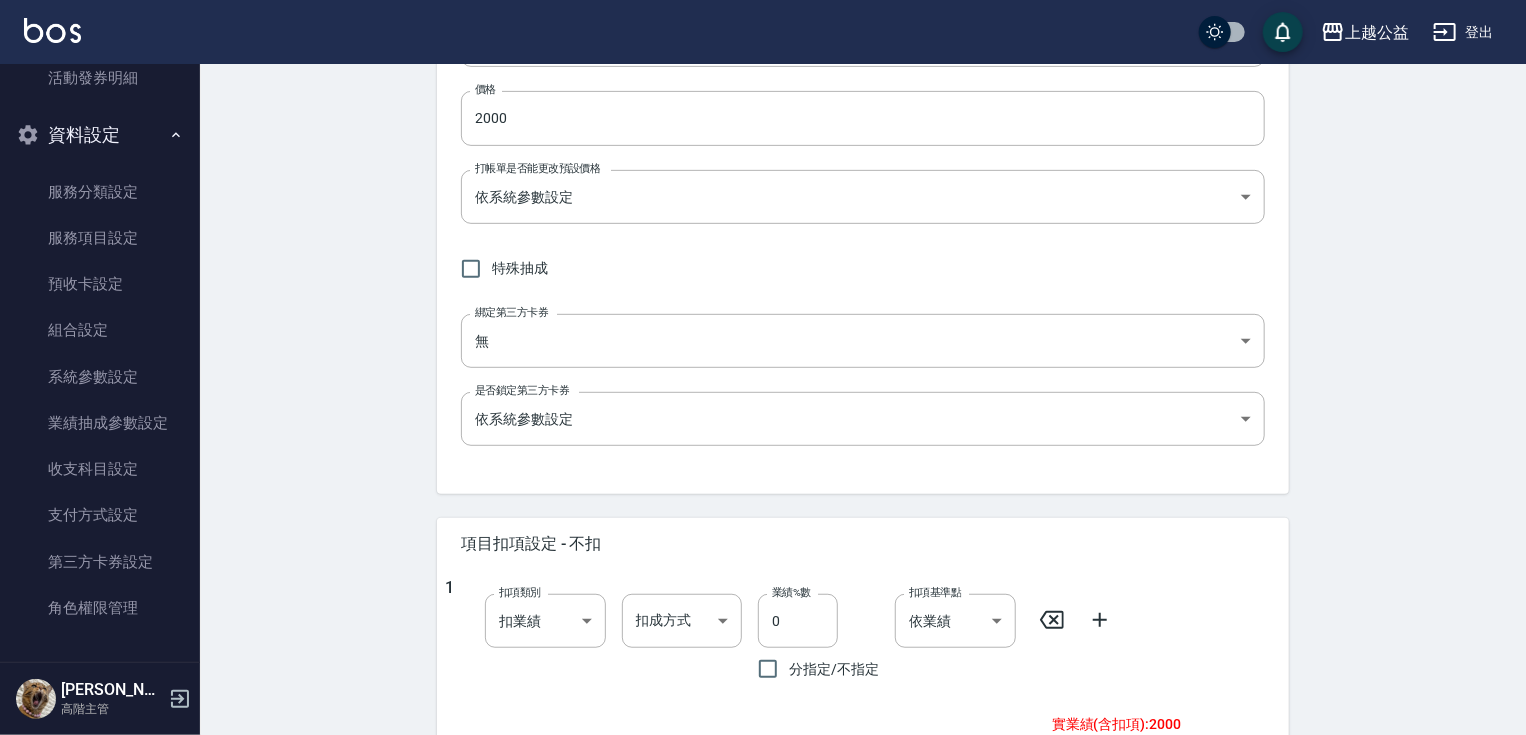 scroll, scrollTop: 400, scrollLeft: 0, axis: vertical 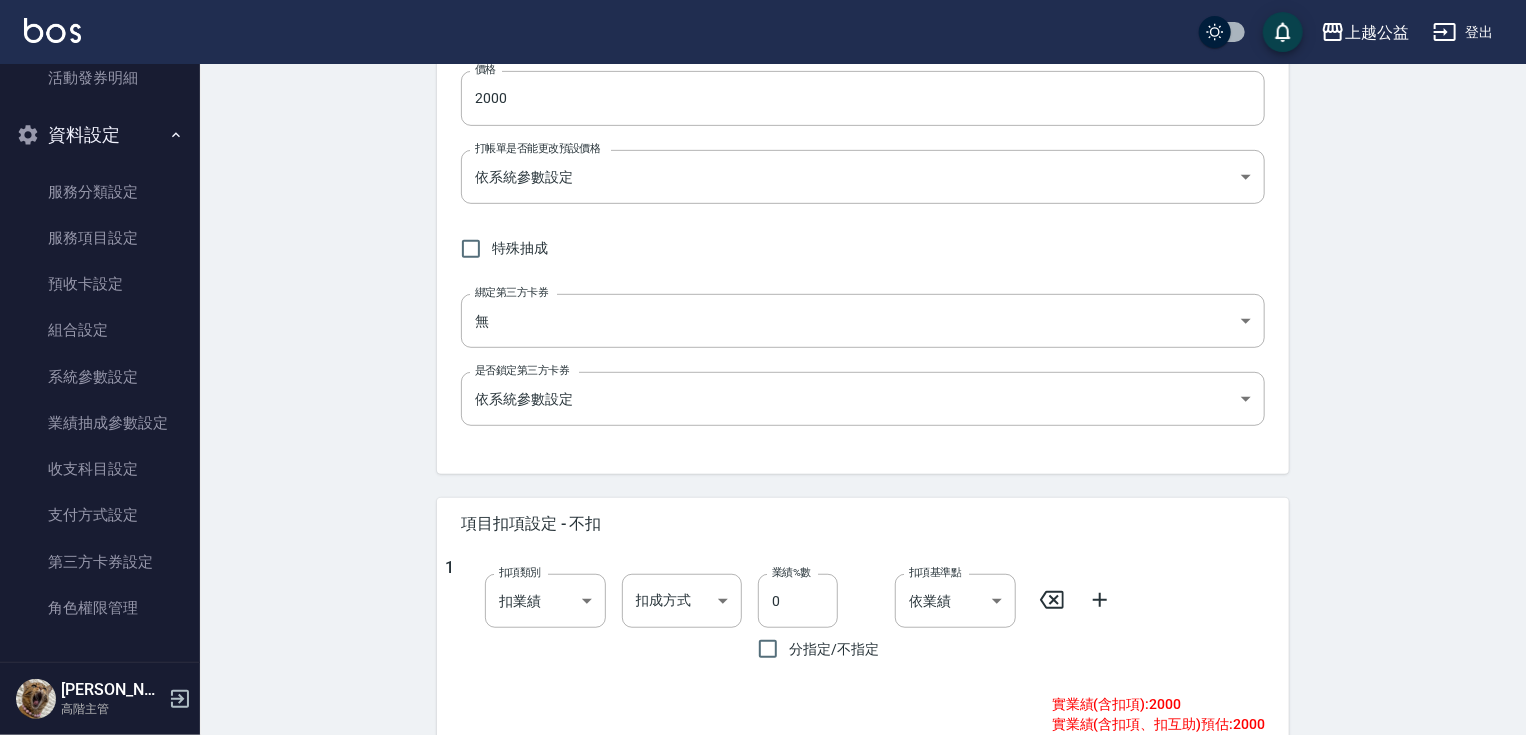 drag, startPoint x: 652, startPoint y: 396, endPoint x: 656, endPoint y: 441, distance: 45.17743 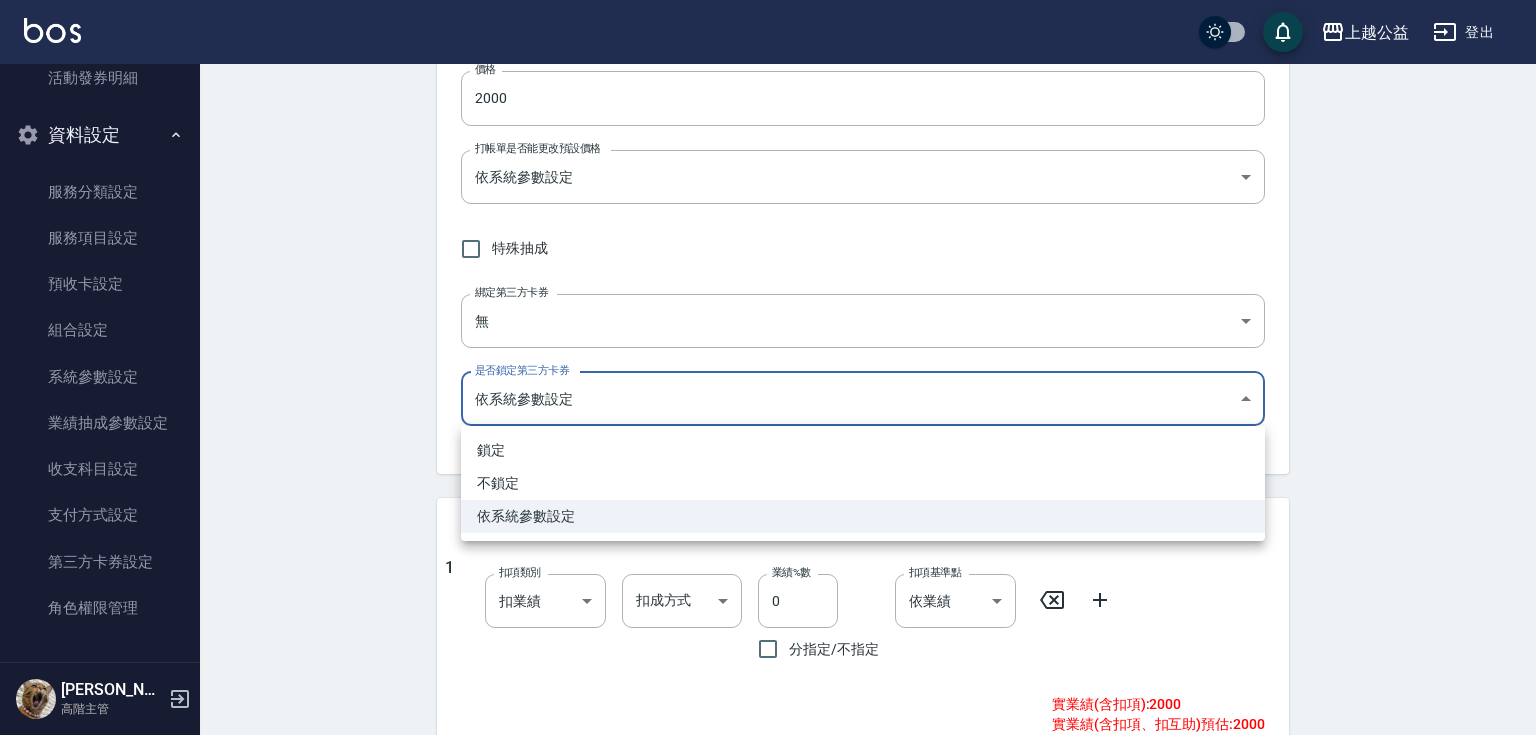 click on "上越公益 登出 櫃檯作業 打帳單 帳單列表 掛單列表 座位開單 營業儀表板 現金收支登錄 高階收支登錄 材料自購登錄 每日結帳 排班表 現場電腦打卡 掃碼打卡 預約管理 預約管理 單日預約紀錄 單週預約紀錄 報表及分析 報表目錄 消費分析儀表板 店家區間累計表 店家日報表 店家排行榜 互助日報表 互助月報表 互助排行榜 互助點數明細 互助業績報表 全店業績分析表 每日業績分析表 營業統計分析表 營業項目月分析表 設計師業績表 設計師日報表 設計師業績分析表 設計師業績月報表 設計師抽成報表 設計師排行榜 商品銷售排行榜 商品消耗明細 商品進銷貨報表 商品庫存表 商品庫存盤點表 會員卡銷售報表 服務扣項明細表 單一服務項目查詢 店販抽成明細 店販分類抽成明細 顧客入金餘額表 顧客卡券餘額表 每日非現金明細 每日收支明細 收支分類明細表 收支匯款表 1" at bounding box center [768, 413] 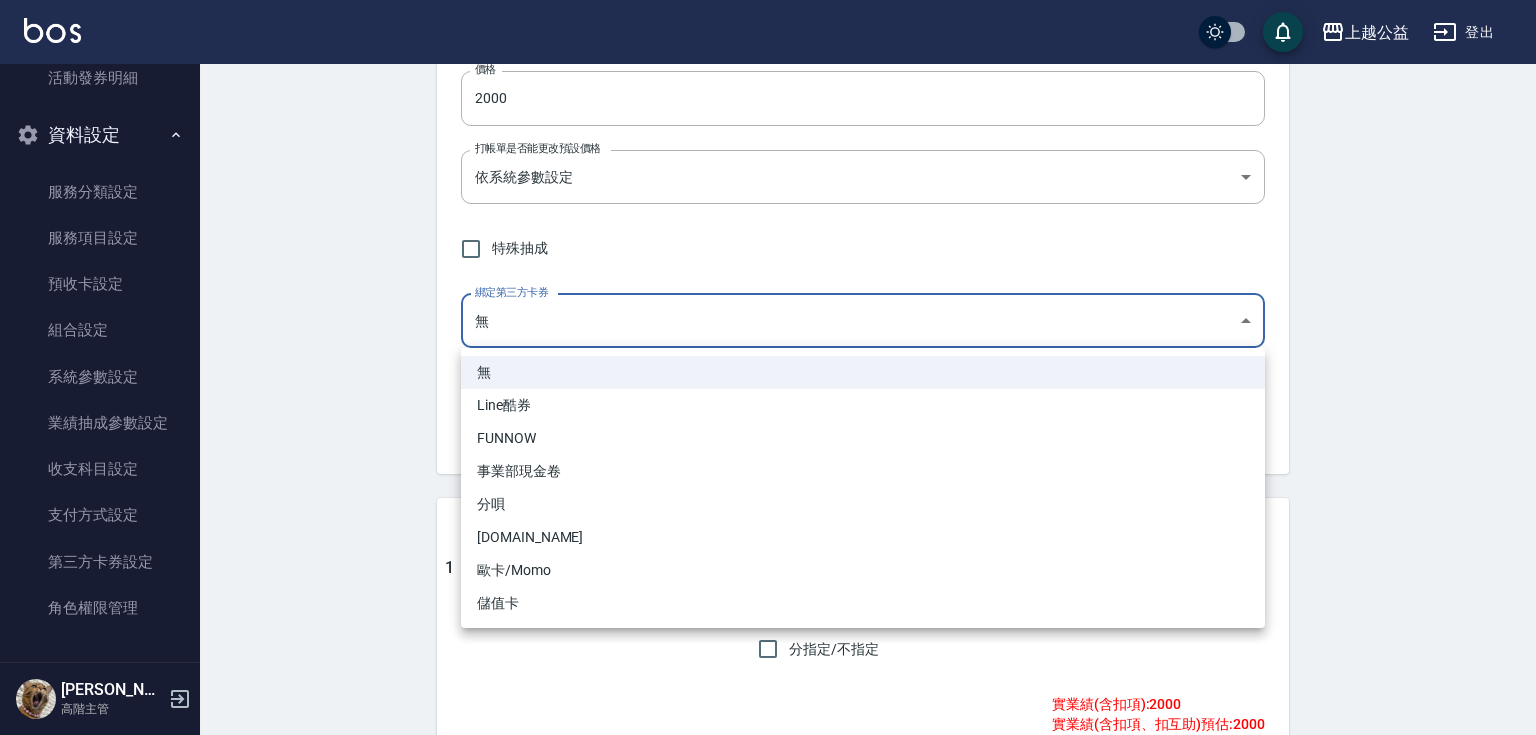 click on "上越公益 登出 櫃檯作業 打帳單 帳單列表 掛單列表 座位開單 營業儀表板 現金收支登錄 高階收支登錄 材料自購登錄 每日結帳 排班表 現場電腦打卡 掃碼打卡 預約管理 預約管理 單日預約紀錄 單週預約紀錄 報表及分析 報表目錄 消費分析儀表板 店家區間累計表 店家日報表 店家排行榜 互助日報表 互助月報表 互助排行榜 互助點數明細 互助業績報表 全店業績分析表 每日業績分析表 營業統計分析表 營業項目月分析表 設計師業績表 設計師日報表 設計師業績分析表 設計師業績月報表 設計師抽成報表 設計師排行榜 商品銷售排行榜 商品消耗明細 商品進銷貨報表 商品庫存表 商品庫存盤點表 會員卡銷售報表 服務扣項明細表 單一服務項目查詢 店販抽成明細 店販分類抽成明細 顧客入金餘額表 顧客卡券餘額表 每日非現金明細 每日收支明細 收支分類明細表 收支匯款表 1" at bounding box center (768, 413) 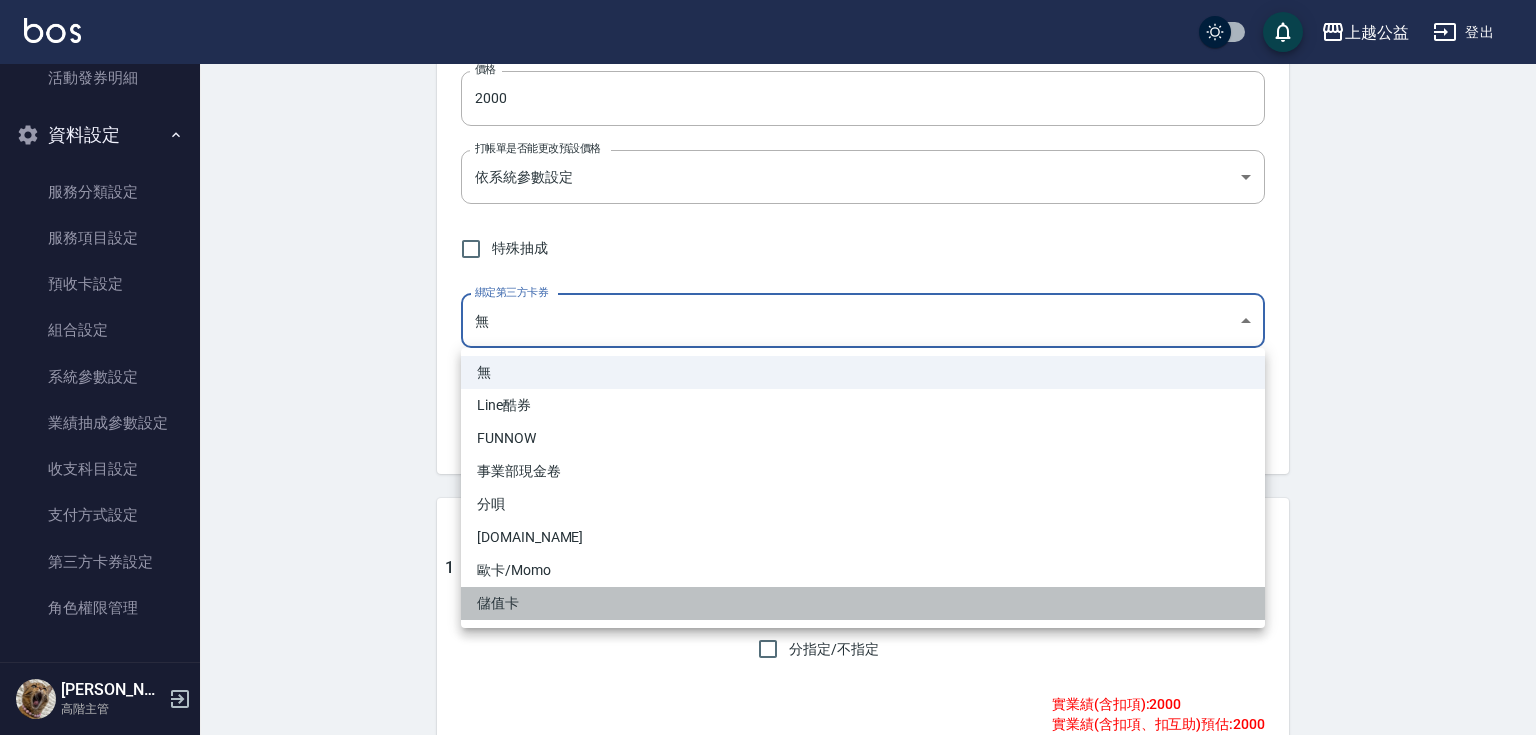 click on "儲值卡" at bounding box center [863, 603] 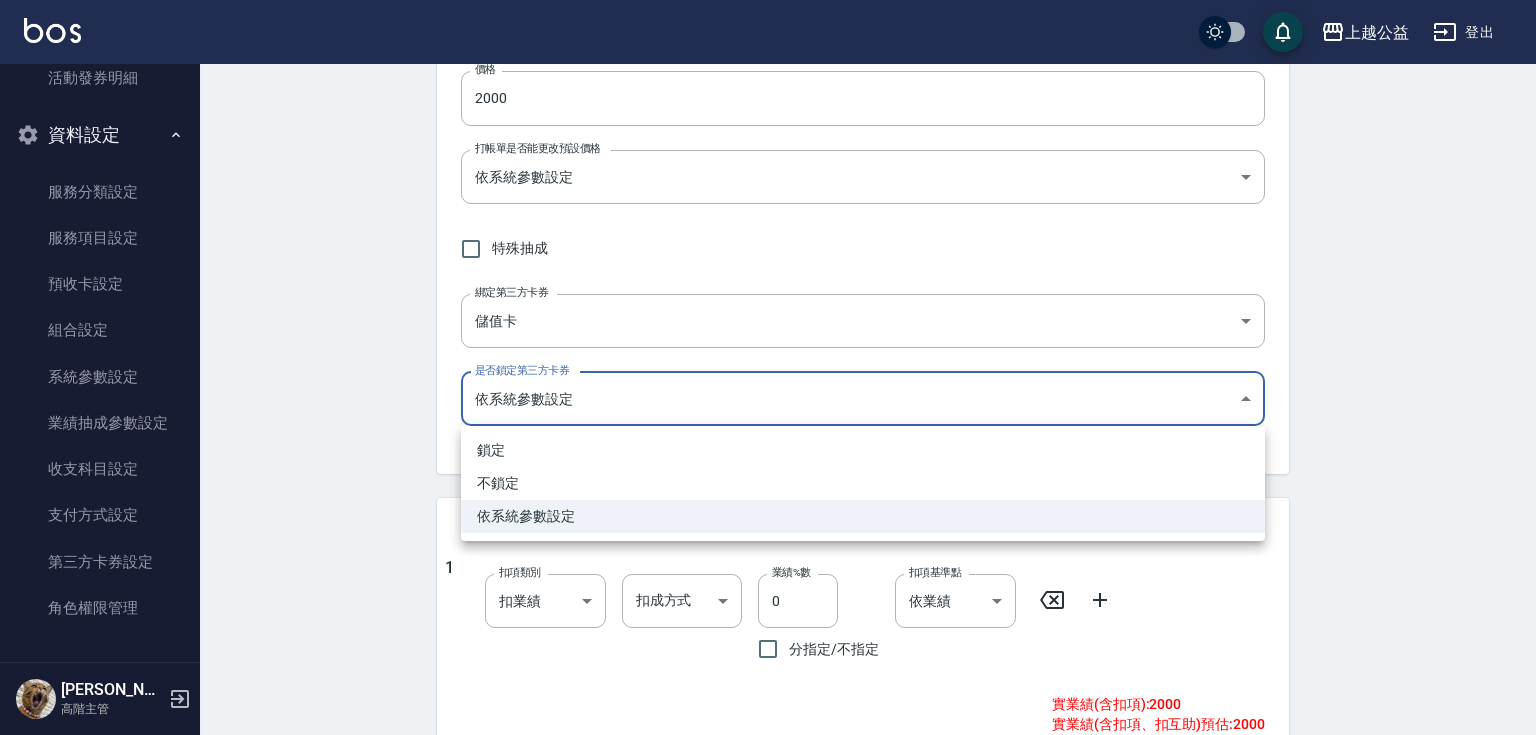 click on "上越公益 登出 櫃檯作業 打帳單 帳單列表 掛單列表 座位開單 營業儀表板 現金收支登錄 高階收支登錄 材料自購登錄 每日結帳 排班表 現場電腦打卡 掃碼打卡 預約管理 預約管理 單日預約紀錄 單週預約紀錄 報表及分析 報表目錄 消費分析儀表板 店家區間累計表 店家日報表 店家排行榜 互助日報表 互助月報表 互助排行榜 互助點數明細 互助業績報表 全店業績分析表 每日業績分析表 營業統計分析表 營業項目月分析表 設計師業績表 設計師日報表 設計師業績分析表 設計師業績月報表 設計師抽成報表 設計師排行榜 商品銷售排行榜 商品消耗明細 商品進銷貨報表 商品庫存表 商品庫存盤點表 會員卡銷售報表 服務扣項明細表 單一服務項目查詢 店販抽成明細 店販分類抽成明細 顧客入金餘額表 顧客卡券餘額表 每日非現金明細 每日收支明細 收支分類明細表 收支匯款表 1" at bounding box center (768, 413) 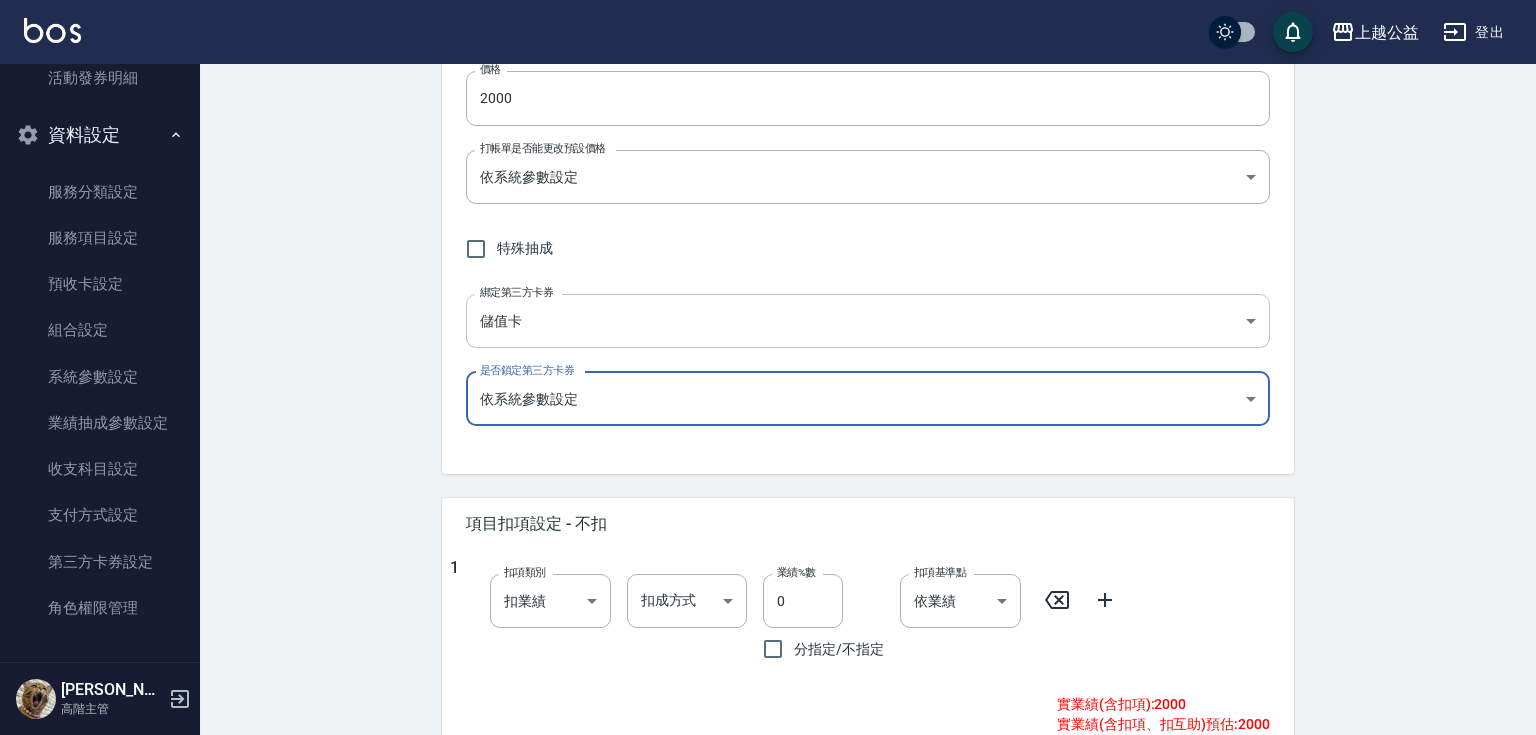 click on "上越公益 登出 櫃檯作業 打帳單 帳單列表 掛單列表 座位開單 營業儀表板 現金收支登錄 高階收支登錄 材料自購登錄 每日結帳 排班表 現場電腦打卡 掃碼打卡 預約管理 預約管理 單日預約紀錄 單週預約紀錄 報表及分析 報表目錄 消費分析儀表板 店家區間累計表 店家日報表 店家排行榜 互助日報表 互助月報表 互助排行榜 互助點數明細 互助業績報表 全店業績分析表 每日業績分析表 營業統計分析表 營業項目月分析表 設計師業績表 設計師日報表 設計師業績分析表 設計師業績月報表 設計師抽成報表 設計師排行榜 商品銷售排行榜 商品消耗明細 商品進銷貨報表 商品庫存表 商品庫存盤點表 會員卡銷售報表 服務扣項明細表 單一服務項目查詢 店販抽成明細 店販分類抽成明細 顧客入金餘額表 顧客卡券餘額表 每日非現金明細 每日收支明細 收支分類明細表 收支匯款表 1" at bounding box center [768, 413] 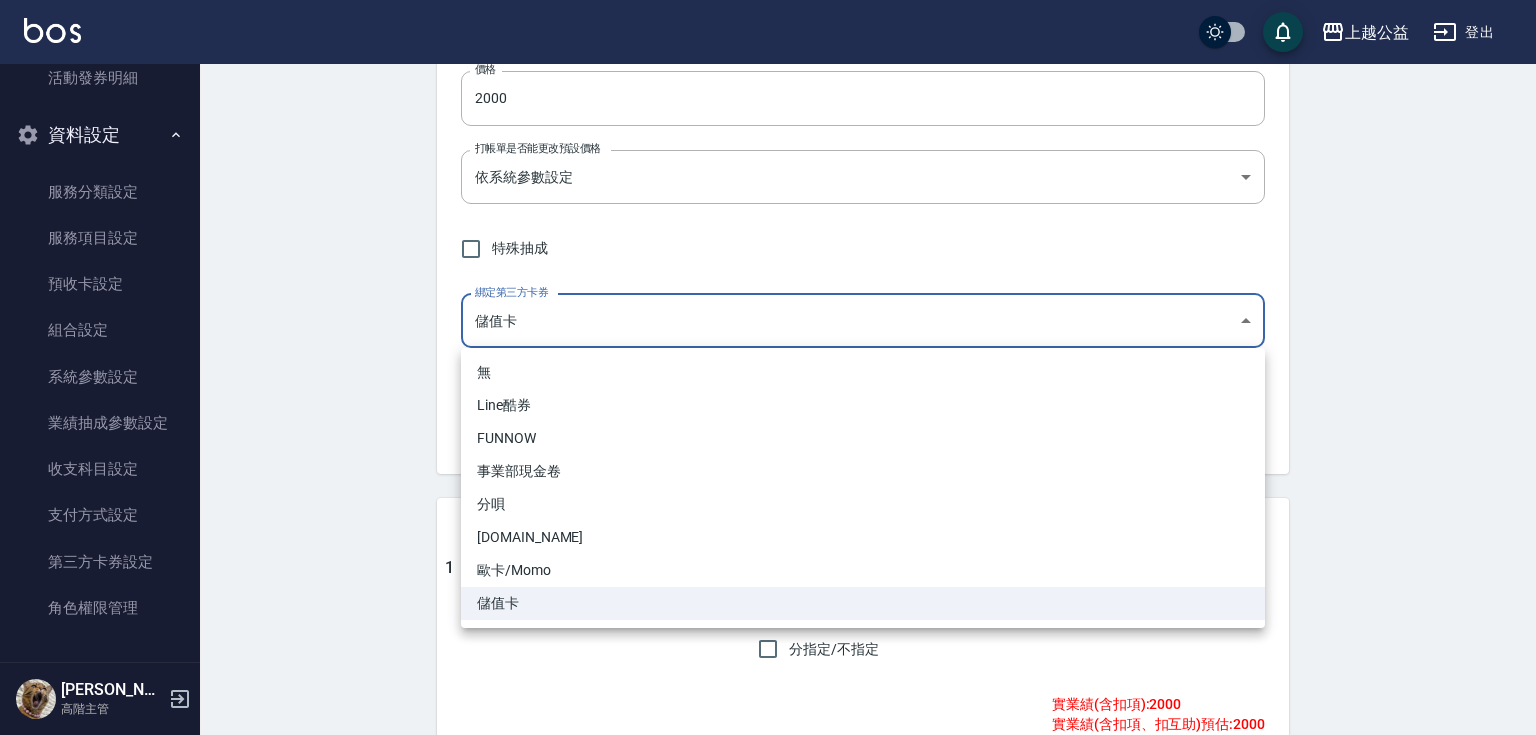 click at bounding box center (768, 367) 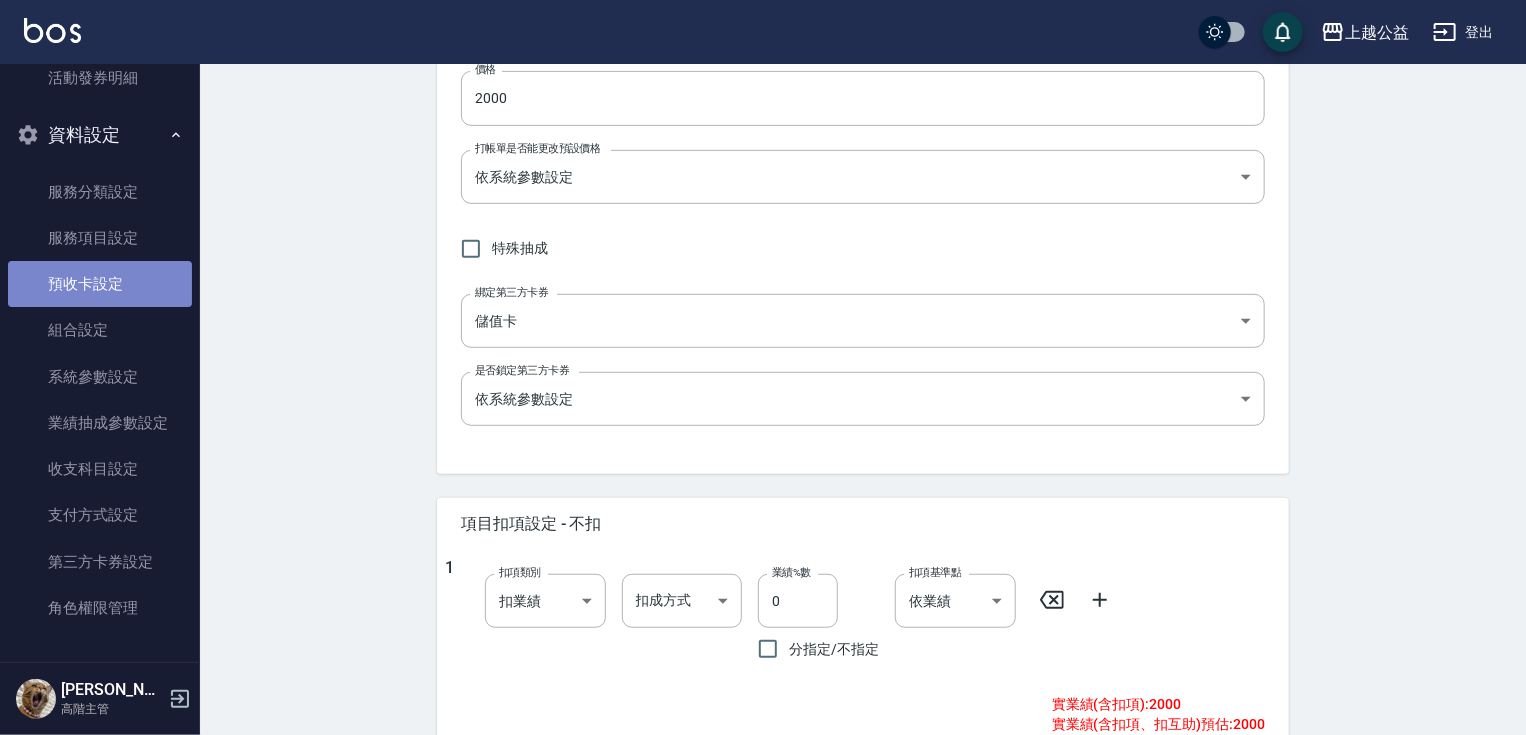 click on "預收卡設定" at bounding box center (100, 284) 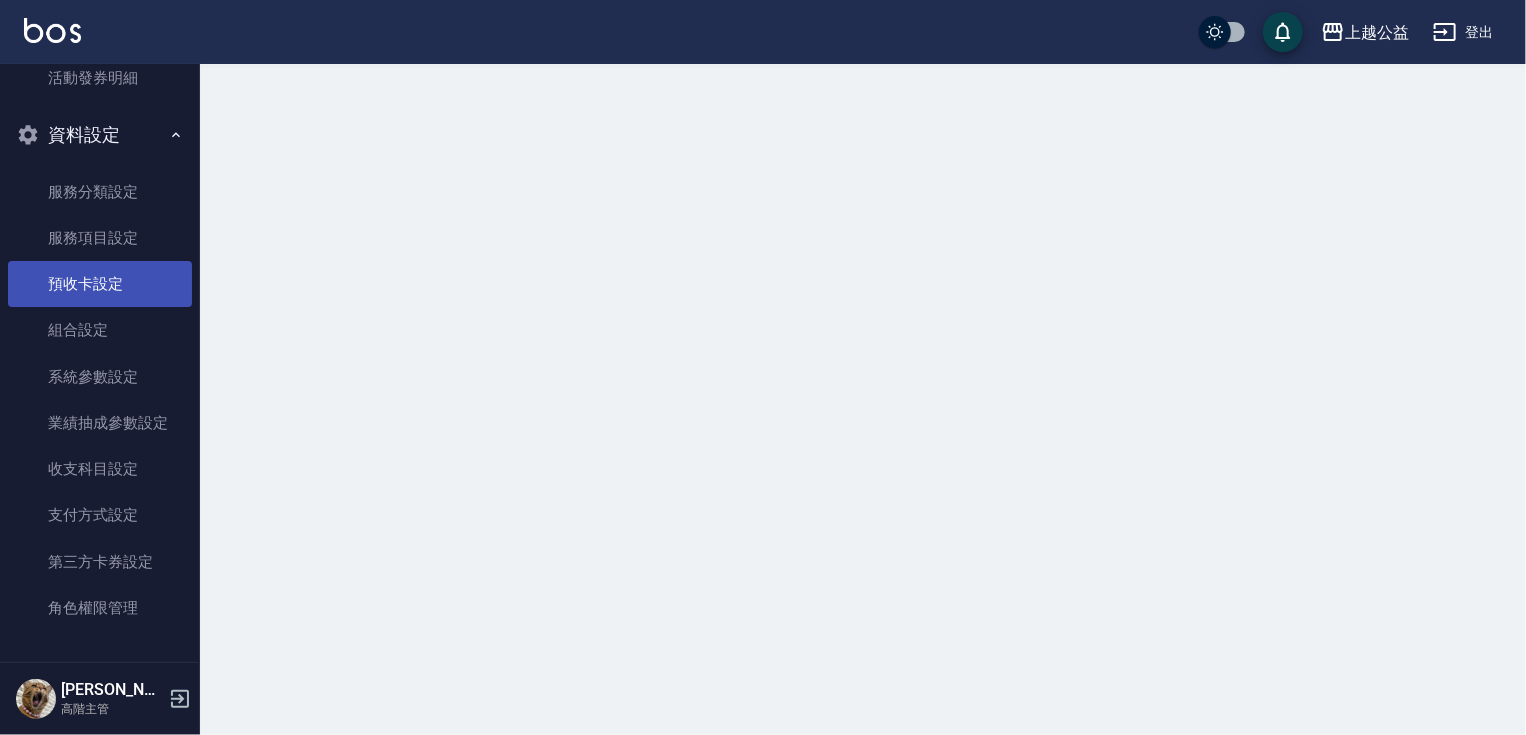 scroll, scrollTop: 0, scrollLeft: 0, axis: both 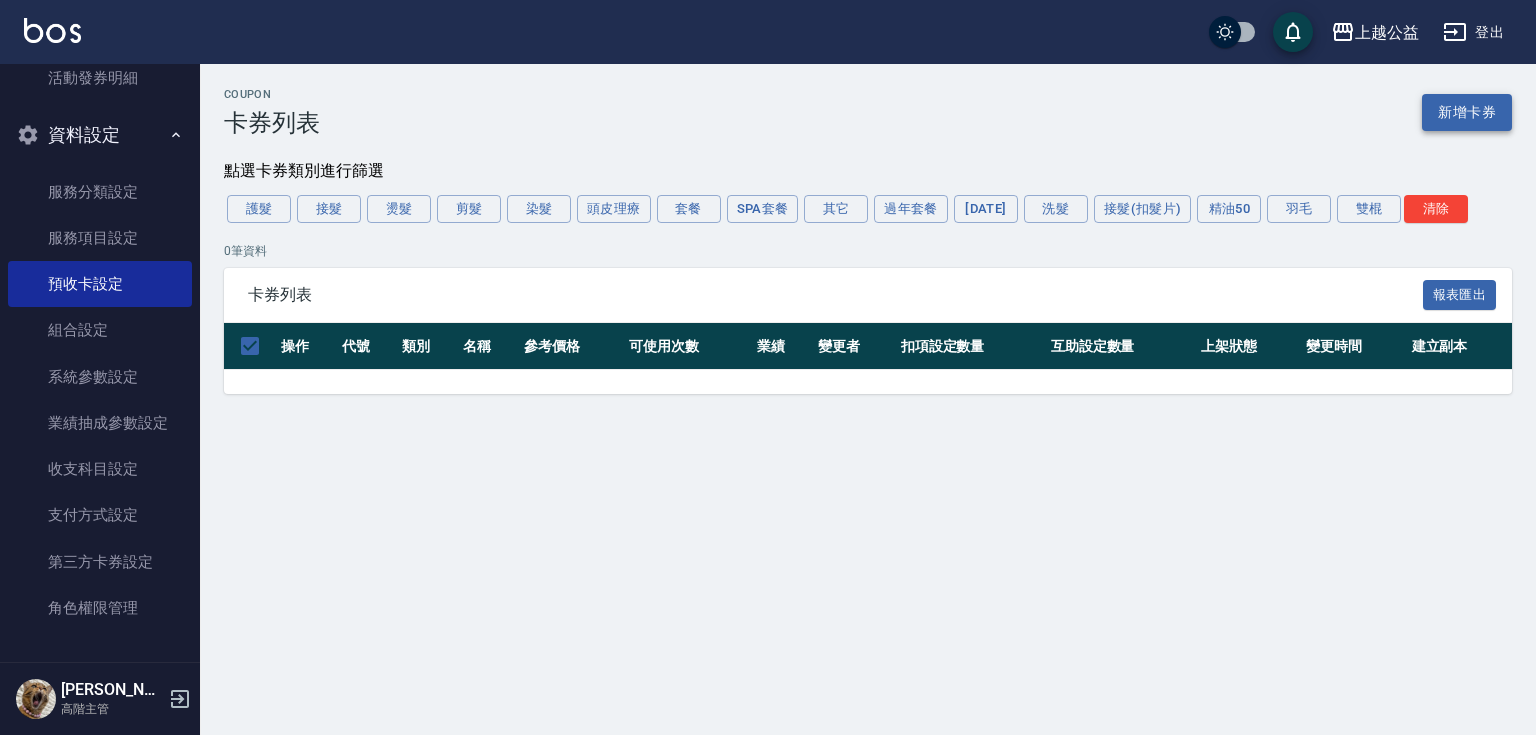 click on "新增卡券" at bounding box center (1467, 112) 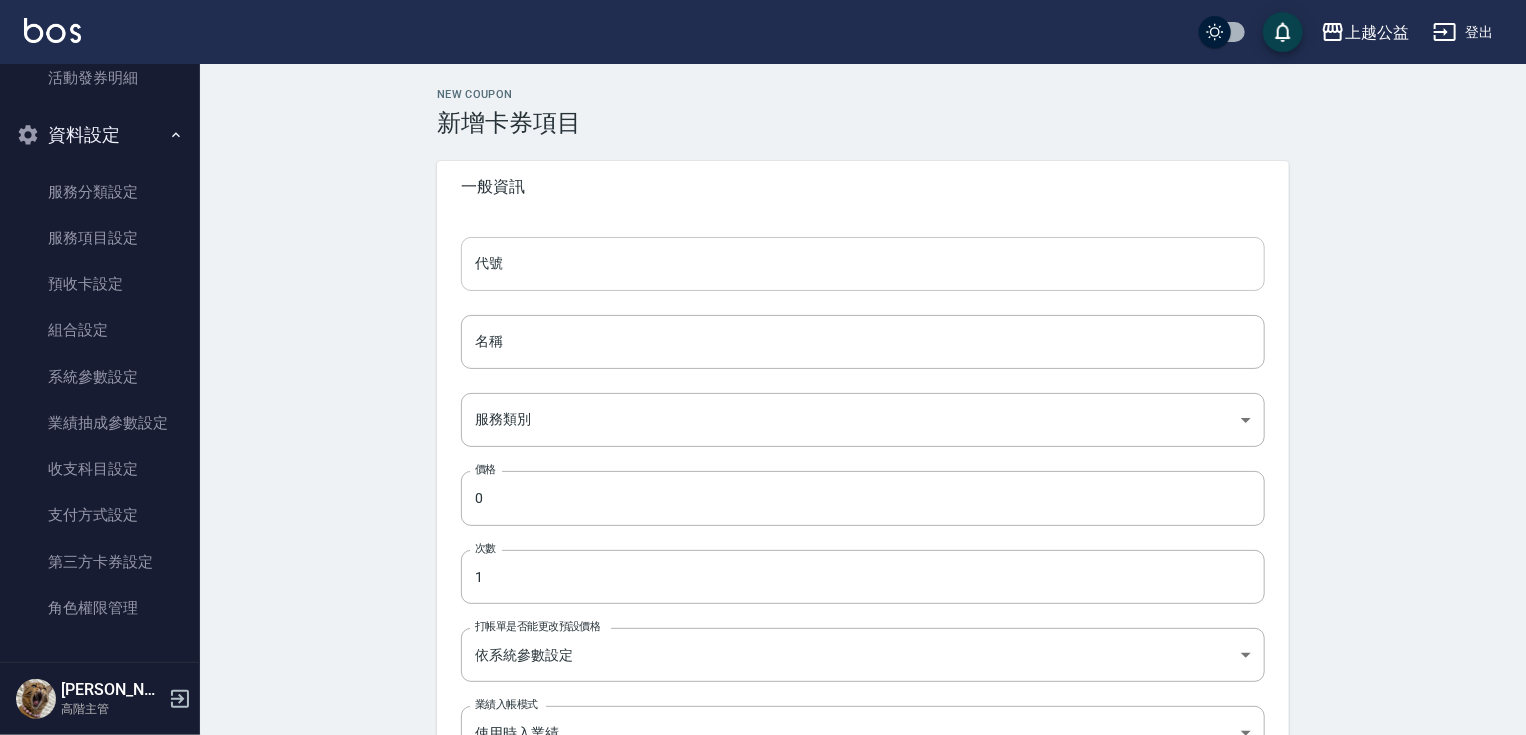 click on "代號" at bounding box center [863, 264] 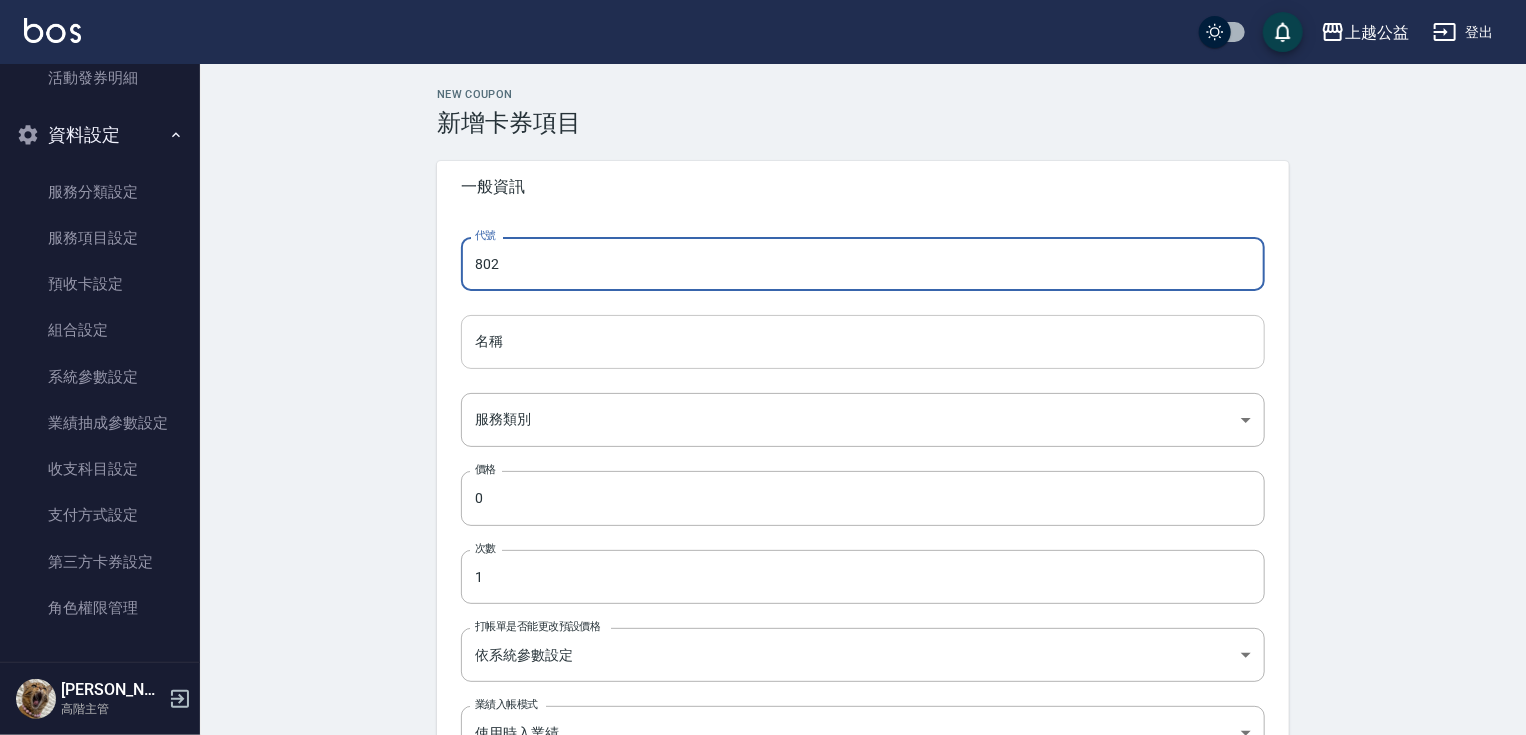 type on "802" 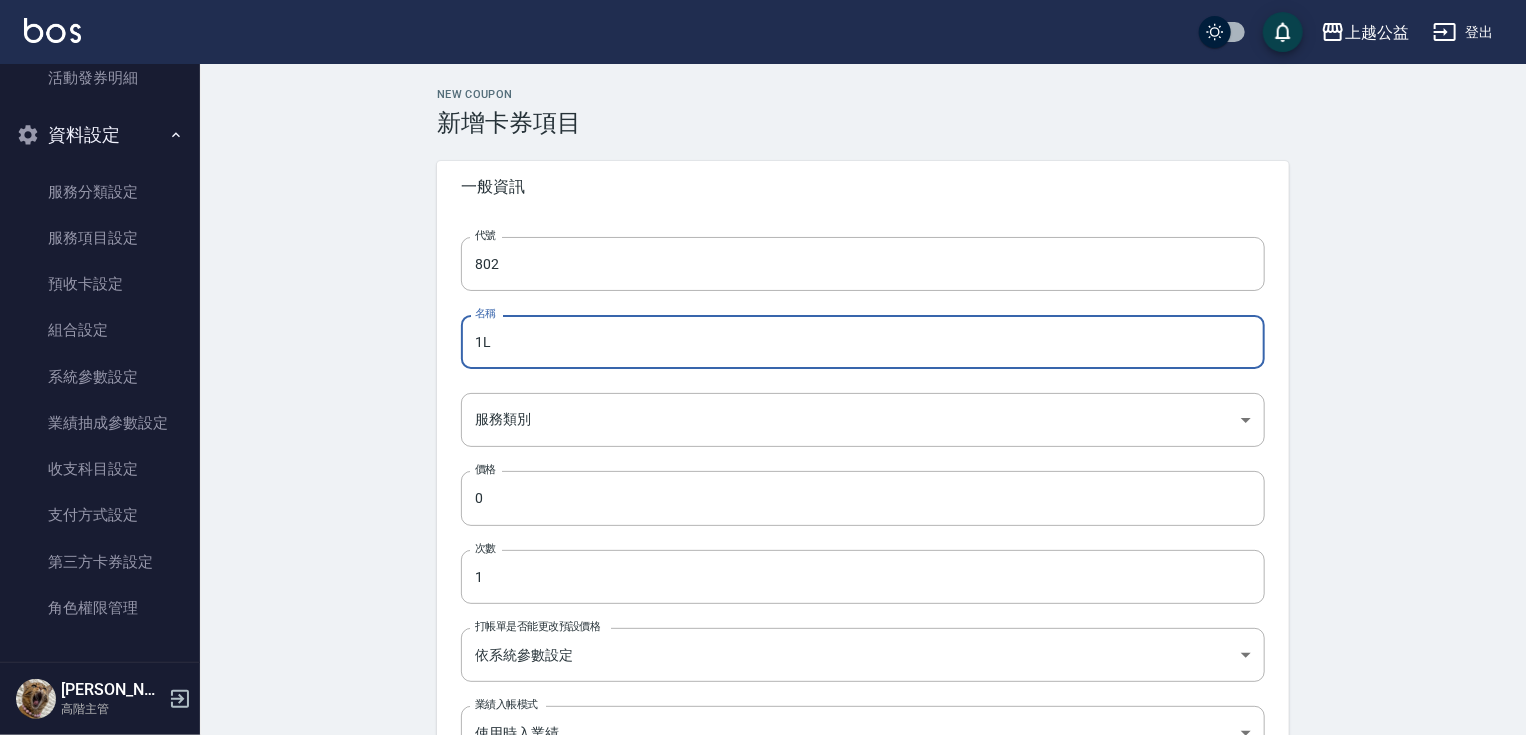 type on "1" 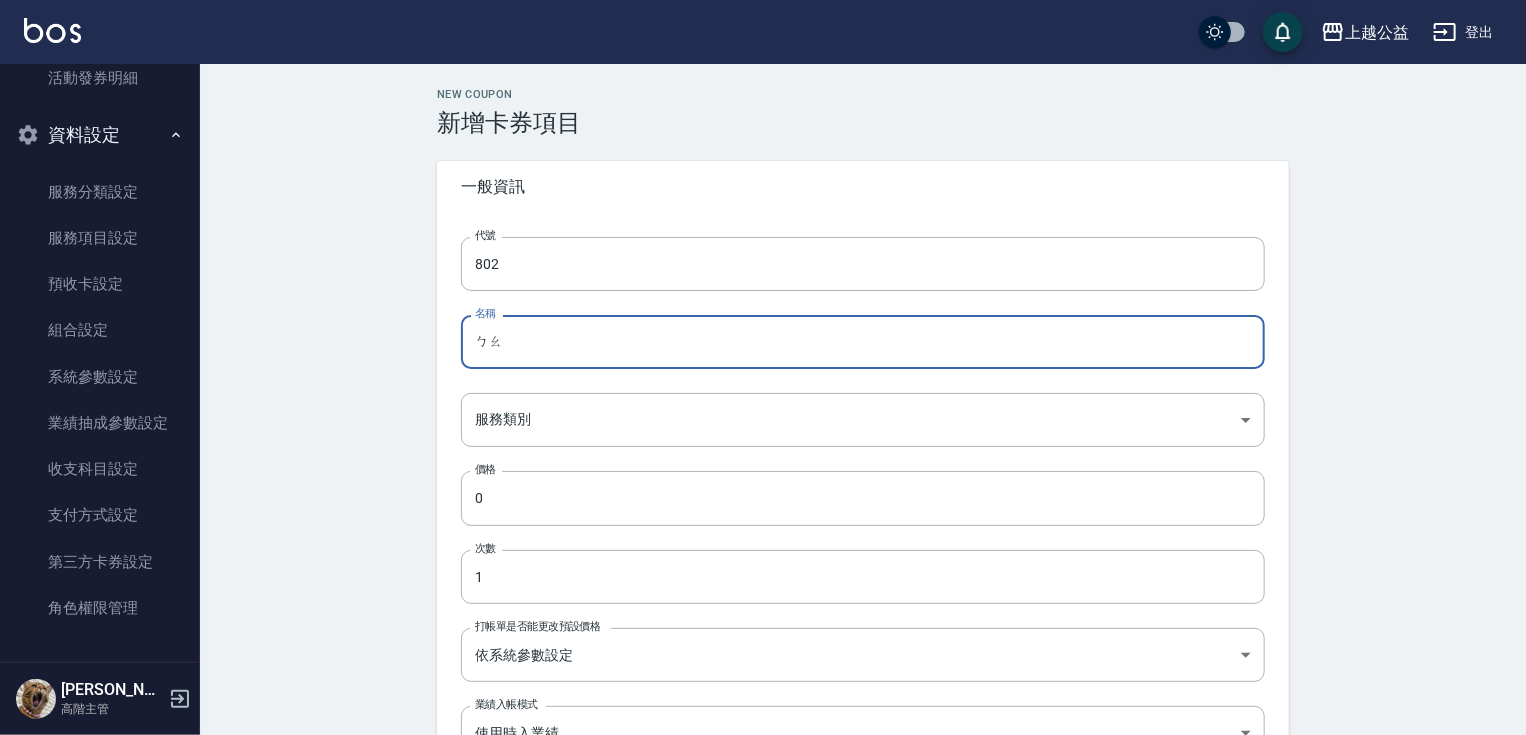 type on "ㄅ" 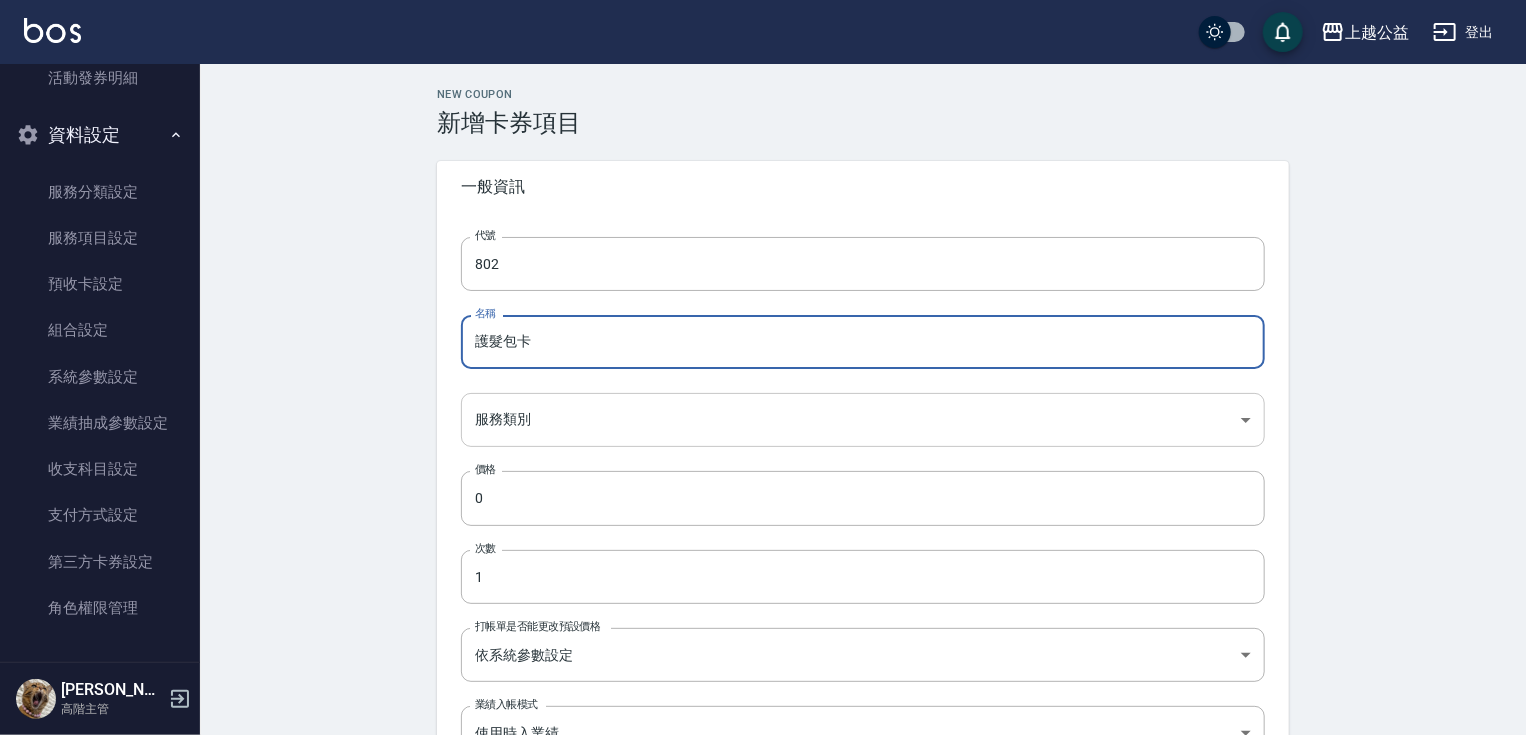 type on "護髮包卡" 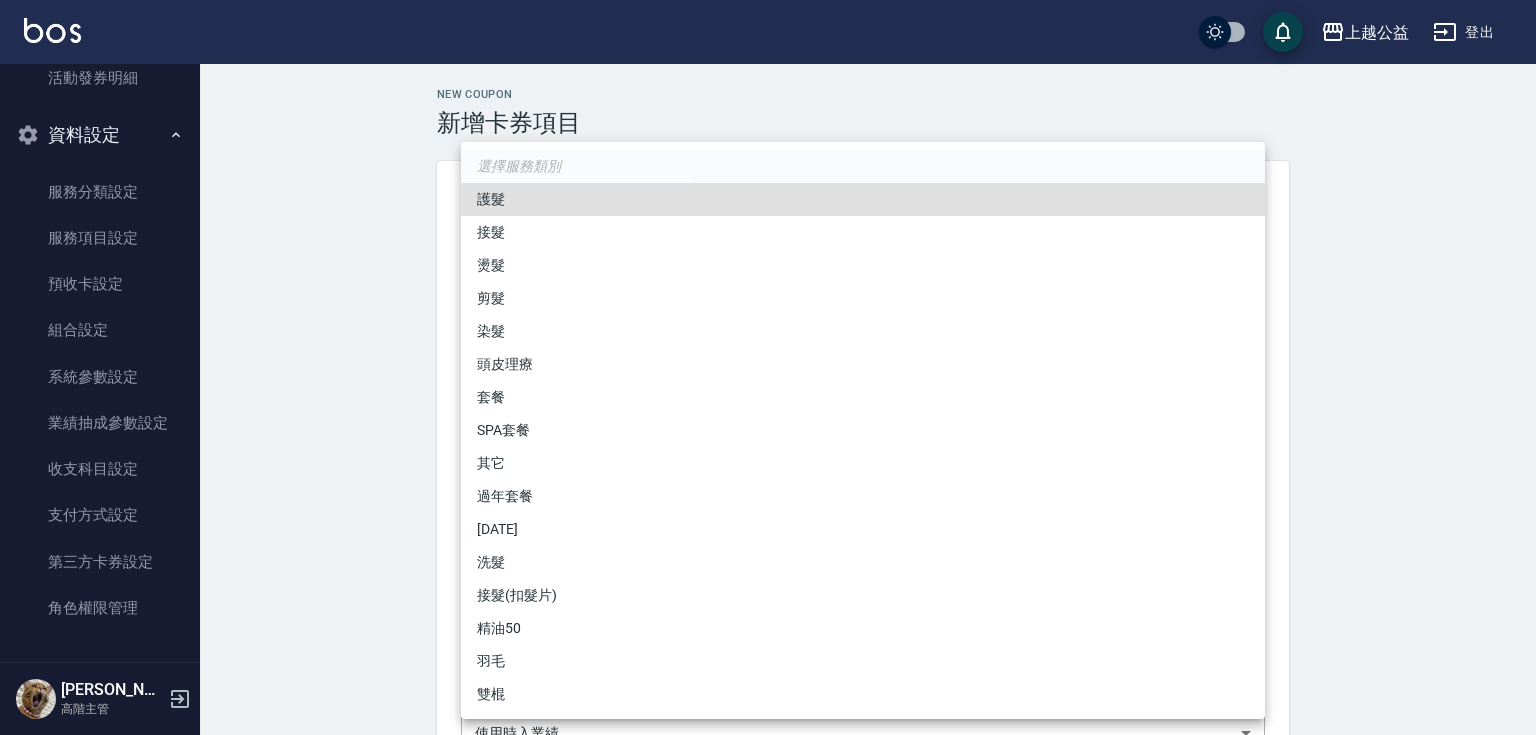 click on "護髮" at bounding box center [863, 199] 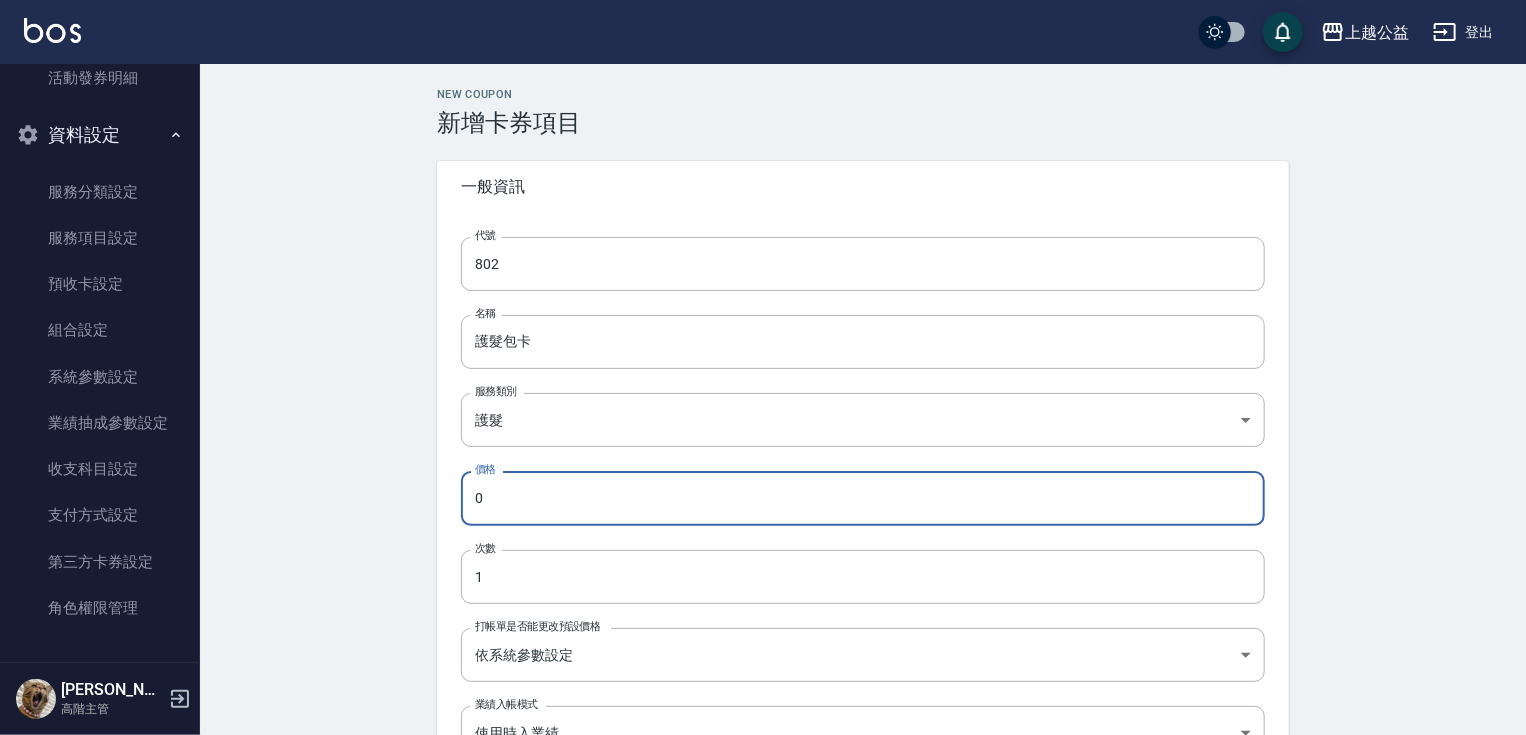 click on "0" at bounding box center (863, 498) 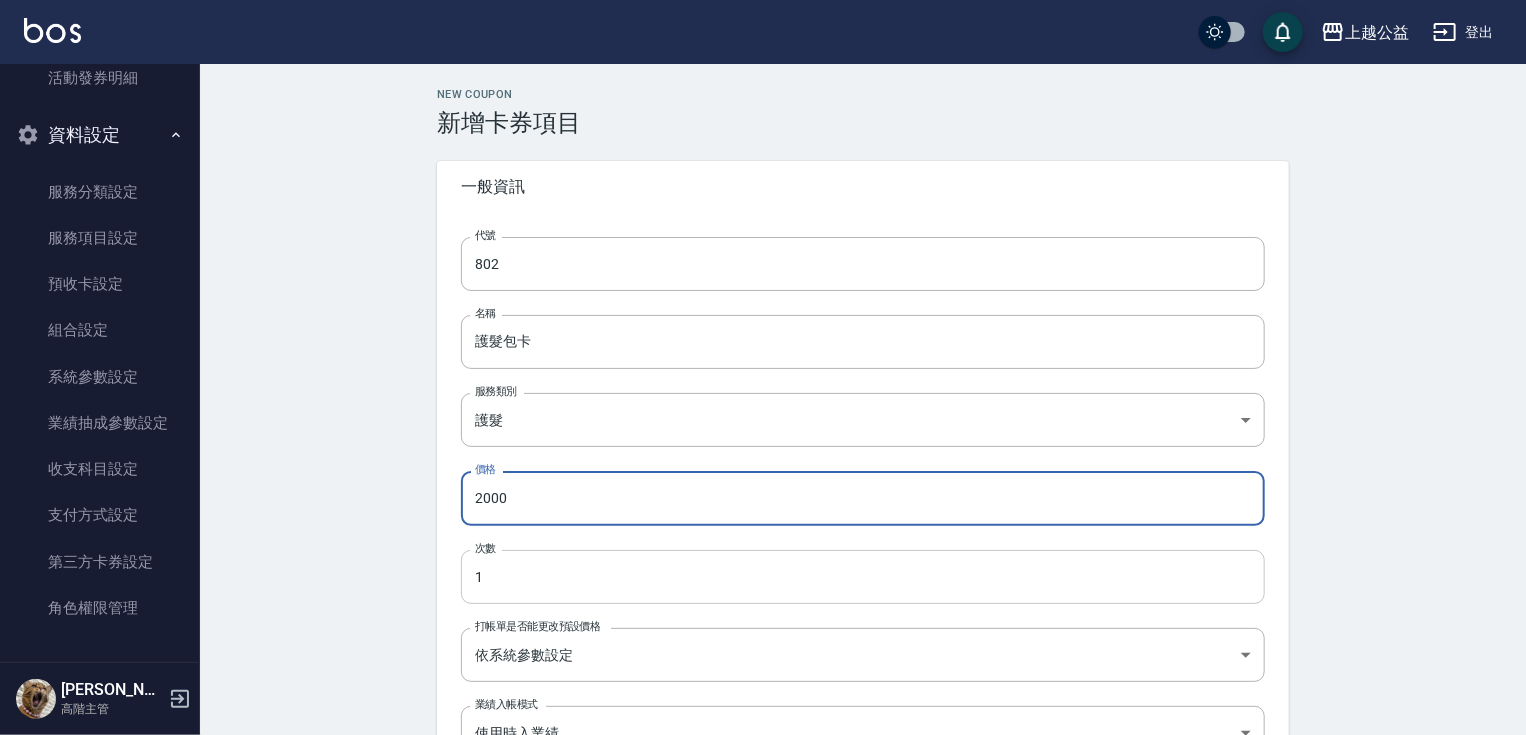 type on "2000" 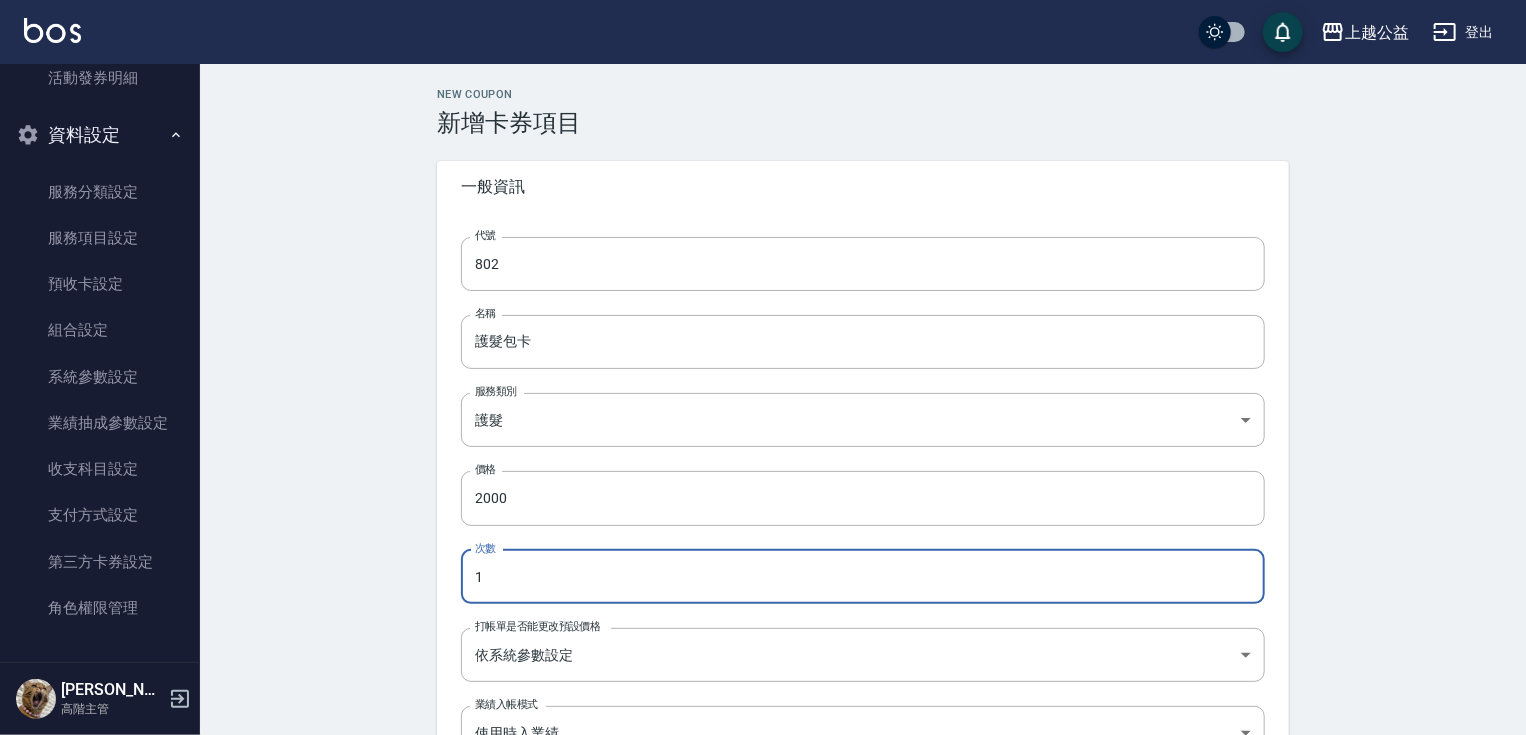 drag, startPoint x: 564, startPoint y: 565, endPoint x: 442, endPoint y: 582, distance: 123.178734 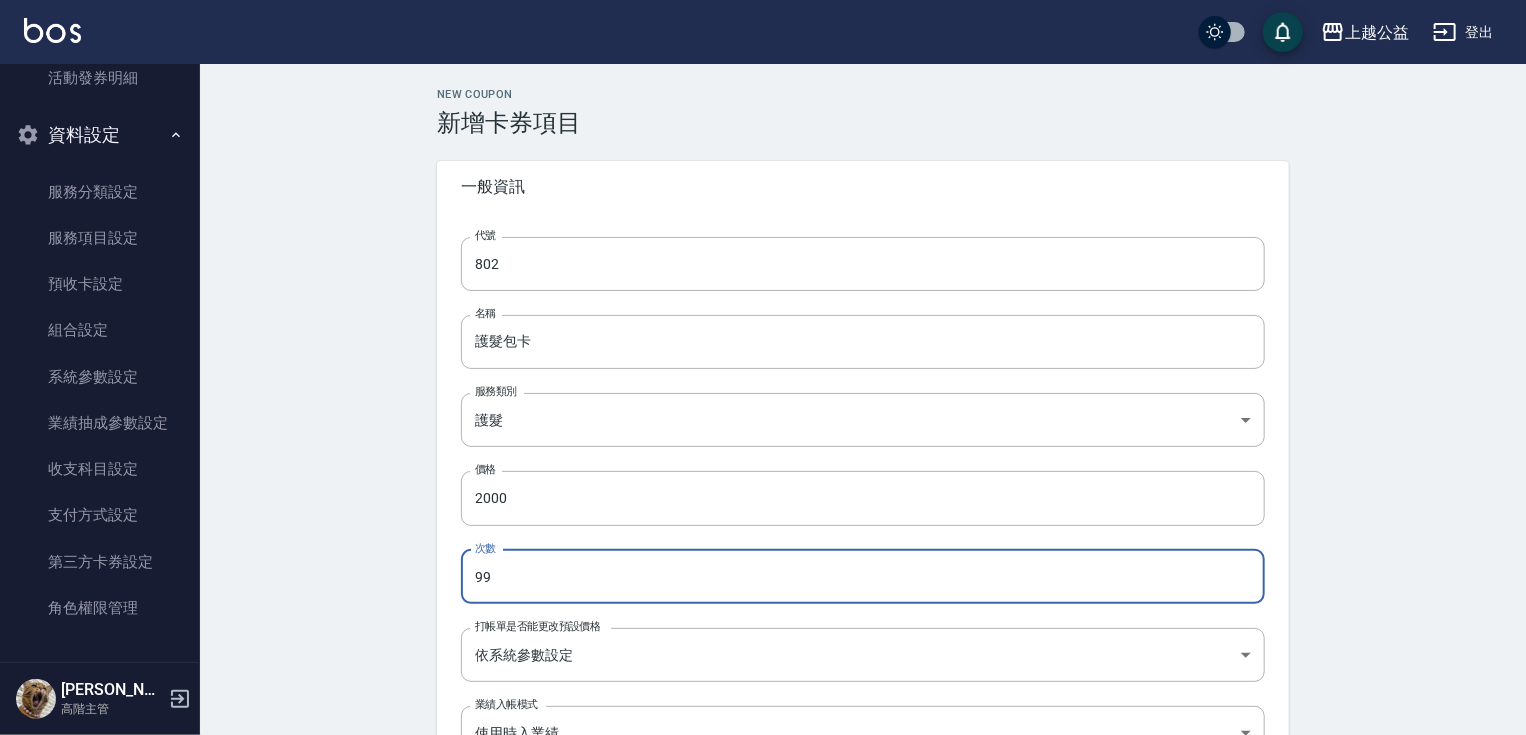 type on "99" 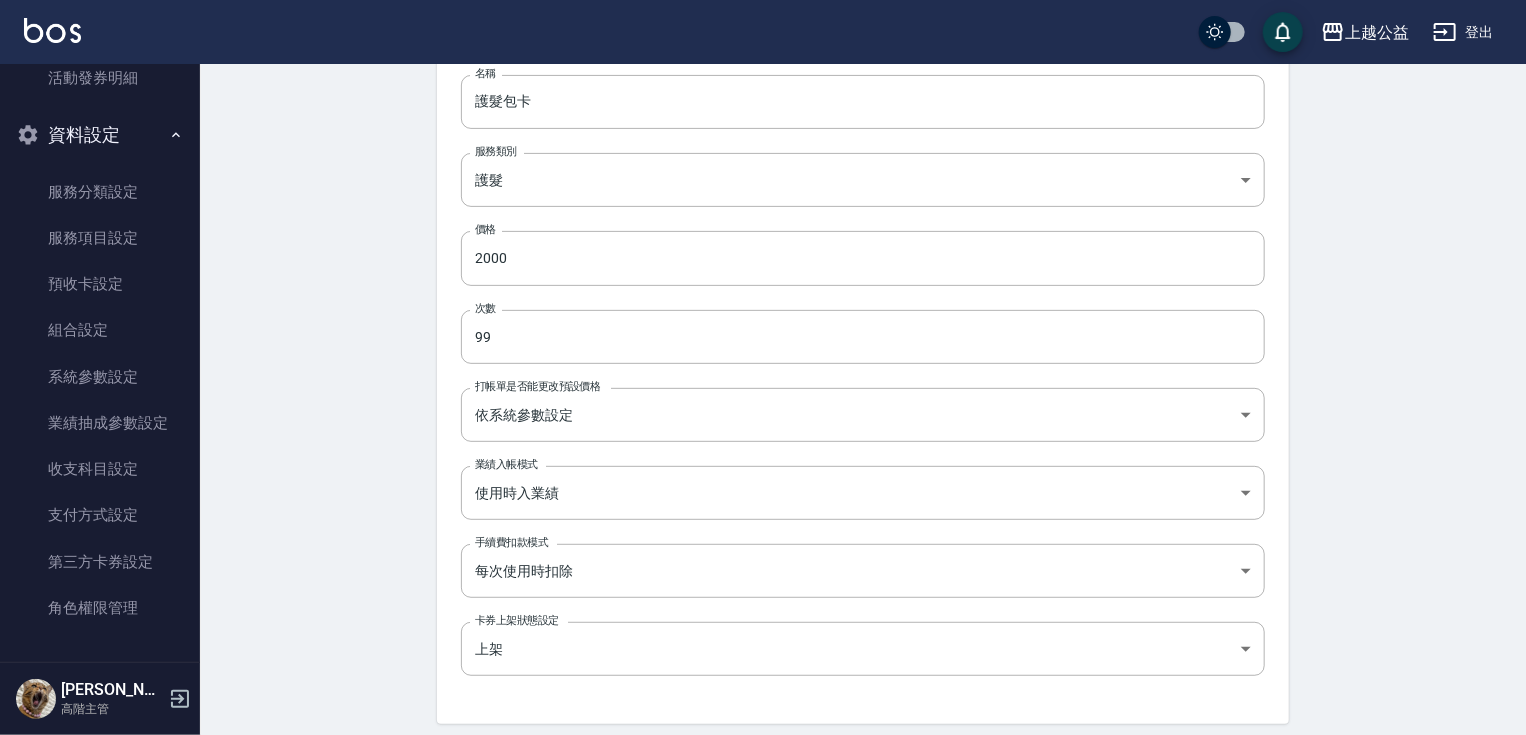 scroll, scrollTop: 242, scrollLeft: 0, axis: vertical 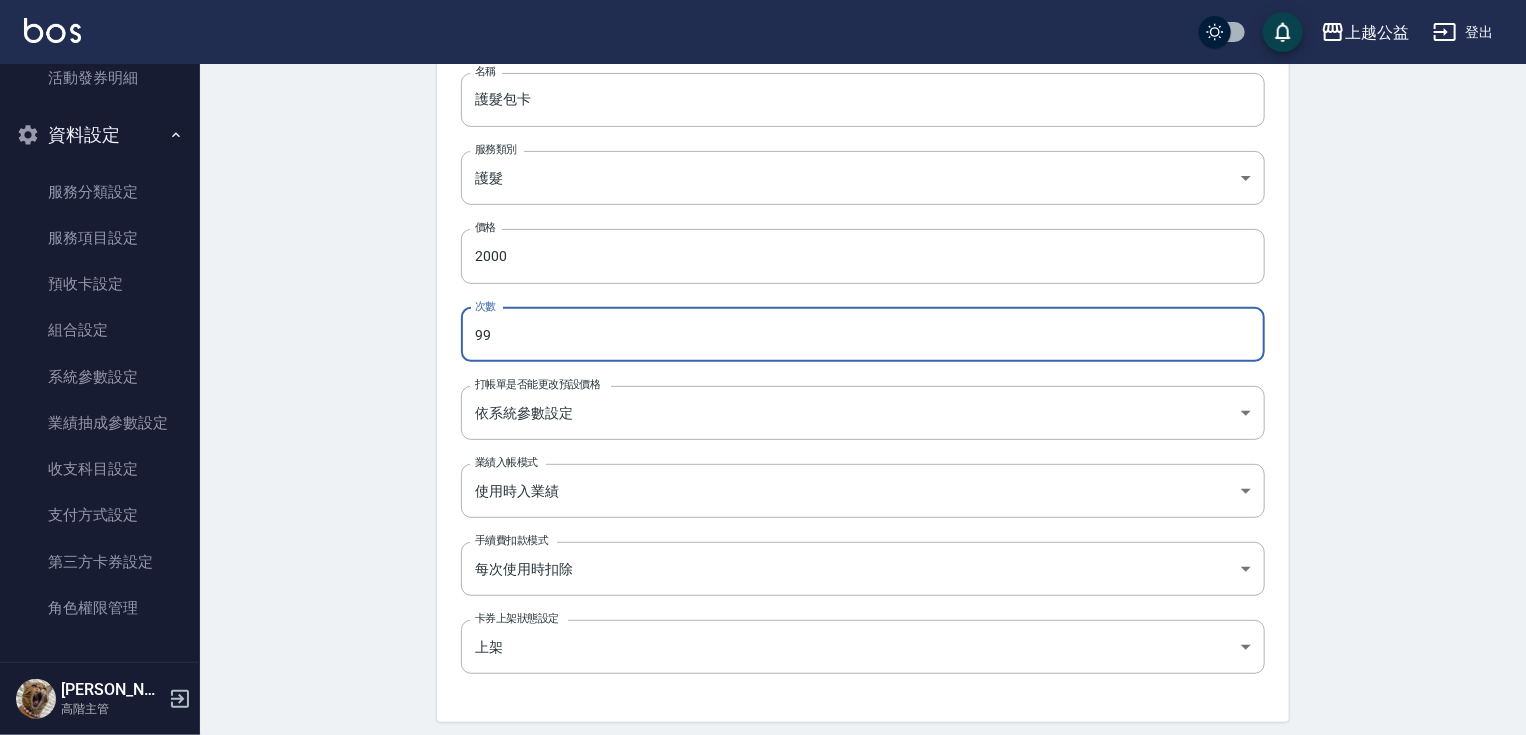 drag, startPoint x: 528, startPoint y: 344, endPoint x: 468, endPoint y: 335, distance: 60.671246 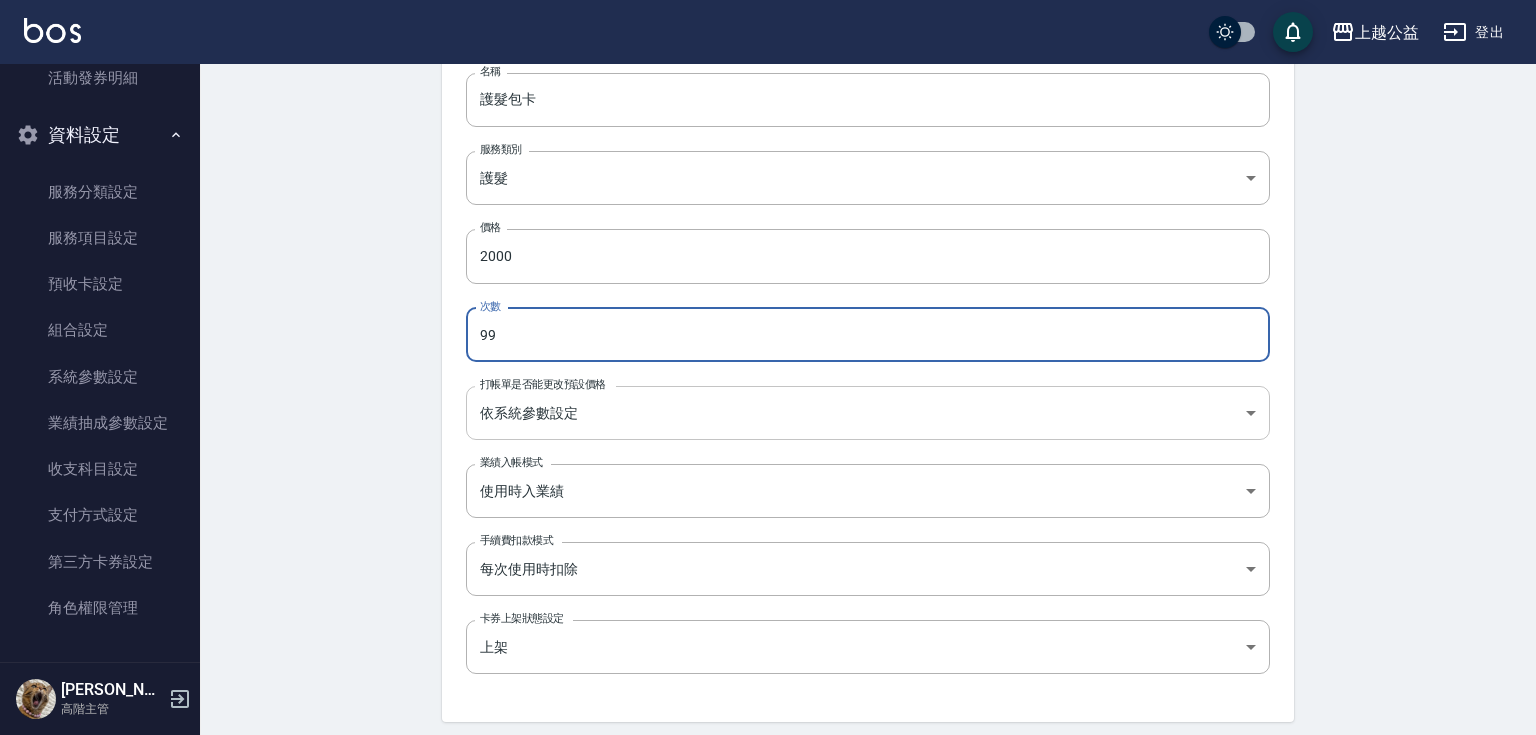 click on "上越公益 登出 櫃檯作業 打帳單 帳單列表 掛單列表 座位開單 營業儀表板 現金收支登錄 高階收支登錄 材料自購登錄 每日結帳 排班表 現場電腦打卡 掃碼打卡 預約管理 預約管理 單日預約紀錄 單週預約紀錄 報表及分析 報表目錄 消費分析儀表板 店家區間累計表 店家日報表 店家排行榜 互助日報表 互助月報表 互助排行榜 互助點數明細 互助業績報表 全店業績分析表 每日業績分析表 營業統計分析表 營業項目月分析表 設計師業績表 設計師日報表 設計師業績分析表 設計師業績月報表 設計師抽成報表 設計師排行榜 商品銷售排行榜 商品消耗明細 商品進銷貨報表 商品庫存表 商品庫存盤點表 會員卡銷售報表 服務扣項明細表 單一服務項目查詢 店販抽成明細 店販分類抽成明細 顧客入金餘額表 顧客卡券餘額表 每日非現金明細 每日收支明細 收支分類明細表 收支匯款表 99" at bounding box center [768, 608] 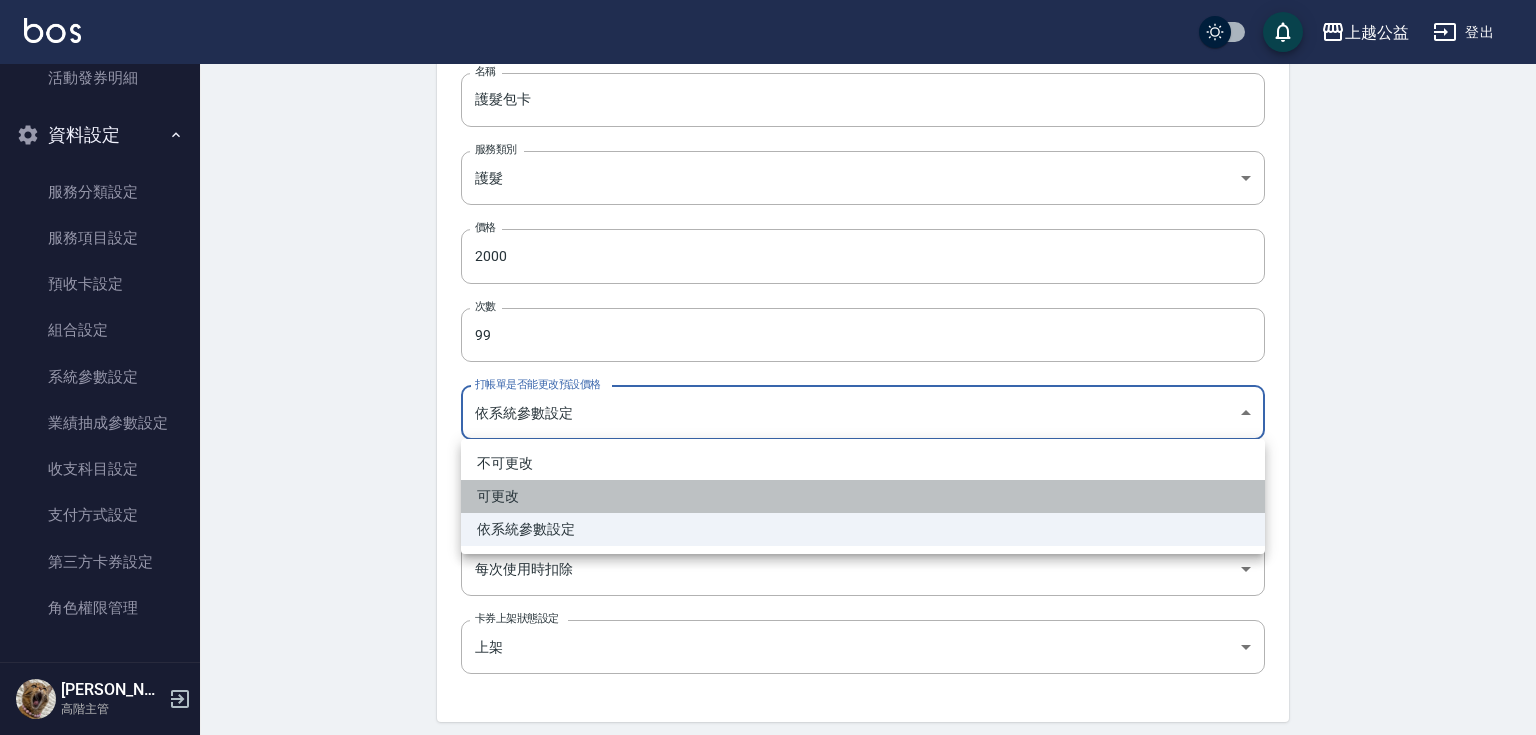 click on "可更改" at bounding box center (863, 496) 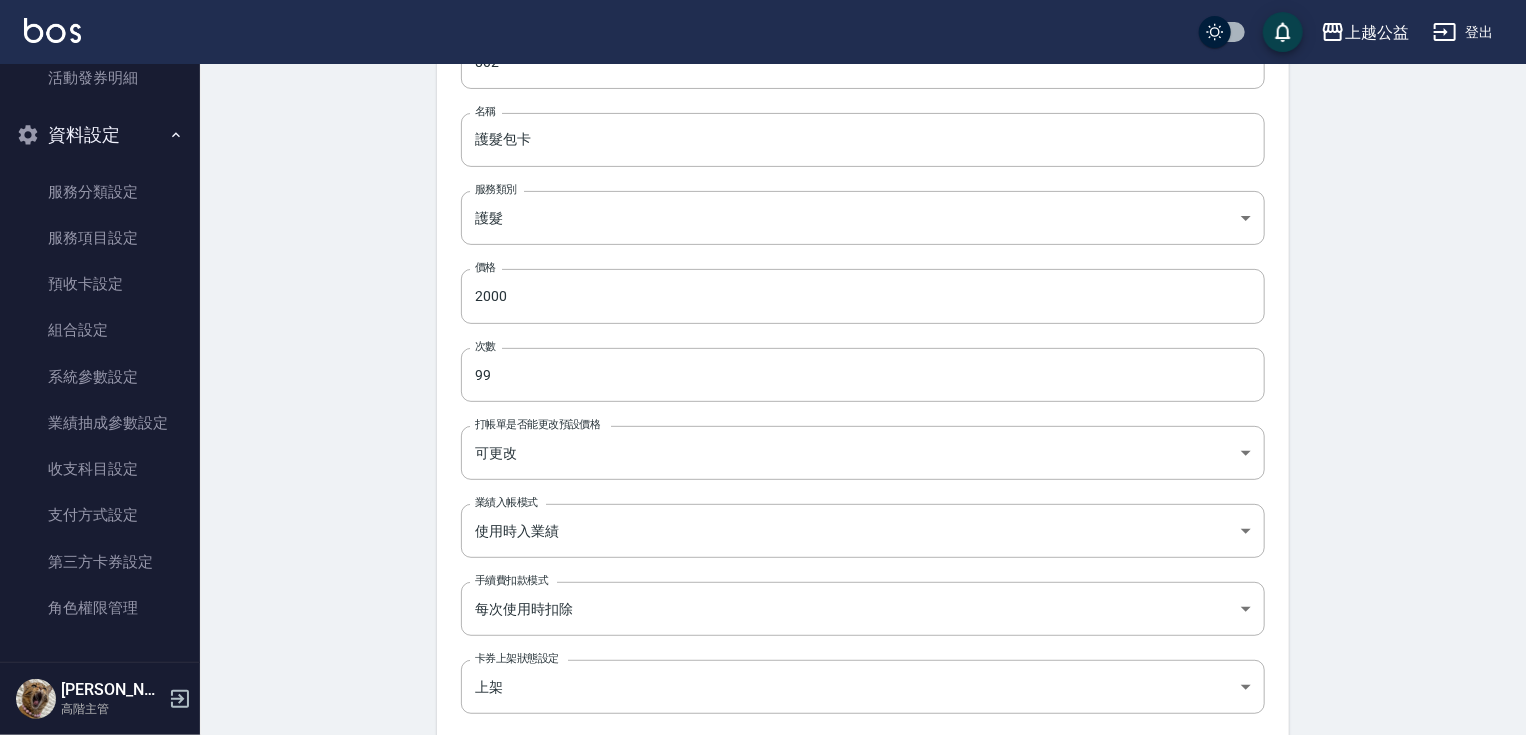 scroll, scrollTop: 216, scrollLeft: 0, axis: vertical 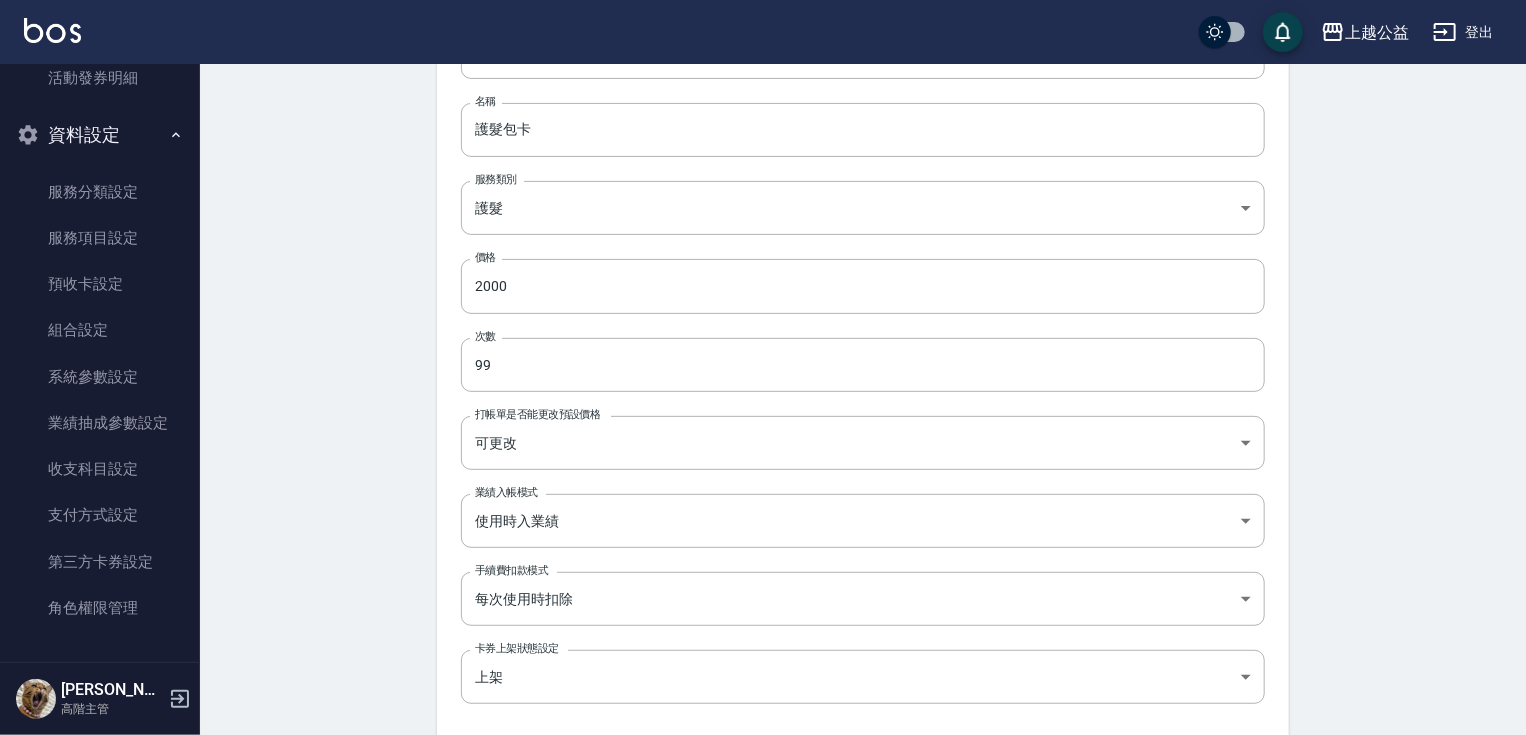 drag, startPoint x: 381, startPoint y: 499, endPoint x: 388, endPoint y: 544, distance: 45.54119 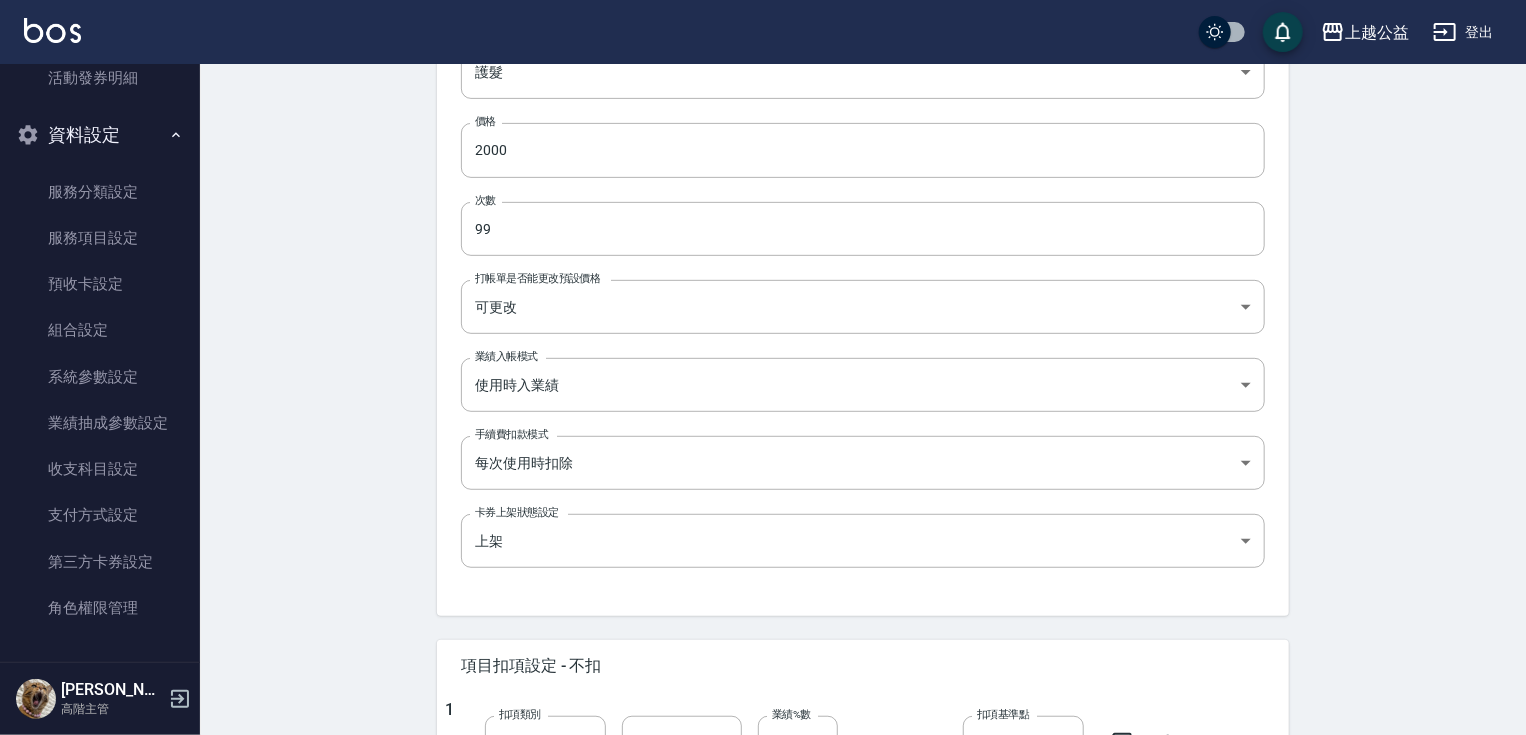 drag, startPoint x: 1393, startPoint y: 571, endPoint x: 1393, endPoint y: 596, distance: 25 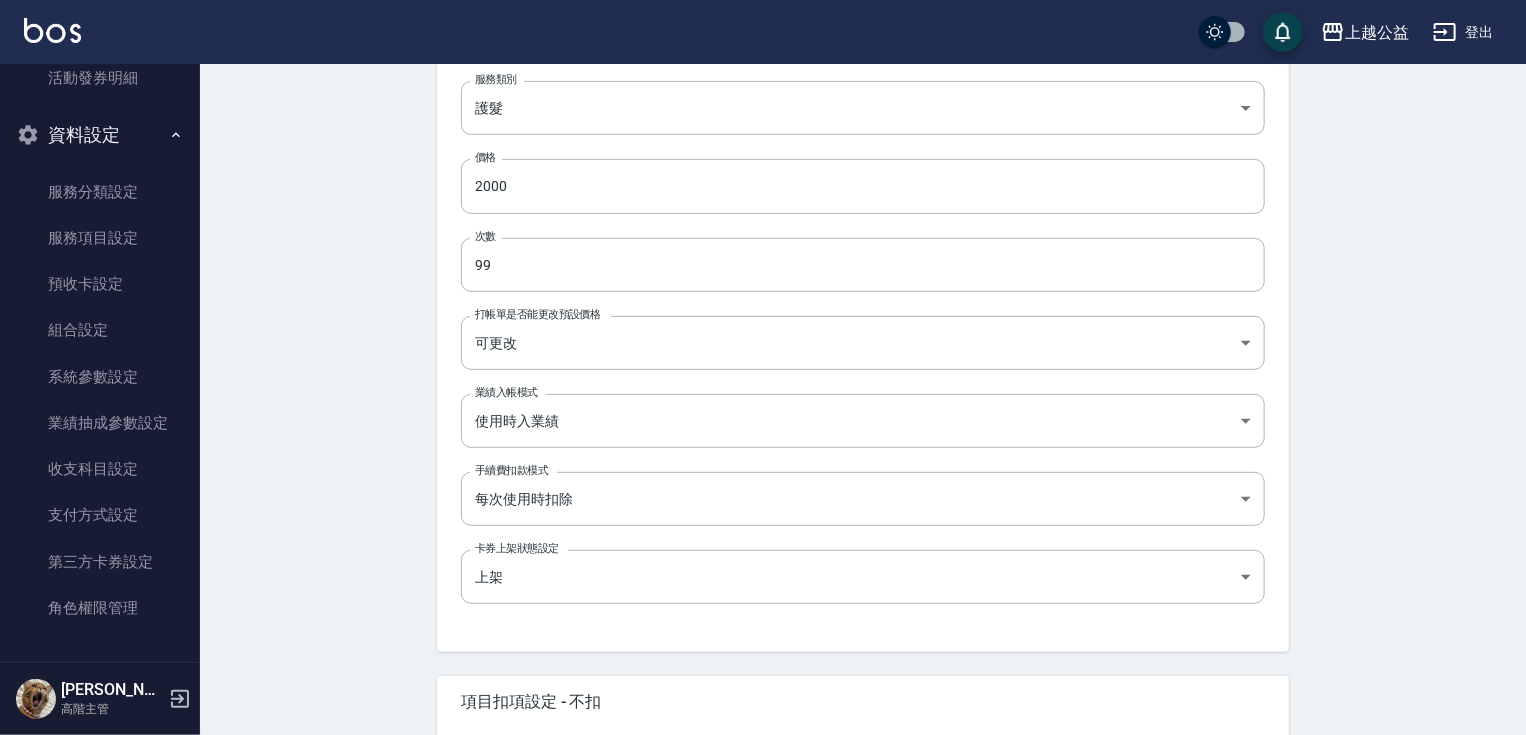 scroll, scrollTop: 299, scrollLeft: 0, axis: vertical 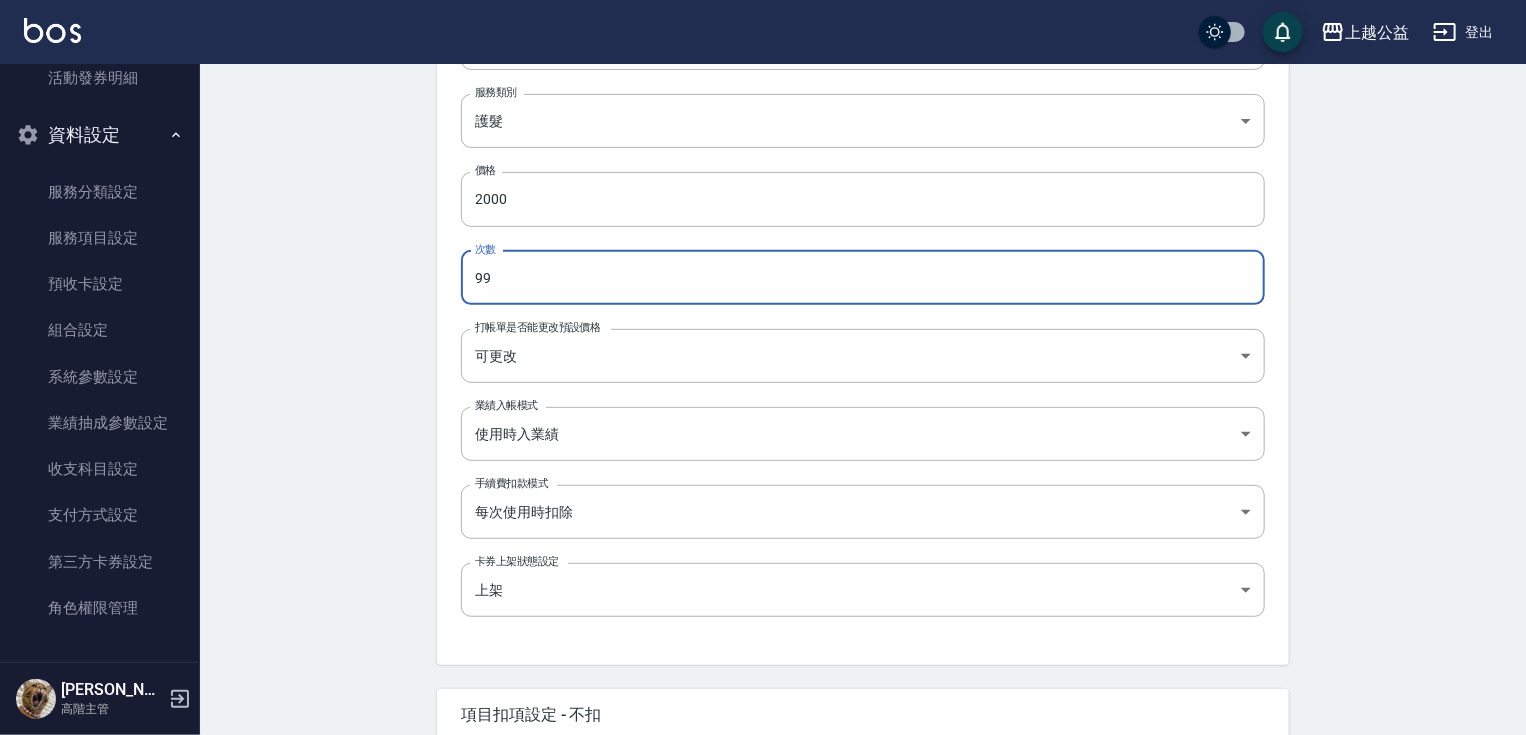 click on "99" at bounding box center (863, 278) 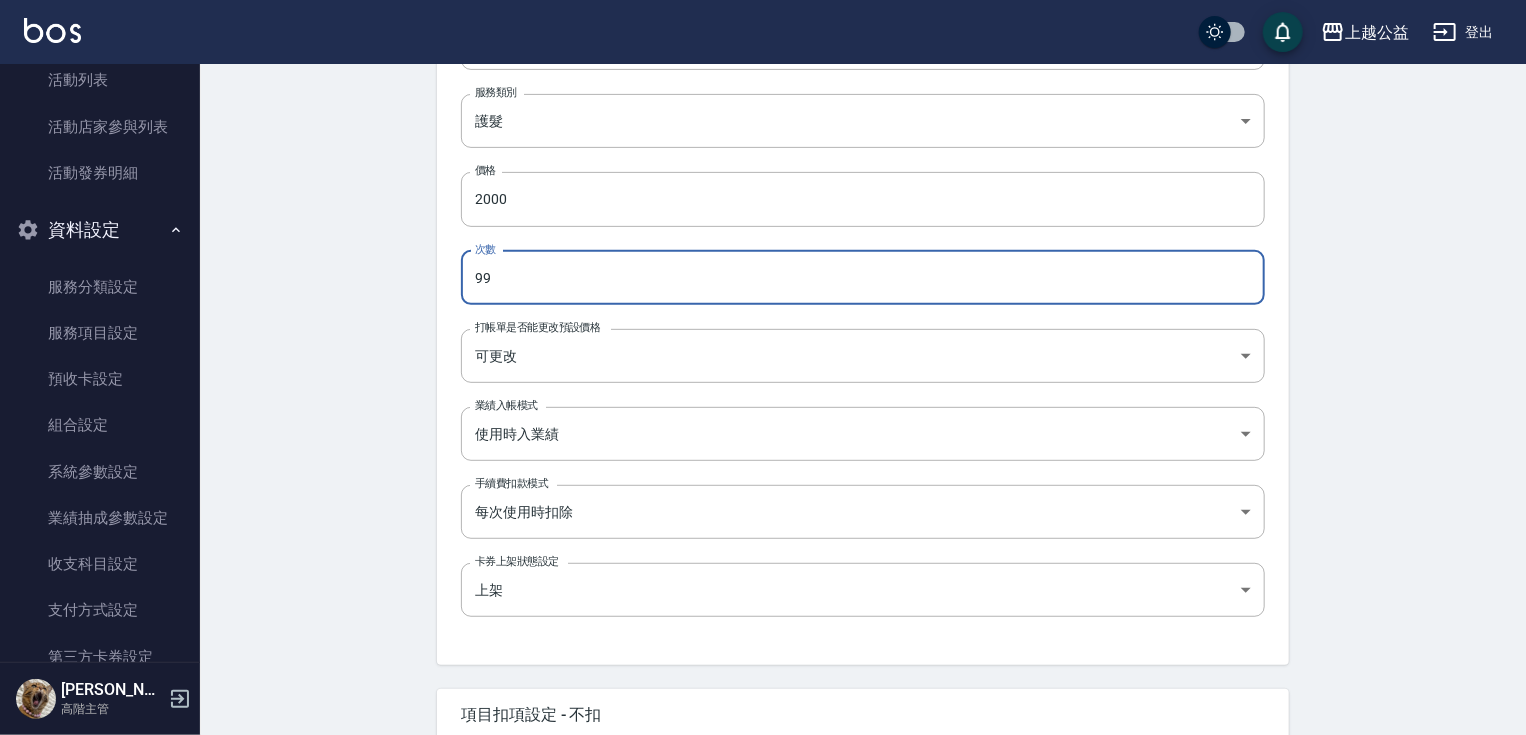 scroll, scrollTop: 3842, scrollLeft: 0, axis: vertical 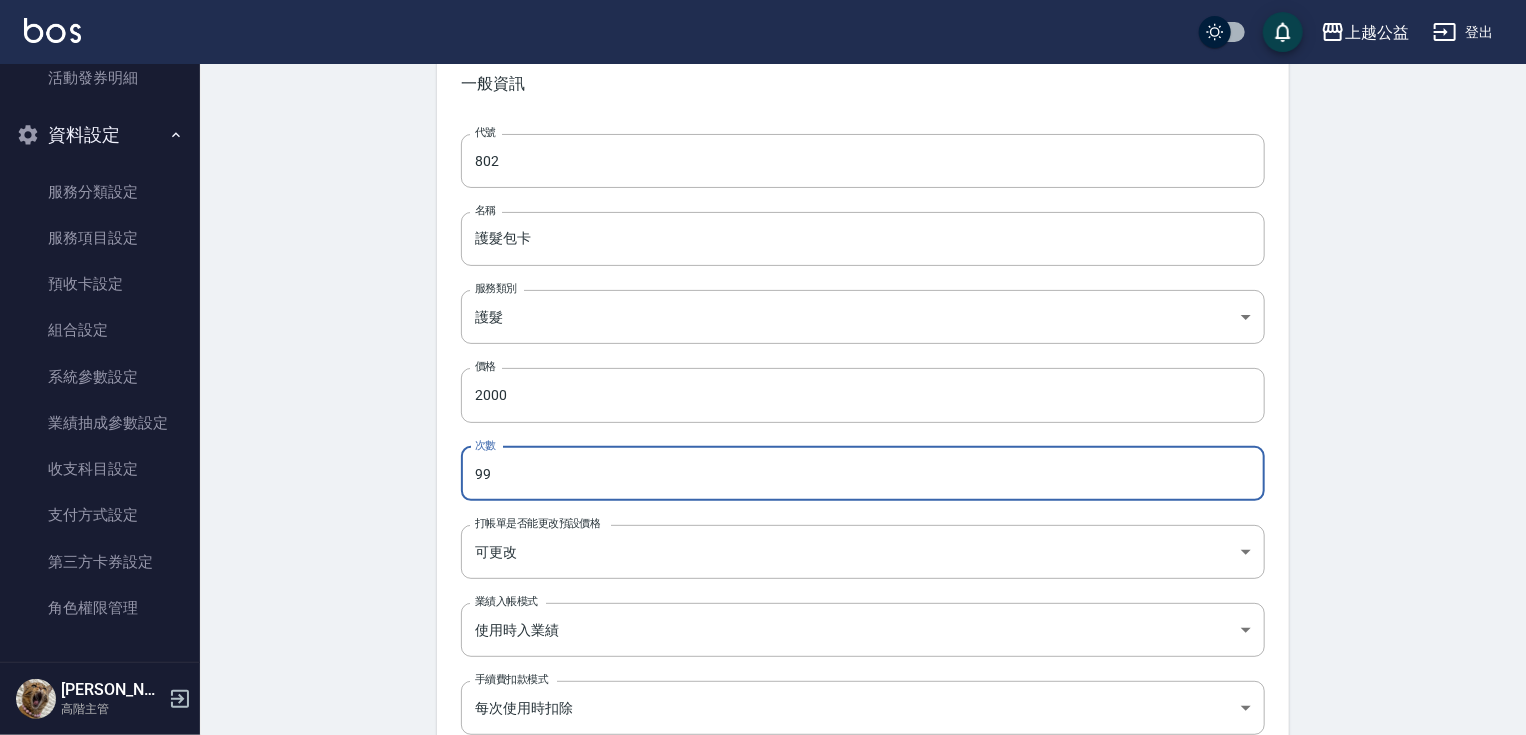 click on "99" at bounding box center (863, 474) 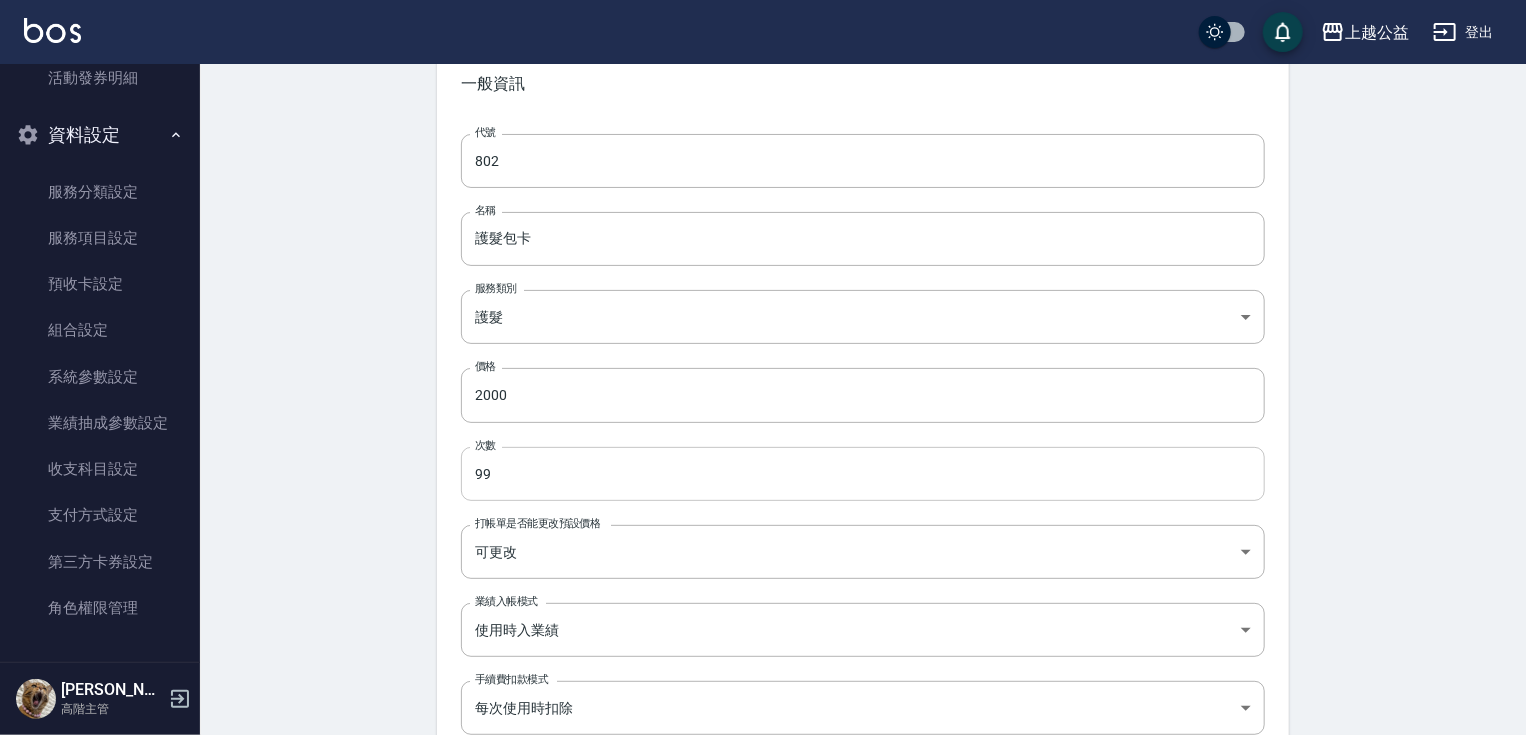 click on "99" at bounding box center [863, 474] 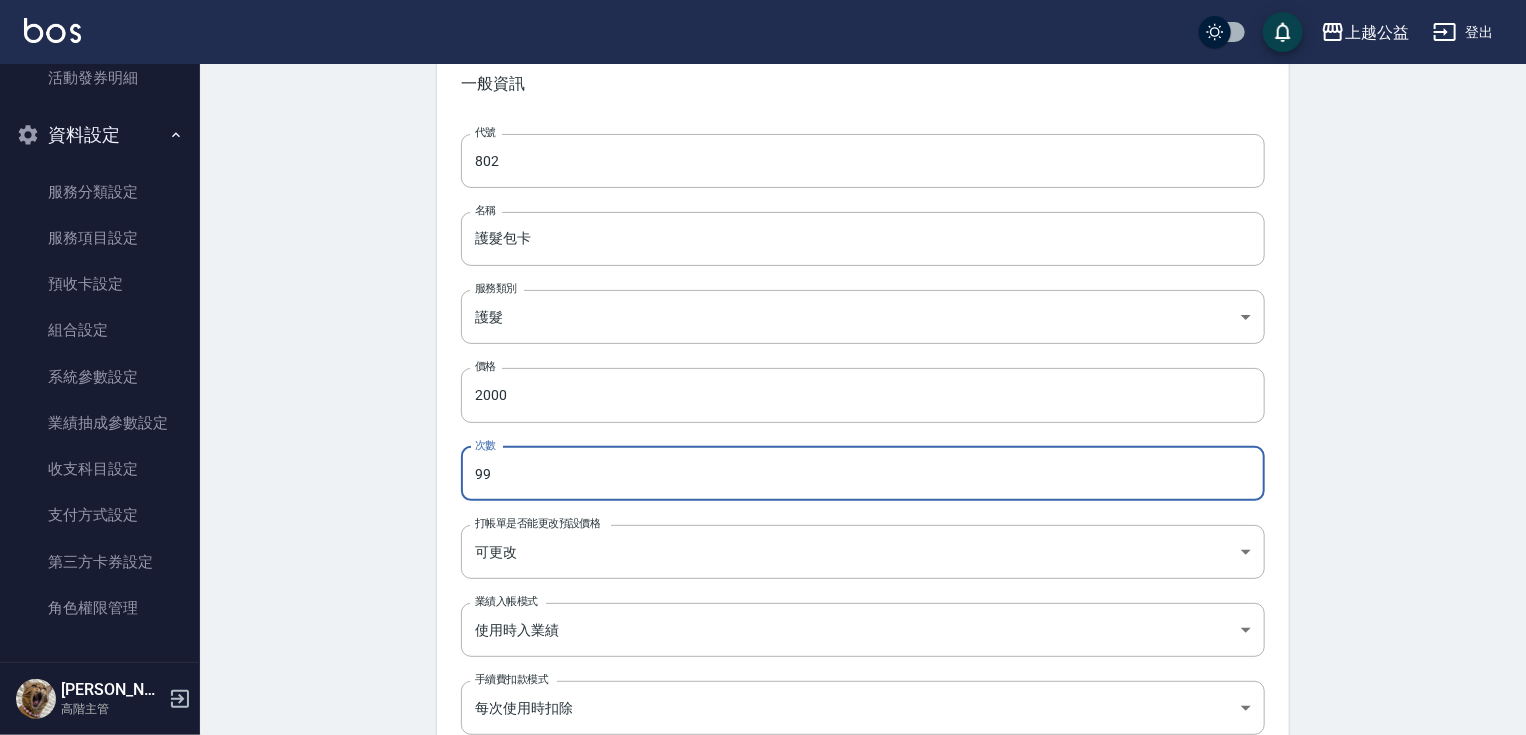 drag, startPoint x: 583, startPoint y: 486, endPoint x: 445, endPoint y: 492, distance: 138.13037 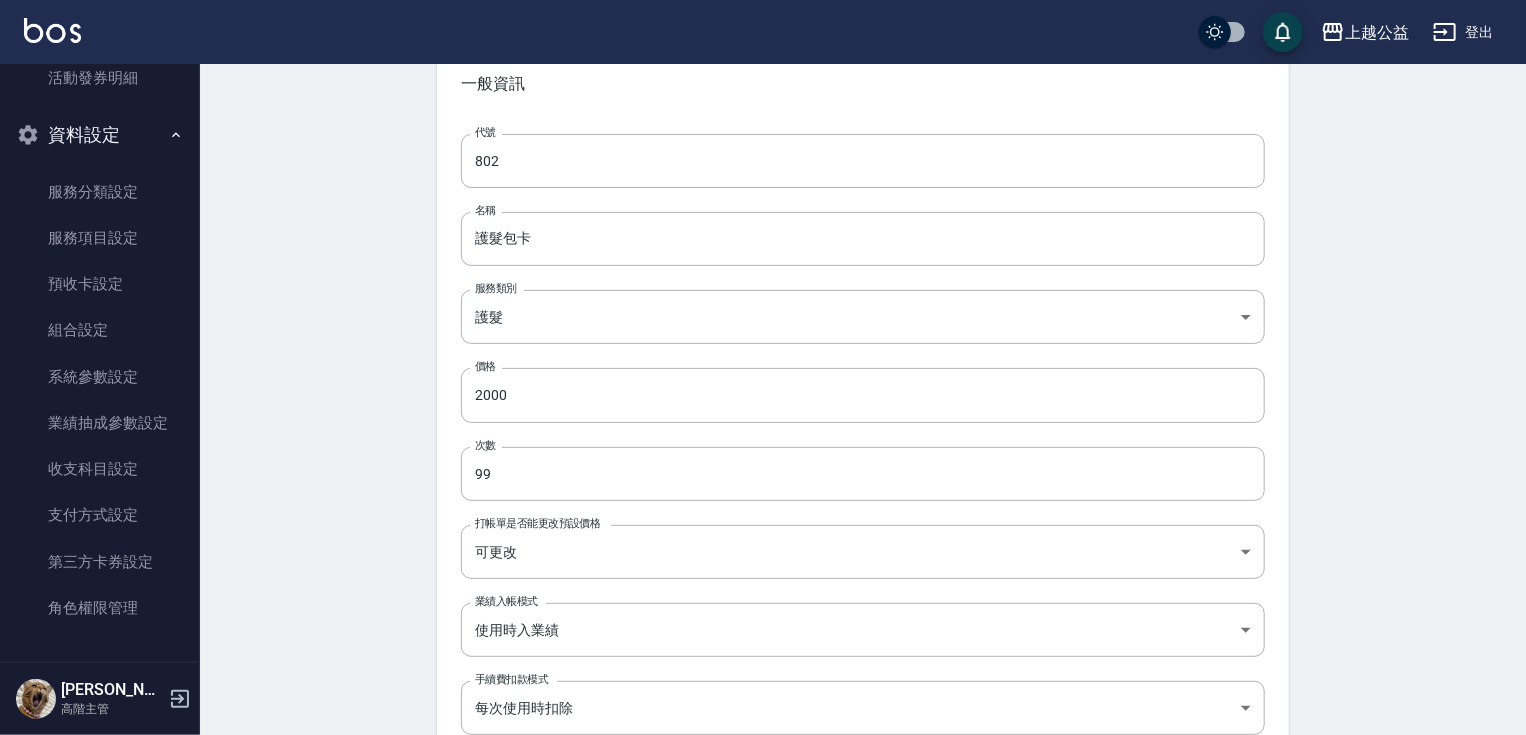 click on "代號 802 代號 名稱 護髮包卡 名稱 服務類別 護髮 54f90172-04b5-4a10-8d93-a22017de0841 服務類別 價格 2000 價格 次數 99 次數 打帳單是否能更改預設價格 可更改 FALSE 打帳單是否能更改預設價格 業績入帳模式 使用時入業績 USING 業績入帳模式 手續費扣款模式 每次使用時扣除 USING 手續費扣款模式 卡券上架狀態設定 上架 true 卡券上架狀態設定" at bounding box center (863, 485) 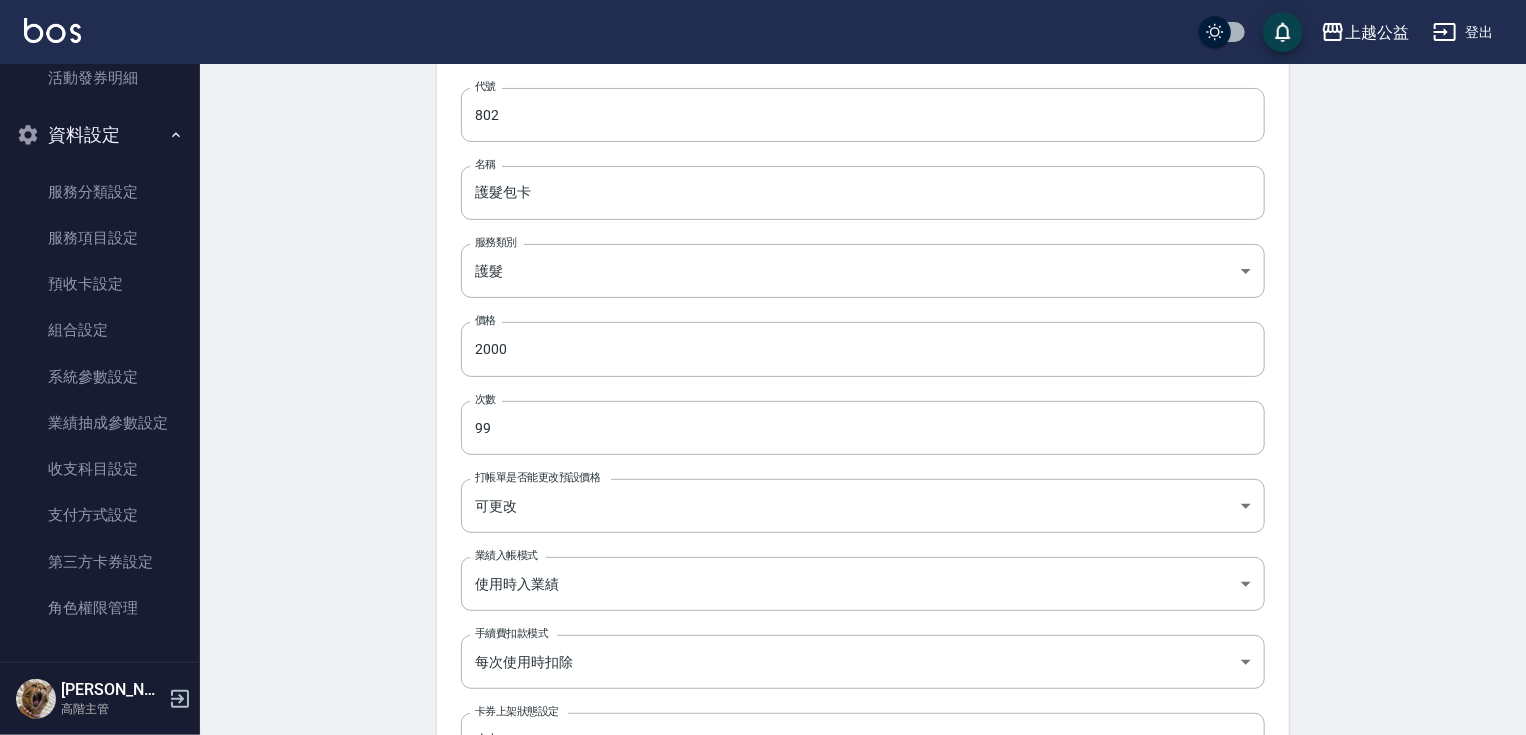 scroll, scrollTop: 142, scrollLeft: 0, axis: vertical 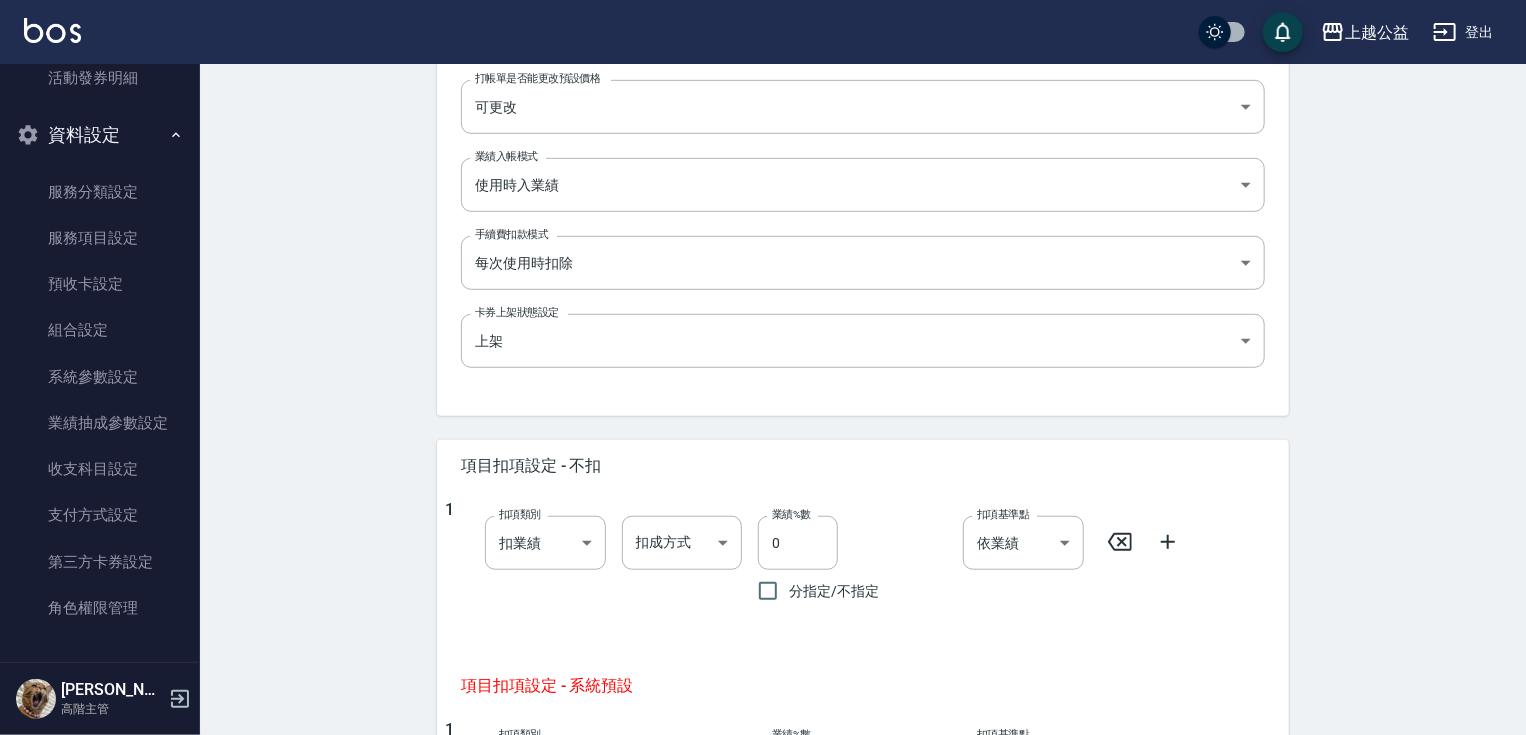 drag, startPoint x: 651, startPoint y: 359, endPoint x: 647, endPoint y: 332, distance: 27.294687 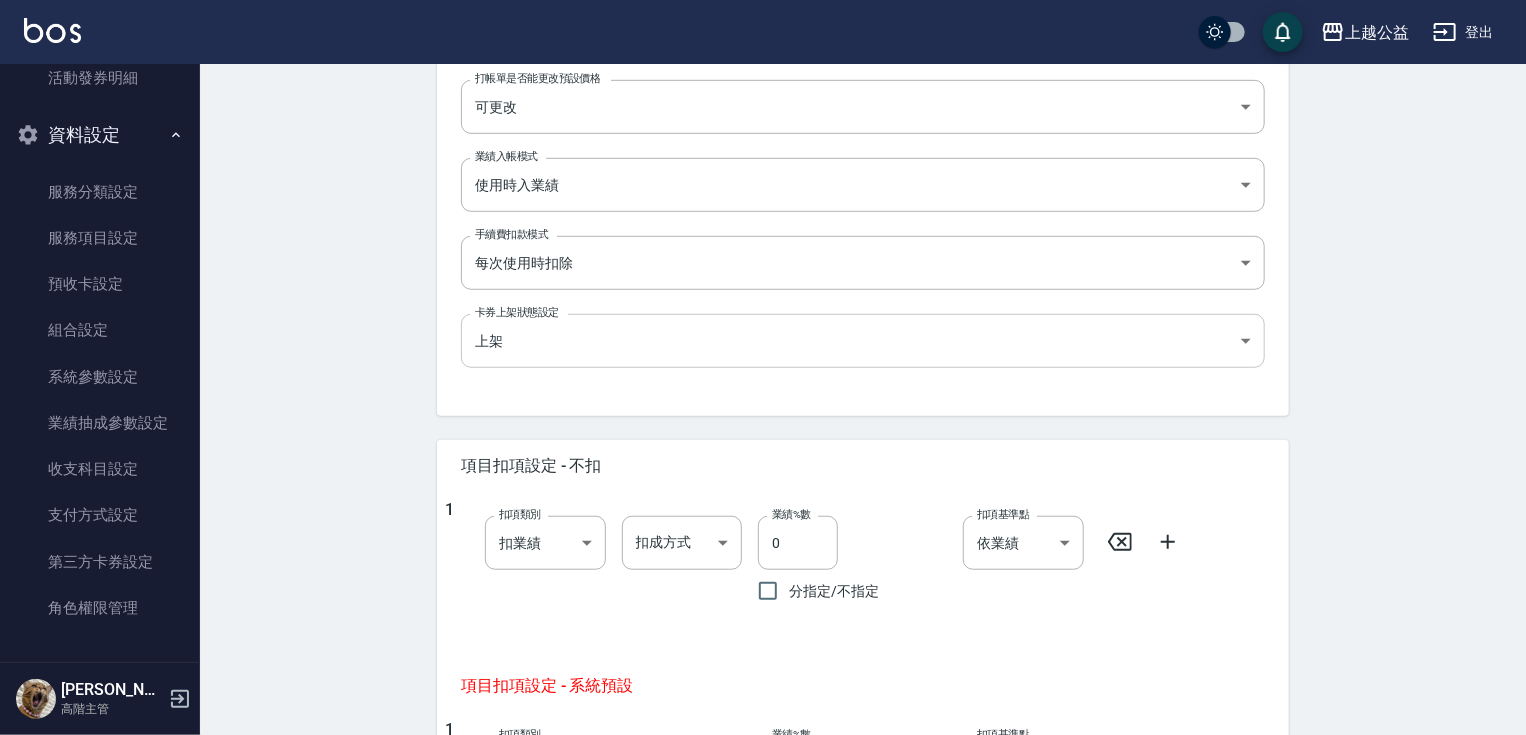 scroll, scrollTop: 548, scrollLeft: 0, axis: vertical 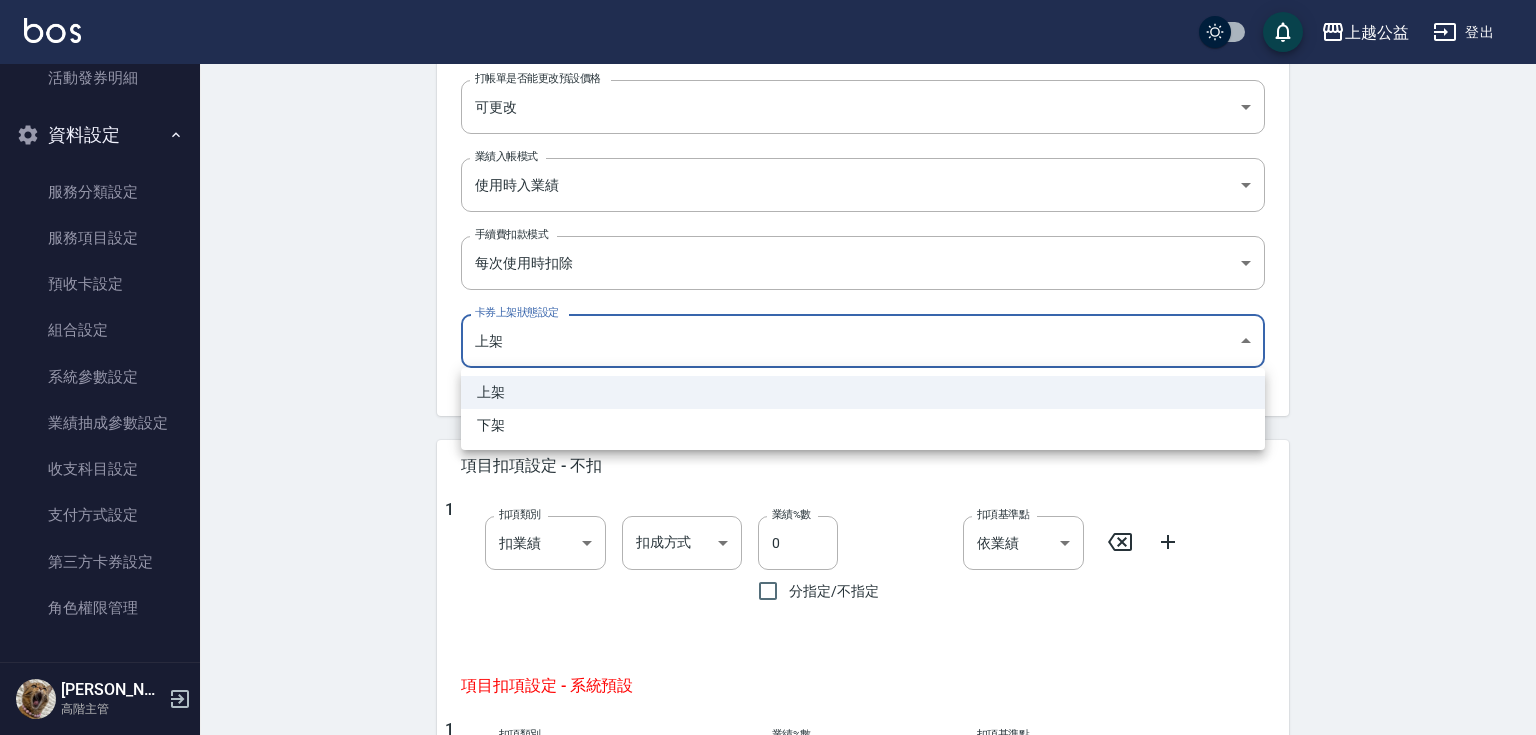 click on "上越公益 登出 櫃檯作業 打帳單 帳單列表 掛單列表 座位開單 營業儀表板 現金收支登錄 高階收支登錄 材料自購登錄 每日結帳 排班表 現場電腦打卡 掃碼打卡 預約管理 預約管理 單日預約紀錄 單週預約紀錄 報表及分析 報表目錄 消費分析儀表板 店家區間累計表 店家日報表 店家排行榜 互助日報表 互助月報表 互助排行榜 互助點數明細 互助業績報表 全店業績分析表 每日業績分析表 營業統計分析表 營業項目月分析表 設計師業績表 設計師日報表 設計師業績分析表 設計師業績月報表 設計師抽成報表 設計師排行榜 商品銷售排行榜 商品消耗明細 商品進銷貨報表 商品庫存表 商品庫存盤點表 會員卡銷售報表 服務扣項明細表 單一服務項目查詢 店販抽成明細 店販分類抽成明細 顧客入金餘額表 顧客卡券餘額表 每日非現金明細 每日收支明細 收支分類明細表 收支匯款表 99" at bounding box center (768, 302) 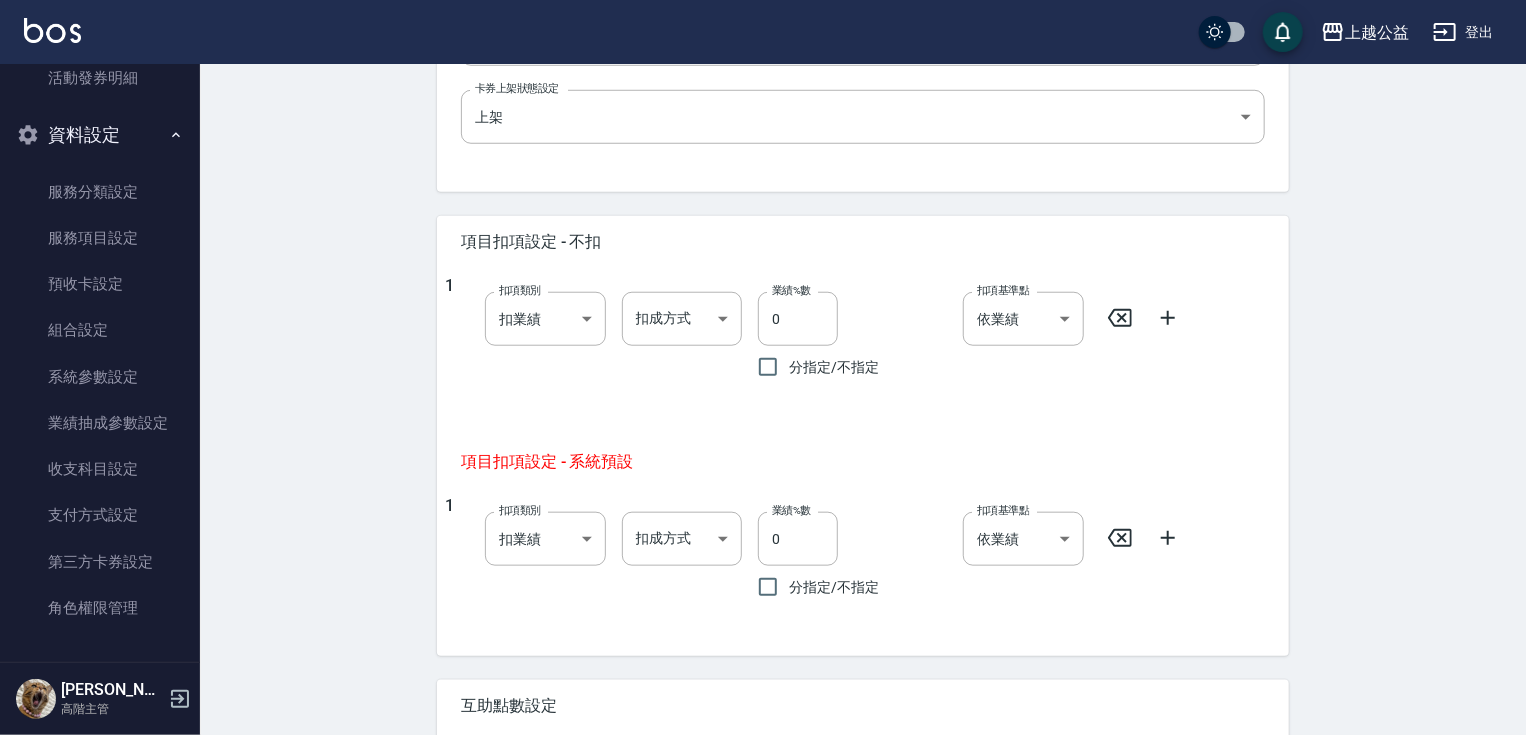 scroll, scrollTop: 849, scrollLeft: 0, axis: vertical 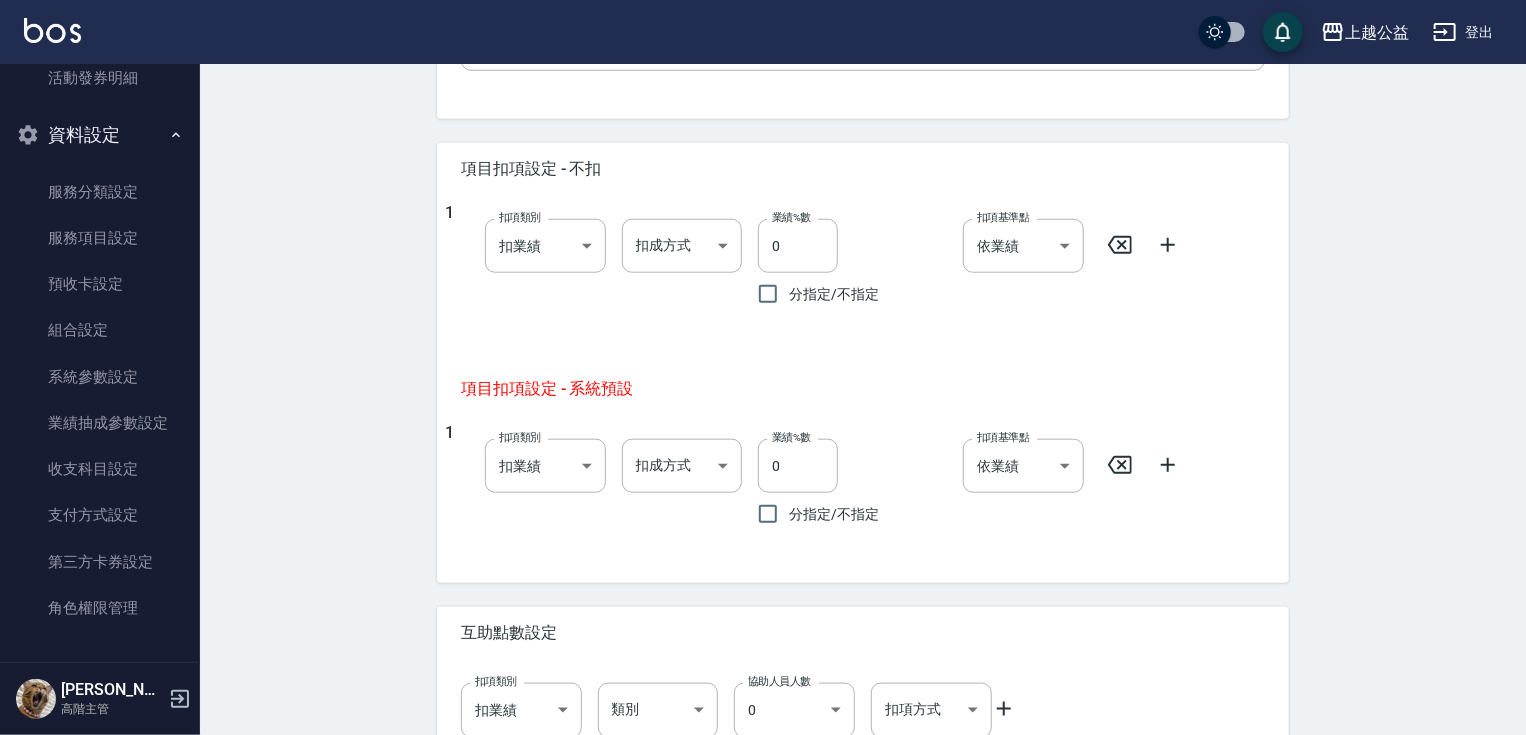drag, startPoint x: 1392, startPoint y: 341, endPoint x: 1370, endPoint y: 429, distance: 90.70832 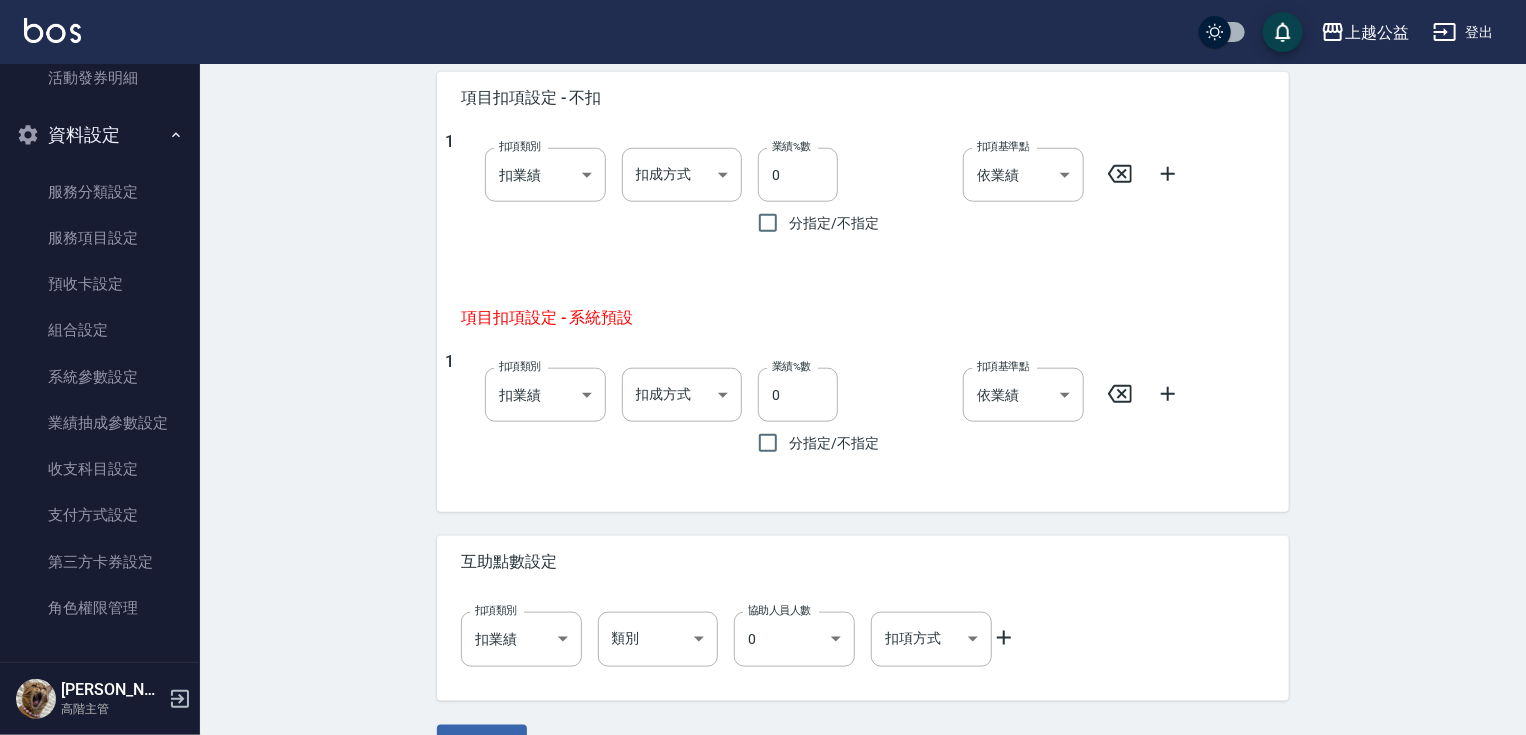 scroll, scrollTop: 965, scrollLeft: 0, axis: vertical 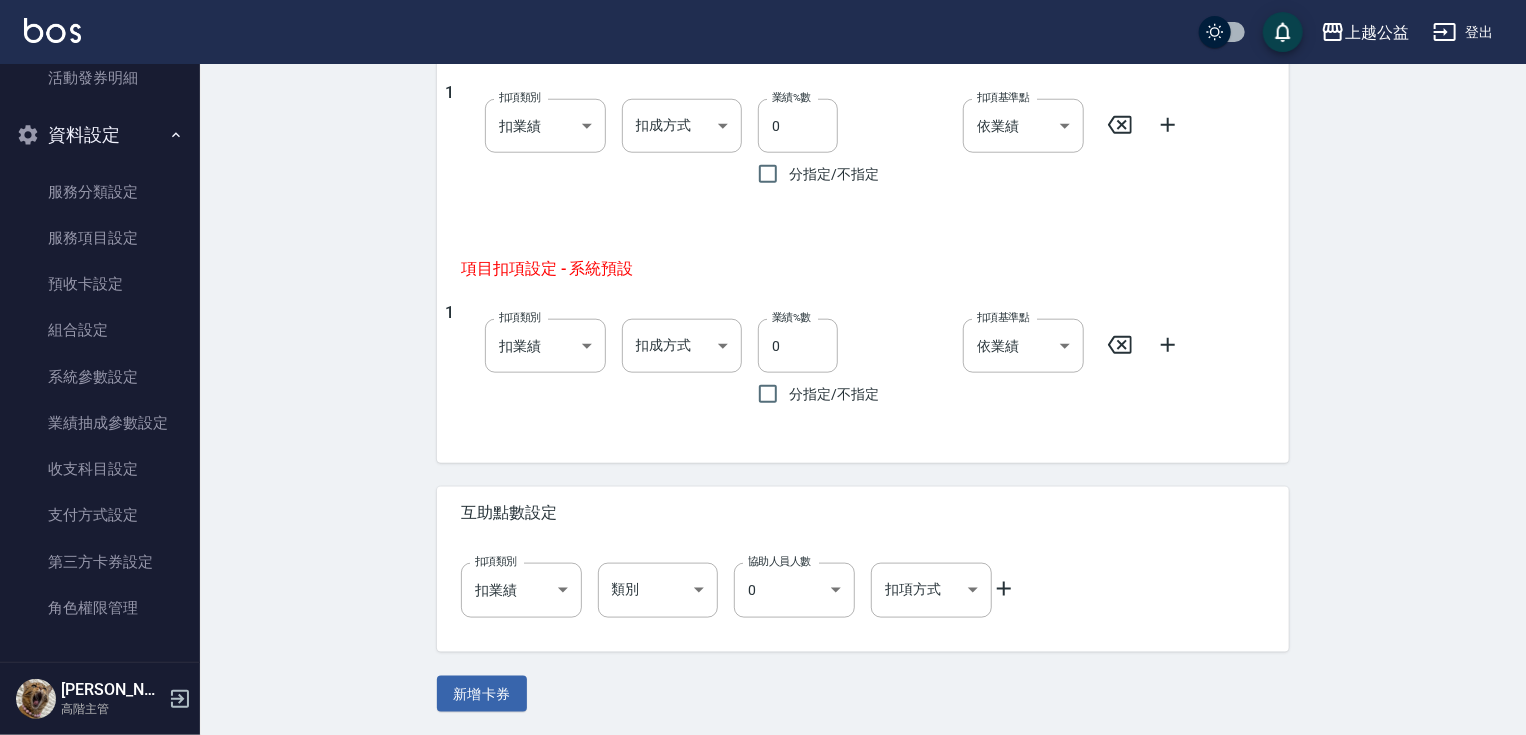 drag, startPoint x: 1184, startPoint y: 388, endPoint x: 1182, endPoint y: 480, distance: 92.021736 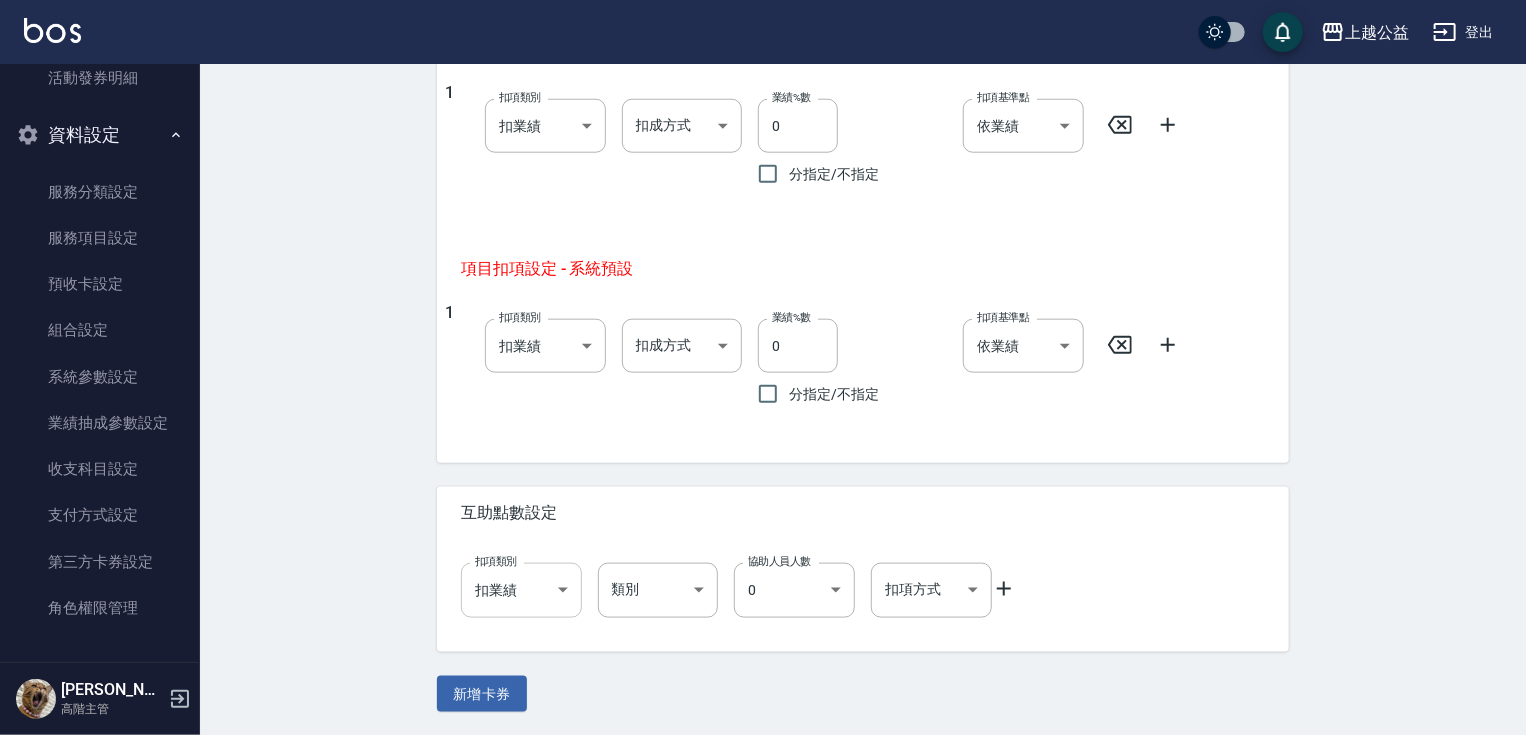 click on "上越公益 登出 櫃檯作業 打帳單 帳單列表 掛單列表 座位開單 營業儀表板 現金收支登錄 高階收支登錄 材料自購登錄 每日結帳 排班表 現場電腦打卡 掃碼打卡 預約管理 預約管理 單日預約紀錄 單週預約紀錄 報表及分析 報表目錄 消費分析儀表板 店家區間累計表 店家日報表 店家排行榜 互助日報表 互助月報表 互助排行榜 互助點數明細 互助業績報表 全店業績分析表 每日業績分析表 營業統計分析表 營業項目月分析表 設計師業績表 設計師日報表 設計師業績分析表 設計師業績月報表 設計師抽成報表 設計師排行榜 商品銷售排行榜 商品消耗明細 商品進銷貨報表 商品庫存表 商品庫存盤點表 會員卡銷售報表 服務扣項明細表 單一服務項目查詢 店販抽成明細 店販分類抽成明細 顧客入金餘額表 顧客卡券餘額表 每日非現金明細 每日收支明細 收支分類明細表 收支匯款表 99" at bounding box center [763, -115] 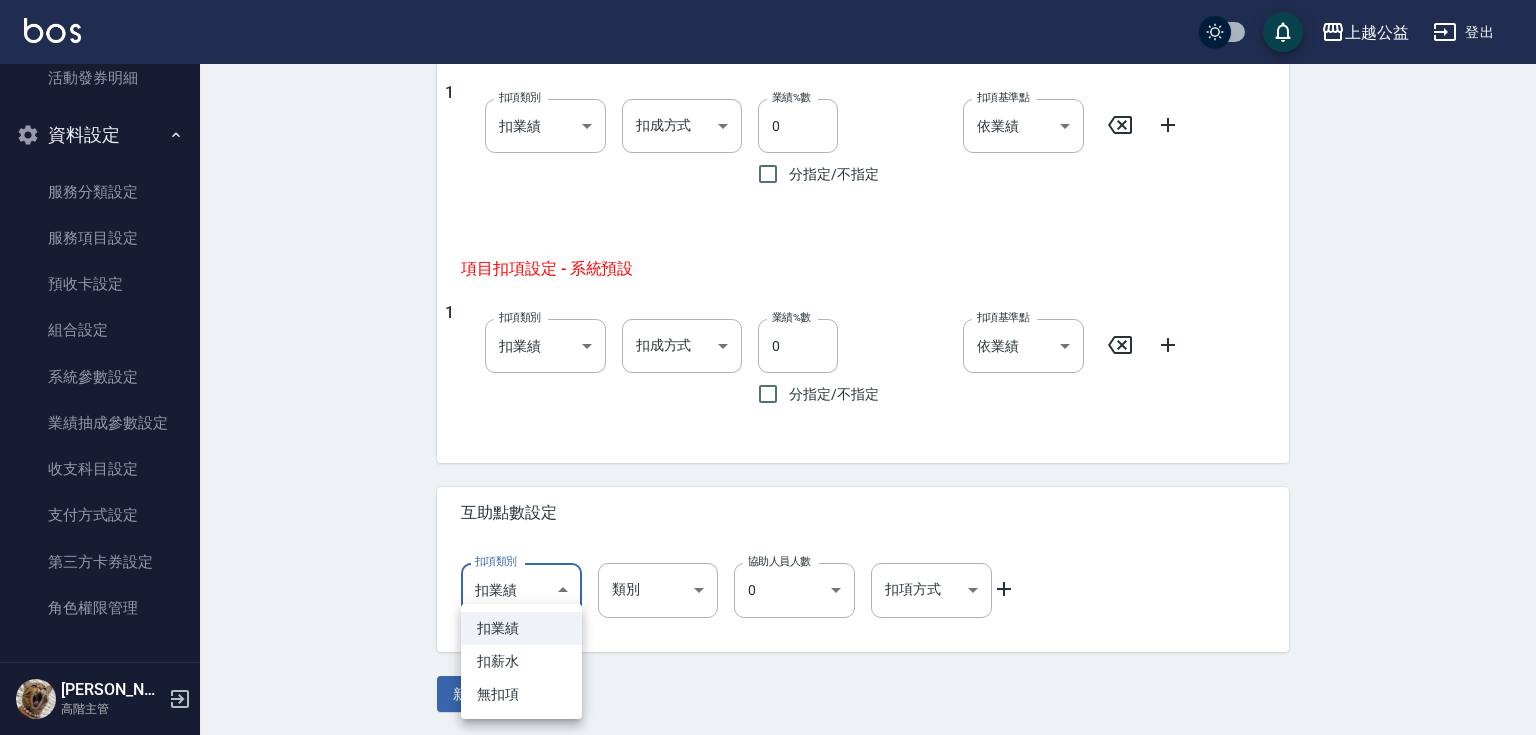 click at bounding box center (768, 367) 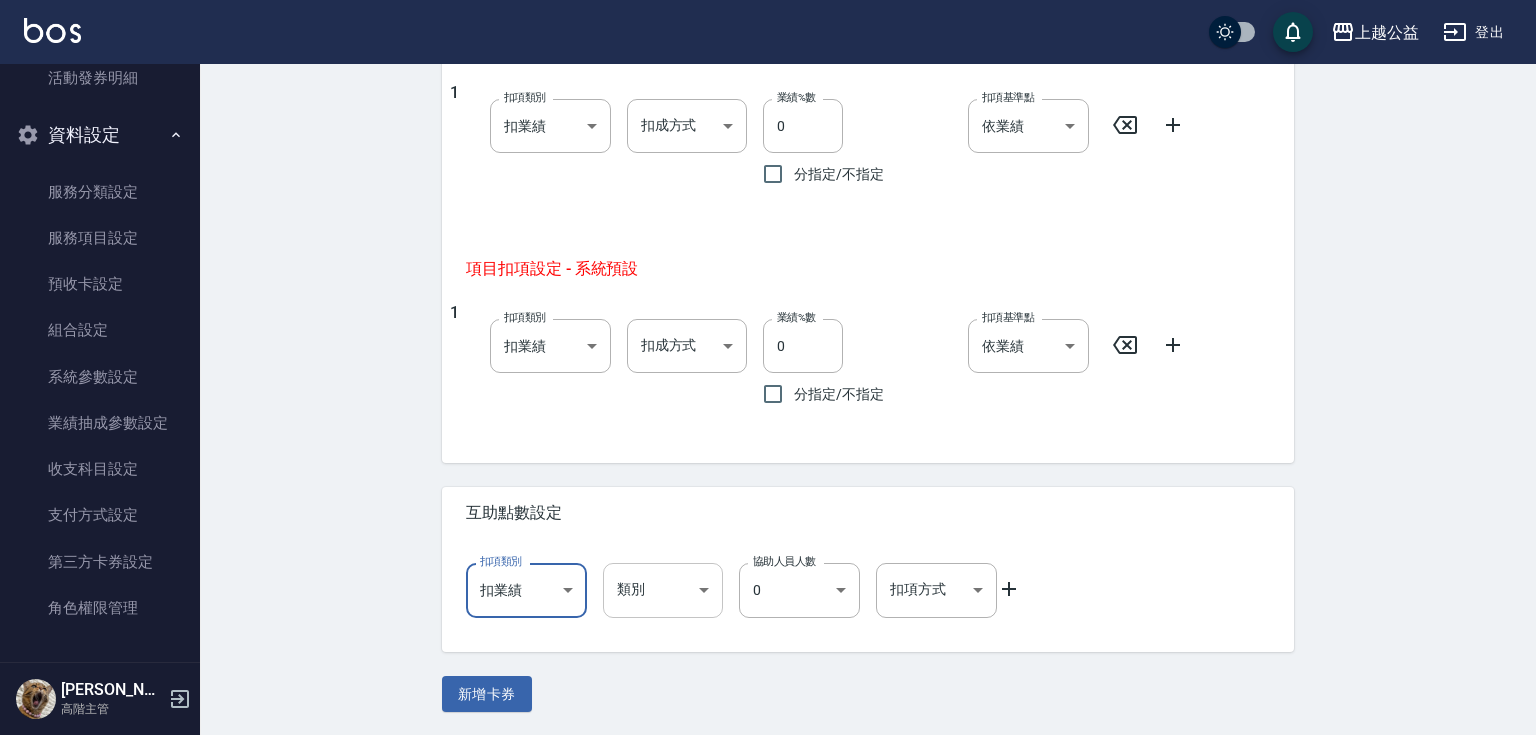 click on "上越公益 登出 櫃檯作業 打帳單 帳單列表 掛單列表 座位開單 營業儀表板 現金收支登錄 高階收支登錄 材料自購登錄 每日結帳 排班表 現場電腦打卡 掃碼打卡 預約管理 預約管理 單日預約紀錄 單週預約紀錄 報表及分析 報表目錄 消費分析儀表板 店家區間累計表 店家日報表 店家排行榜 互助日報表 互助月報表 互助排行榜 互助點數明細 互助業績報表 全店業績分析表 每日業績分析表 營業統計分析表 營業項目月分析表 設計師業績表 設計師日報表 設計師業績分析表 設計師業績月報表 設計師抽成報表 設計師排行榜 商品銷售排行榜 商品消耗明細 商品進銷貨報表 商品庫存表 商品庫存盤點表 會員卡銷售報表 服務扣項明細表 單一服務項目查詢 店販抽成明細 店販分類抽成明細 顧客入金餘額表 顧客卡券餘額表 每日非現金明細 每日收支明細 收支分類明細表 收支匯款表 99" at bounding box center [768, -115] 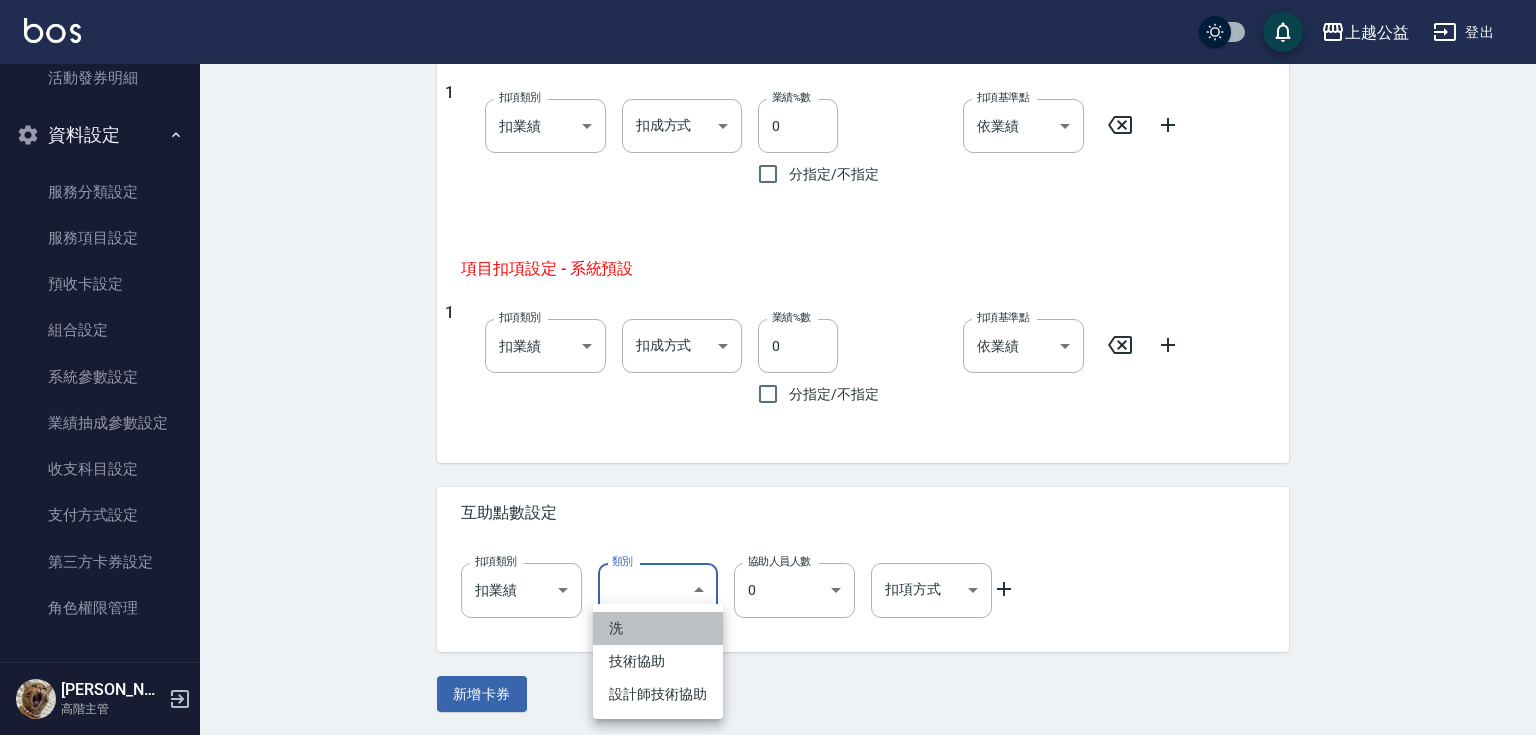 click on "洗" at bounding box center (658, 628) 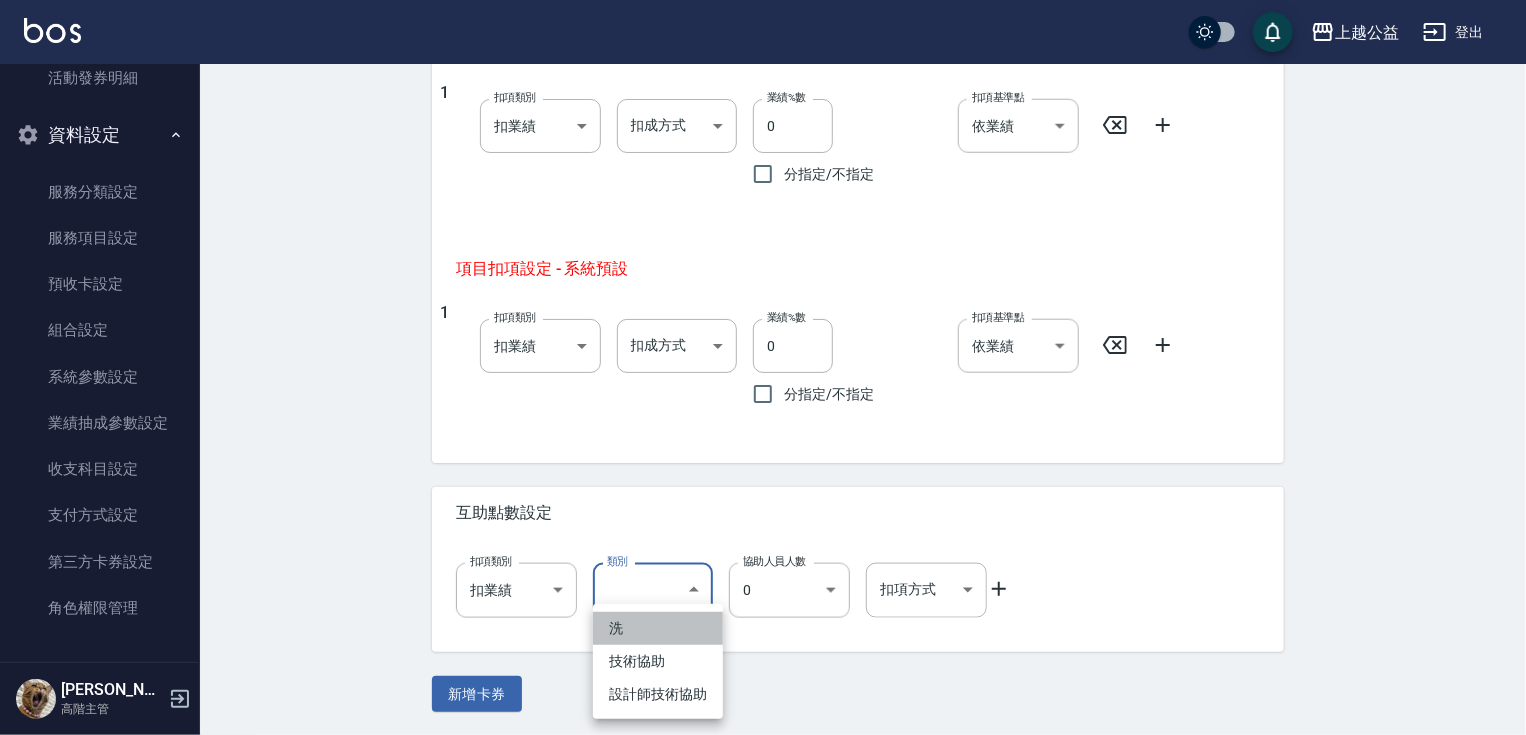 click on "洗" at bounding box center [658, 628] 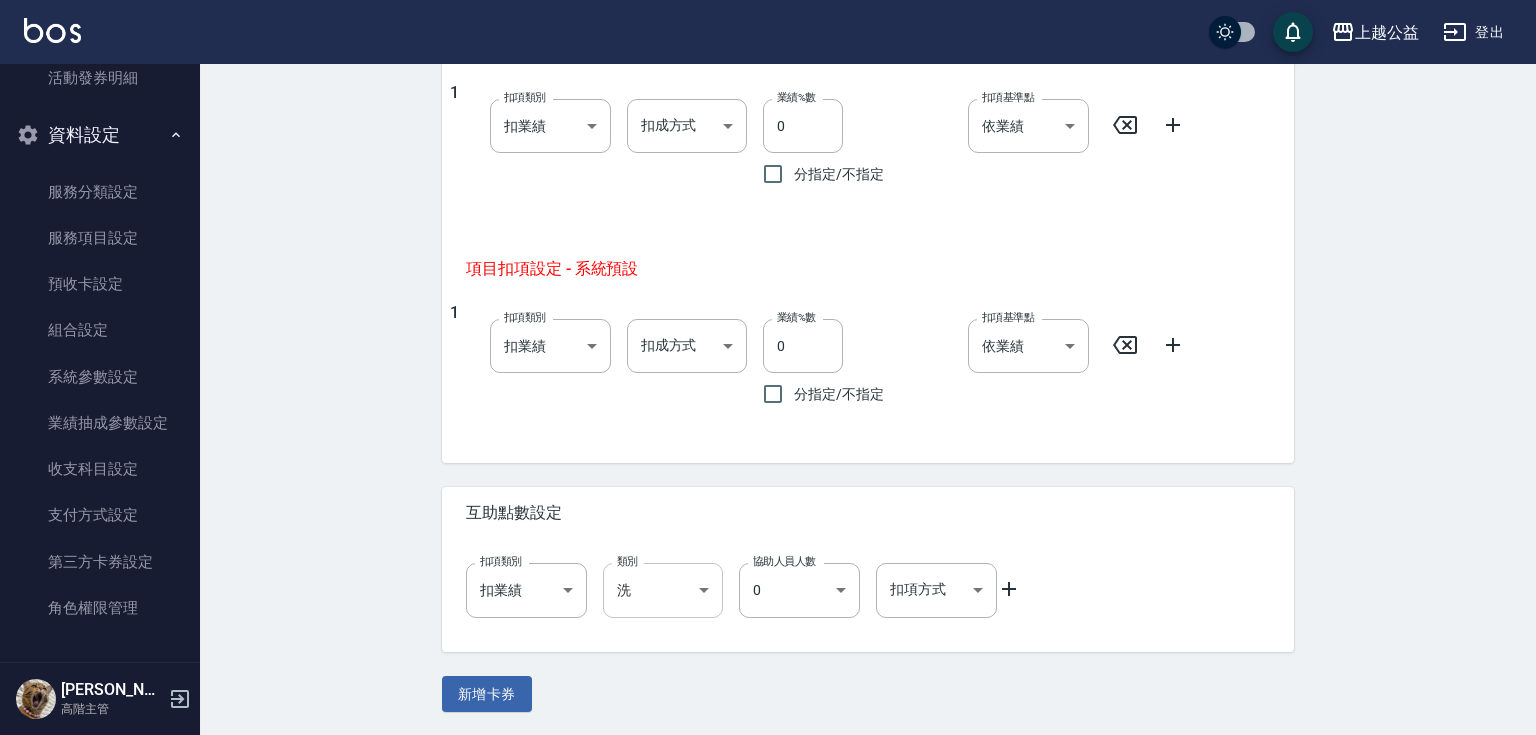 click on "上越公益 登出 櫃檯作業 打帳單 帳單列表 掛單列表 座位開單 營業儀表板 現金收支登錄 高階收支登錄 材料自購登錄 每日結帳 排班表 現場電腦打卡 掃碼打卡 預約管理 預約管理 單日預約紀錄 單週預約紀錄 報表及分析 報表目錄 消費分析儀表板 店家區間累計表 店家日報表 店家排行榜 互助日報表 互助月報表 互助排行榜 互助點數明細 互助業績報表 全店業績分析表 每日業績分析表 營業統計分析表 營業項目月分析表 設計師業績表 設計師日報表 設計師業績分析表 設計師業績月報表 設計師抽成報表 設計師排行榜 商品銷售排行榜 商品消耗明細 商品進銷貨報表 商品庫存表 商品庫存盤點表 會員卡銷售報表 服務扣項明細表 單一服務項目查詢 店販抽成明細 店販分類抽成明細 顧客入金餘額表 顧客卡券餘額表 每日非現金明細 每日收支明細 收支分類明細表 收支匯款表 99" at bounding box center [768, -115] 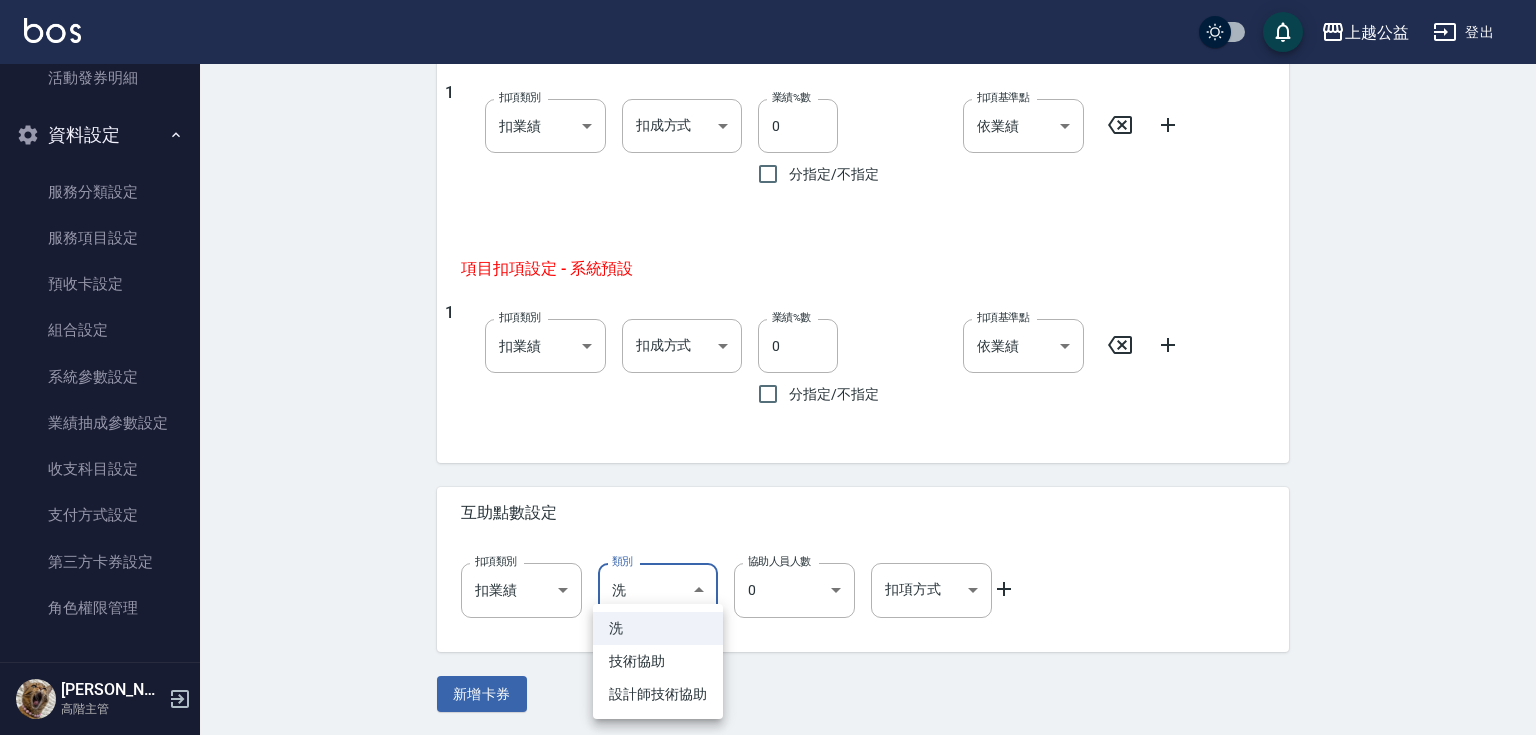 click on "洗" at bounding box center [658, 628] 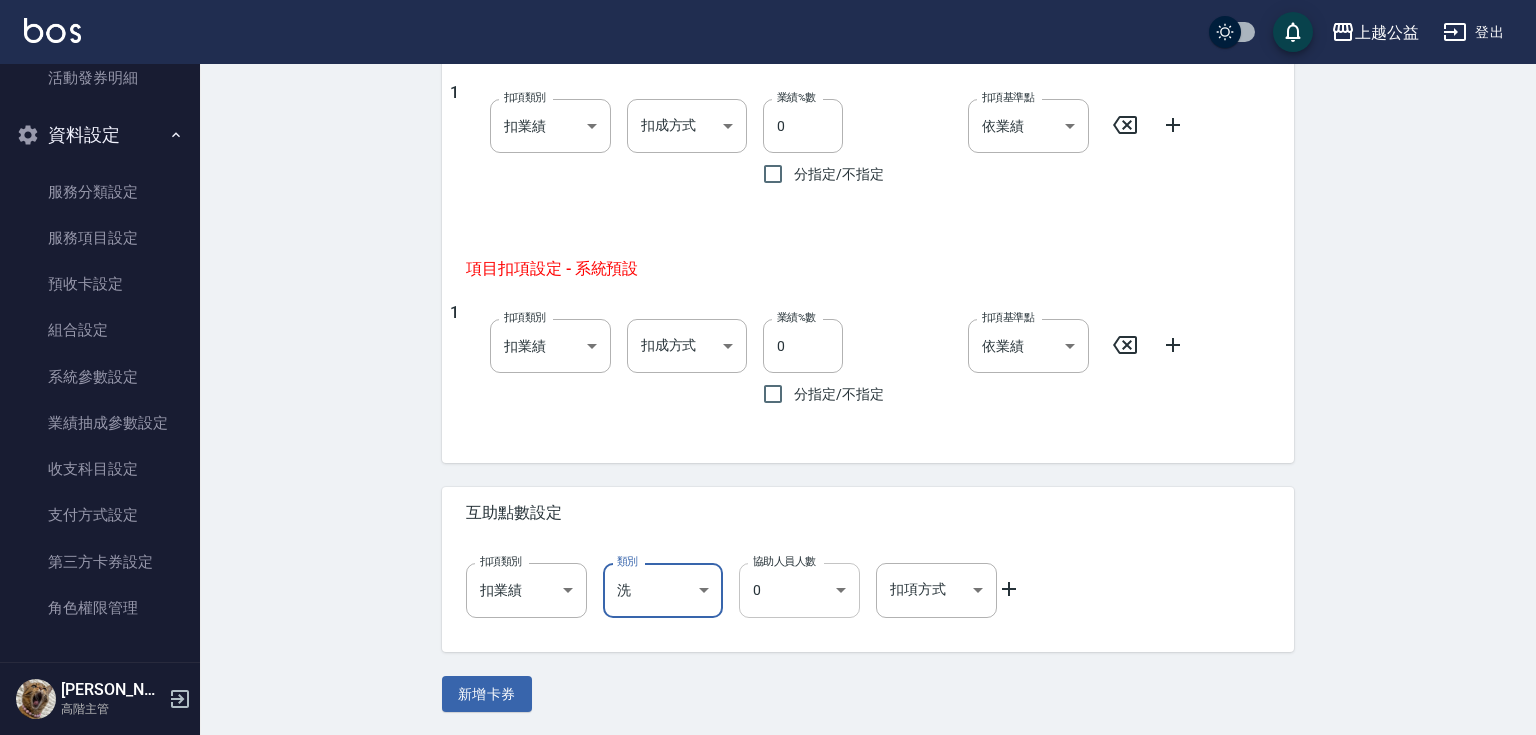 click on "上越公益 登出 櫃檯作業 打帳單 帳單列表 掛單列表 座位開單 營業儀表板 現金收支登錄 高階收支登錄 材料自購登錄 每日結帳 排班表 現場電腦打卡 掃碼打卡 預約管理 預約管理 單日預約紀錄 單週預約紀錄 報表及分析 報表目錄 消費分析儀表板 店家區間累計表 店家日報表 店家排行榜 互助日報表 互助月報表 互助排行榜 互助點數明細 互助業績報表 全店業績分析表 每日業績分析表 營業統計分析表 營業項目月分析表 設計師業績表 設計師日報表 設計師業績分析表 設計師業績月報表 設計師抽成報表 設計師排行榜 商品銷售排行榜 商品消耗明細 商品進銷貨報表 商品庫存表 商品庫存盤點表 會員卡銷售報表 服務扣項明細表 單一服務項目查詢 店販抽成明細 店販分類抽成明細 顧客入金餘額表 顧客卡券餘額表 每日非現金明細 每日收支明細 收支分類明細表 收支匯款表 99" at bounding box center [768, -115] 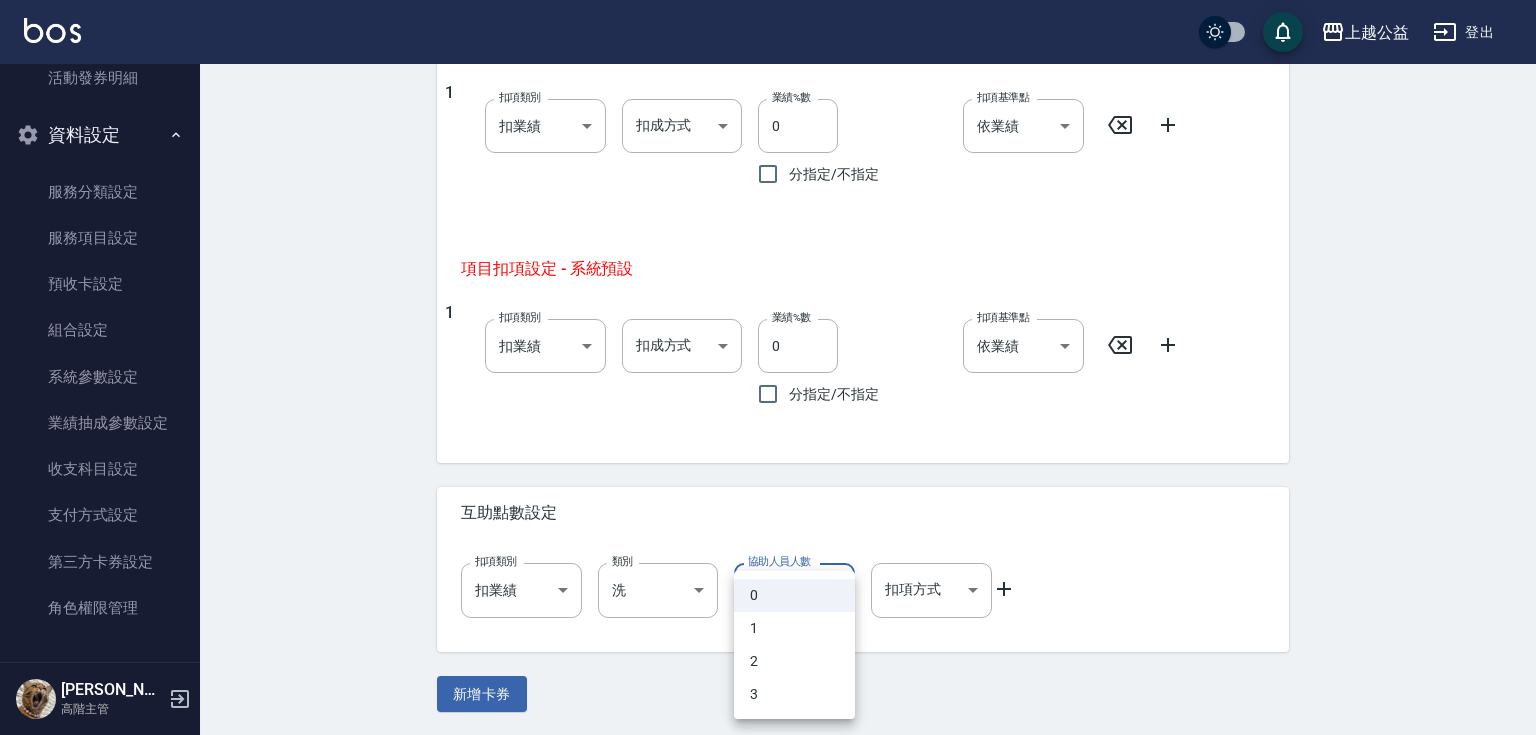 click on "1" at bounding box center [794, 628] 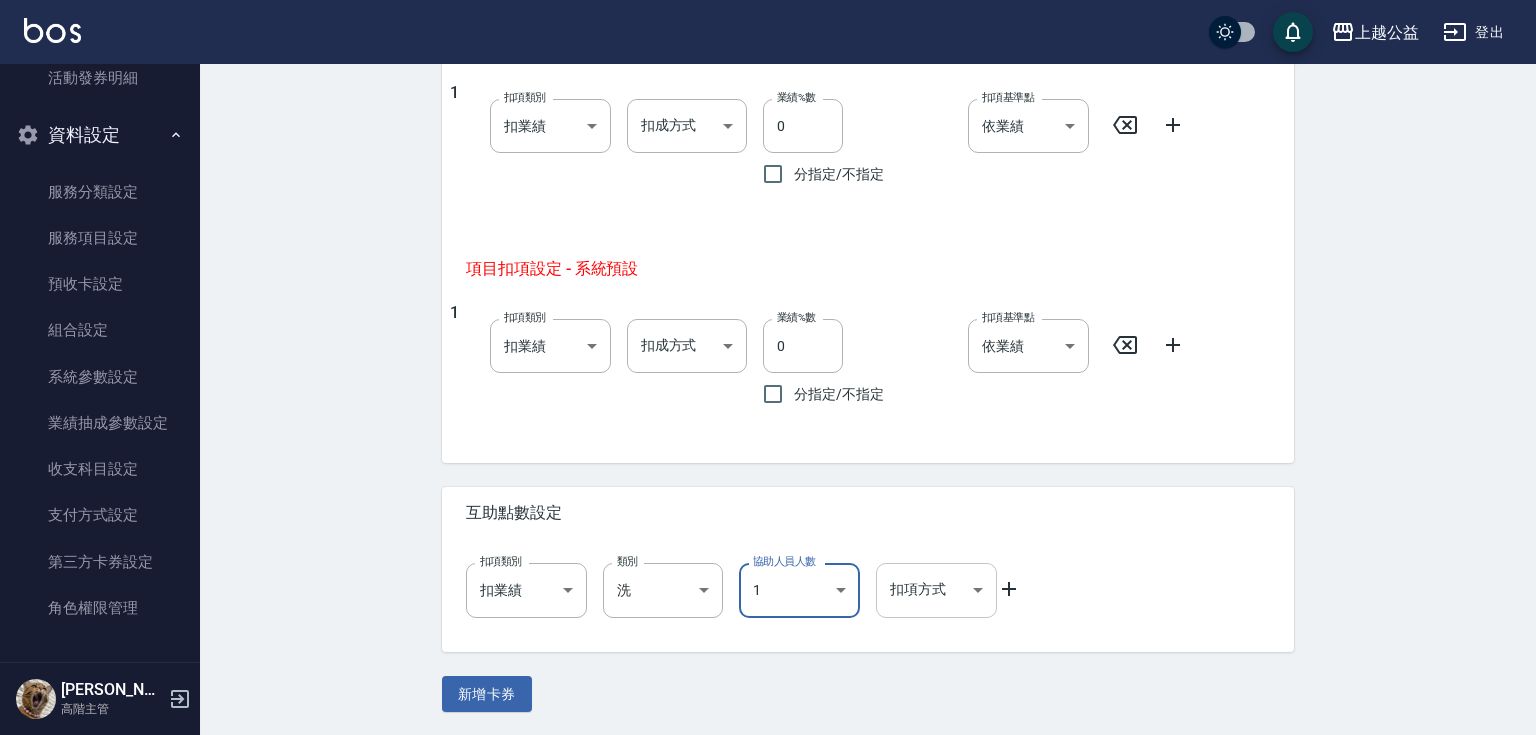 click on "上越公益 登出 櫃檯作業 打帳單 帳單列表 掛單列表 座位開單 營業儀表板 現金收支登錄 高階收支登錄 材料自購登錄 每日結帳 排班表 現場電腦打卡 掃碼打卡 預約管理 預約管理 單日預約紀錄 單週預約紀錄 報表及分析 報表目錄 消費分析儀表板 店家區間累計表 店家日報表 店家排行榜 互助日報表 互助月報表 互助排行榜 互助點數明細 互助業績報表 全店業績分析表 每日業績分析表 營業統計分析表 營業項目月分析表 設計師業績表 設計師日報表 設計師業績分析表 設計師業績月報表 設計師抽成報表 設計師排行榜 商品銷售排行榜 商品消耗明細 商品進銷貨報表 商品庫存表 商品庫存盤點表 會員卡銷售報表 服務扣項明細表 單一服務項目查詢 店販抽成明細 店販分類抽成明細 顧客入金餘額表 顧客卡券餘額表 每日非現金明細 每日收支明細 收支分類明細表 收支匯款表 99" at bounding box center (768, -115) 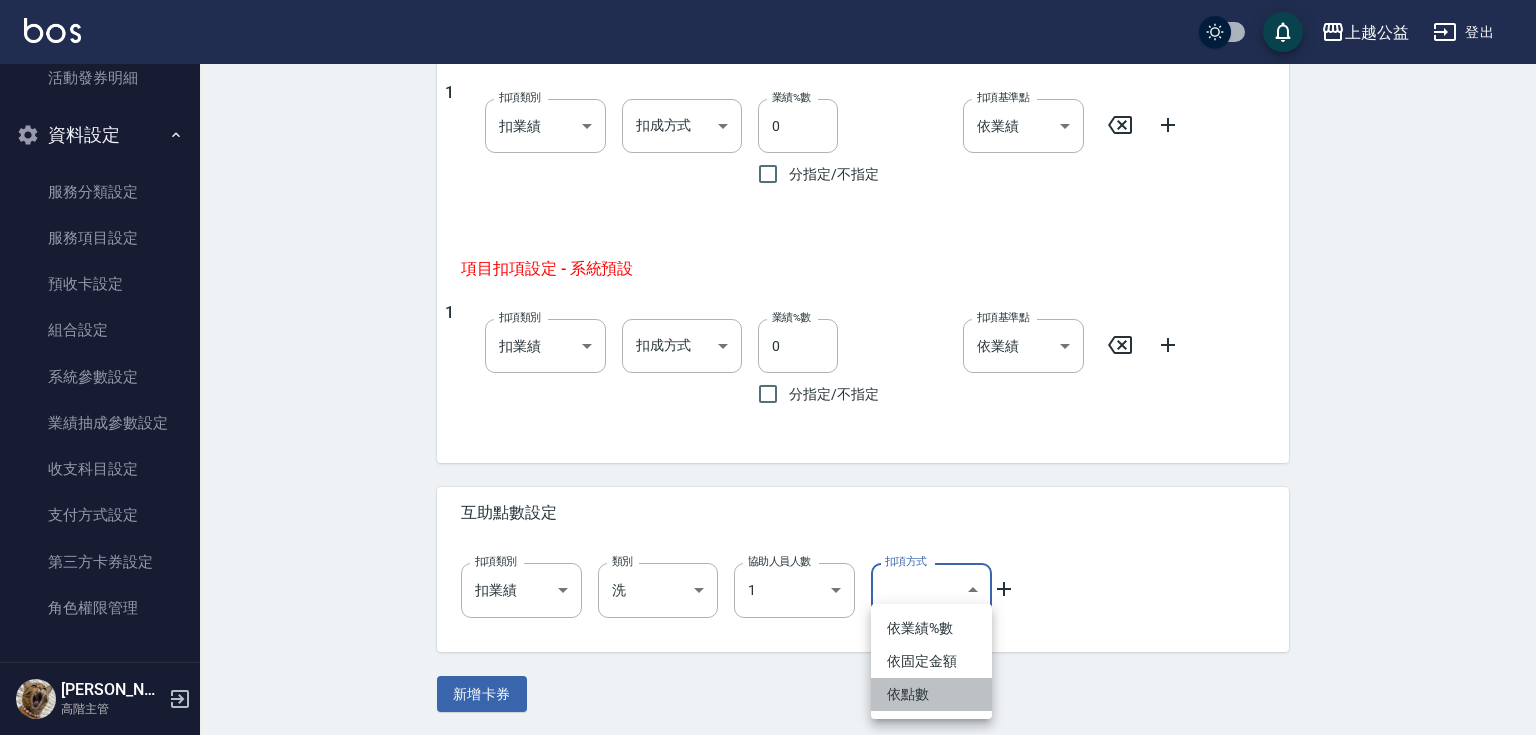 click on "依點數" at bounding box center [931, 694] 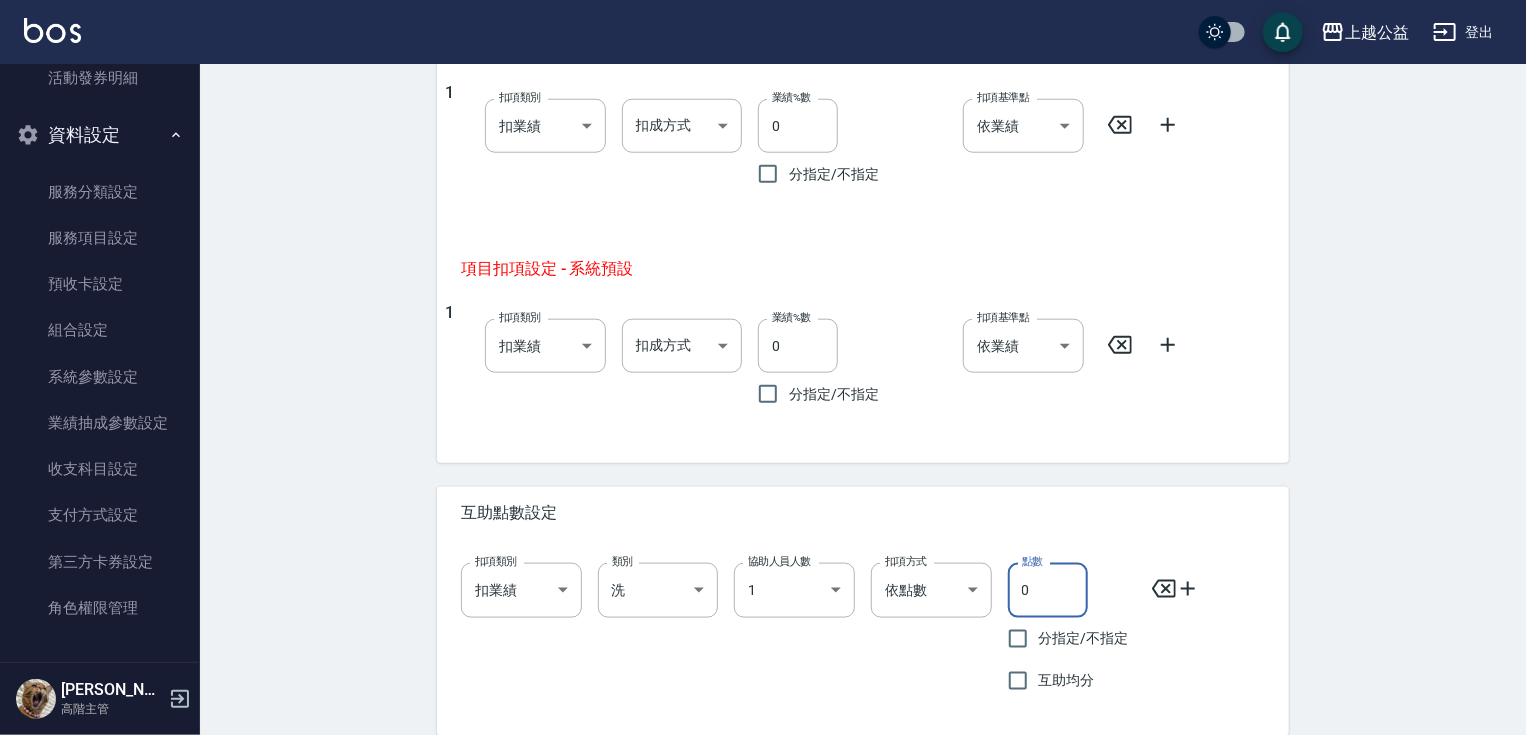 click on "0" at bounding box center [1048, 590] 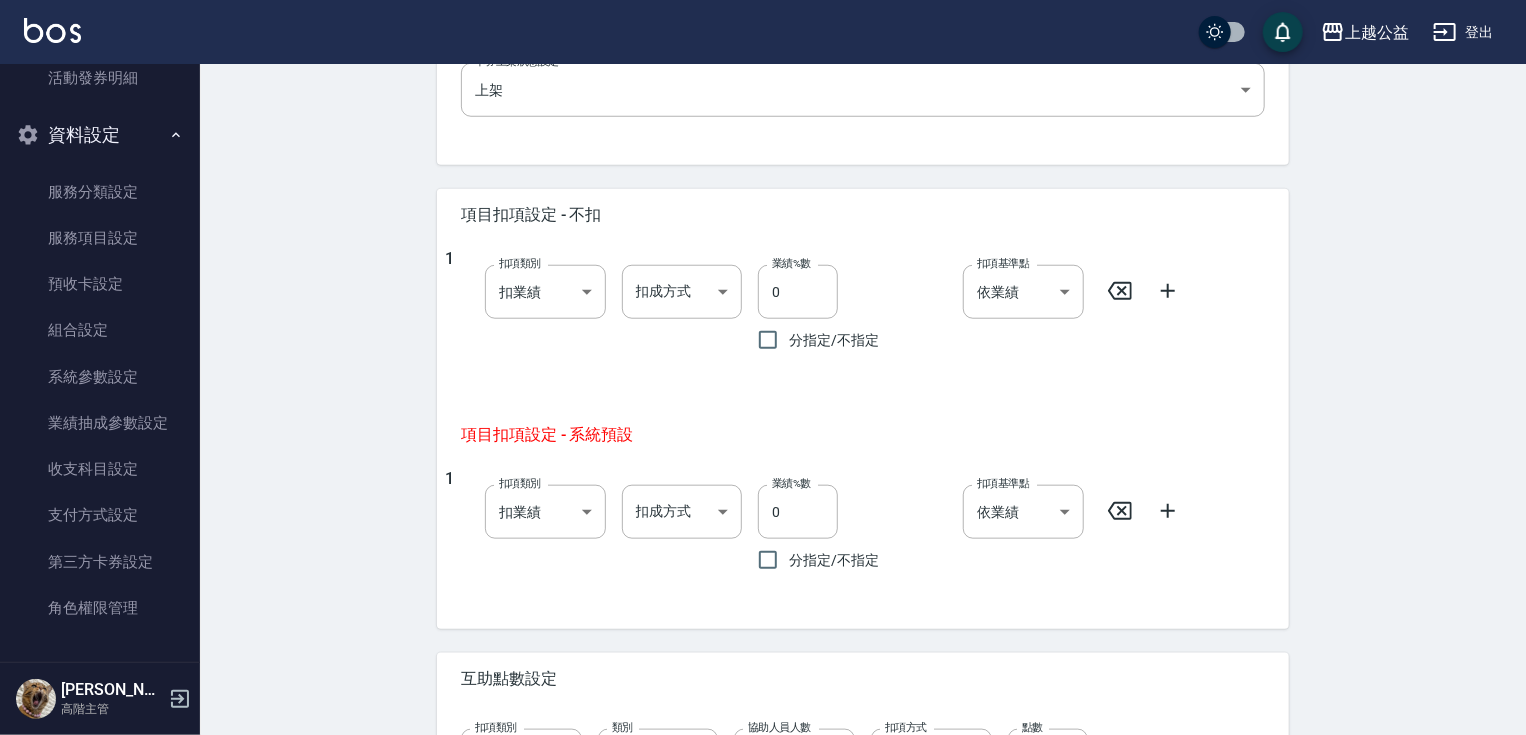 drag, startPoint x: 1045, startPoint y: 238, endPoint x: 1028, endPoint y: 174, distance: 66.21933 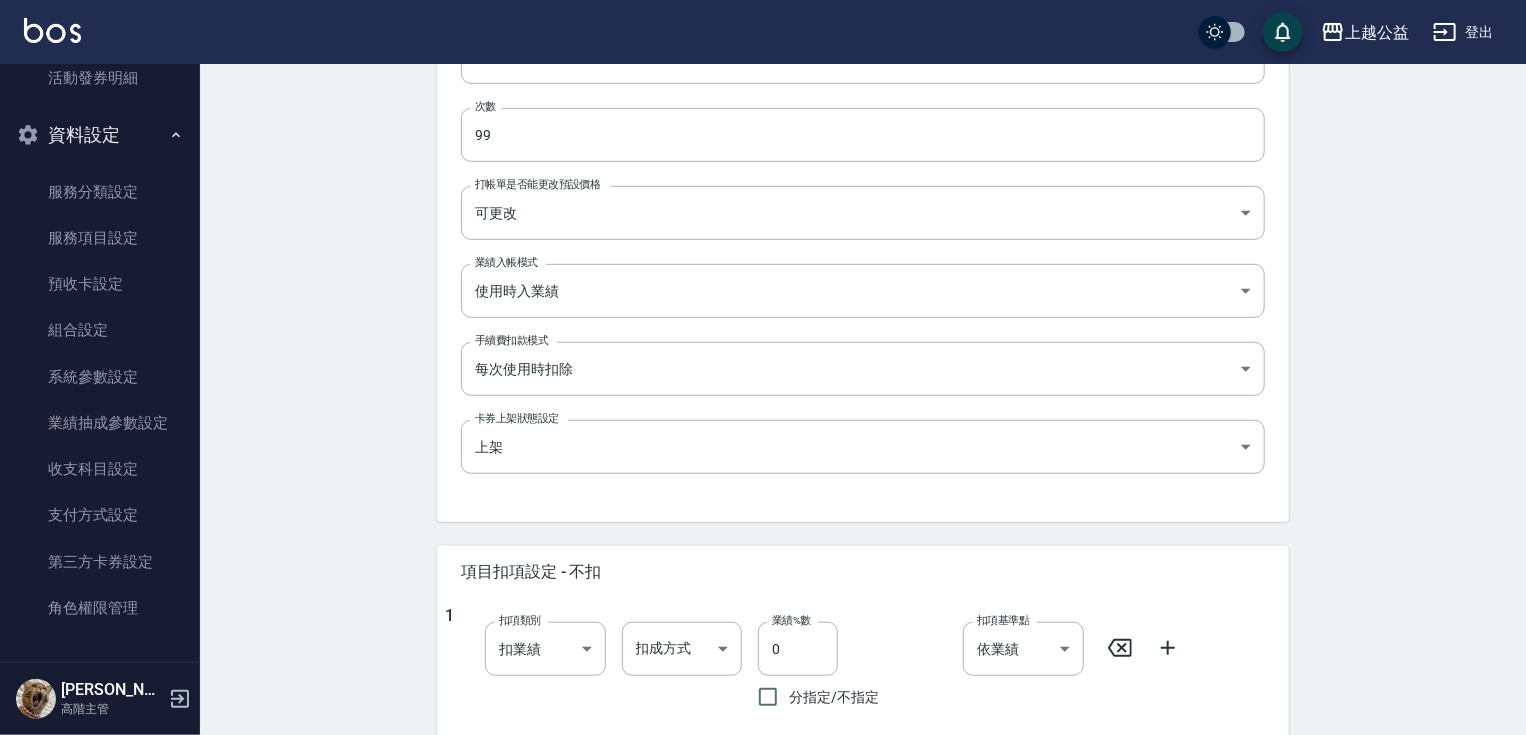 scroll, scrollTop: 136, scrollLeft: 0, axis: vertical 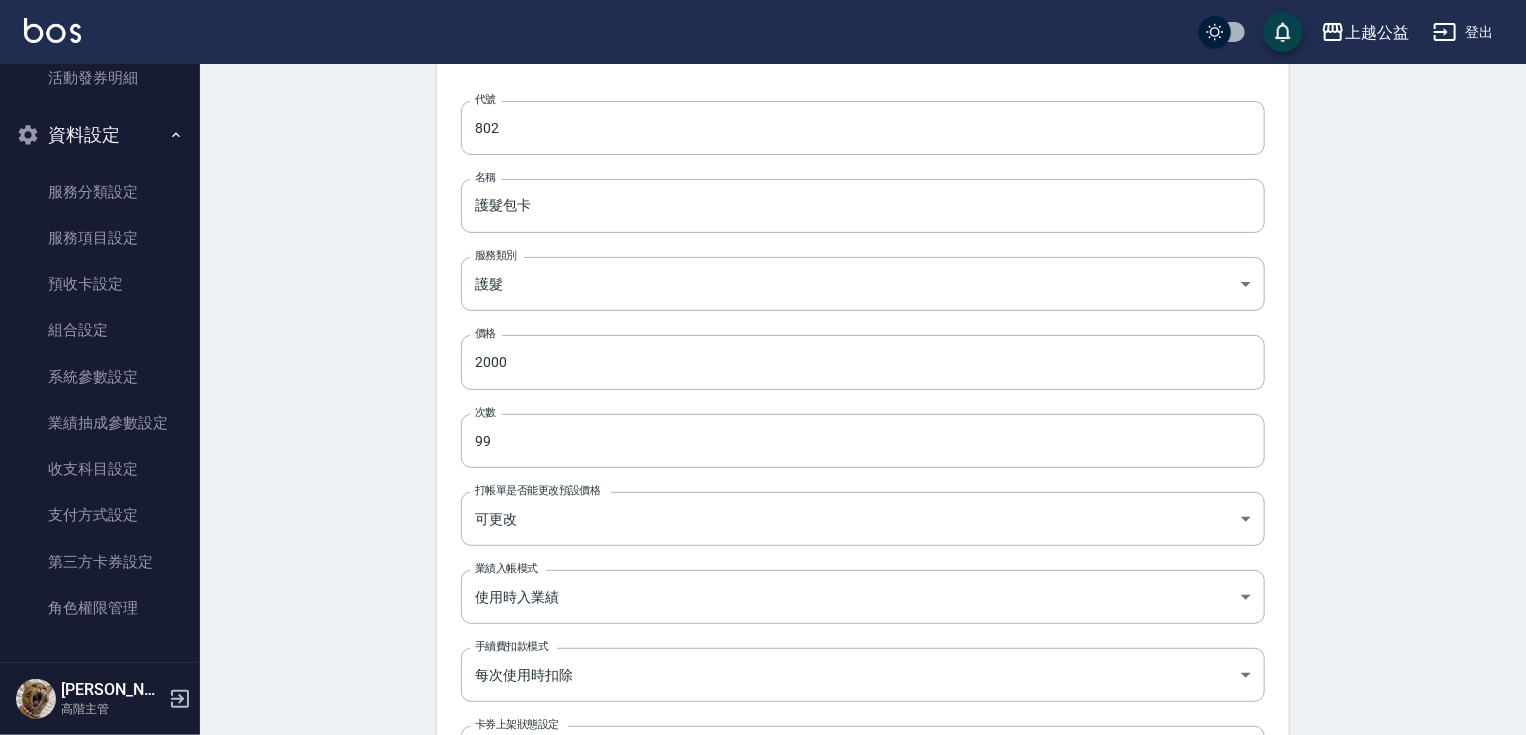 drag, startPoint x: 742, startPoint y: 300, endPoint x: 770, endPoint y: 141, distance: 161.44658 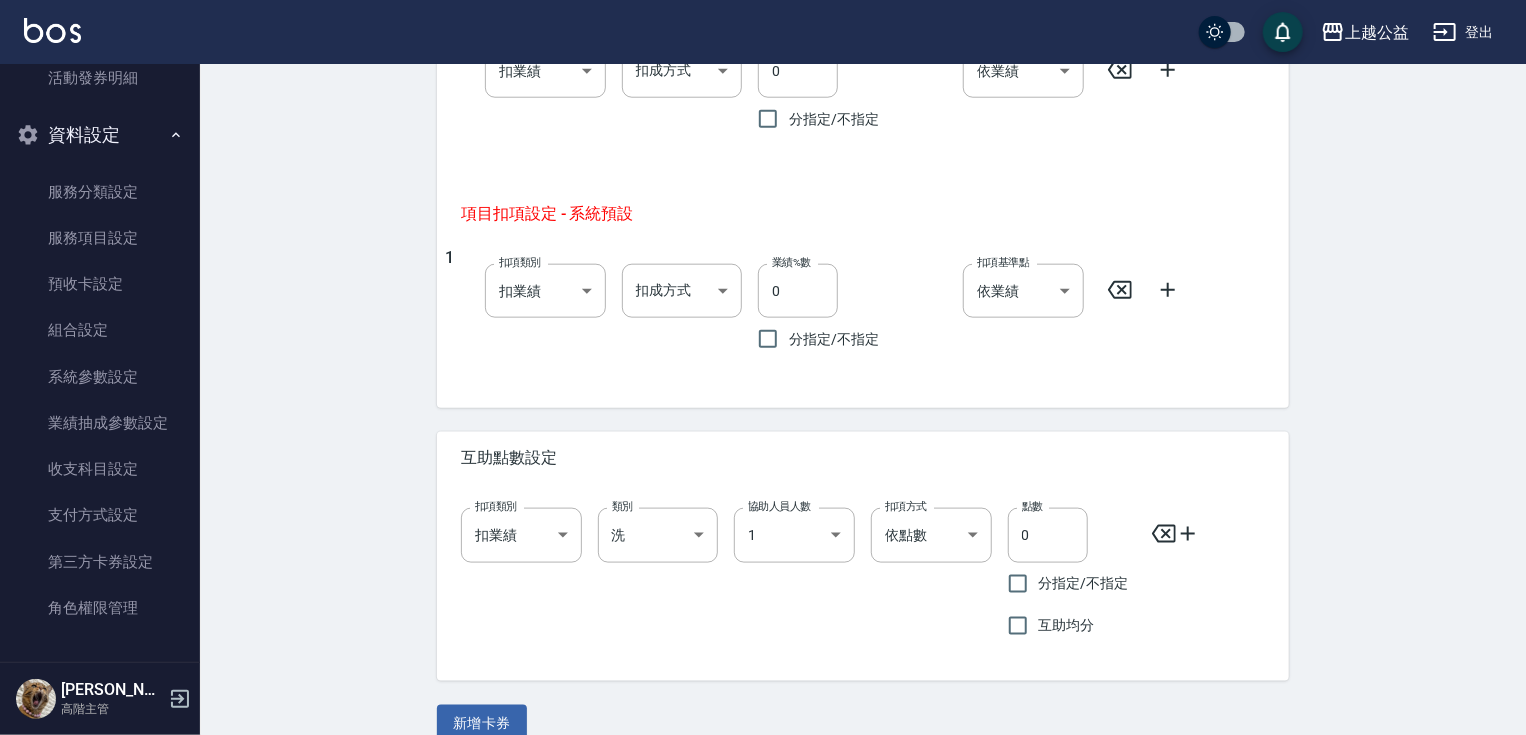 scroll, scrollTop: 1049, scrollLeft: 0, axis: vertical 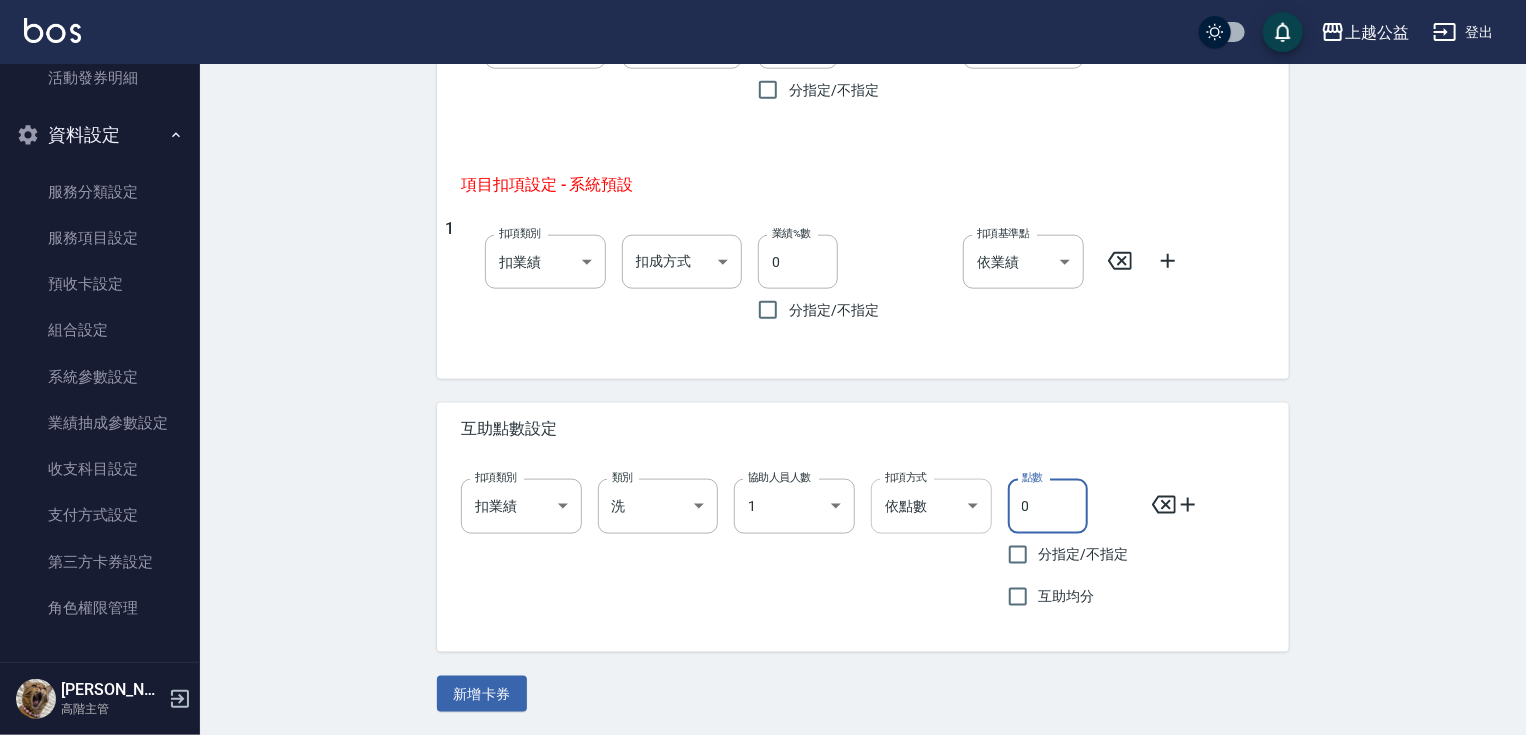 drag, startPoint x: 1062, startPoint y: 518, endPoint x: 984, endPoint y: 518, distance: 78 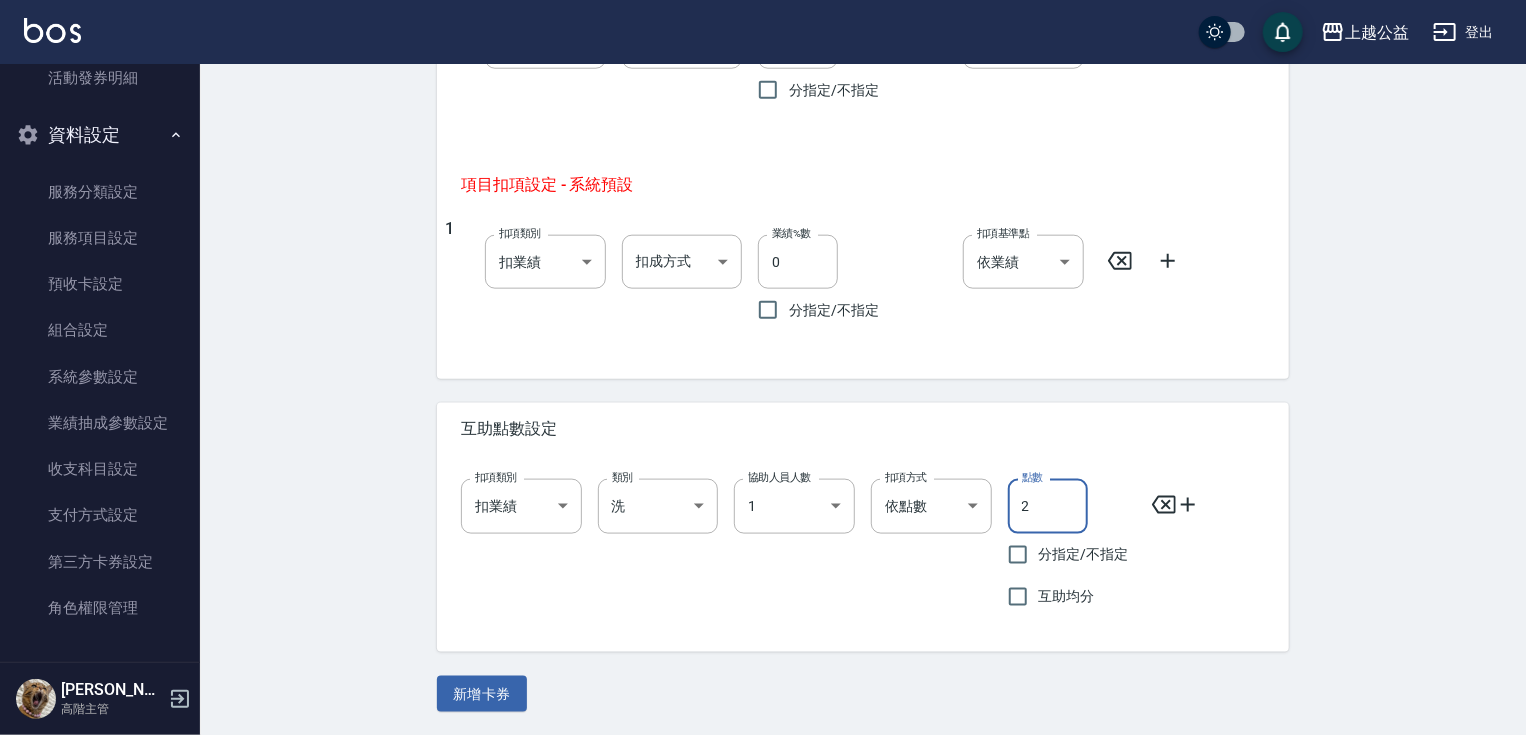 type on "2" 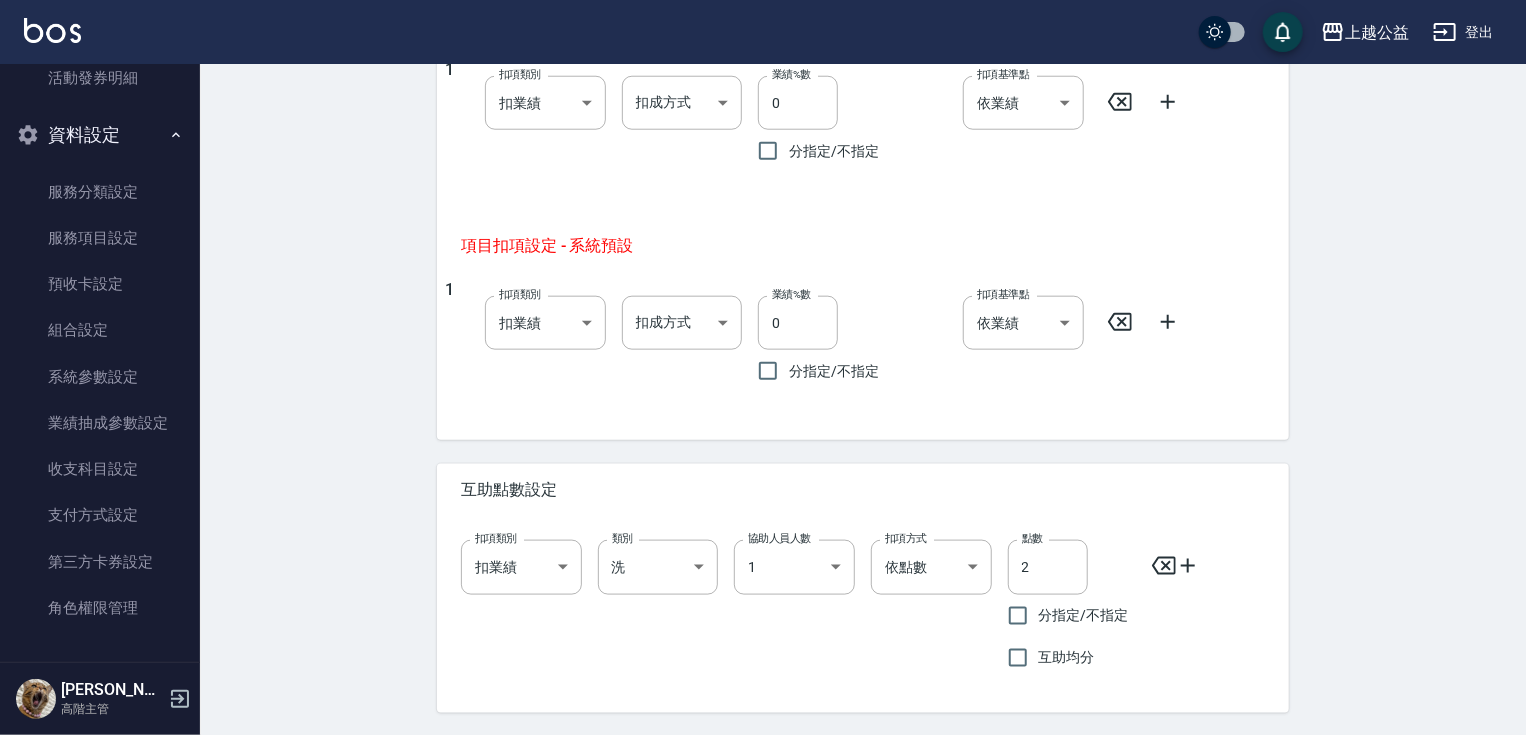 scroll, scrollTop: 0, scrollLeft: 0, axis: both 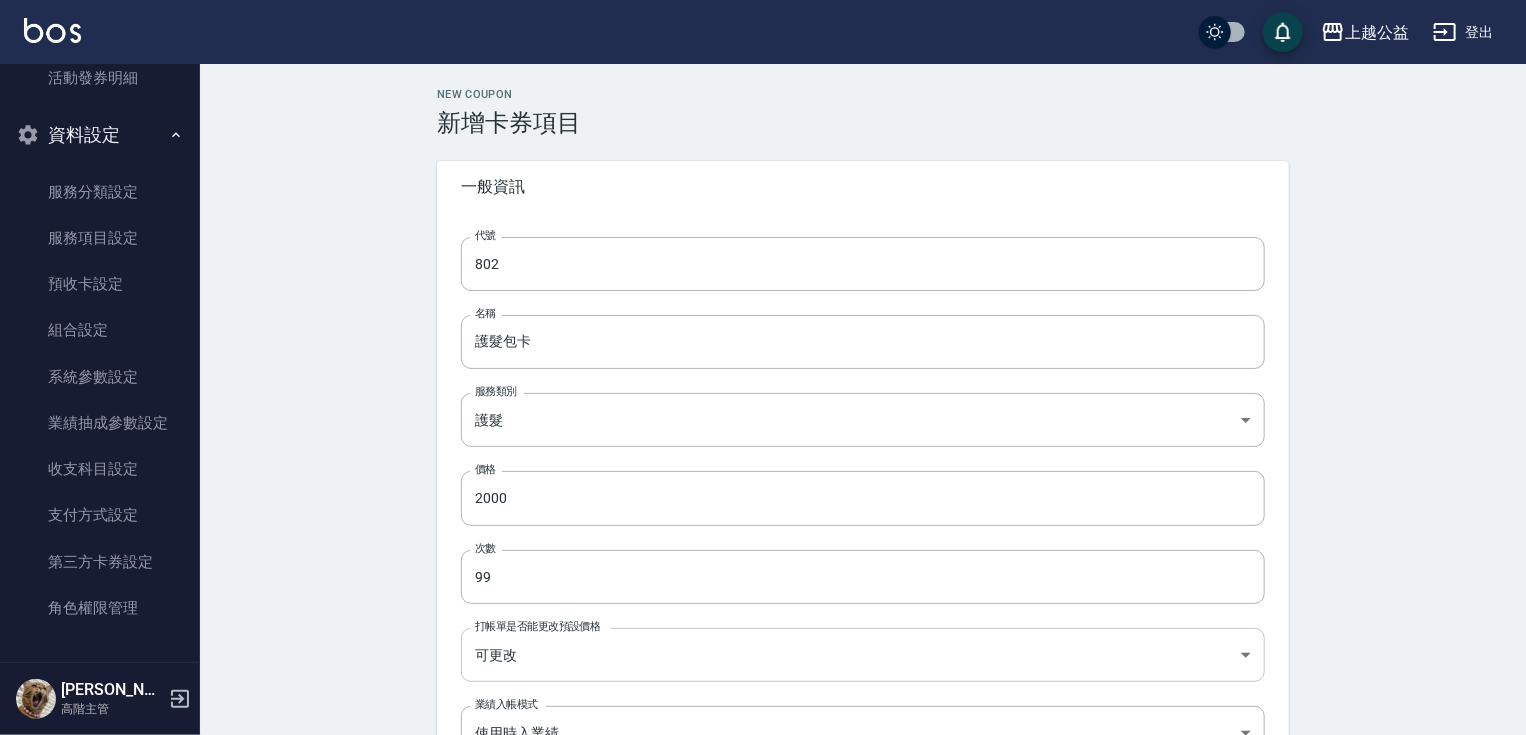 drag, startPoint x: 629, startPoint y: 669, endPoint x: 760, endPoint y: 414, distance: 286.681 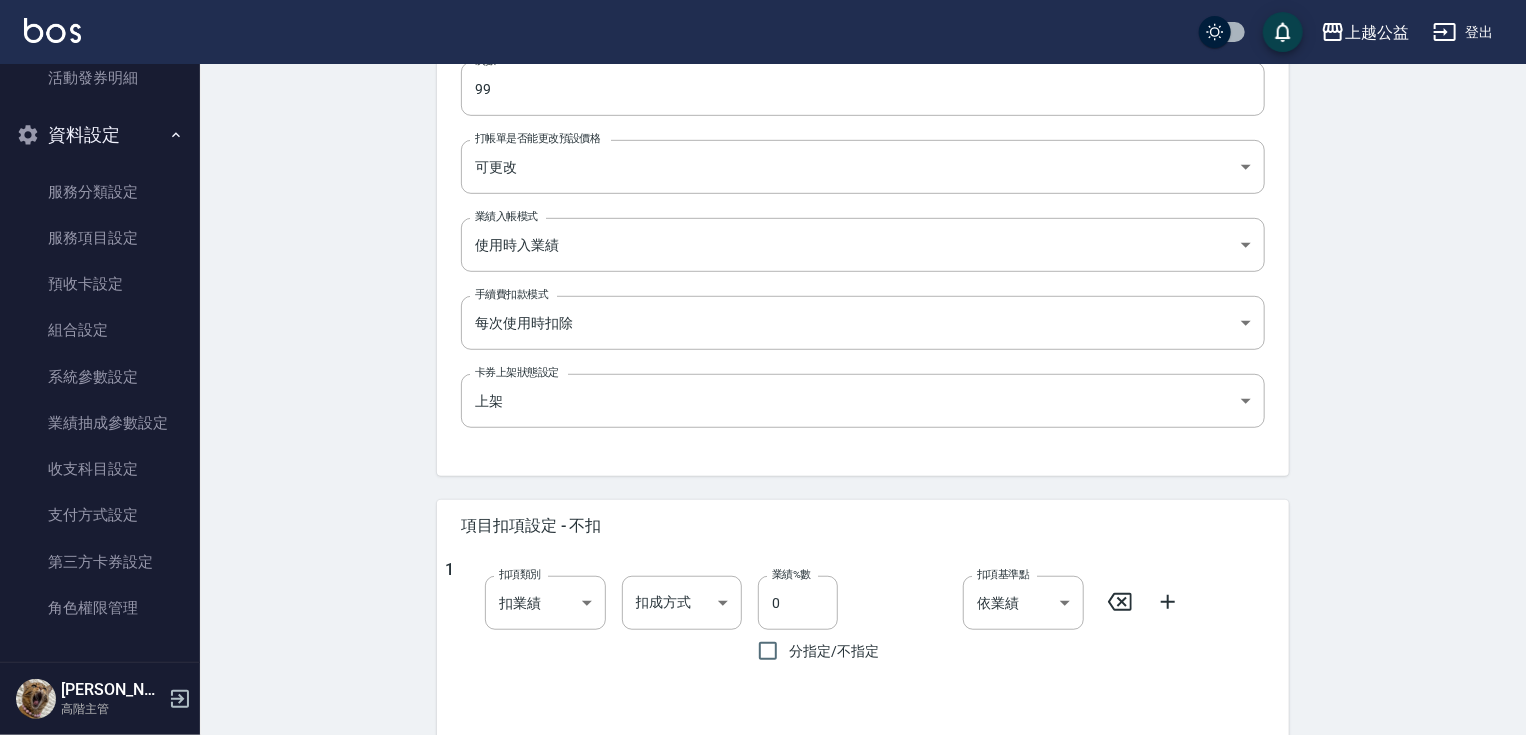 drag, startPoint x: 1441, startPoint y: 452, endPoint x: 1453, endPoint y: 530, distance: 78.91768 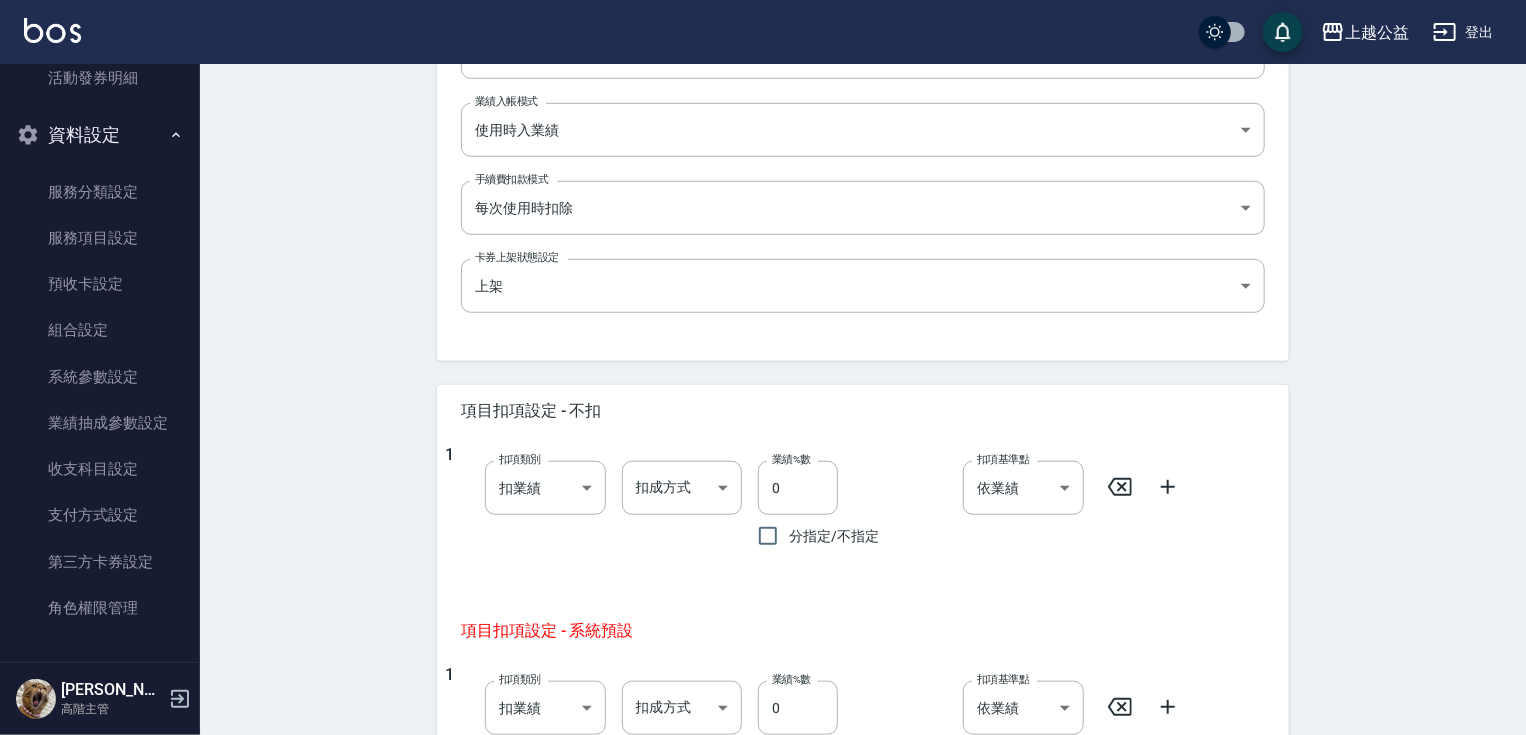 drag, startPoint x: 1440, startPoint y: 625, endPoint x: 1164, endPoint y: 734, distance: 296.744 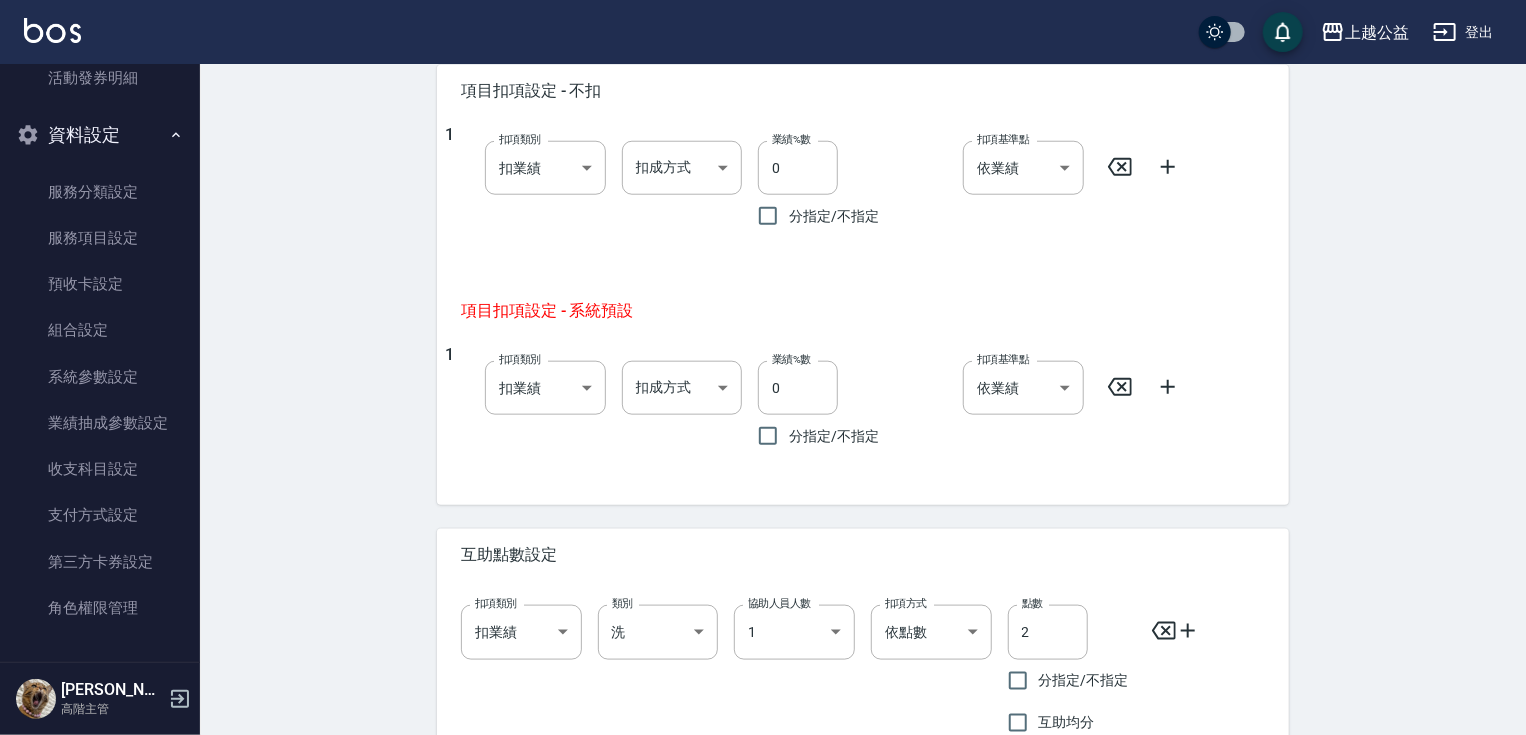 scroll, scrollTop: 1049, scrollLeft: 0, axis: vertical 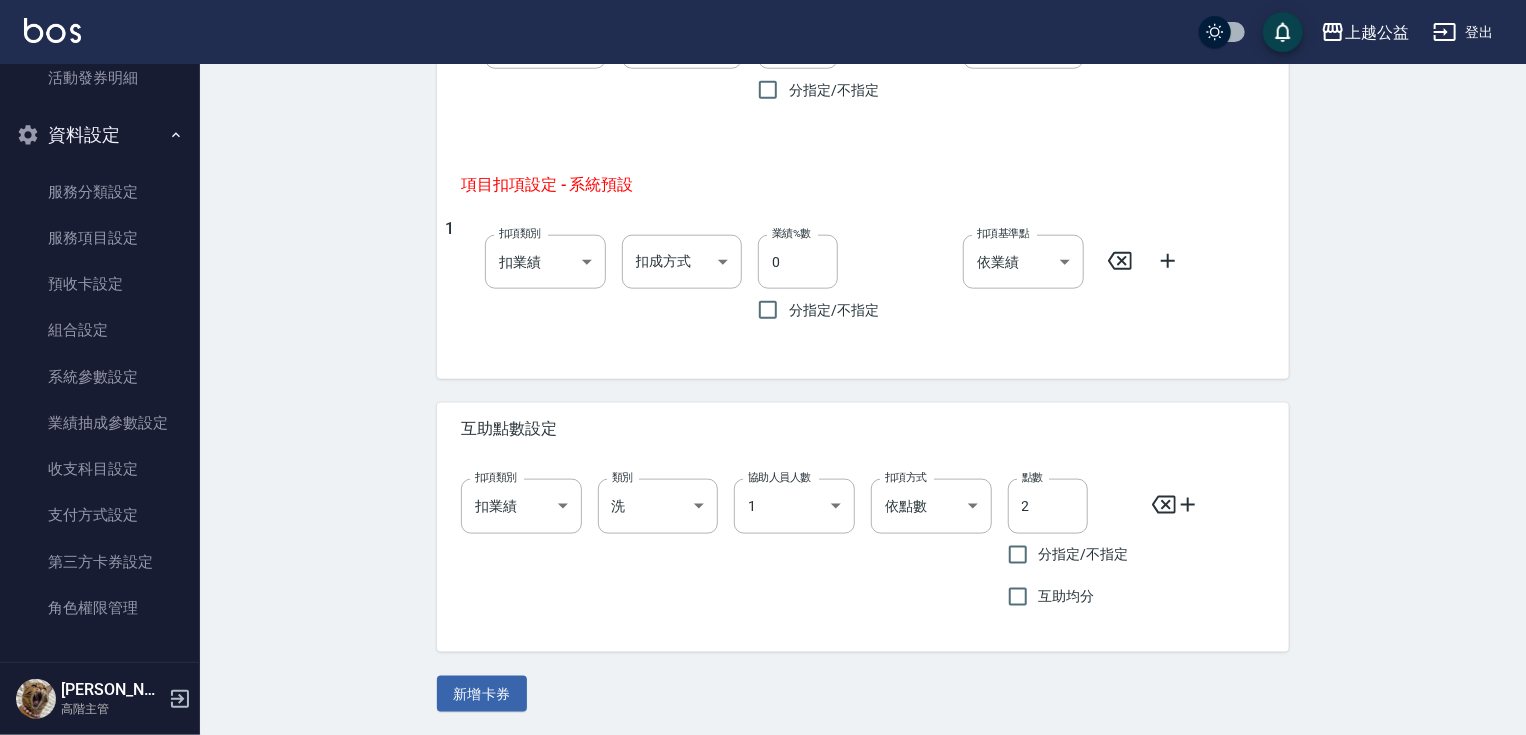 drag, startPoint x: 559, startPoint y: 635, endPoint x: 580, endPoint y: 752, distance: 118.869675 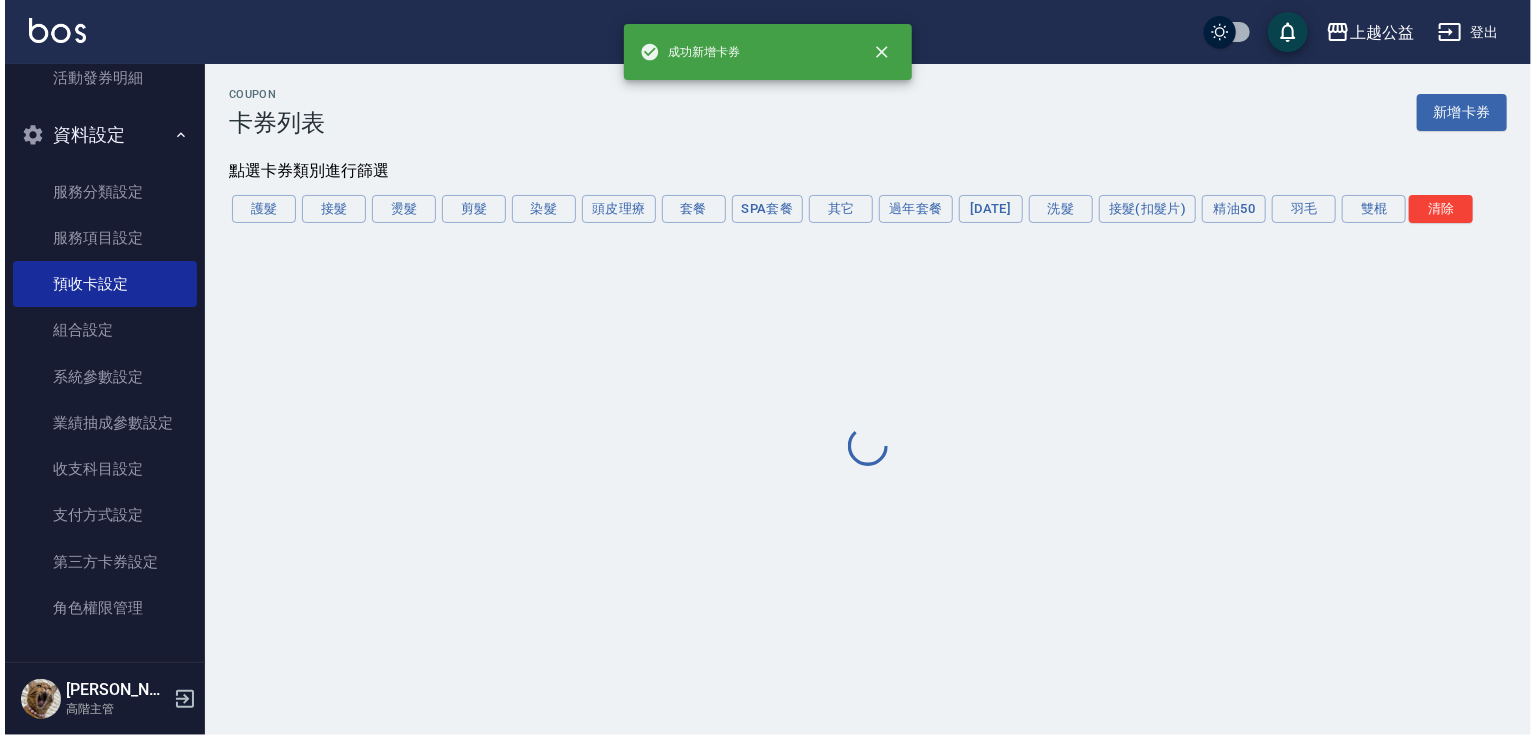 scroll, scrollTop: 0, scrollLeft: 0, axis: both 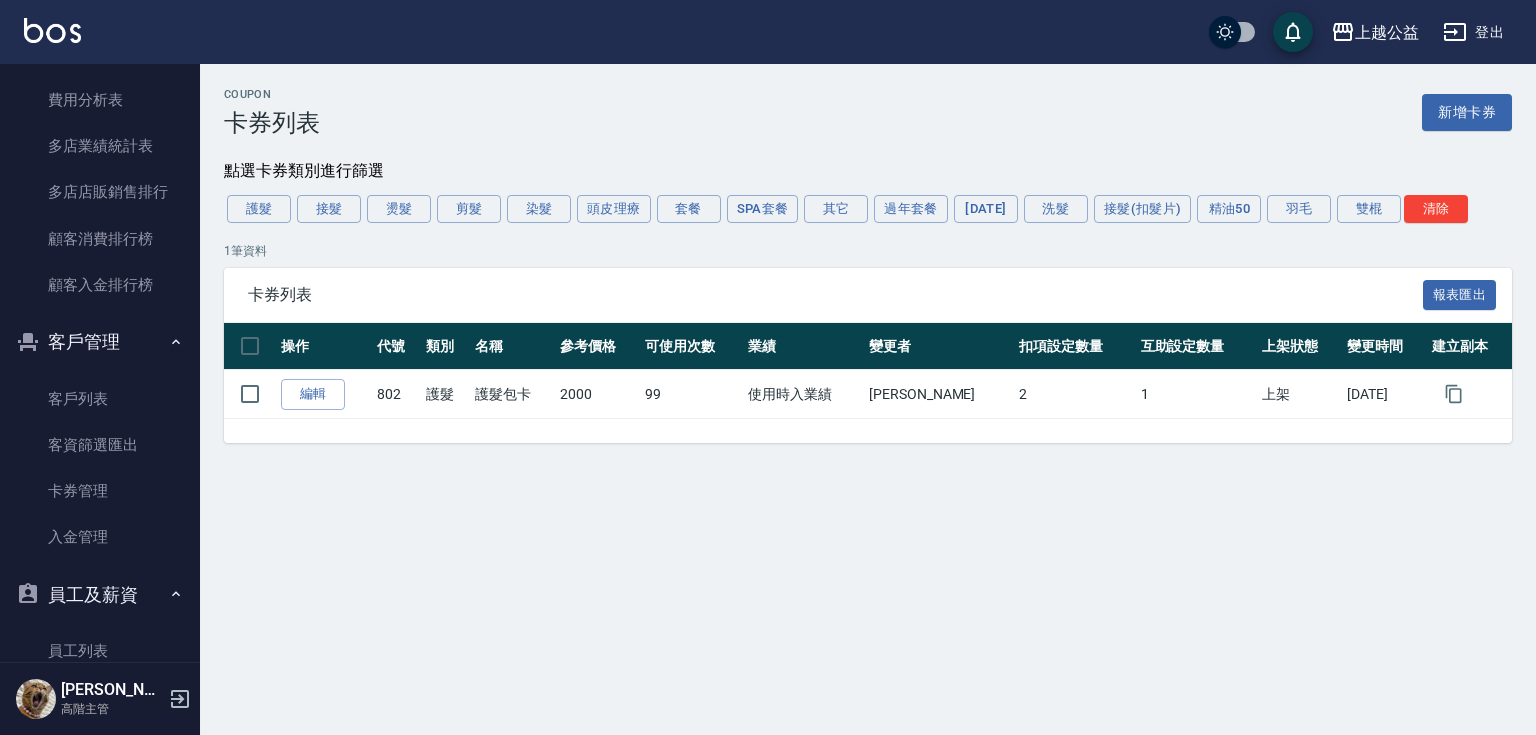 drag, startPoint x: 942, startPoint y: 664, endPoint x: 700, endPoint y: 664, distance: 242 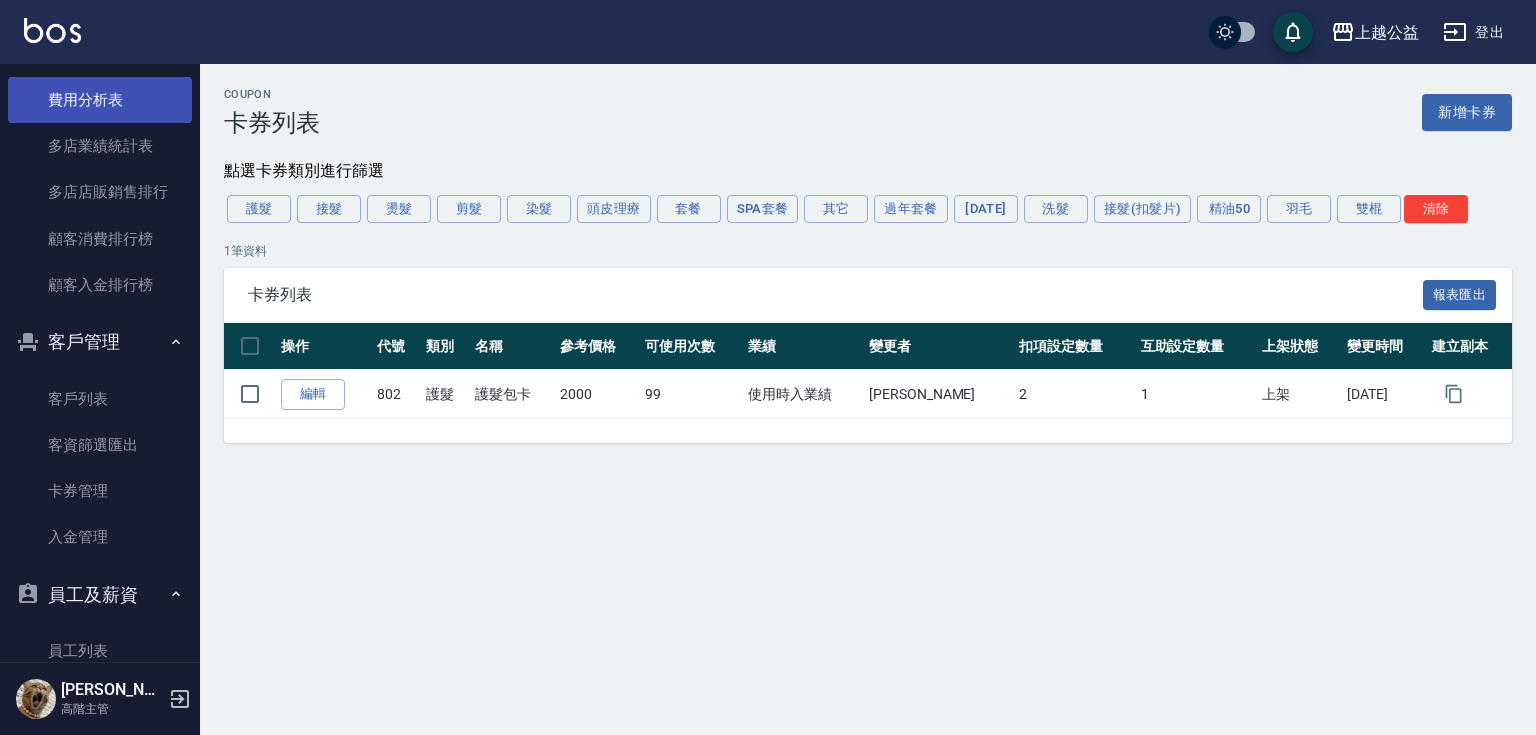 drag, startPoint x: 189, startPoint y: 410, endPoint x: 172, endPoint y: 120, distance: 290.49786 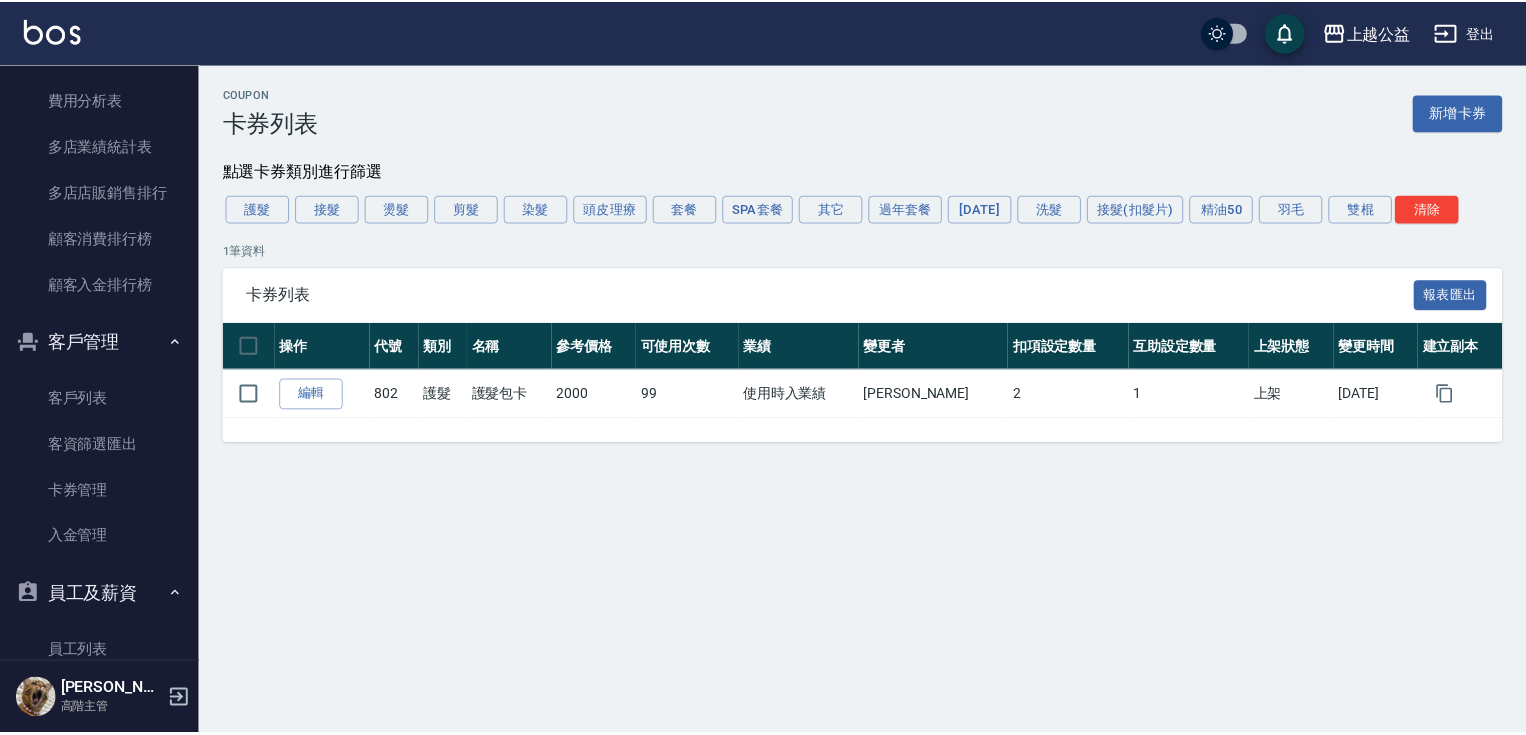 scroll, scrollTop: 0, scrollLeft: 0, axis: both 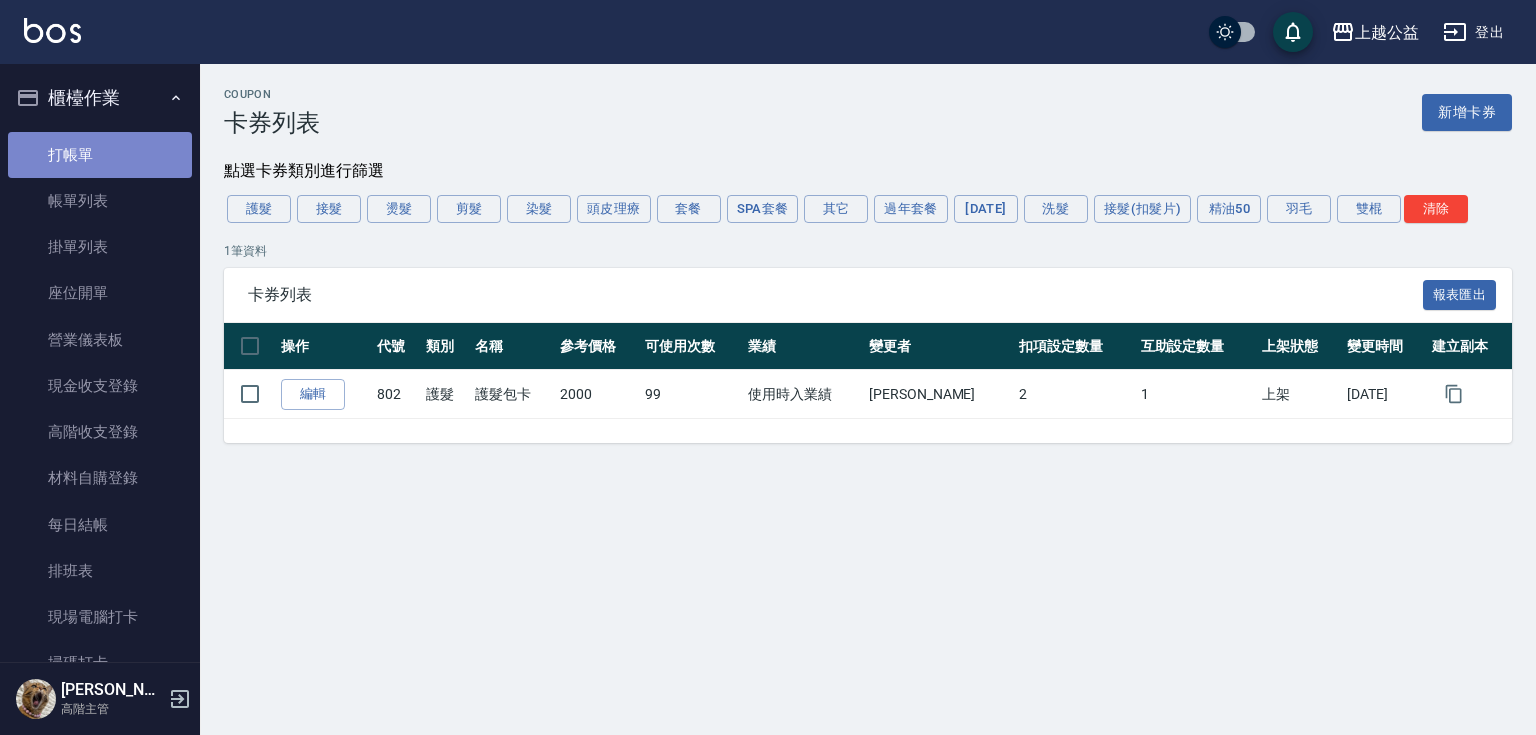 click on "打帳單" at bounding box center (100, 155) 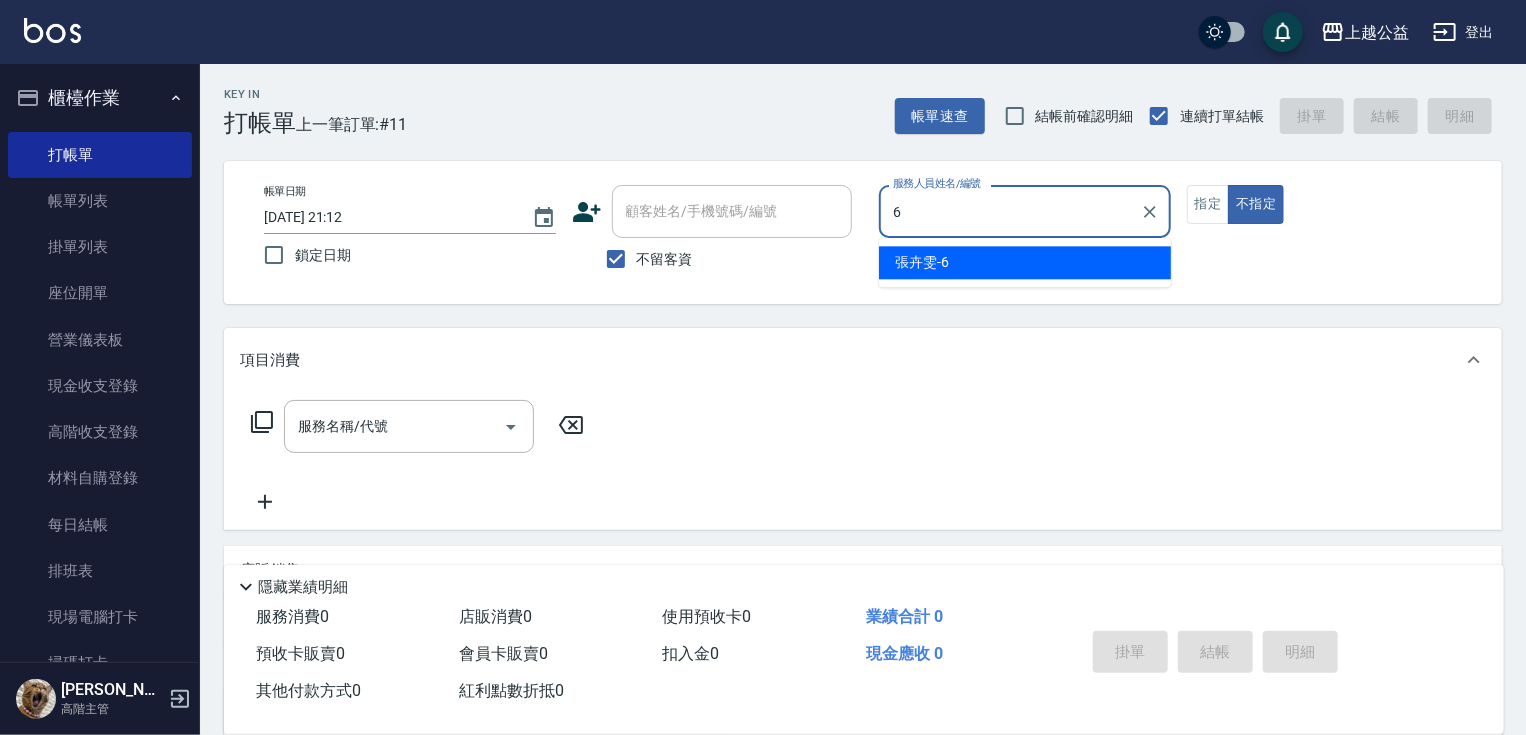 type on "[PERSON_NAME]-6" 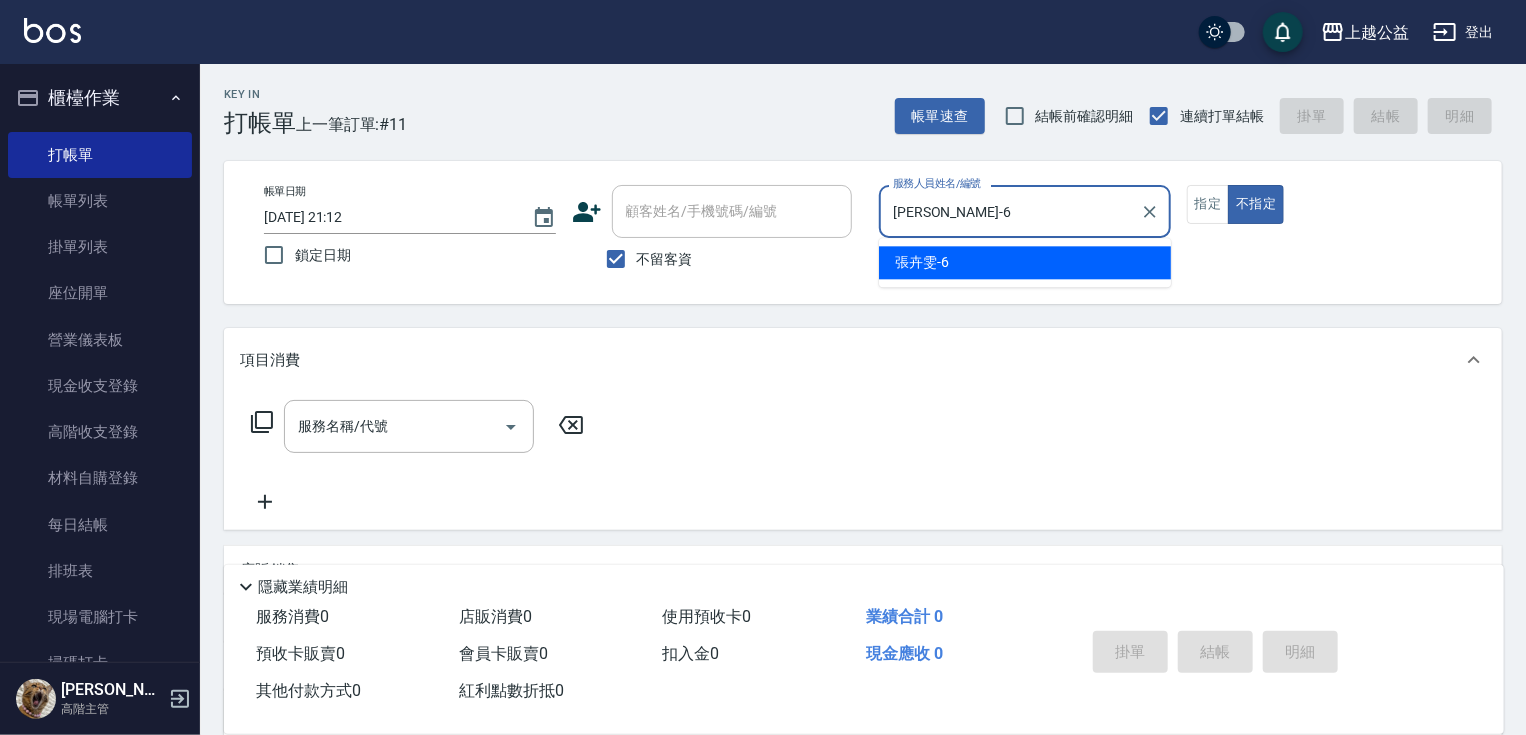 type on "false" 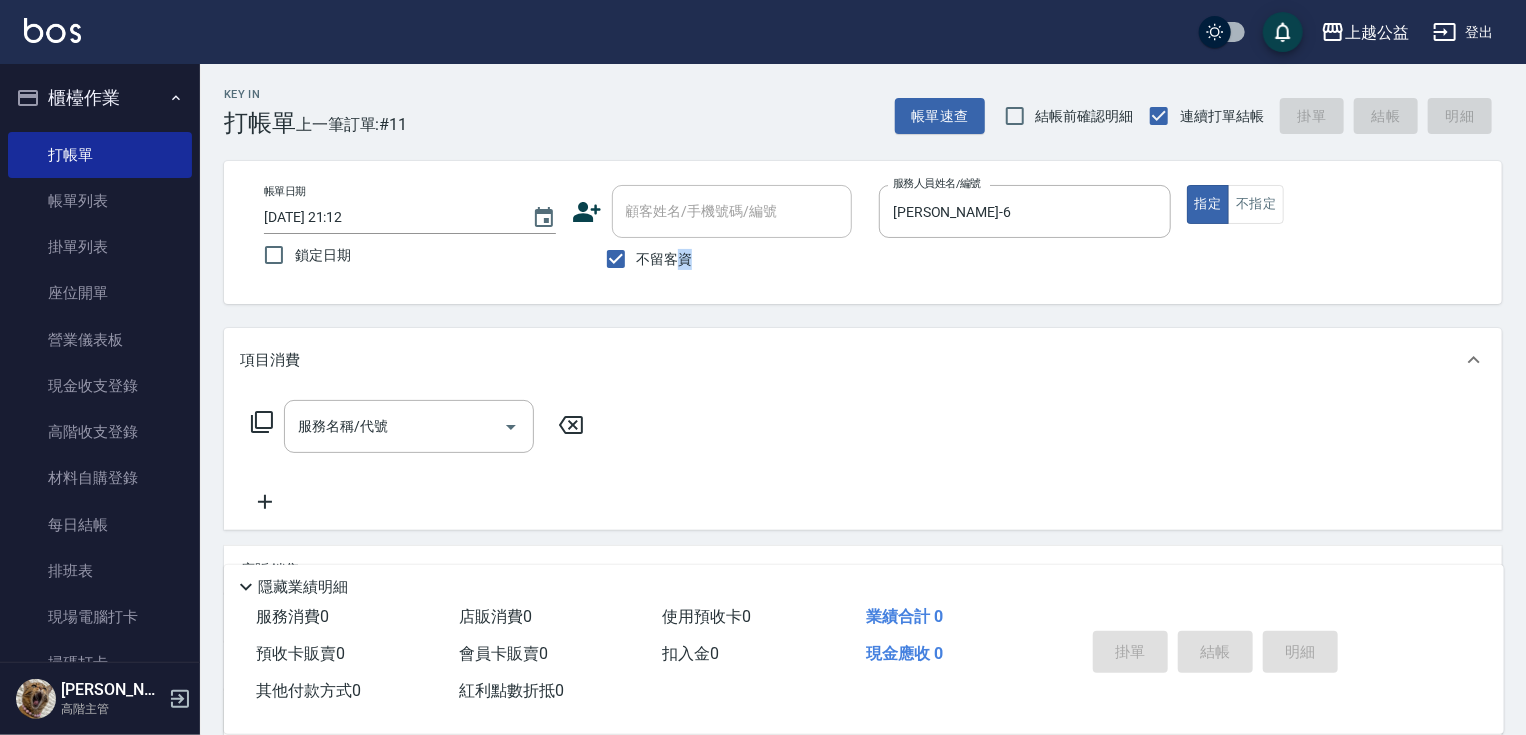click on "不留客資" at bounding box center (665, 259) 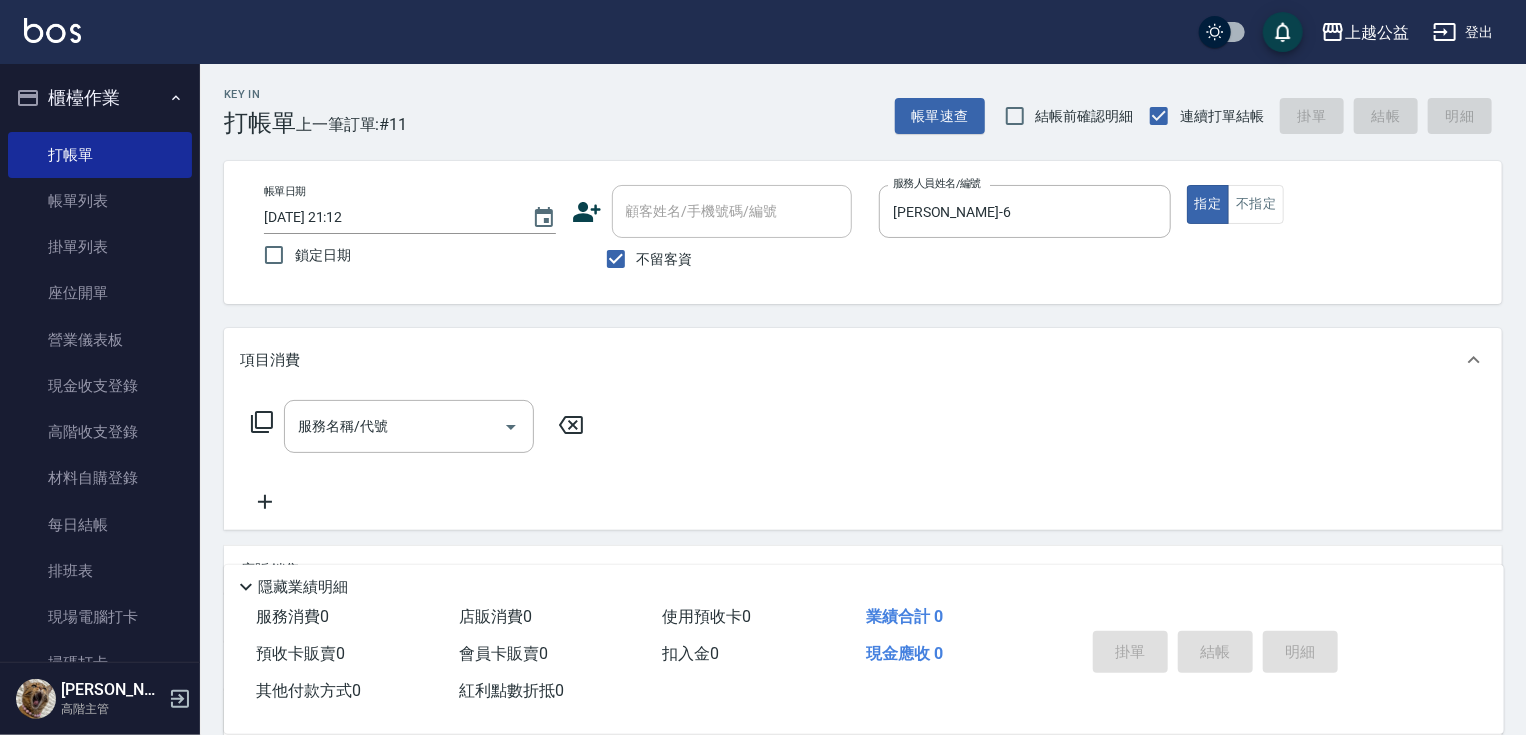 click on "不留客資" at bounding box center [665, 259] 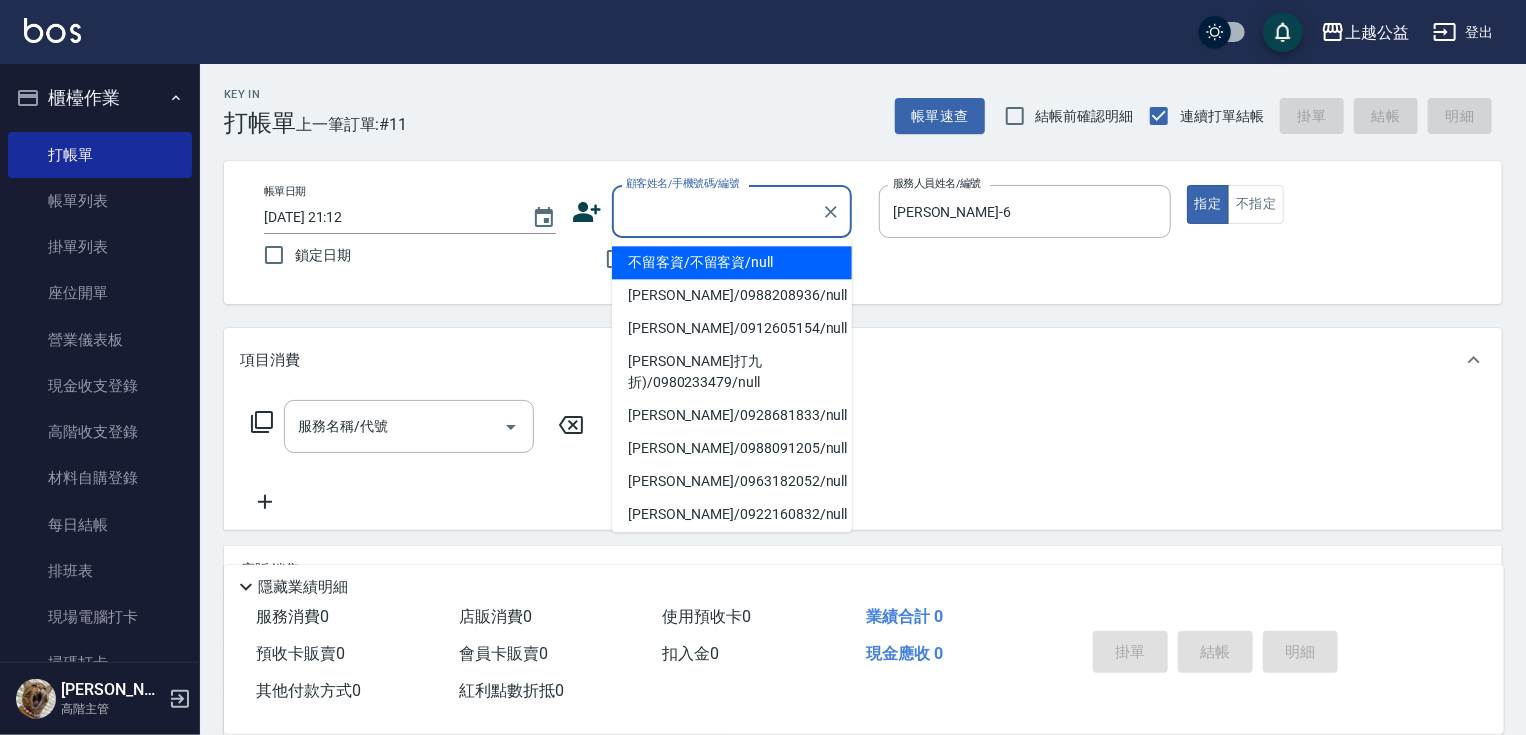 click on "顧客姓名/手機號碼/編號" at bounding box center [717, 211] 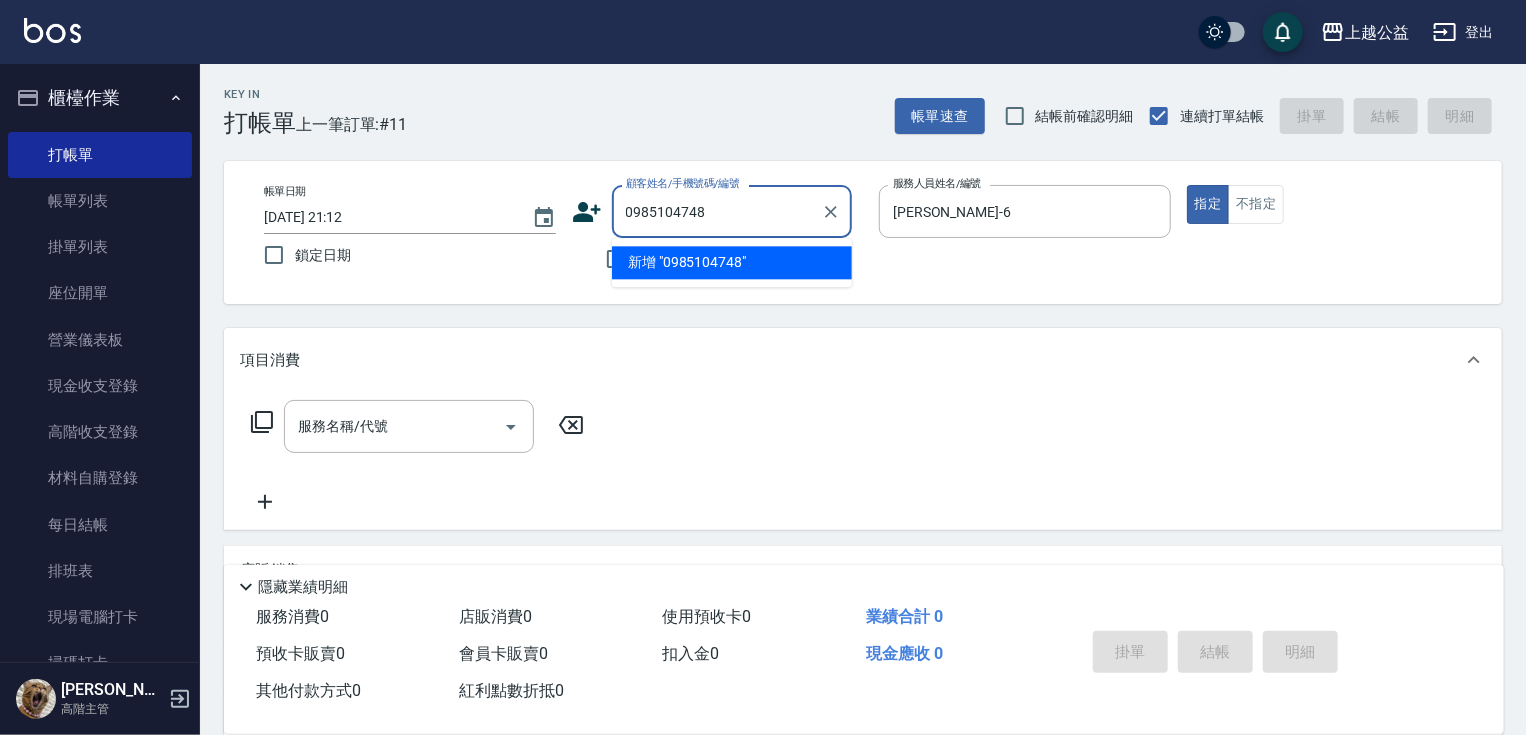 type on "0985104748" 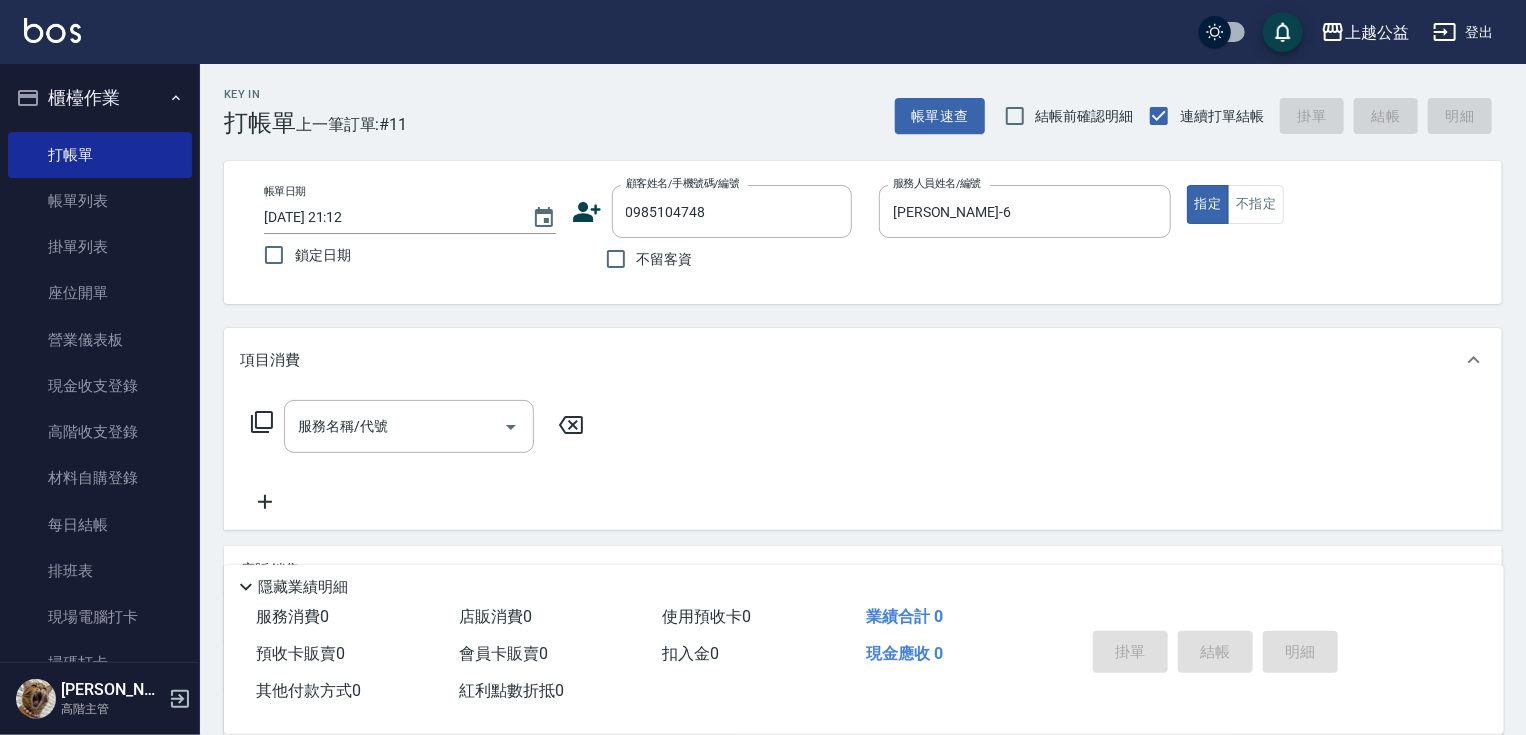 click on "帳單日期 [DATE] 21:12 鎖定日期 顧客姓名/手機號碼/編號 0985104748 顧客姓名/手機號碼/編號 不留客資 服務人員姓名/編號 [PERSON_NAME]-6 服務人員姓名/編號 指定 不指定" at bounding box center [863, 232] 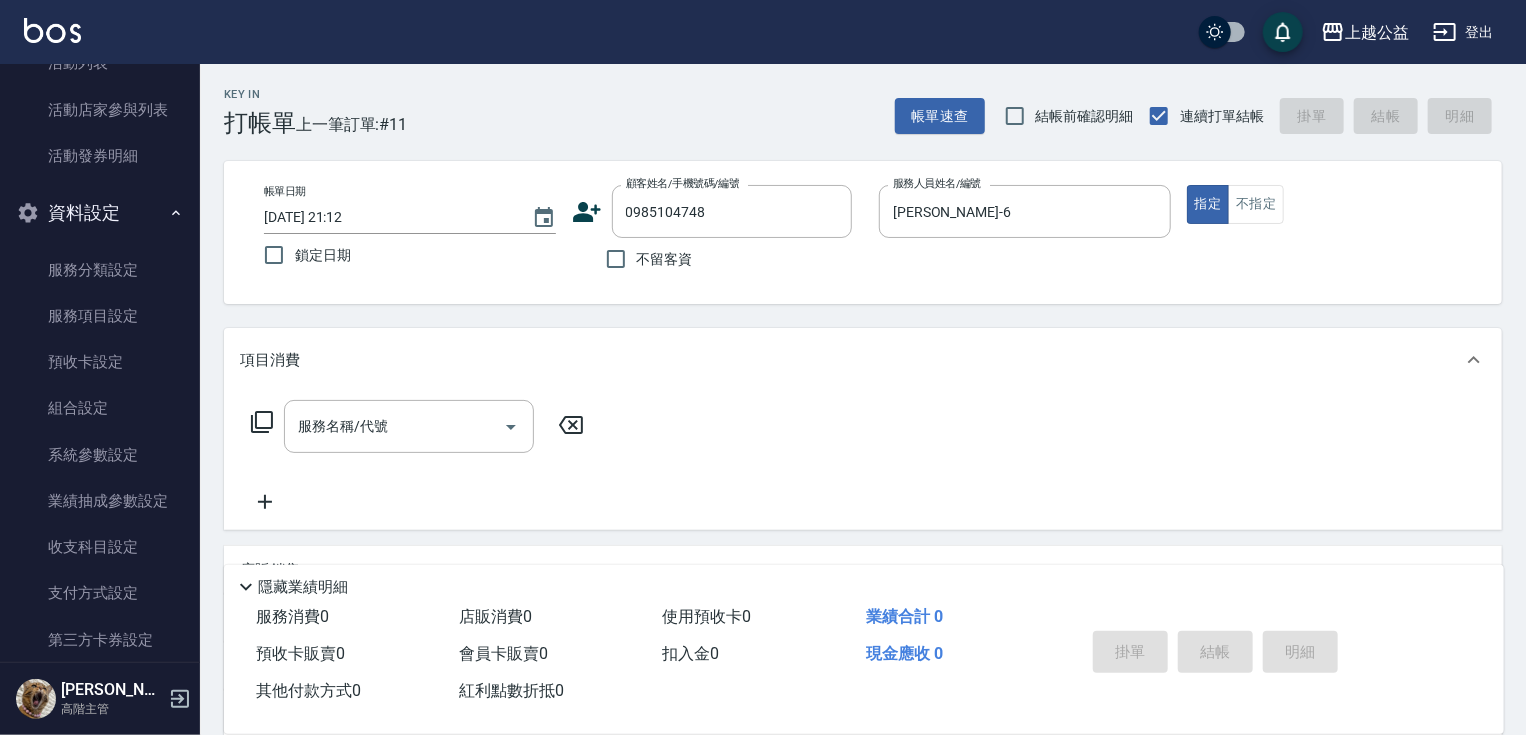 scroll, scrollTop: 3842, scrollLeft: 0, axis: vertical 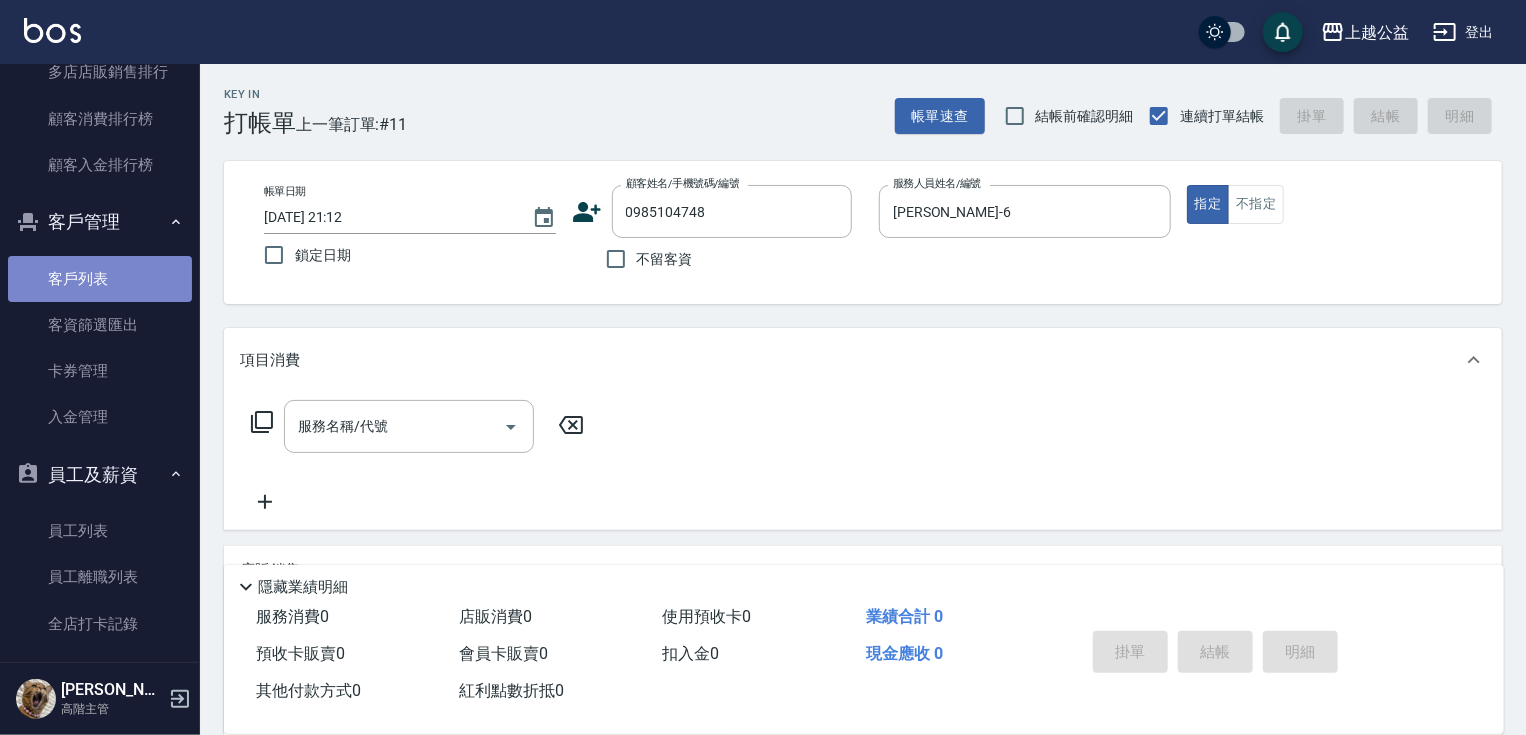 click on "客戶列表" at bounding box center [100, 279] 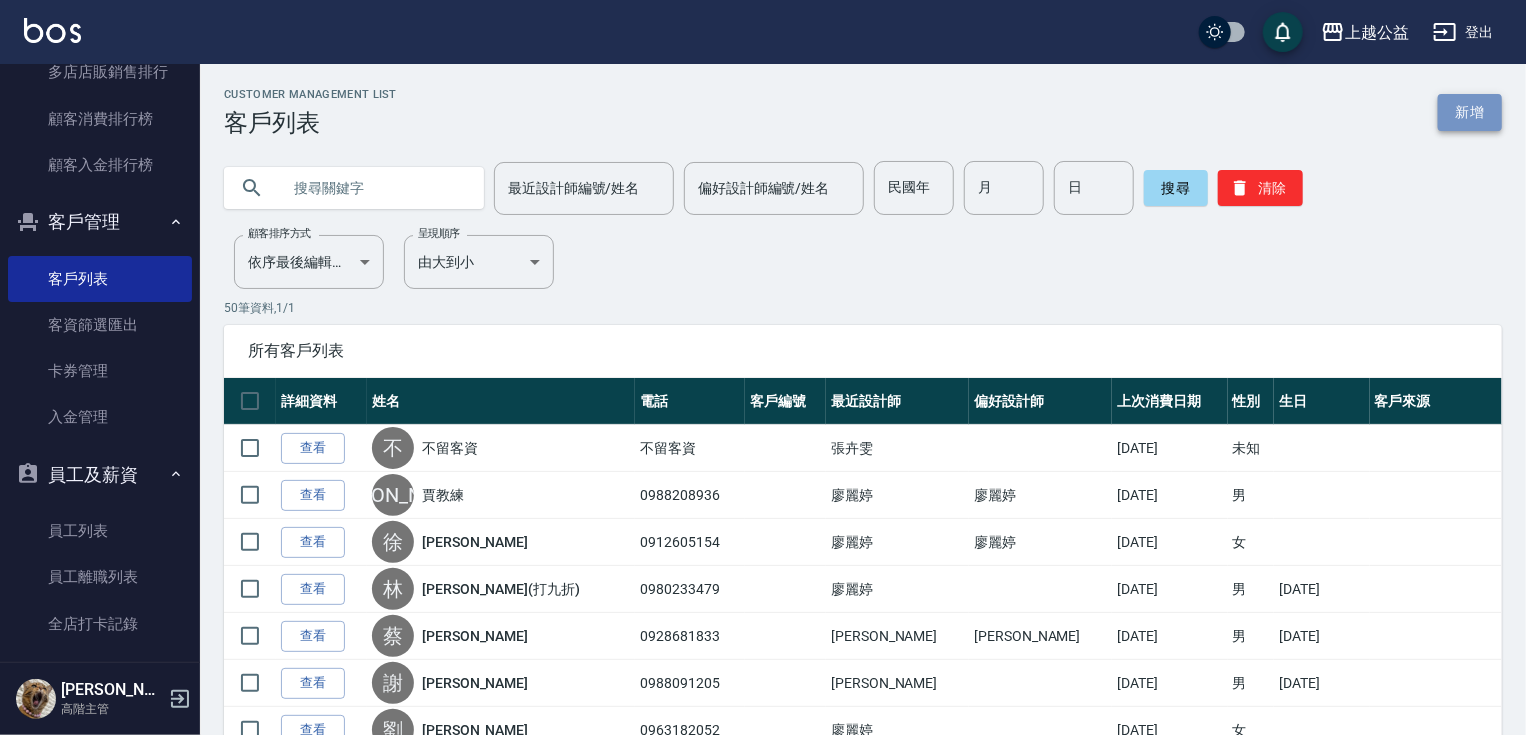 click on "新增" at bounding box center (1470, 112) 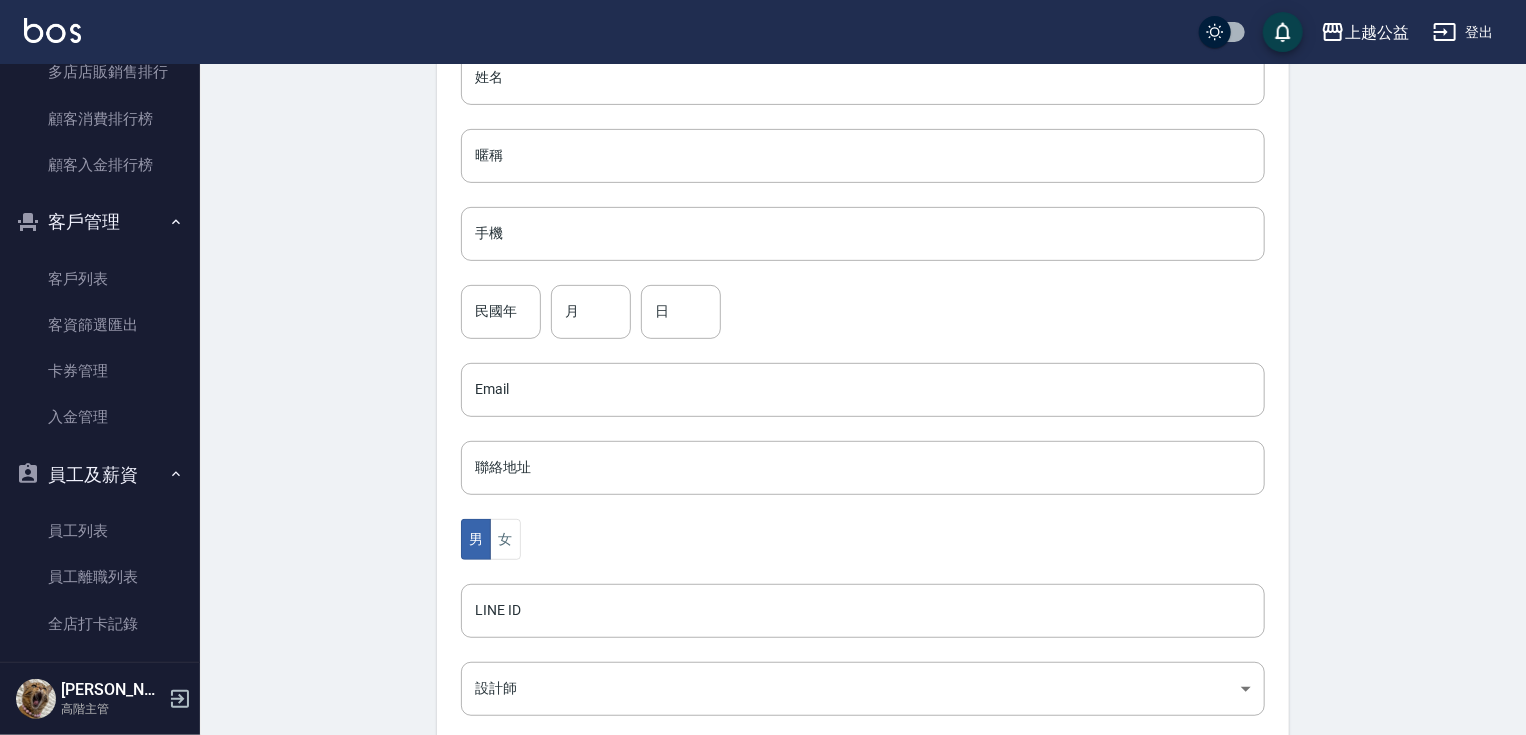 drag, startPoint x: 411, startPoint y: 437, endPoint x: 414, endPoint y: 460, distance: 23.194826 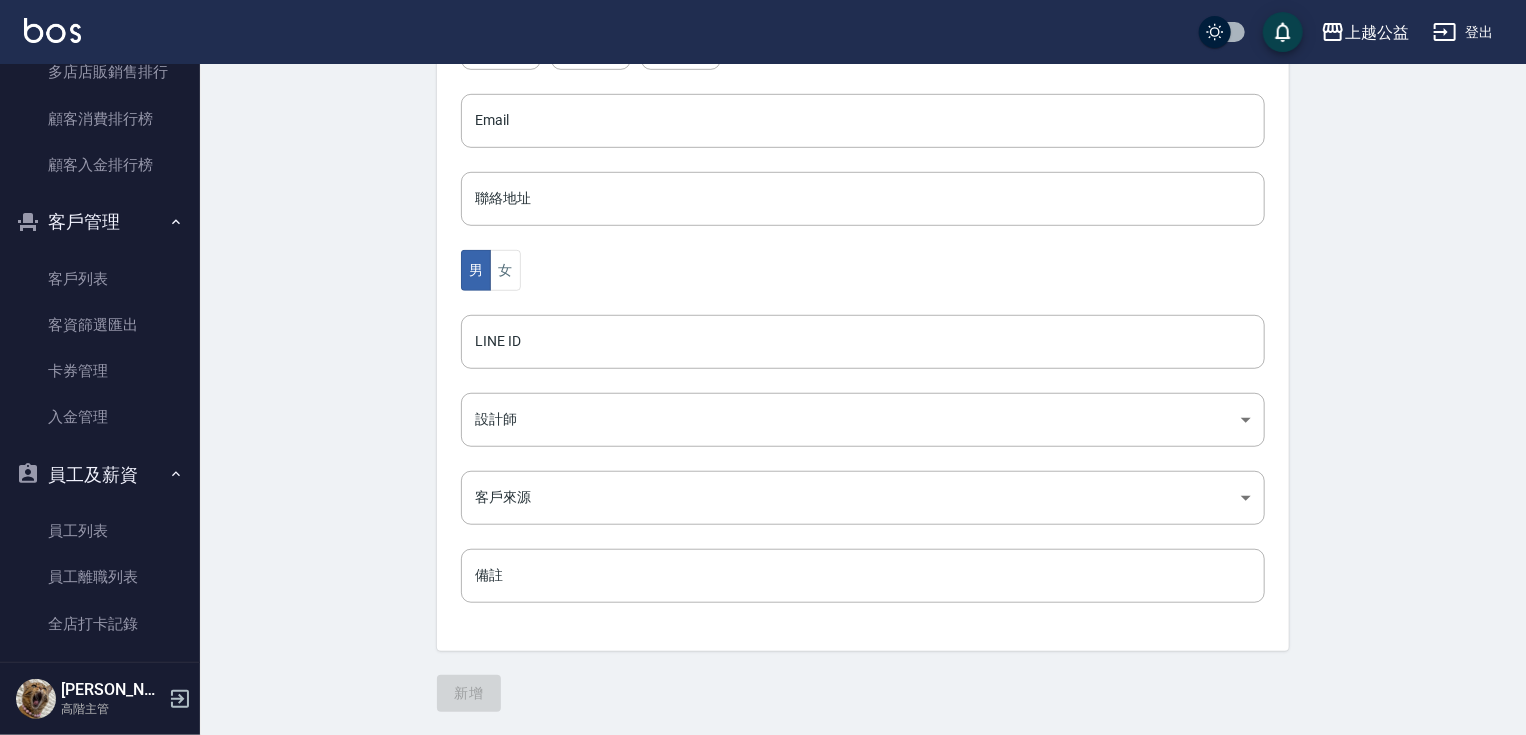 drag, startPoint x: 280, startPoint y: 528, endPoint x: 289, endPoint y: 582, distance: 54.74486 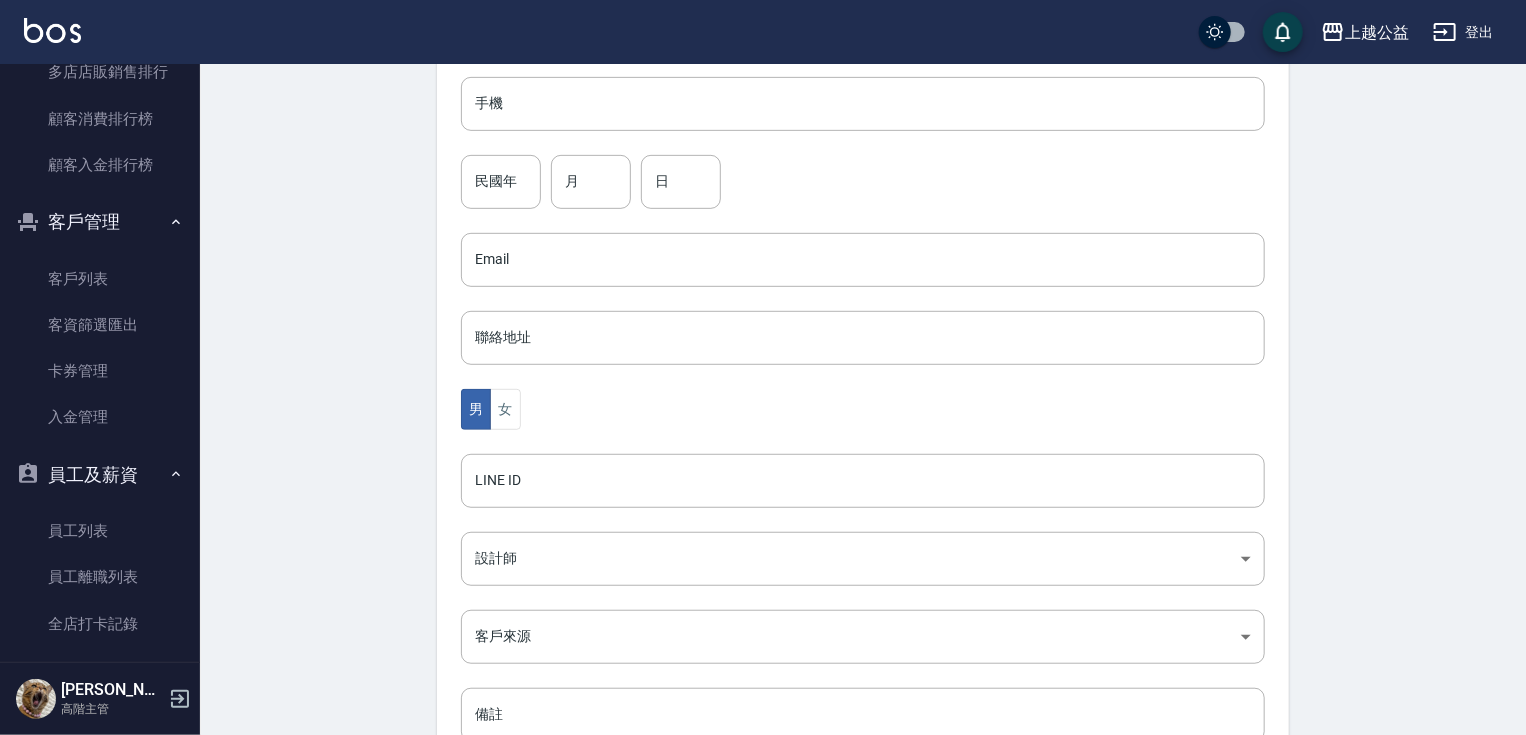 scroll, scrollTop: 0, scrollLeft: 0, axis: both 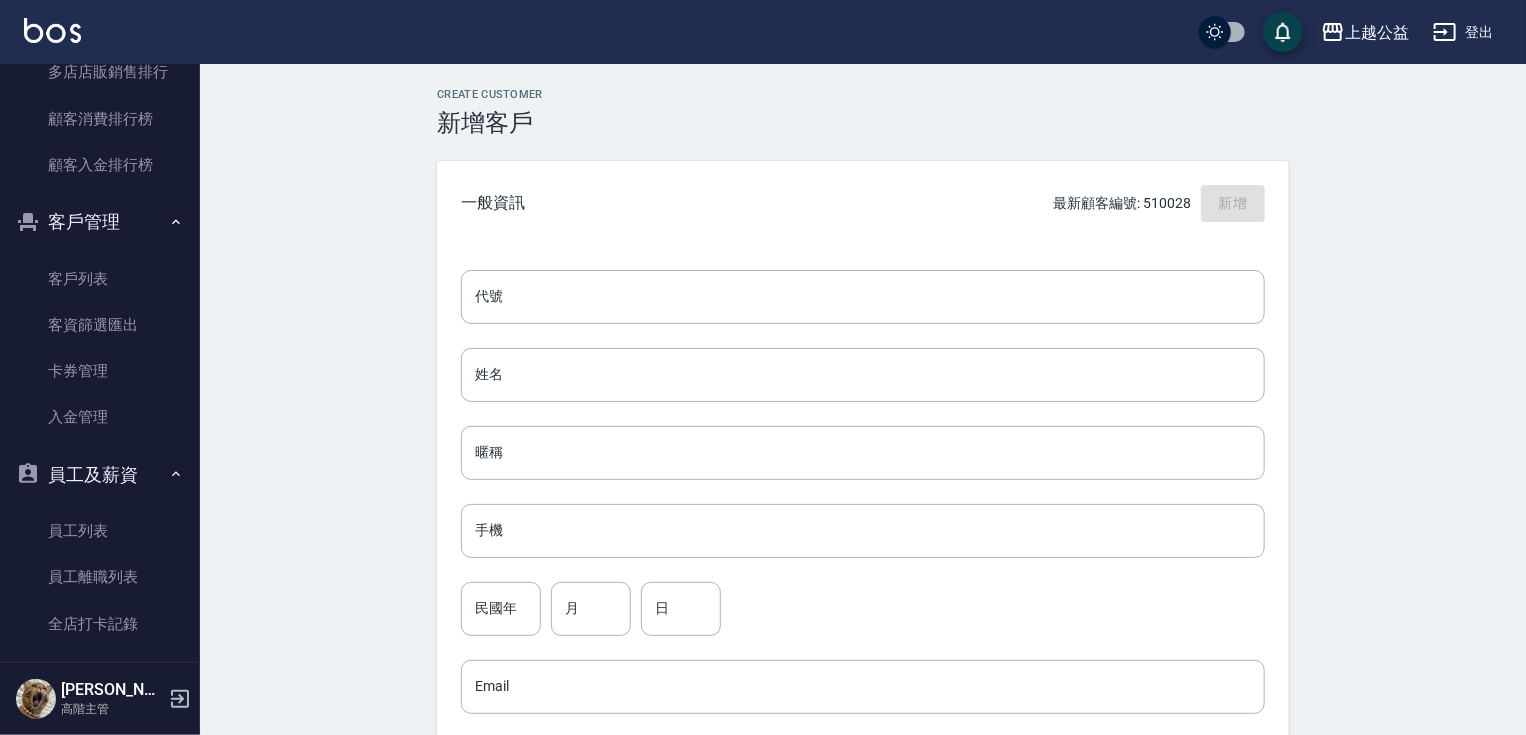drag, startPoint x: 294, startPoint y: 473, endPoint x: 311, endPoint y: 260, distance: 213.67732 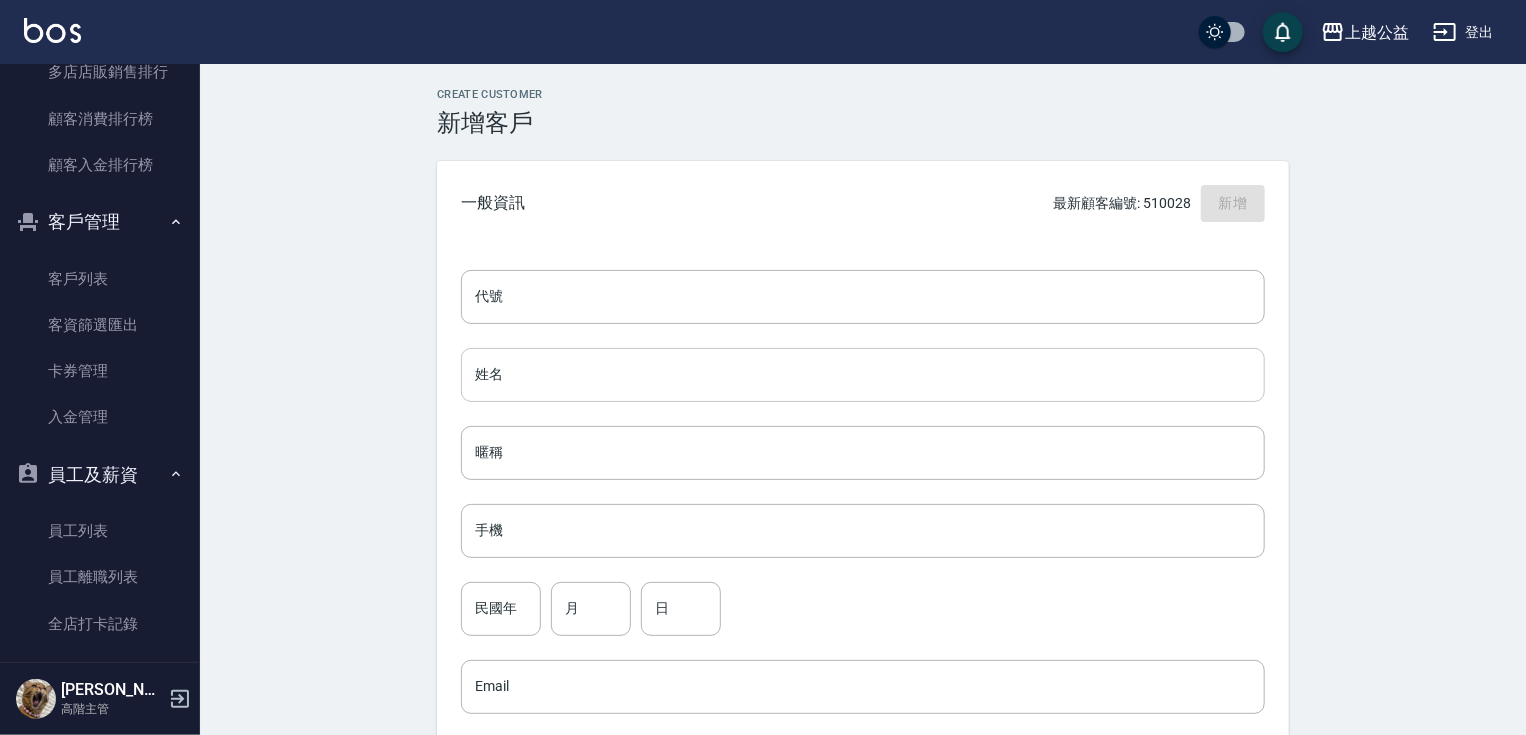 click on "姓名" at bounding box center [863, 375] 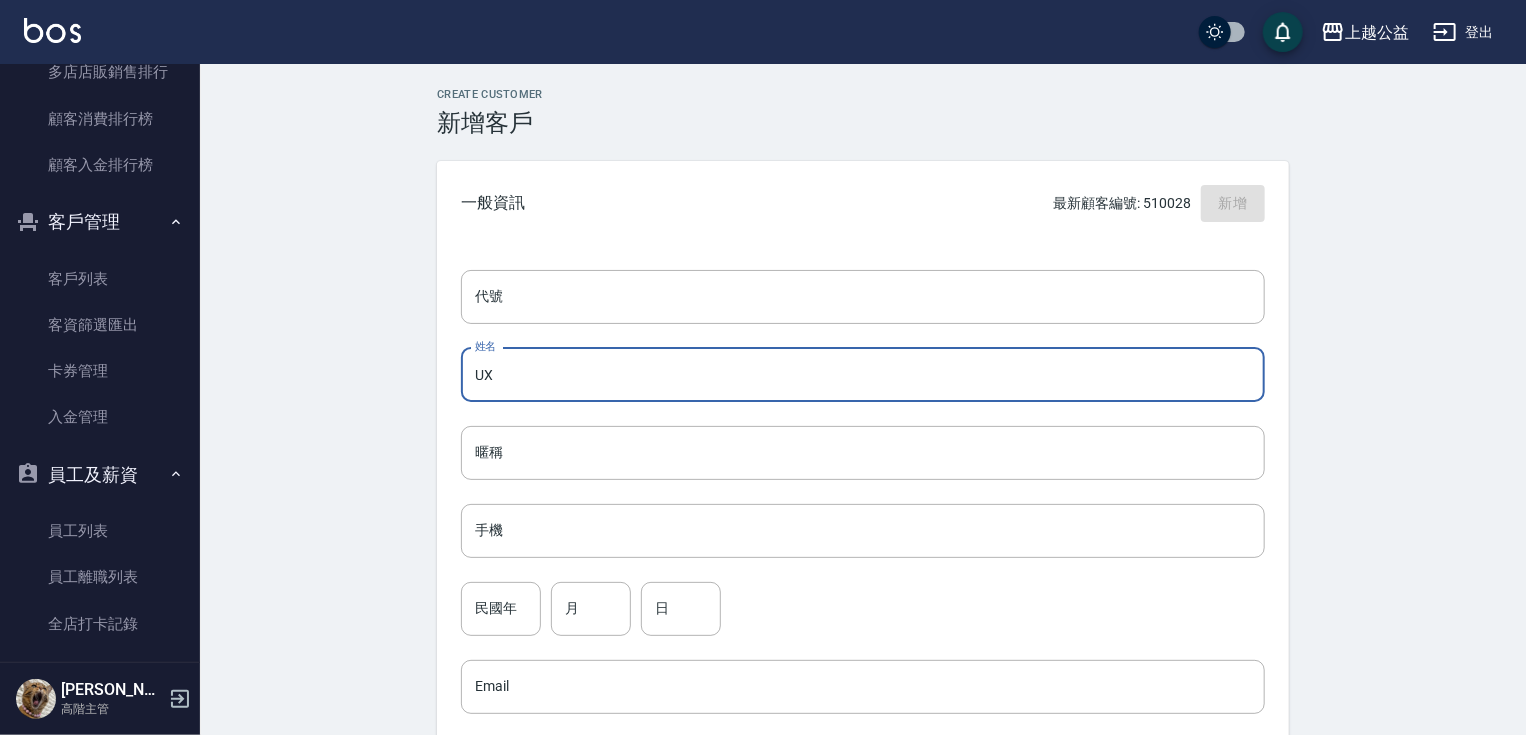 type on "U" 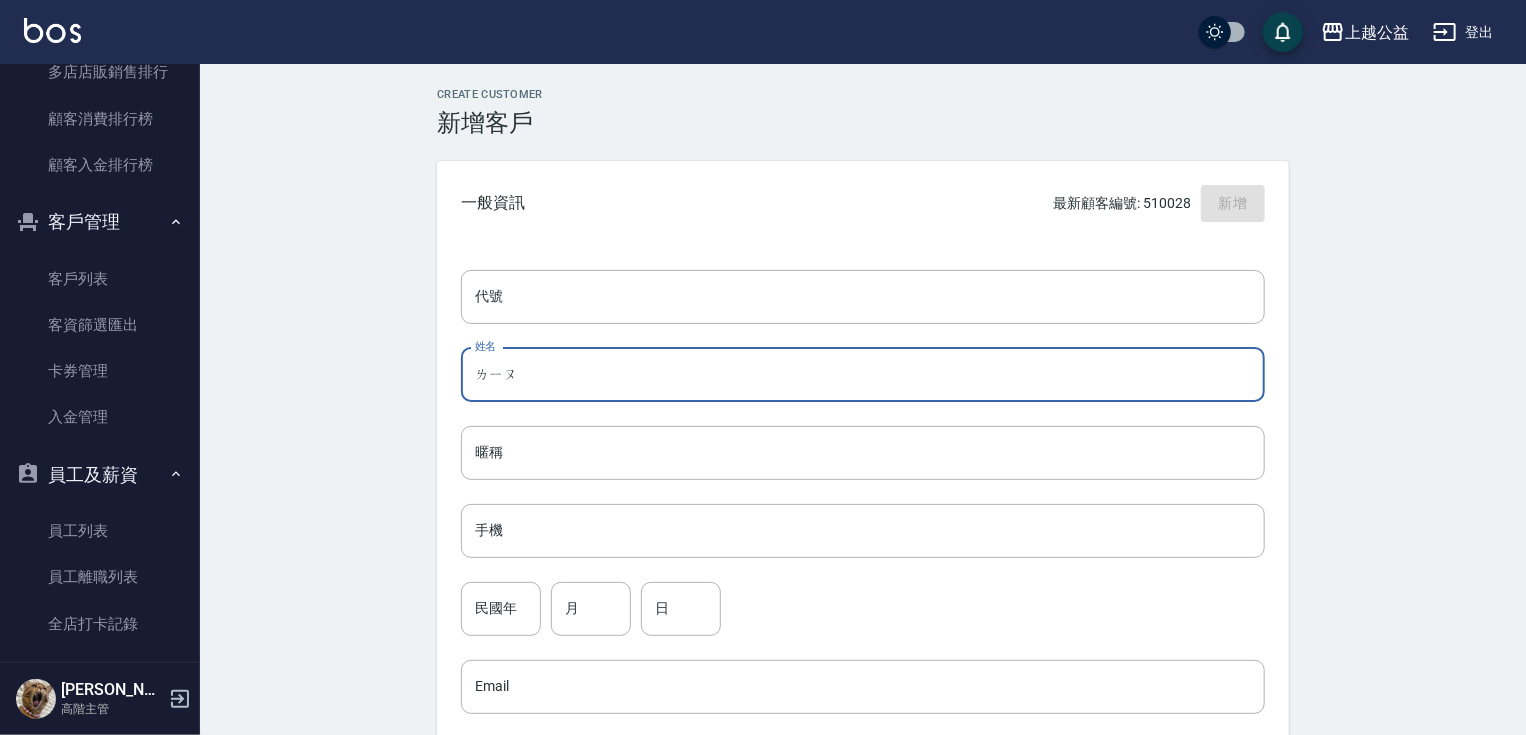 type on "六" 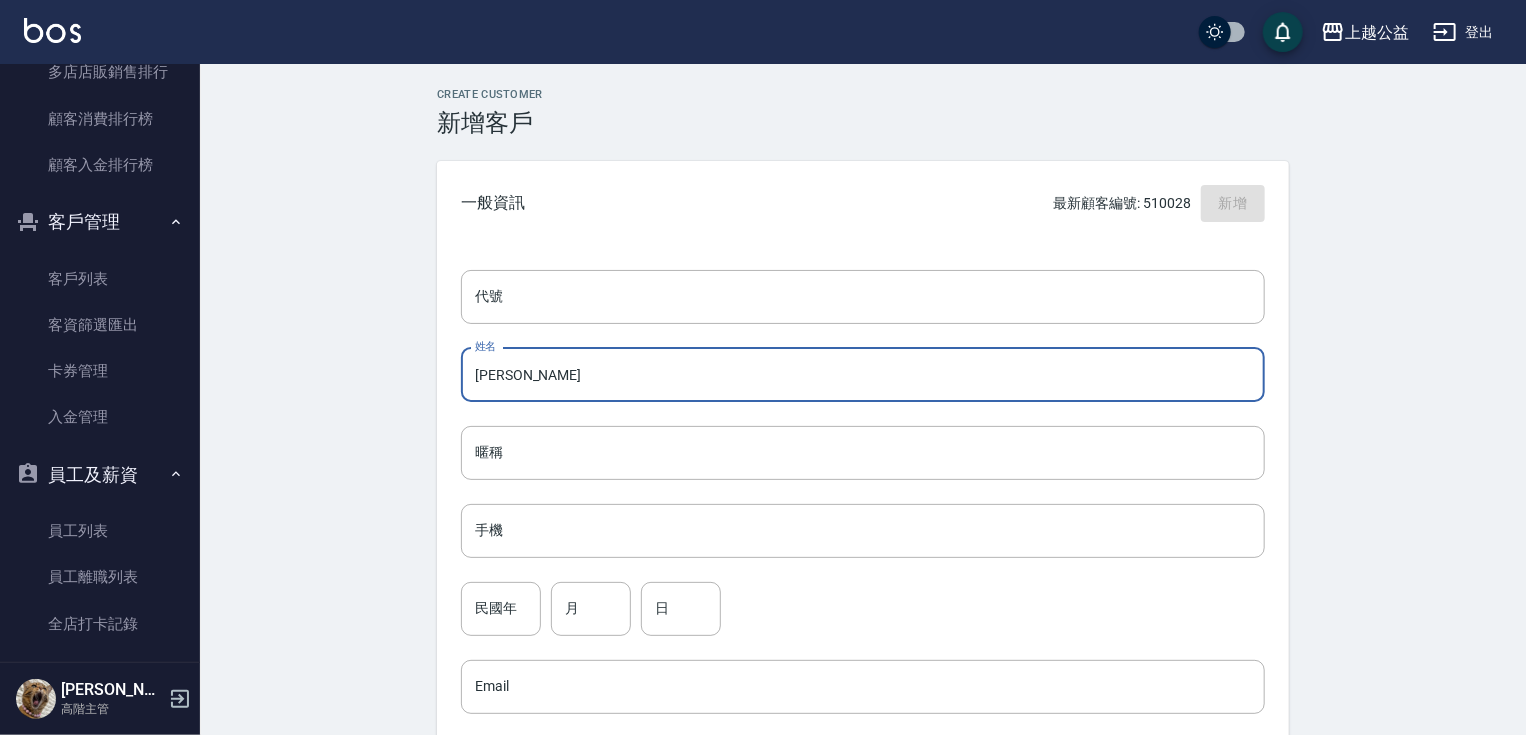 type on "[PERSON_NAME]" 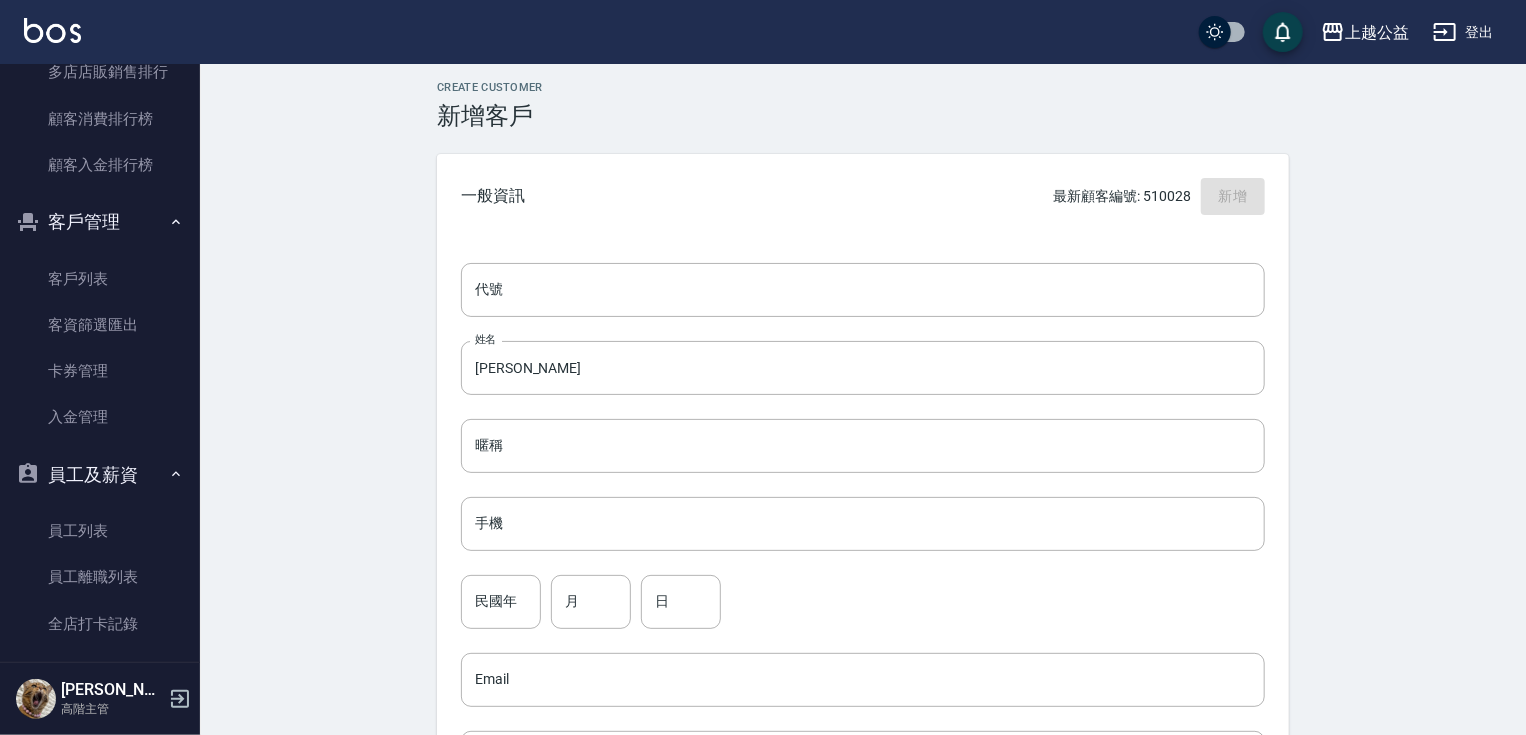 scroll, scrollTop: 101, scrollLeft: 0, axis: vertical 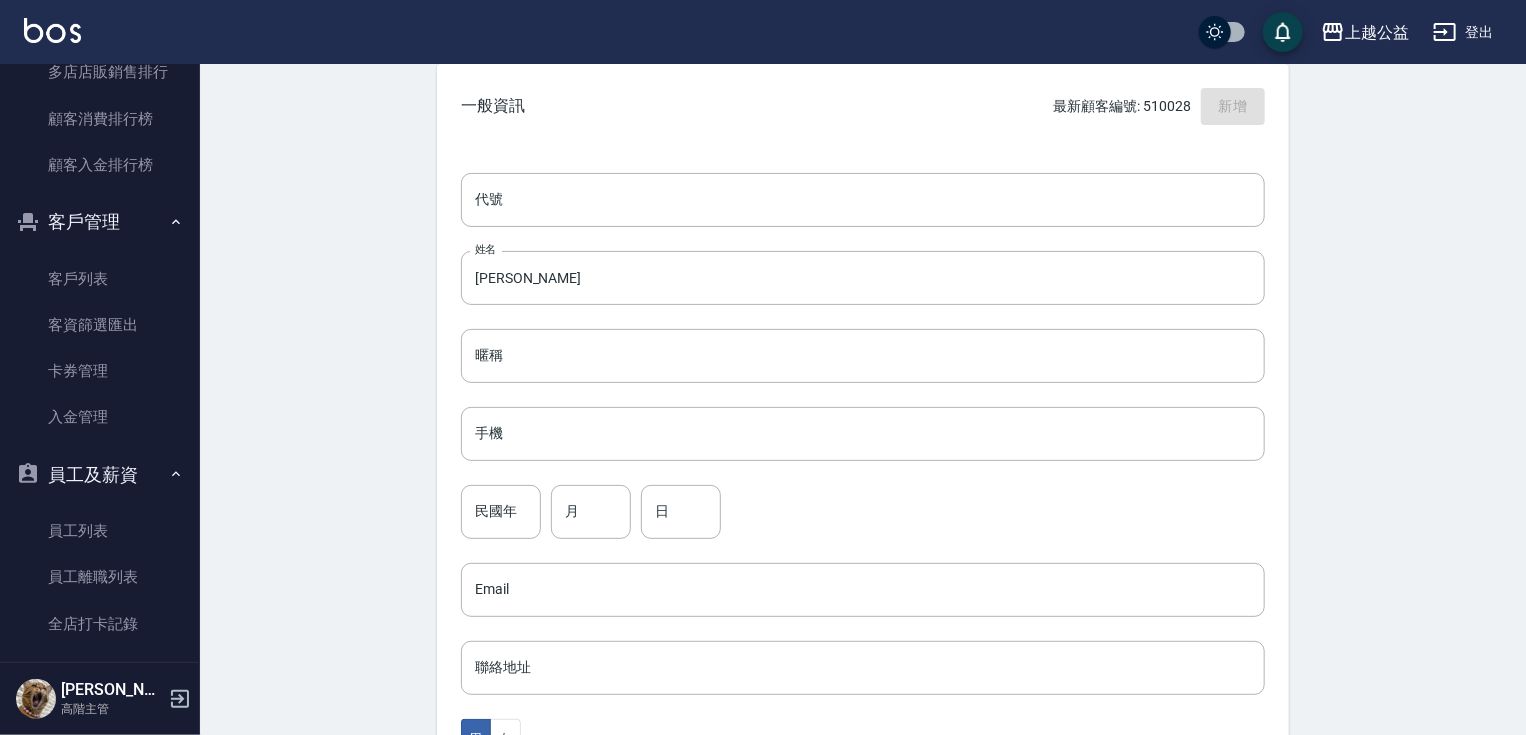 drag, startPoint x: 455, startPoint y: 560, endPoint x: 458, endPoint y: 624, distance: 64.070274 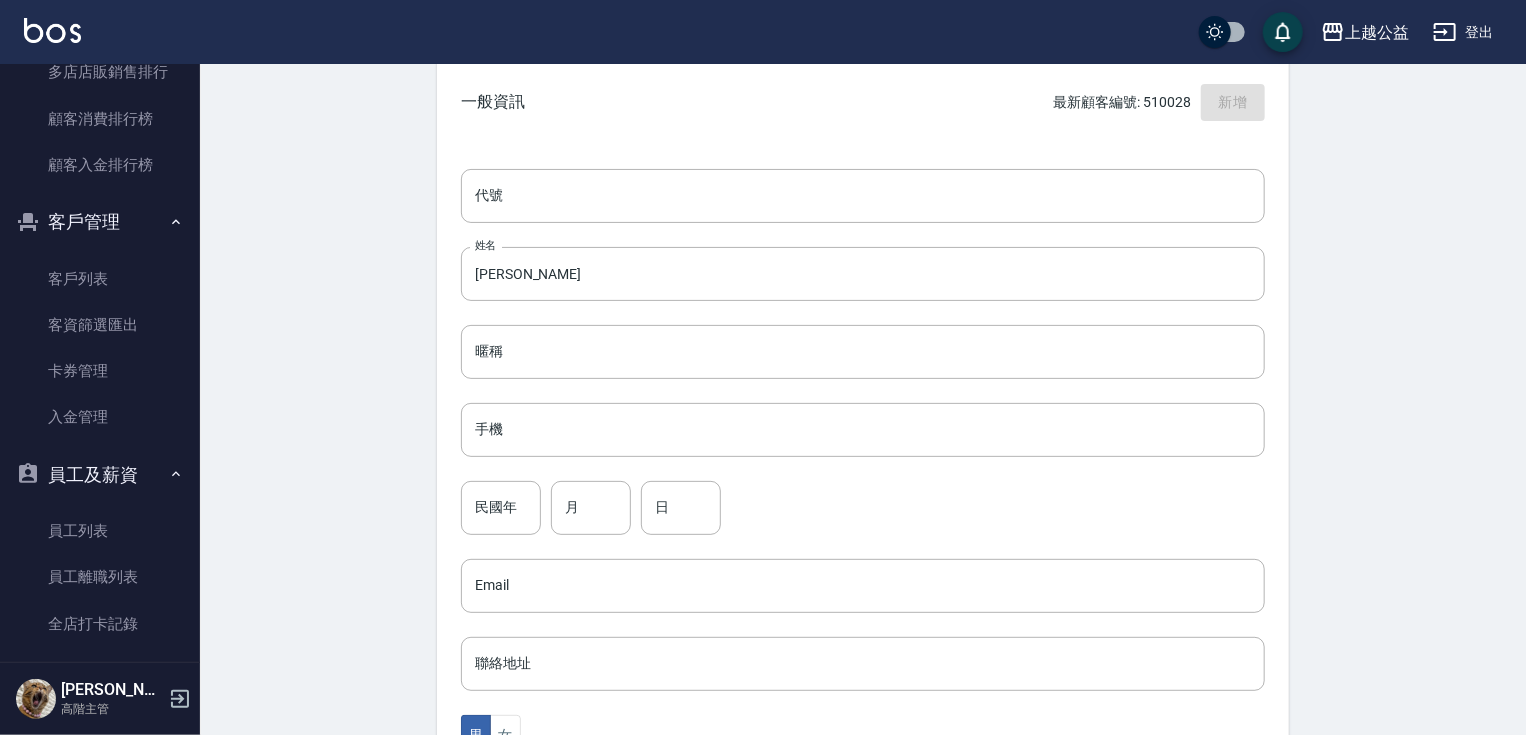 click on "代號 代號 姓名 [PERSON_NAME] 暱稱 暱稱 手機 手機 民國年 民國年 月 月 日 日 Email Email 聯絡地址 聯絡地址 男 女 LINE ID LINE ID 設計師 ​ 設計師 客戶來源 ​ 客戶來源 備註 備註" at bounding box center [863, 631] 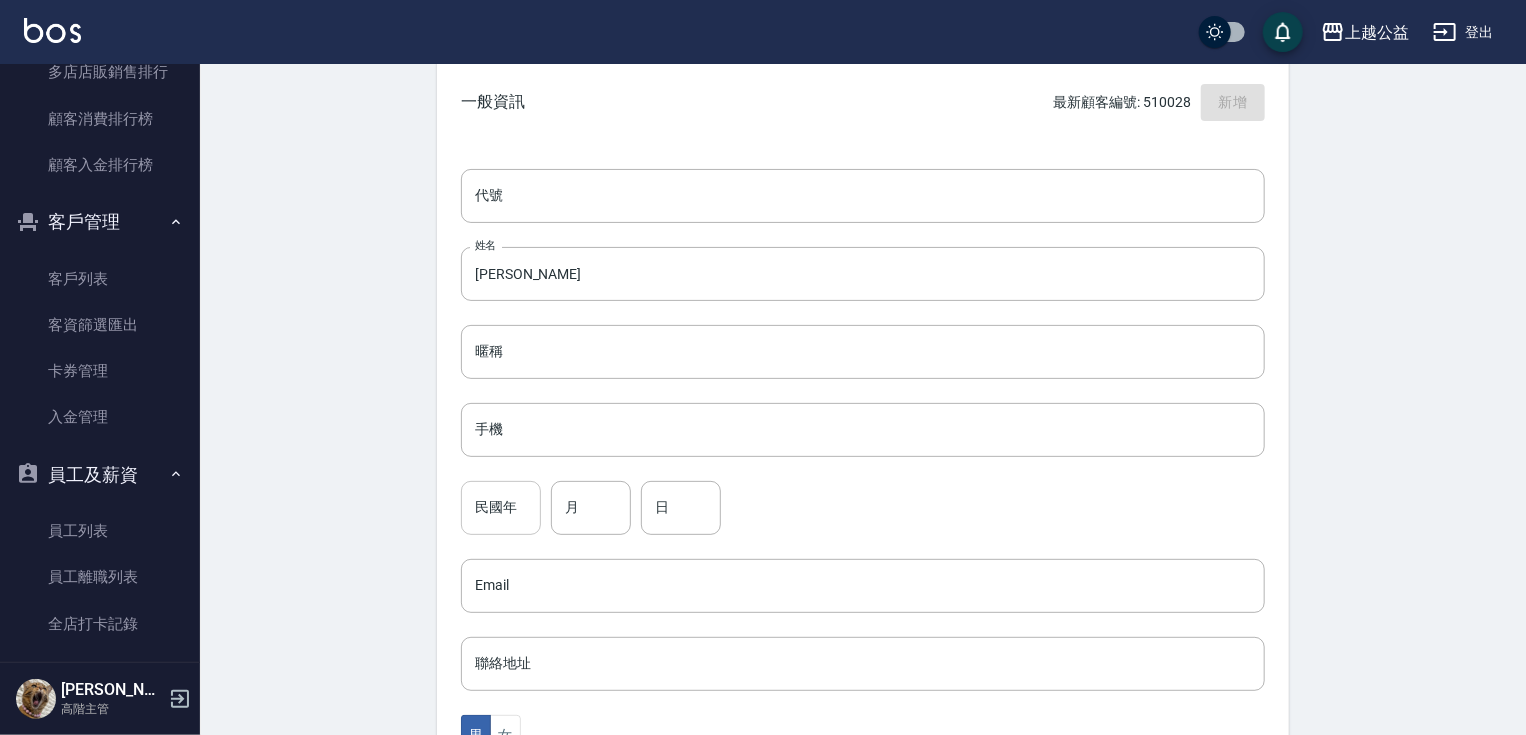 click on "民國年" at bounding box center [501, 508] 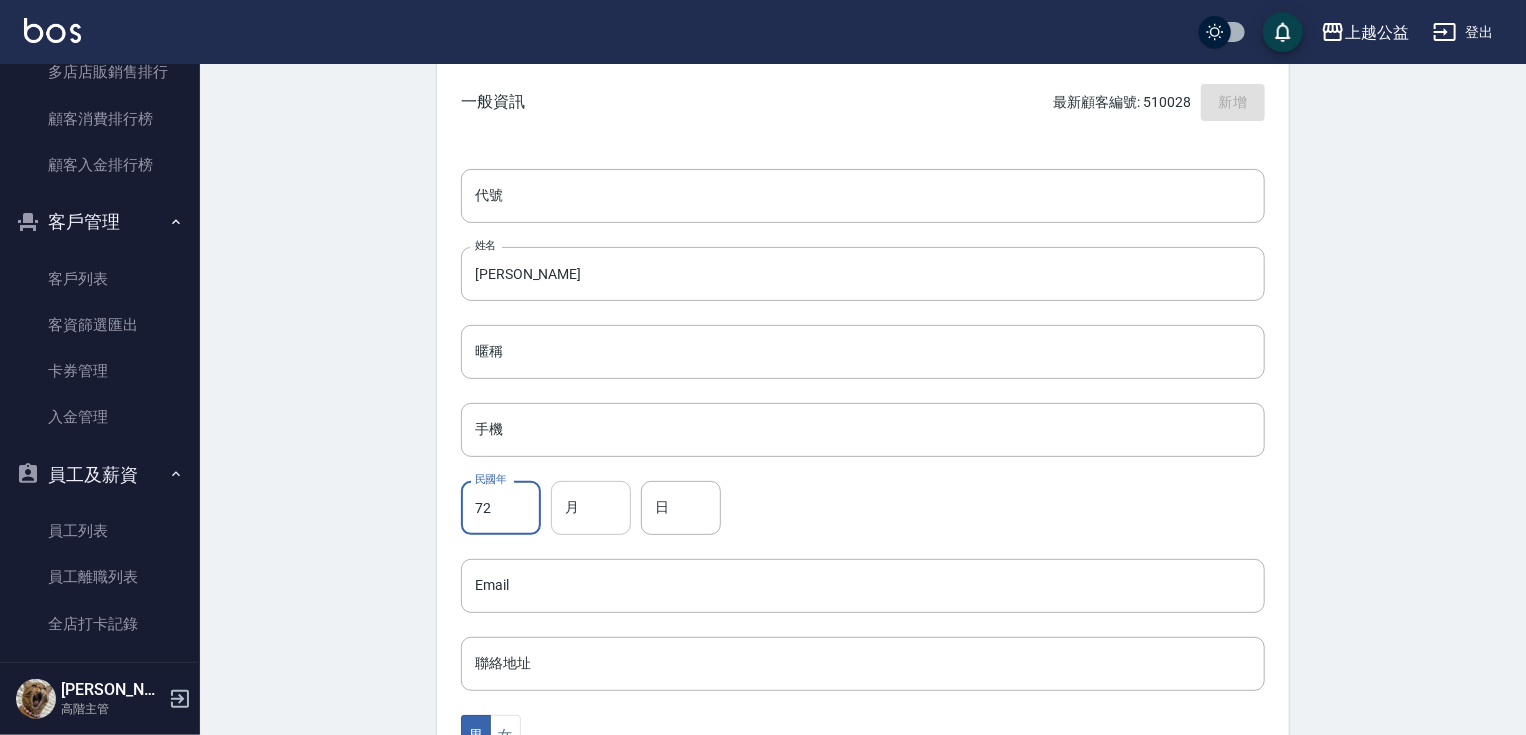 type on "72" 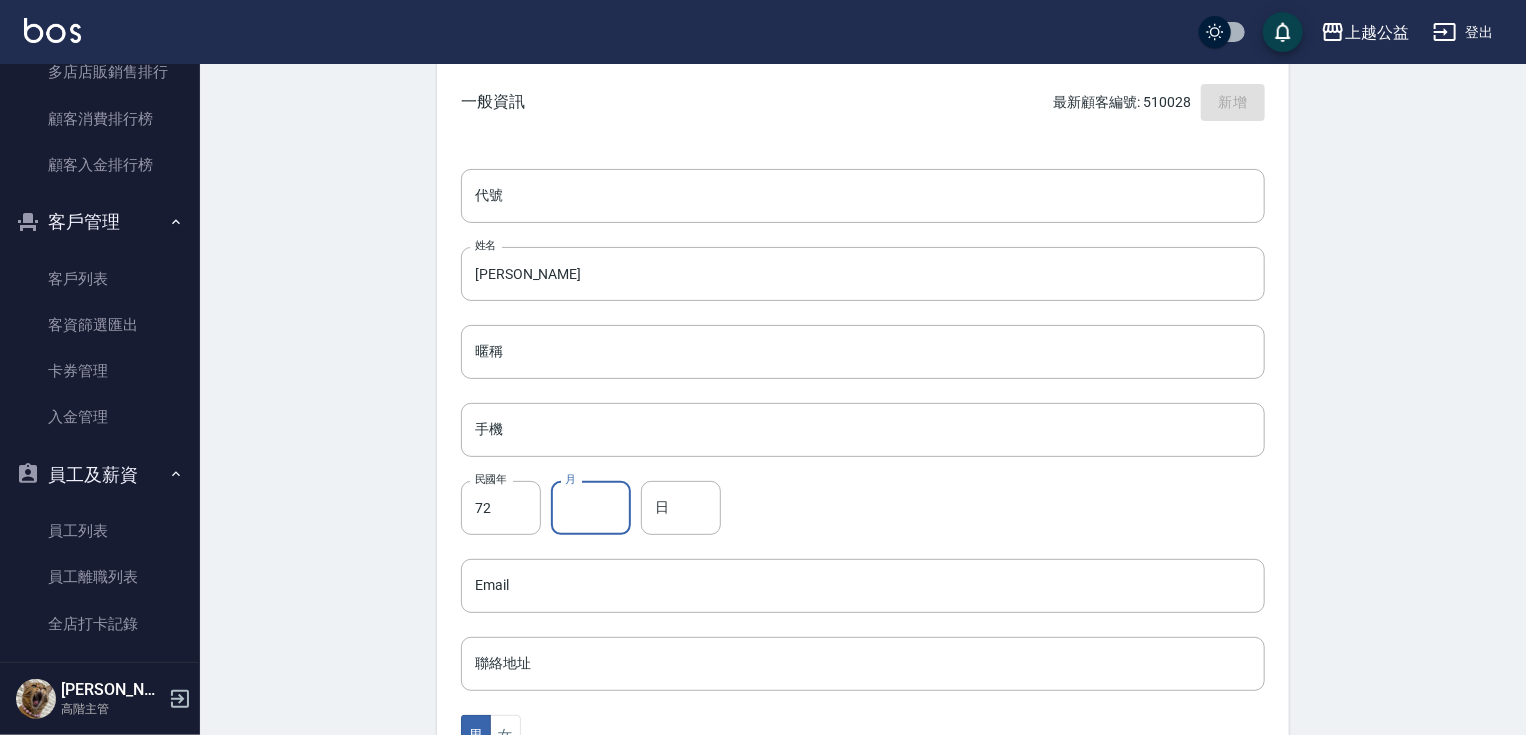 click on "月" at bounding box center (591, 508) 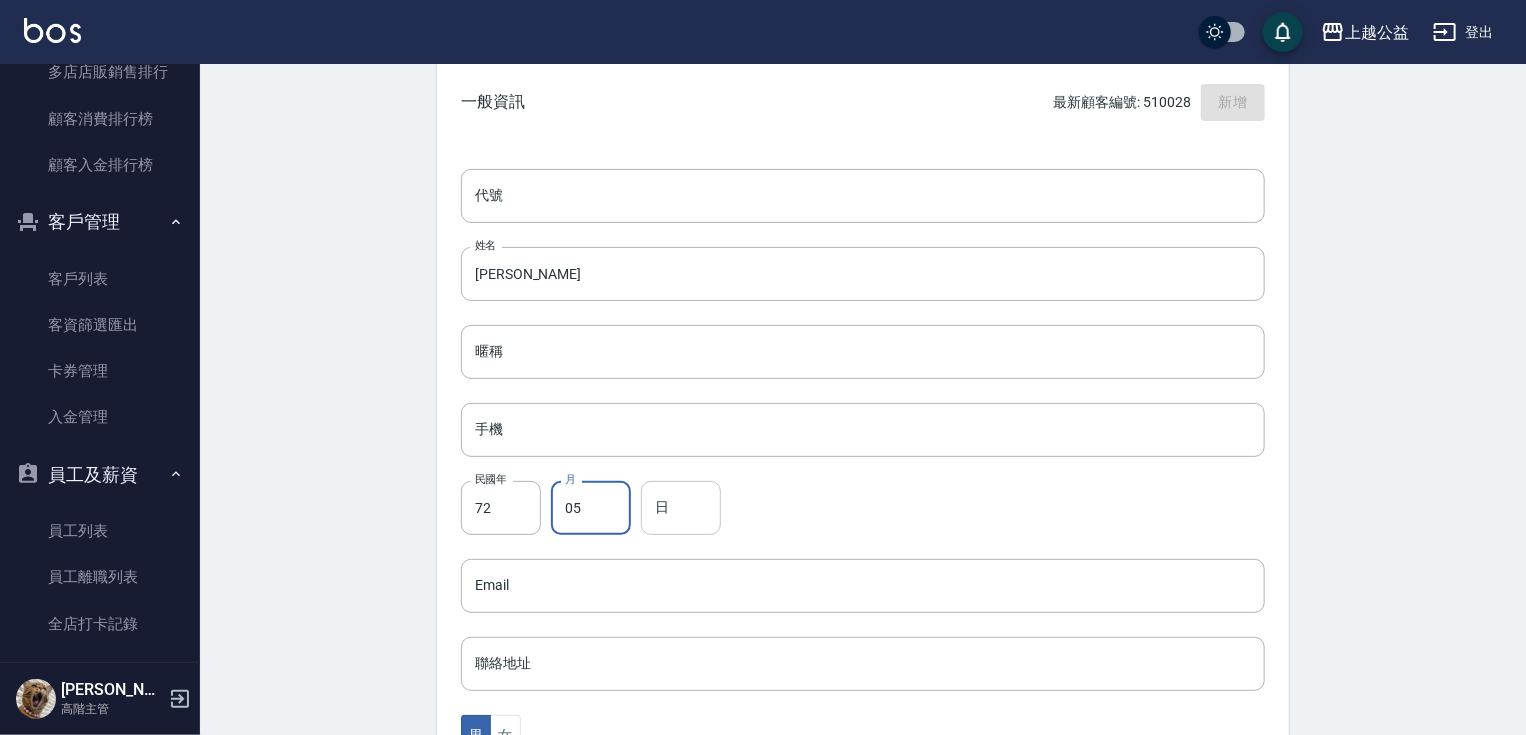 type on "05" 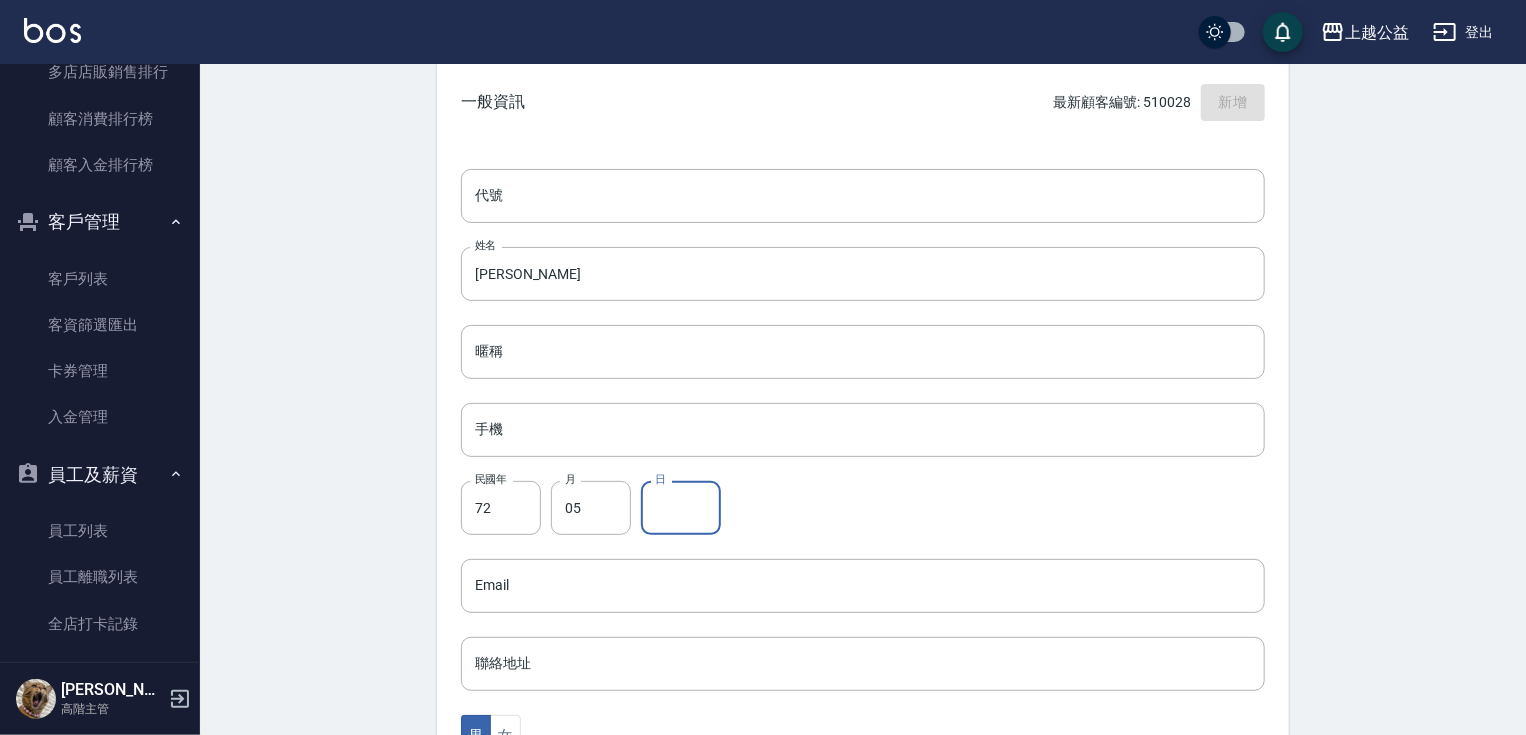 click on "日" at bounding box center (681, 508) 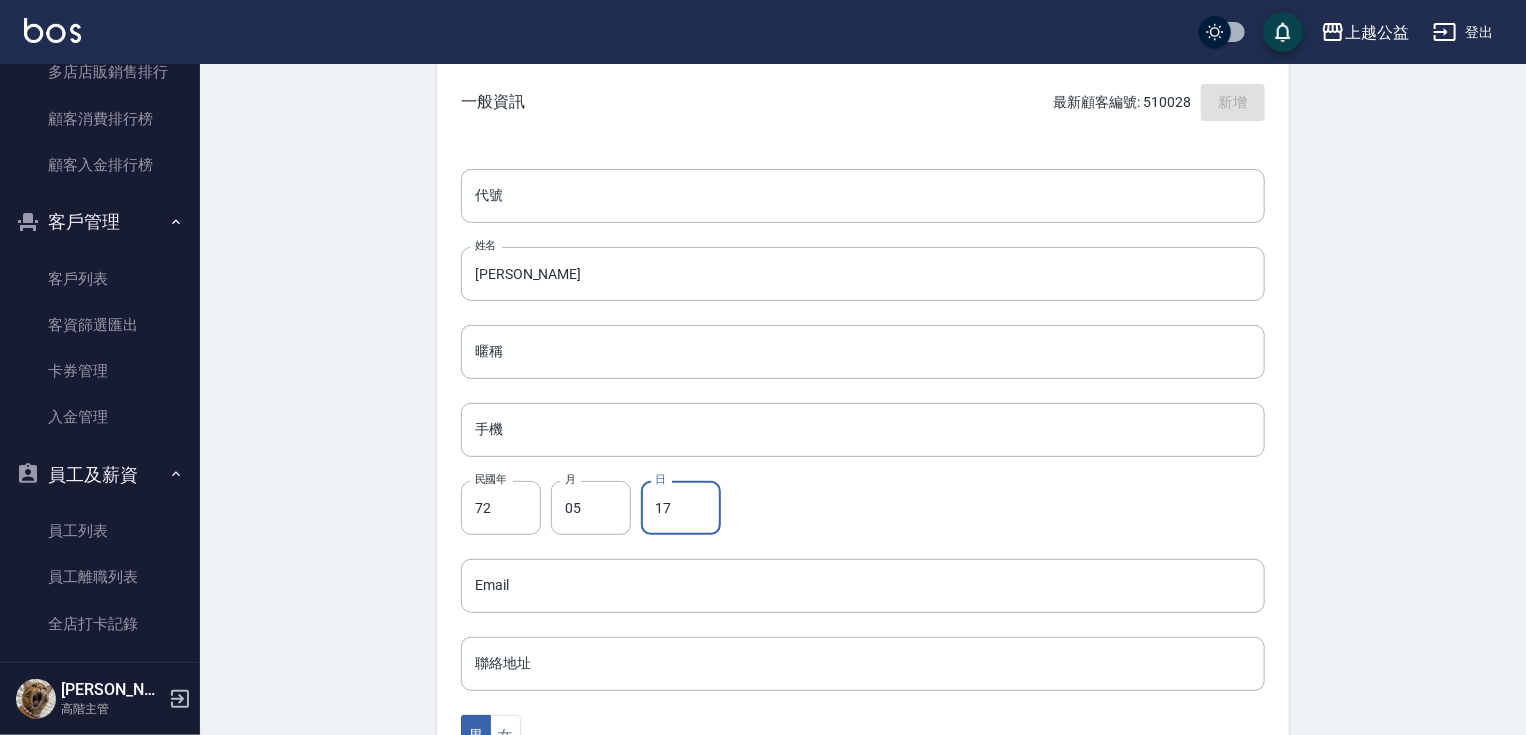 type on "17" 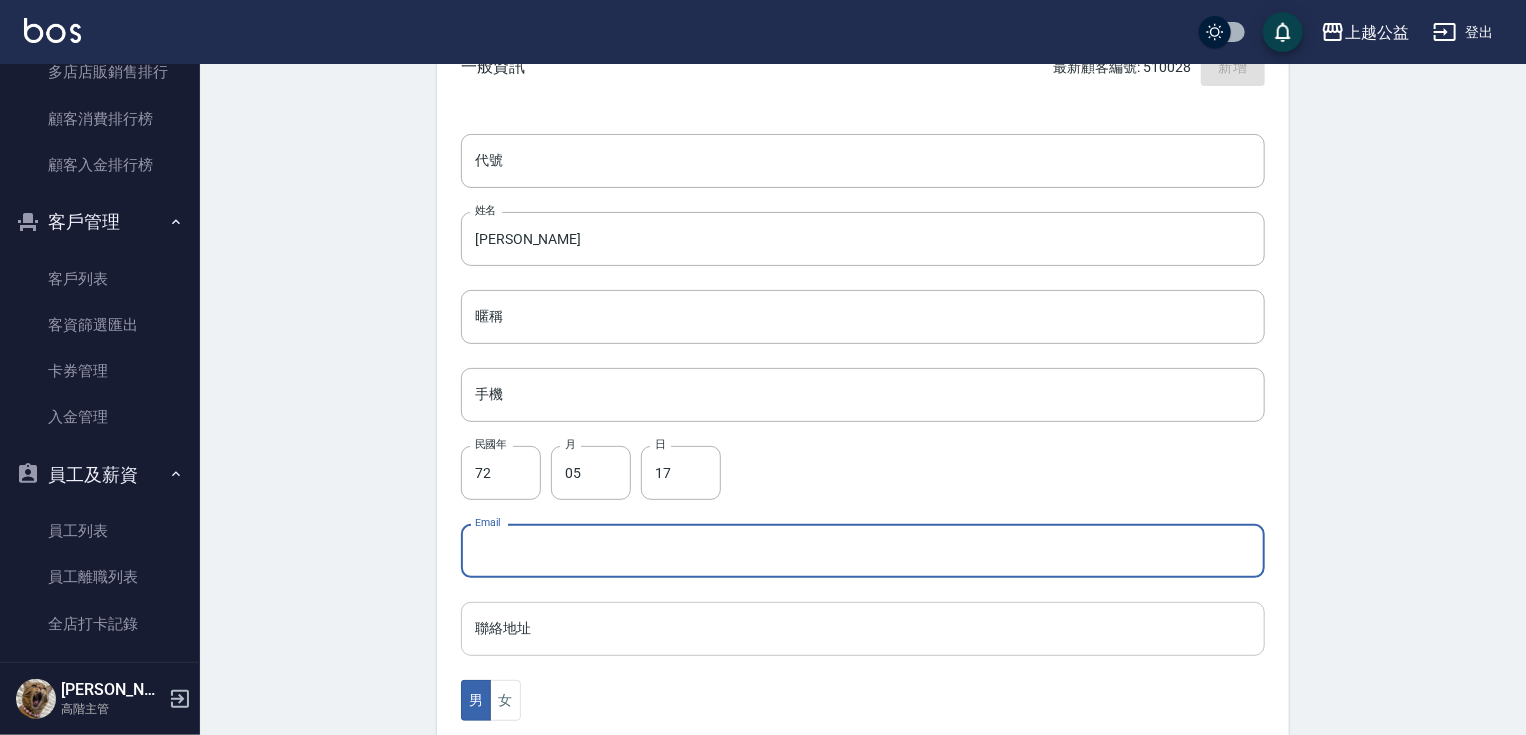 drag, startPoint x: 728, startPoint y: 622, endPoint x: 728, endPoint y: 644, distance: 22 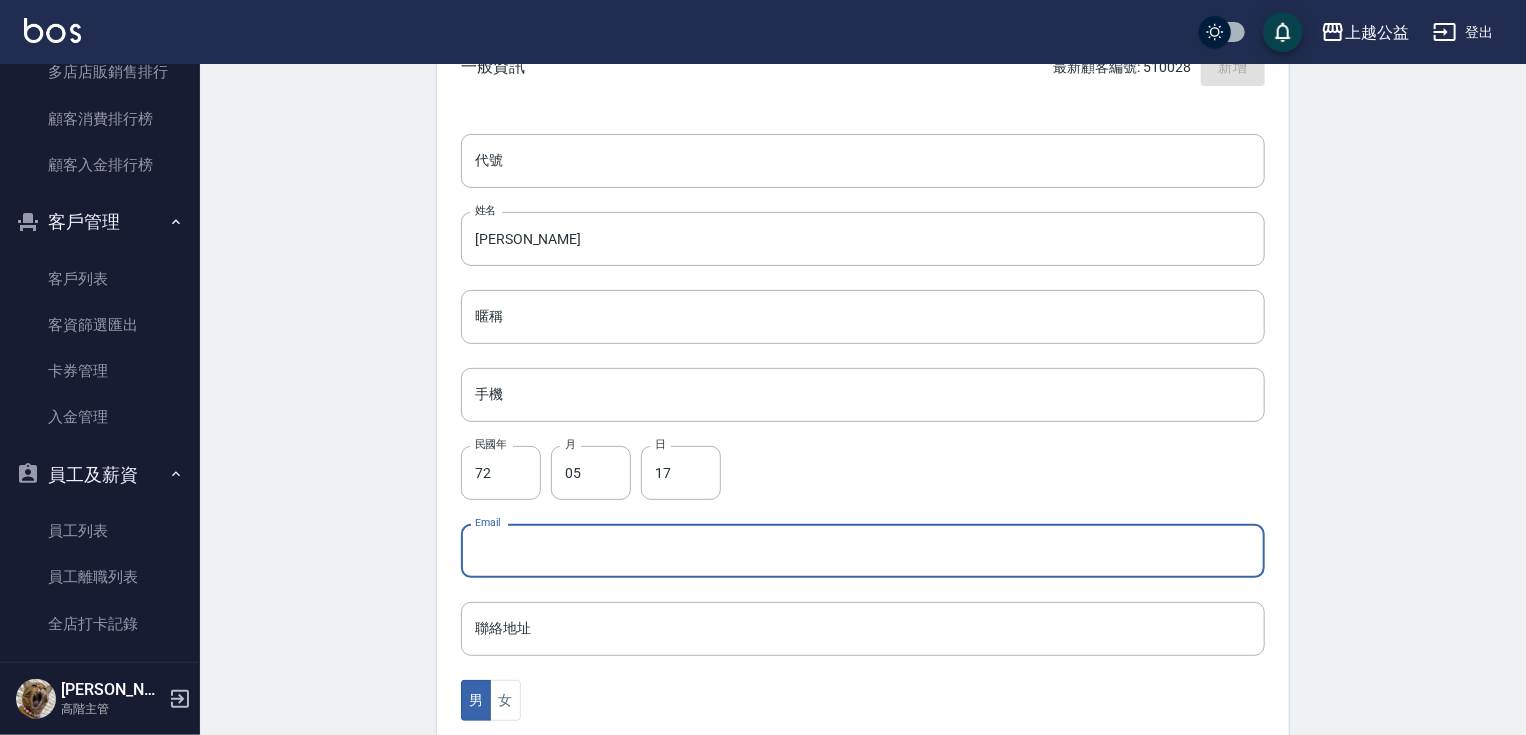 scroll, scrollTop: 170, scrollLeft: 0, axis: vertical 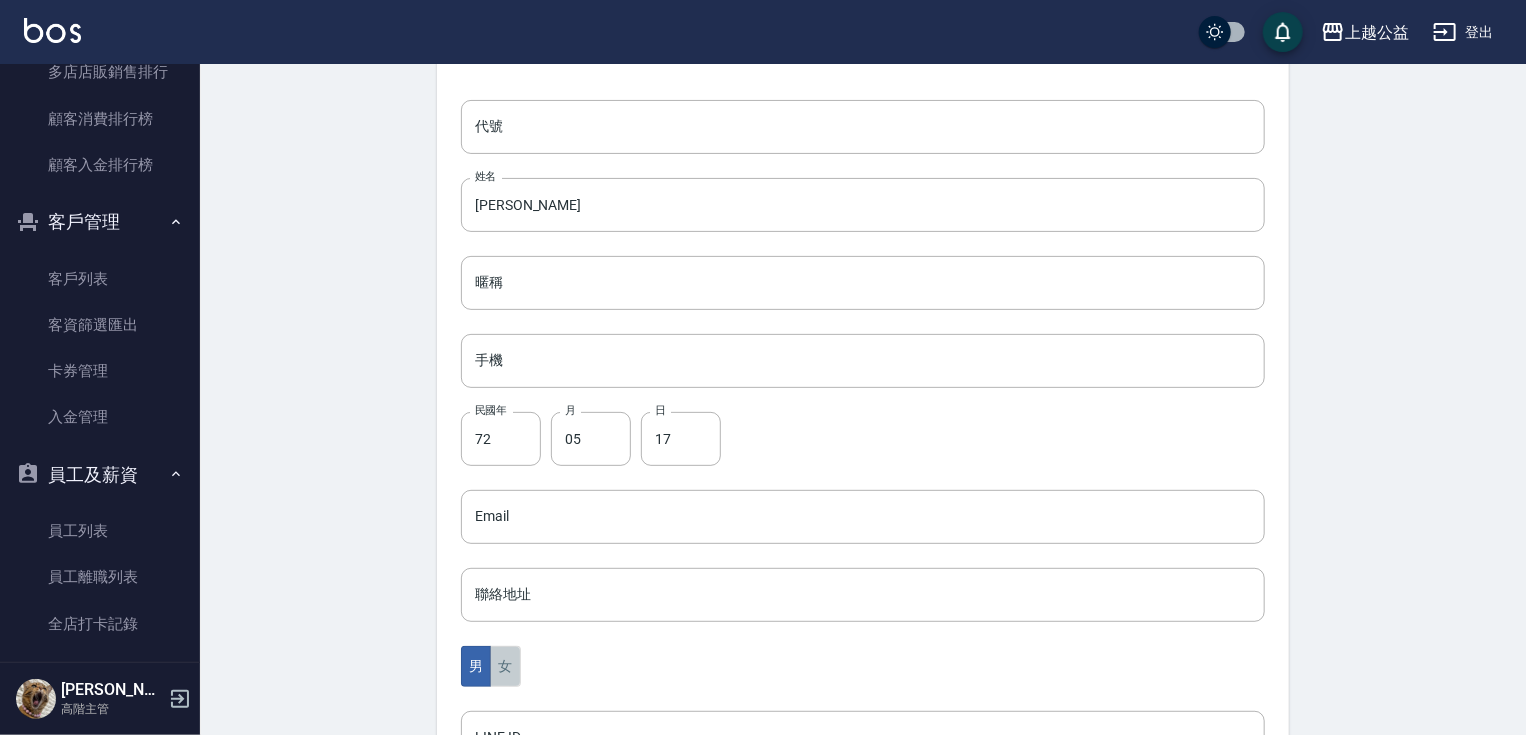 click on "女" at bounding box center (505, 666) 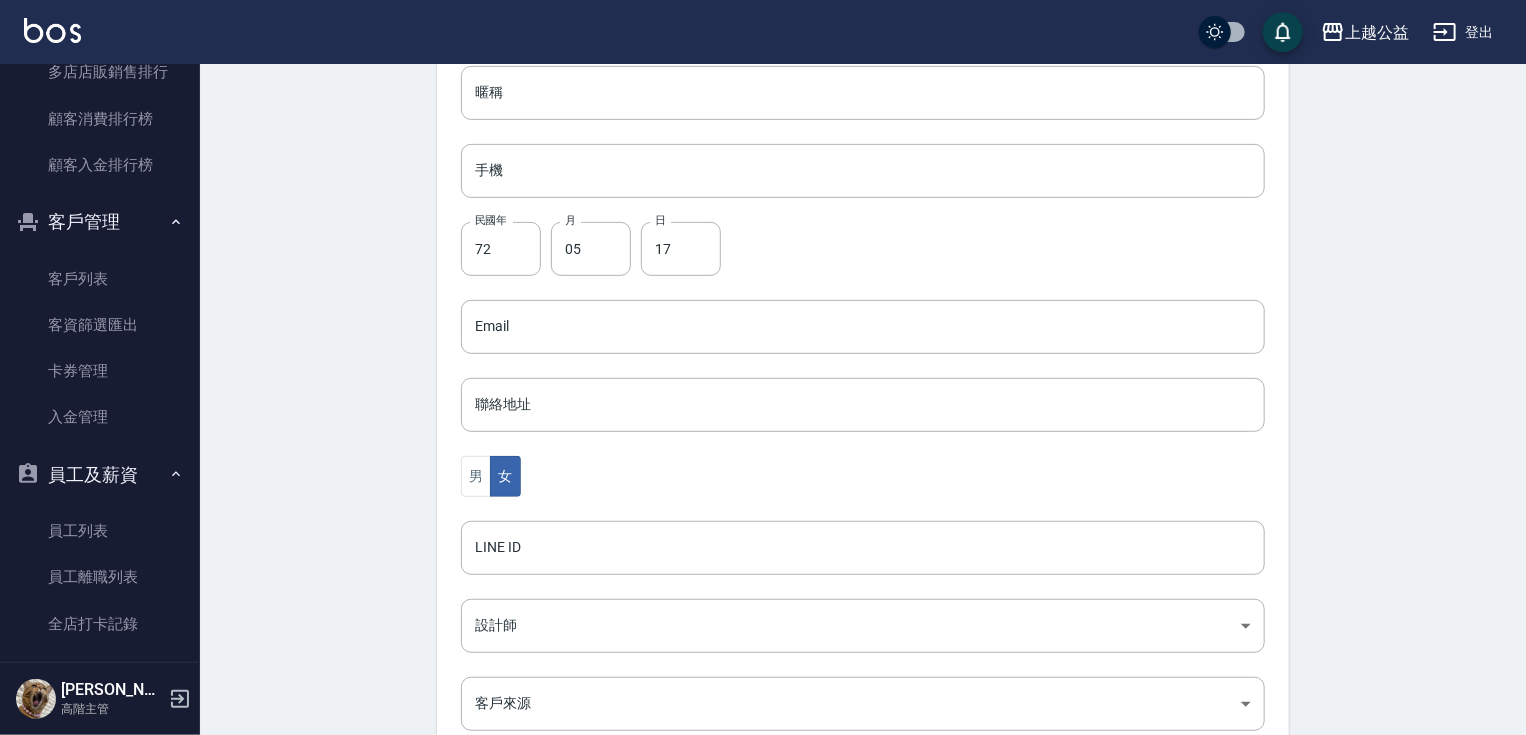 scroll, scrollTop: 566, scrollLeft: 0, axis: vertical 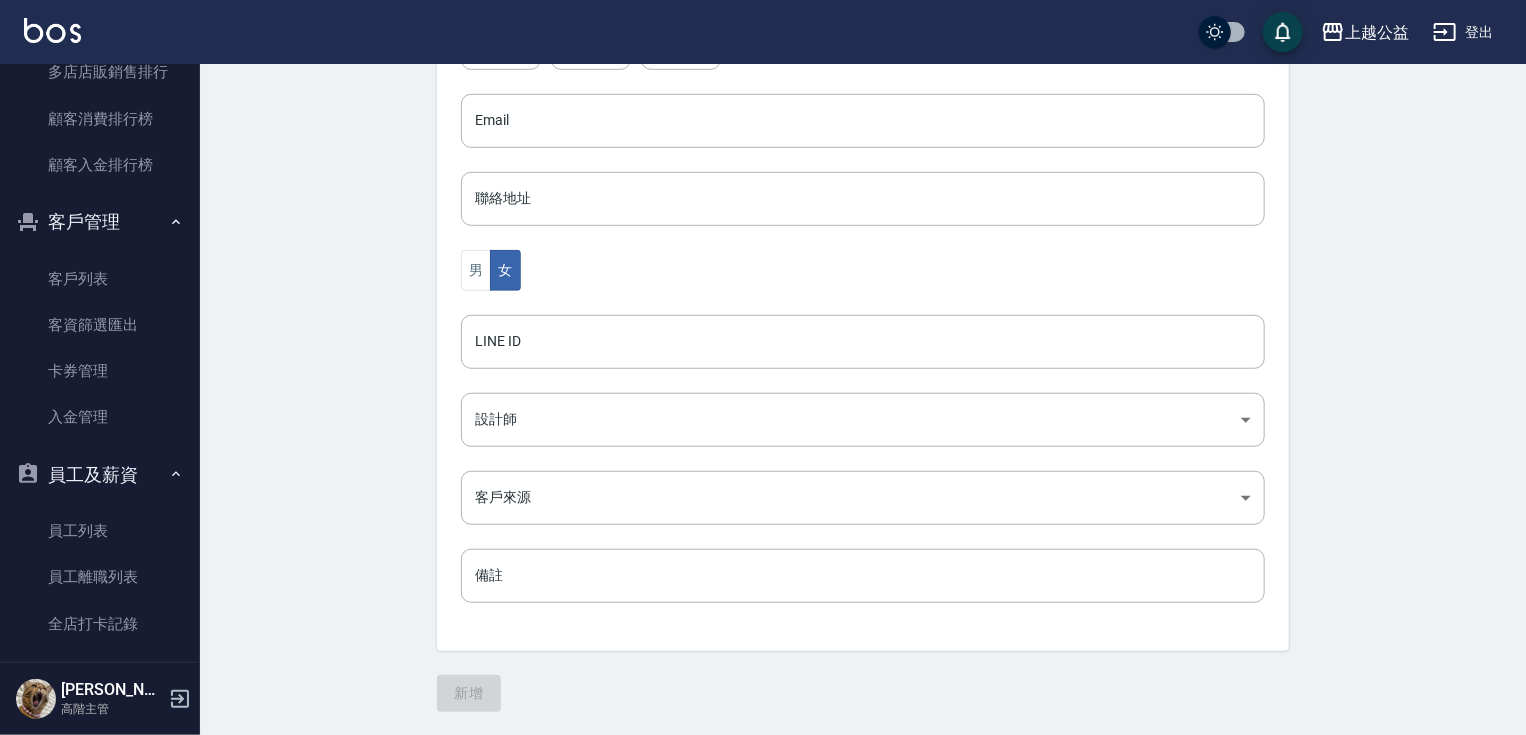 drag, startPoint x: 1339, startPoint y: 448, endPoint x: 1367, endPoint y: 643, distance: 197 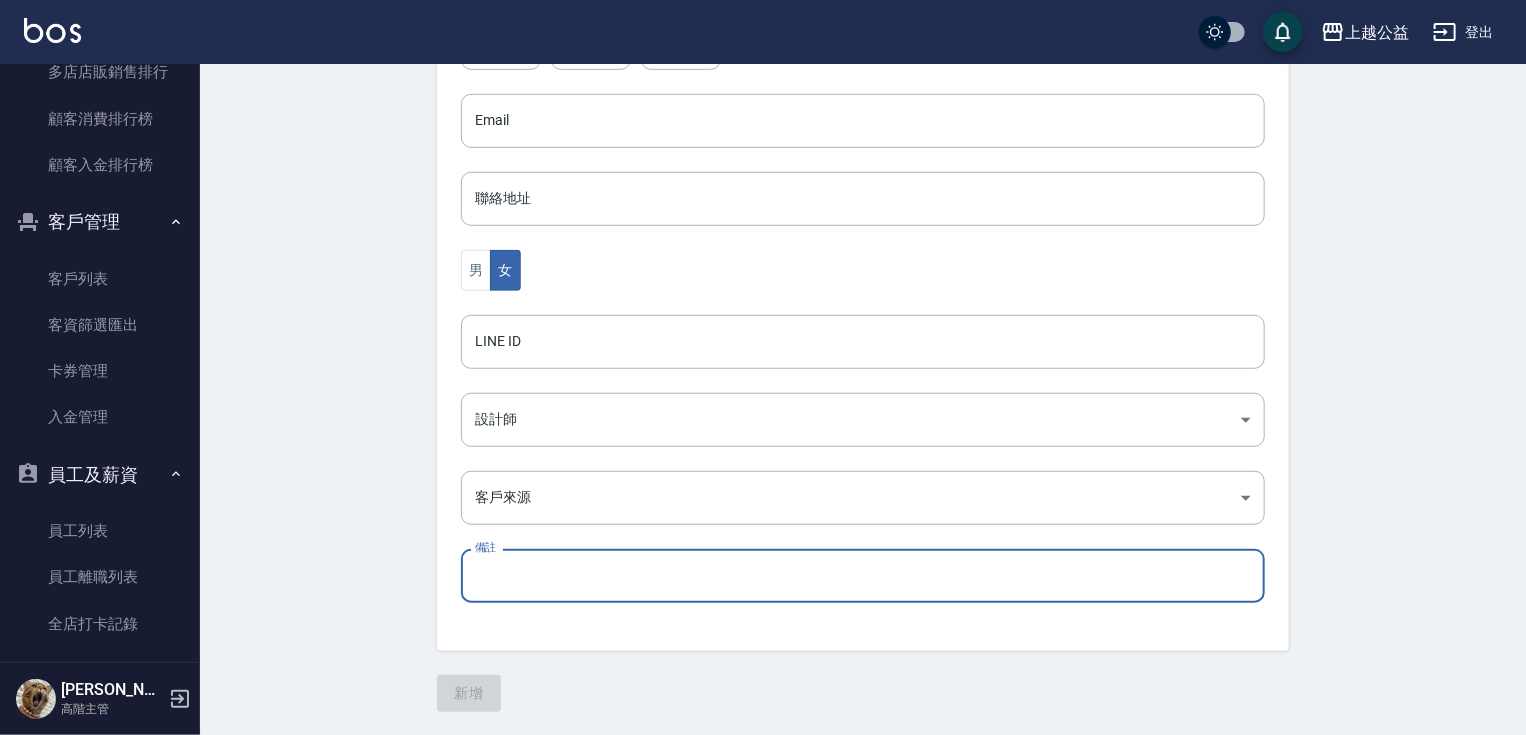 drag, startPoint x: 562, startPoint y: 560, endPoint x: 589, endPoint y: 664, distance: 107.44766 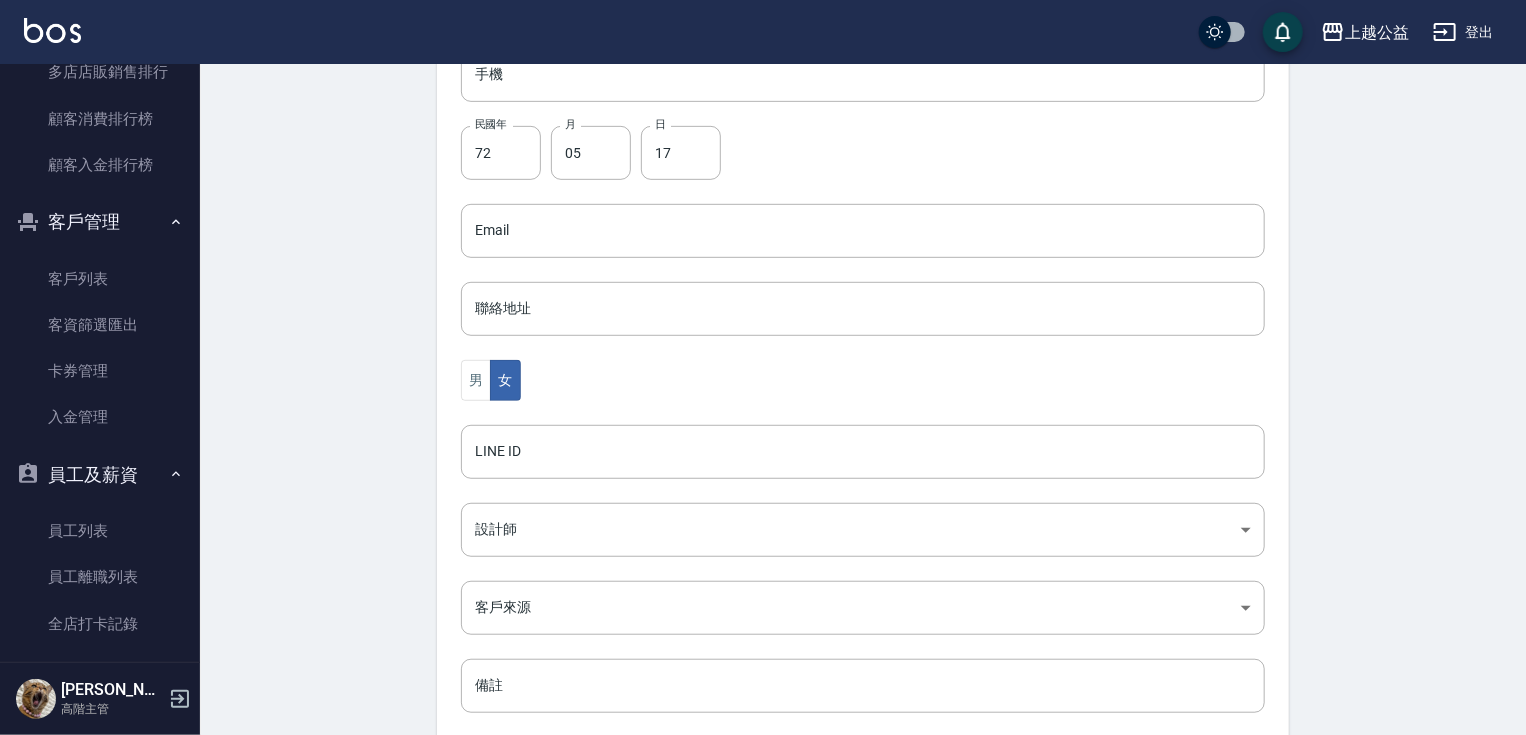 scroll, scrollTop: 293, scrollLeft: 0, axis: vertical 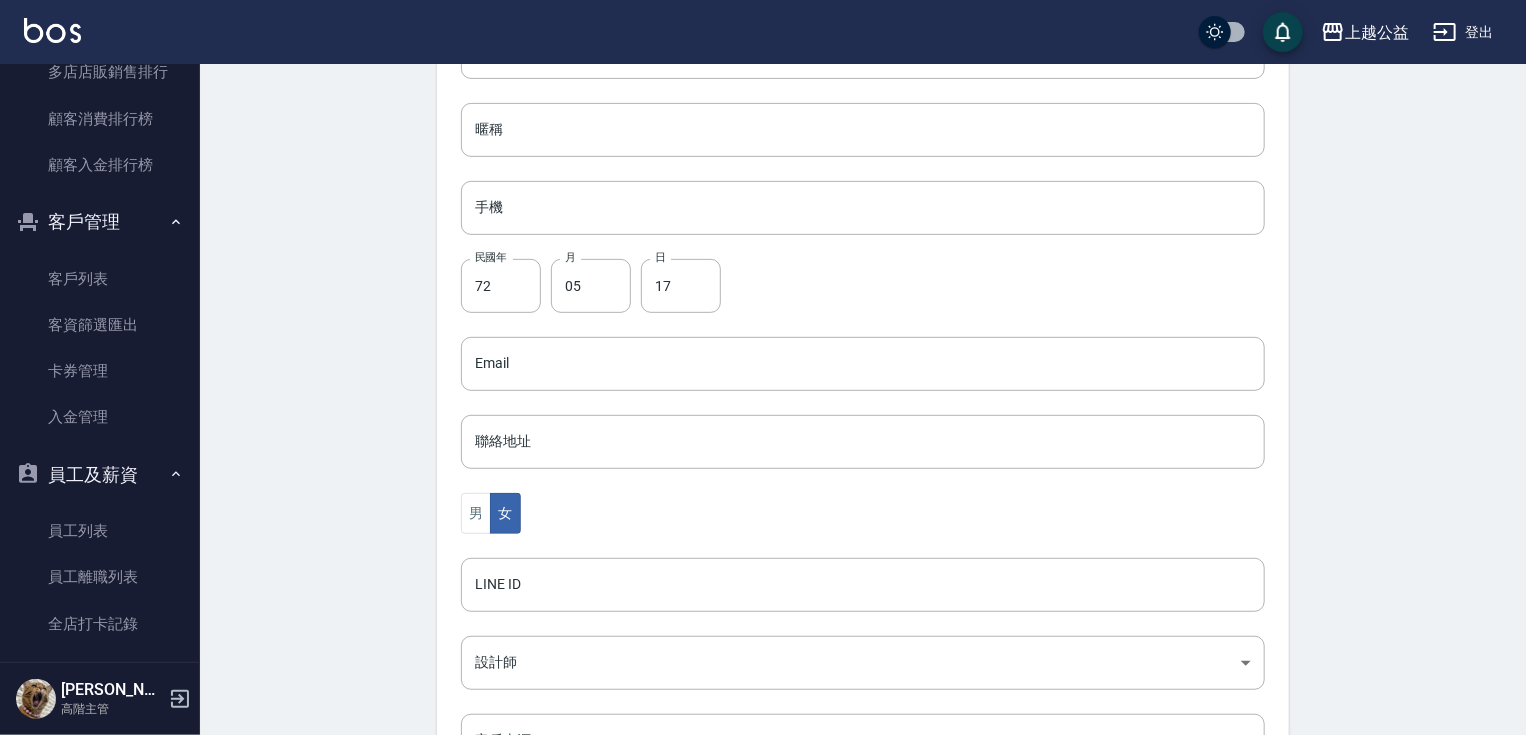 drag, startPoint x: 564, startPoint y: 592, endPoint x: 576, endPoint y: 500, distance: 92.779305 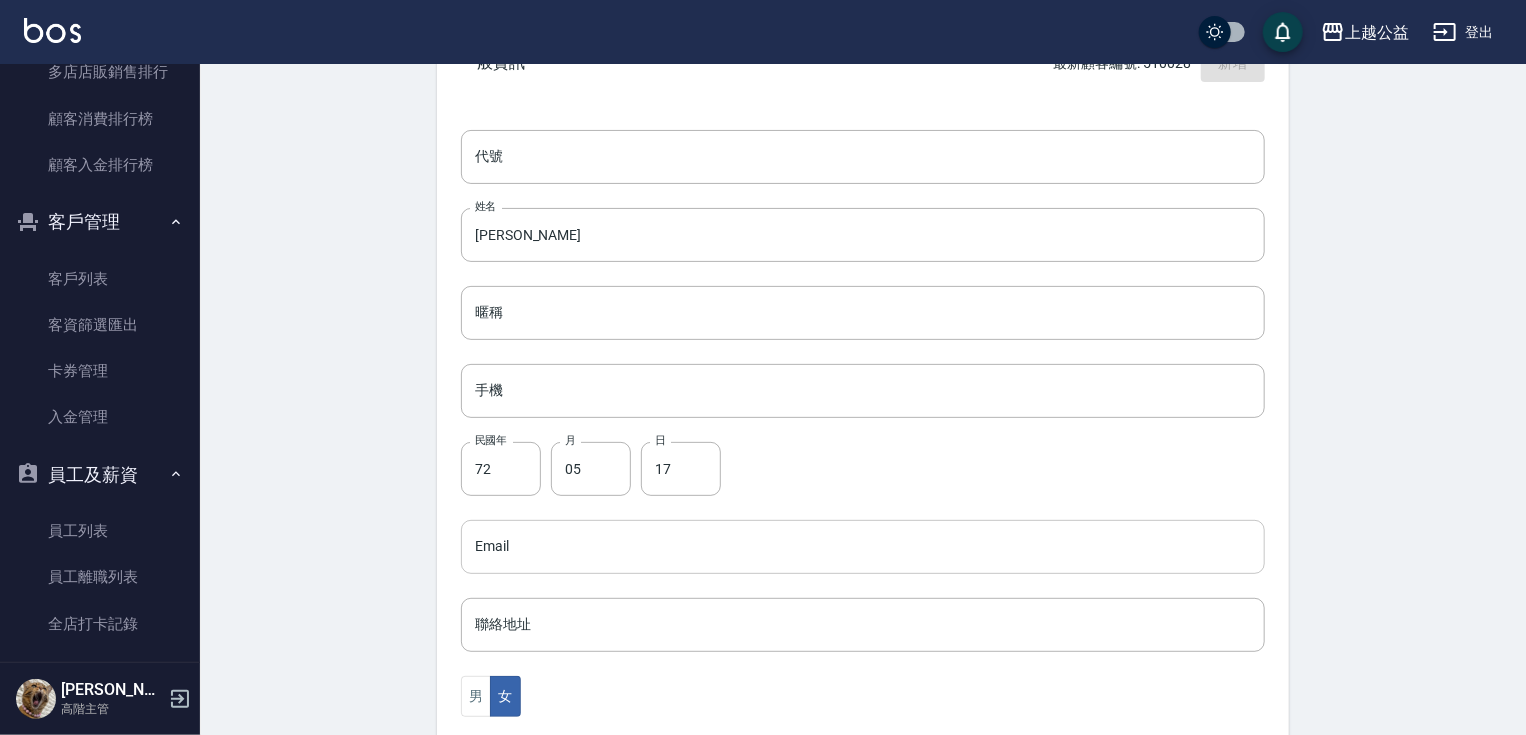 drag, startPoint x: 627, startPoint y: 540, endPoint x: 640, endPoint y: 455, distance: 85.98837 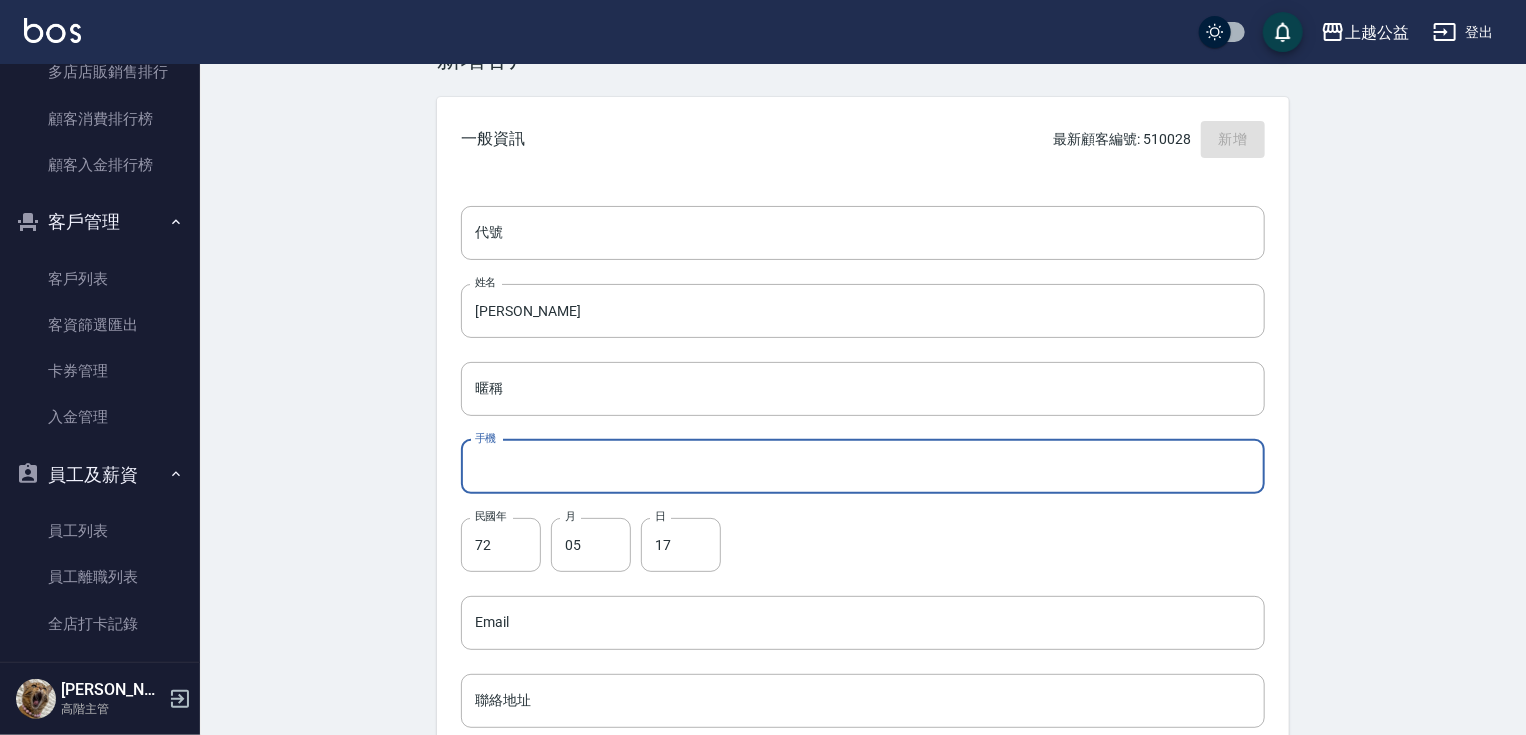 click on "手機" at bounding box center [863, 467] 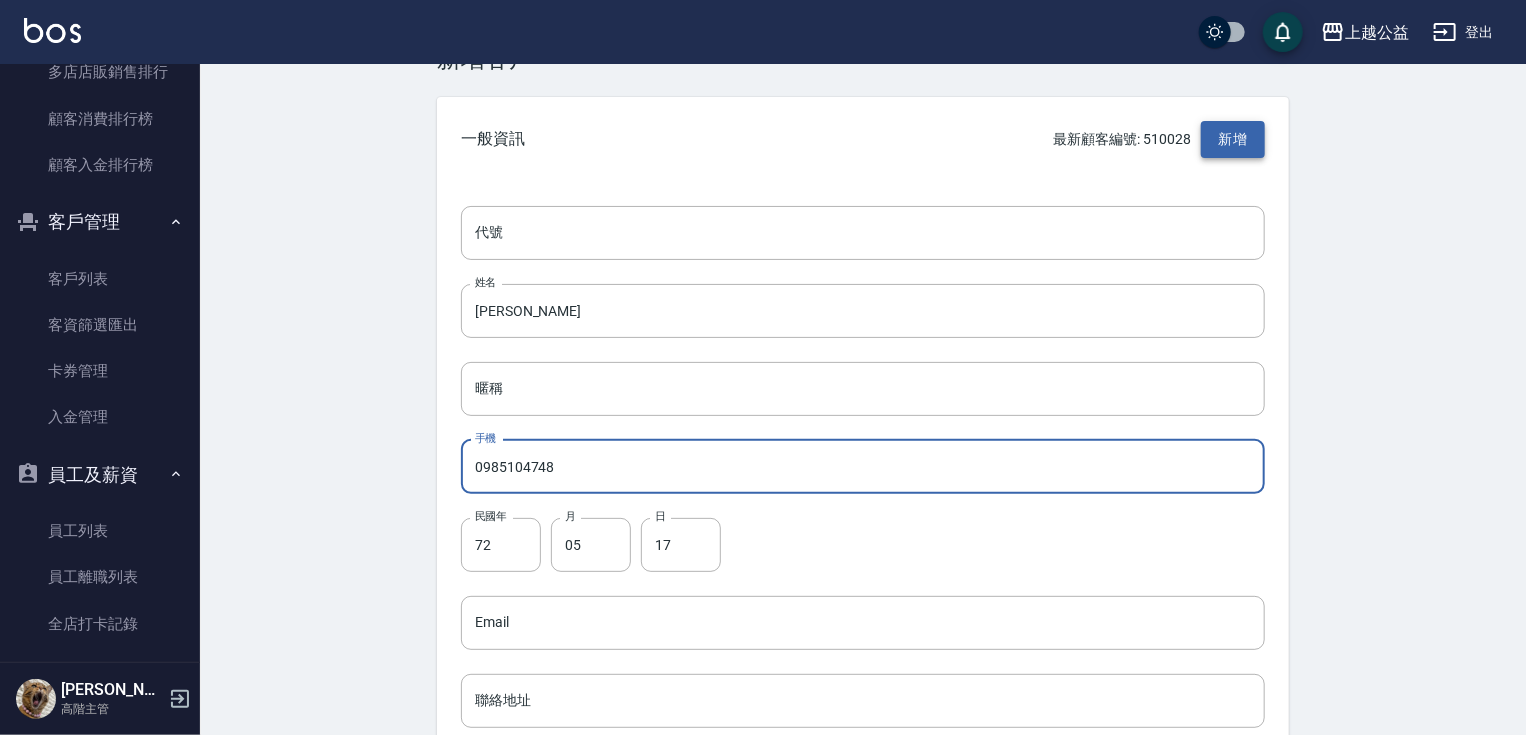 type on "0985104748" 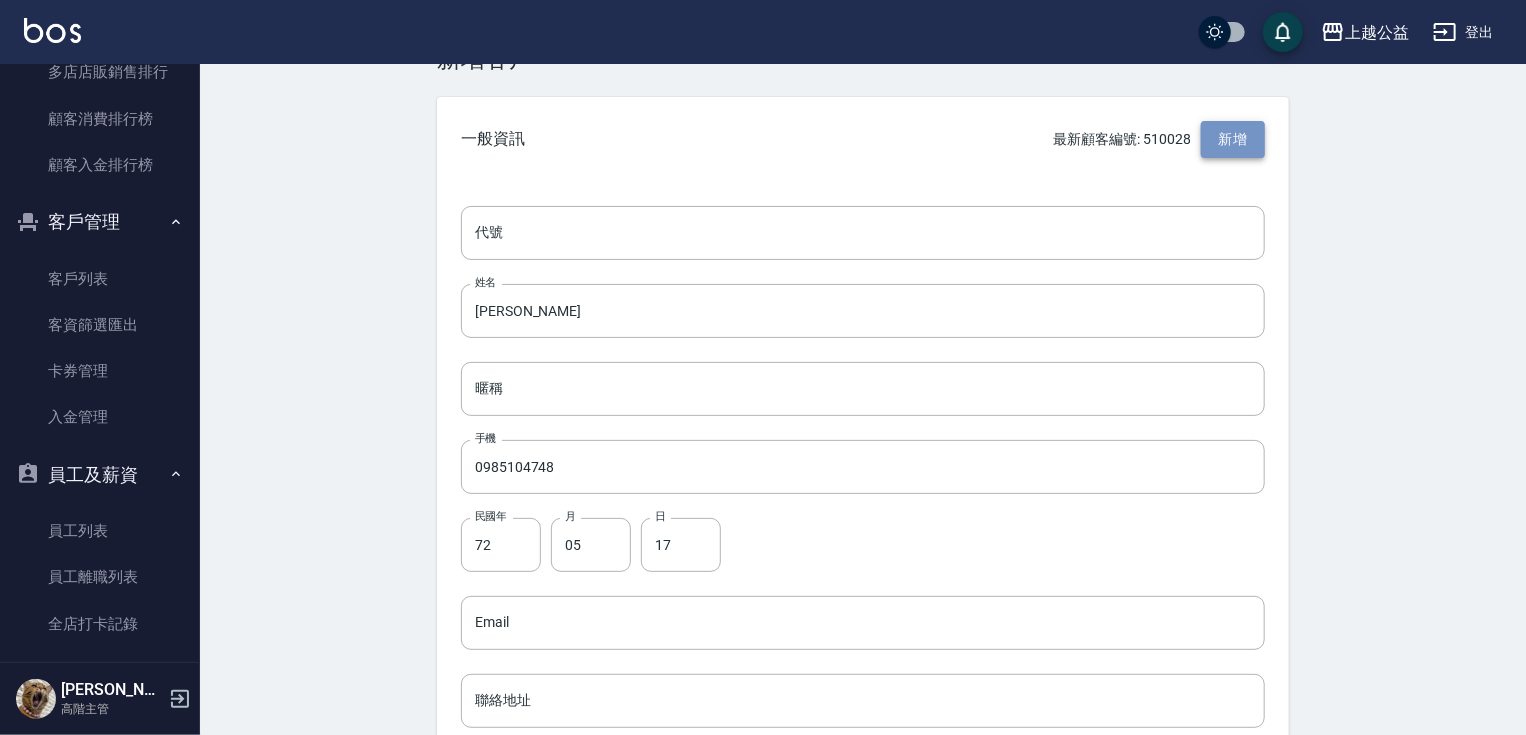 click on "新增" at bounding box center [1233, 139] 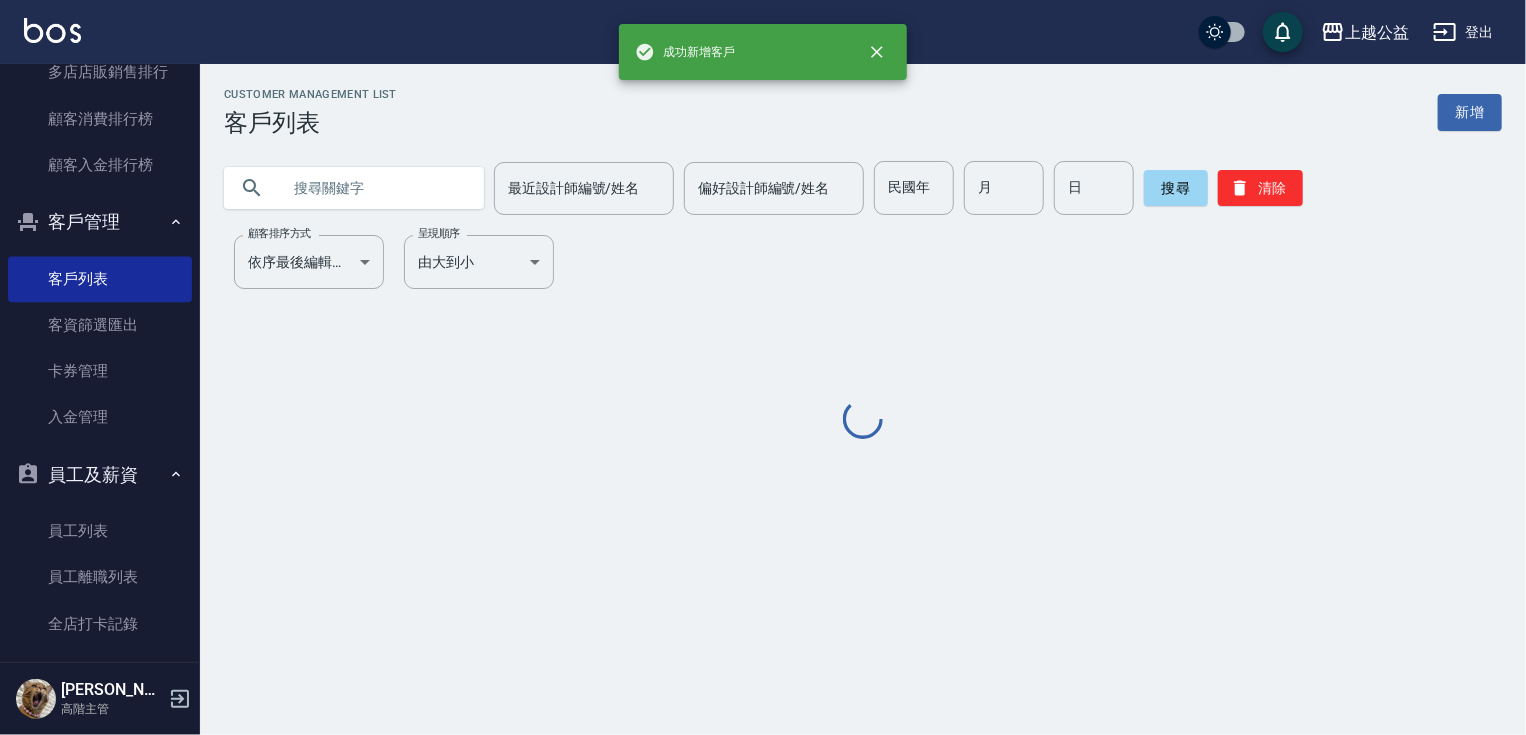 scroll, scrollTop: 0, scrollLeft: 0, axis: both 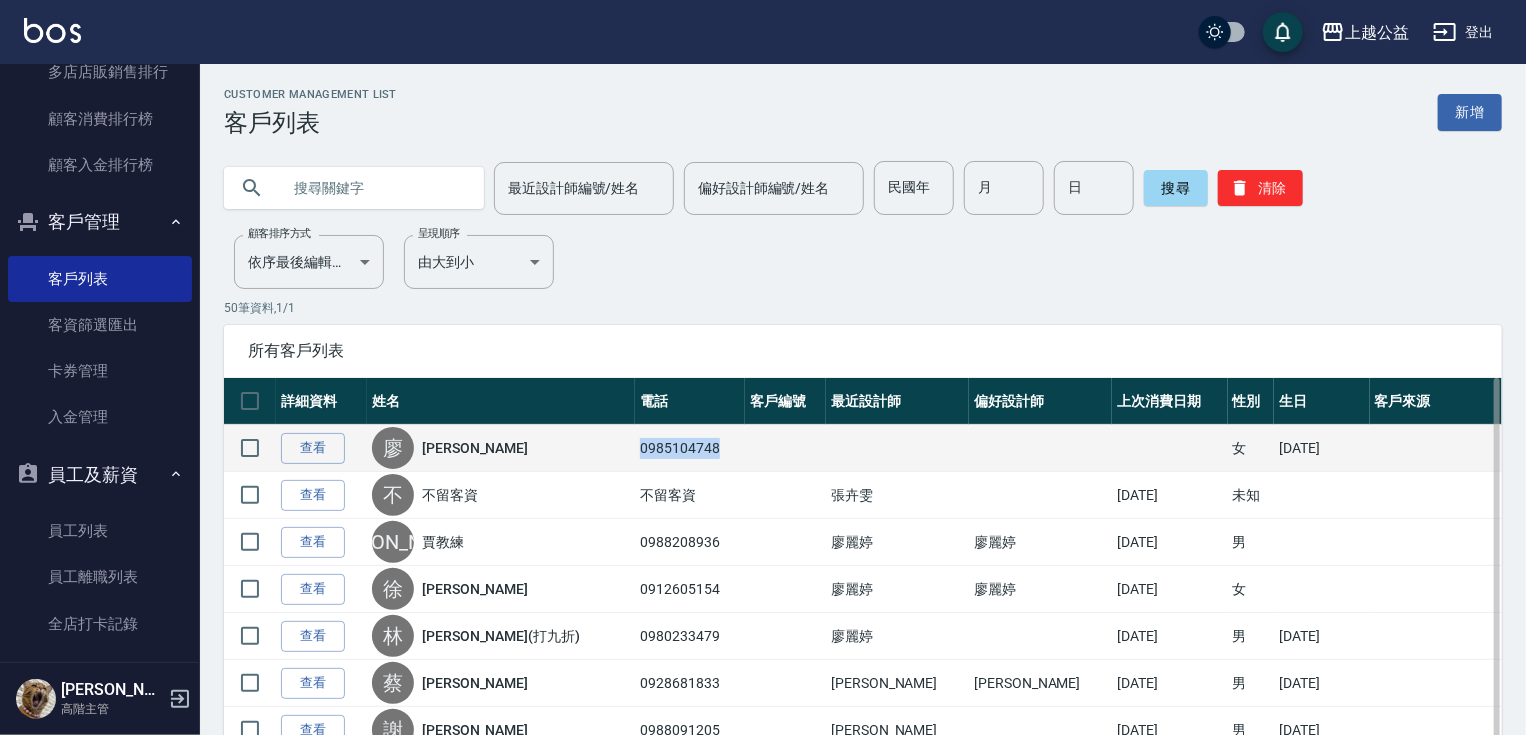 drag, startPoint x: 711, startPoint y: 450, endPoint x: 609, endPoint y: 452, distance: 102.01961 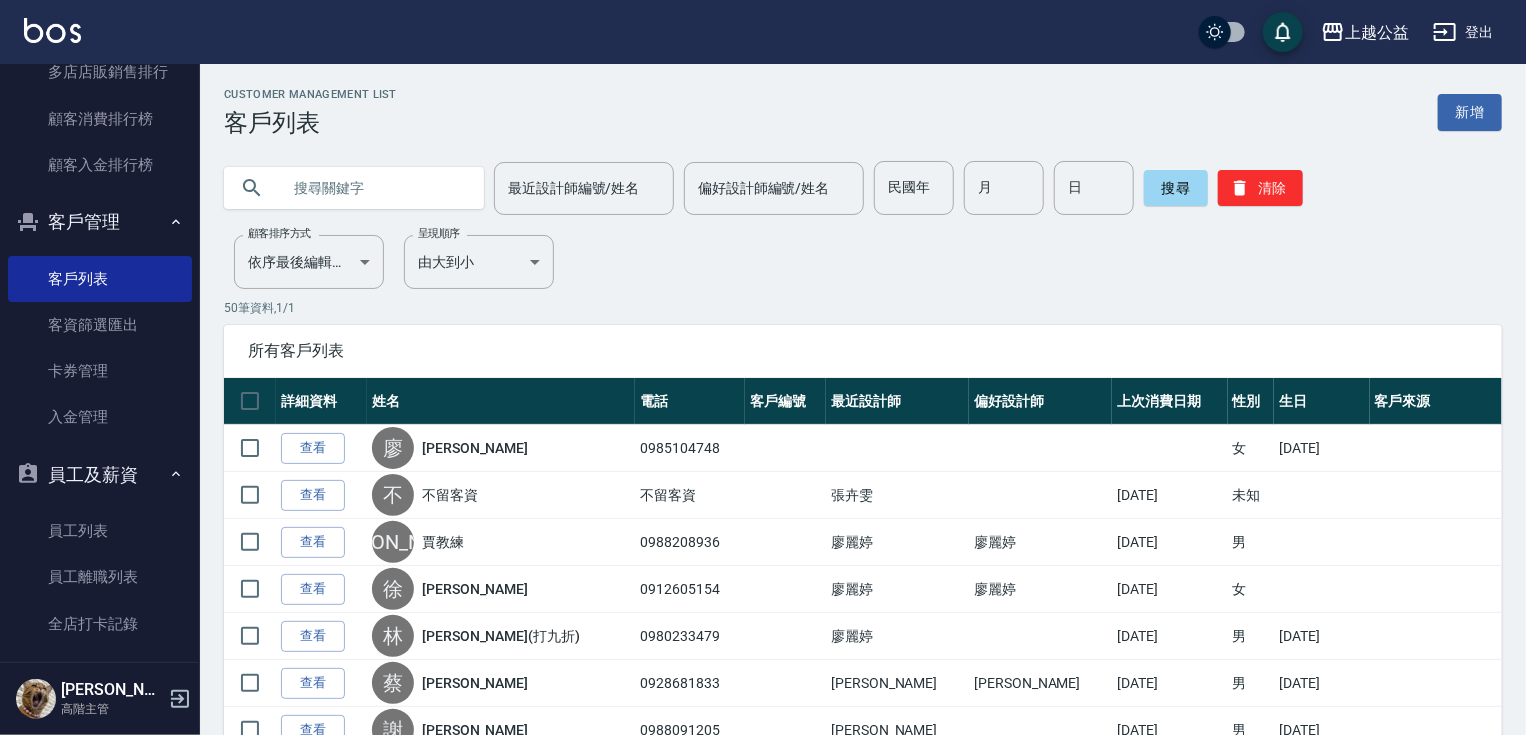 click on "50  筆資料,  1 / 1" at bounding box center [863, 308] 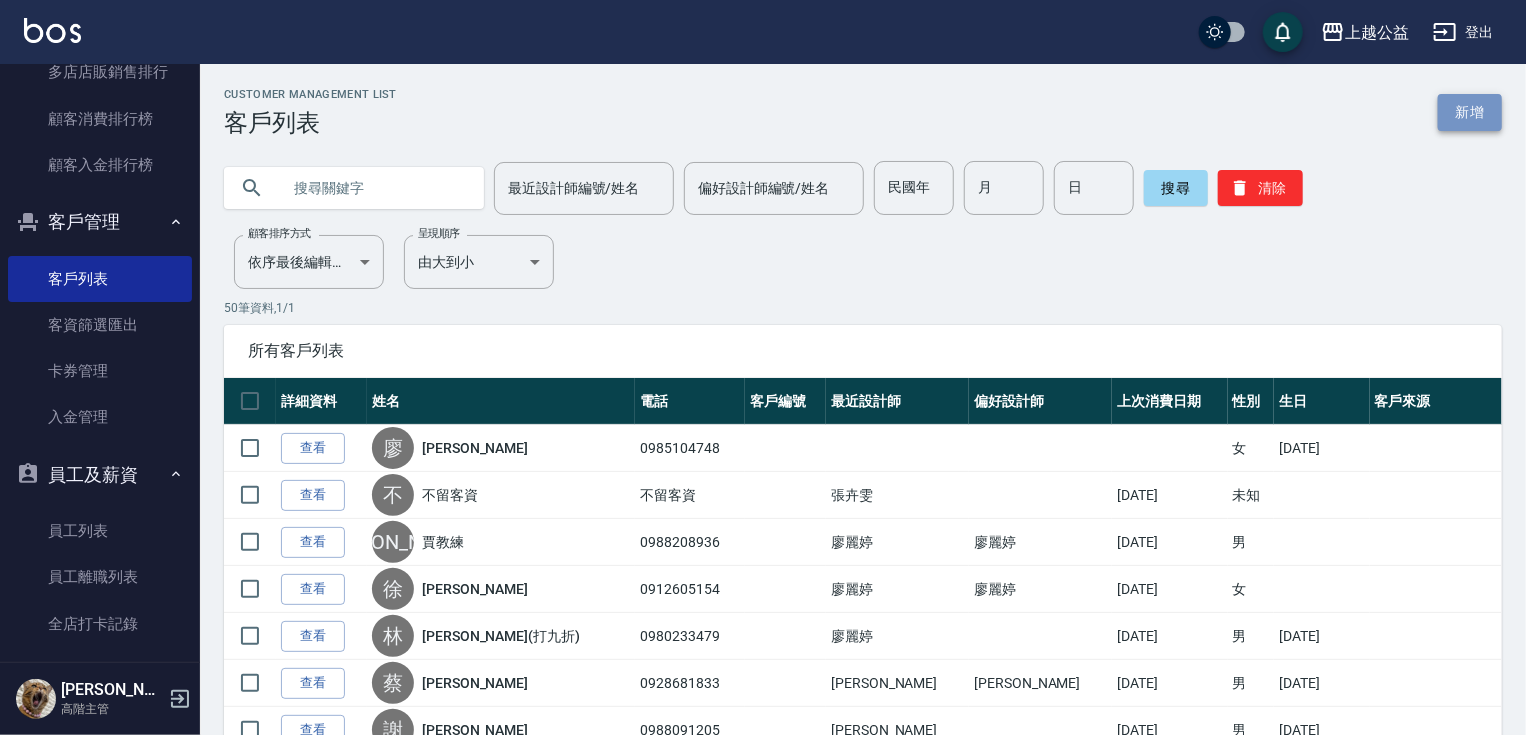 click on "新增" at bounding box center [1470, 112] 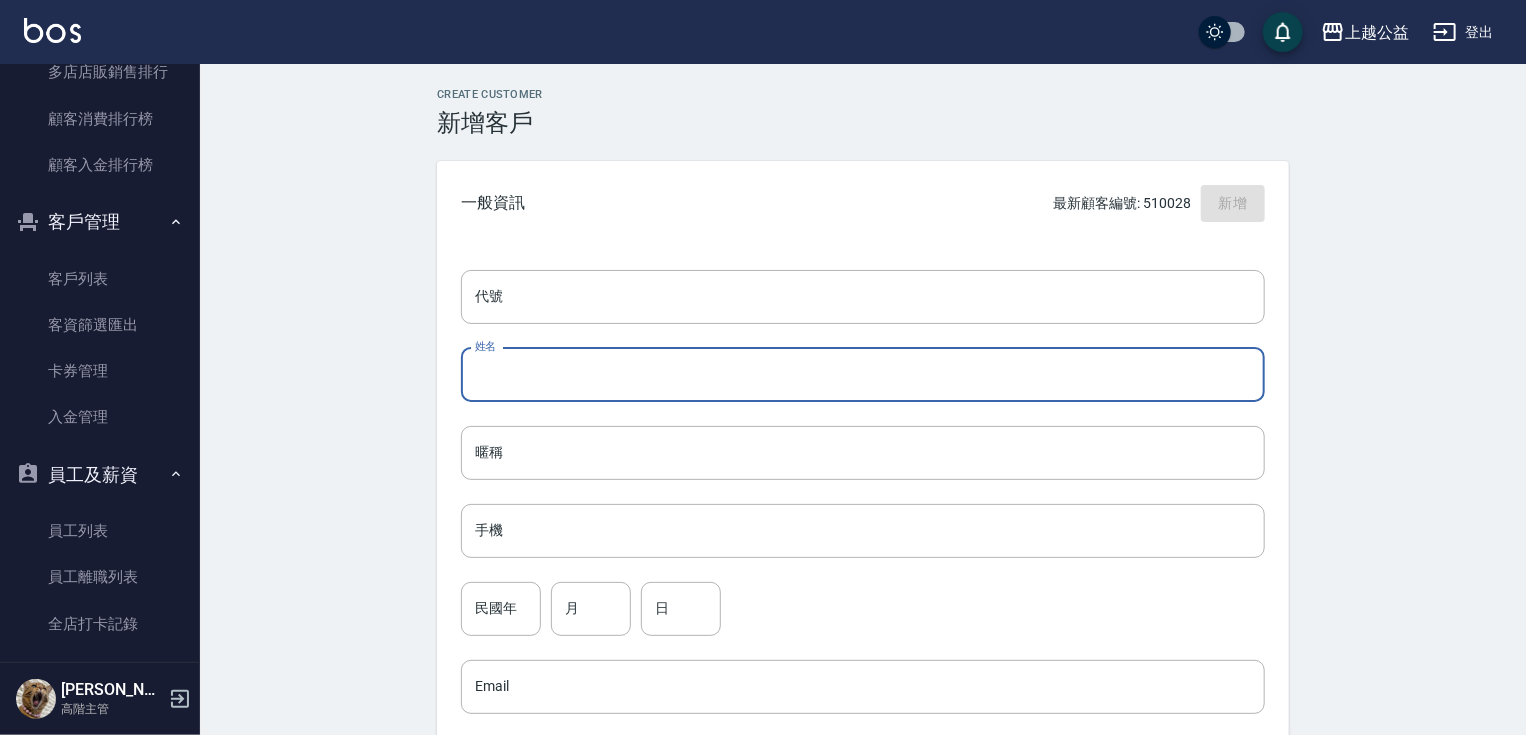 click on "姓名" at bounding box center [863, 375] 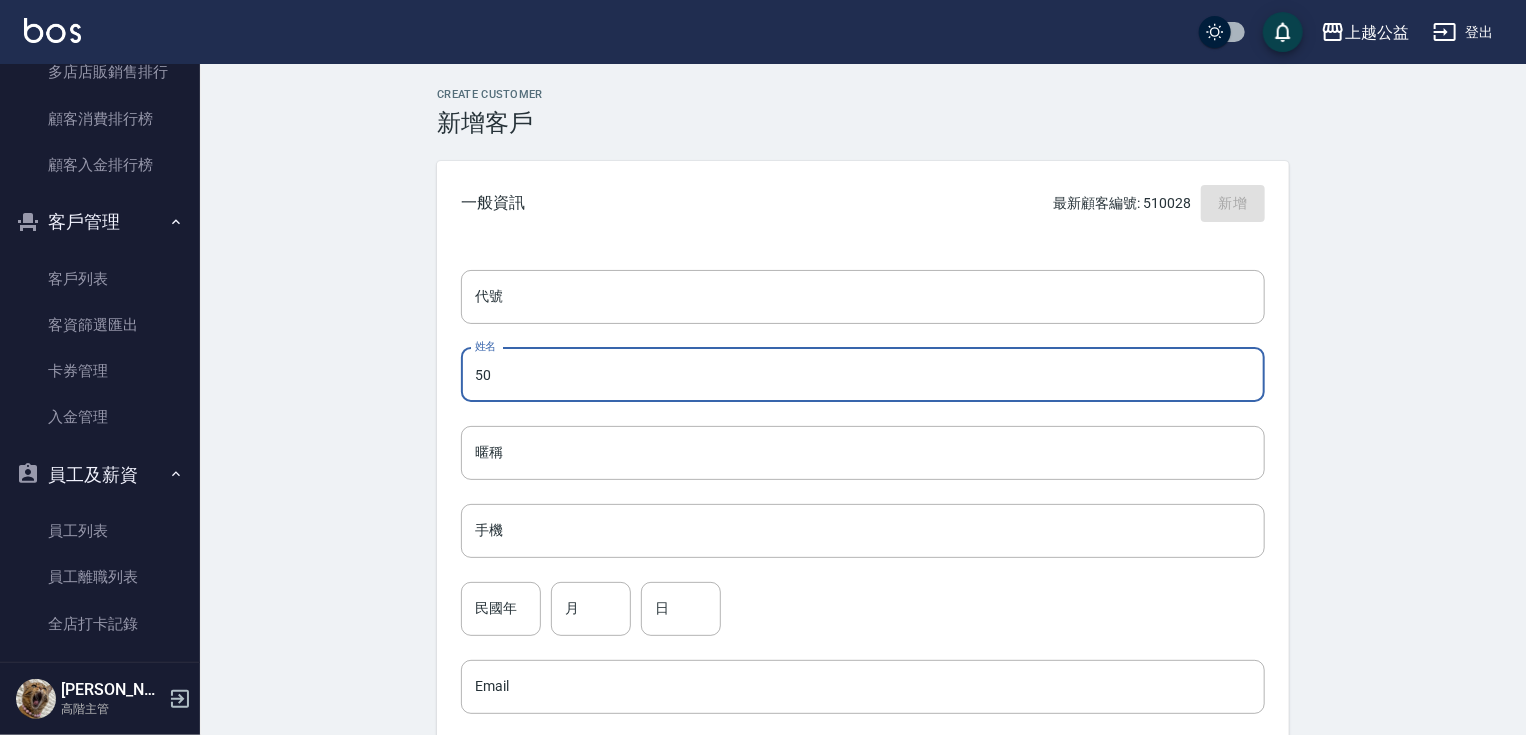 type on "5" 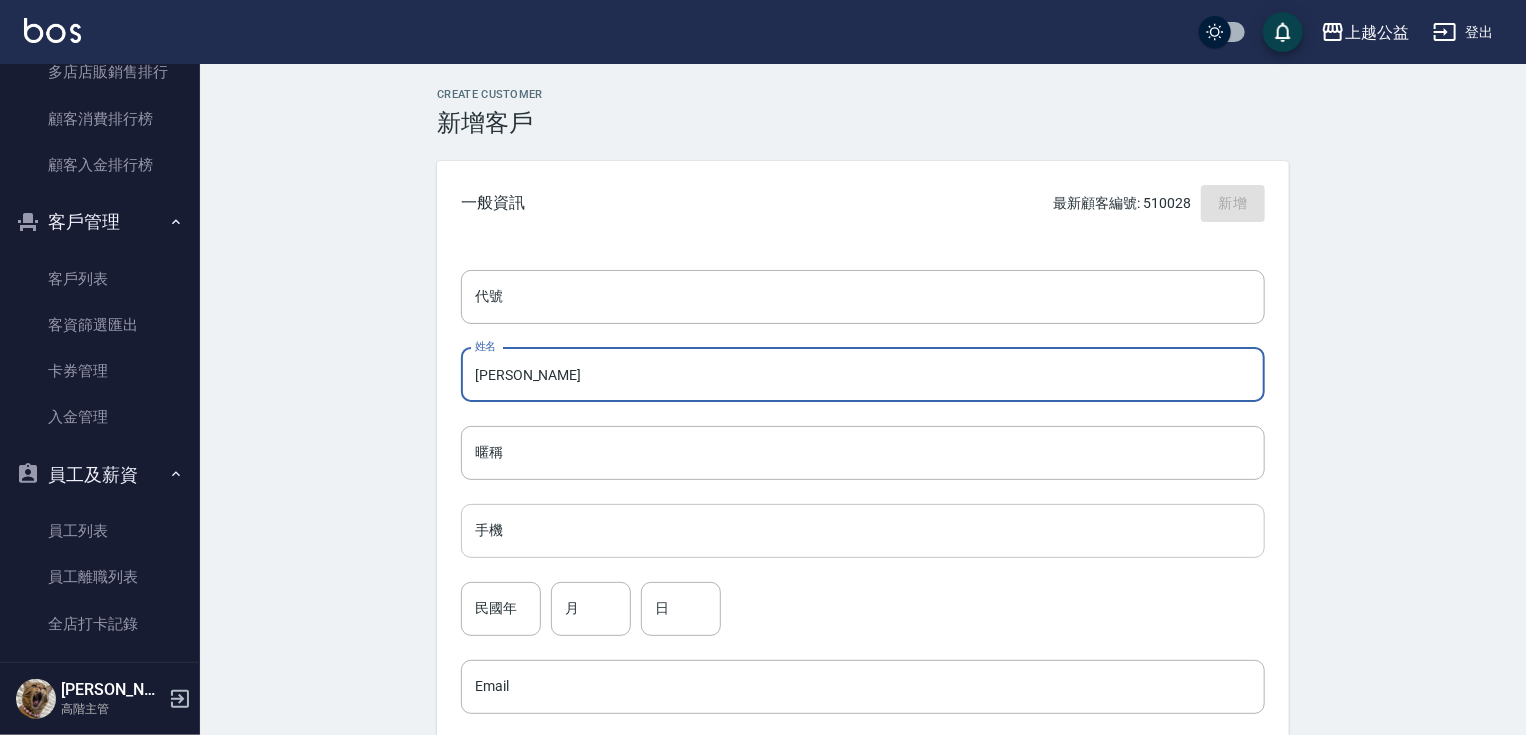 type on "[PERSON_NAME]" 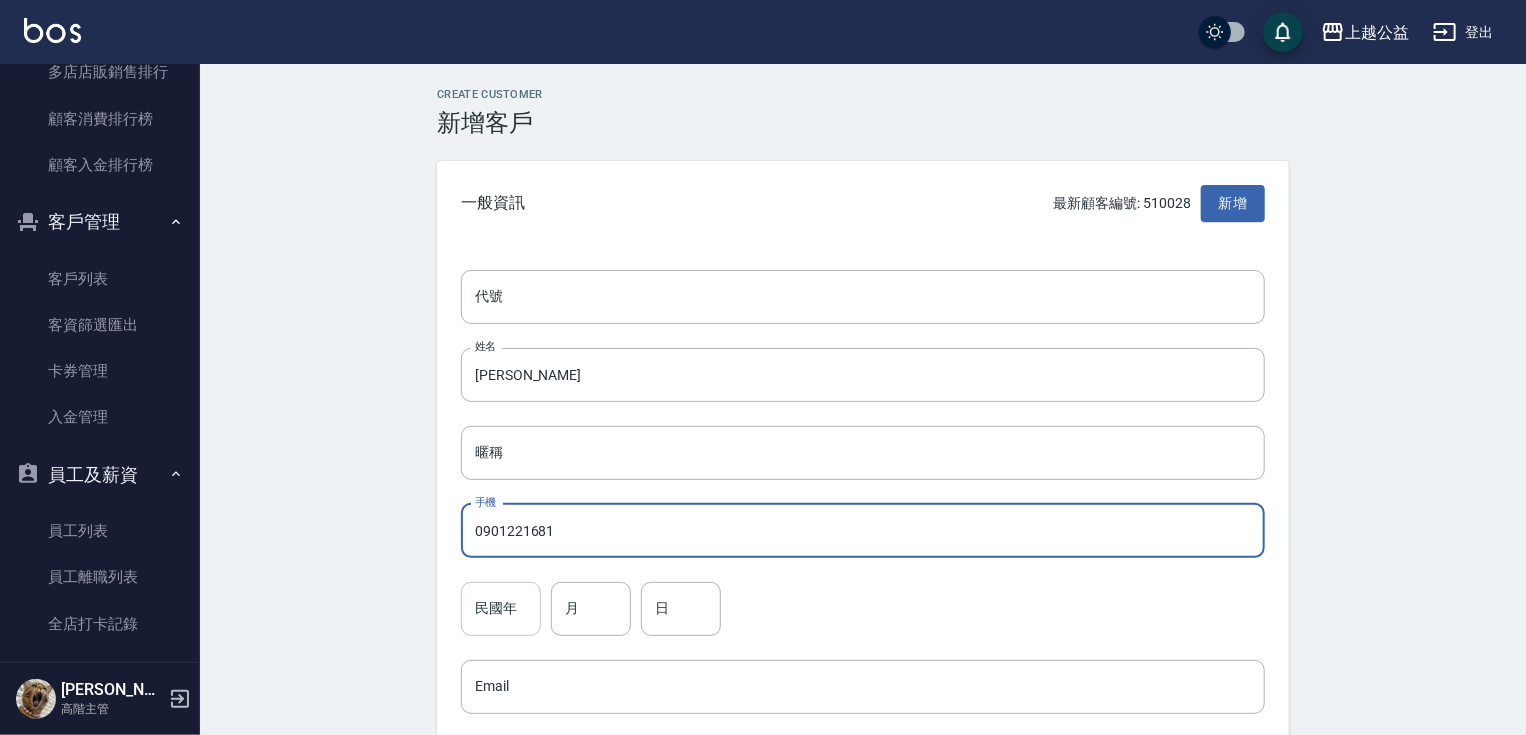 type on "0901221681" 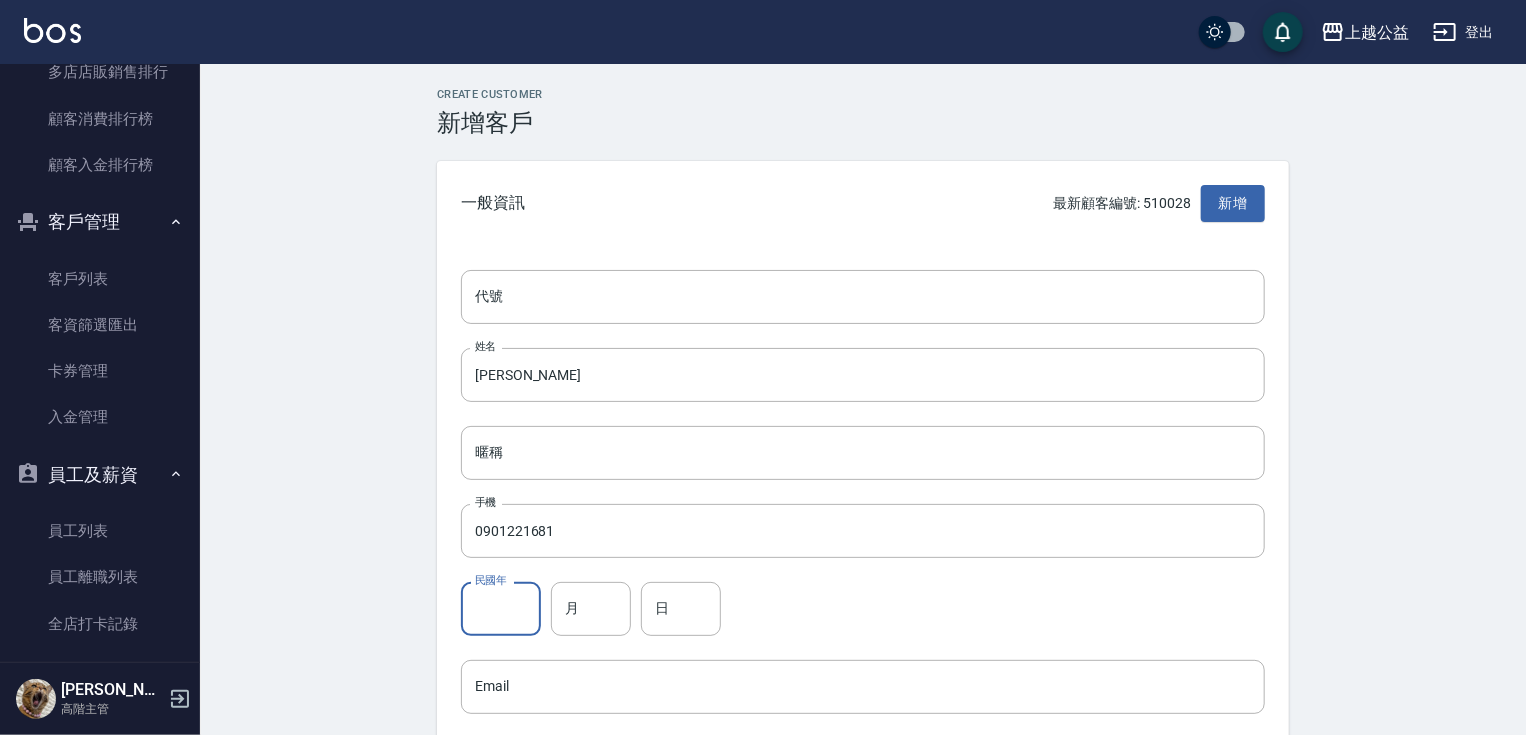 click on "民國年" at bounding box center (501, 609) 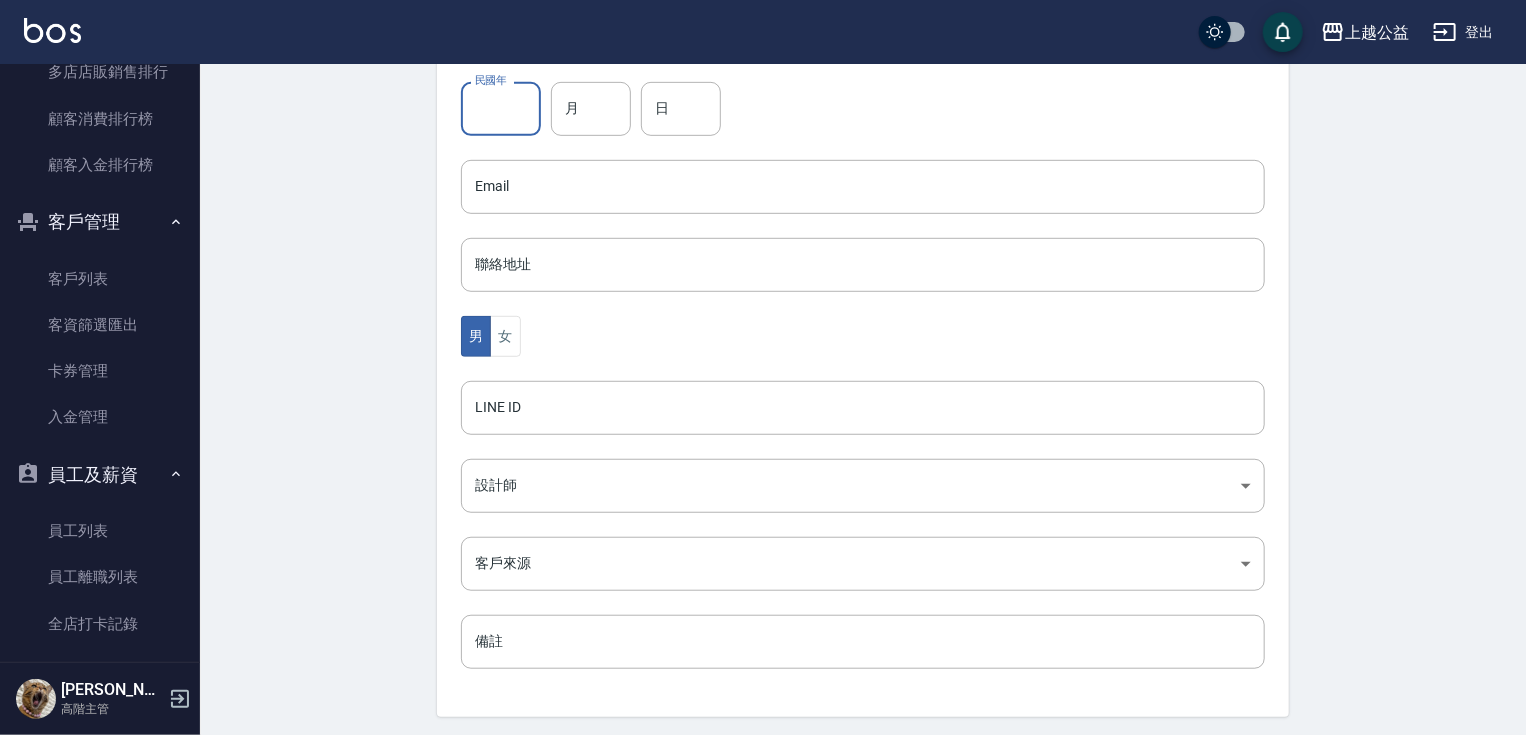 scroll, scrollTop: 566, scrollLeft: 0, axis: vertical 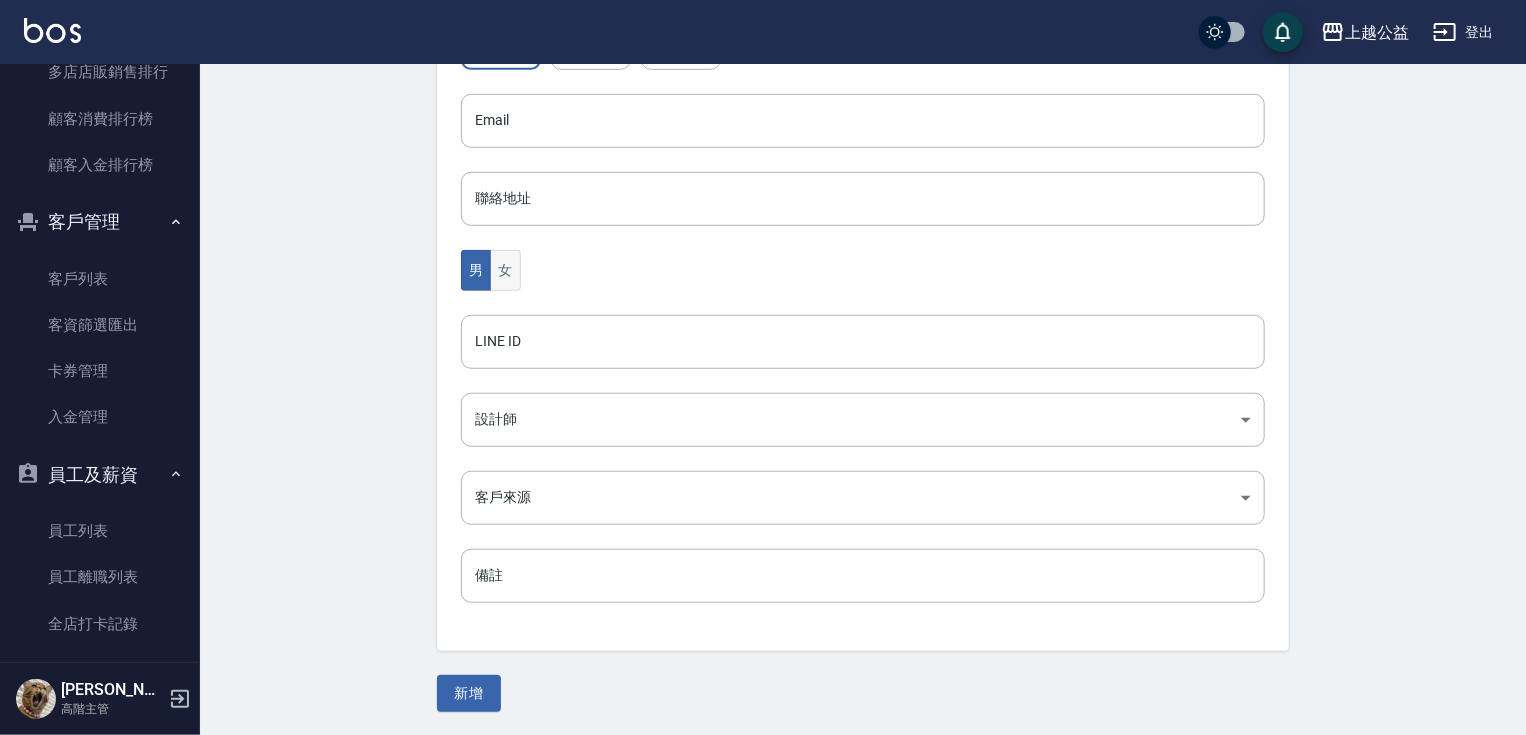 click on "女" at bounding box center [505, 270] 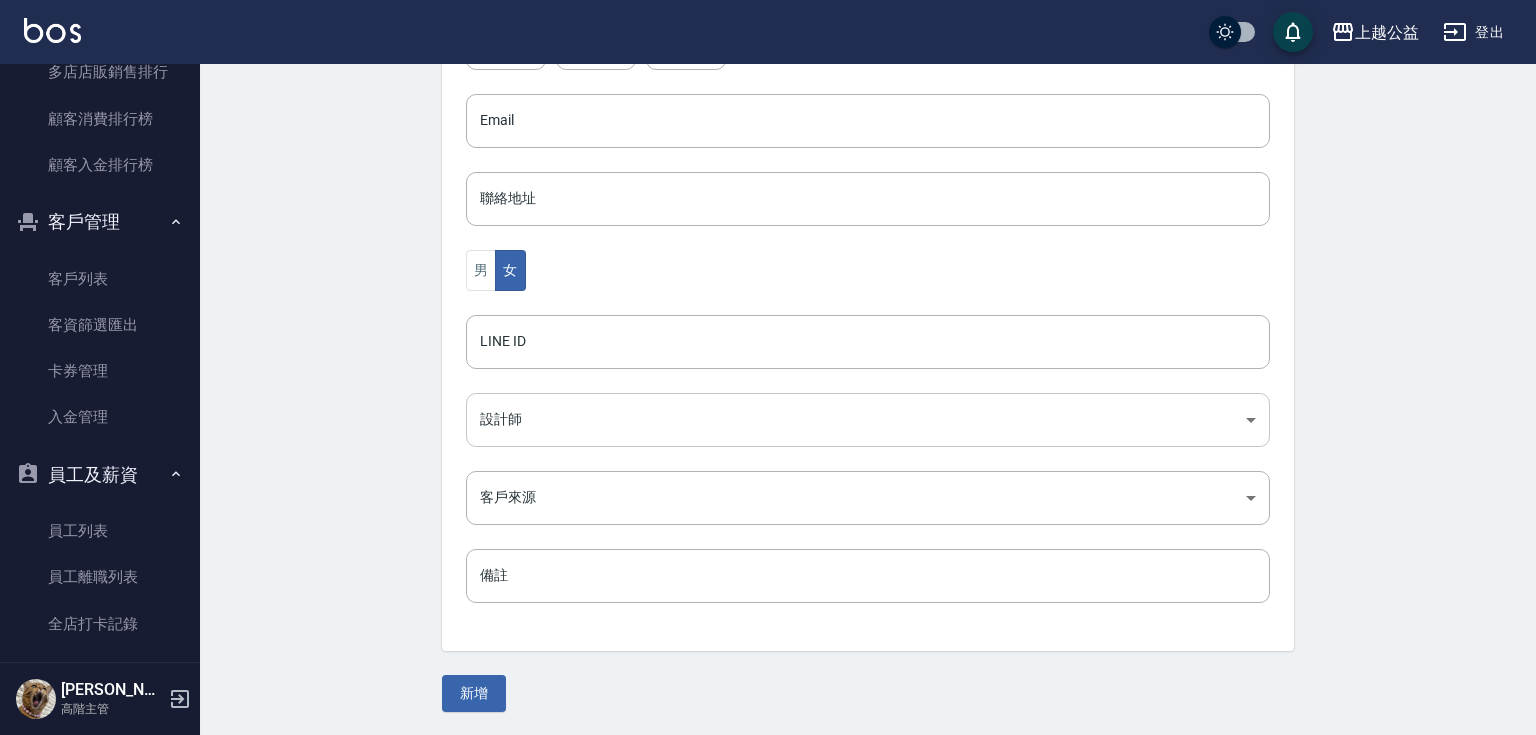 click on "上越公益 登出 櫃檯作業 打帳單 帳單列表 掛單列表 座位開單 營業儀表板 現金收支登錄 高階收支登錄 材料自購登錄 每日結帳 排班表 現場電腦打卡 掃碼打卡 預約管理 預約管理 單日預約紀錄 單週預約紀錄 報表及分析 報表目錄 消費分析儀表板 店家區間累計表 店家日報表 店家排行榜 互助日報表 互助月報表 互助排行榜 互助點數明細 互助業績報表 全店業績分析表 每日業績分析表 營業統計分析表 營業項目月分析表 設計師業績表 設計師日報表 設計師業績分析表 設計師業績月報表 設計師抽成報表 設計師排行榜 商品銷售排行榜 商品消耗明細 商品進銷貨報表 商品庫存表 商品庫存盤點表 會員卡銷售報表 服務扣項明細表 單一服務項目查詢 店販抽成明細 店販分類抽成明細 顧客入金餘額表 顧客卡券餘額表 每日非現金明細 每日收支明細 收支分類明細表 收支匯款表" at bounding box center [768, 85] 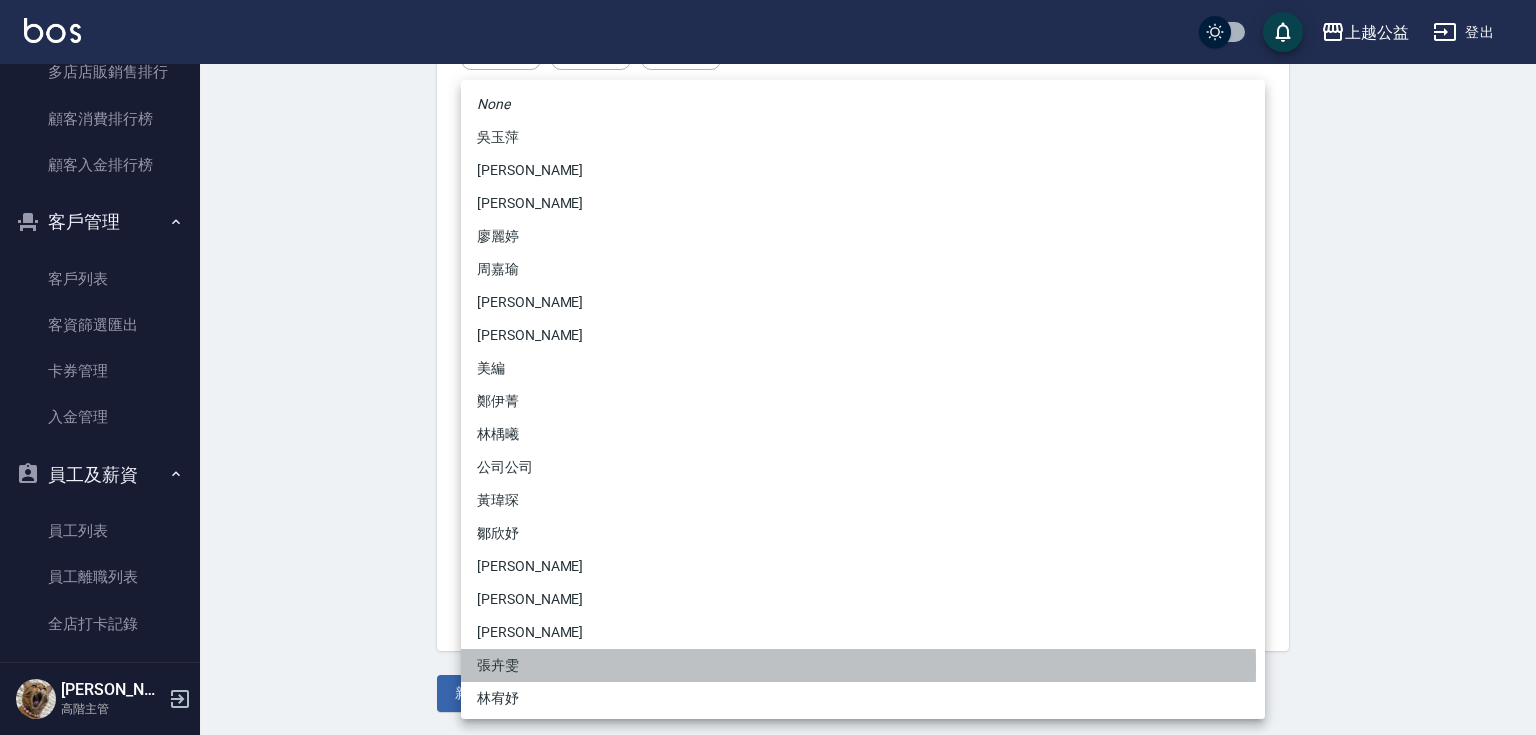 click on "張卉雯" at bounding box center (863, 665) 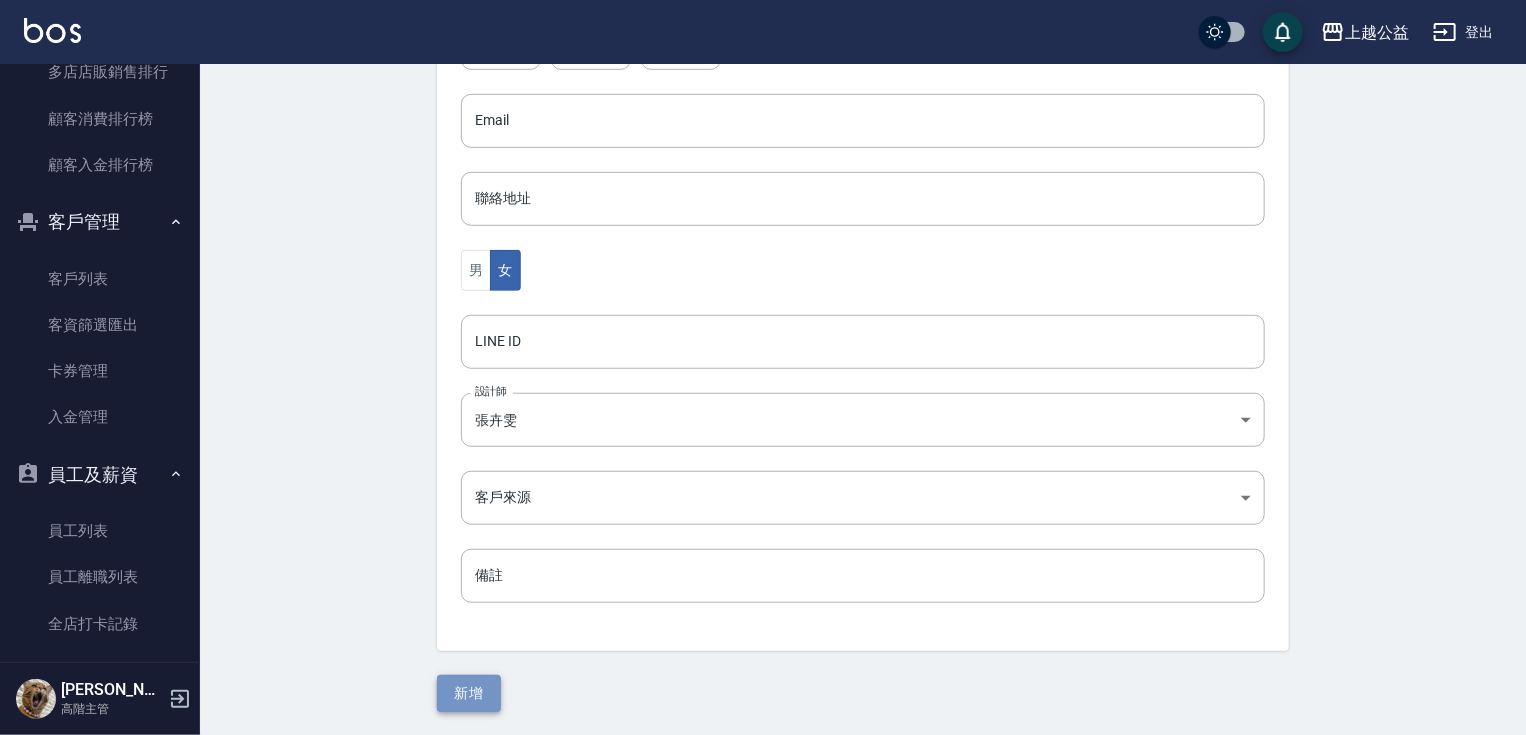 click on "新增" at bounding box center [469, 693] 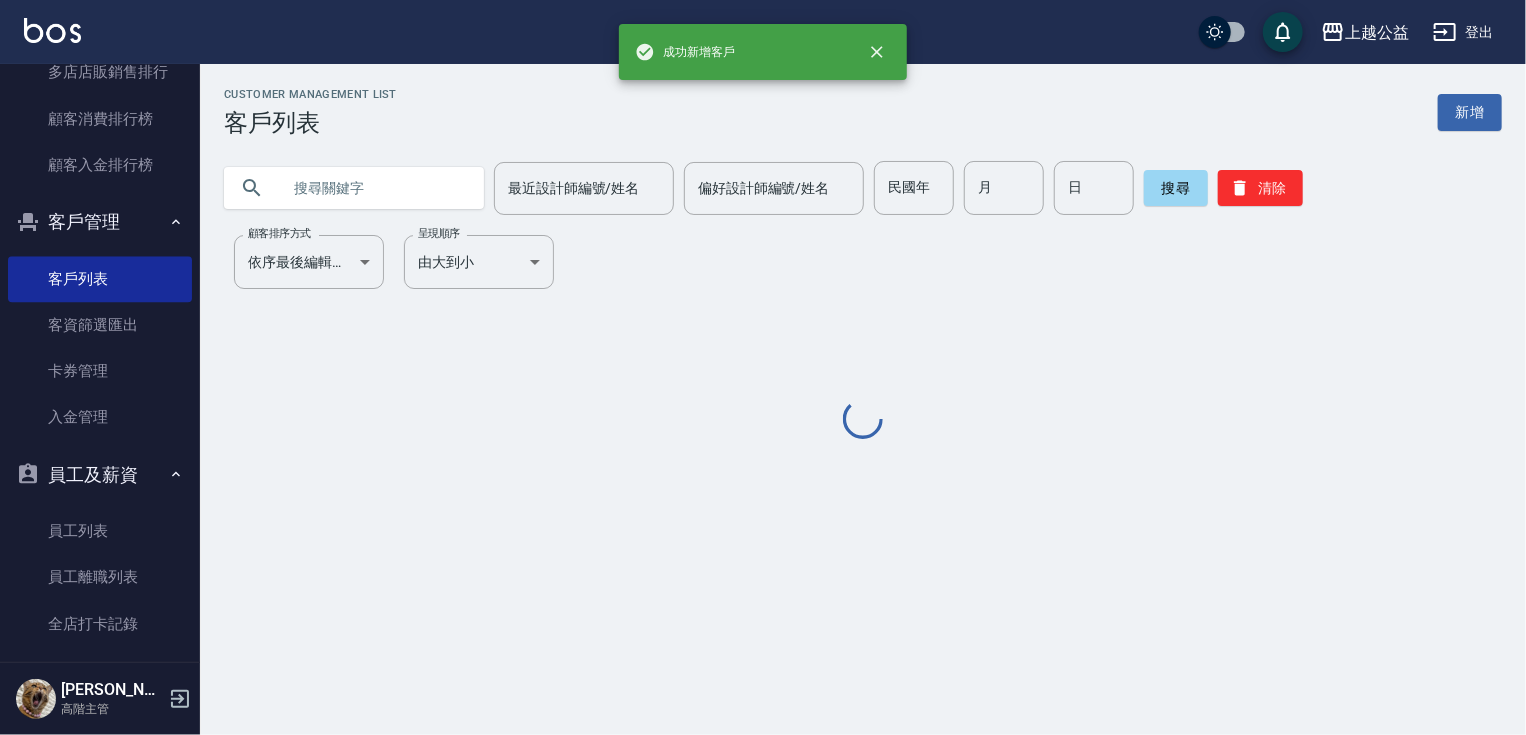 scroll, scrollTop: 0, scrollLeft: 0, axis: both 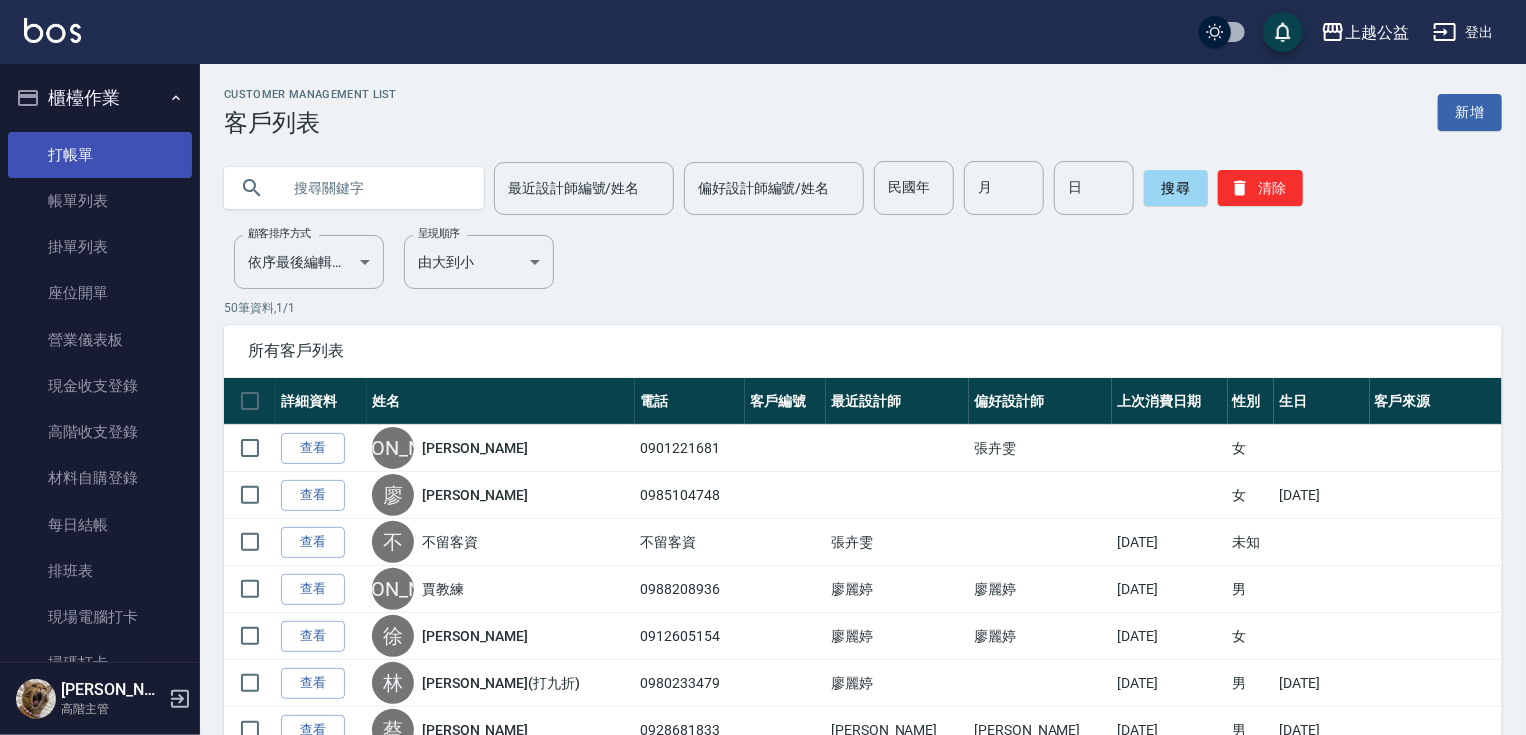 click on "打帳單" at bounding box center [100, 155] 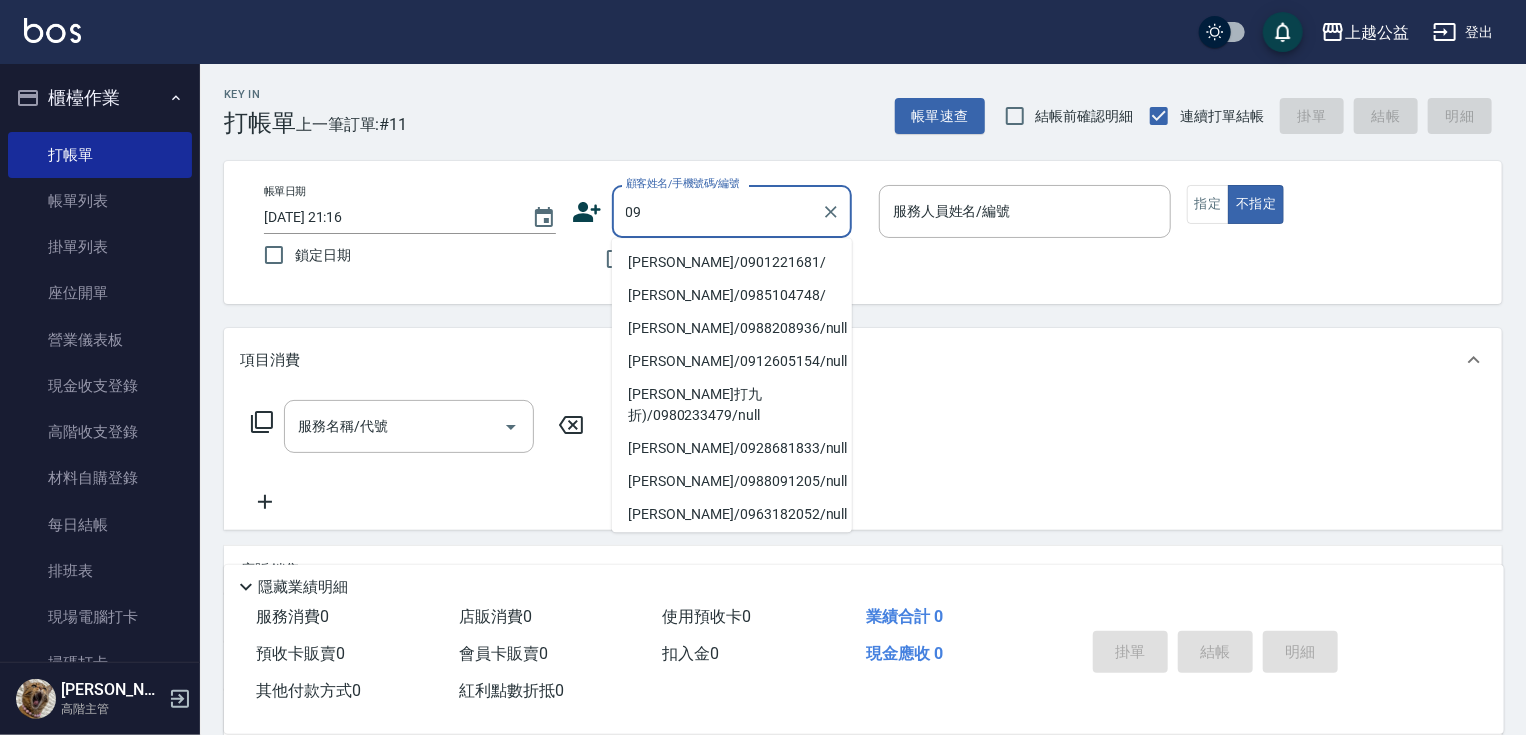 click on "[PERSON_NAME]/0901221681/" at bounding box center (732, 262) 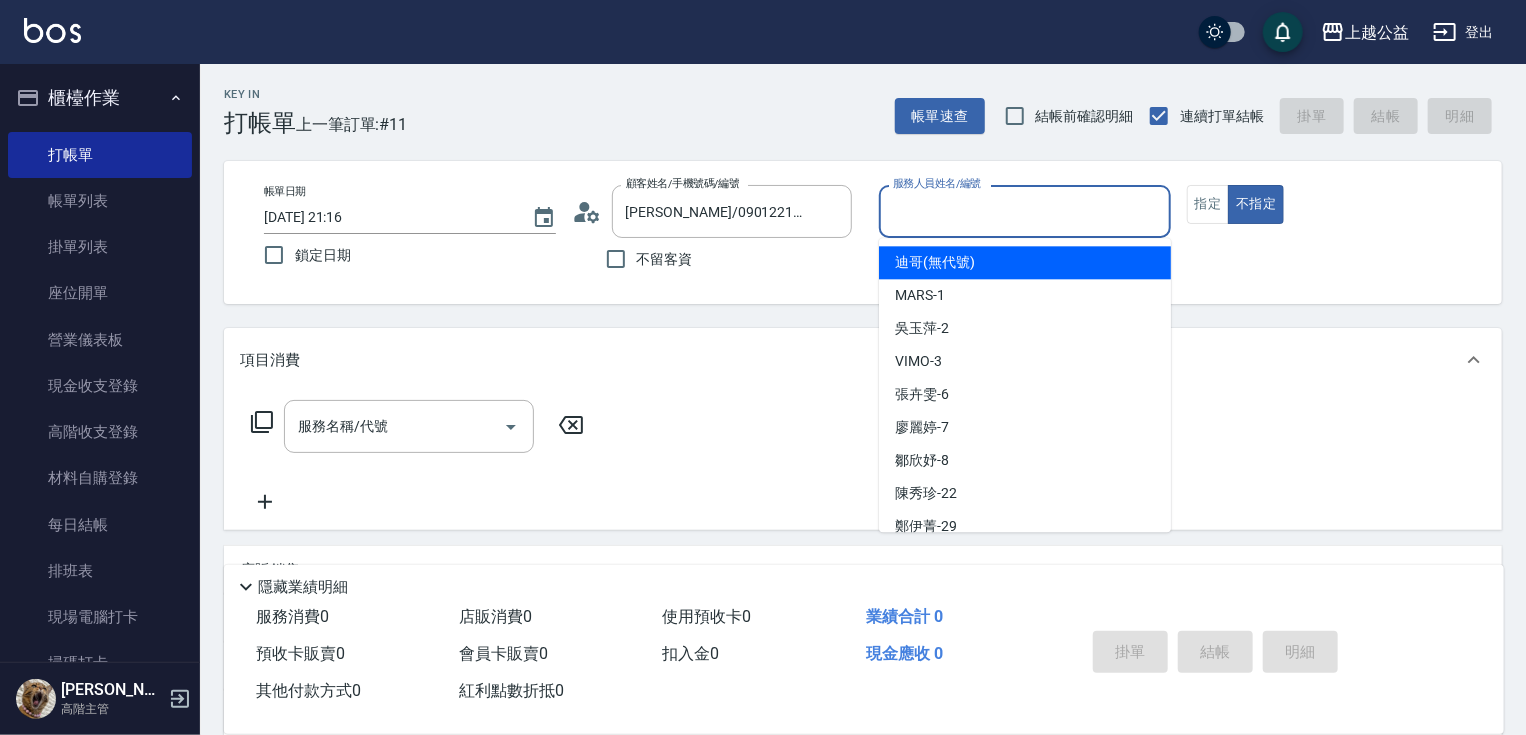 click on "服務人員姓名/編號" at bounding box center [1025, 211] 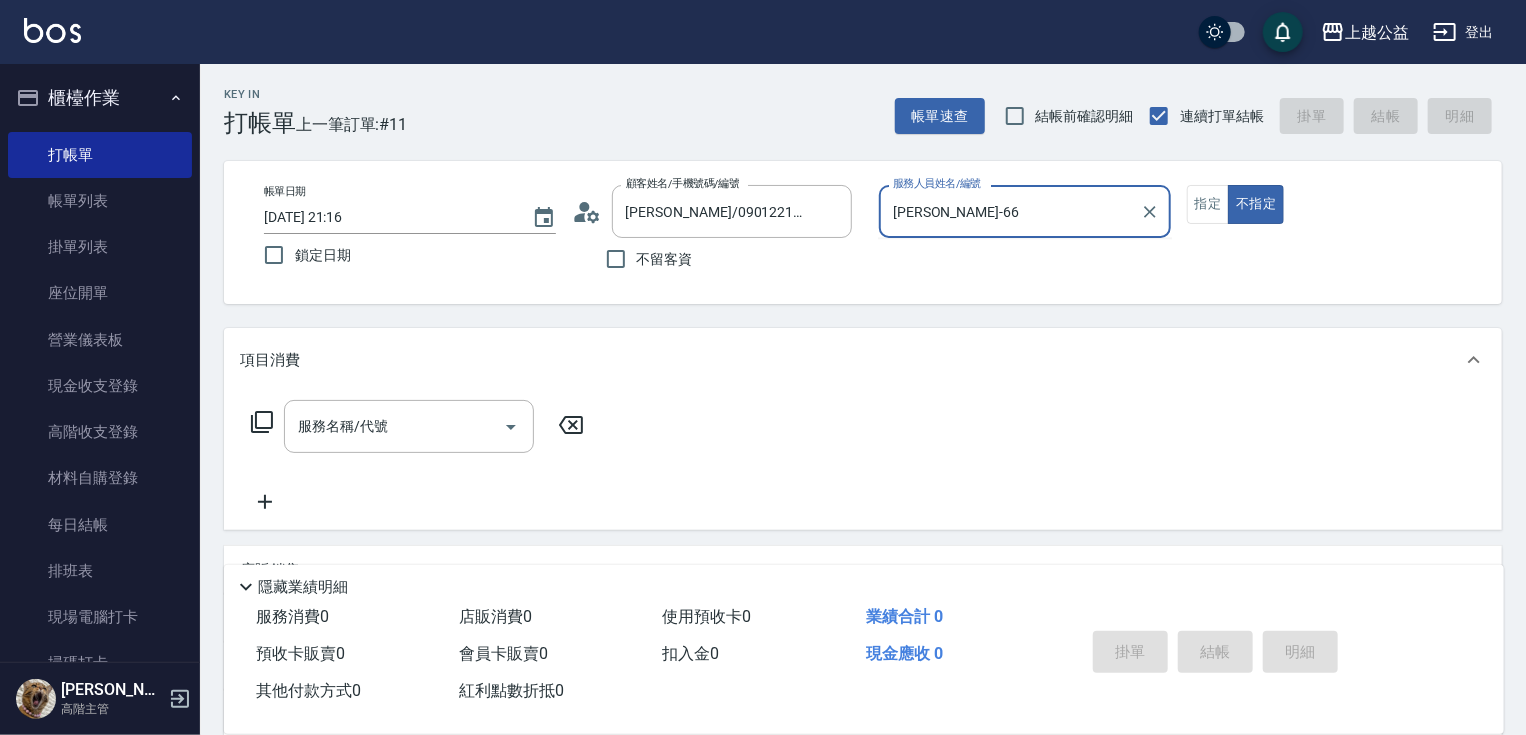 click on "不指定" at bounding box center (1256, 204) 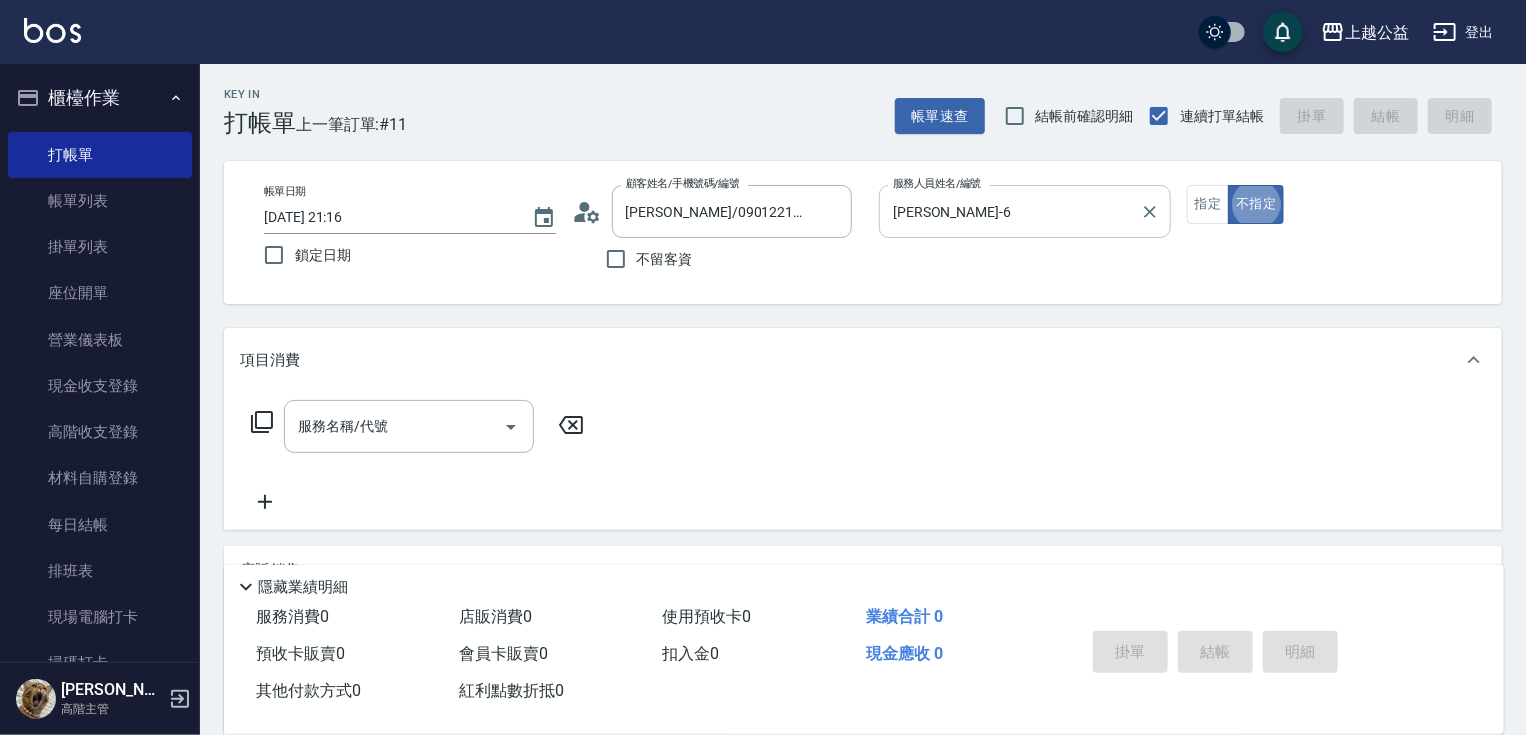 type on "false" 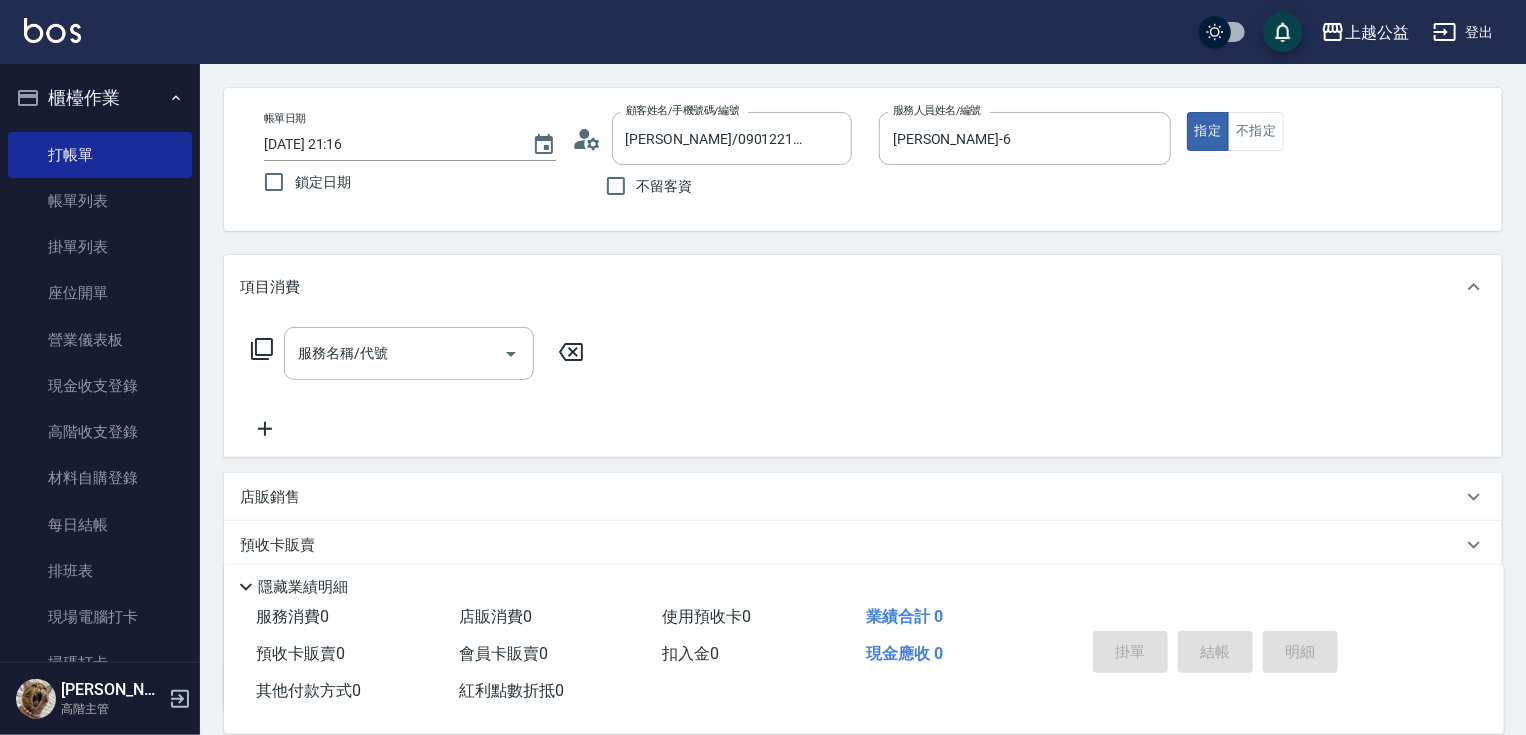 scroll, scrollTop: 236, scrollLeft: 0, axis: vertical 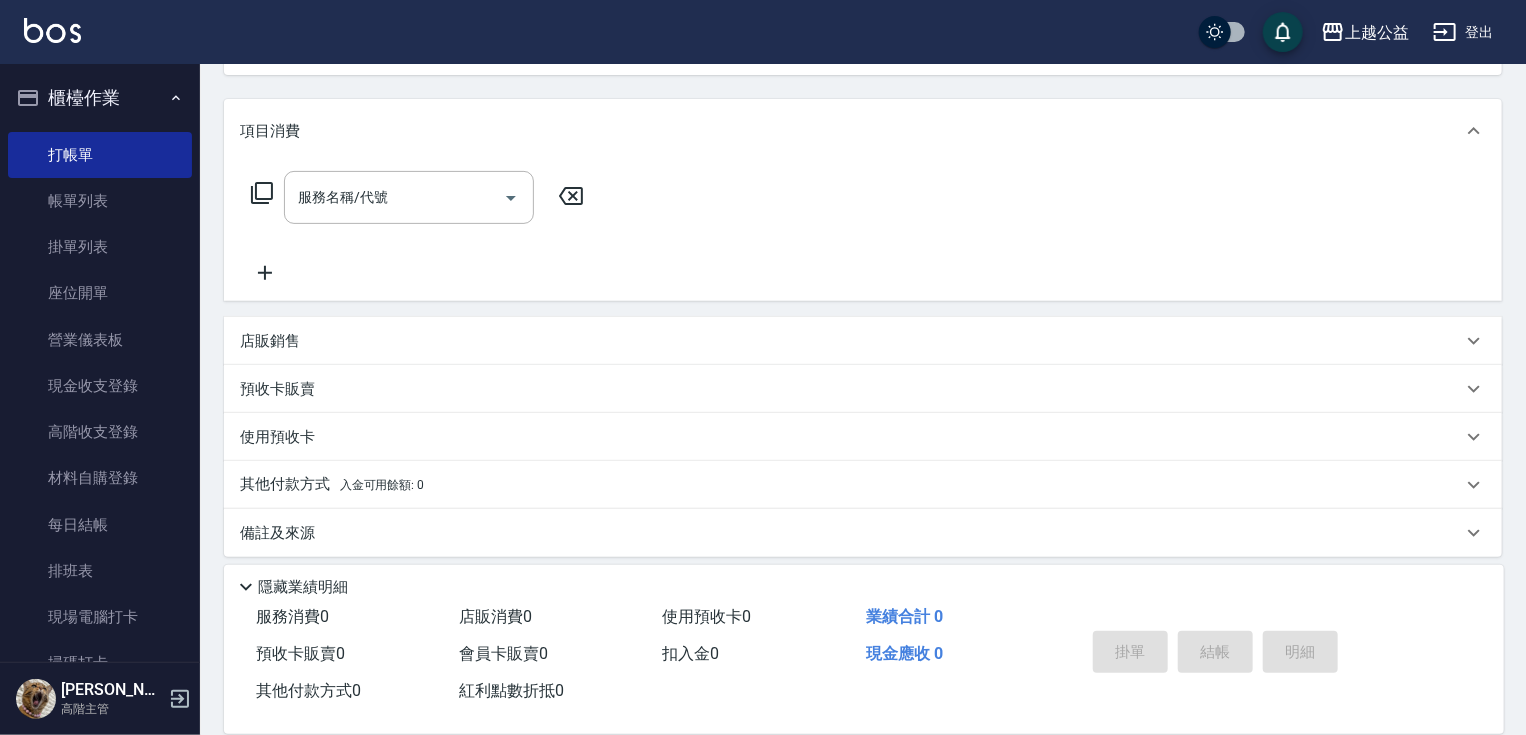 drag, startPoint x: 572, startPoint y: 366, endPoint x: 576, endPoint y: 438, distance: 72.11102 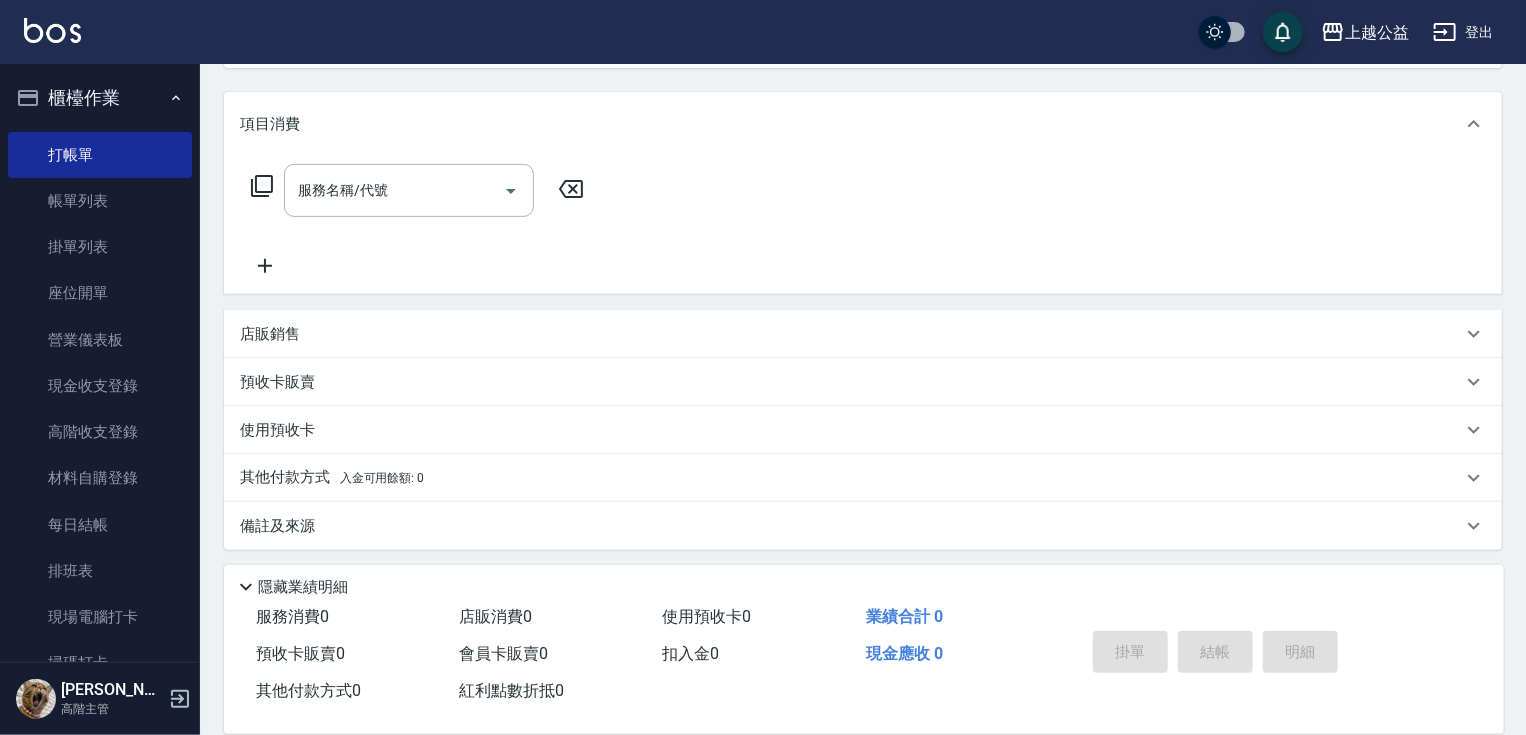 click on "預收卡販賣" at bounding box center (851, 382) 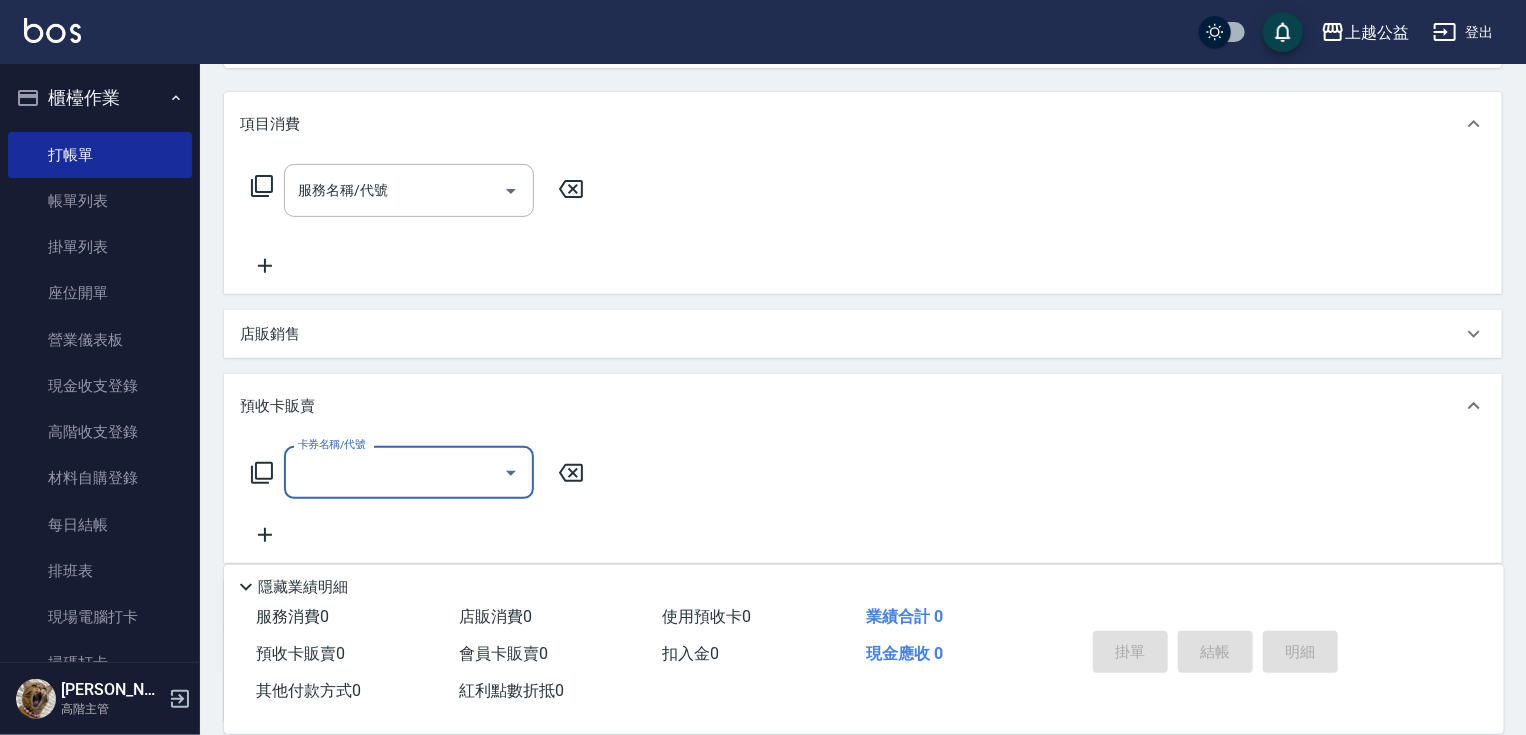 scroll, scrollTop: 0, scrollLeft: 0, axis: both 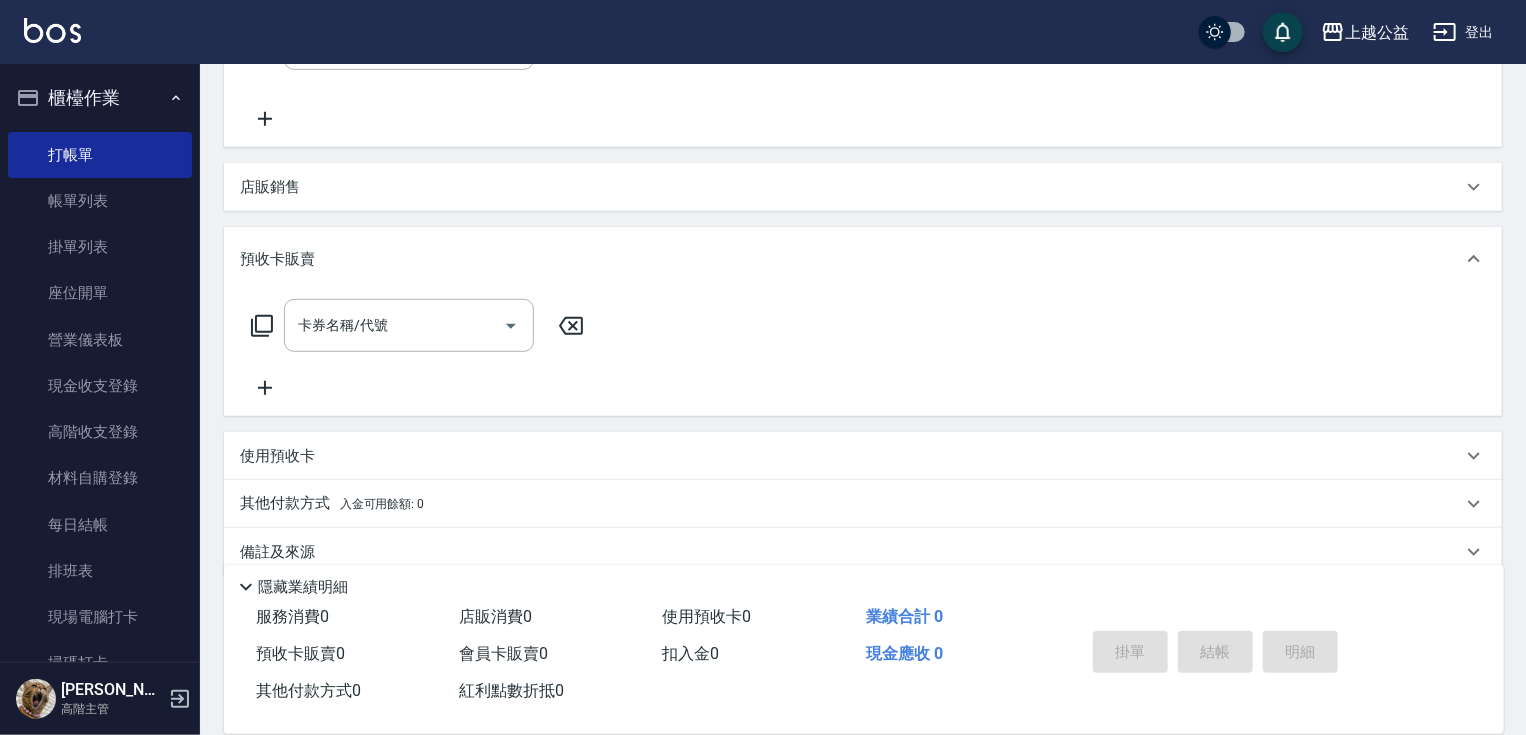 drag, startPoint x: 619, startPoint y: 278, endPoint x: 564, endPoint y: 393, distance: 127.47549 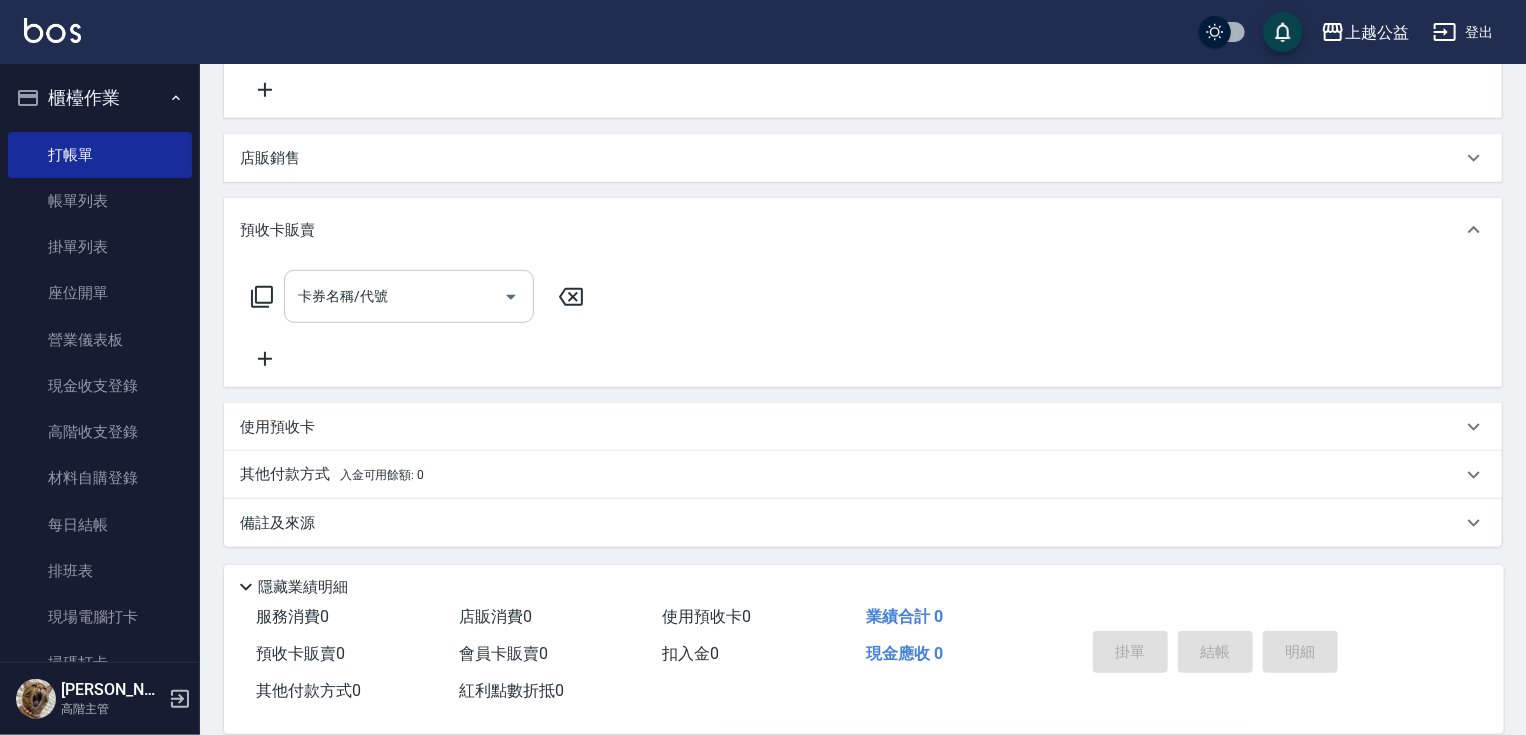 click on "卡券名稱/代號" at bounding box center [394, 296] 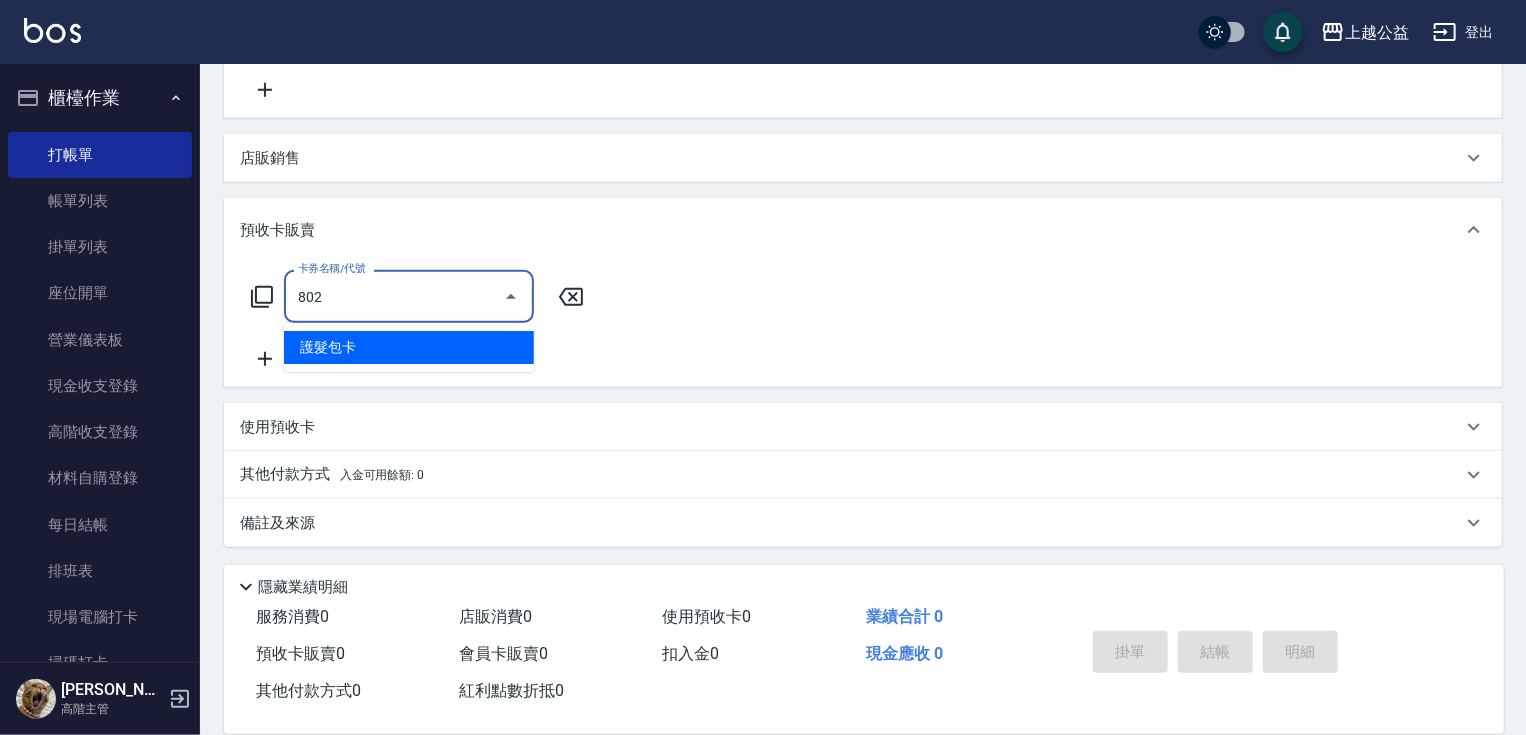type on "護髮包卡(802)" 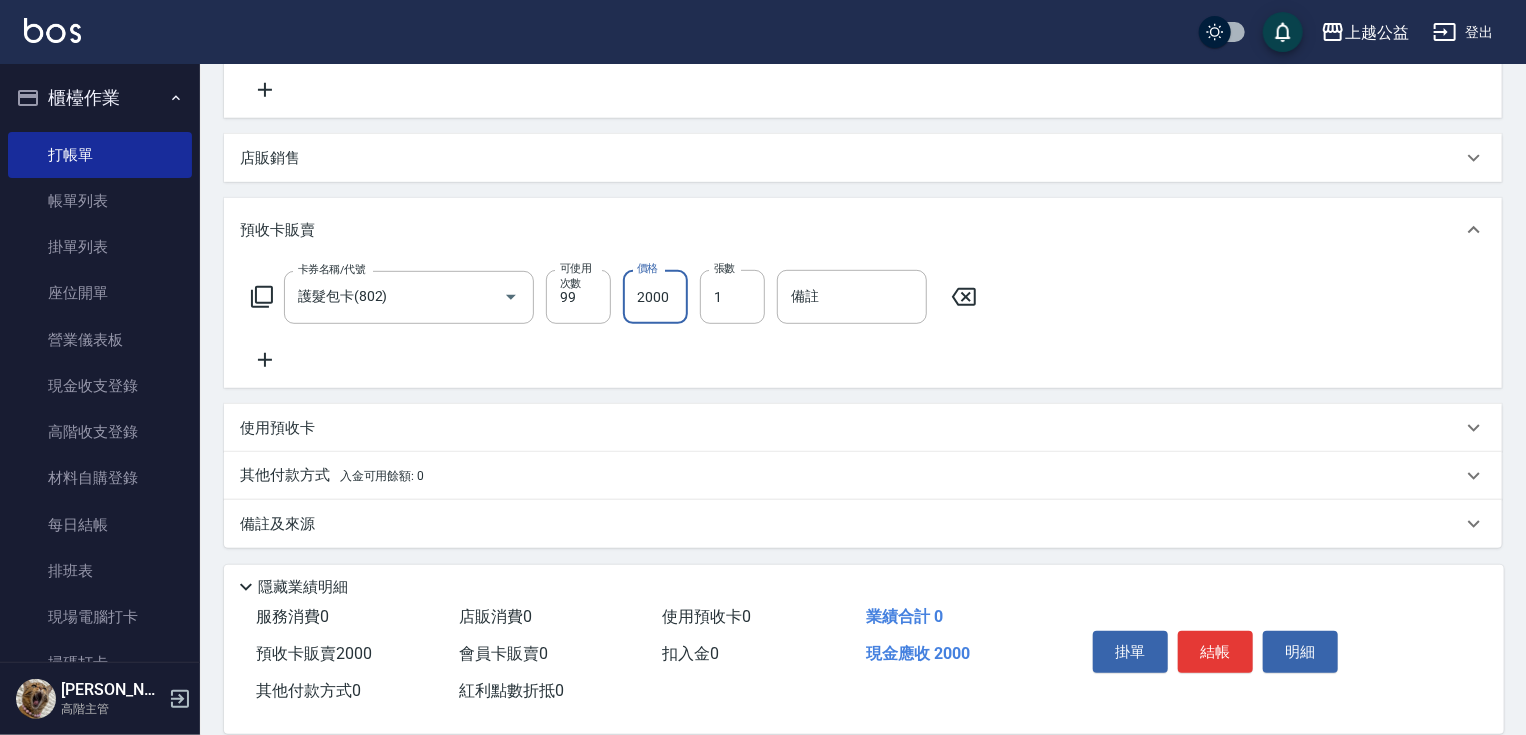 click on "可使用次數" at bounding box center (580, 276) 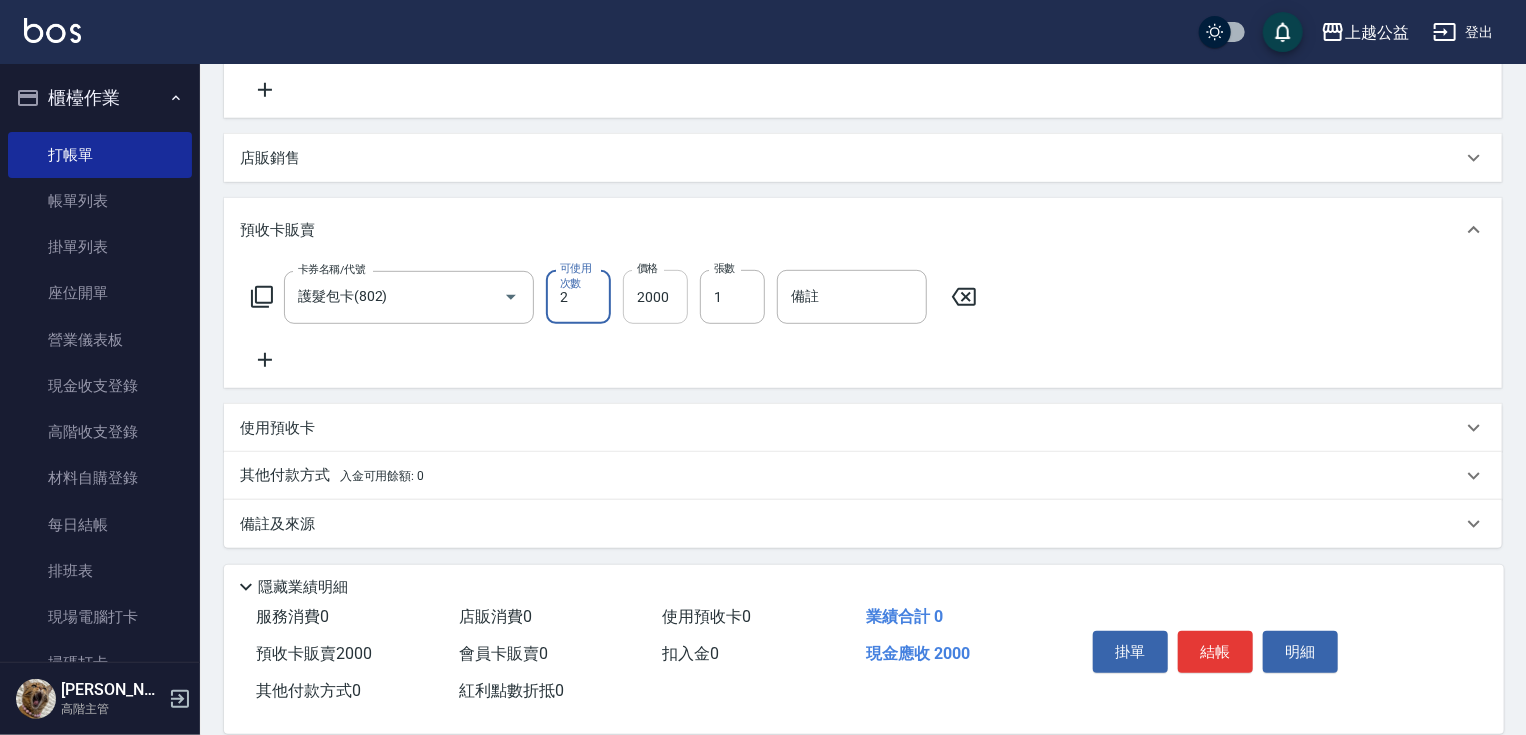 type on "2" 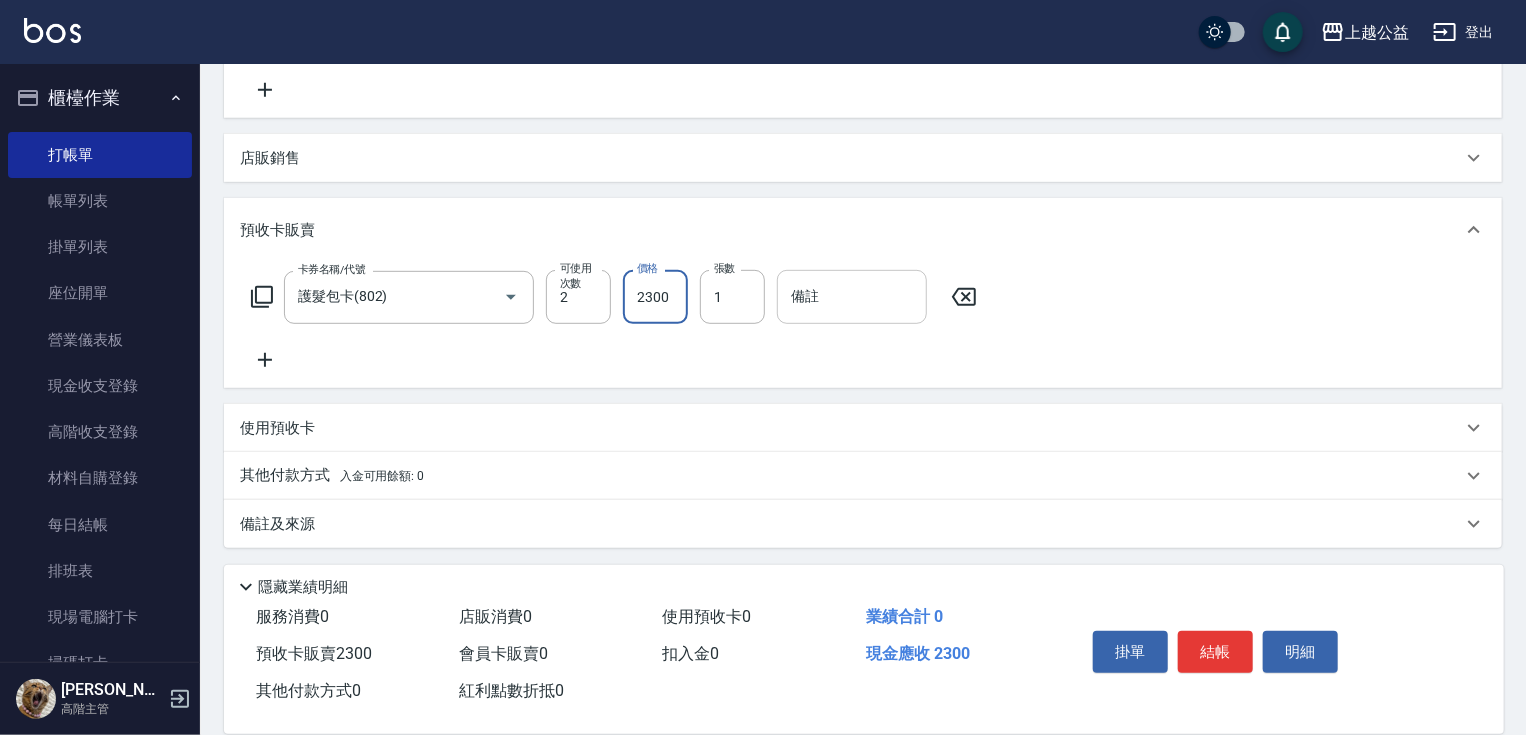 type on "2300" 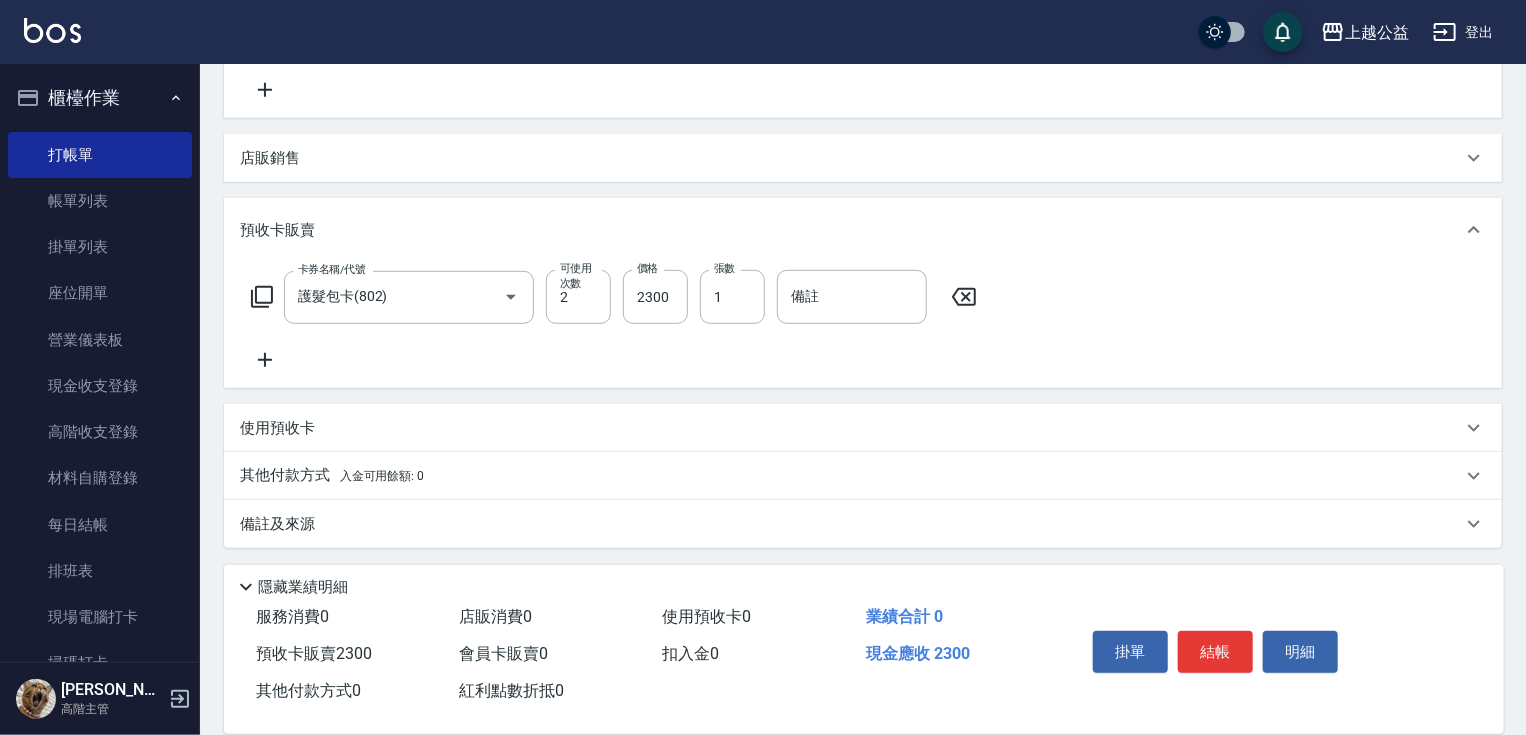 click on "卡券名稱/代號 護髮包卡(802) 卡券名稱/代號 可使用次數 2 可使用次數 價格 2300 價格 張數 1 張數 備註 備註" at bounding box center (863, 321) 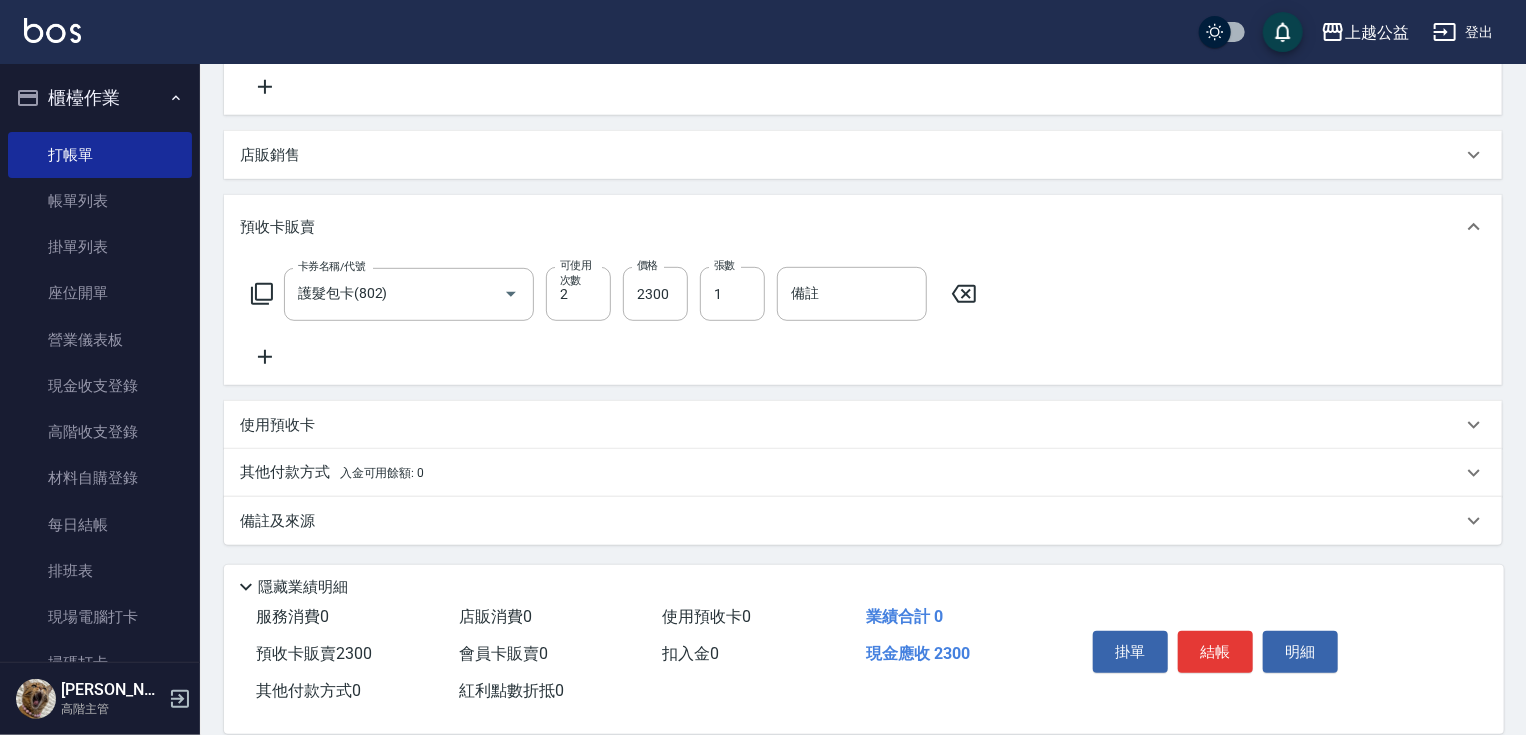 drag, startPoint x: 551, startPoint y: 380, endPoint x: 588, endPoint y: 490, distance: 116.05602 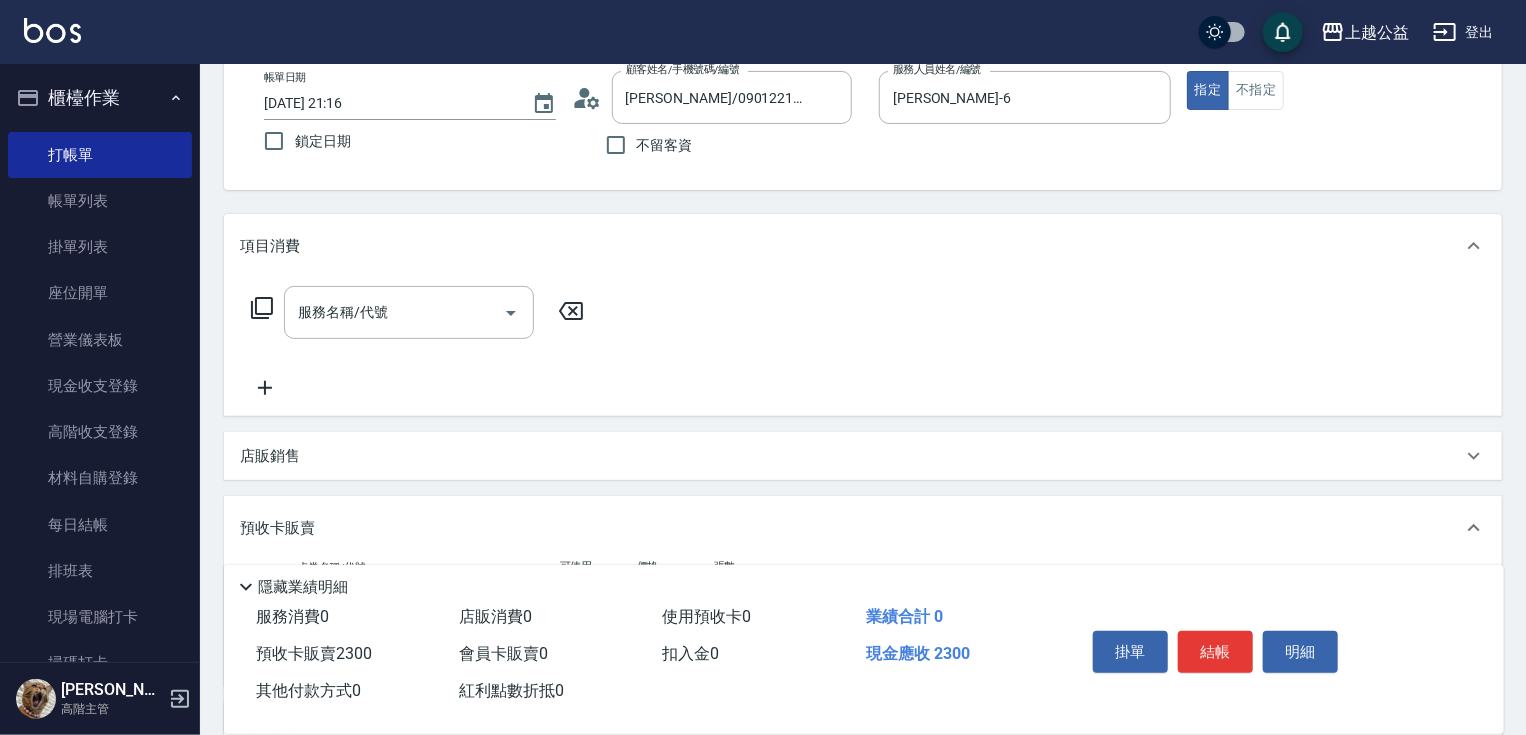 scroll, scrollTop: 415, scrollLeft: 0, axis: vertical 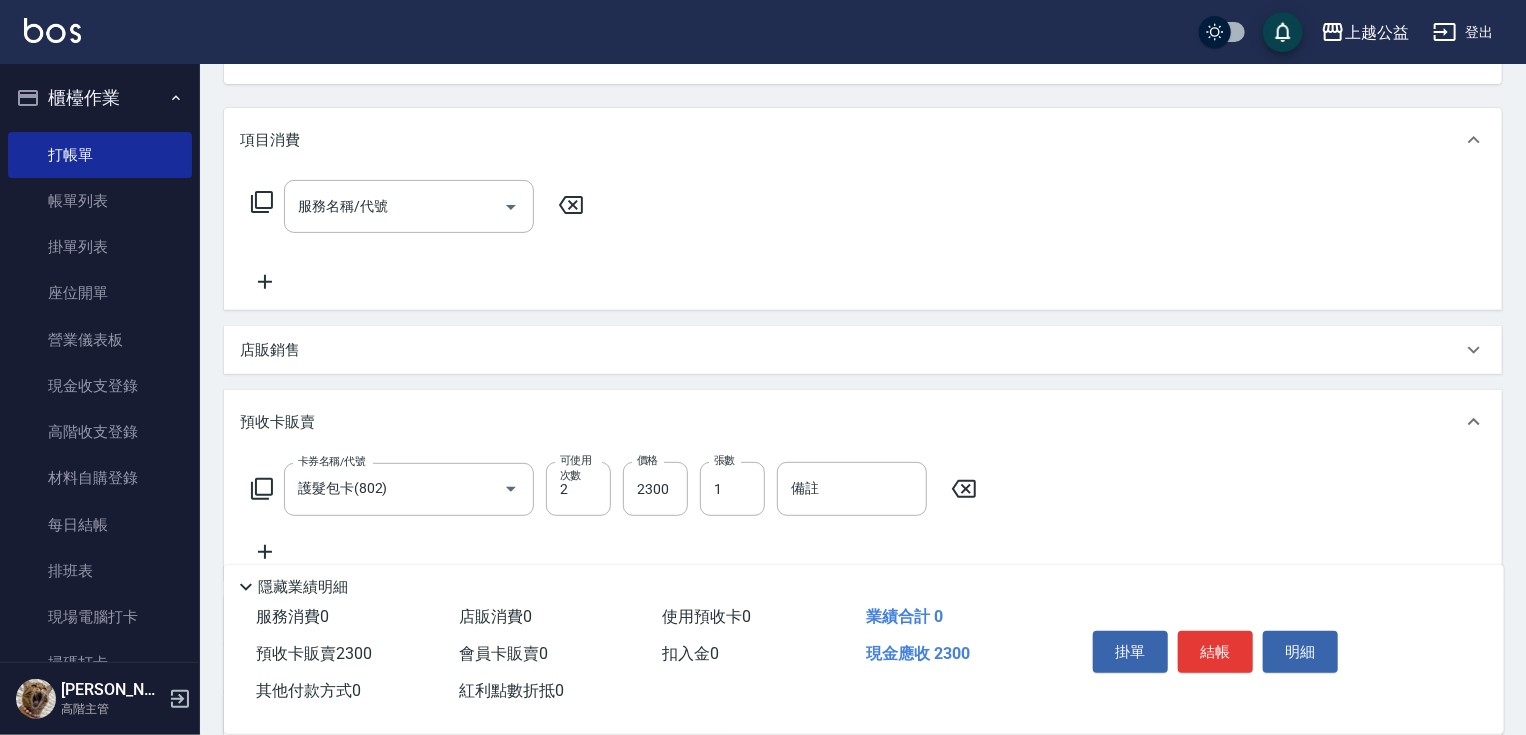 drag, startPoint x: 706, startPoint y: 403, endPoint x: 703, endPoint y: 383, distance: 20.22375 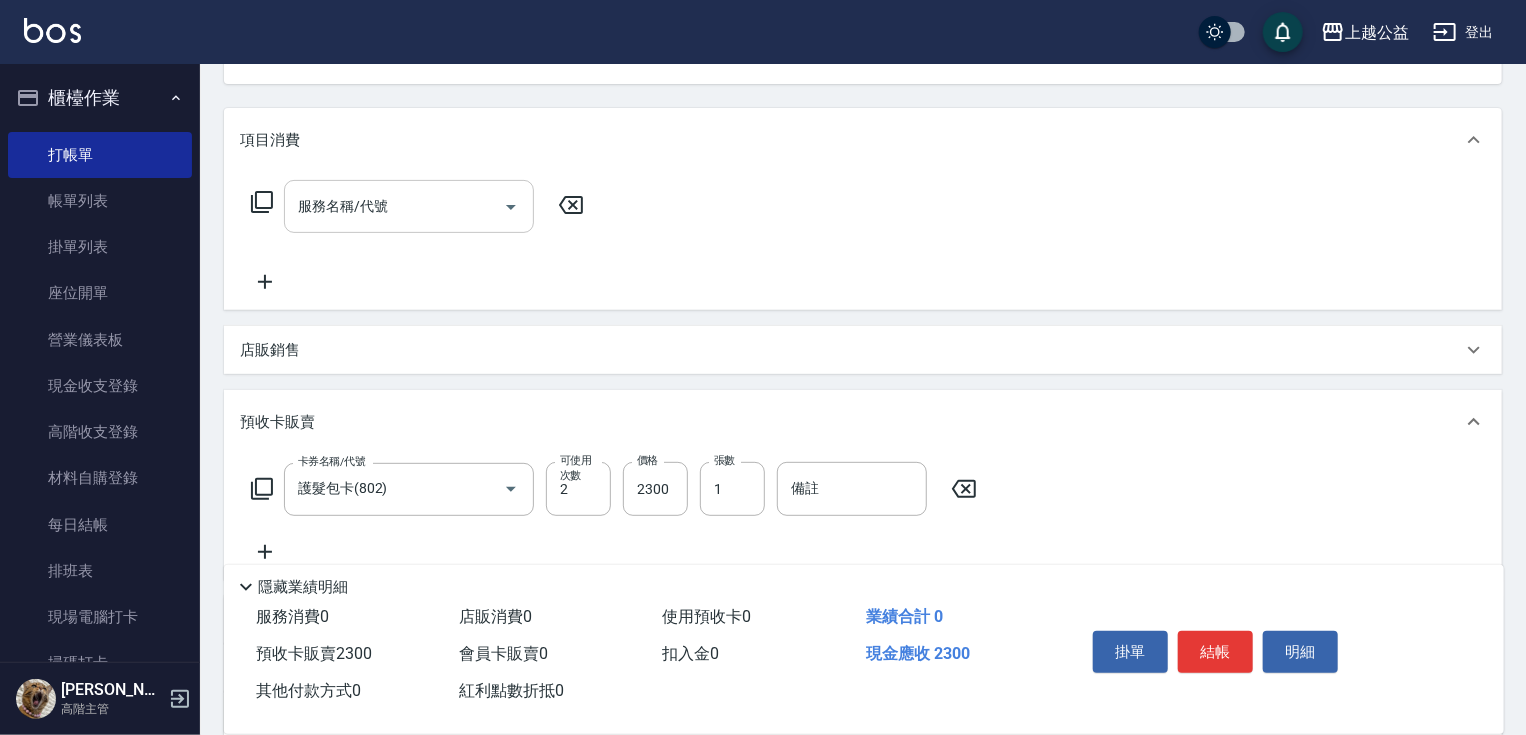 scroll, scrollTop: 71, scrollLeft: 0, axis: vertical 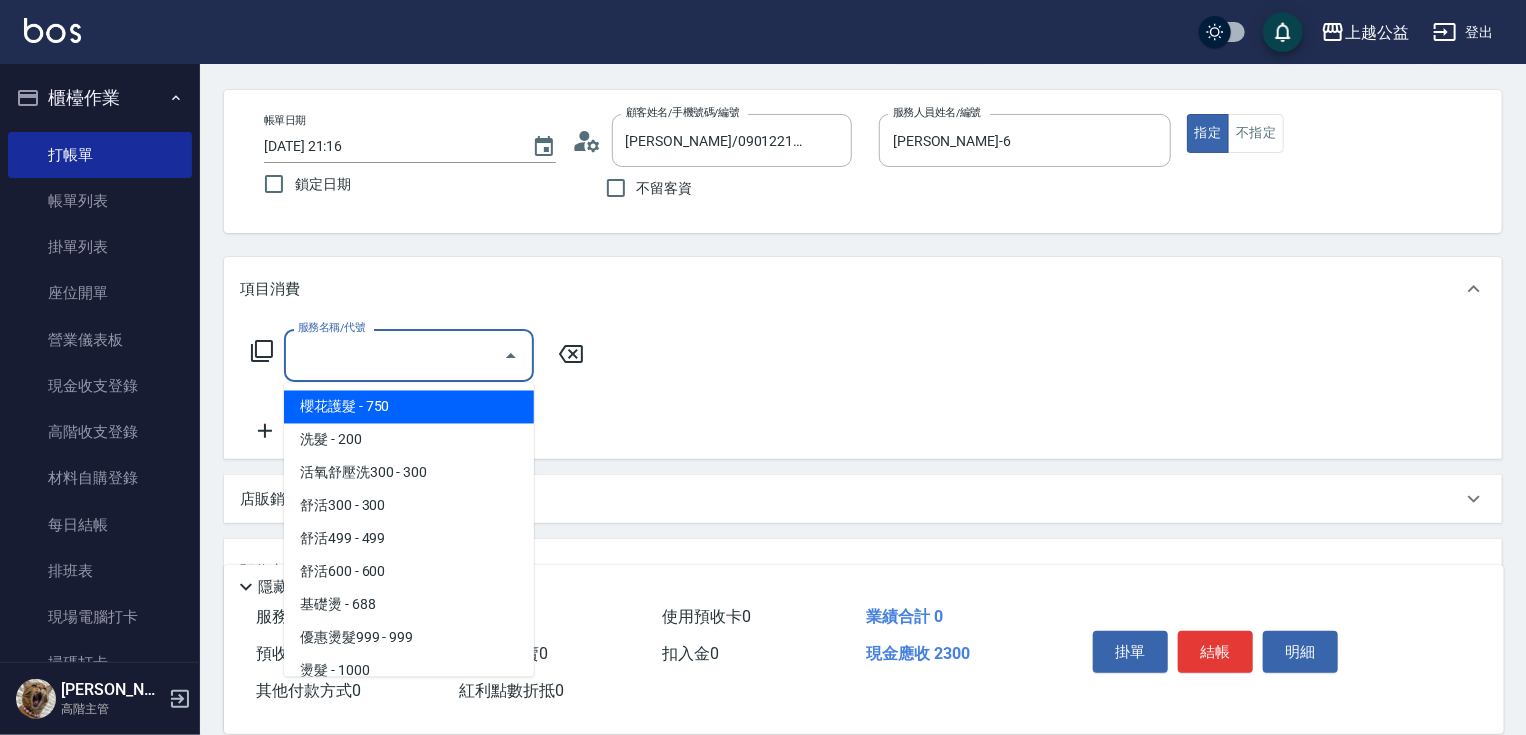 click on "服務名稱/代號" at bounding box center [394, 355] 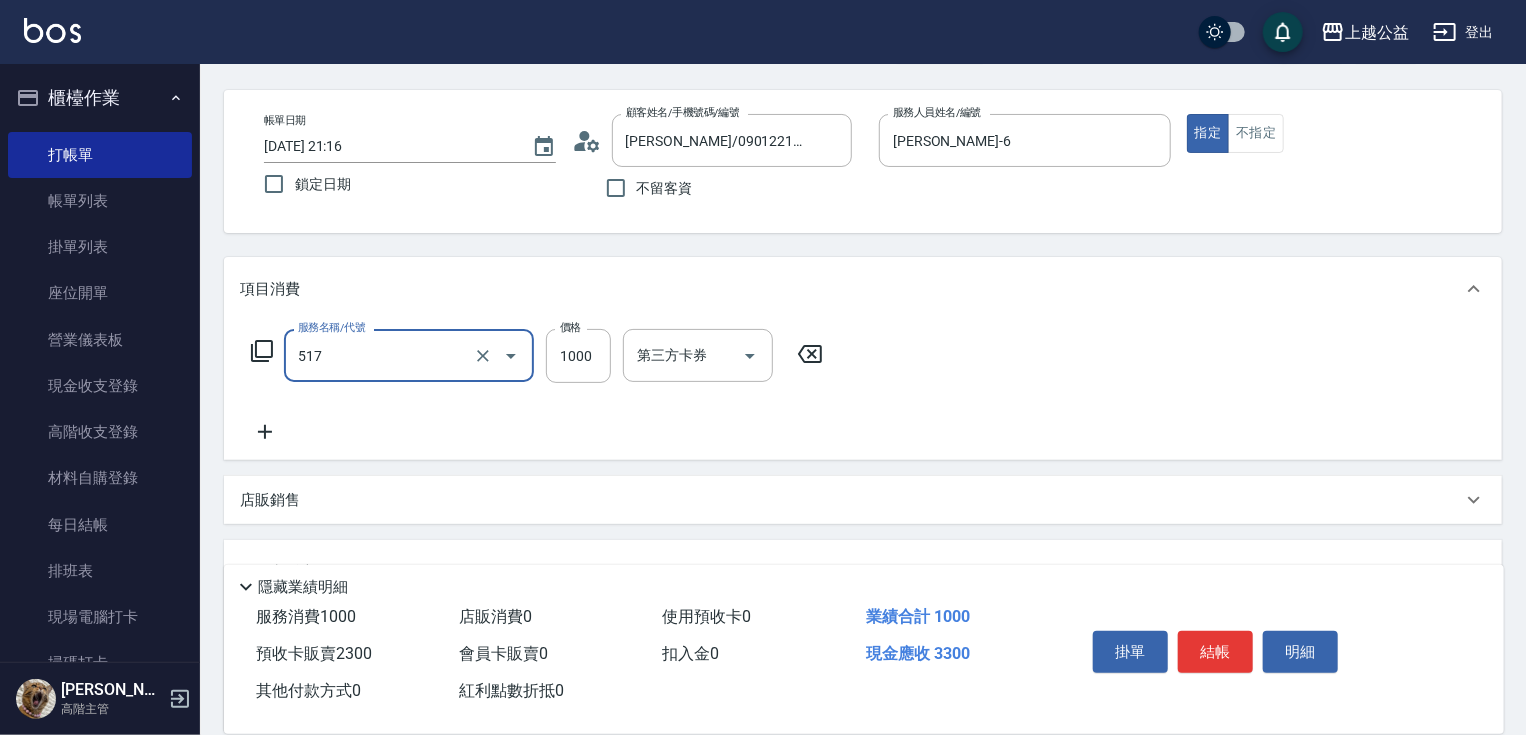 type on "染髮1000(517)" 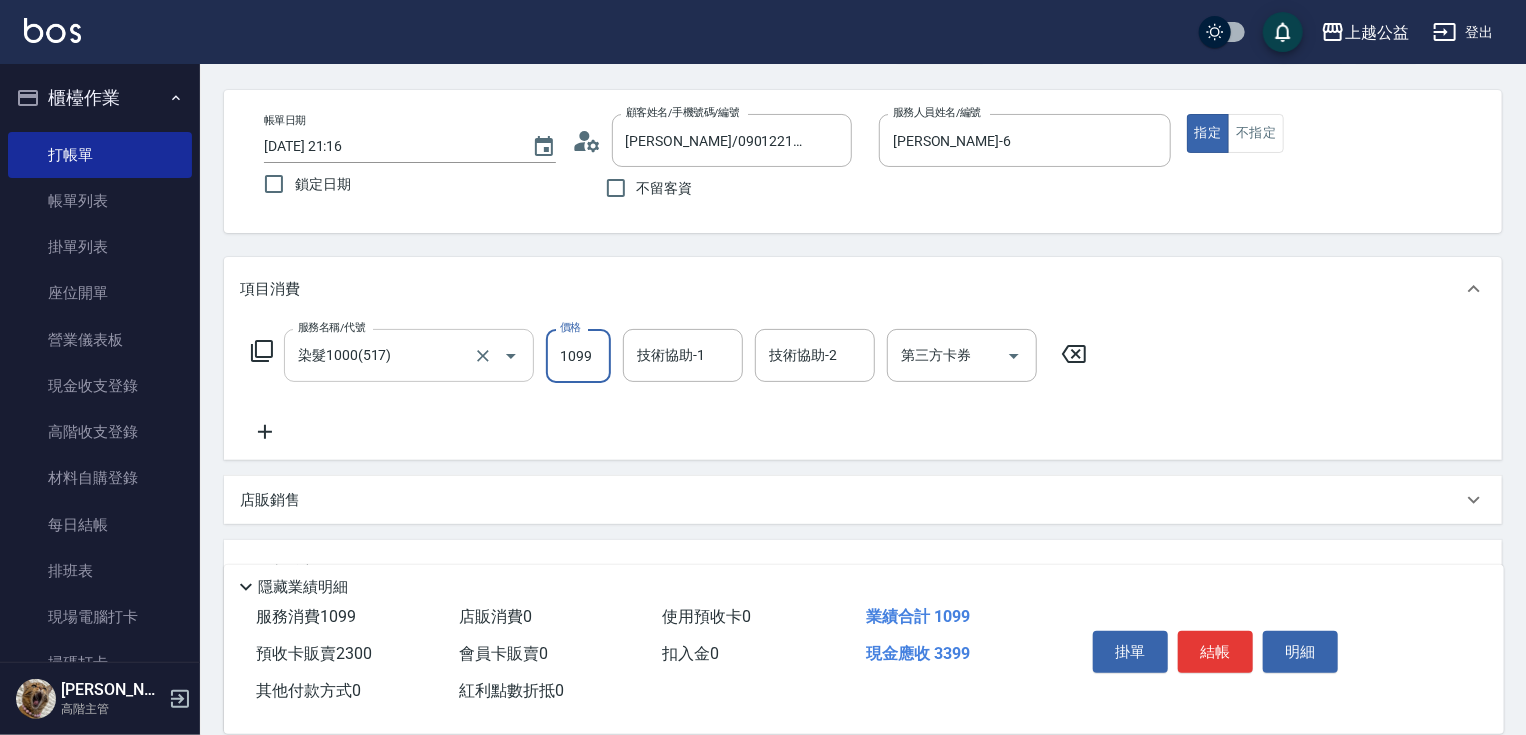 type on "1099" 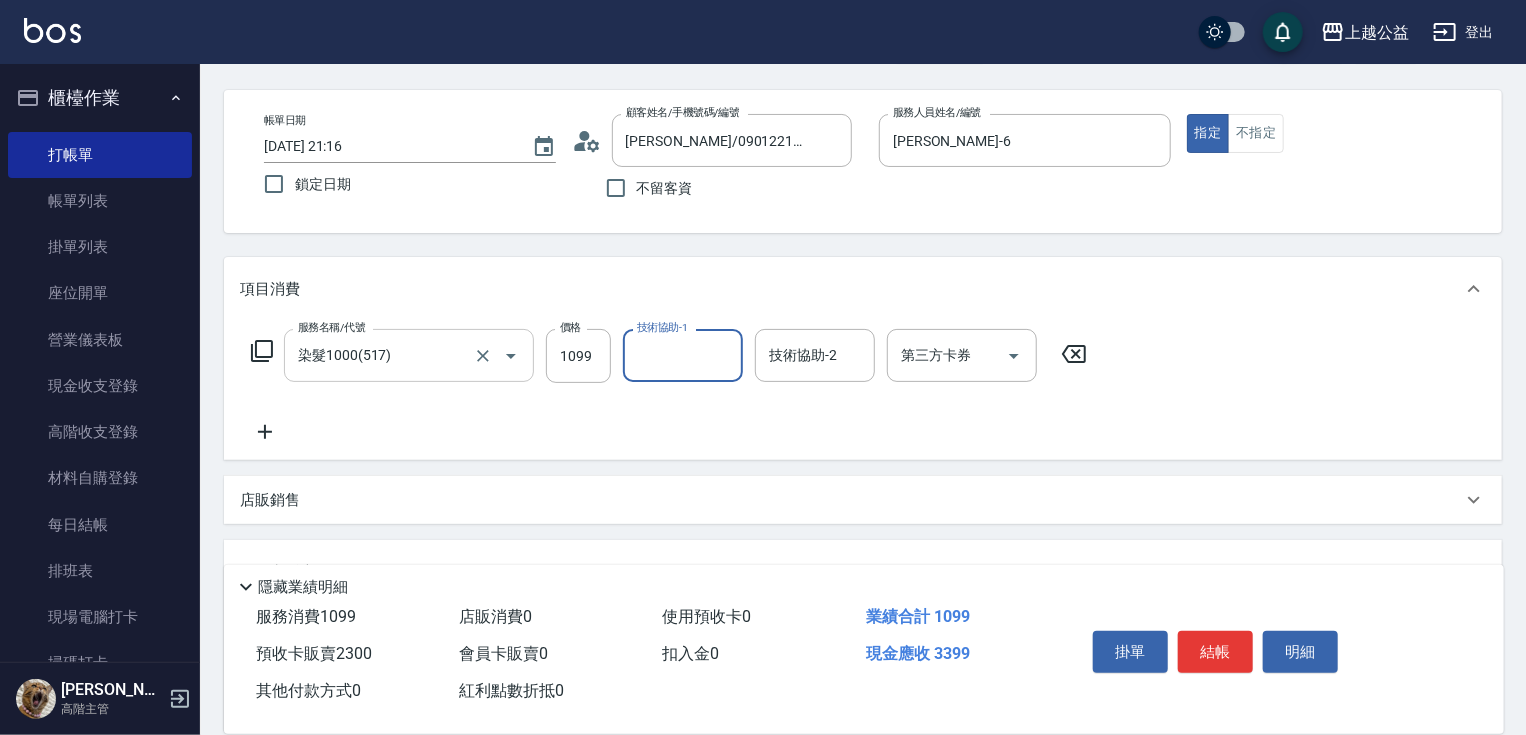 type on "2" 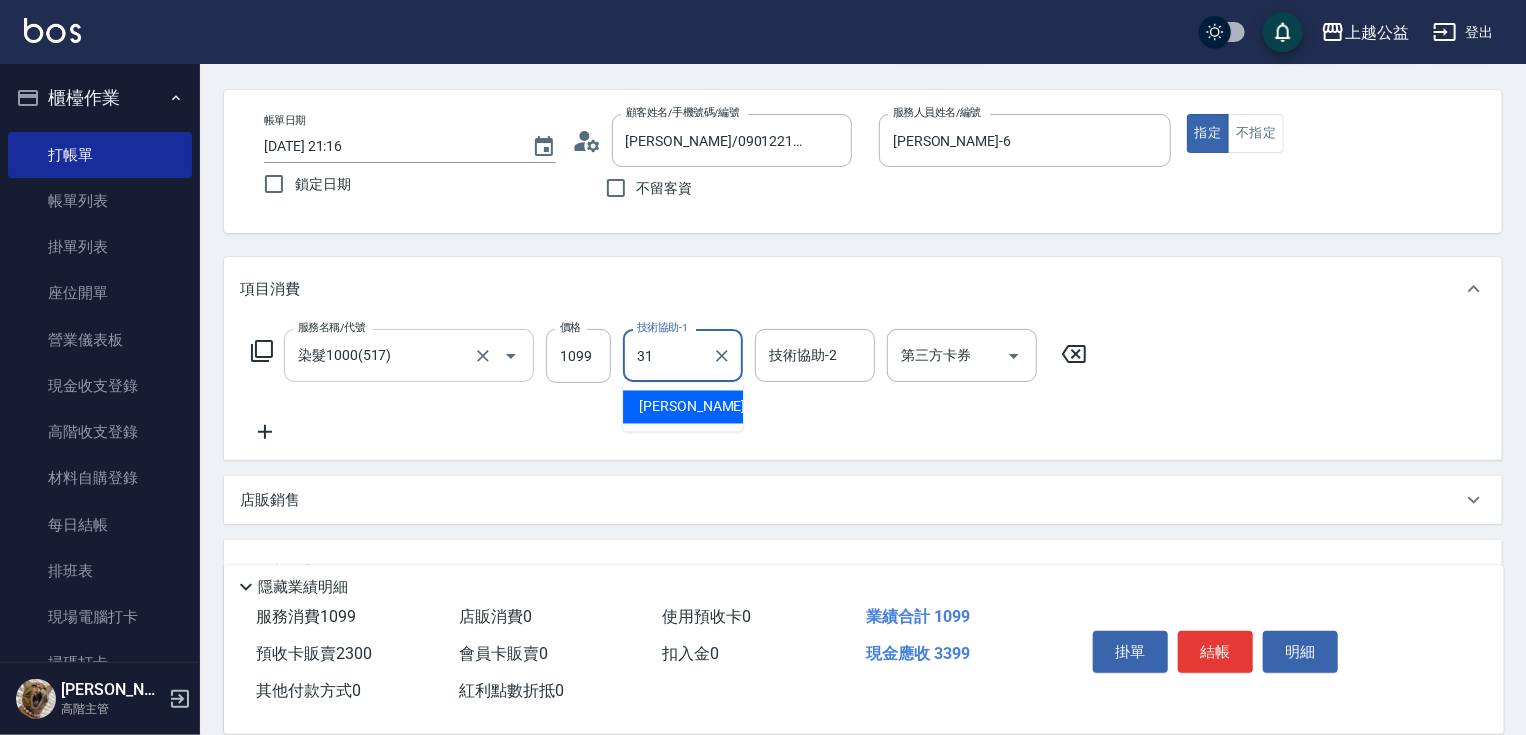type on "[PERSON_NAME]-31" 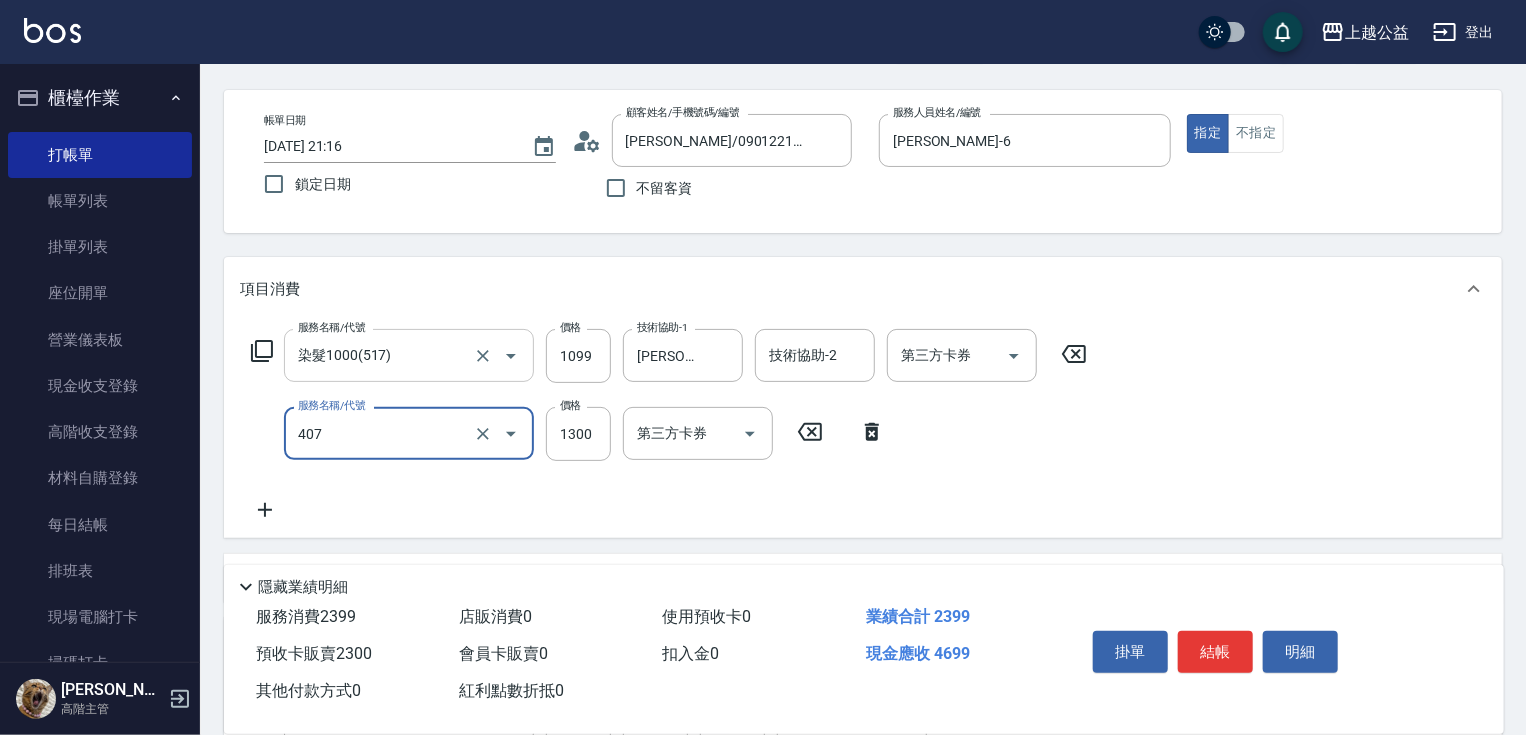 type on "女神鉑金護髮(407)" 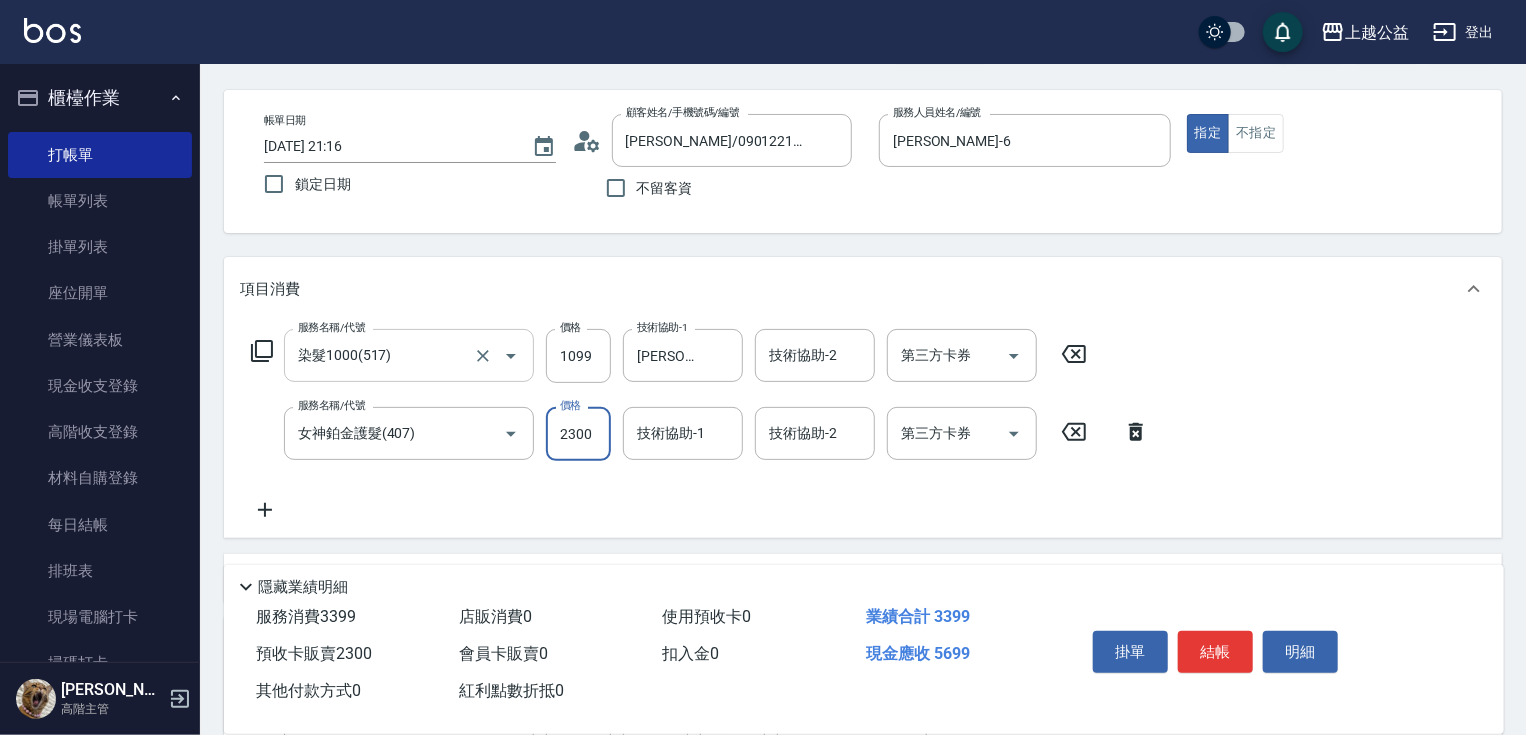 type on "2300" 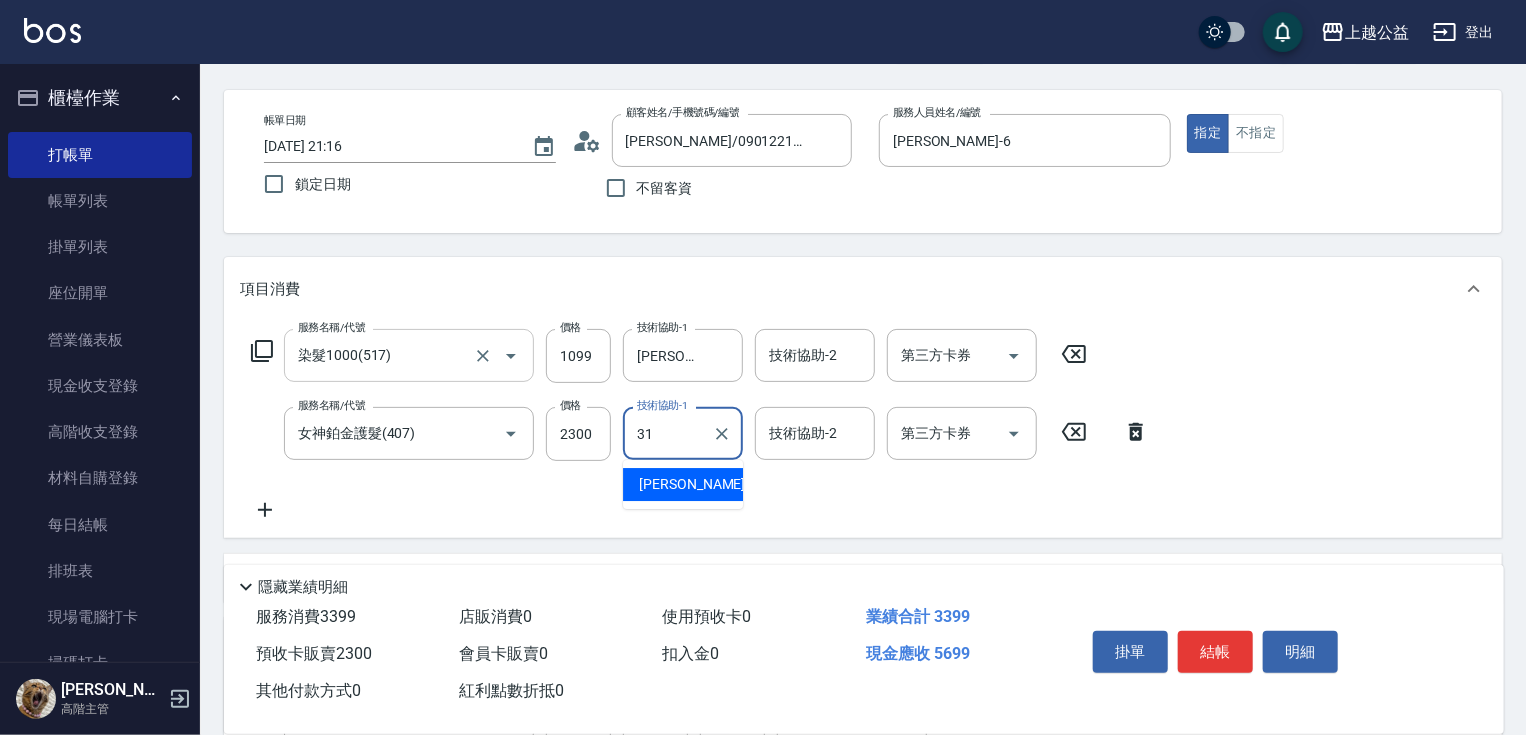 type on "[PERSON_NAME]-31" 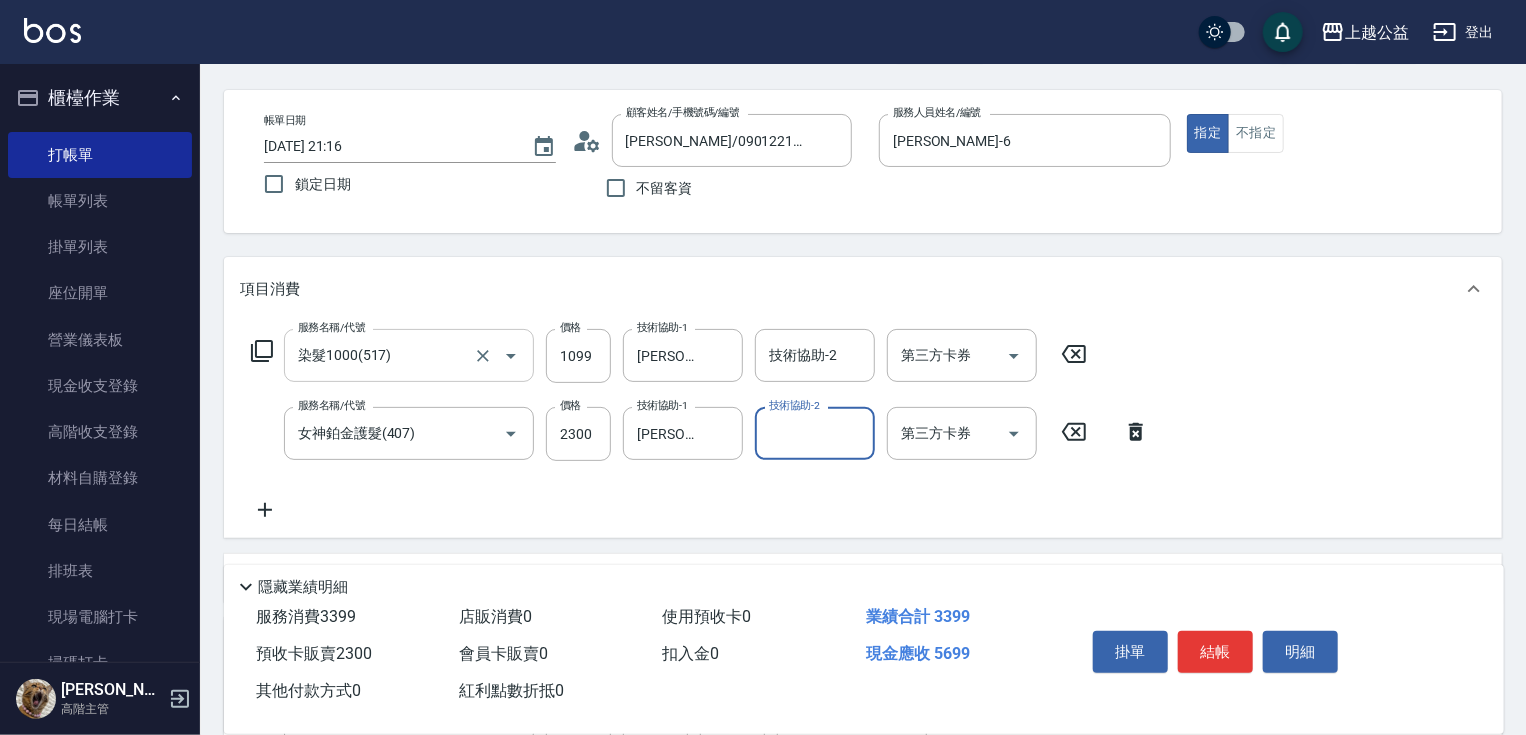 type on "3" 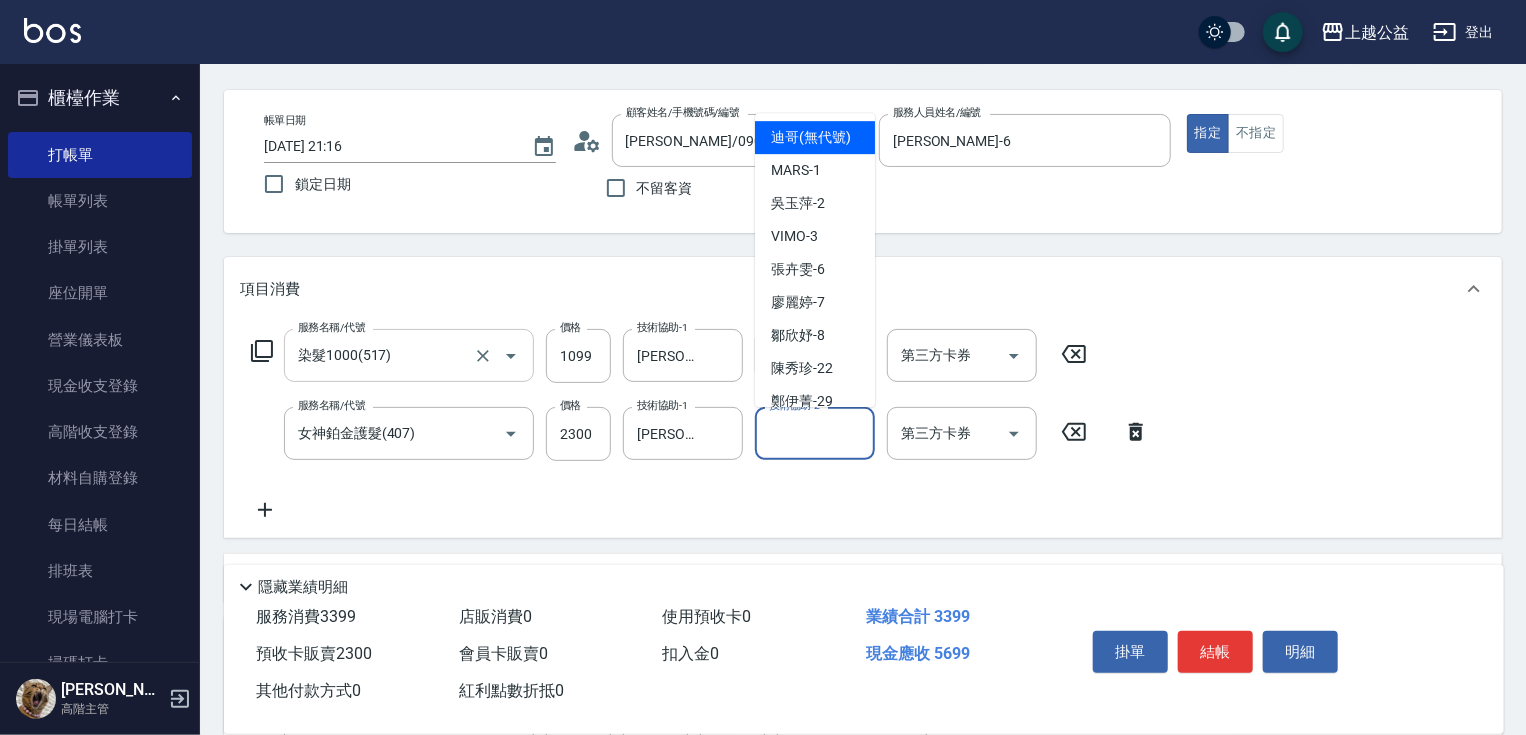 type on "迪哥(無代號)" 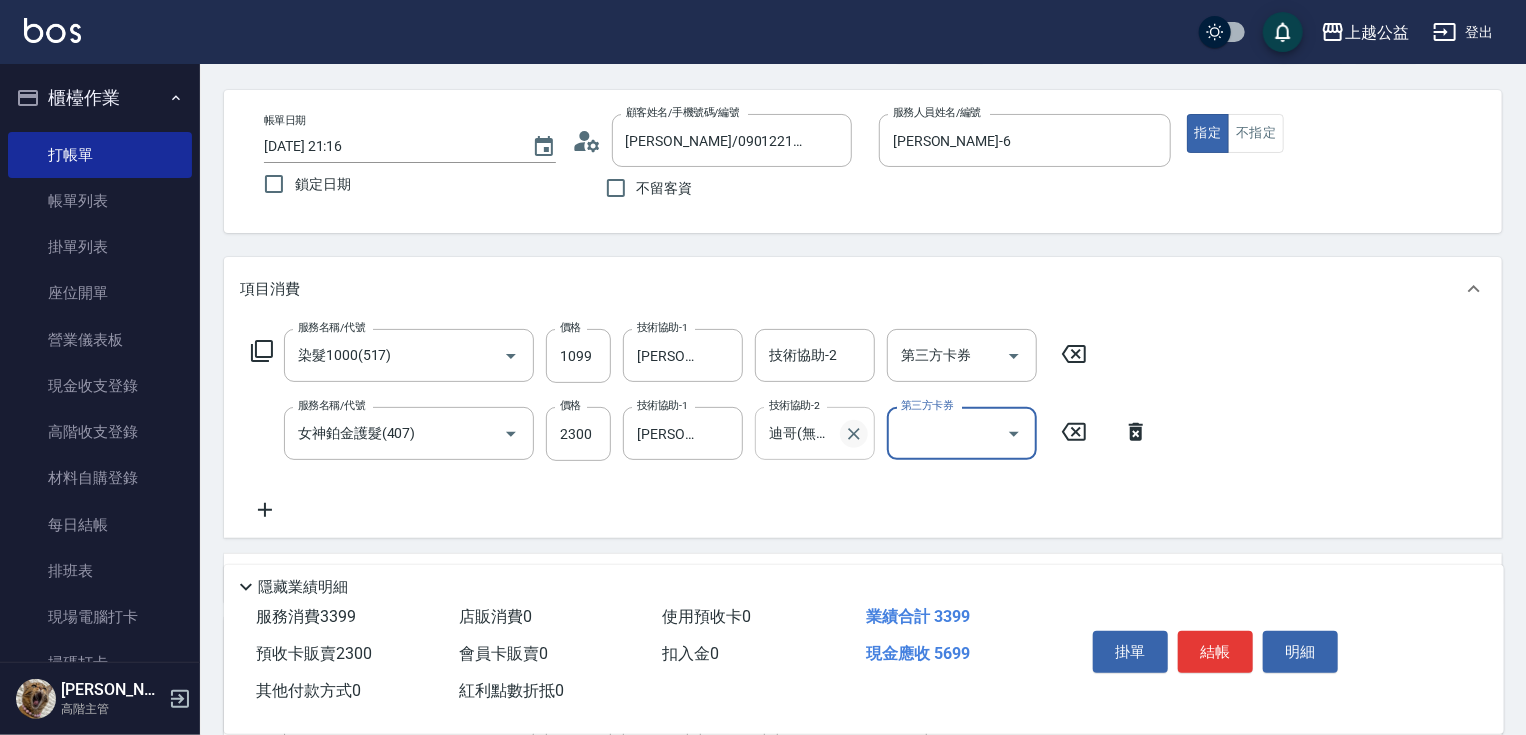 click 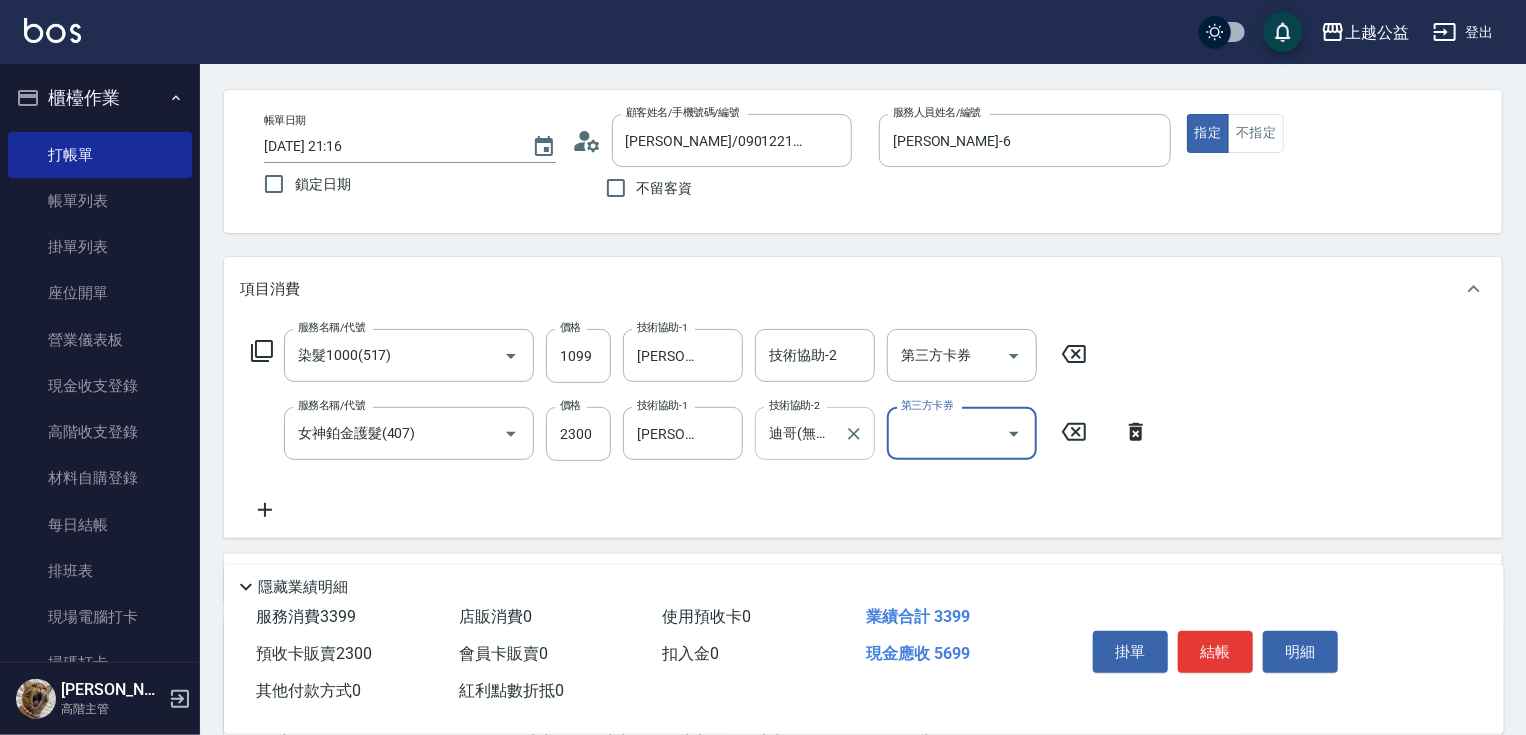 type 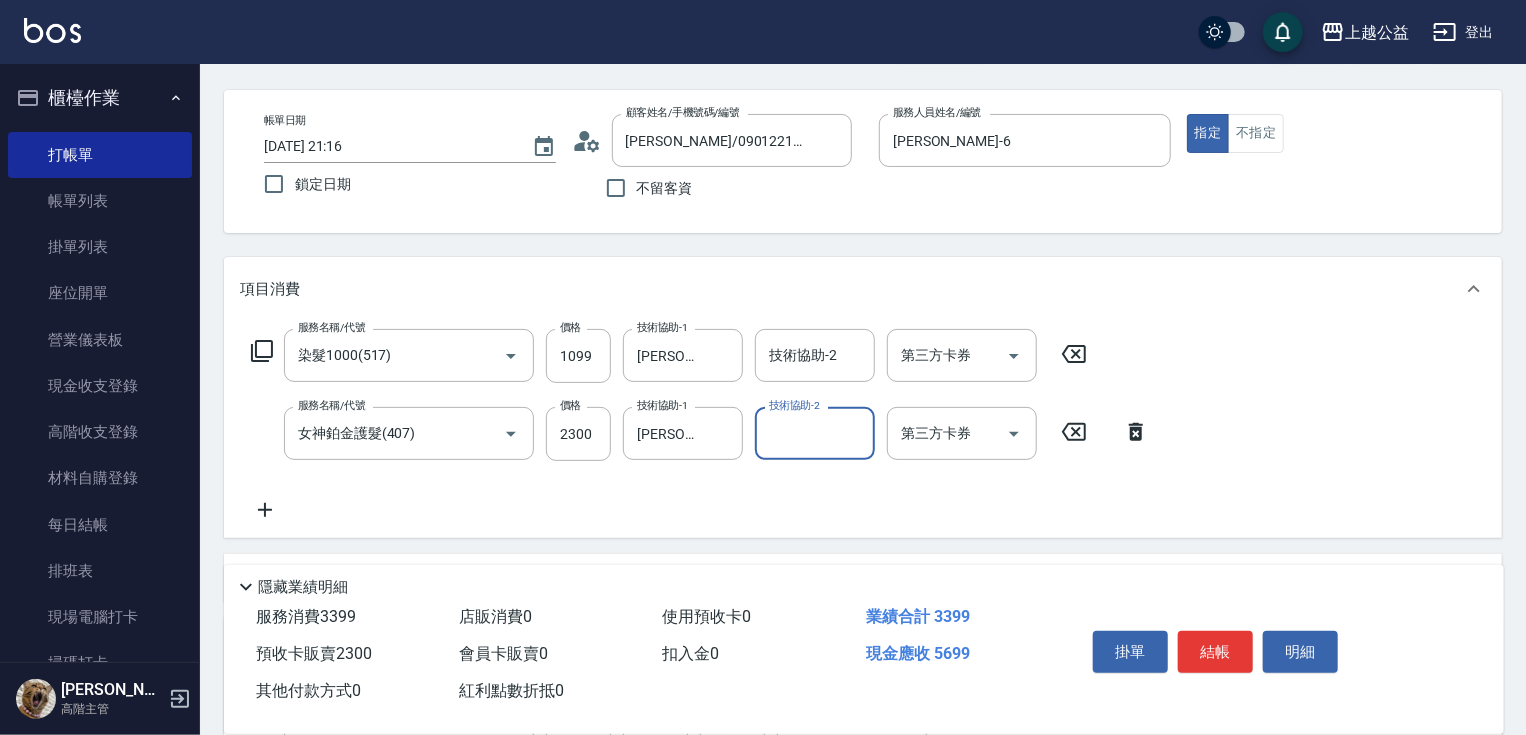 scroll, scrollTop: 0, scrollLeft: 0, axis: both 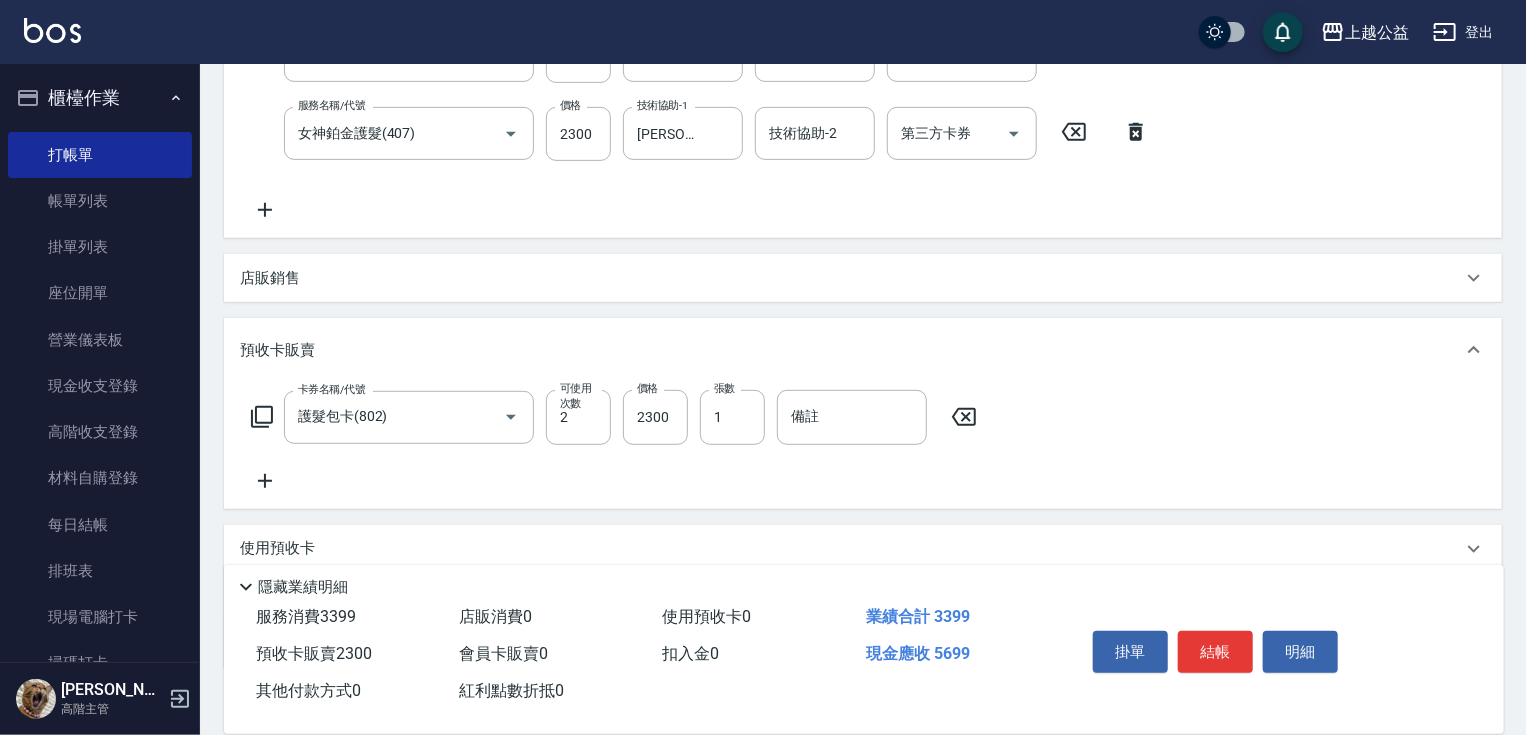drag, startPoint x: 475, startPoint y: 539, endPoint x: 544, endPoint y: 644, distance: 125.64235 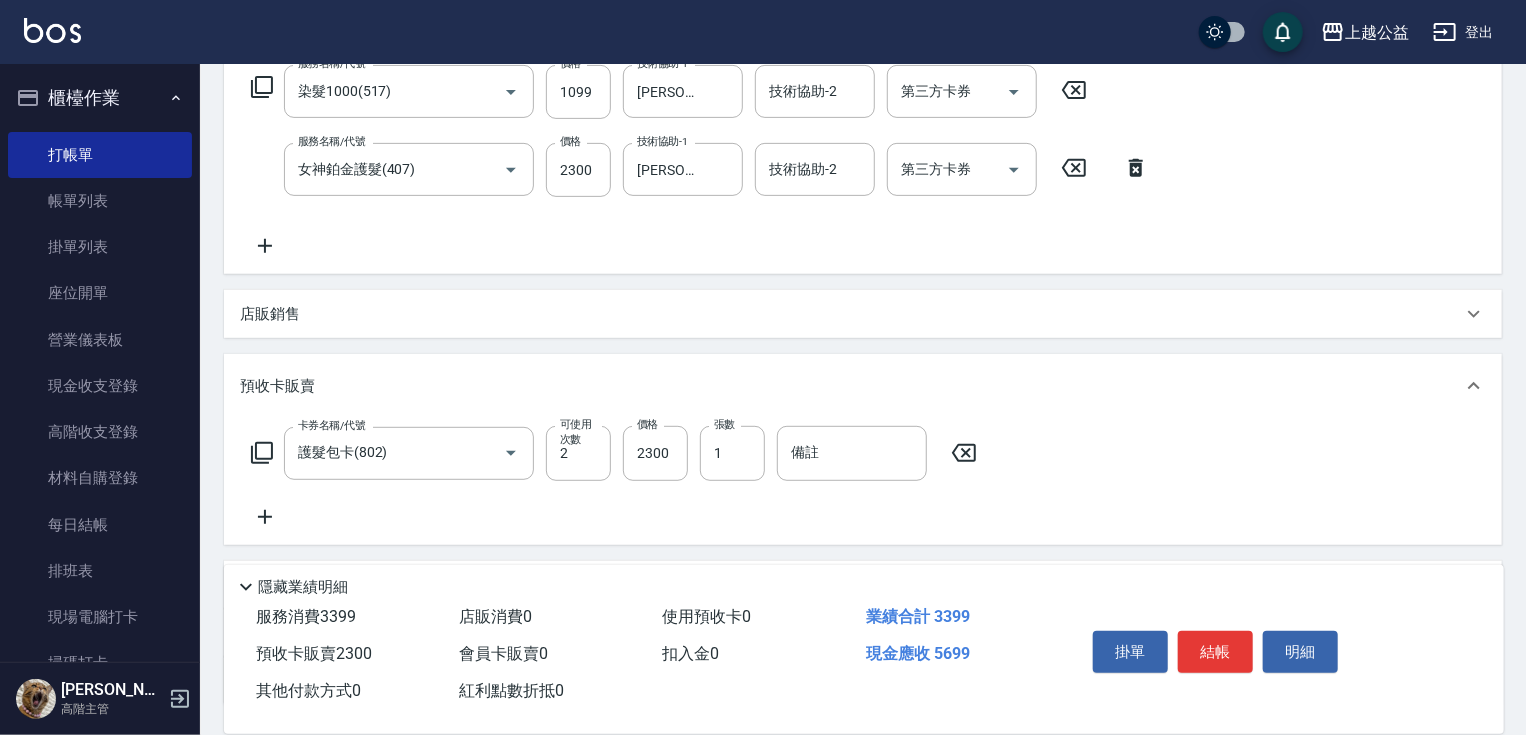 drag, startPoint x: 484, startPoint y: 472, endPoint x: 490, endPoint y: 426, distance: 46.389652 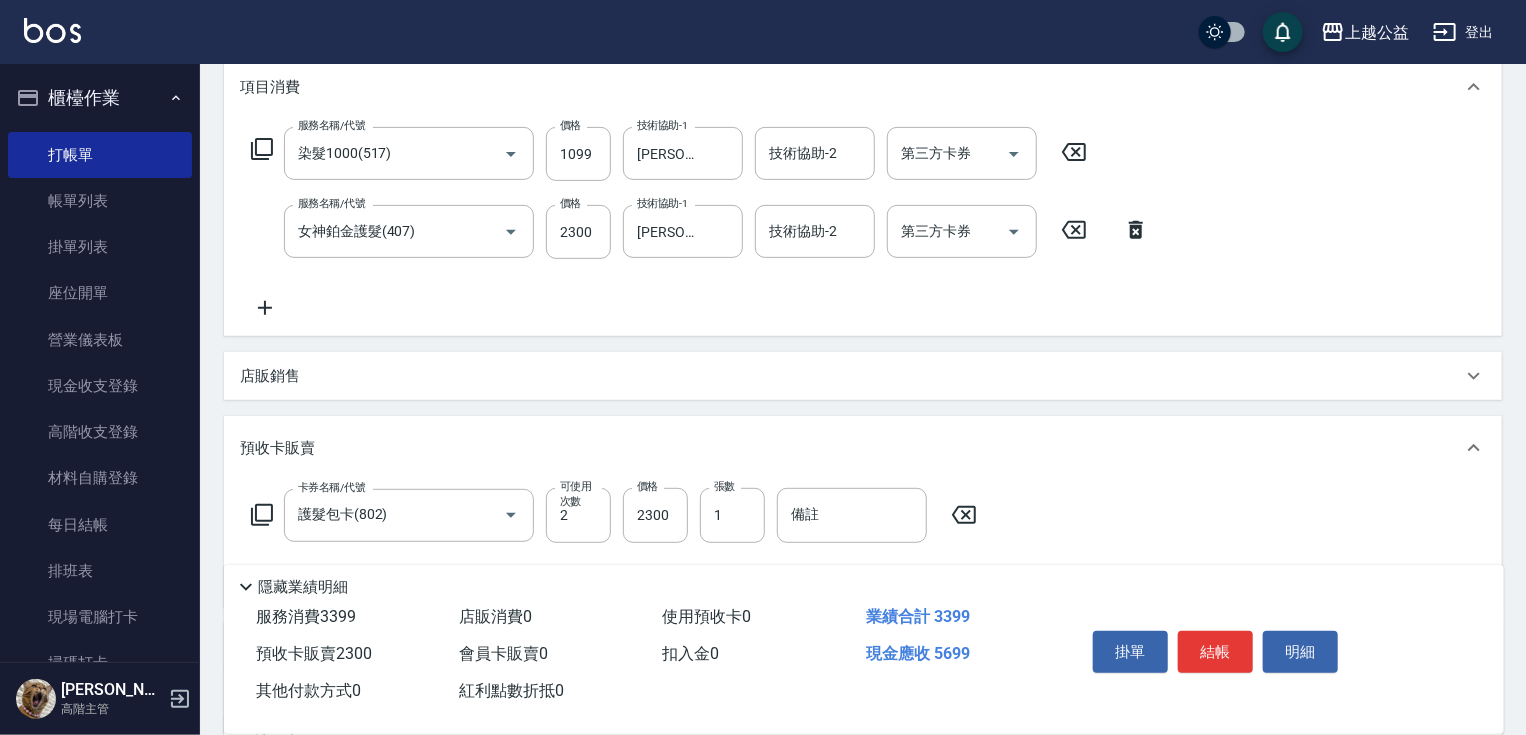 drag, startPoint x: 499, startPoint y: 335, endPoint x: 502, endPoint y: 307, distance: 28.160255 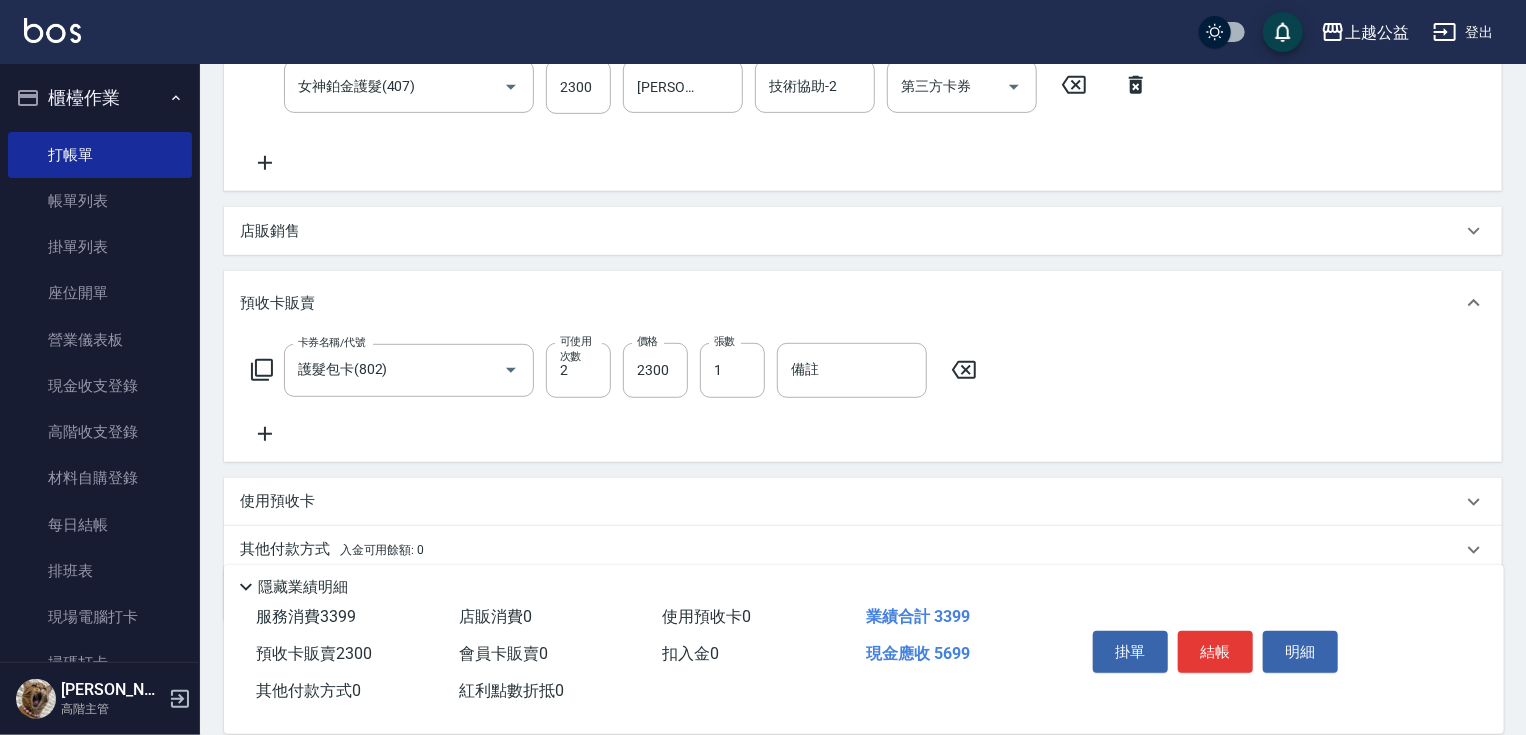 scroll, scrollTop: 494, scrollLeft: 0, axis: vertical 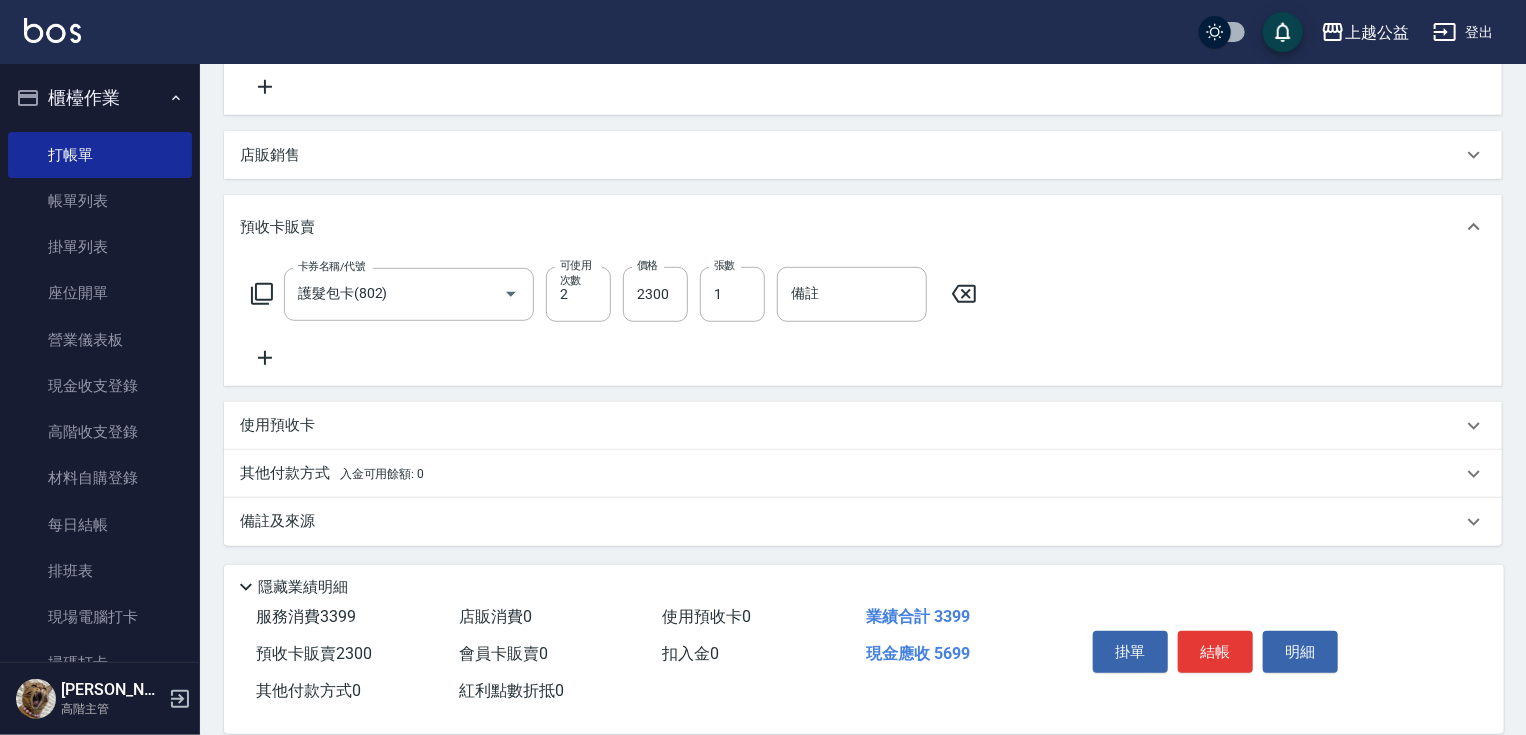 drag, startPoint x: 528, startPoint y: 362, endPoint x: 550, endPoint y: 440, distance: 81.0432 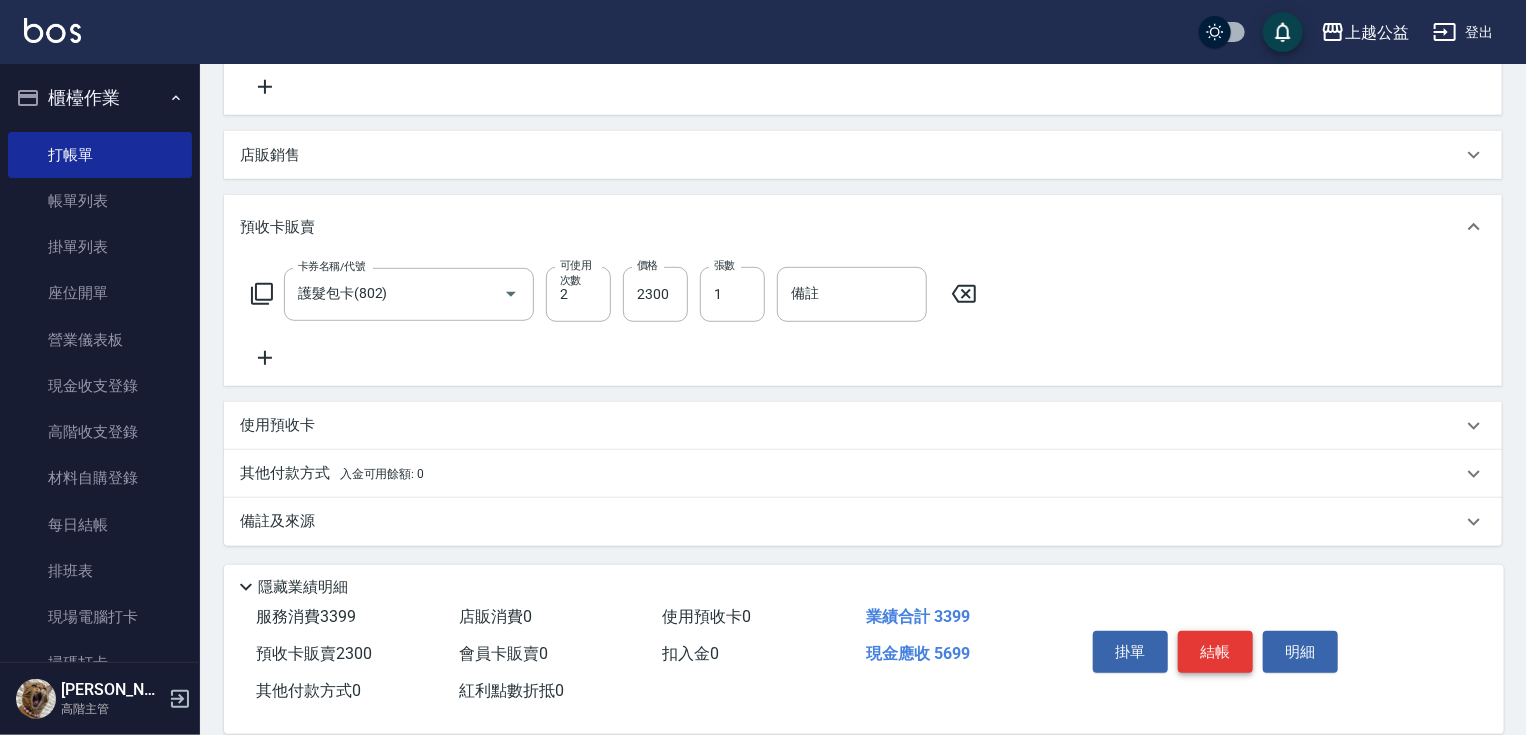 click on "結帳" at bounding box center [1215, 652] 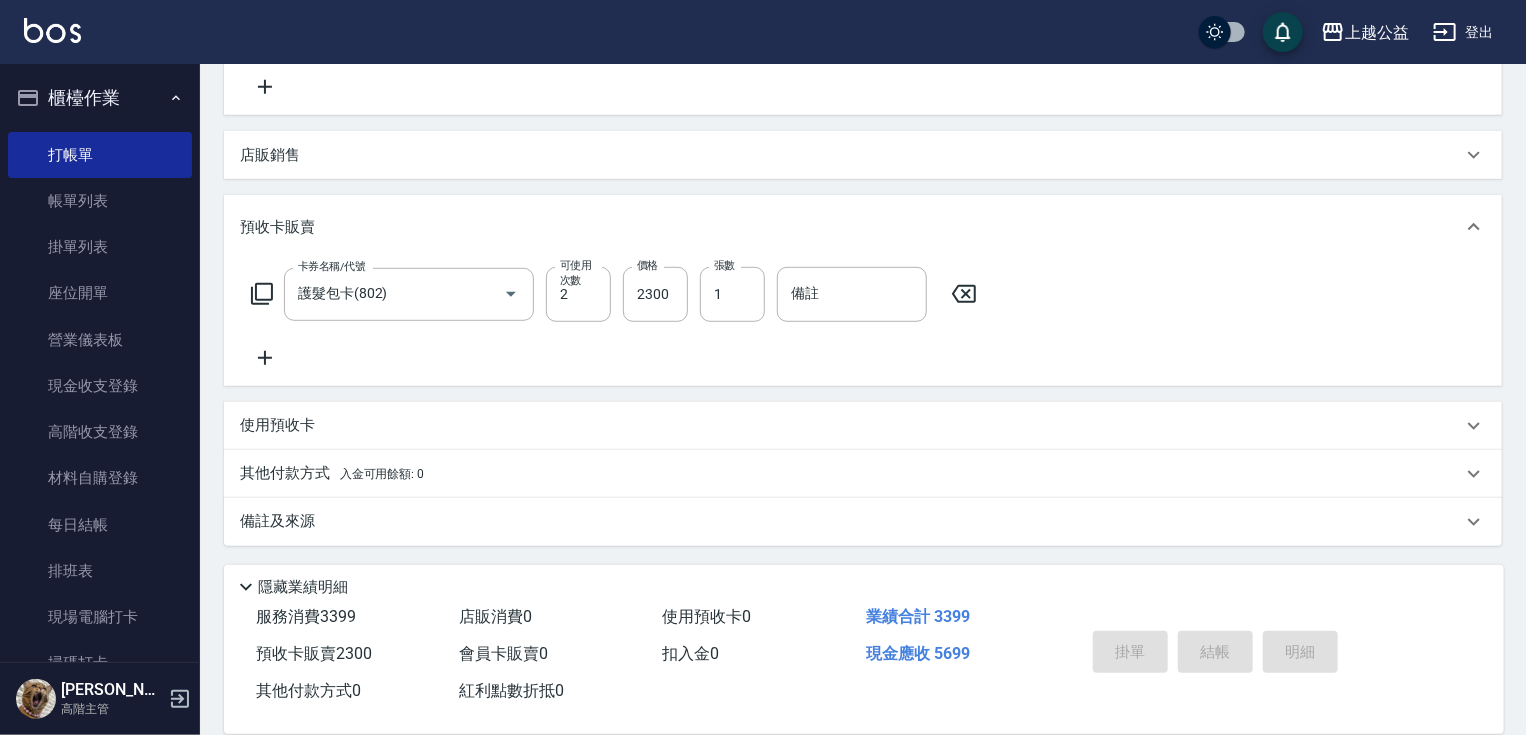 type on "[DATE] 21:18" 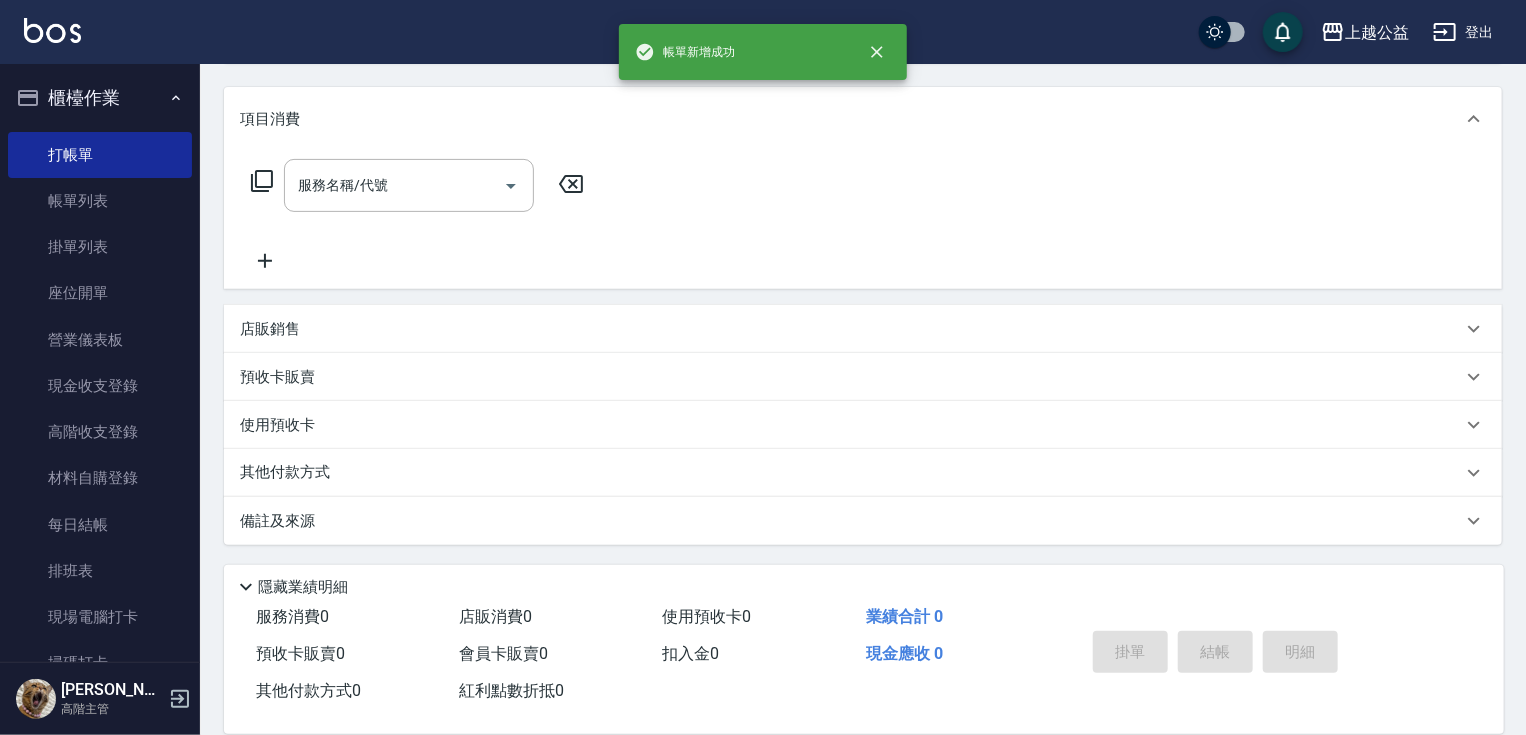 scroll, scrollTop: 0, scrollLeft: 0, axis: both 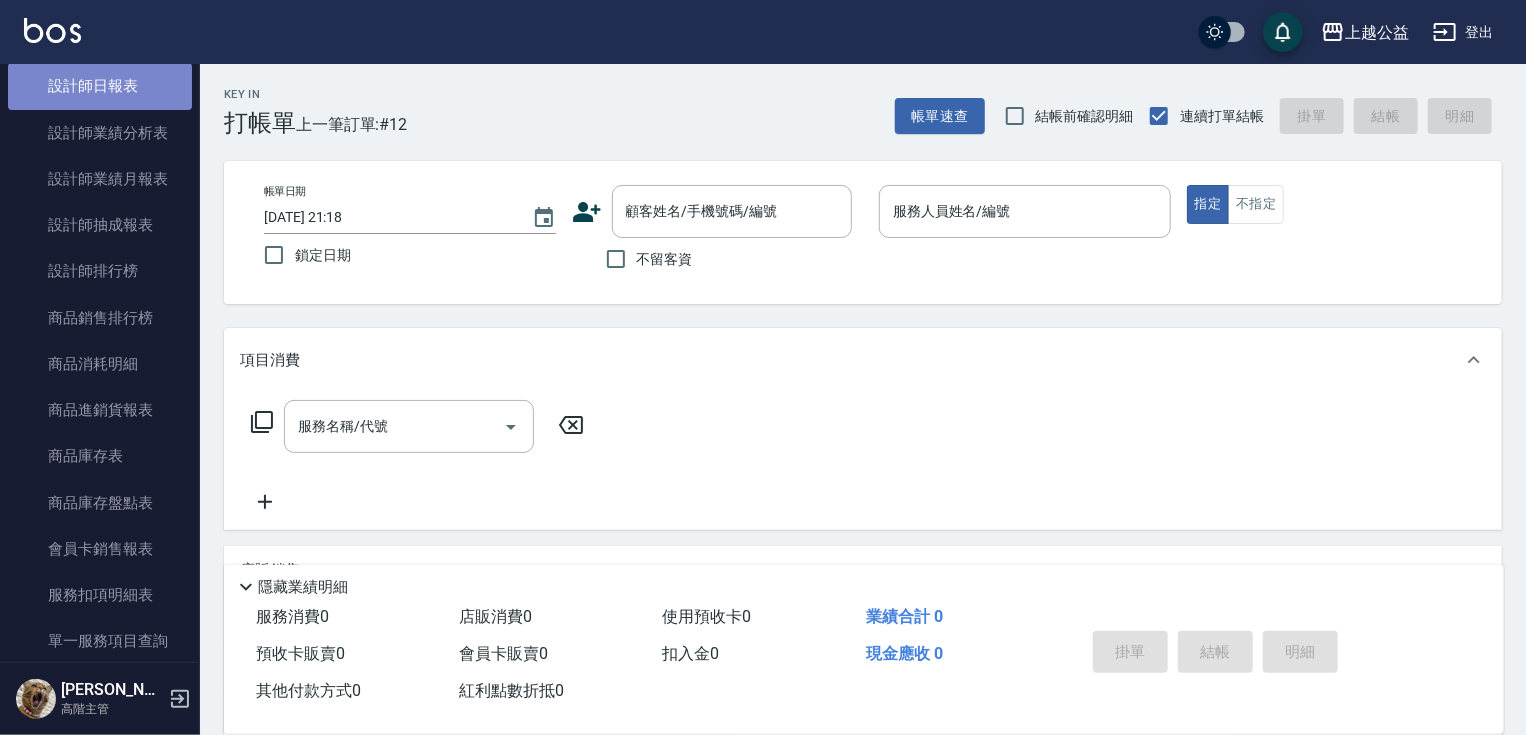 click on "設計師日報表" at bounding box center (100, 86) 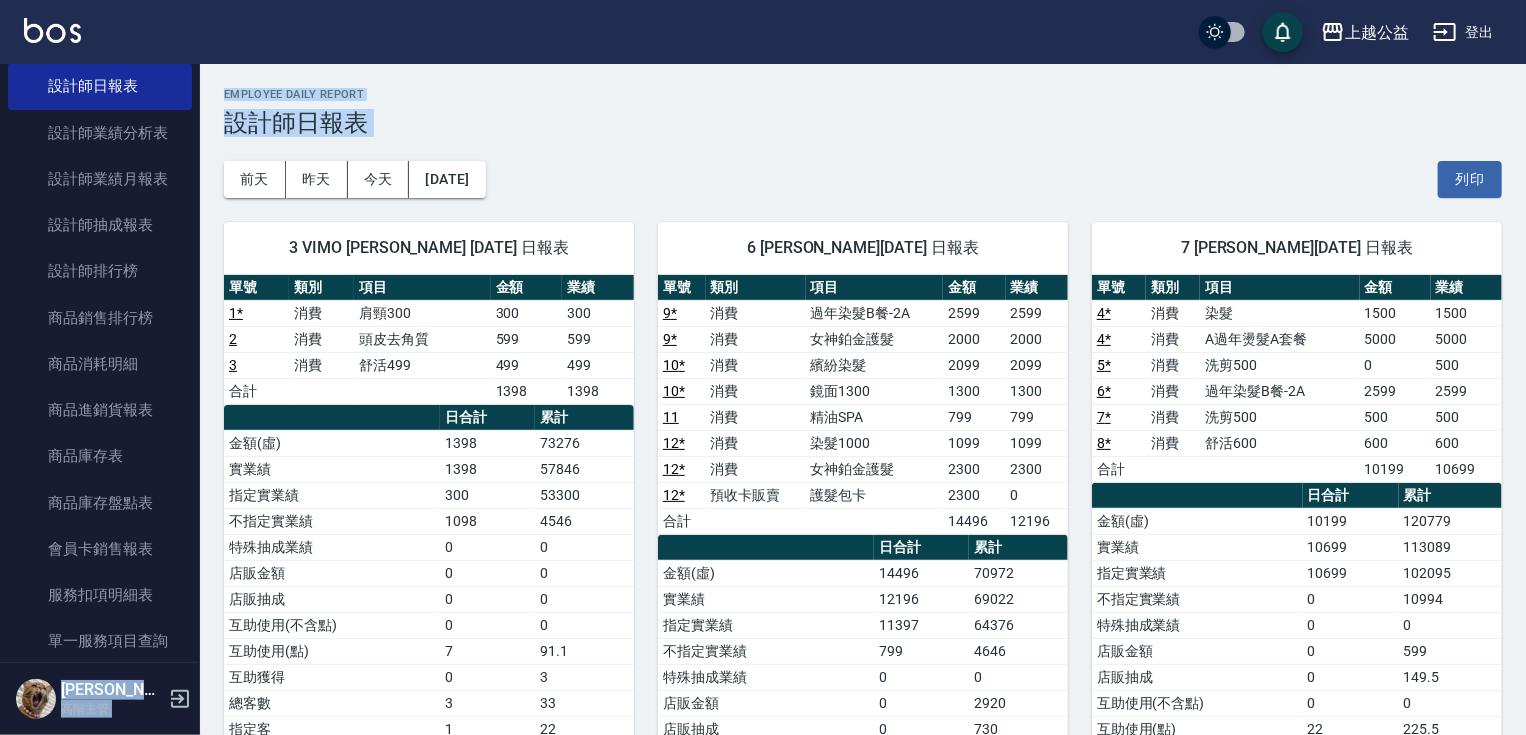 drag, startPoint x: 200, startPoint y: 285, endPoint x: 214, endPoint y: 199, distance: 87.13208 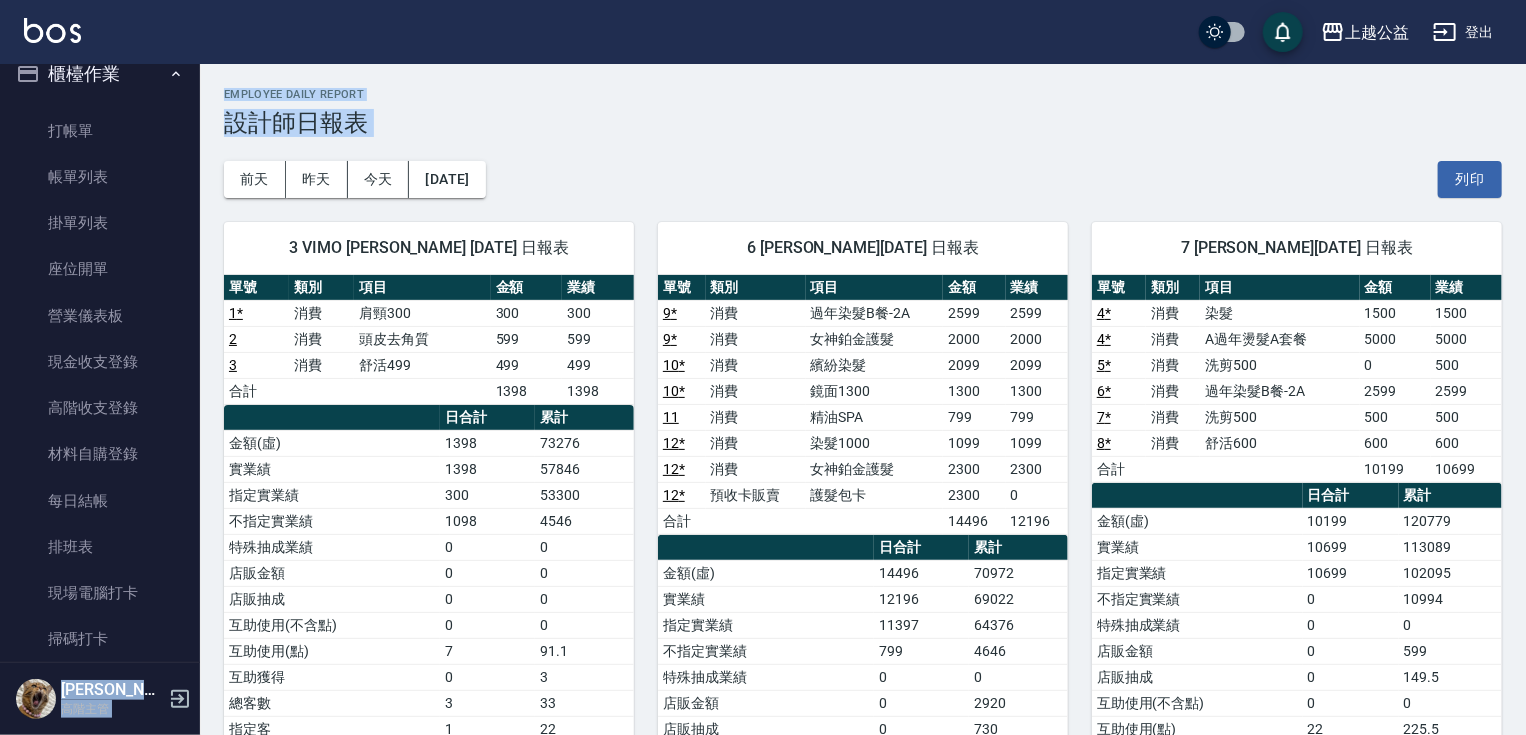 scroll, scrollTop: 0, scrollLeft: 0, axis: both 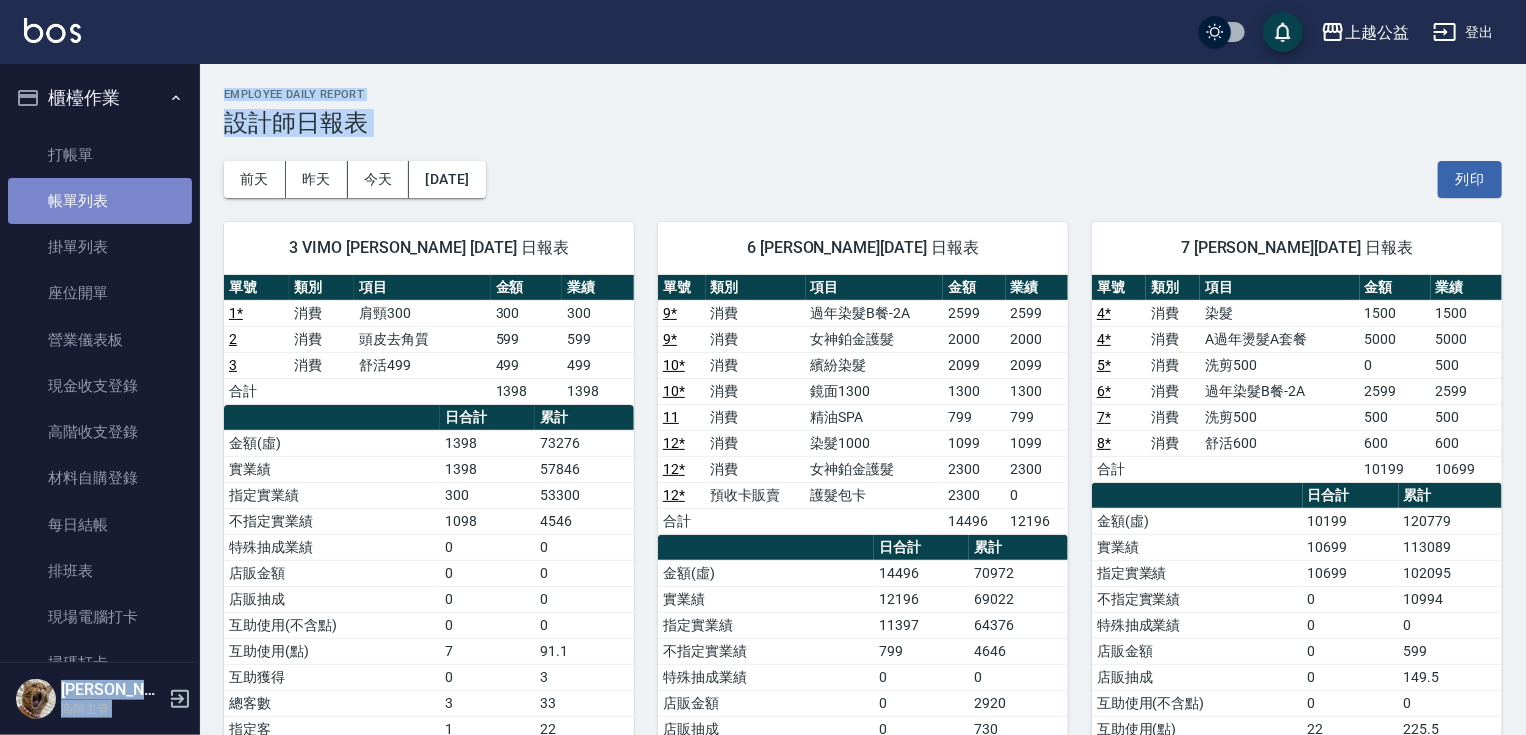 click on "帳單列表" at bounding box center [100, 201] 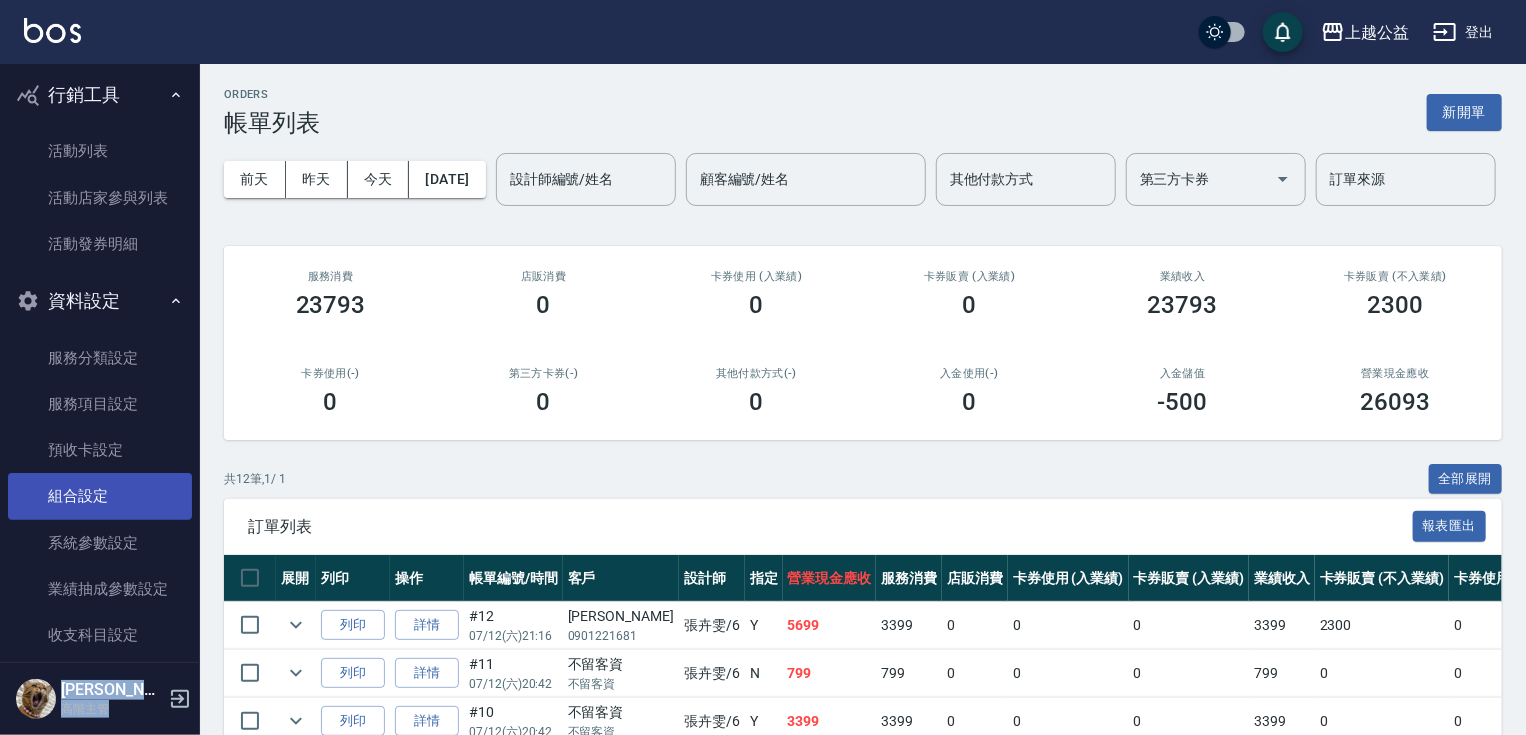 scroll, scrollTop: 3669, scrollLeft: 0, axis: vertical 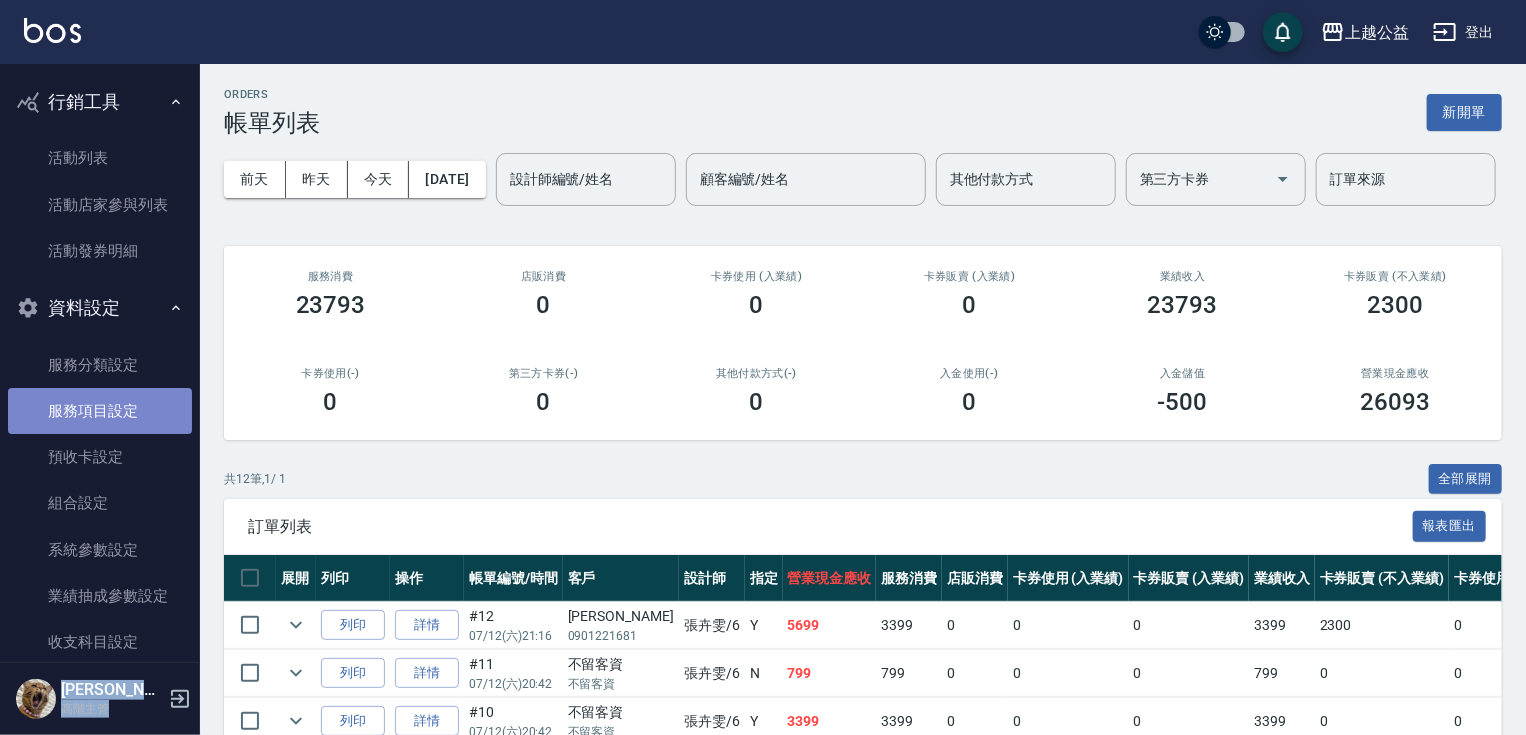 click on "服務項目設定" at bounding box center [100, 411] 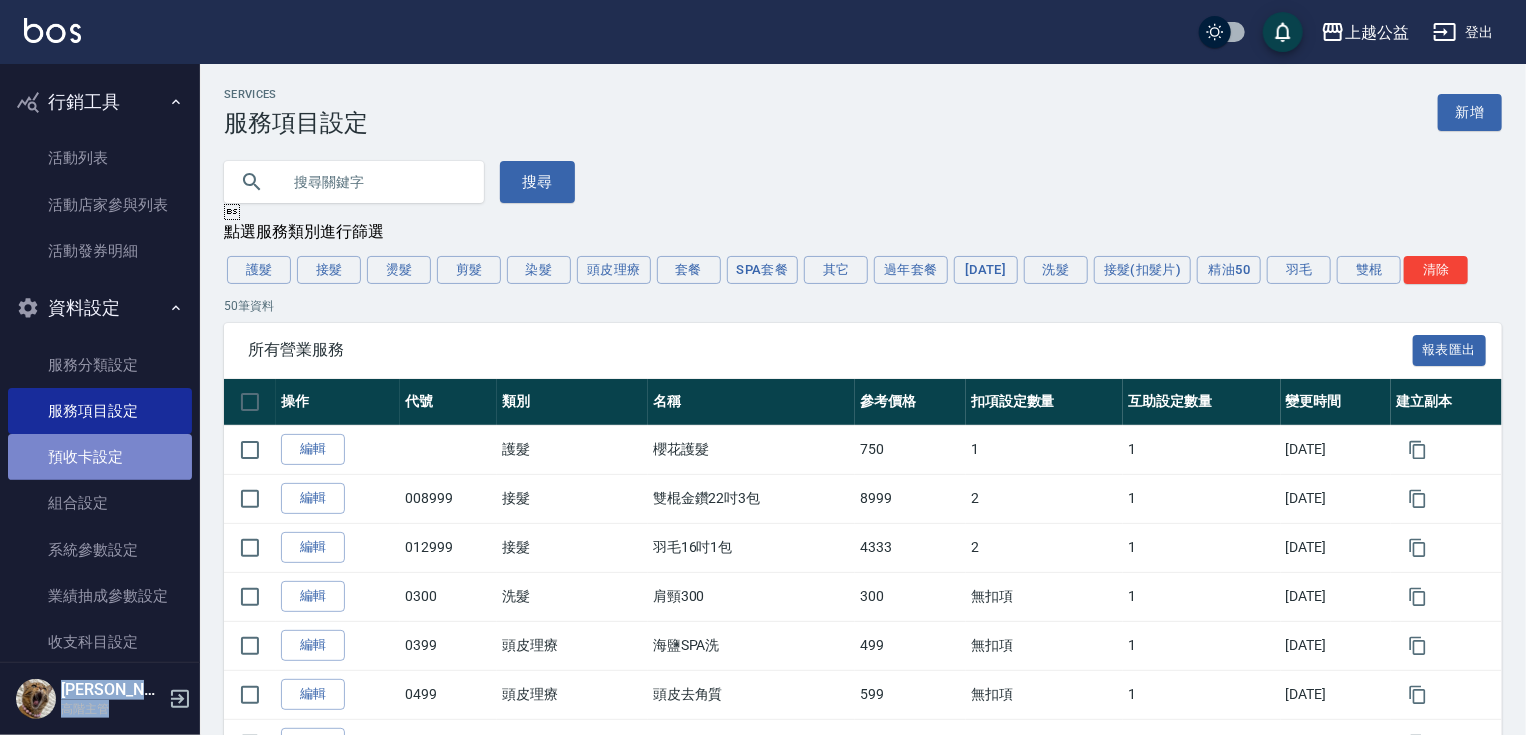 click on "預收卡設定" at bounding box center (100, 457) 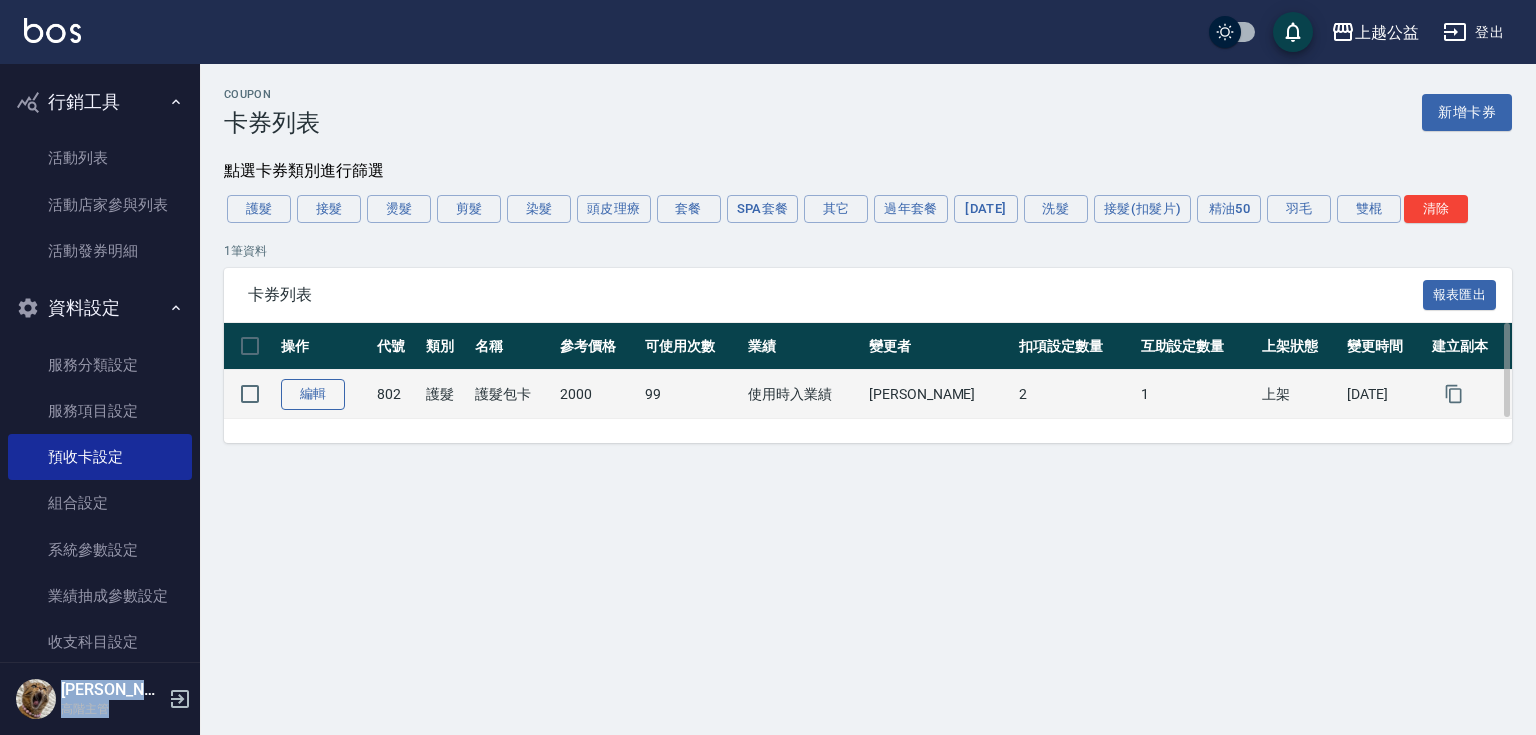 click on "編輯" at bounding box center (313, 394) 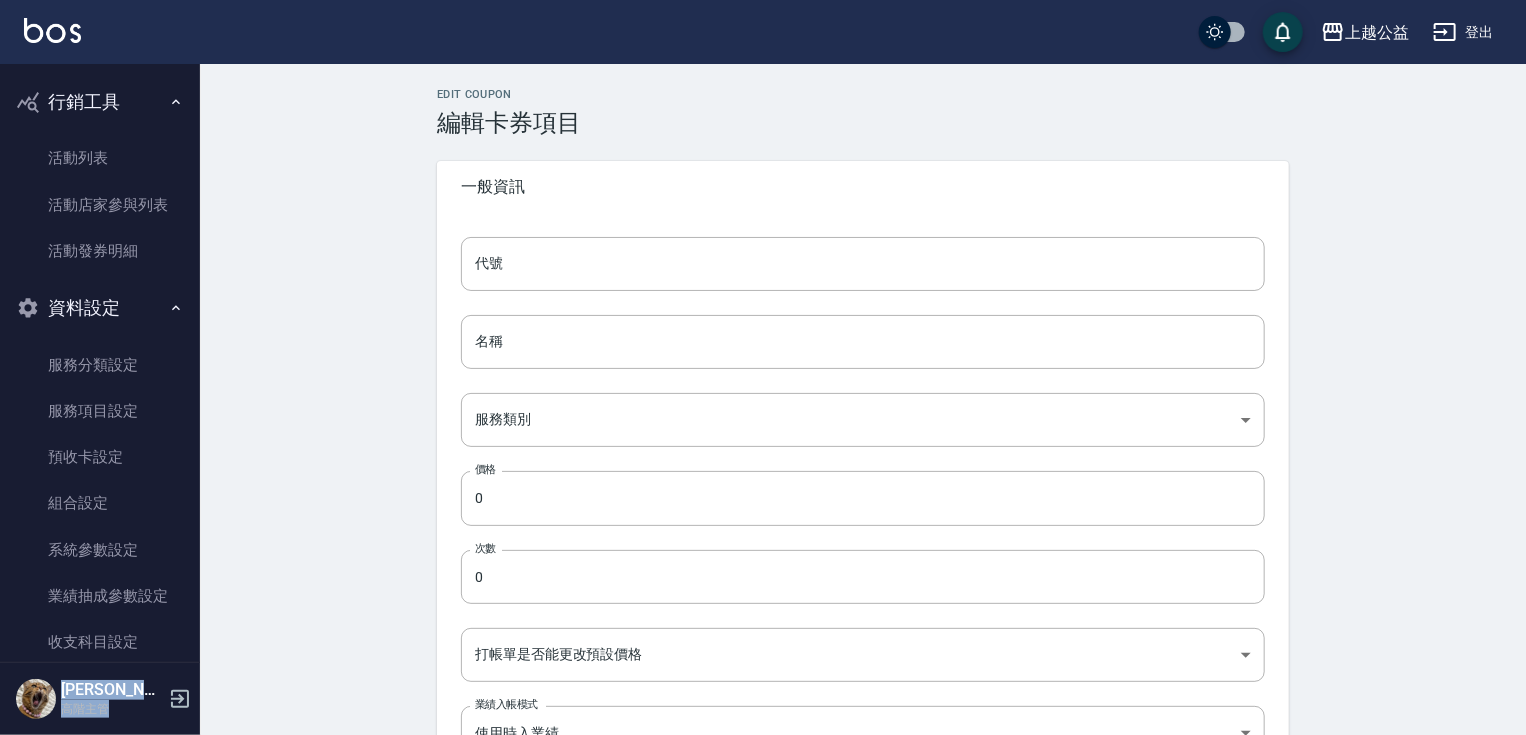 type on "802" 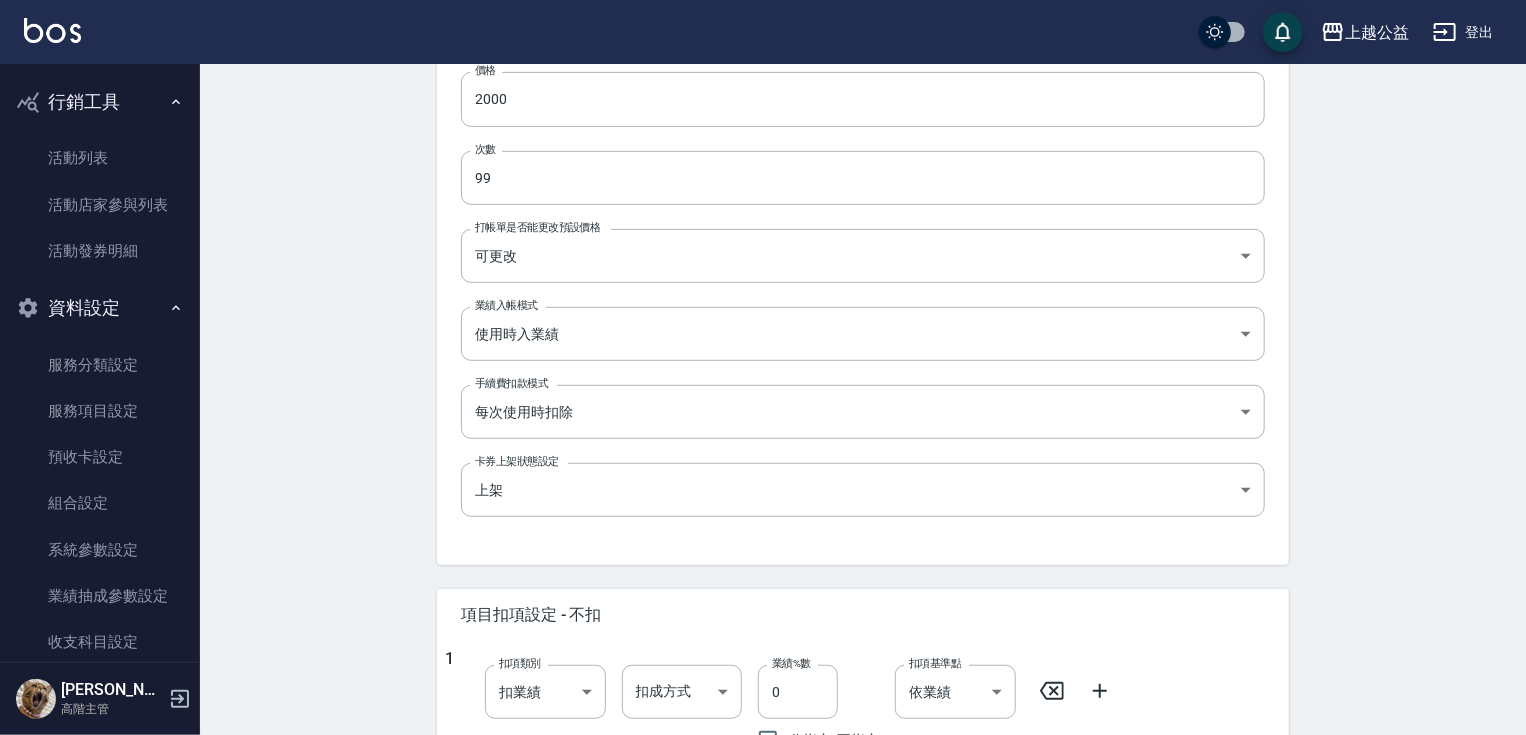 drag, startPoint x: 1374, startPoint y: 320, endPoint x: 1372, endPoint y: 412, distance: 92.021736 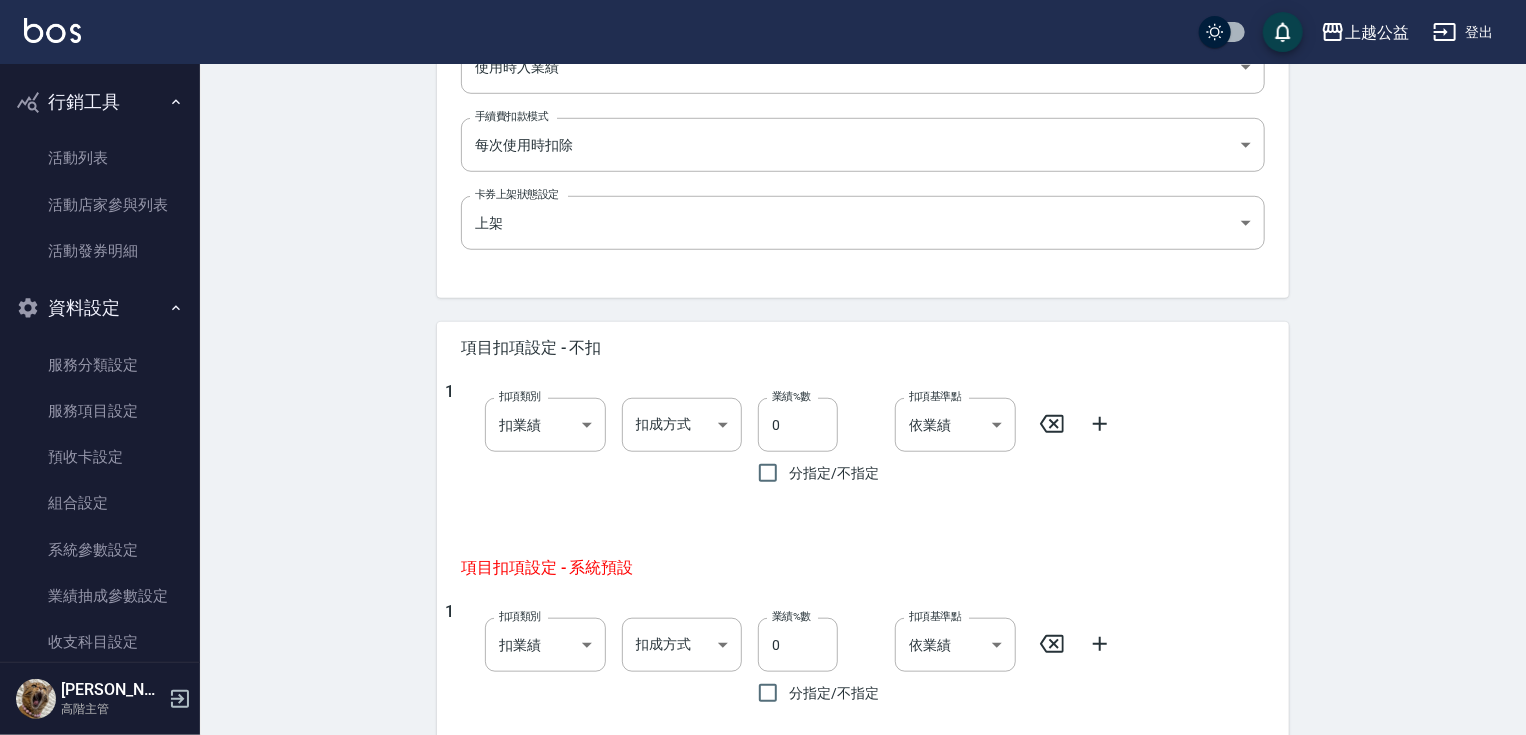 scroll, scrollTop: 730, scrollLeft: 0, axis: vertical 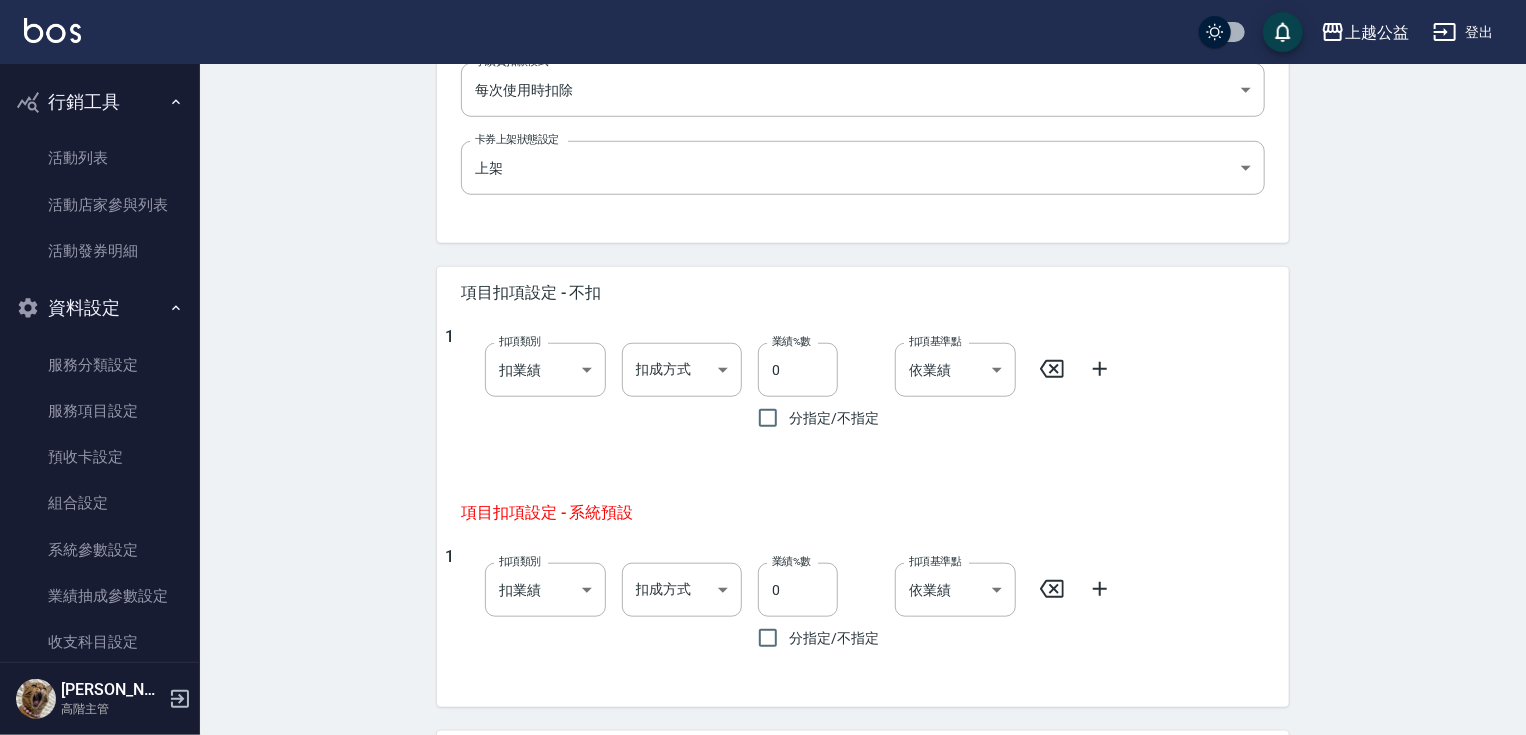 drag, startPoint x: 1330, startPoint y: 356, endPoint x: 1340, endPoint y: 421, distance: 65.76473 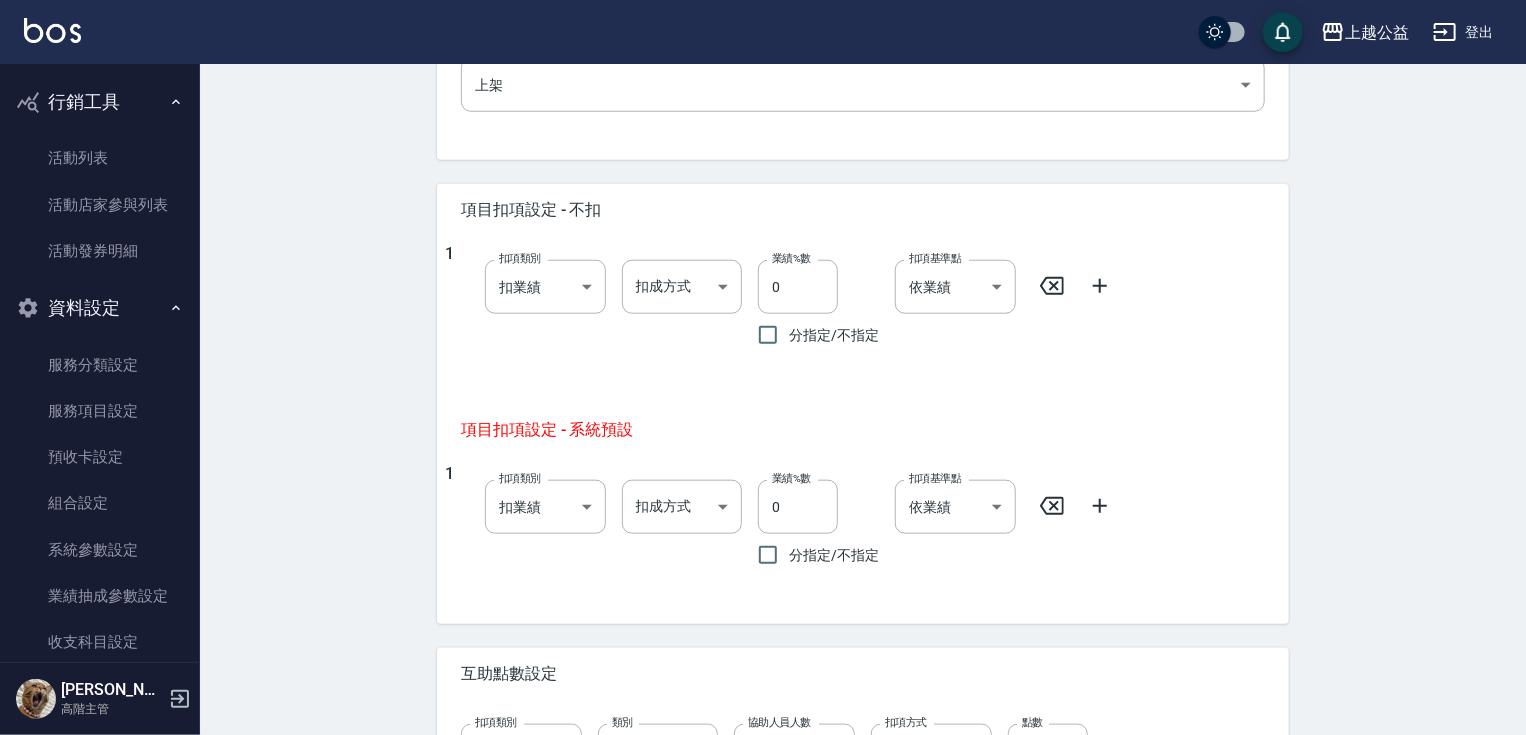drag, startPoint x: 1321, startPoint y: 376, endPoint x: 1326, endPoint y: 414, distance: 38.327538 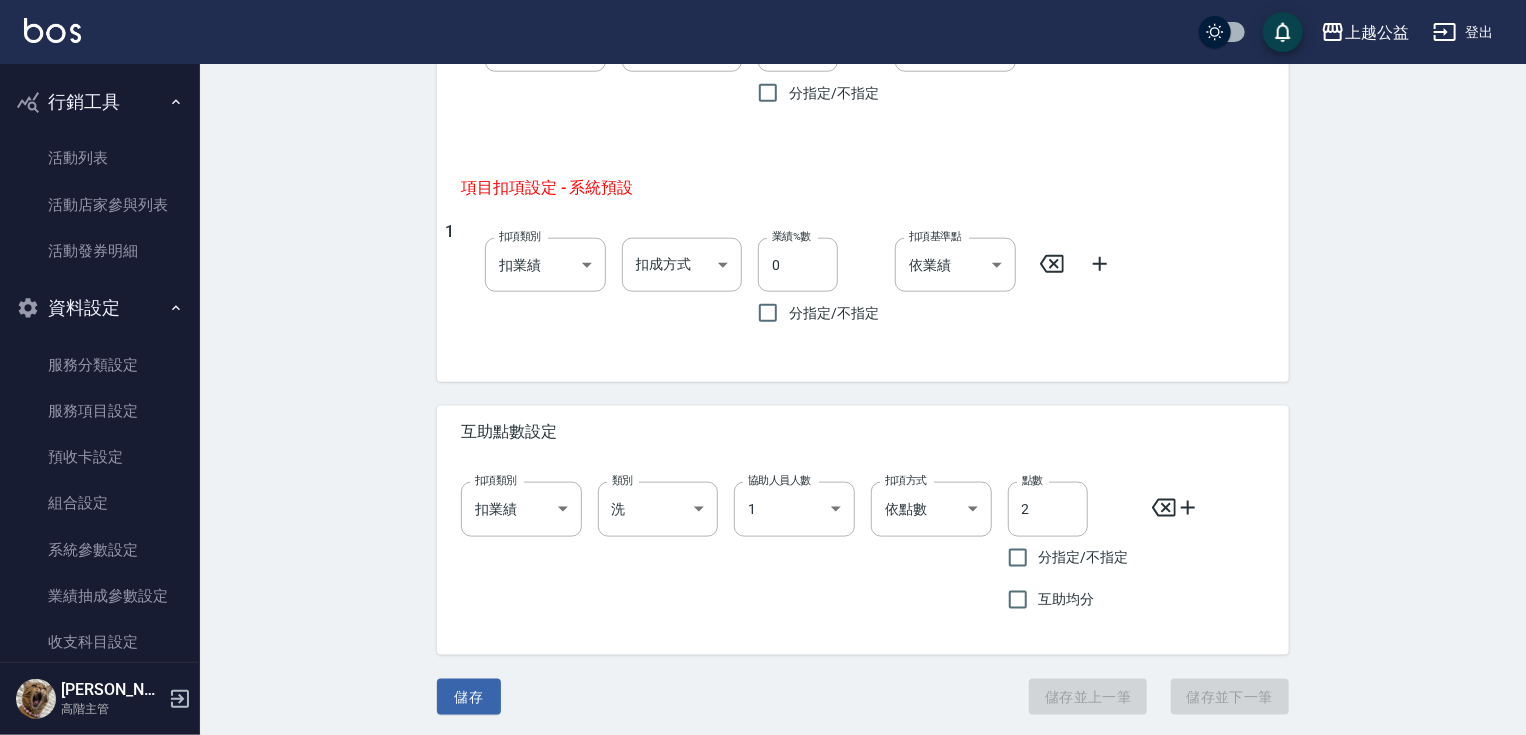 drag, startPoint x: 820, startPoint y: 448, endPoint x: 824, endPoint y: 477, distance: 29.274563 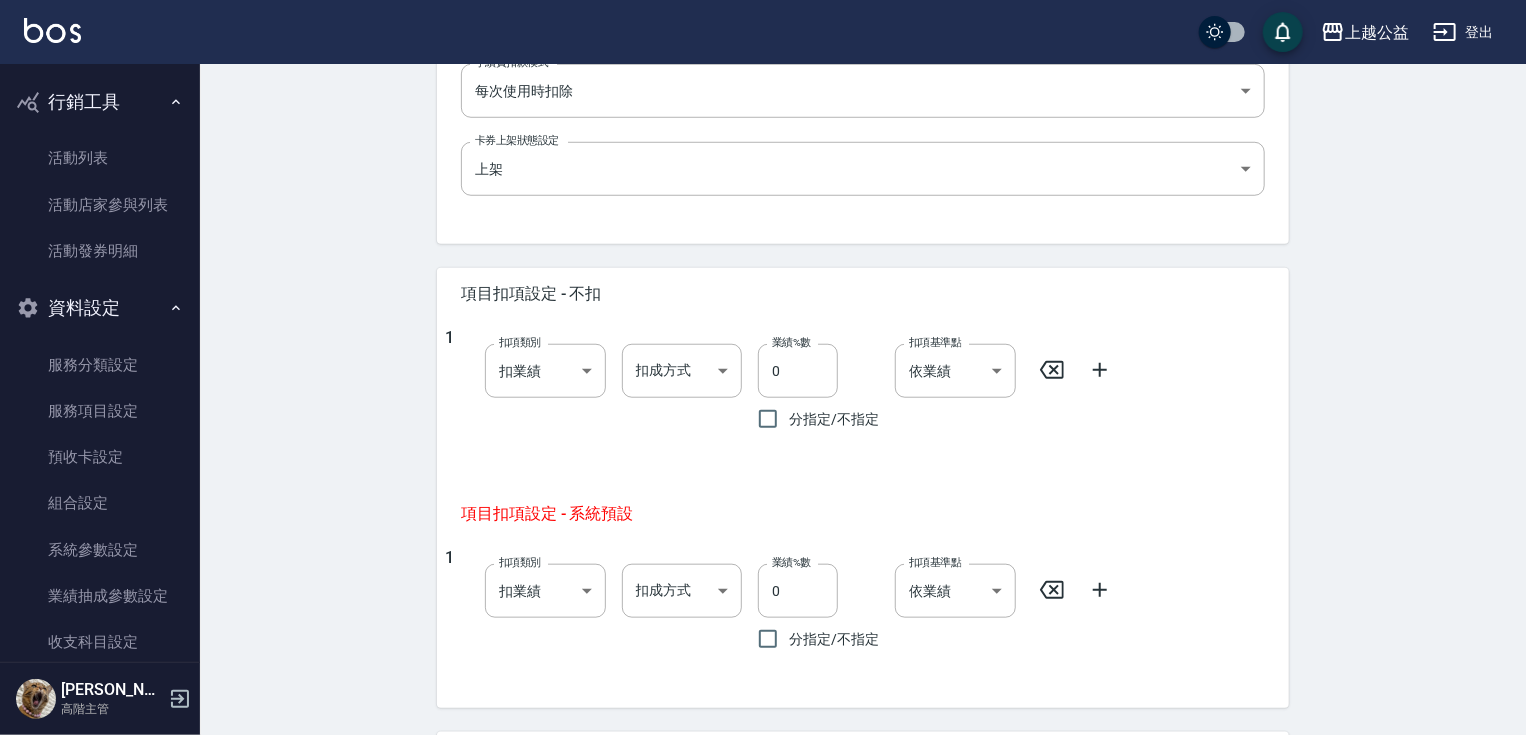 drag, startPoint x: 1268, startPoint y: 465, endPoint x: 1288, endPoint y: 336, distance: 130.54118 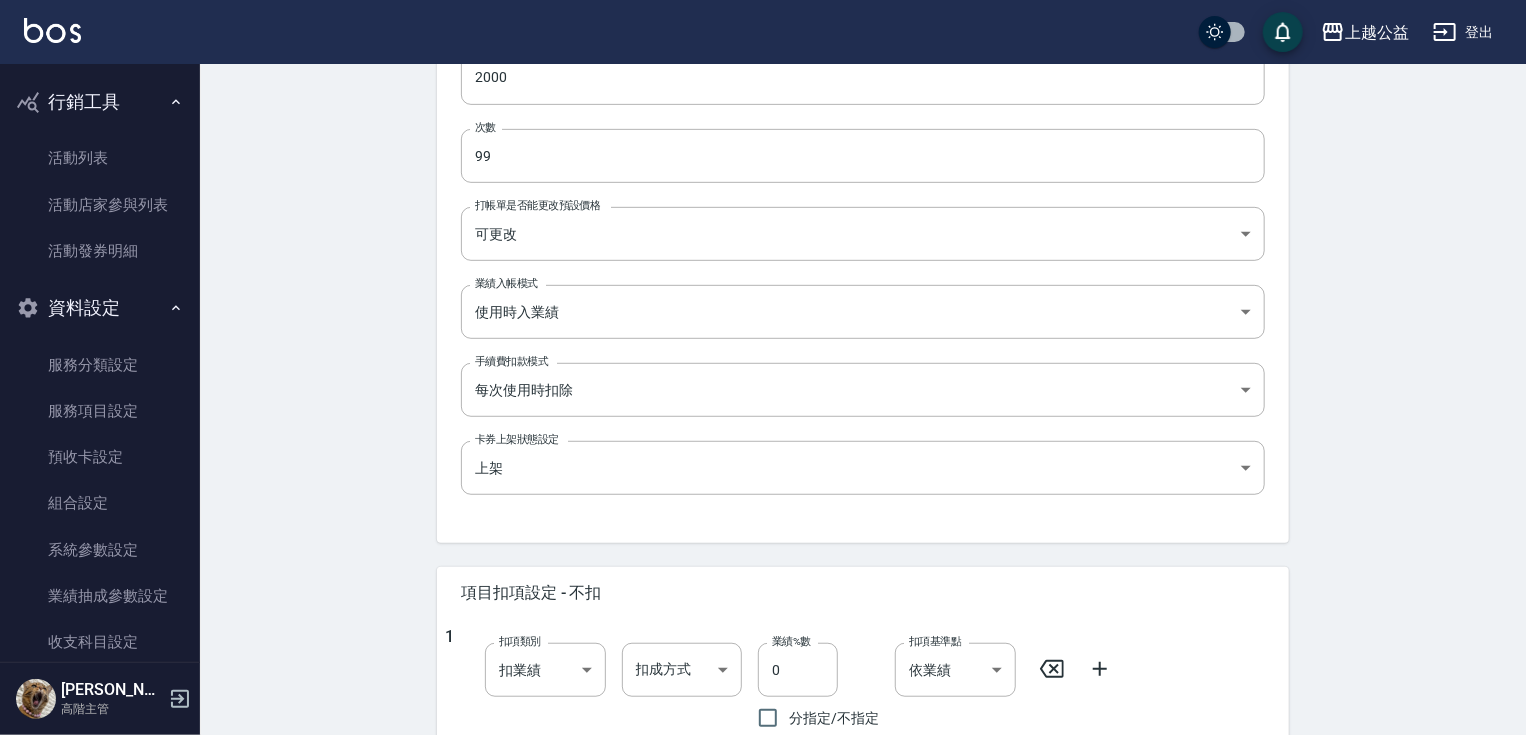 scroll, scrollTop: 356, scrollLeft: 0, axis: vertical 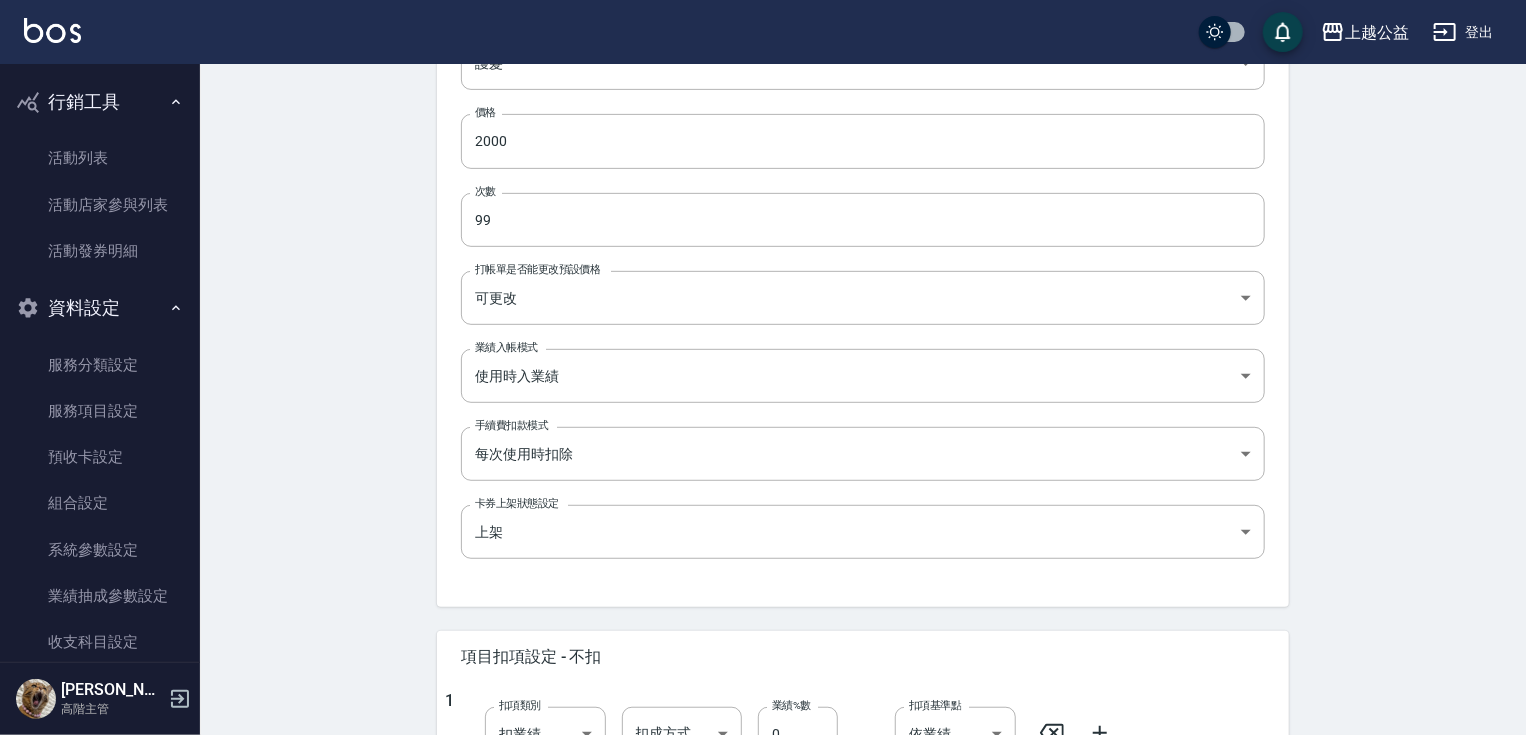 drag, startPoint x: 1275, startPoint y: 422, endPoint x: 1275, endPoint y: 358, distance: 64 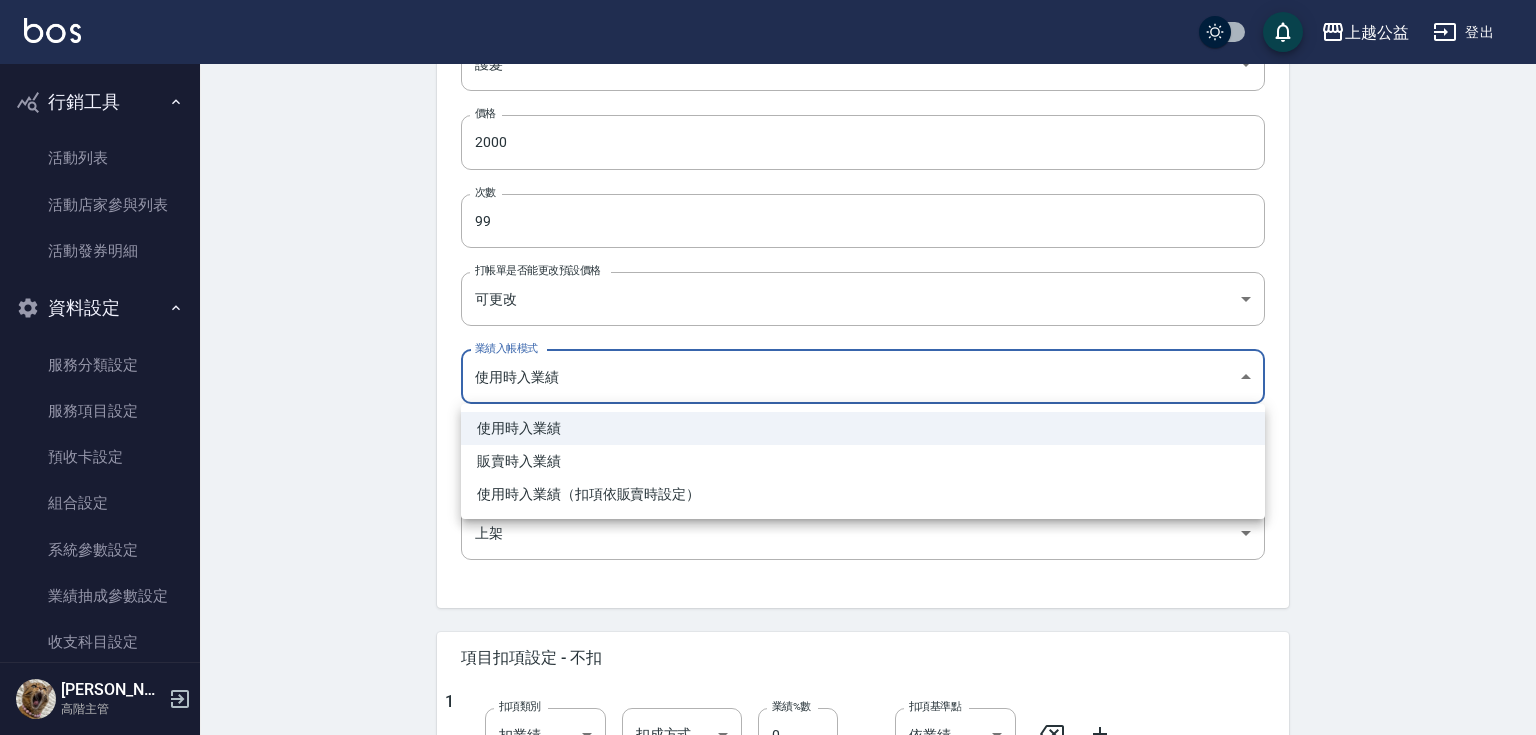click on "上越公益 登出 櫃檯作業 打帳單 帳單列表 掛單列表 座位開單 營業儀表板 現金收支登錄 高階收支登錄 材料自購登錄 每日結帳 排班表 現場電腦打卡 掃碼打卡 預約管理 預約管理 單日預約紀錄 單週預約紀錄 報表及分析 報表目錄 消費分析儀表板 店家區間累計表 店家日報表 店家排行榜 互助日報表 互助月報表 互助排行榜 互助點數明細 互助業績報表 全店業績分析表 每日業績分析表 營業統計分析表 營業項目月分析表 設計師業績表 設計師日報表 設計師業績分析表 設計師業績月報表 設計師抽成報表 設計師排行榜 商品銷售排行榜 商品消耗明細 商品進銷貨報表 商品庫存表 商品庫存盤點表 會員卡銷售報表 服務扣項明細表 單一服務項目查詢 店販抽成明細 店販分類抽成明細 顧客入金餘額表 顧客卡券餘額表 每日非現金明細 每日收支明細 收支分類明細表 收支匯款表 99" at bounding box center (768, 536) 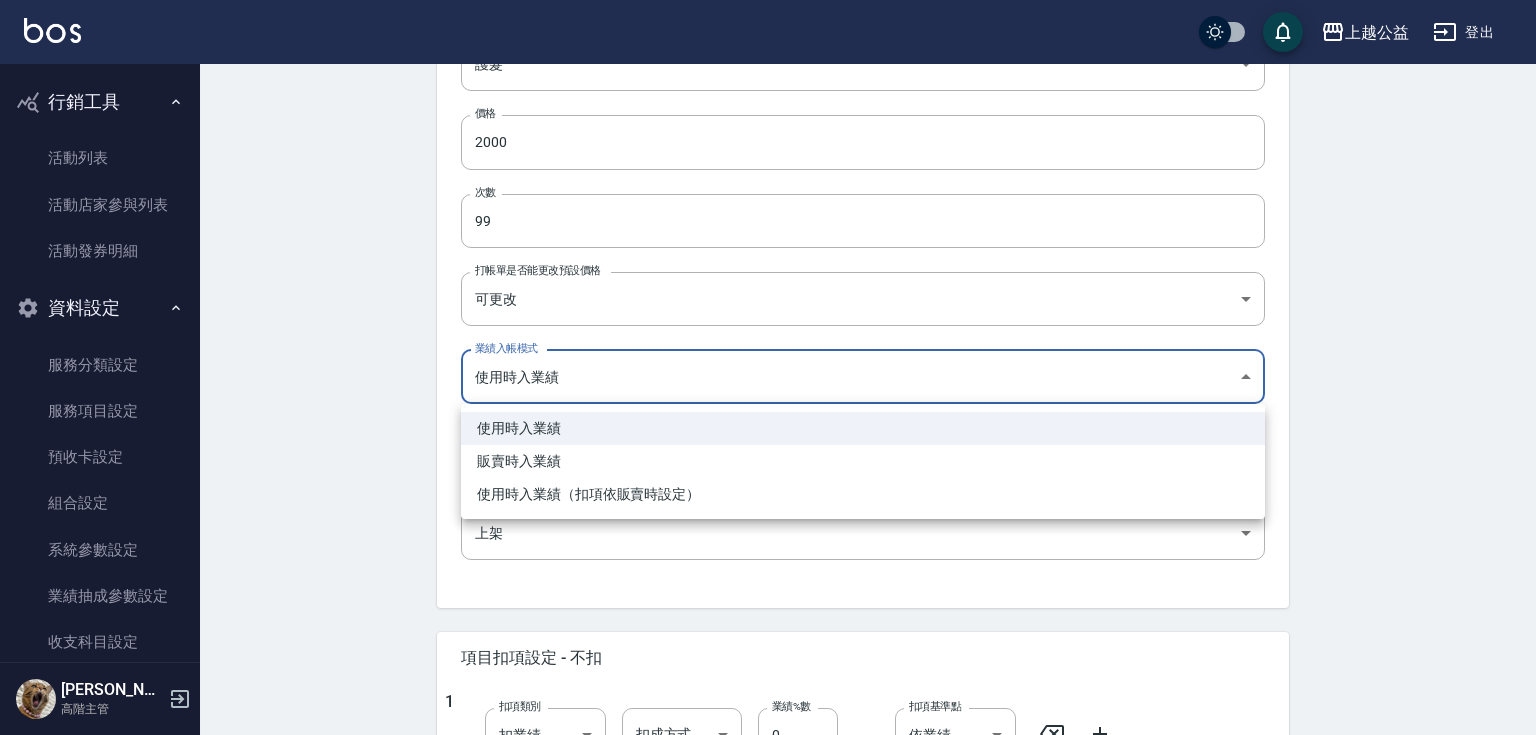 click on "販賣時入業績" at bounding box center [863, 461] 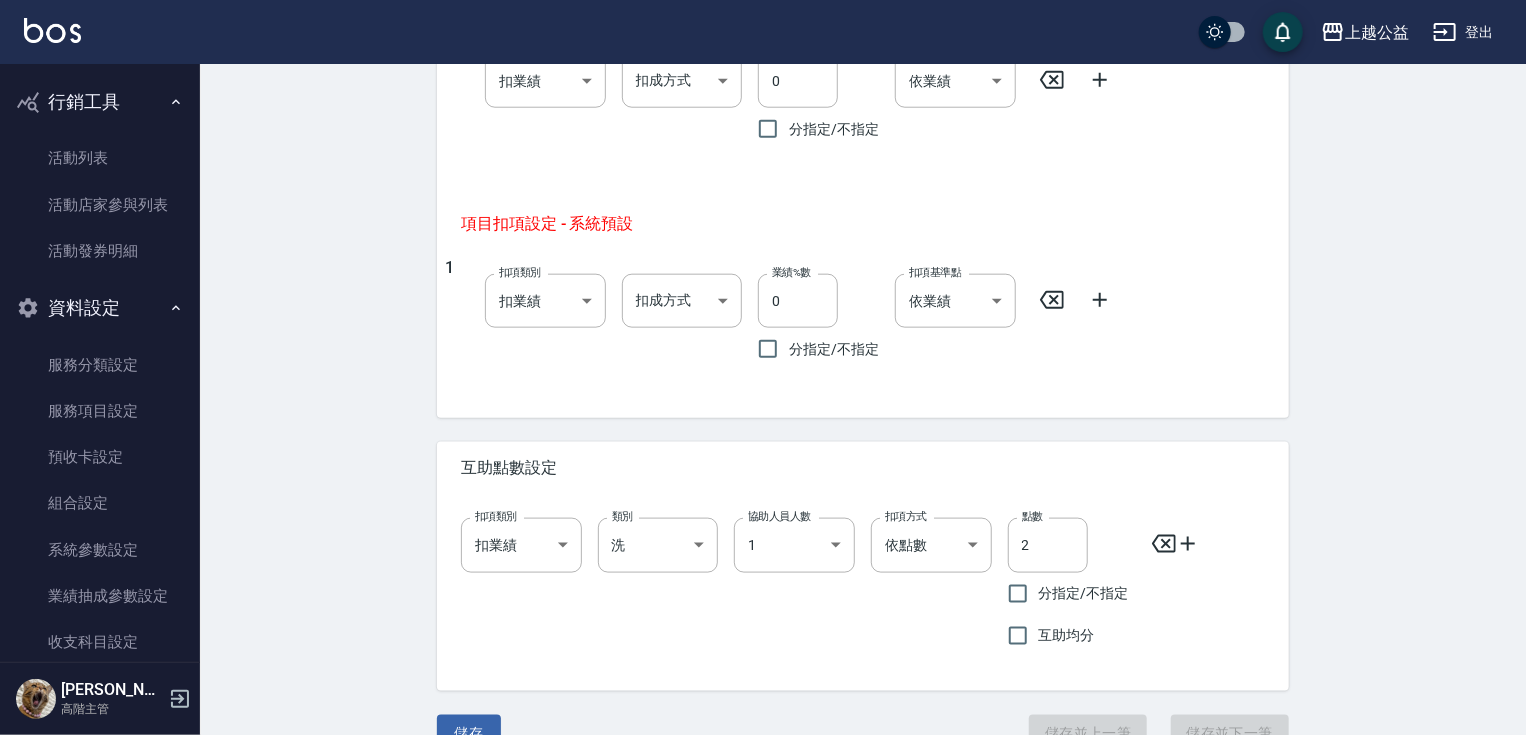 scroll, scrollTop: 1049, scrollLeft: 0, axis: vertical 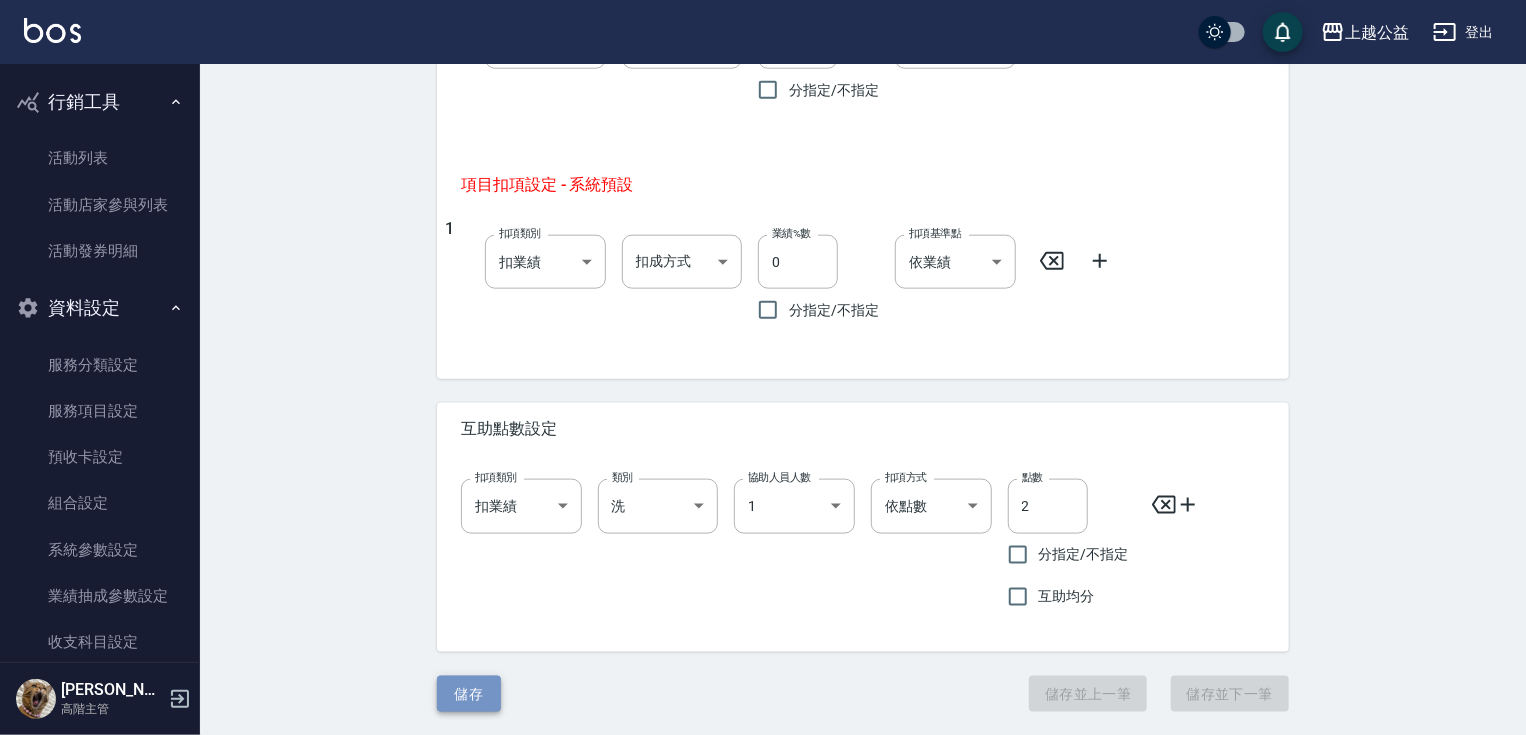 click on "儲存" at bounding box center [469, 694] 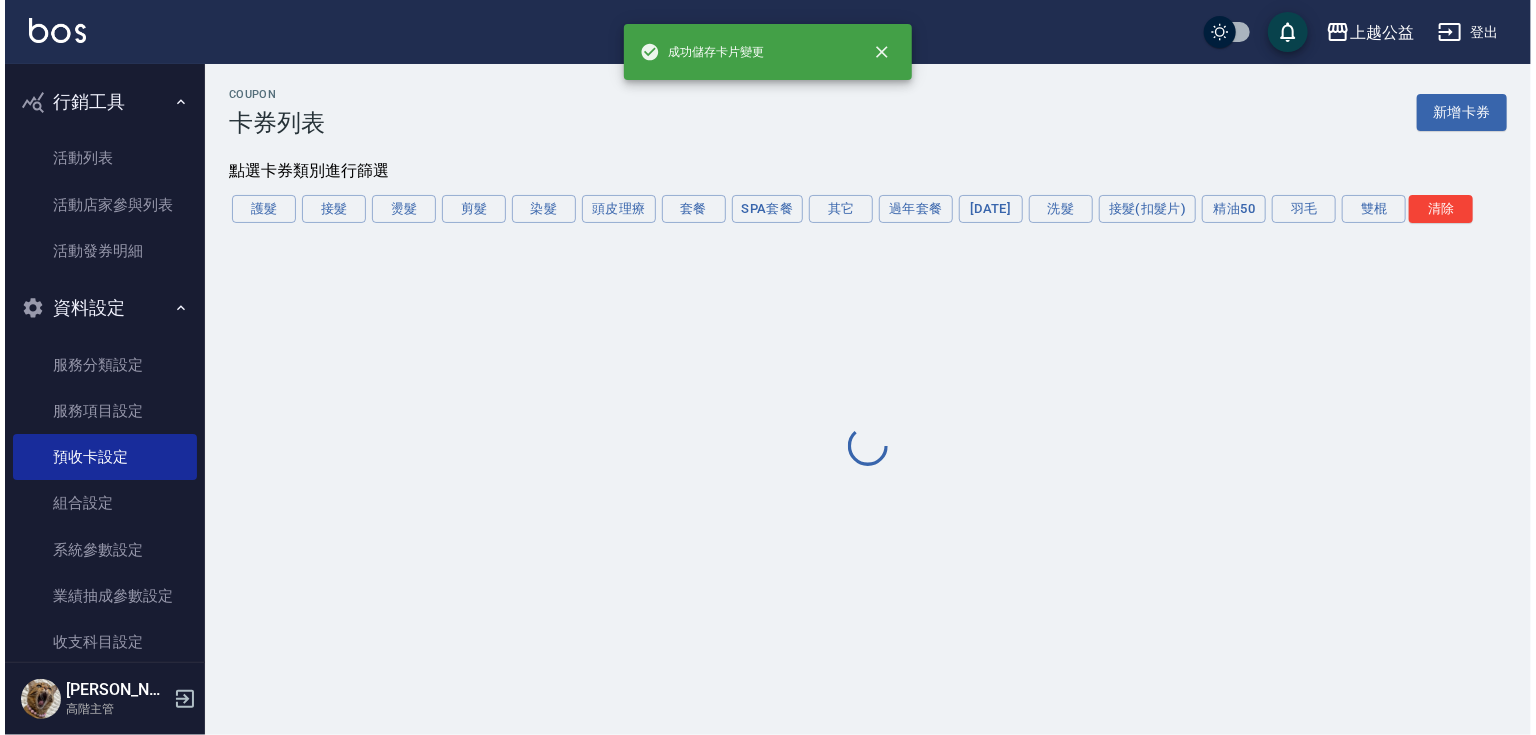 scroll, scrollTop: 0, scrollLeft: 0, axis: both 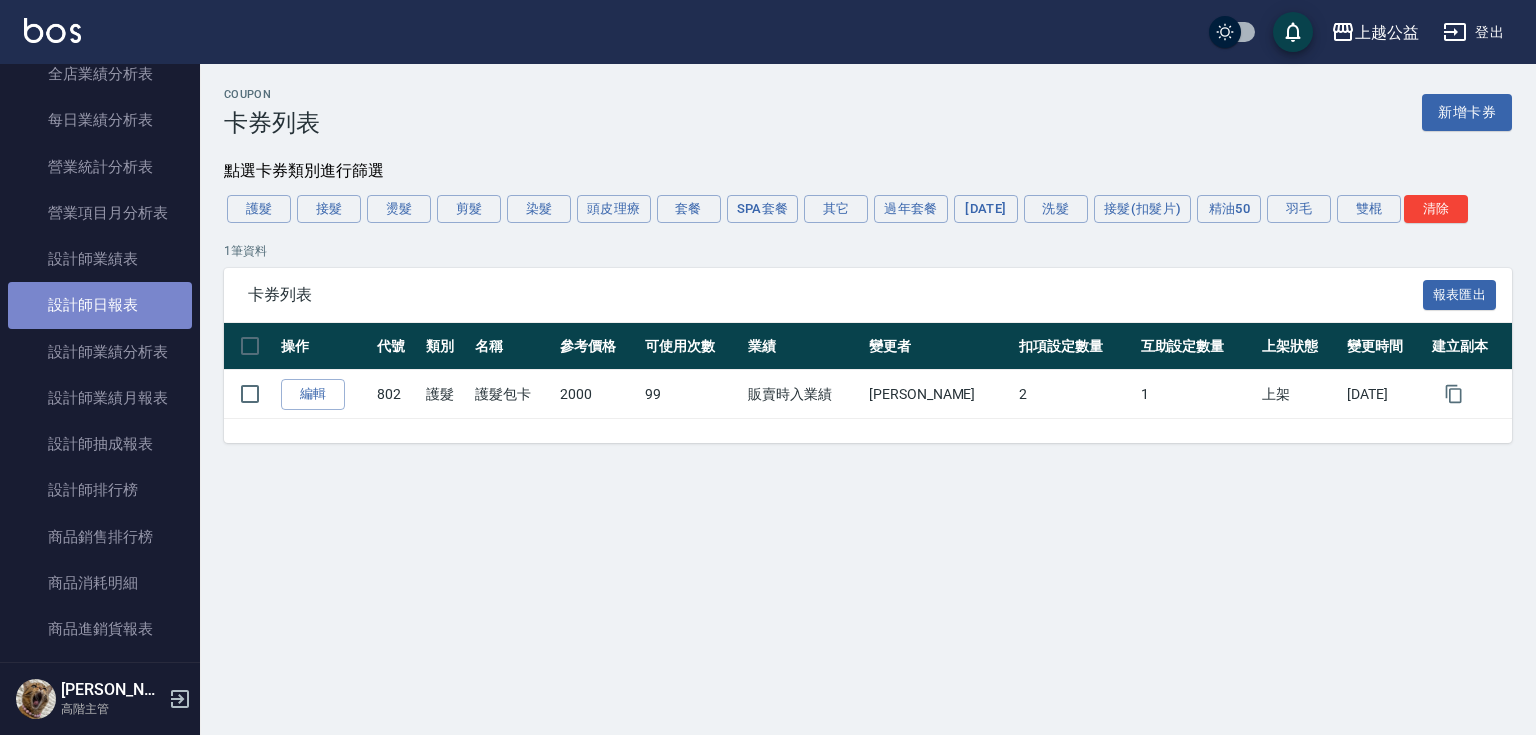 click on "設計師日報表" at bounding box center [100, 305] 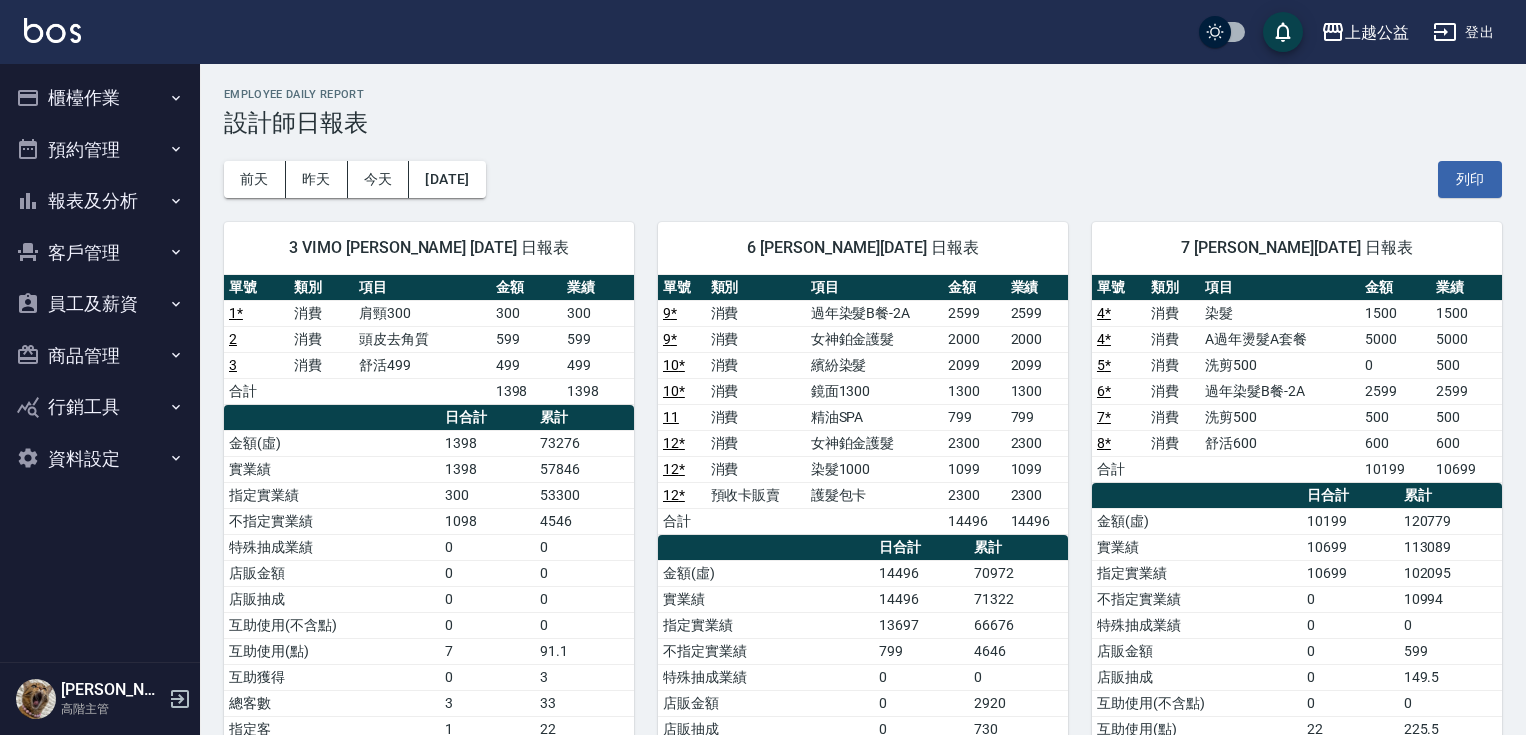 scroll, scrollTop: 0, scrollLeft: 0, axis: both 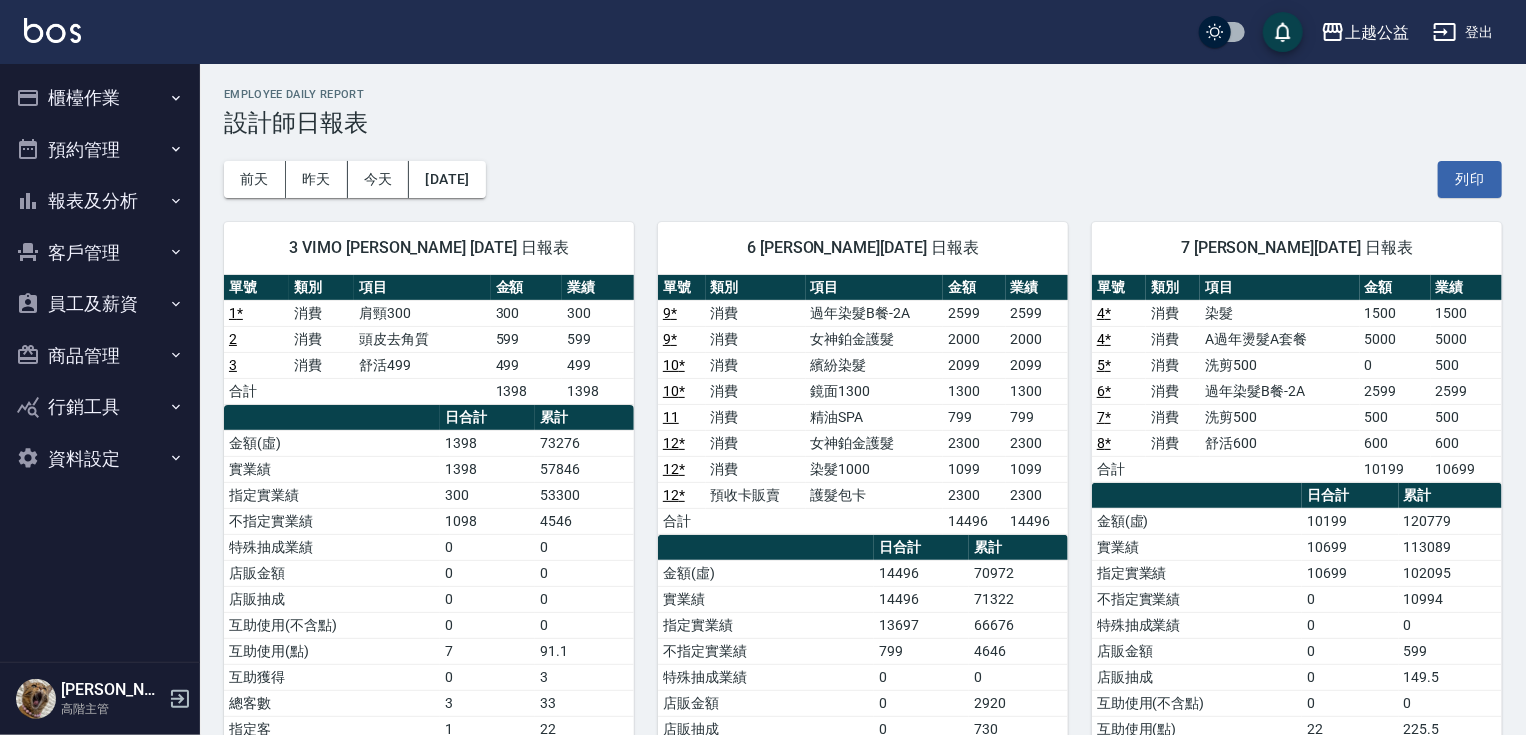 click on "櫃檯作業" at bounding box center [100, 98] 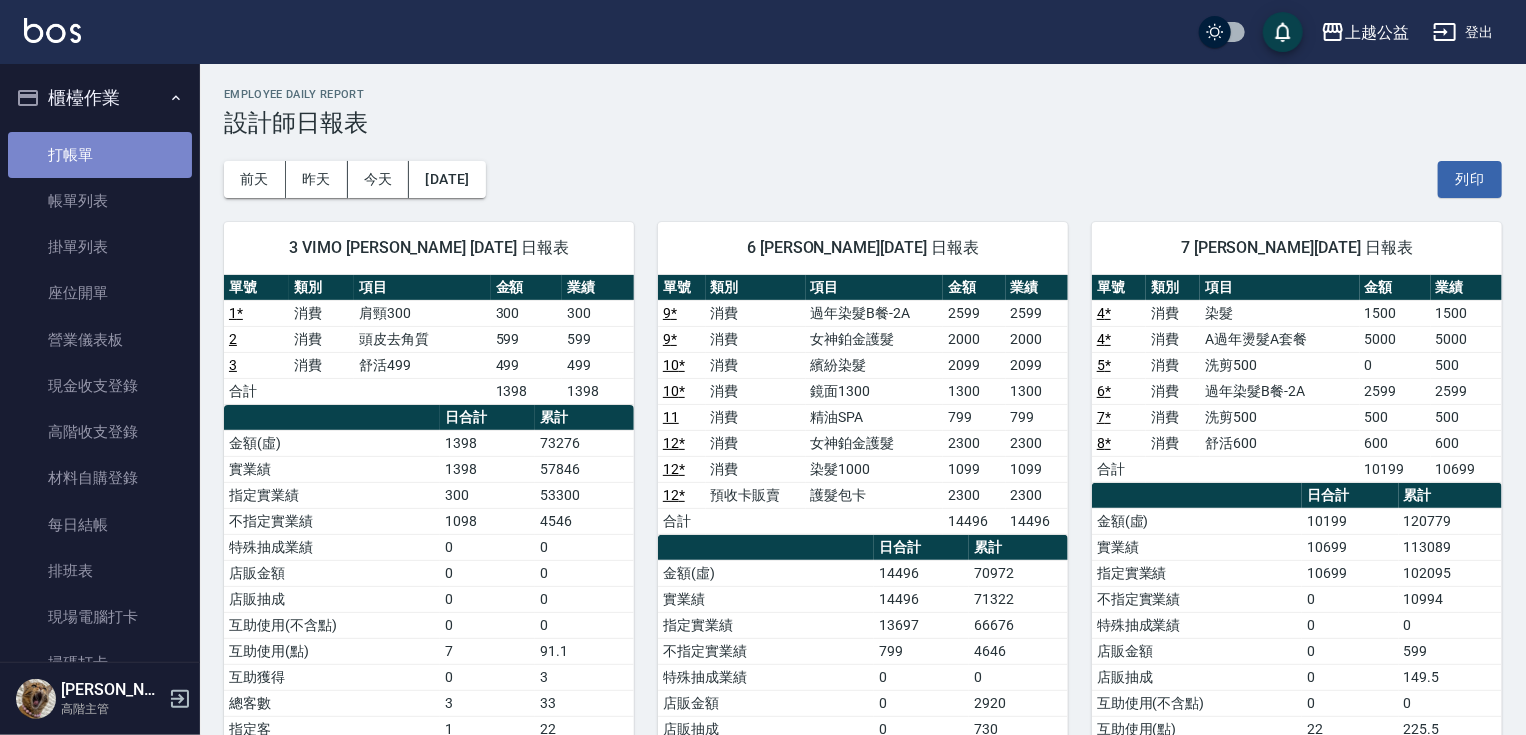 click on "打帳單" at bounding box center (100, 155) 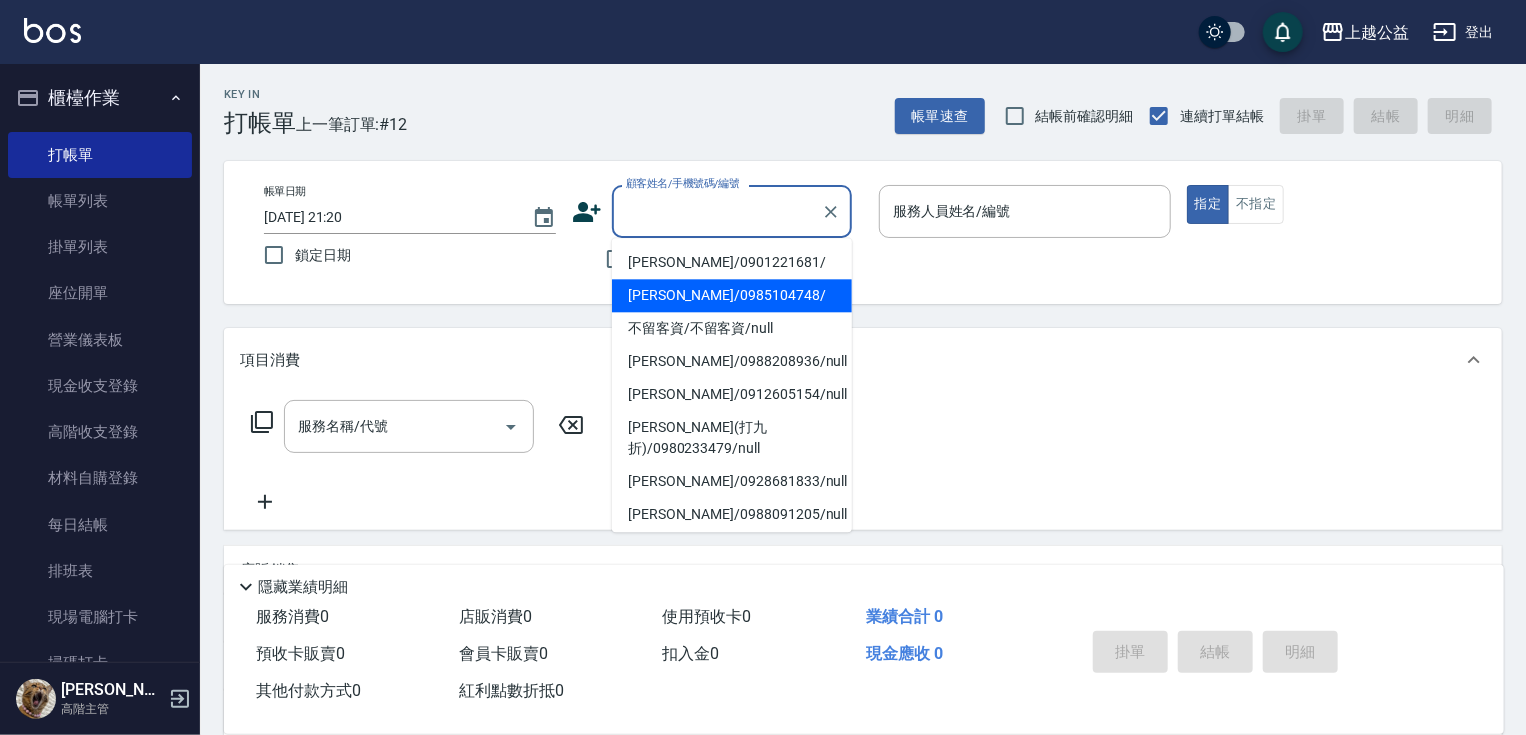 type on "[PERSON_NAME]/0985104748/" 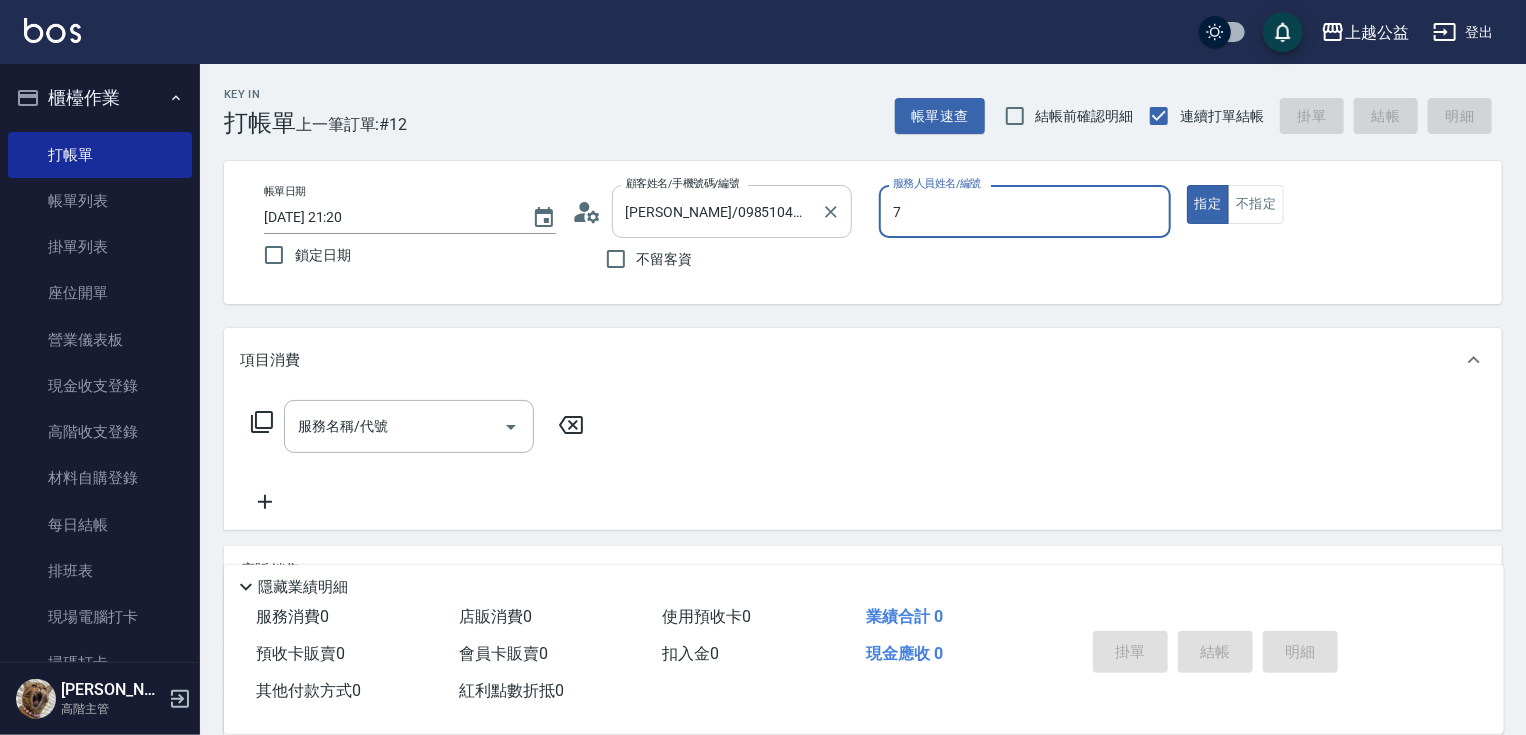type on "[PERSON_NAME]-7" 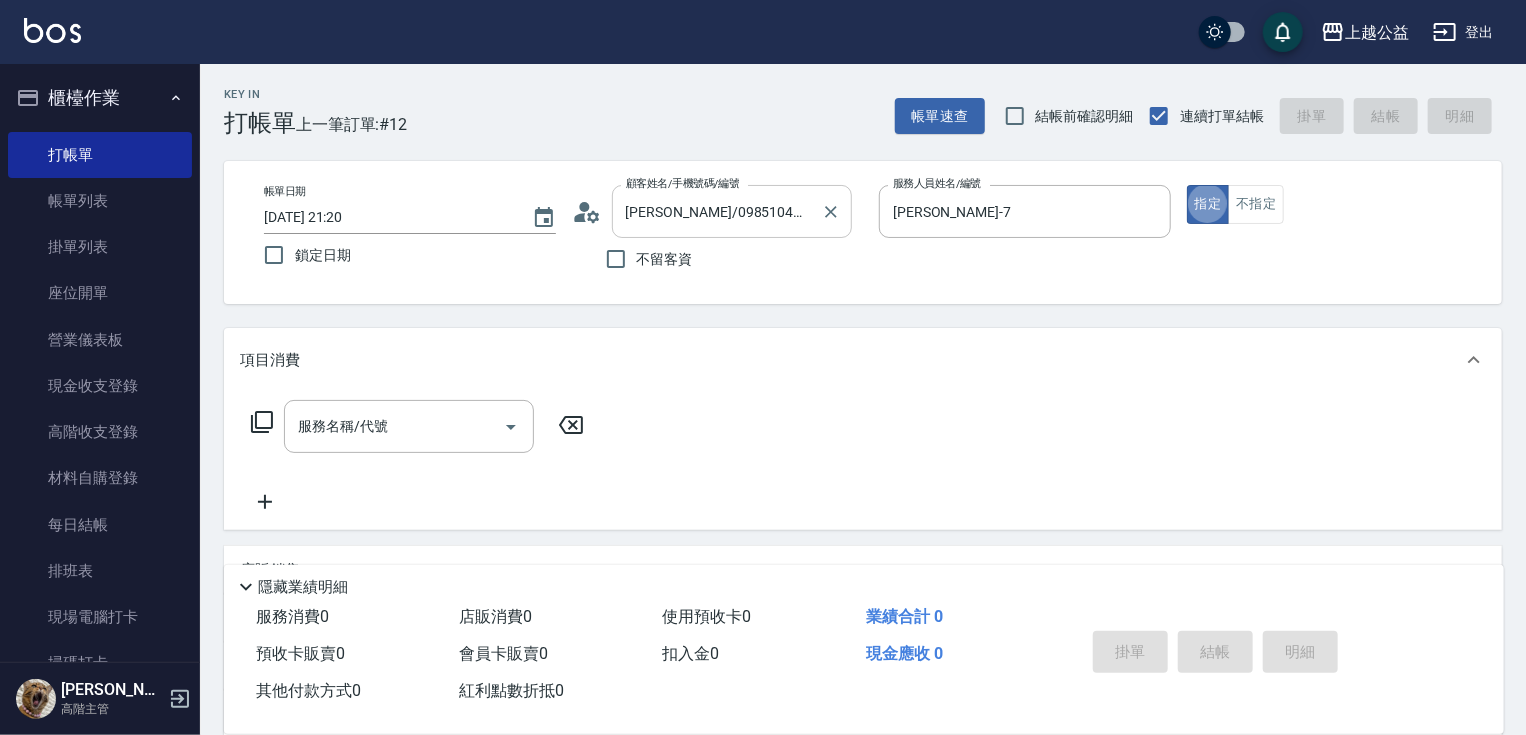 type on "true" 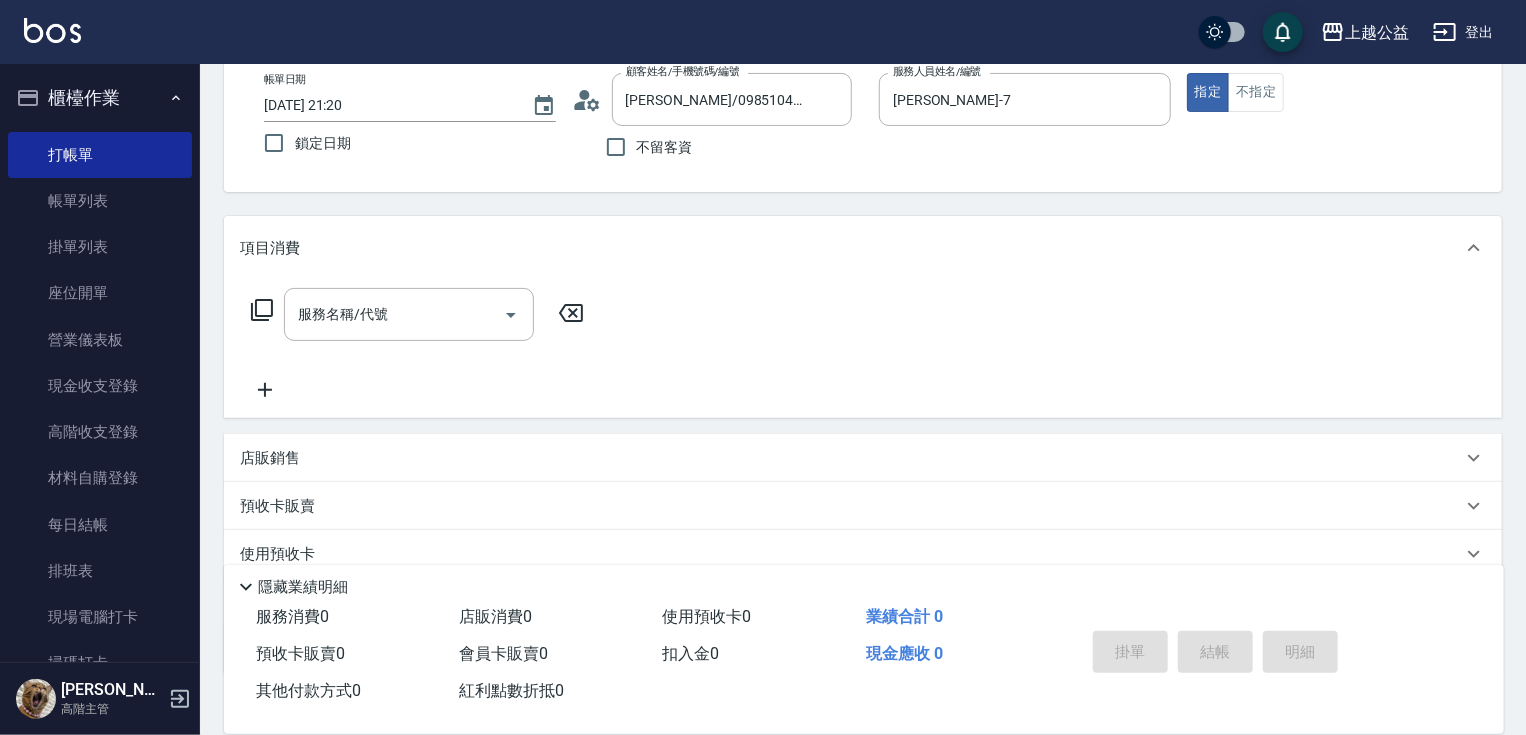 drag, startPoint x: 537, startPoint y: 372, endPoint x: 556, endPoint y: 460, distance: 90.02777 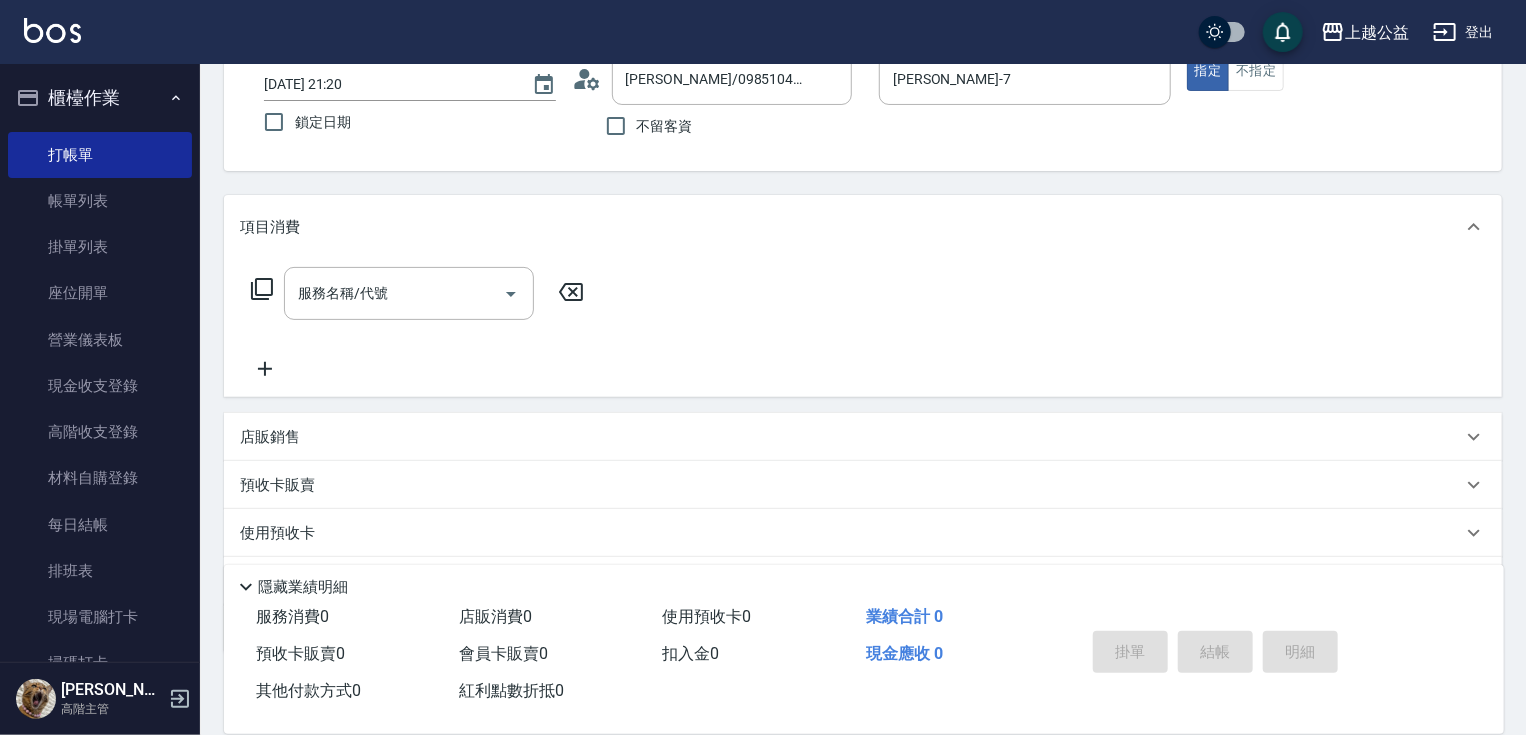 scroll, scrollTop: 125, scrollLeft: 0, axis: vertical 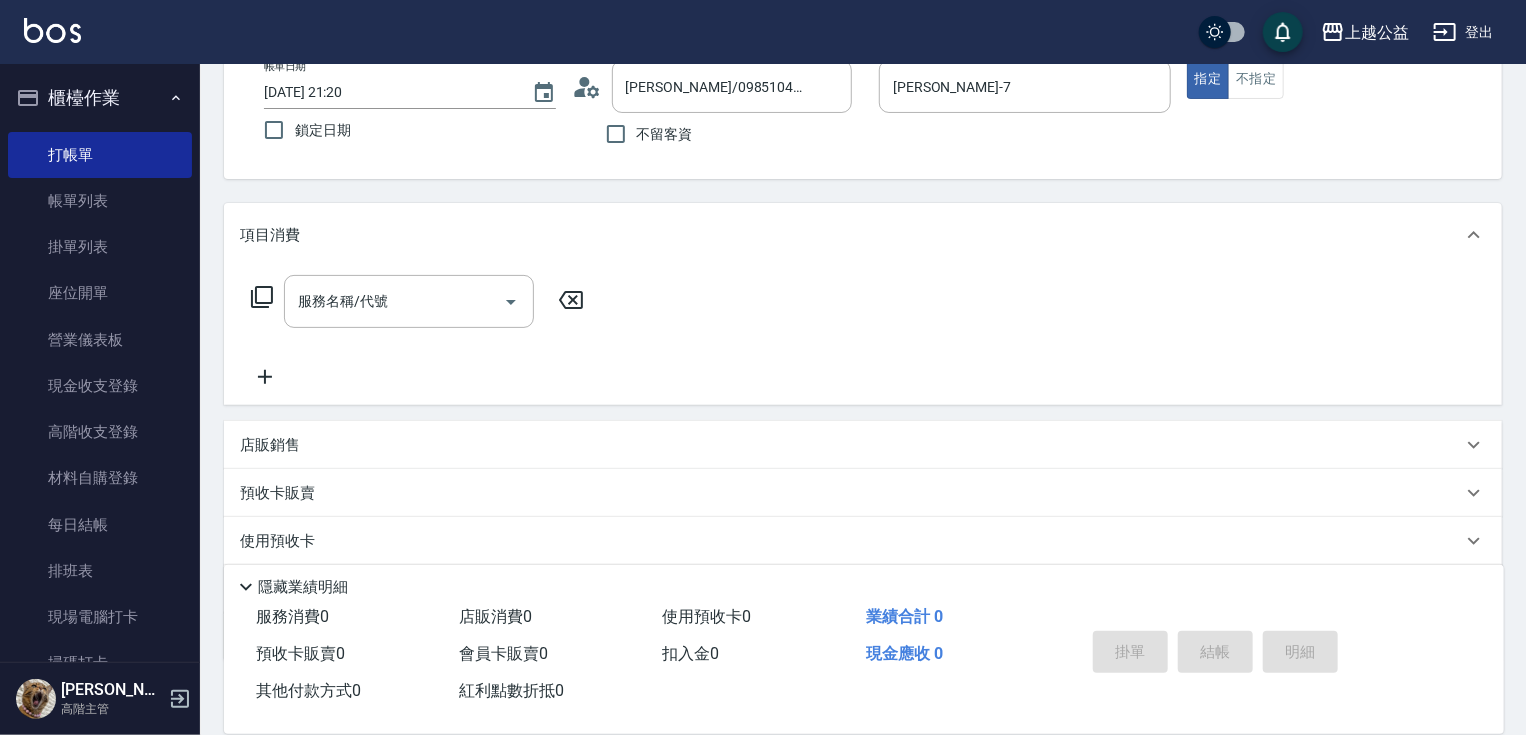 click on "預收卡販賣" at bounding box center (863, 493) 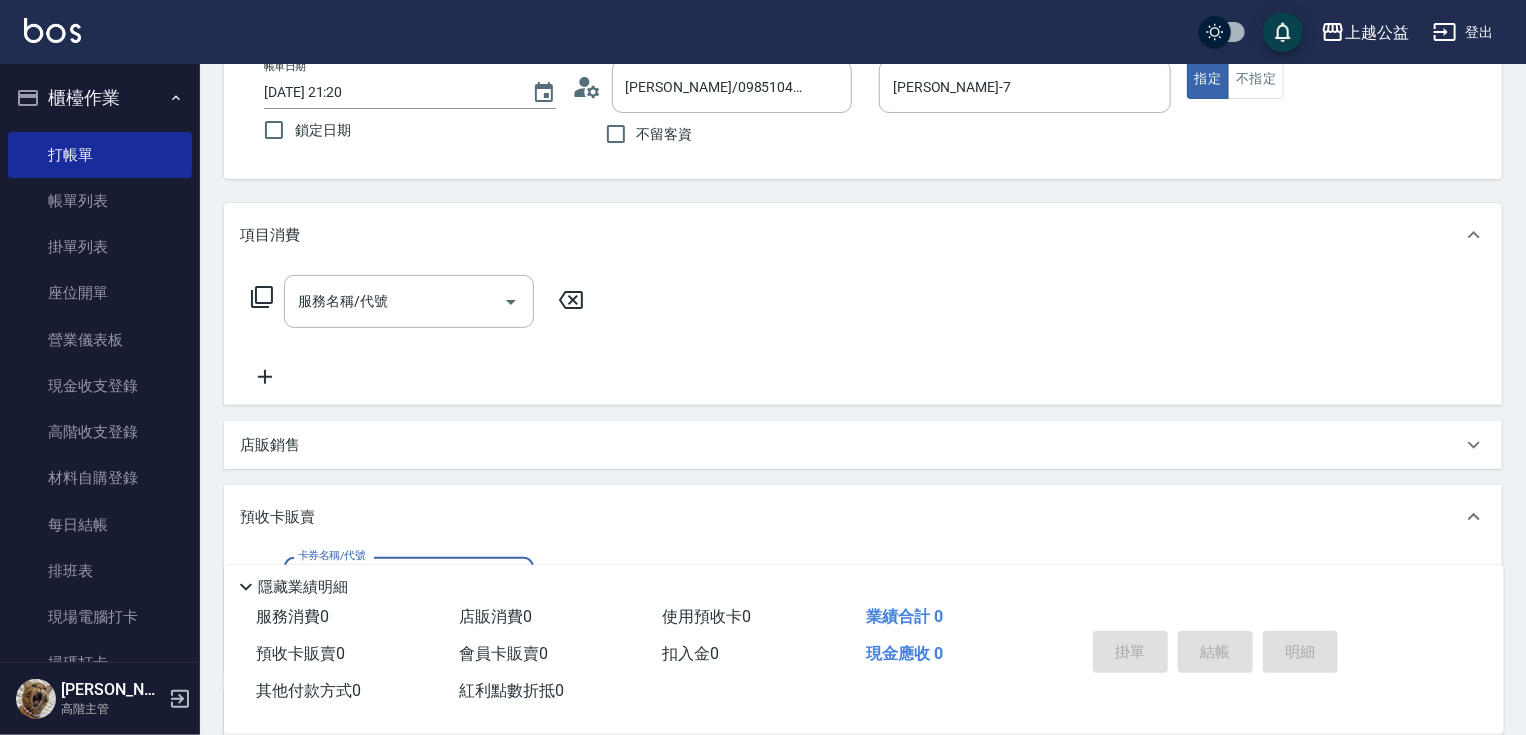 scroll, scrollTop: 0, scrollLeft: 0, axis: both 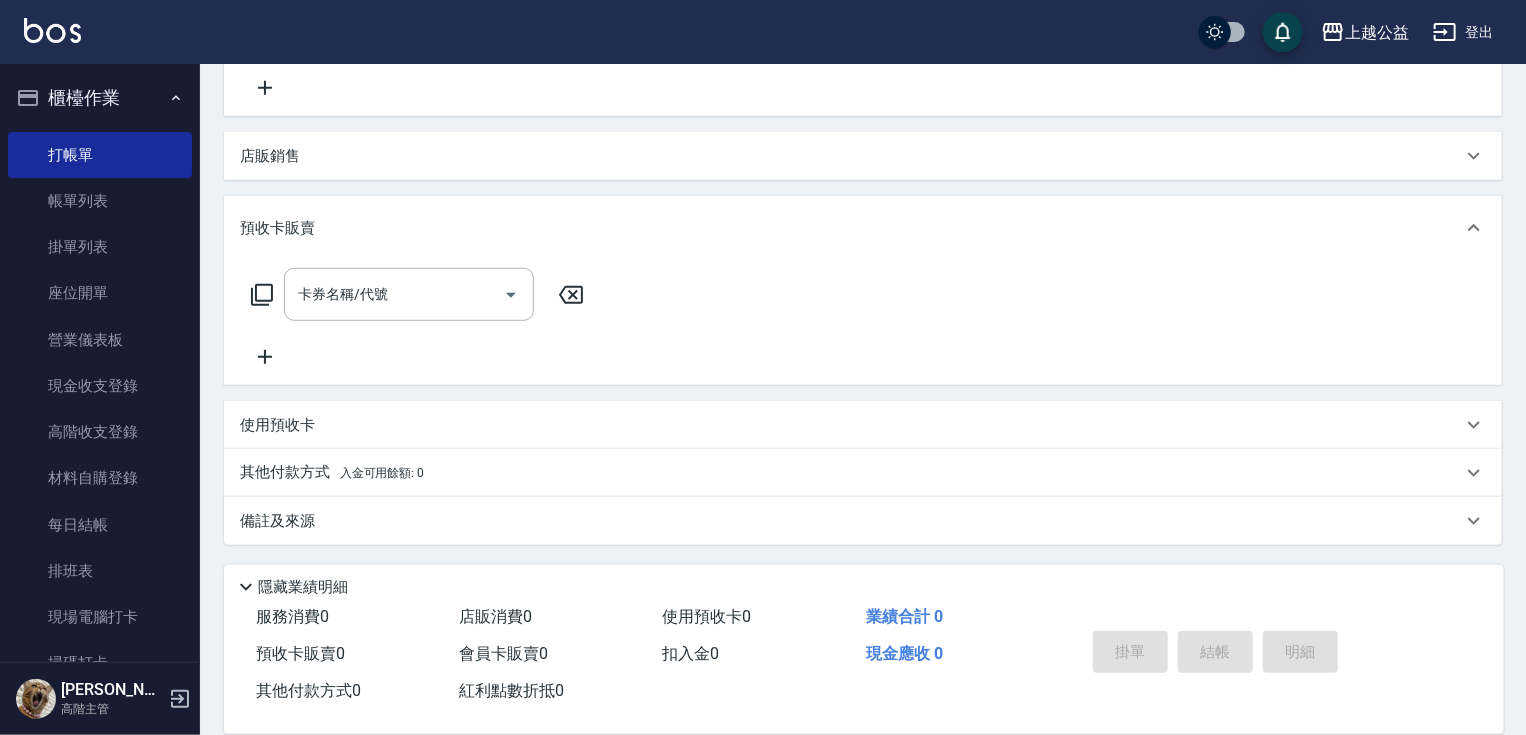 drag, startPoint x: 603, startPoint y: 411, endPoint x: 496, endPoint y: 486, distance: 130.66751 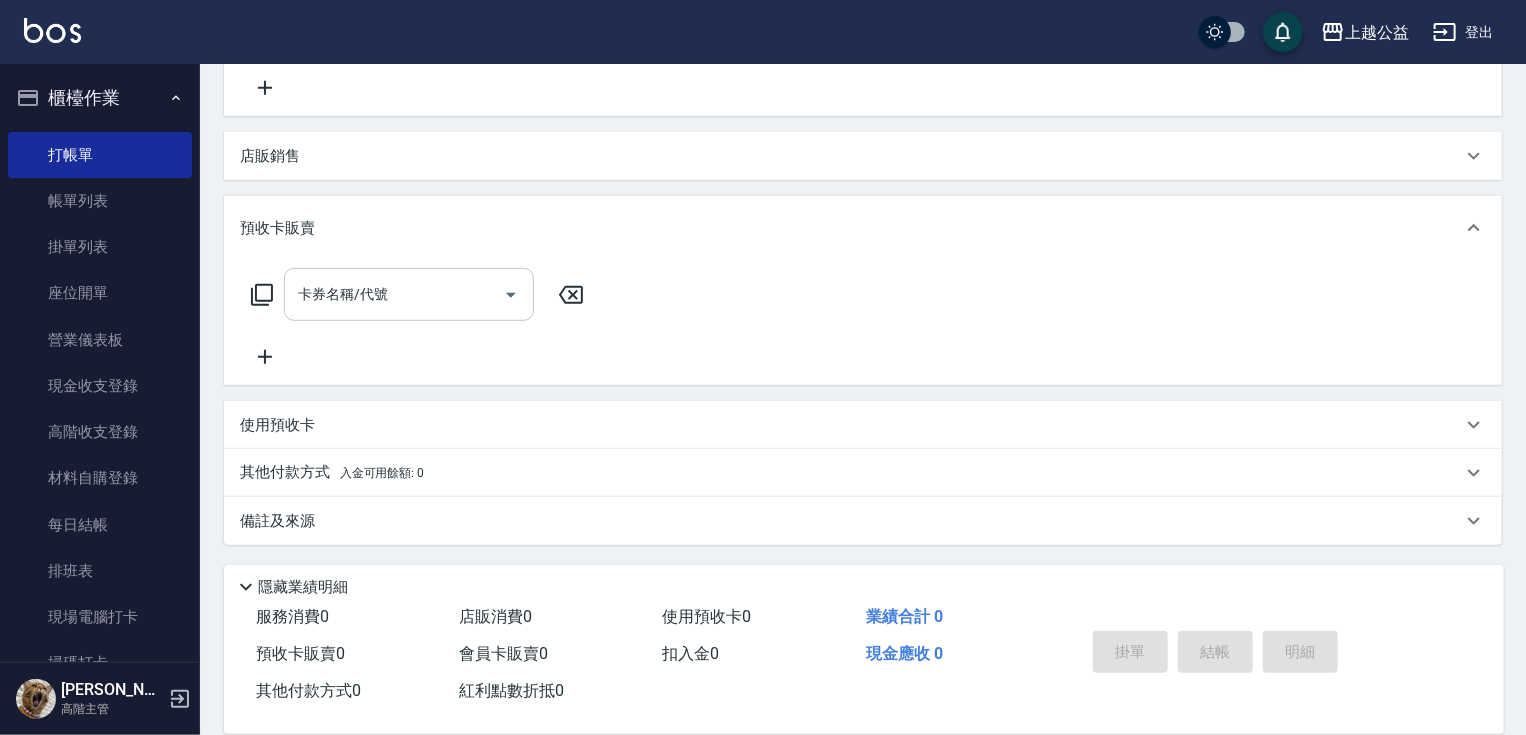 click on "卡券名稱/代號" at bounding box center (409, 294) 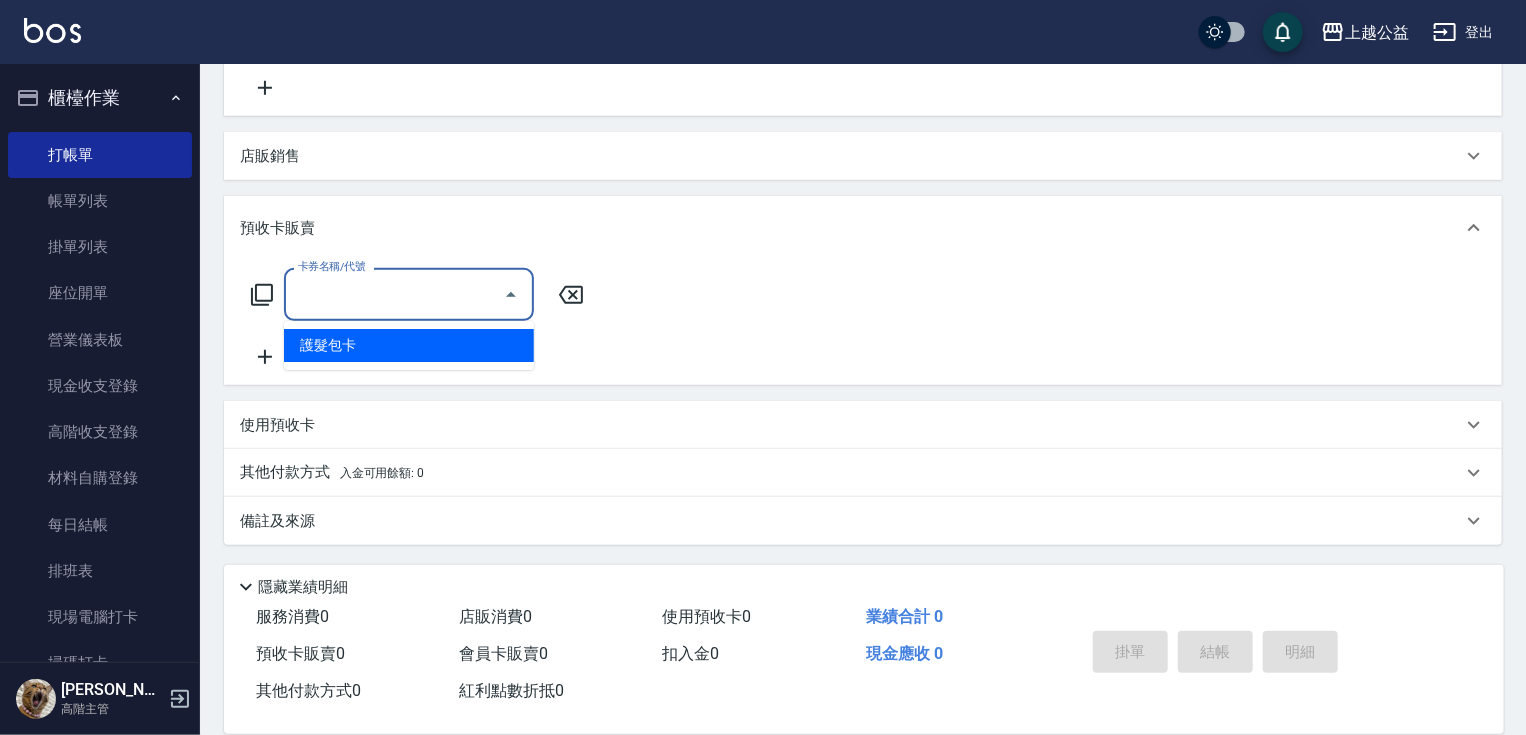 type on "護髮包卡(802)" 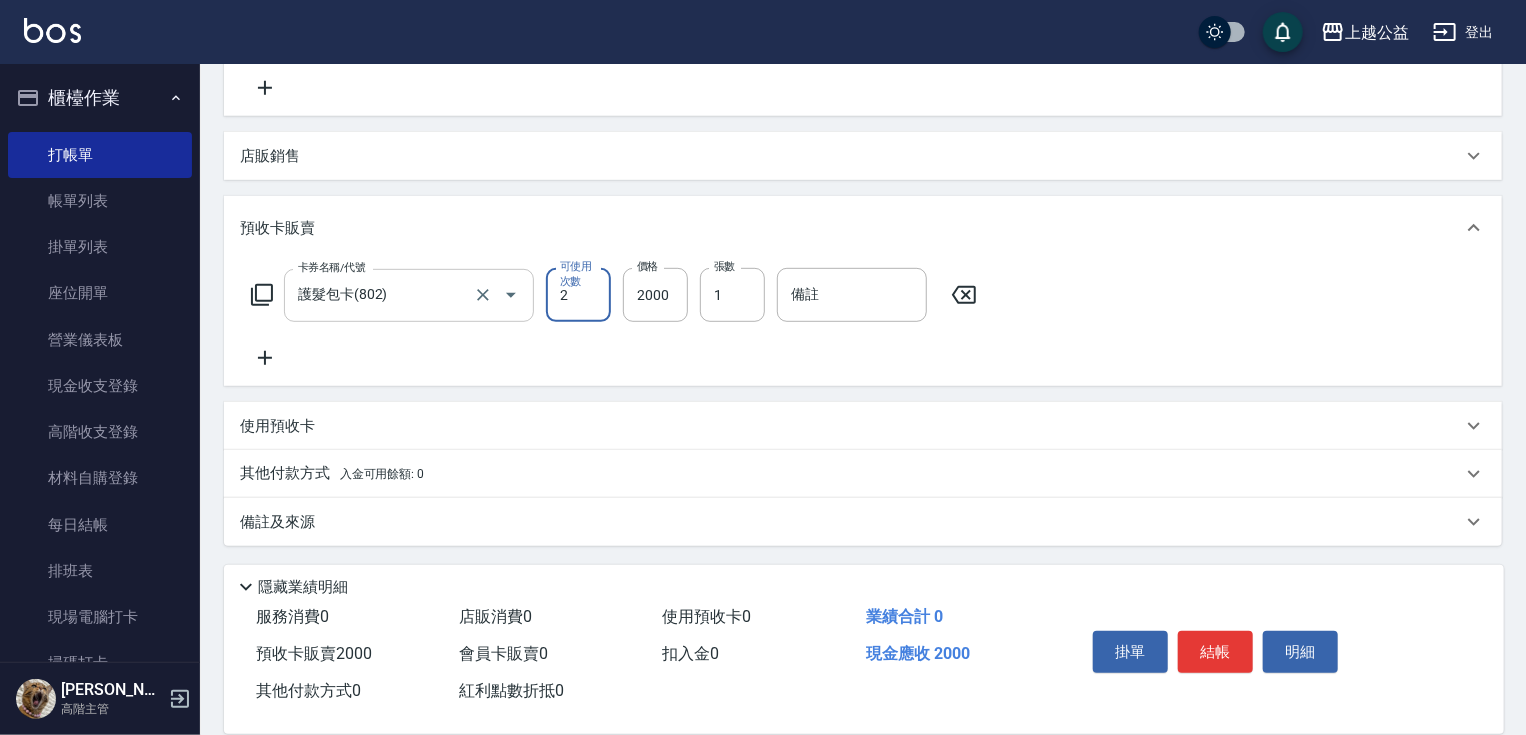 type on "2" 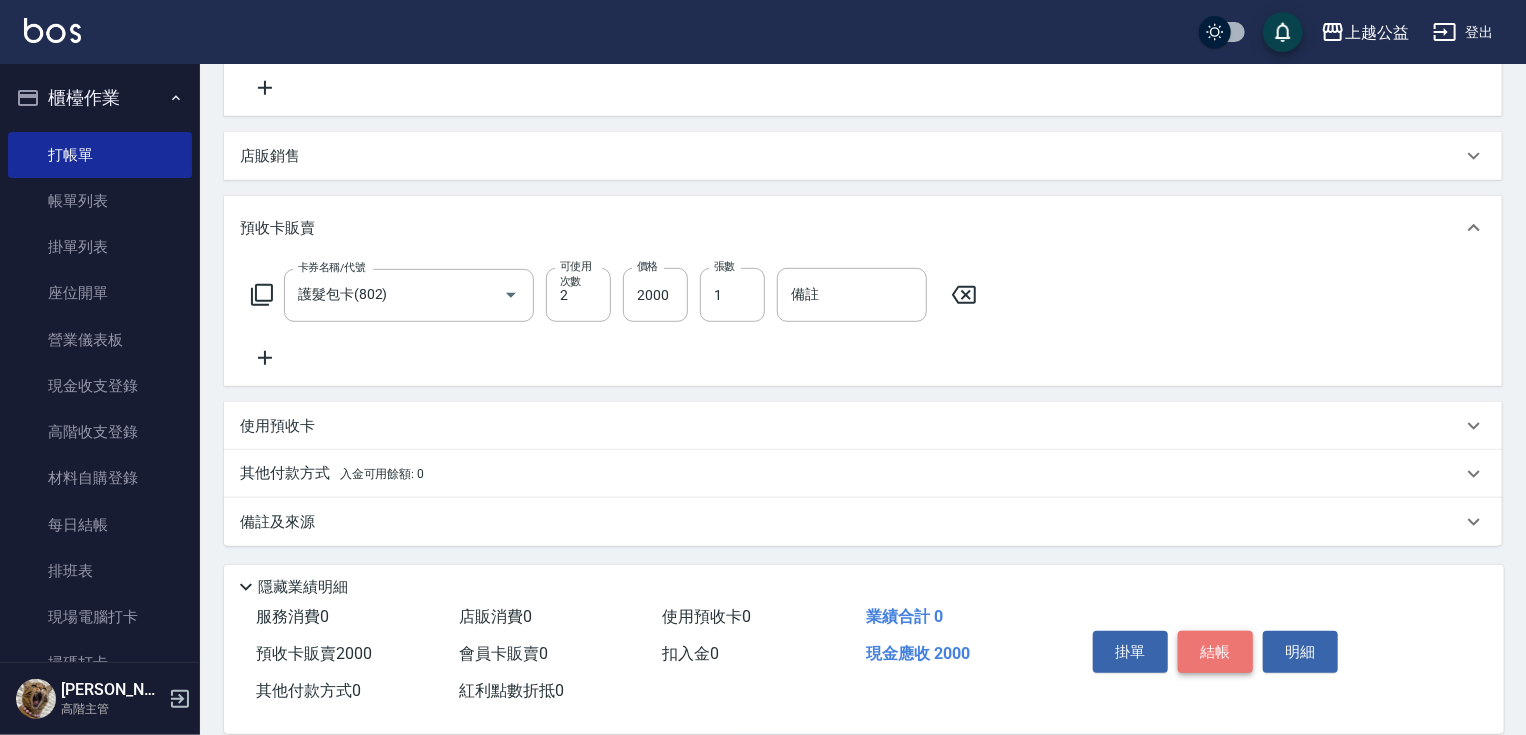 click on "結帳" at bounding box center [1215, 652] 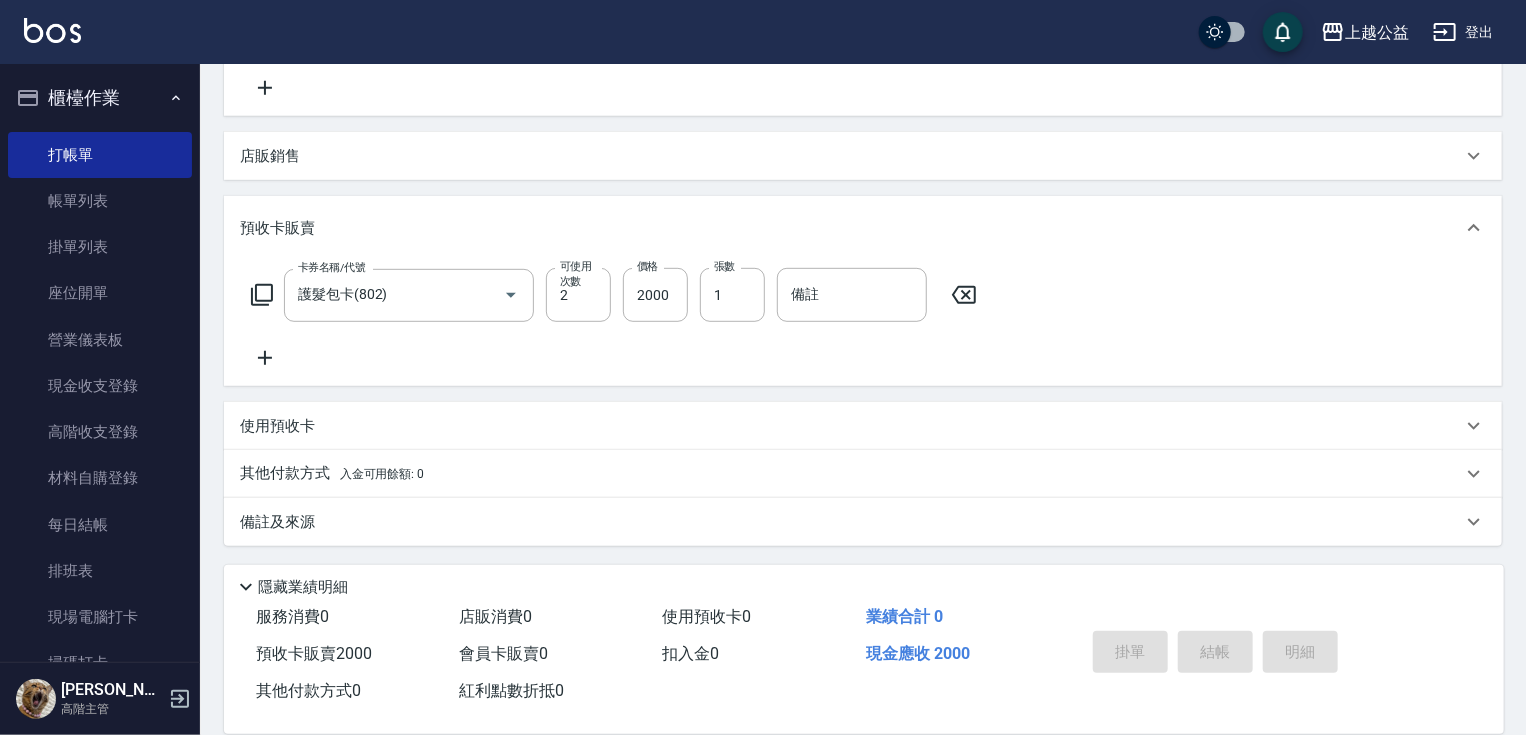 type 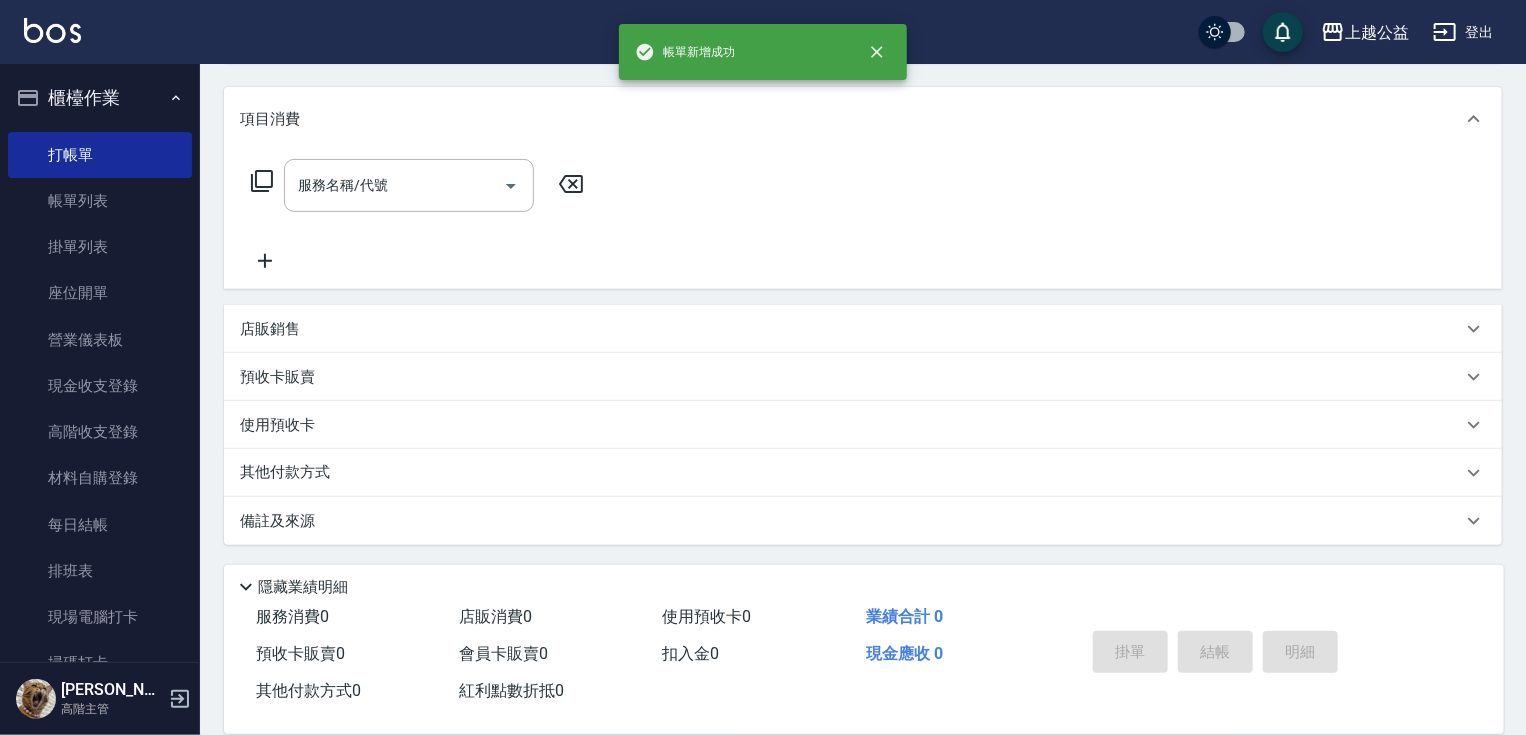 scroll, scrollTop: 0, scrollLeft: 0, axis: both 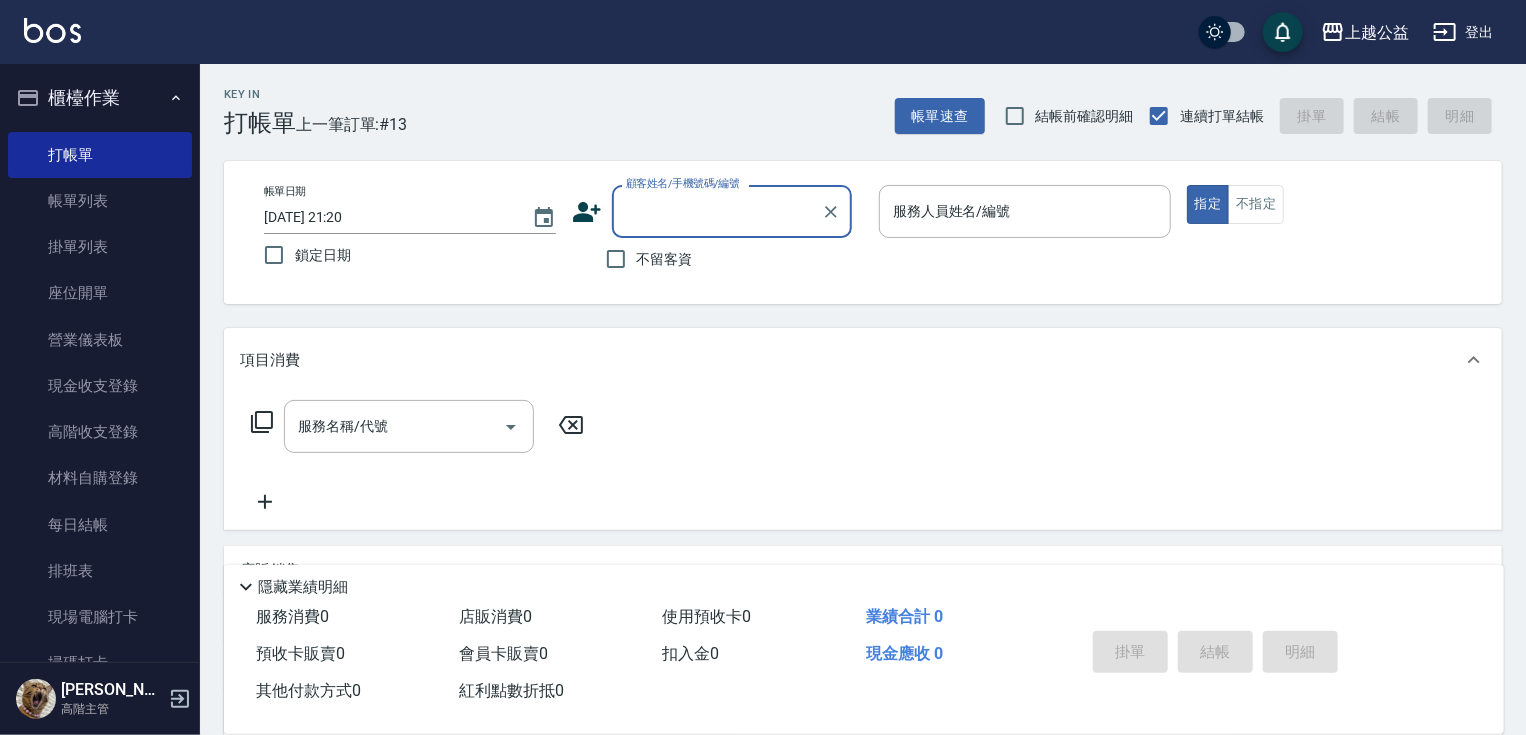 click on "不留客資" at bounding box center (665, 259) 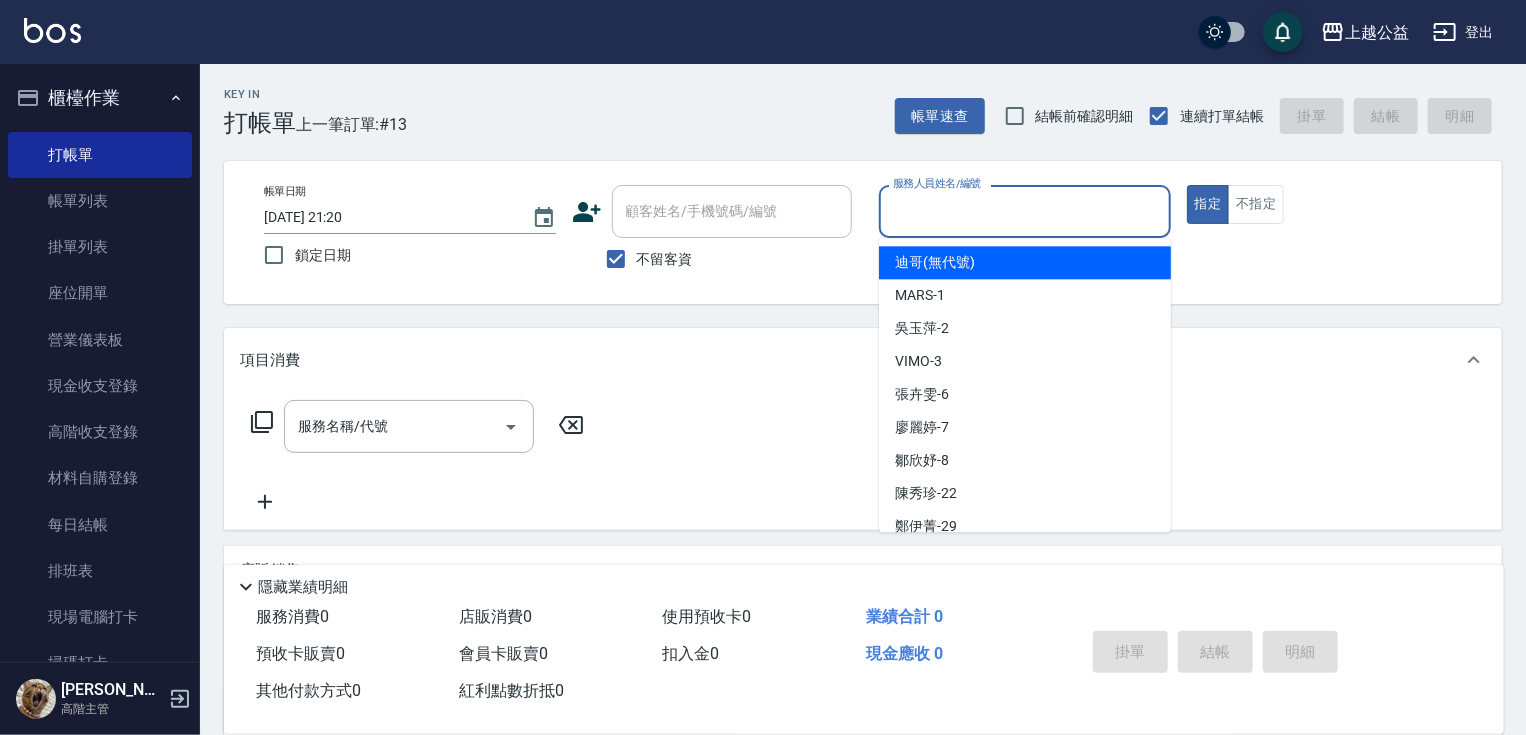 click on "服務人員姓名/編號" at bounding box center (1025, 211) 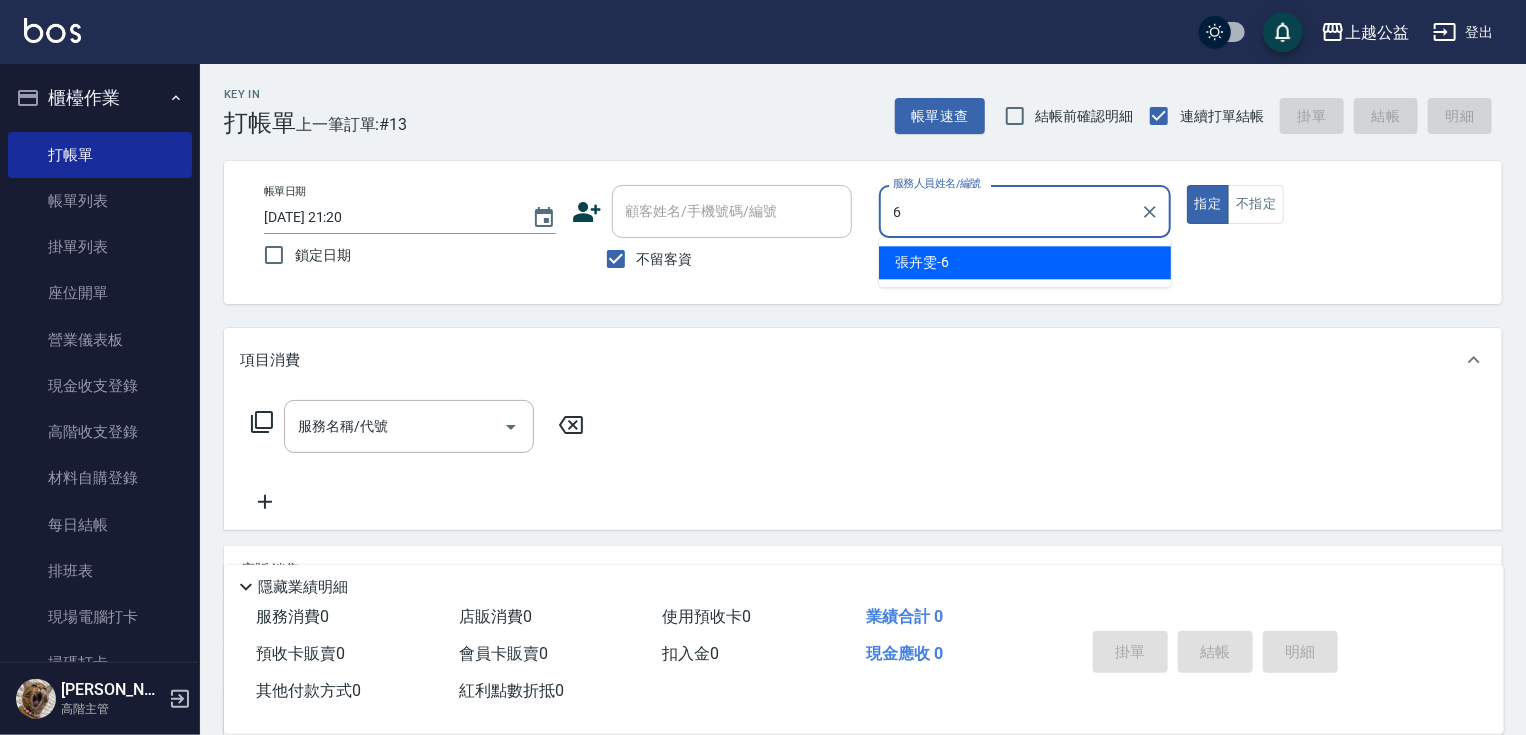 type on "[PERSON_NAME]-6" 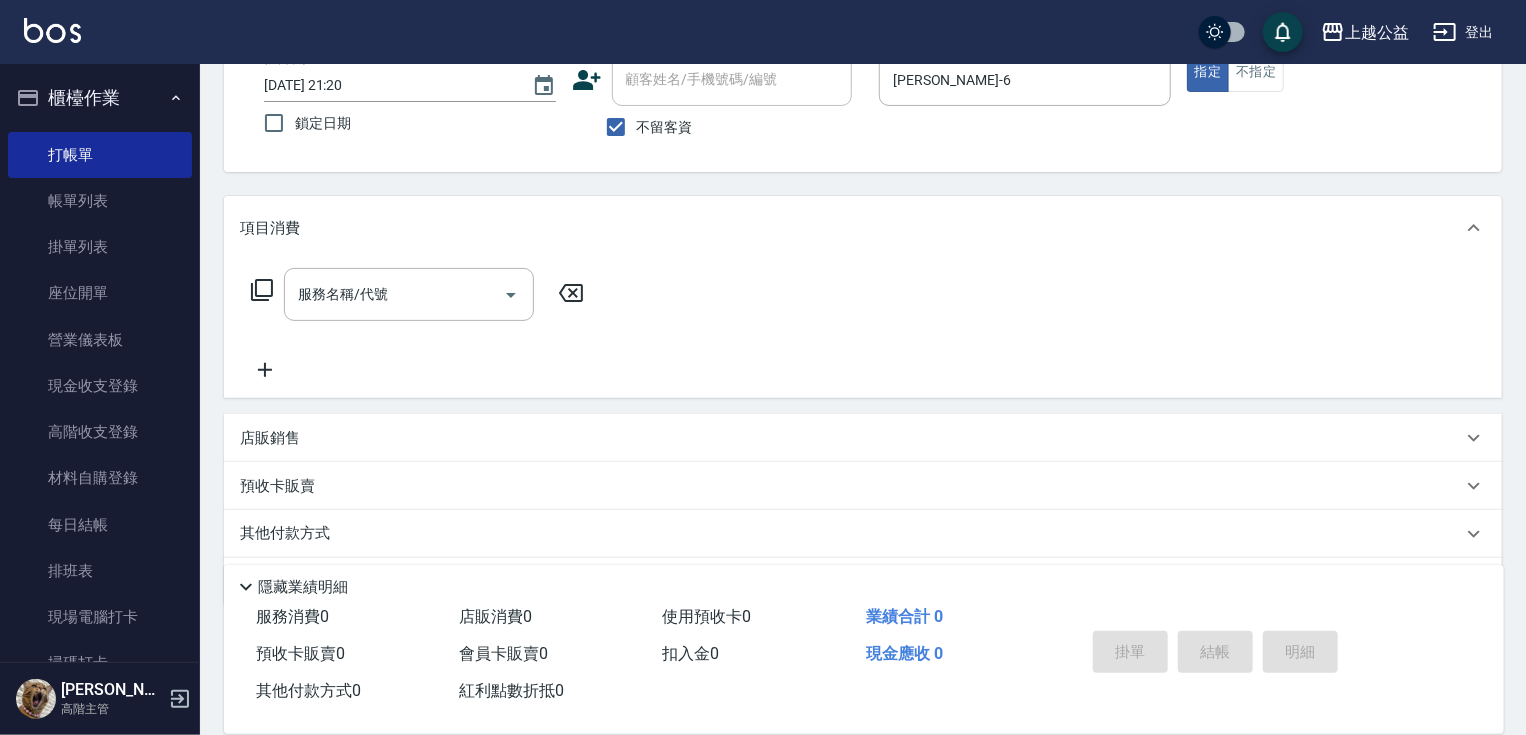 scroll, scrollTop: 192, scrollLeft: 0, axis: vertical 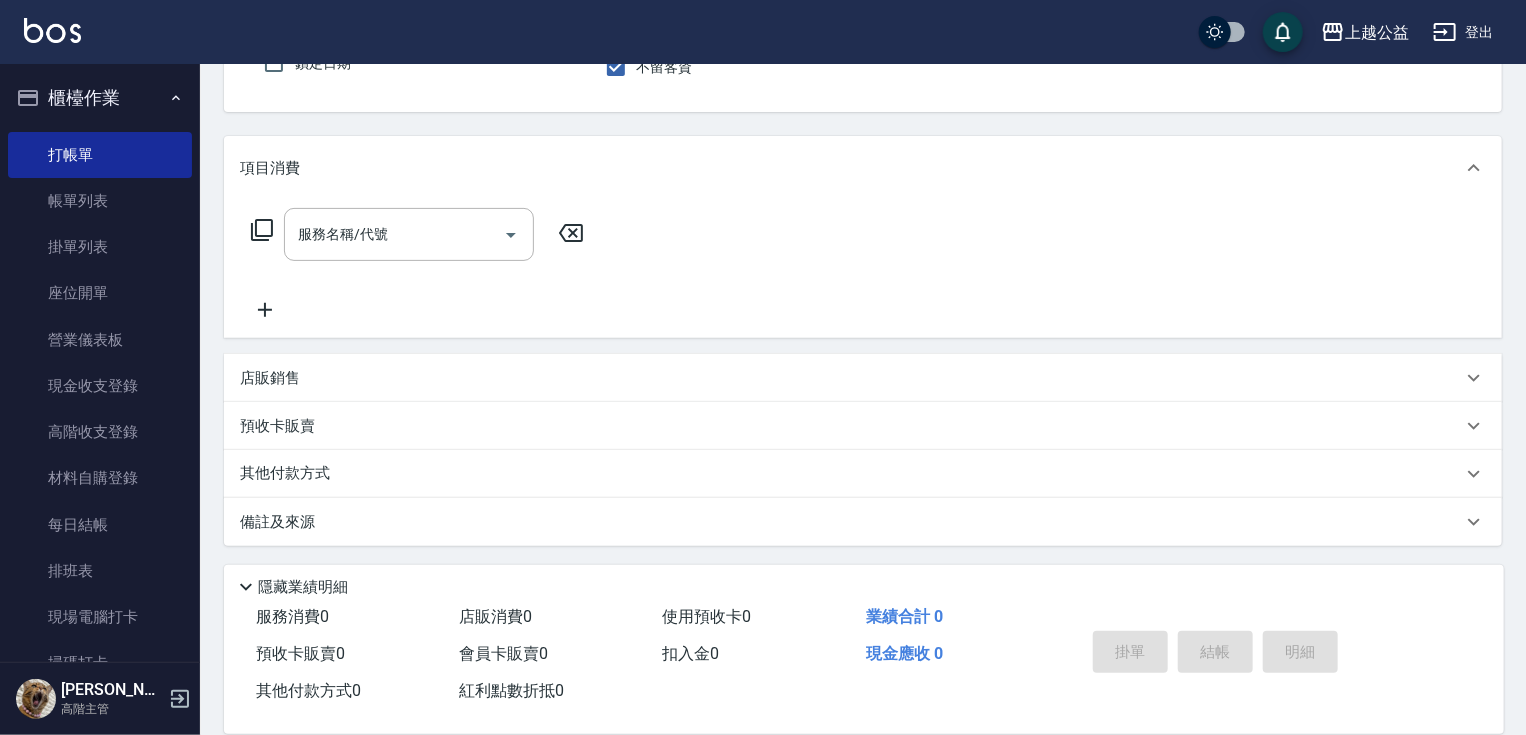 drag, startPoint x: 776, startPoint y: 376, endPoint x: 798, endPoint y: 504, distance: 129.87686 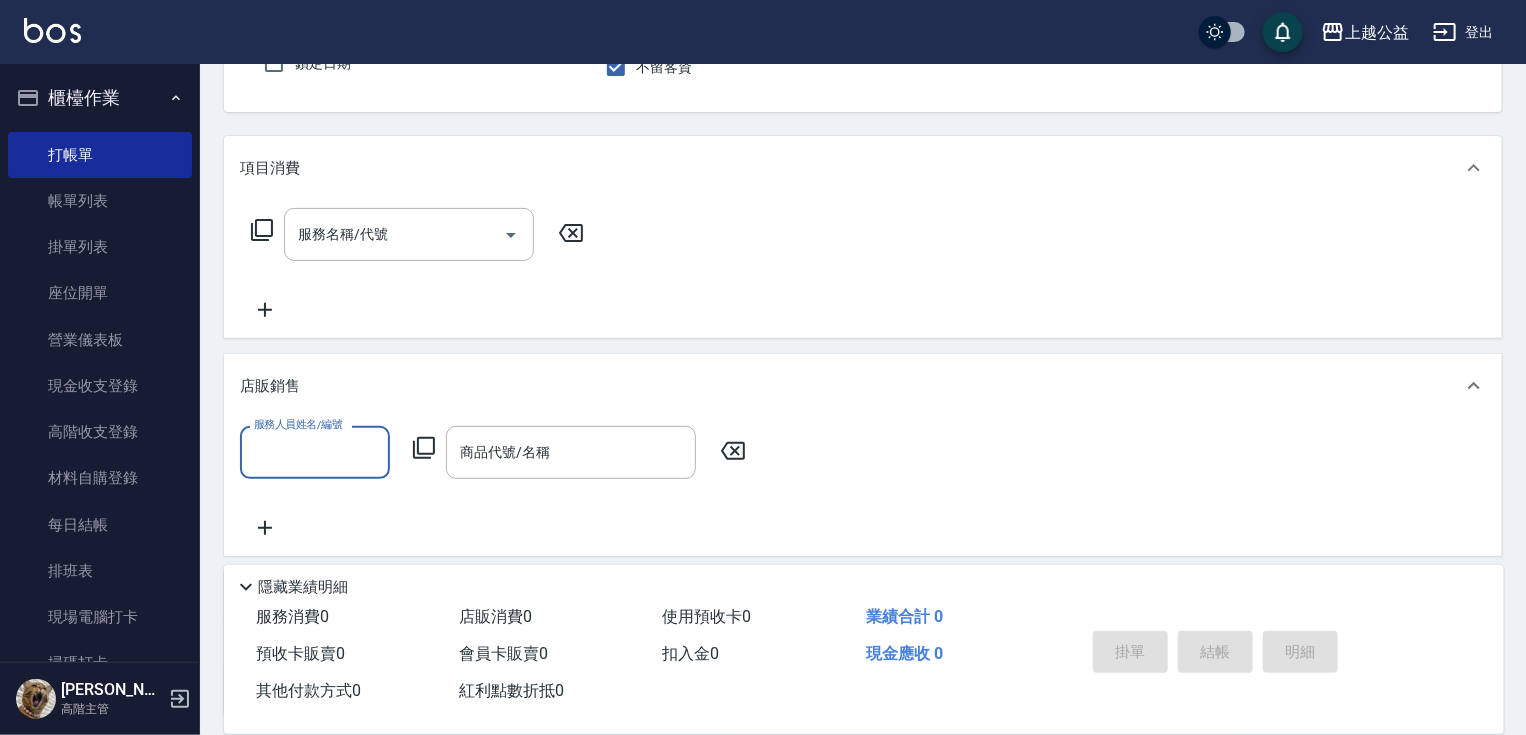 scroll, scrollTop: 0, scrollLeft: 0, axis: both 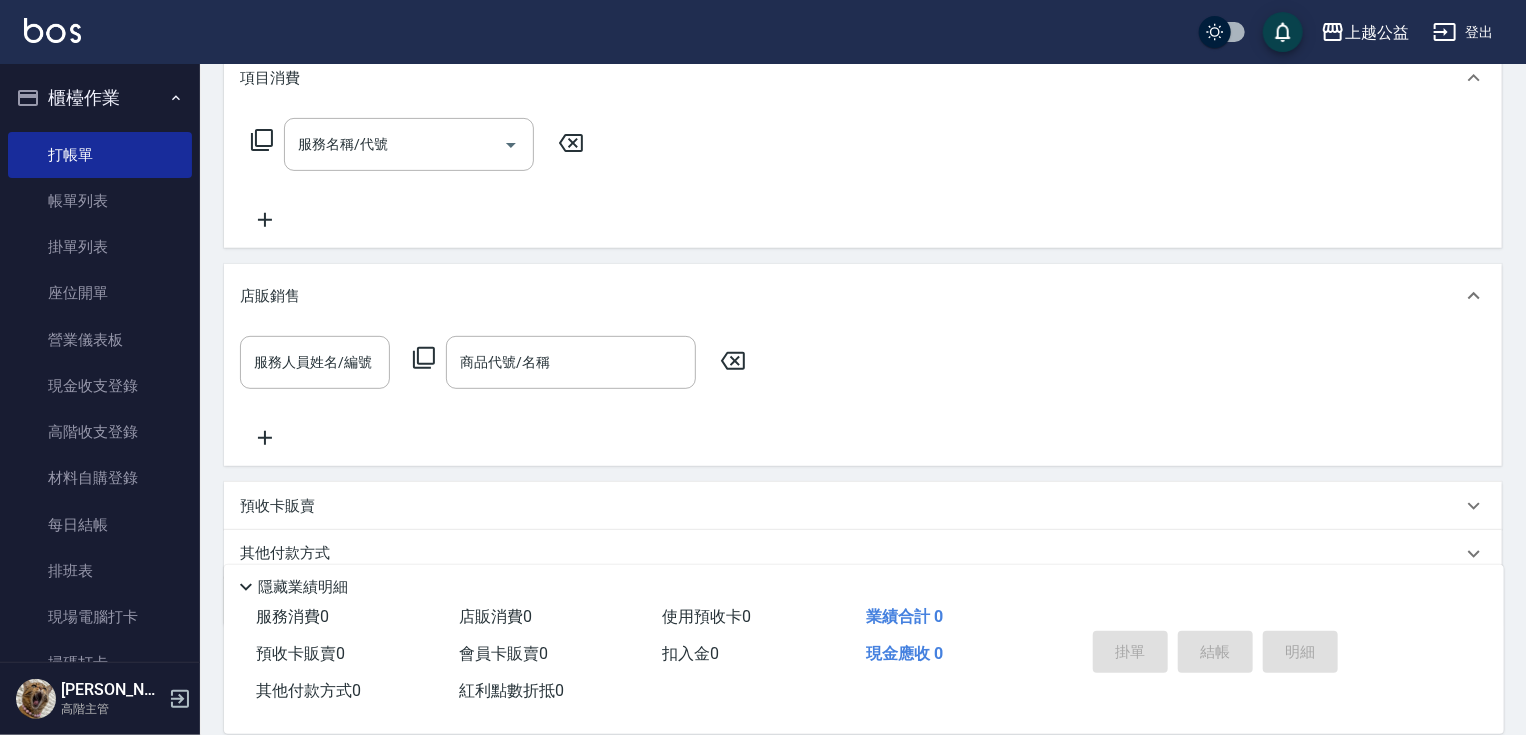 drag, startPoint x: 639, startPoint y: 365, endPoint x: 220, endPoint y: 280, distance: 427.5348 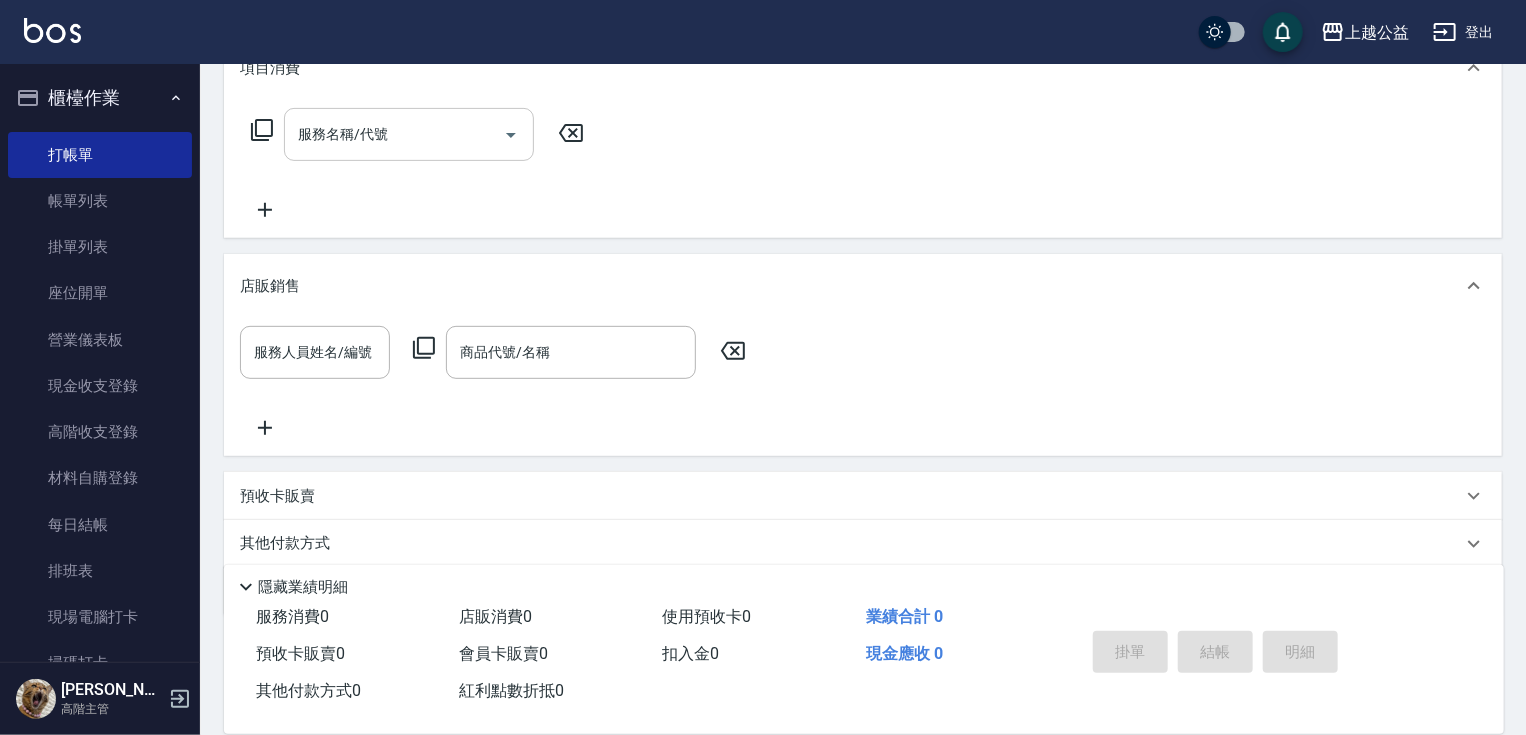scroll, scrollTop: 246, scrollLeft: 0, axis: vertical 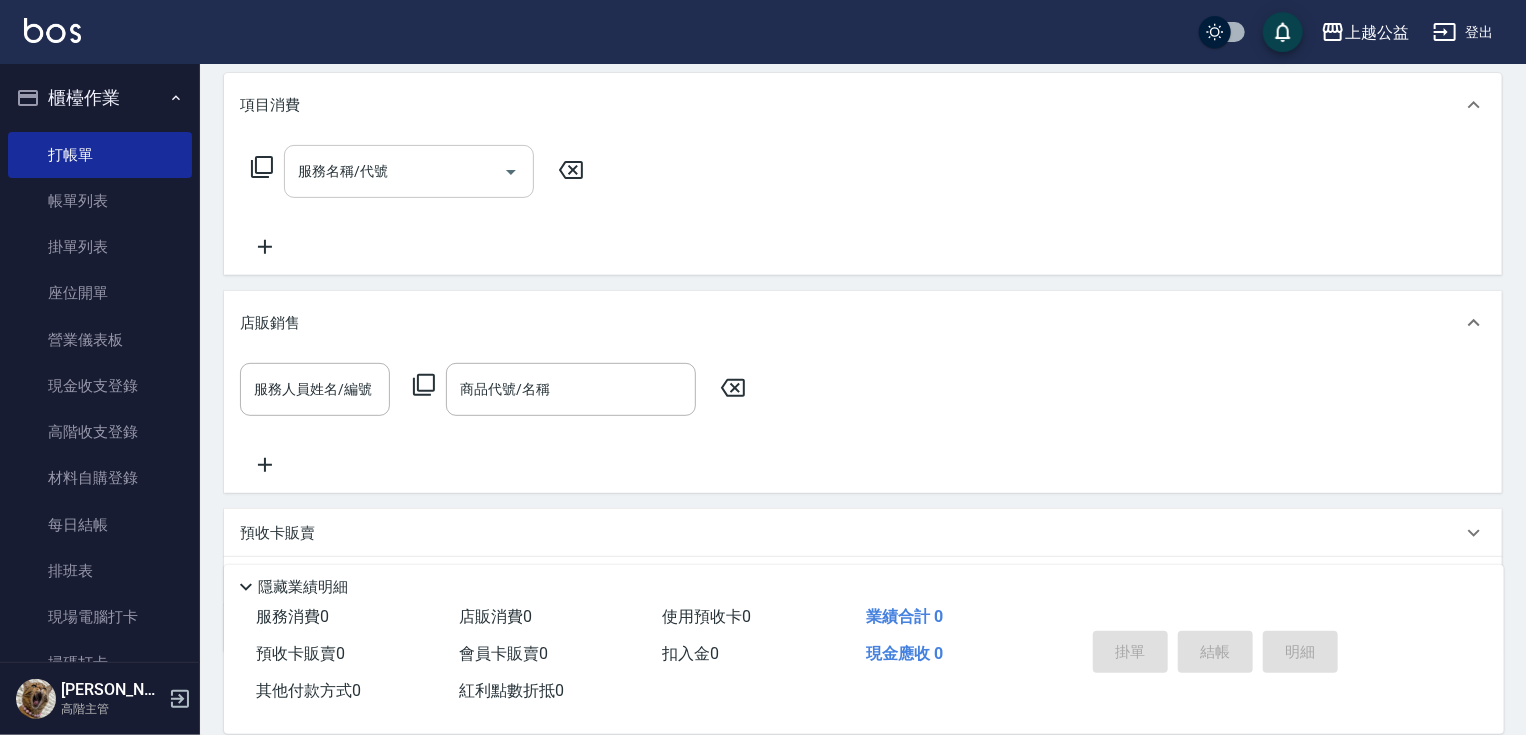 drag, startPoint x: 348, startPoint y: 169, endPoint x: 346, endPoint y: 158, distance: 11.18034 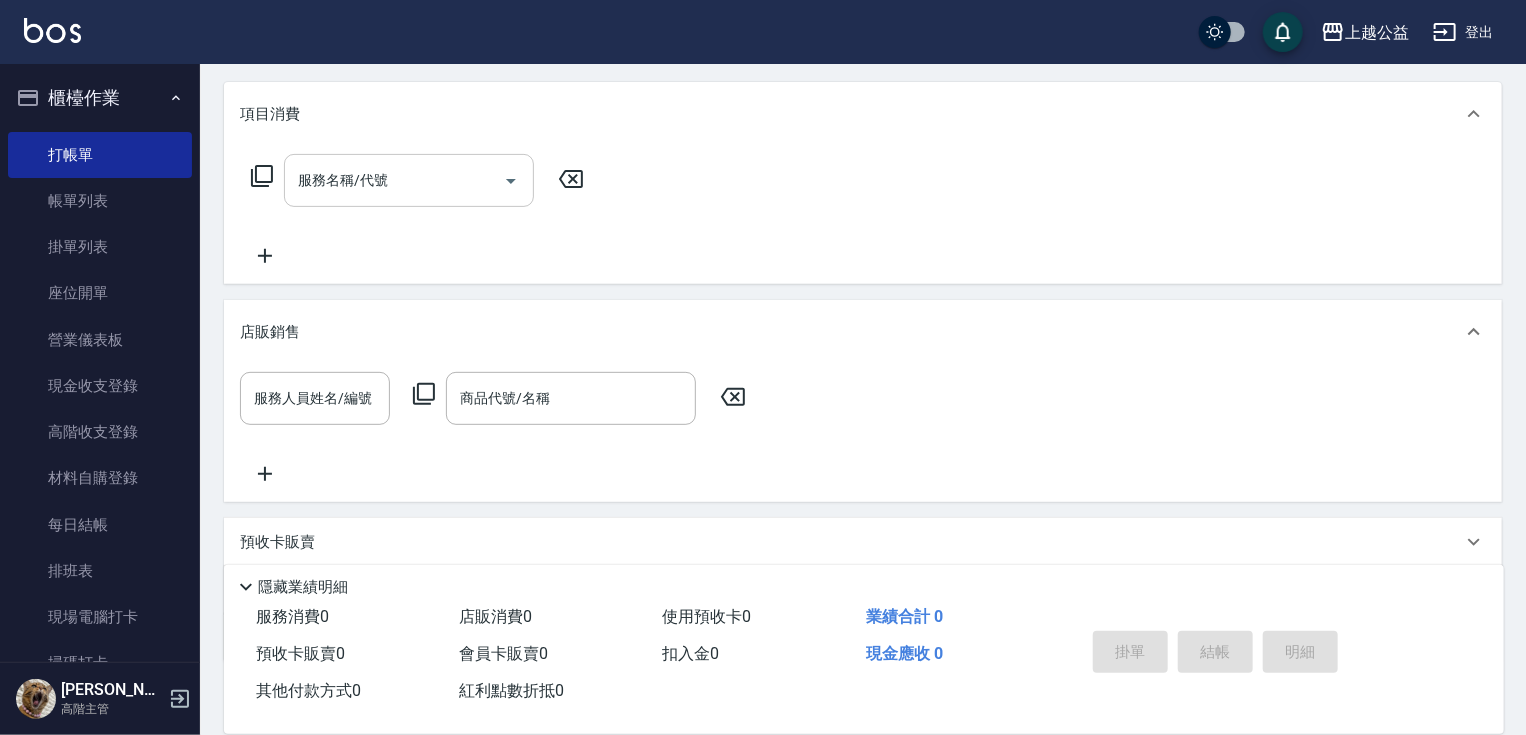 click on "服務名稱/代號" at bounding box center (394, 180) 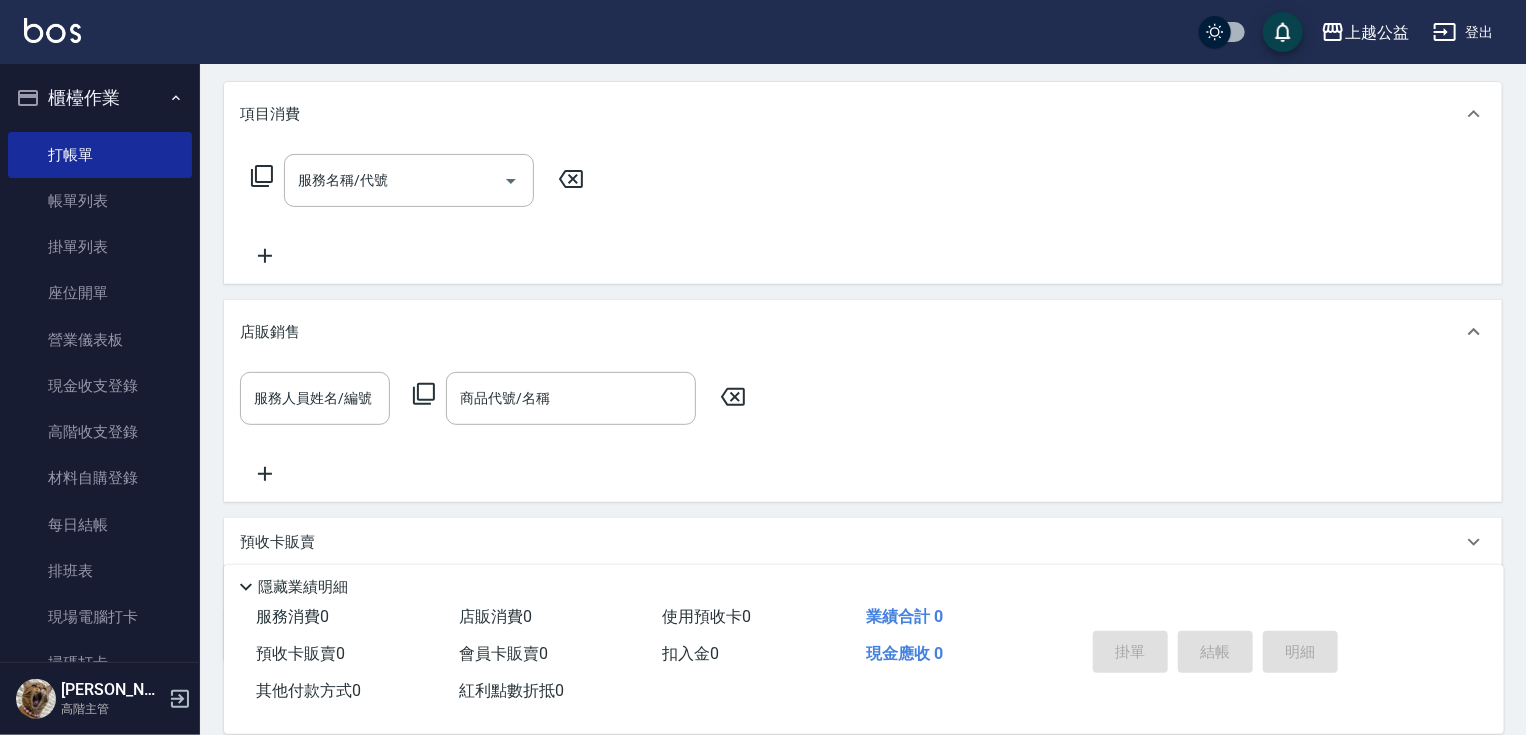 click on "項目消費 服務名稱/代號 服務名稱/代號 店販銷售 服務人員姓名/編號 服務人員姓名/編號 商品代號/名稱 商品代號/名稱 預收卡販賣 卡券名稱/代號 卡券名稱/代號 其他付款方式 其他付款方式 其他付款方式 備註及來源 備註 備註 訂單來源 ​ 訂單來源" at bounding box center (863, 372) 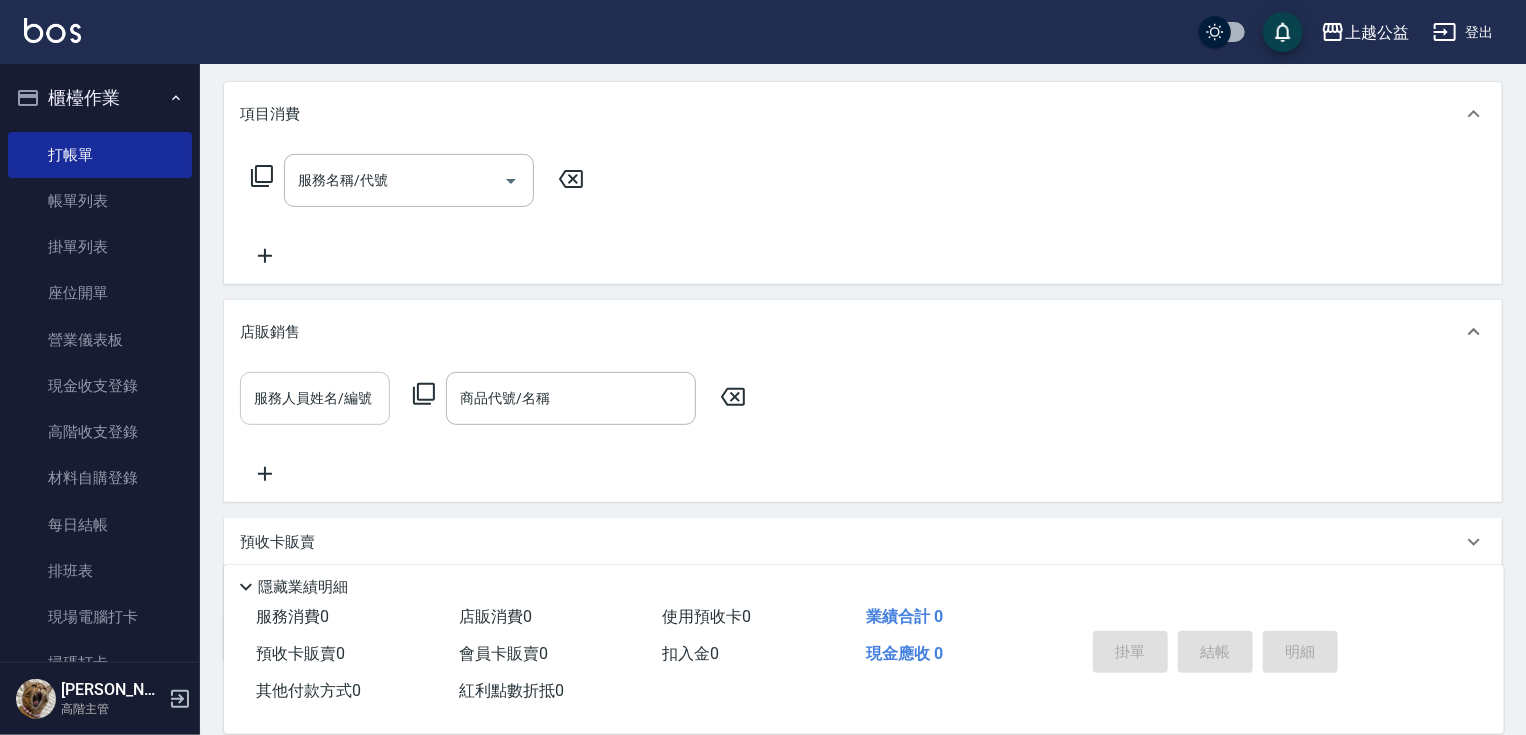 click on "服務人員姓名/編號" at bounding box center [315, 398] 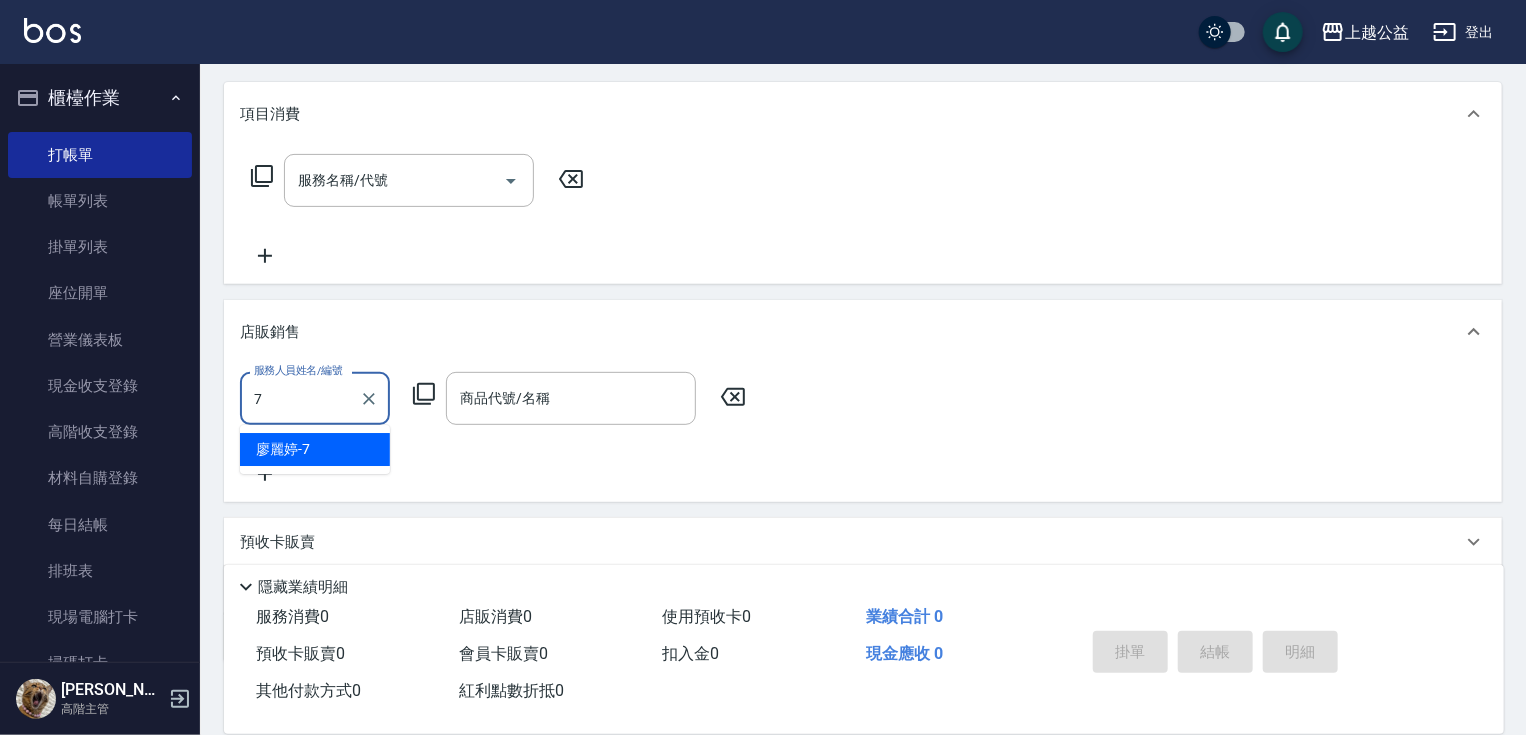 type on "[PERSON_NAME]-7" 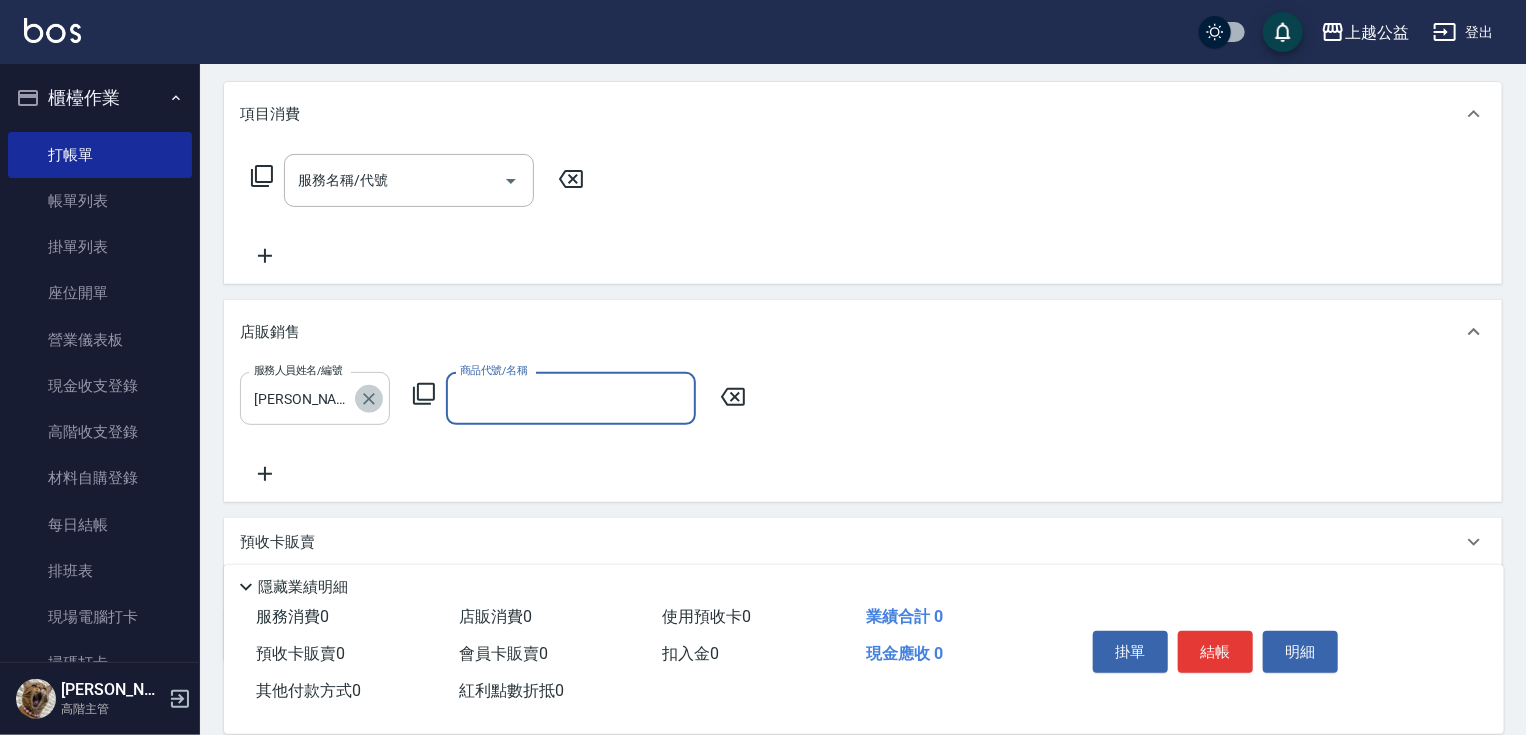 click 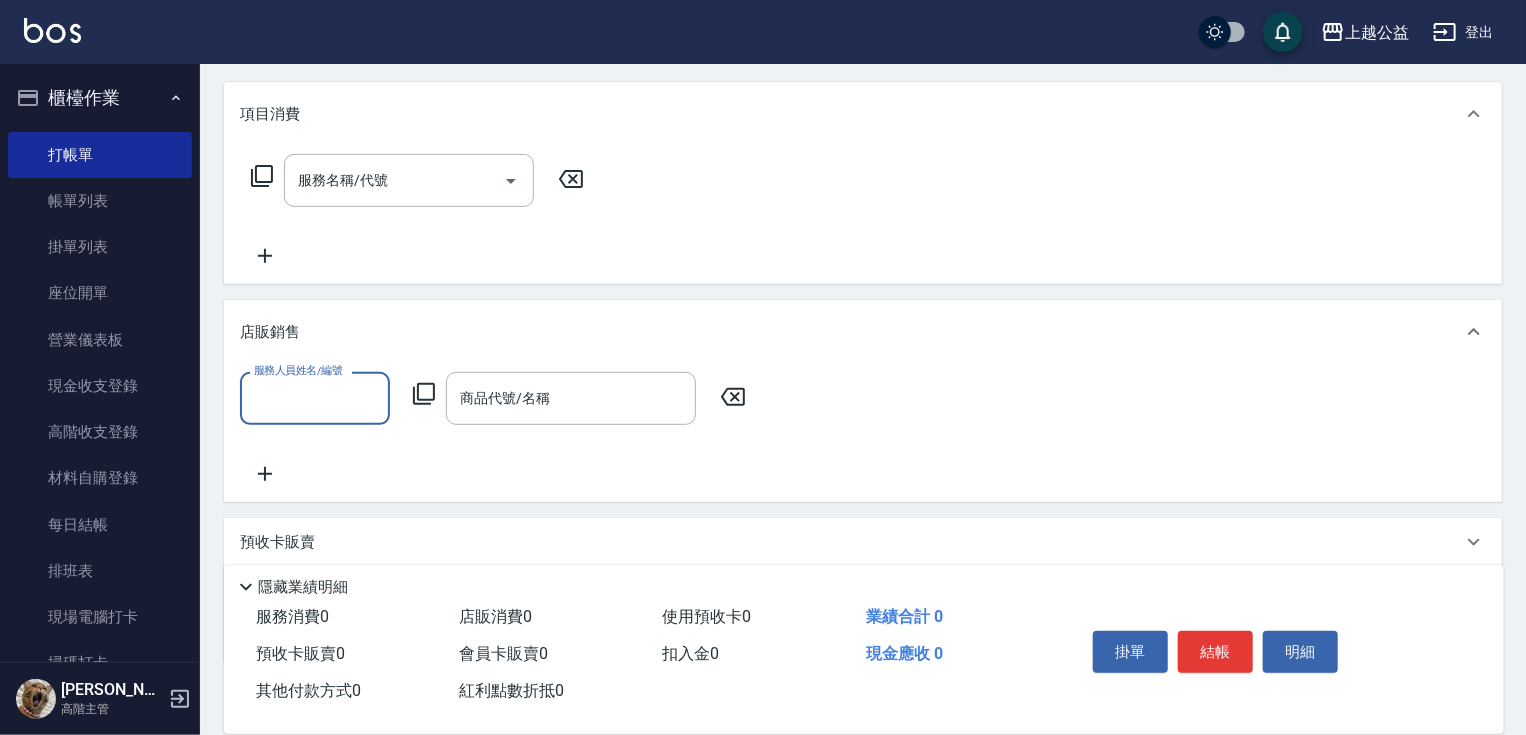 click on "服務人員姓名/編號" at bounding box center [315, 398] 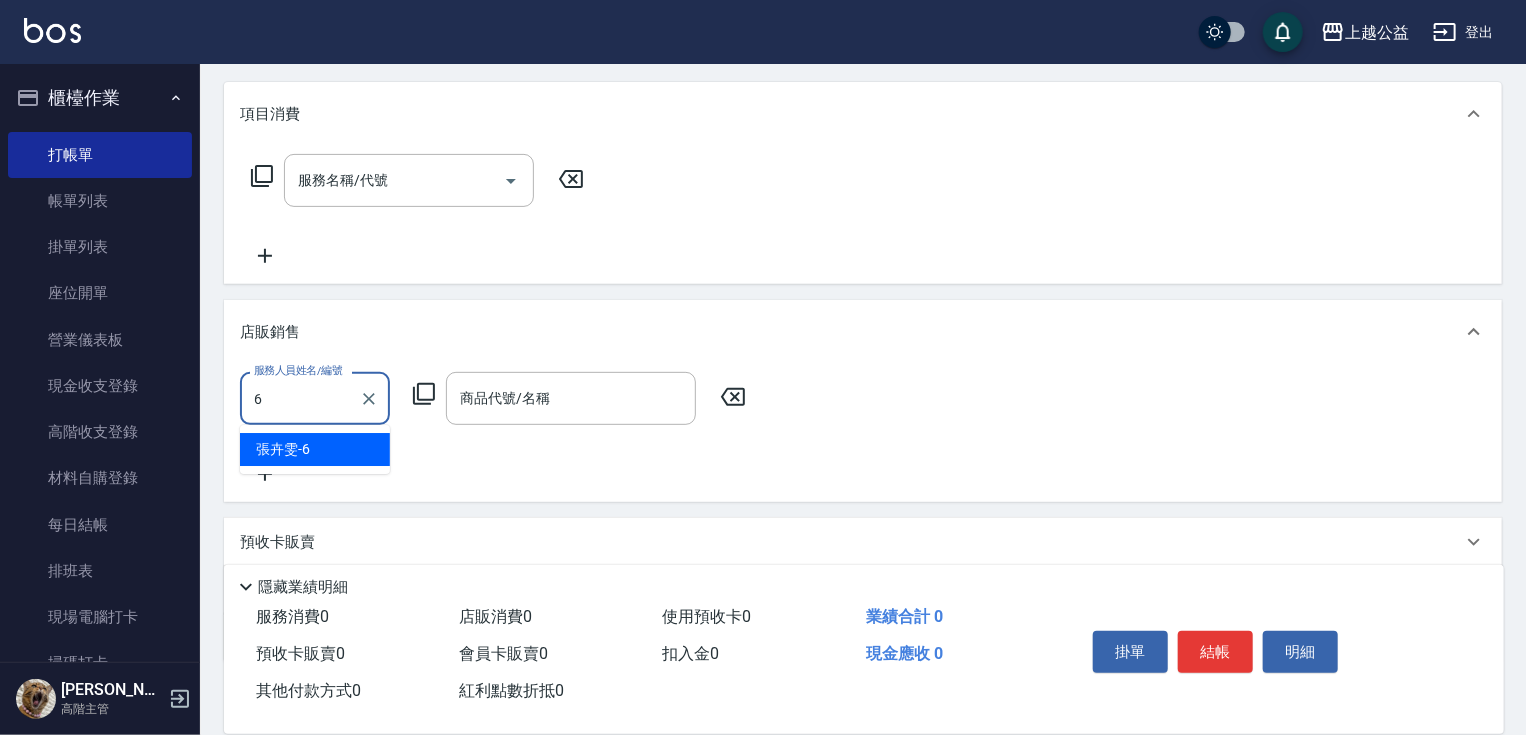 type on "[PERSON_NAME]-6" 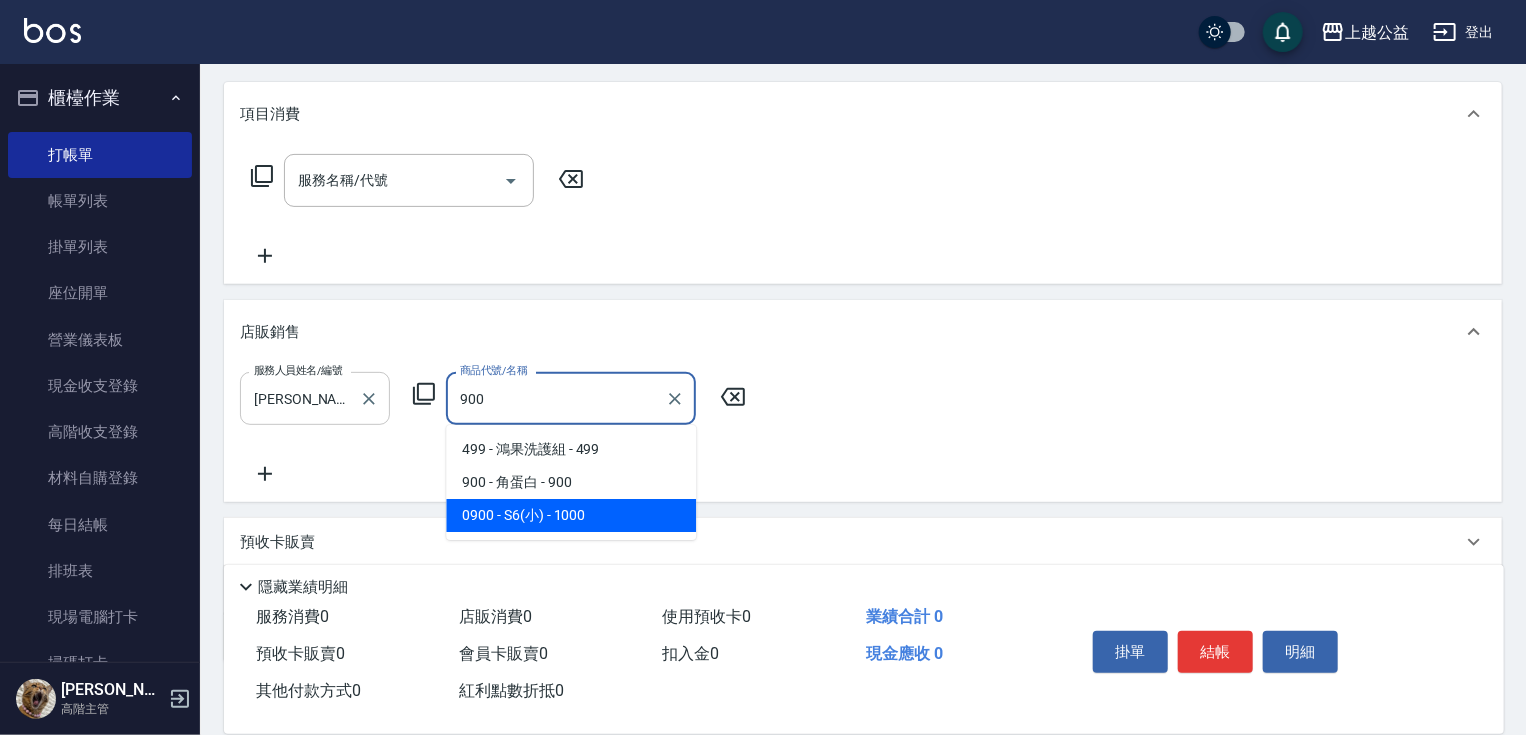 type on "S6(小)" 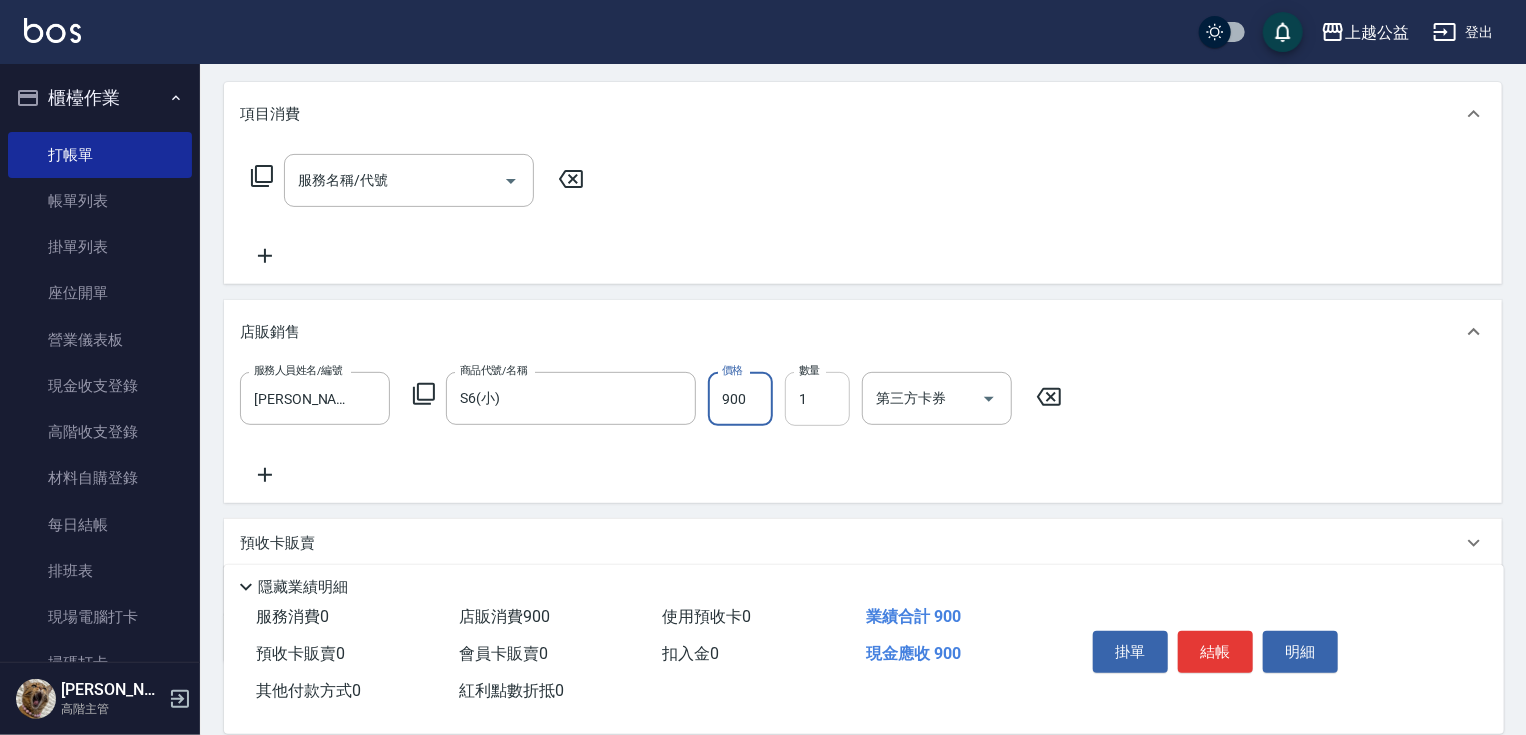 type on "900" 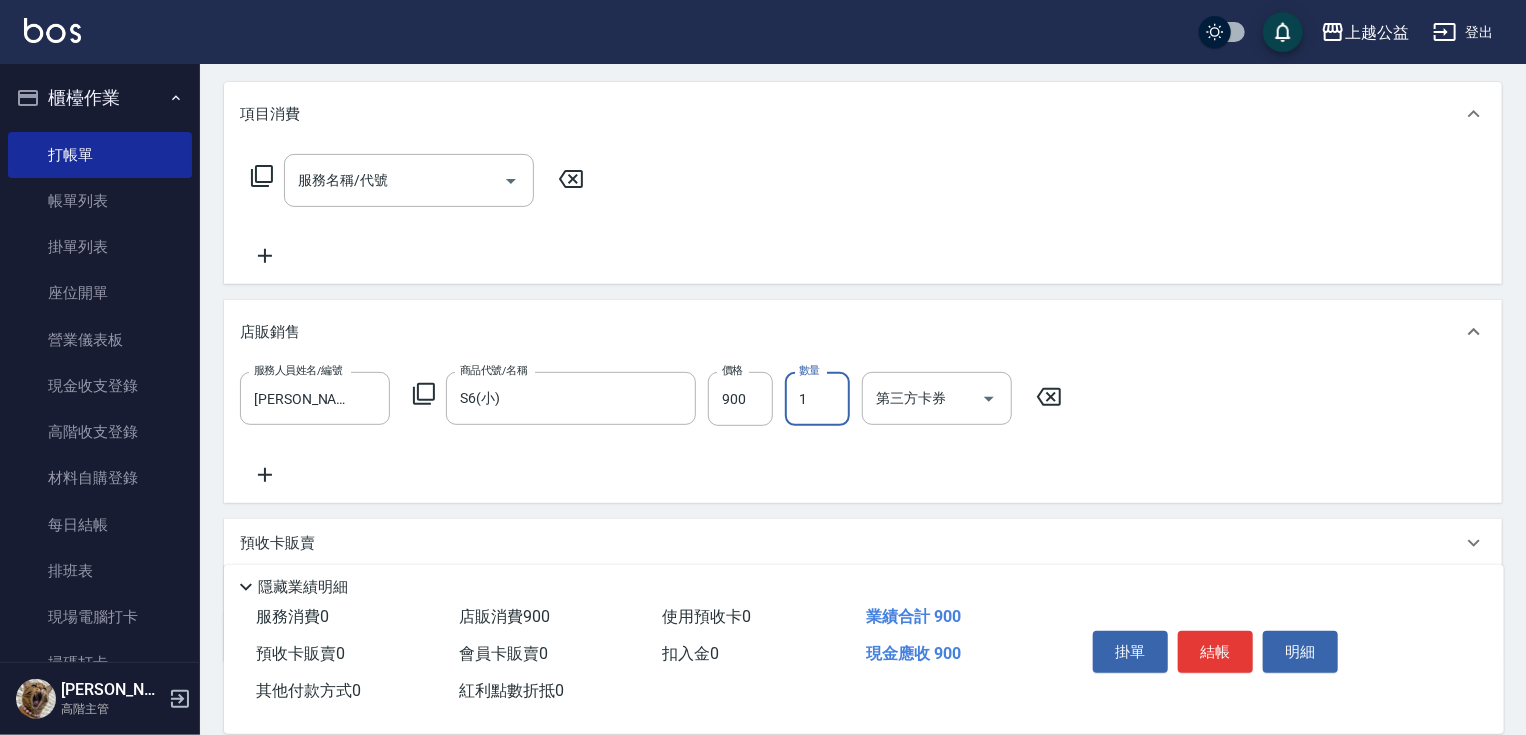click on "1" at bounding box center [817, 399] 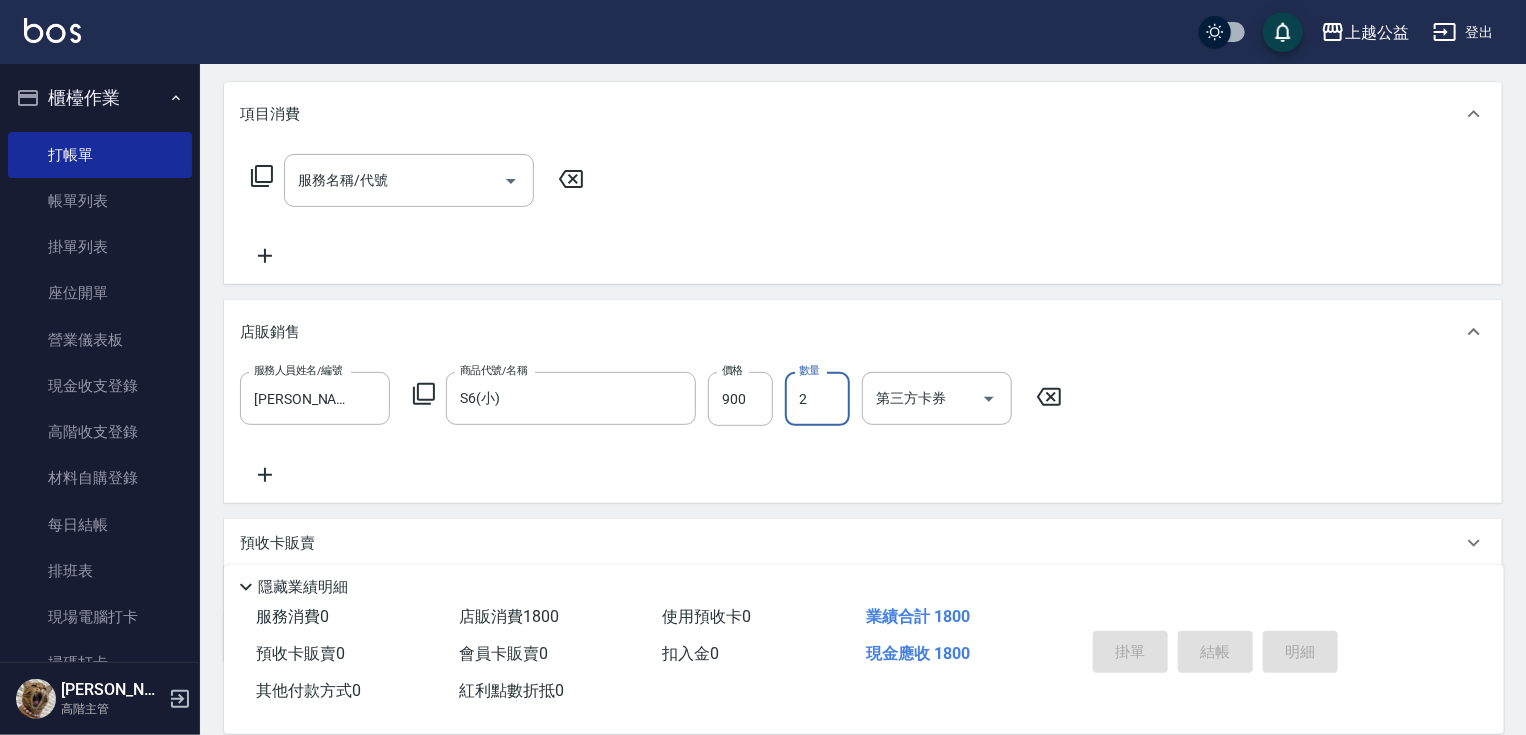 type on "2025/07/12 21:21" 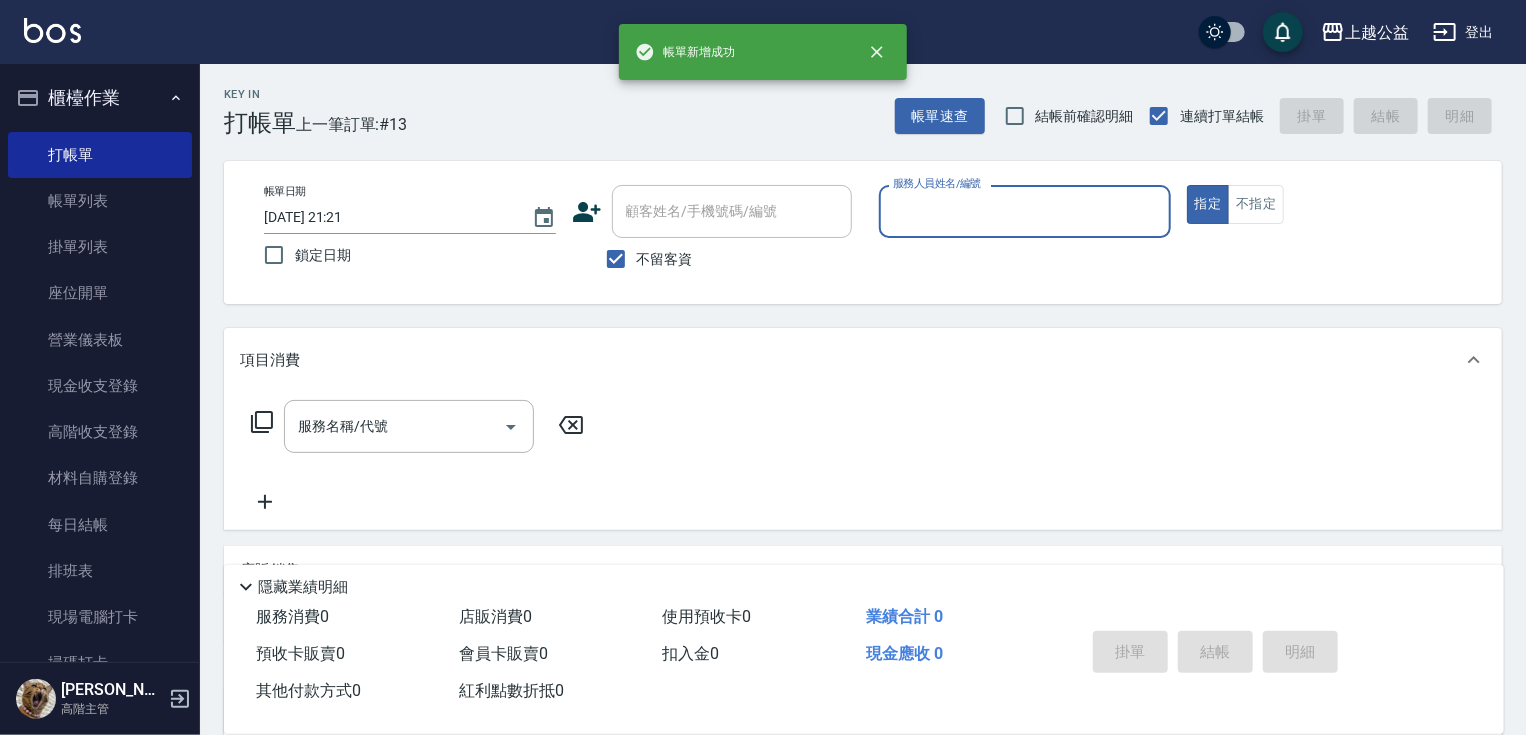 scroll, scrollTop: 0, scrollLeft: 0, axis: both 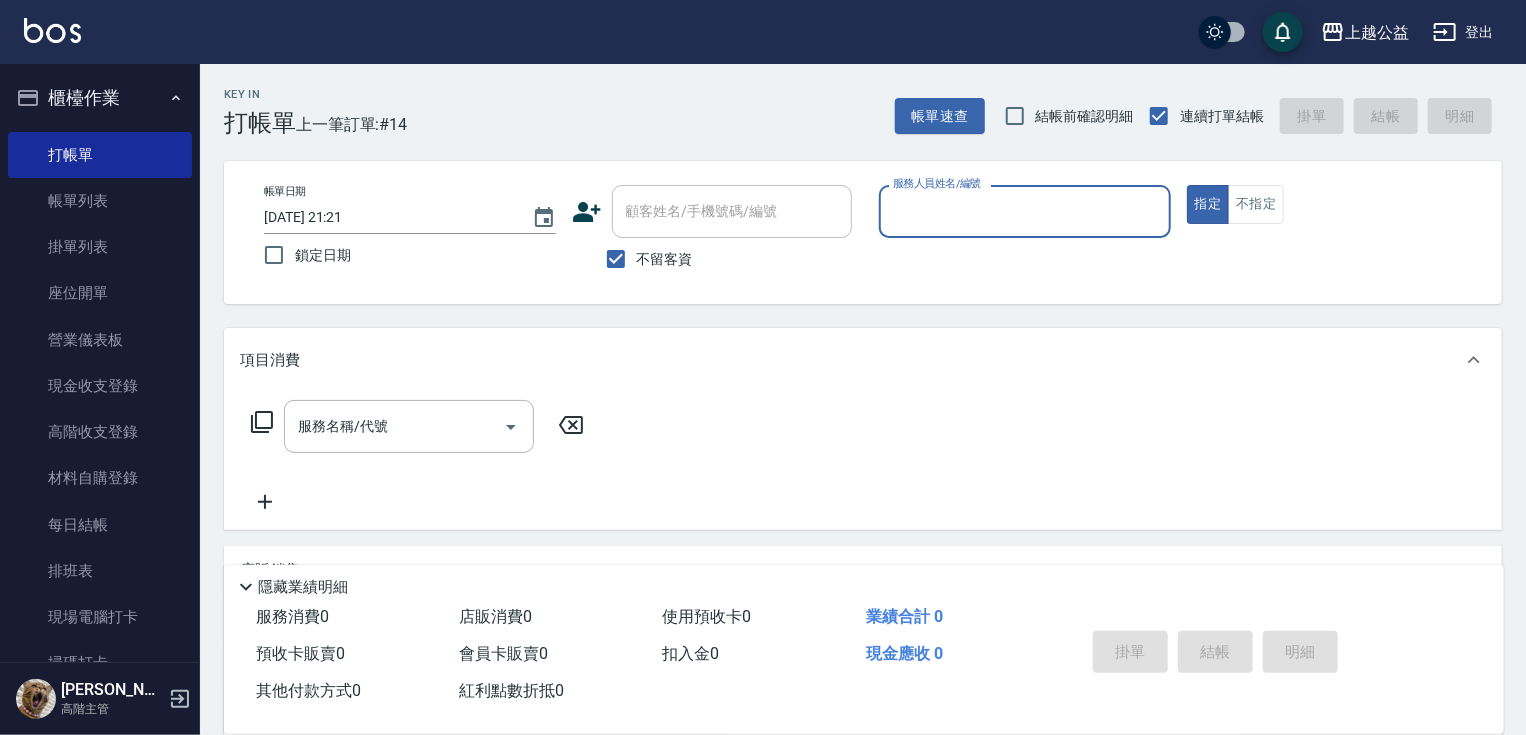 click on "服務人員姓名/編號" at bounding box center [1025, 211] 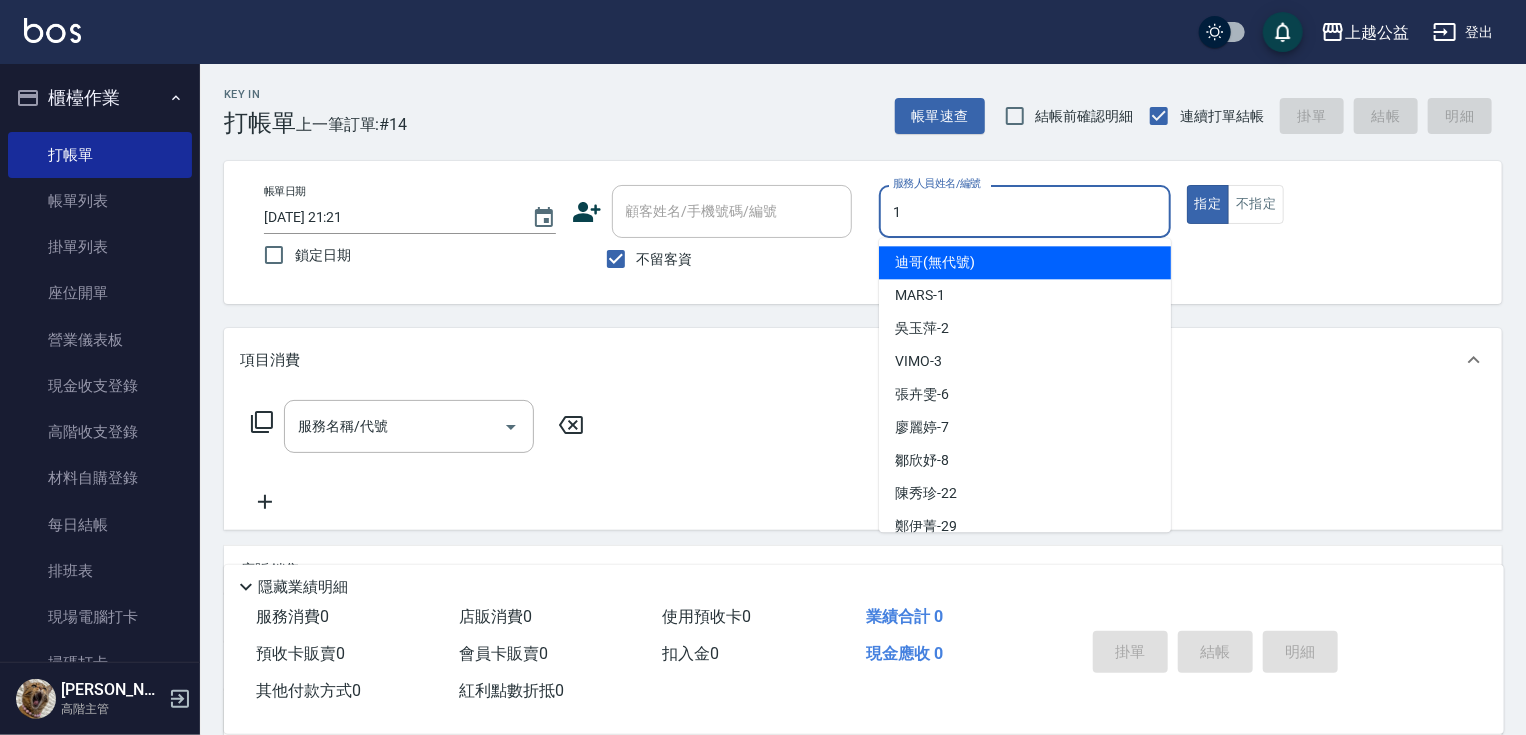type on "MARS-1" 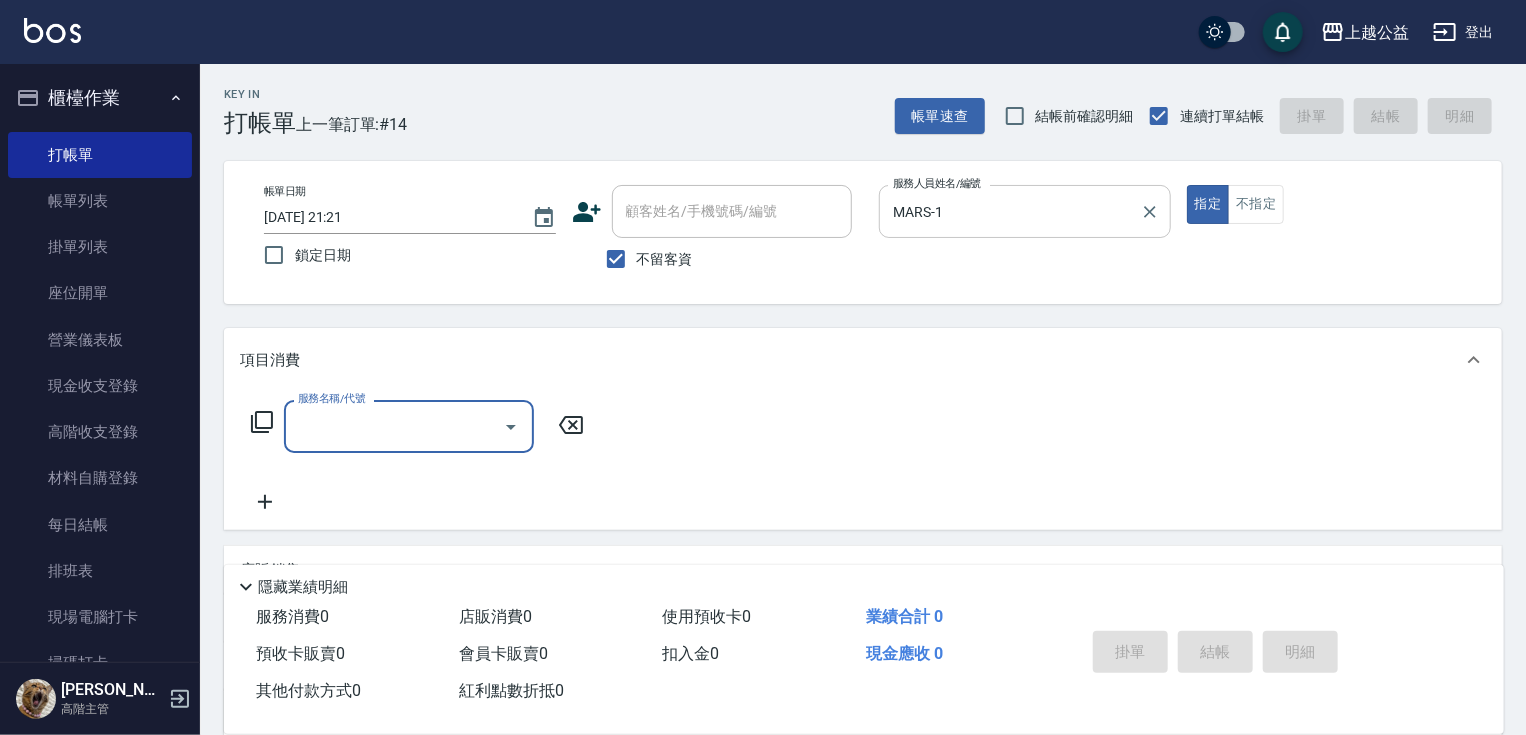 type on "7" 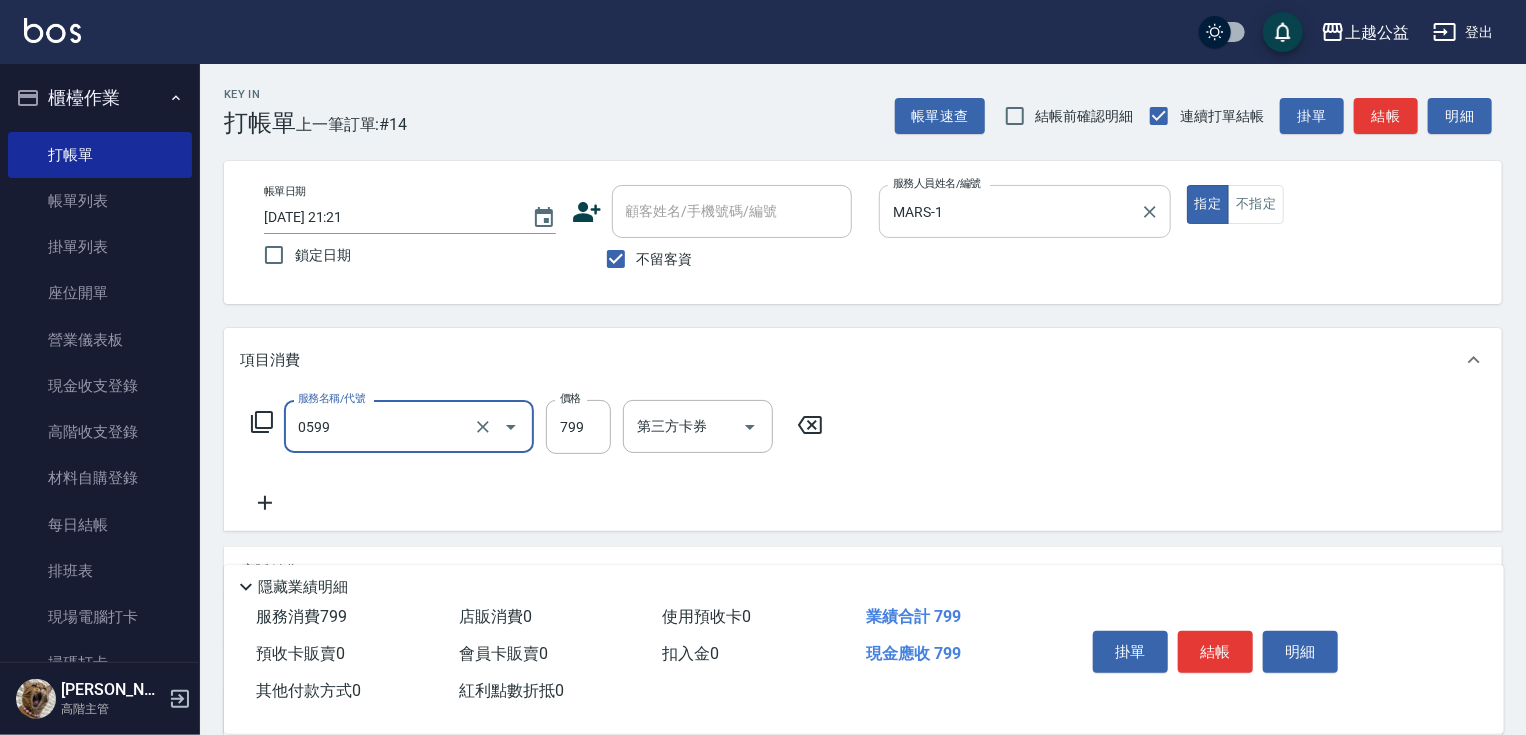 type on "精油SPA(0599)" 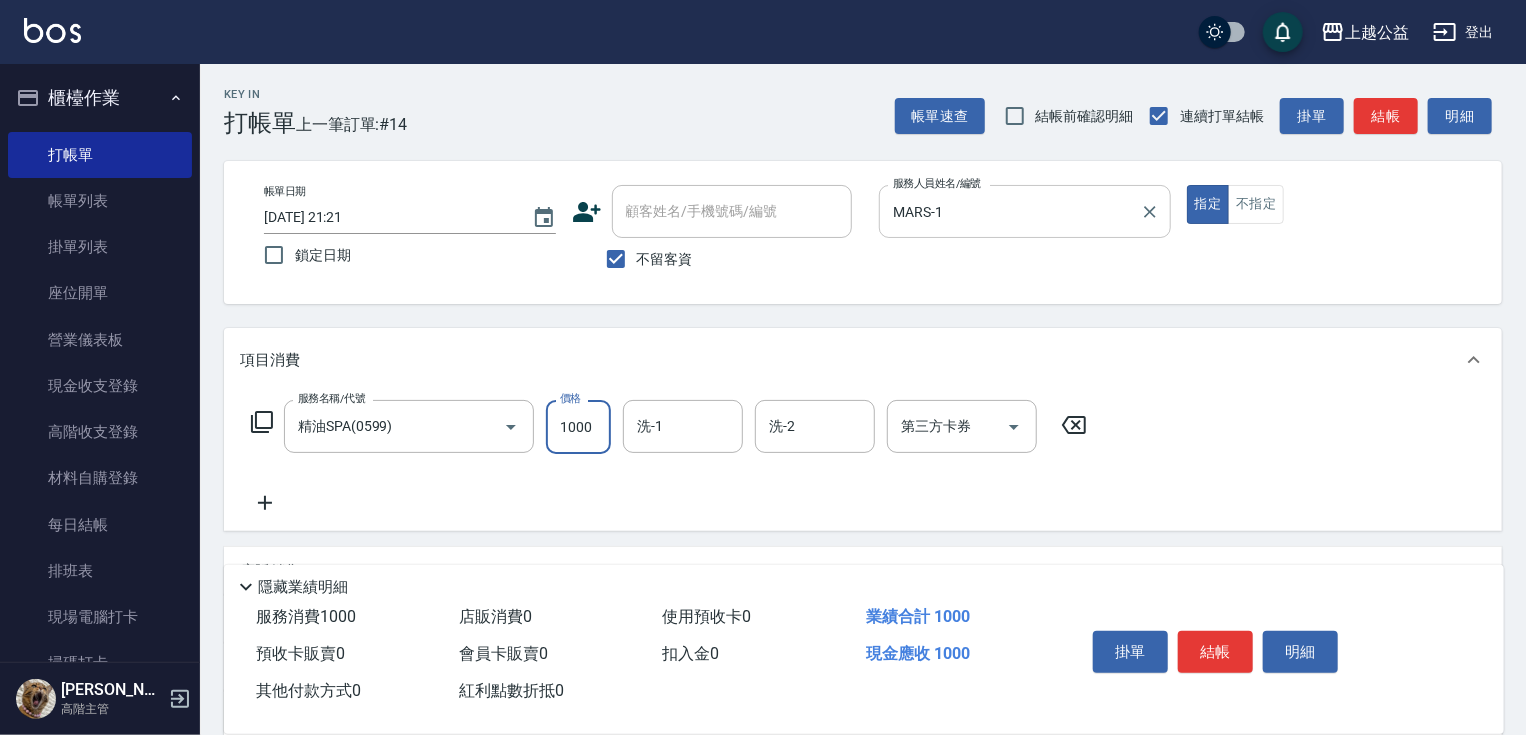 type on "1000" 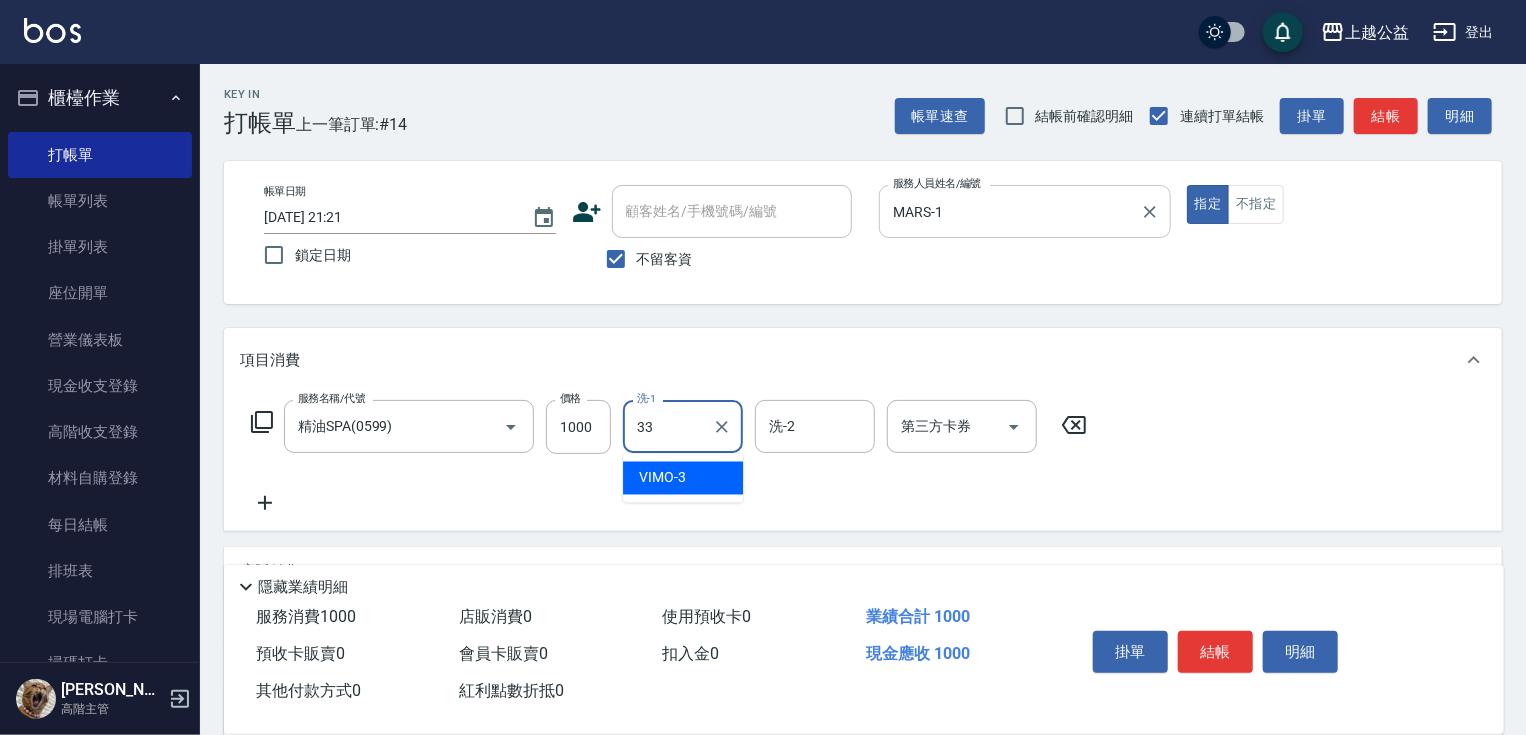 type on "[PERSON_NAME]-33" 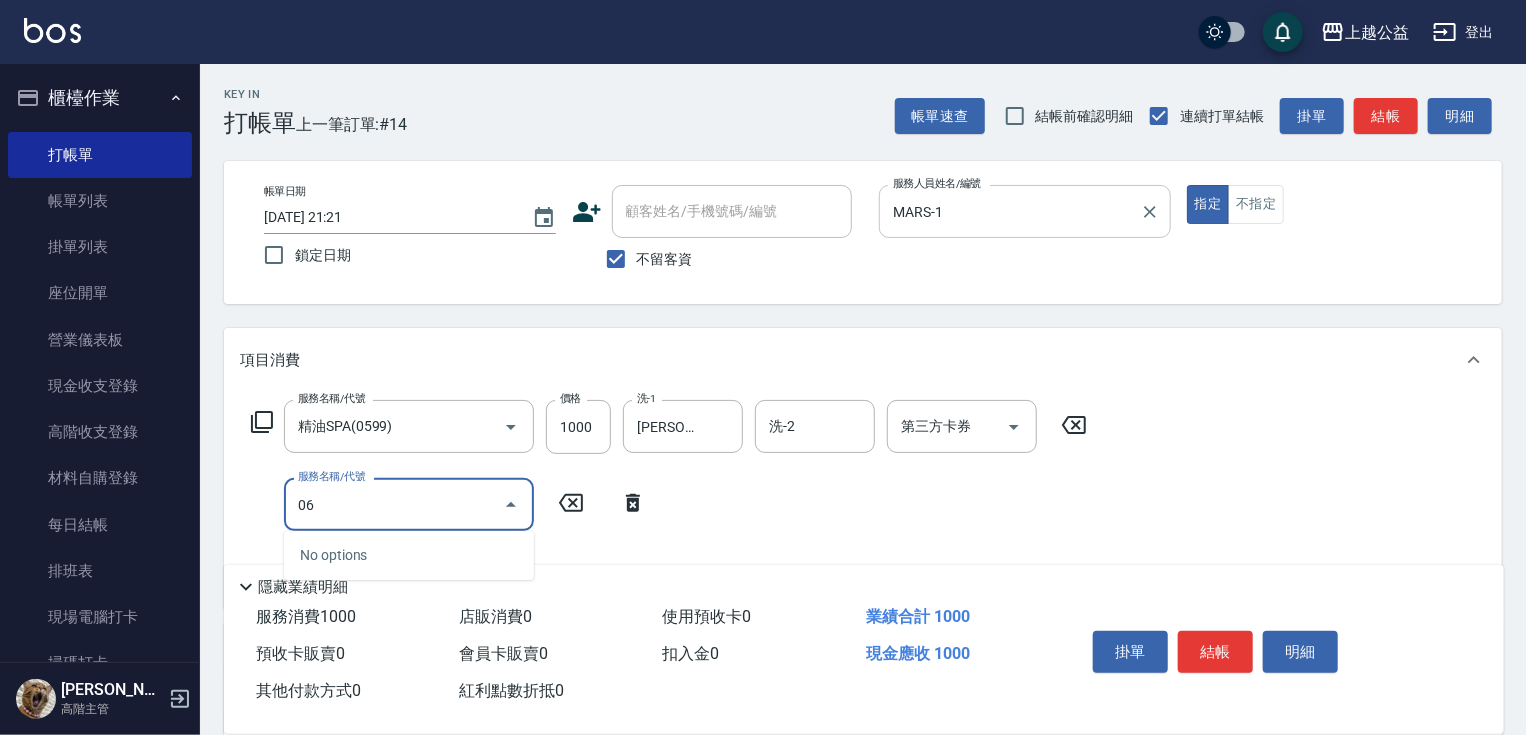 type on "0" 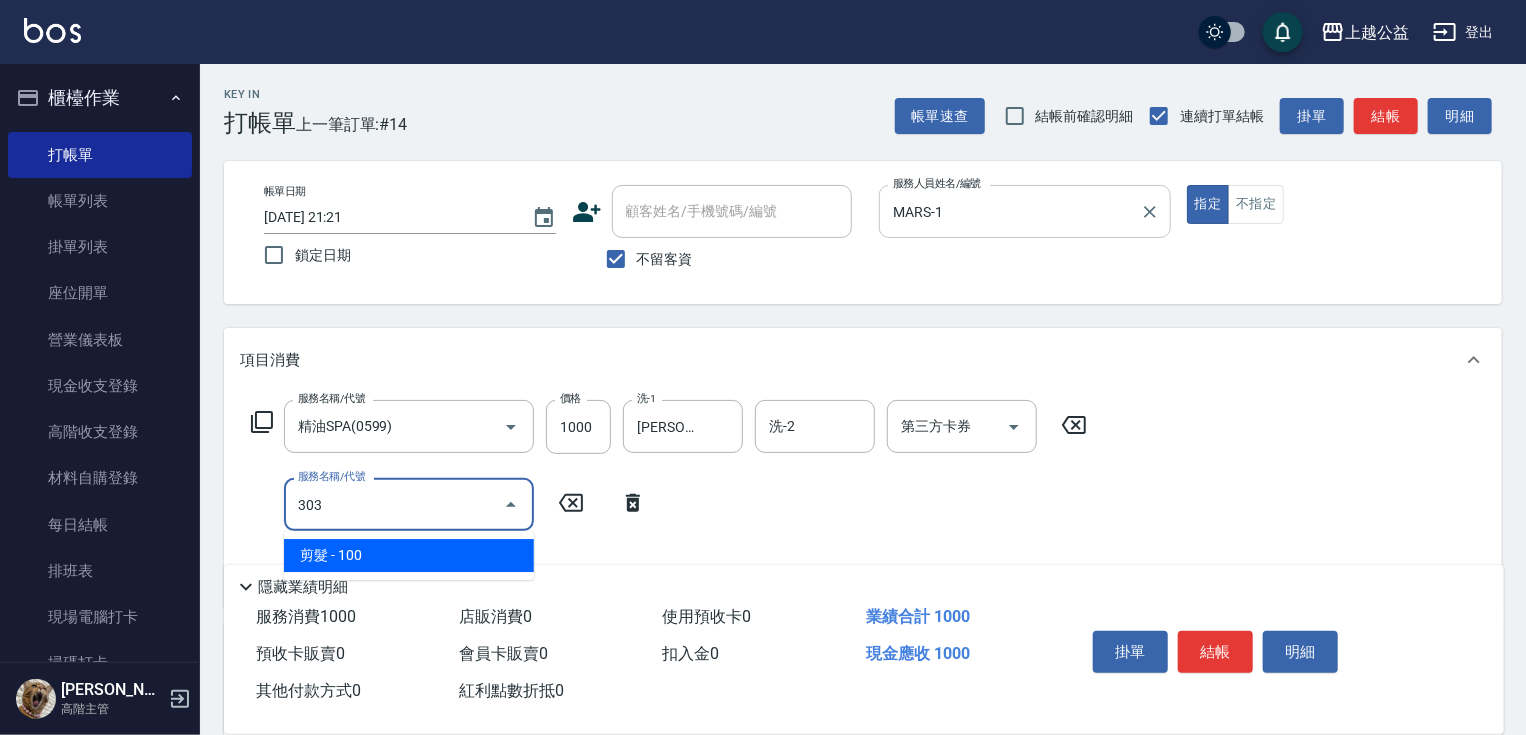 type on "剪髮(303)" 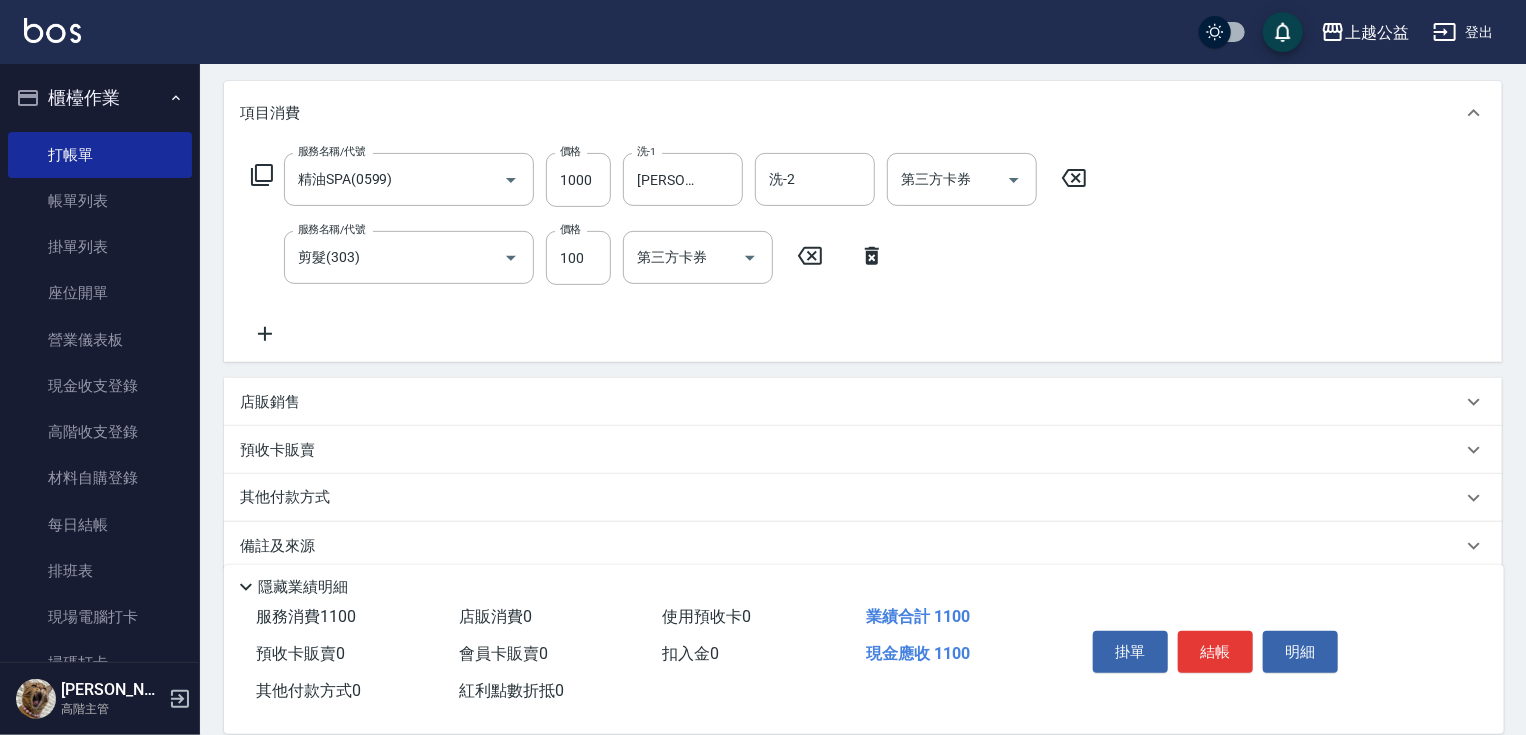 scroll, scrollTop: 272, scrollLeft: 0, axis: vertical 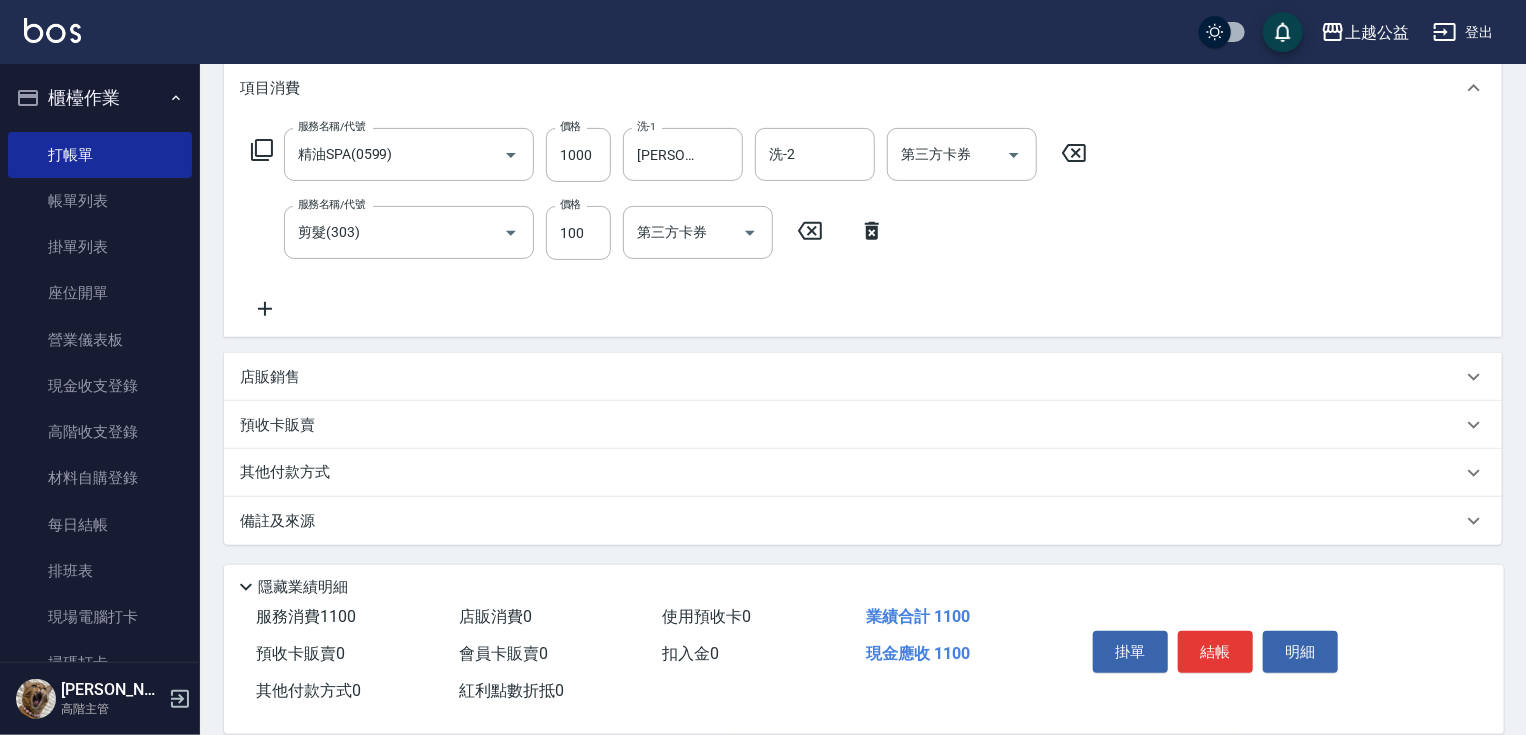 drag, startPoint x: 960, startPoint y: 401, endPoint x: 395, endPoint y: 506, distance: 574.6738 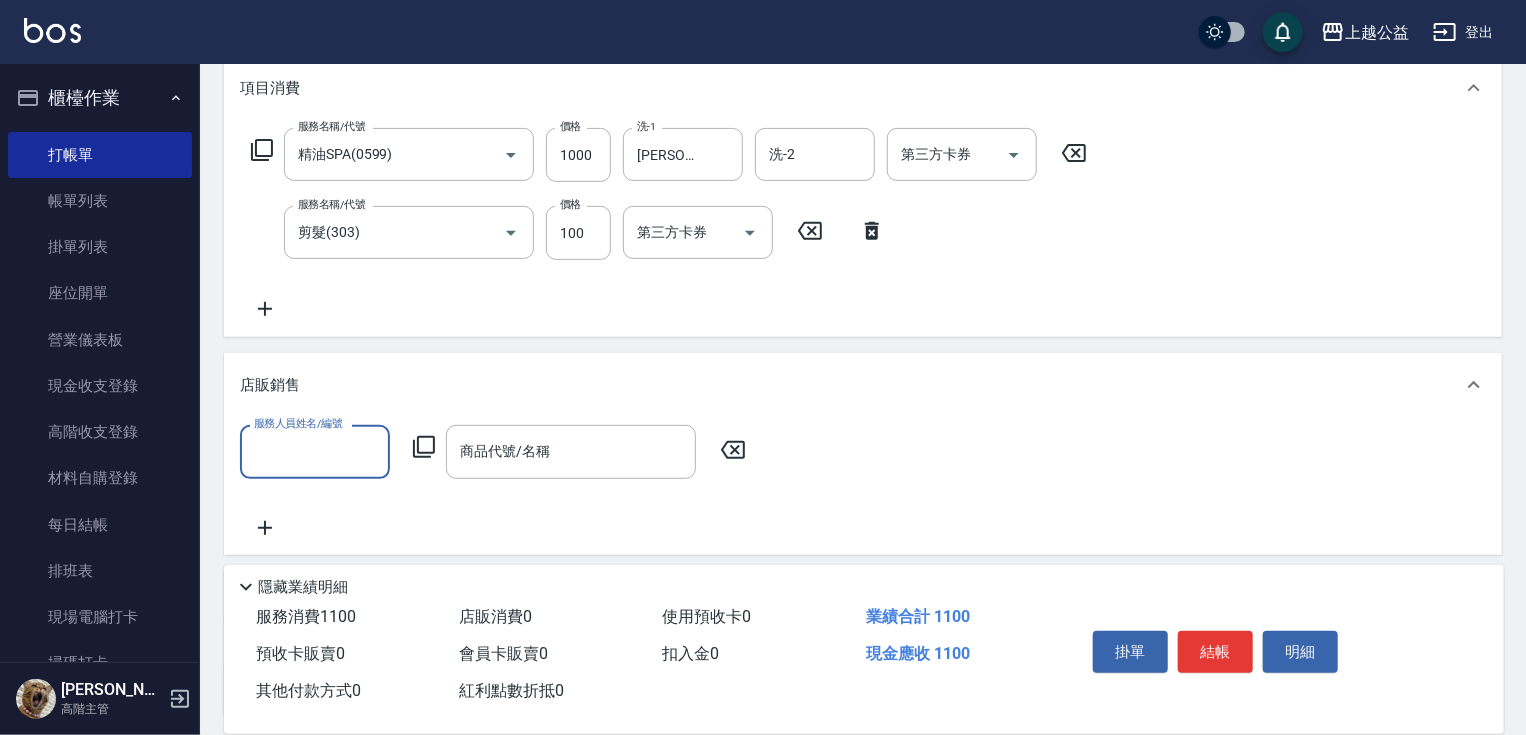 scroll, scrollTop: 0, scrollLeft: 0, axis: both 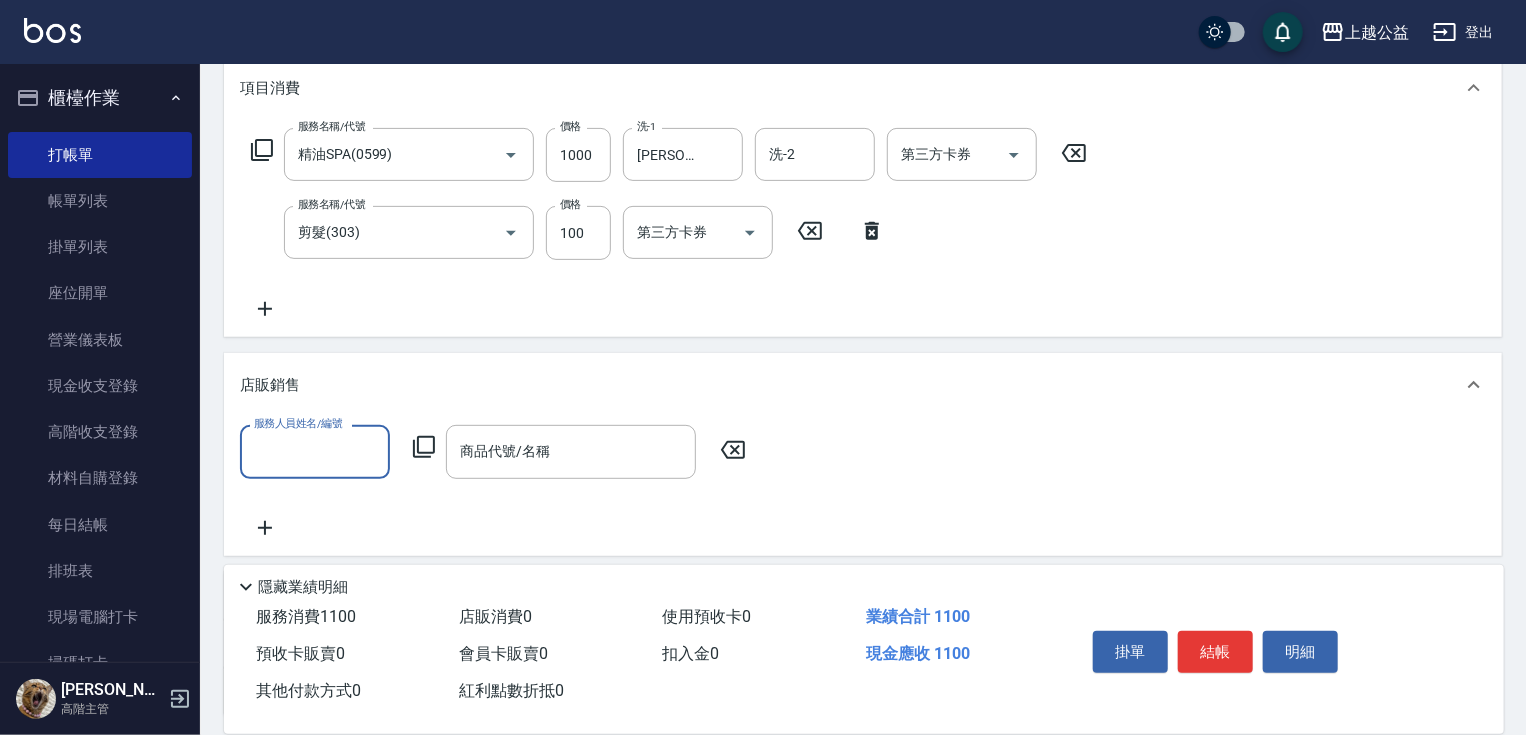 type on "0" 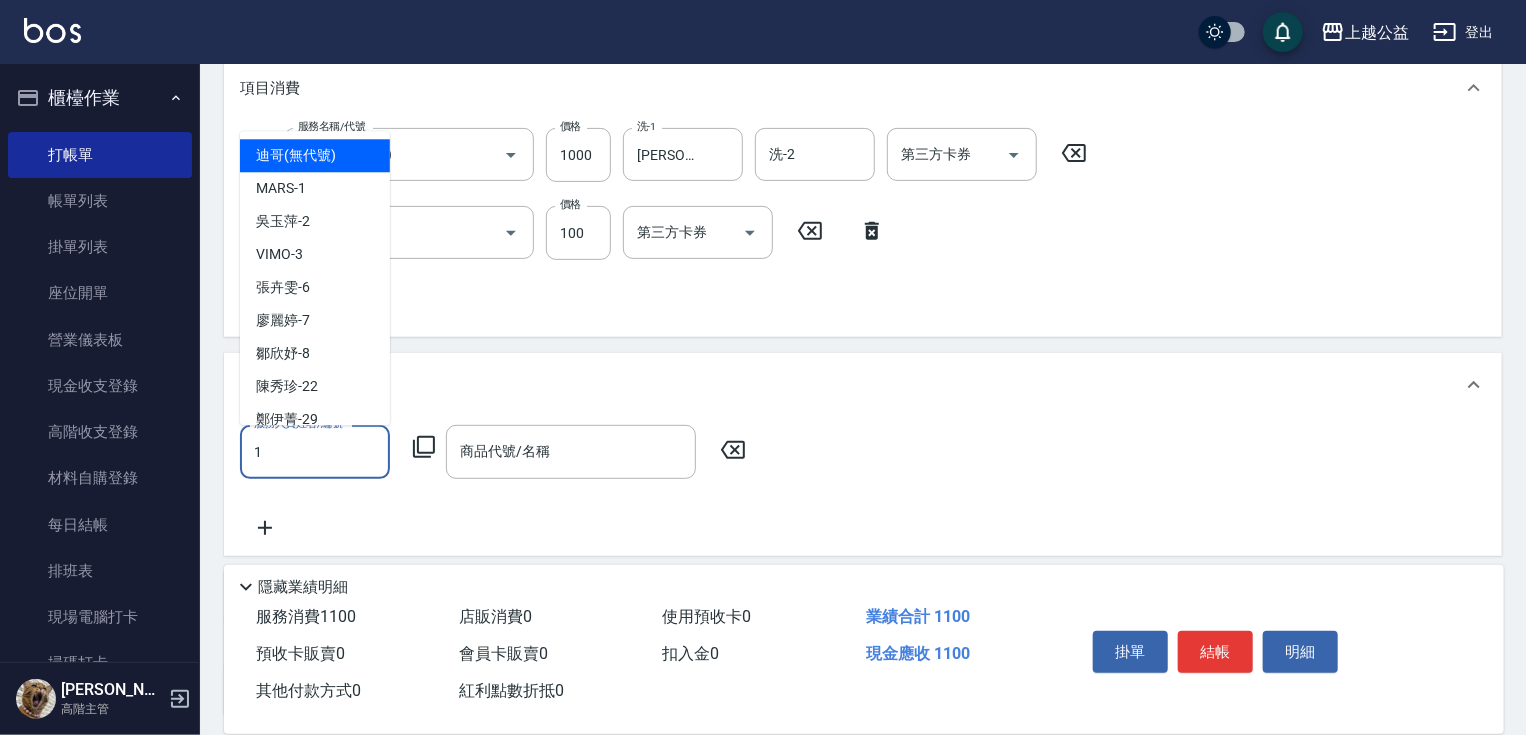 type on "MARS-1" 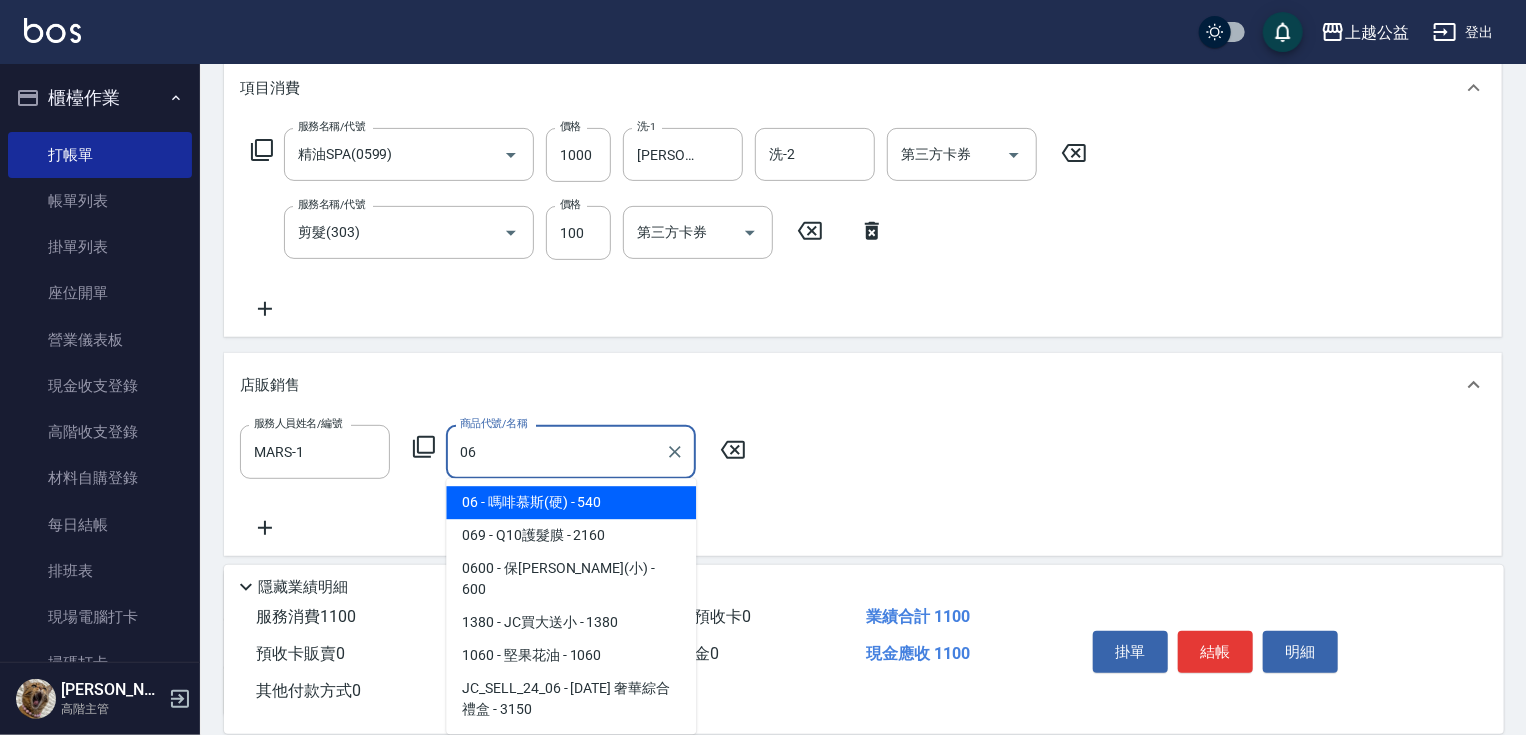 type on "0" 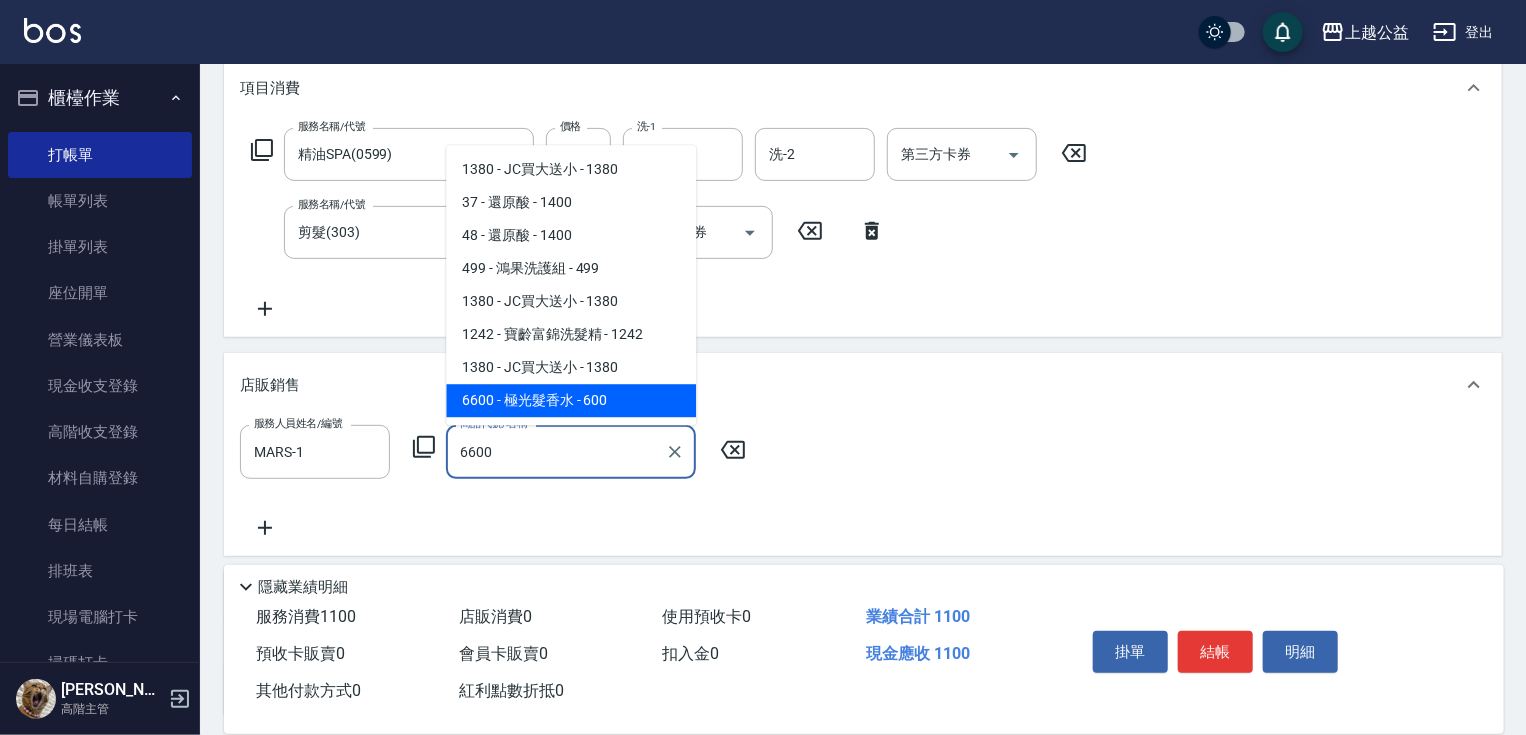 type on "極光髮香水" 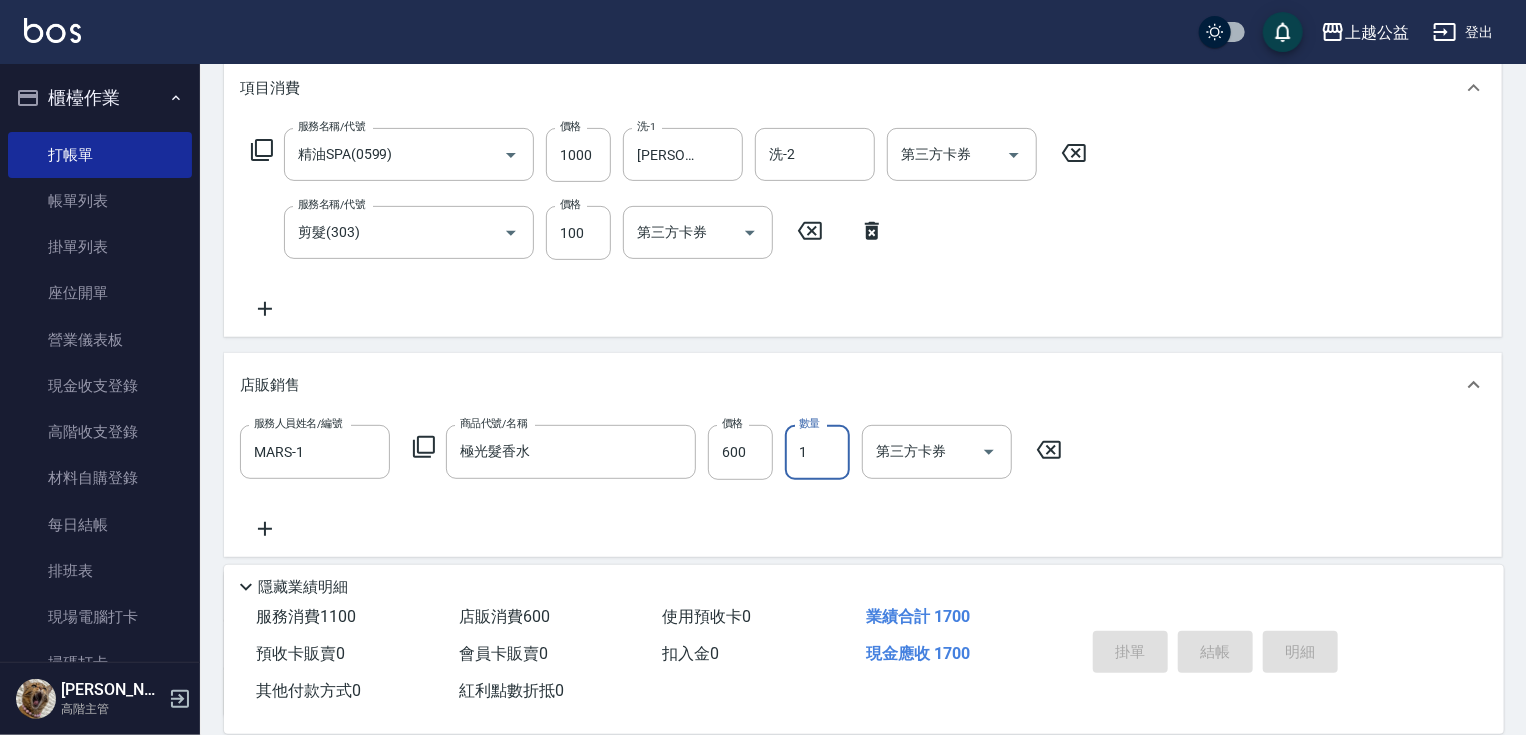 type on "2025/07/12 21:22" 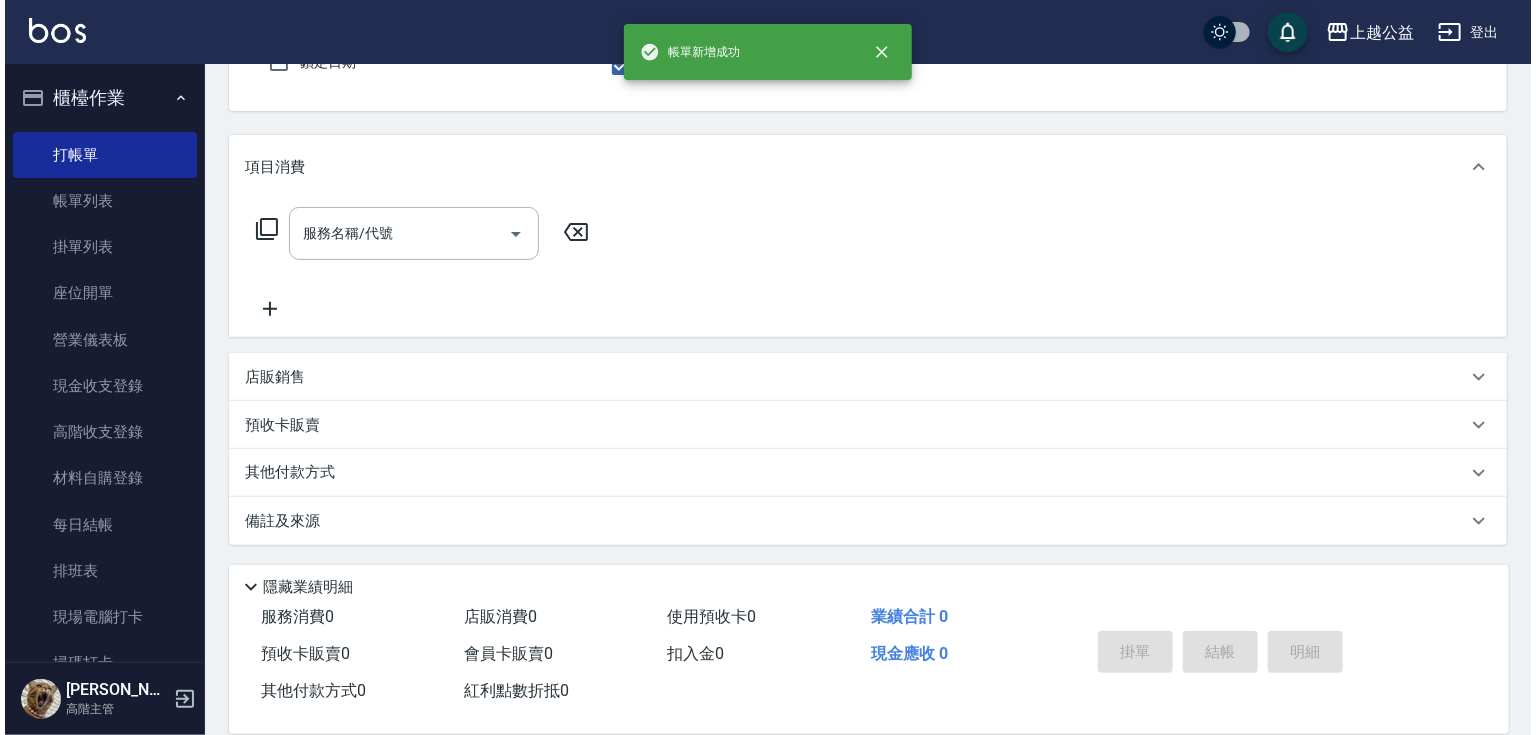 scroll, scrollTop: 0, scrollLeft: 0, axis: both 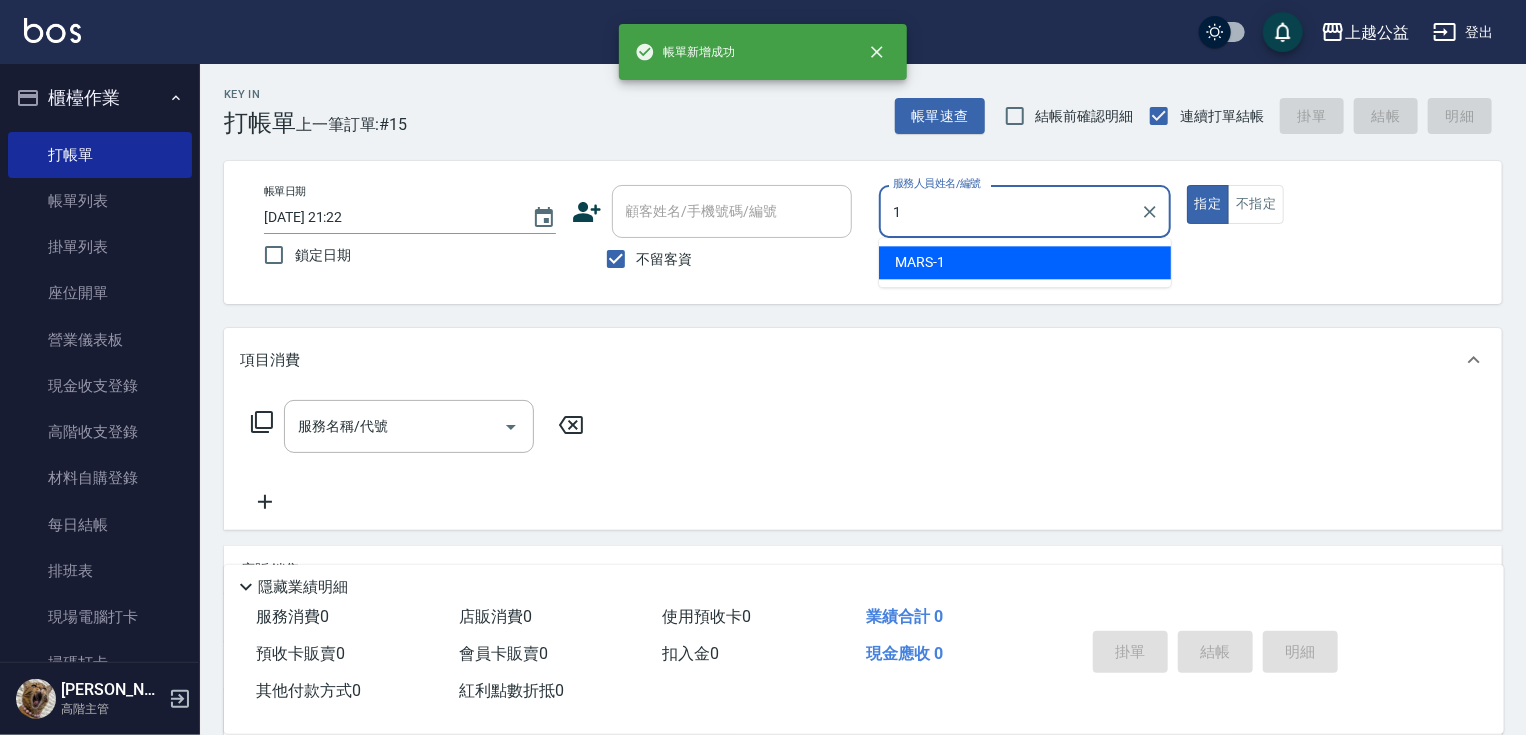 type on "MARS-1" 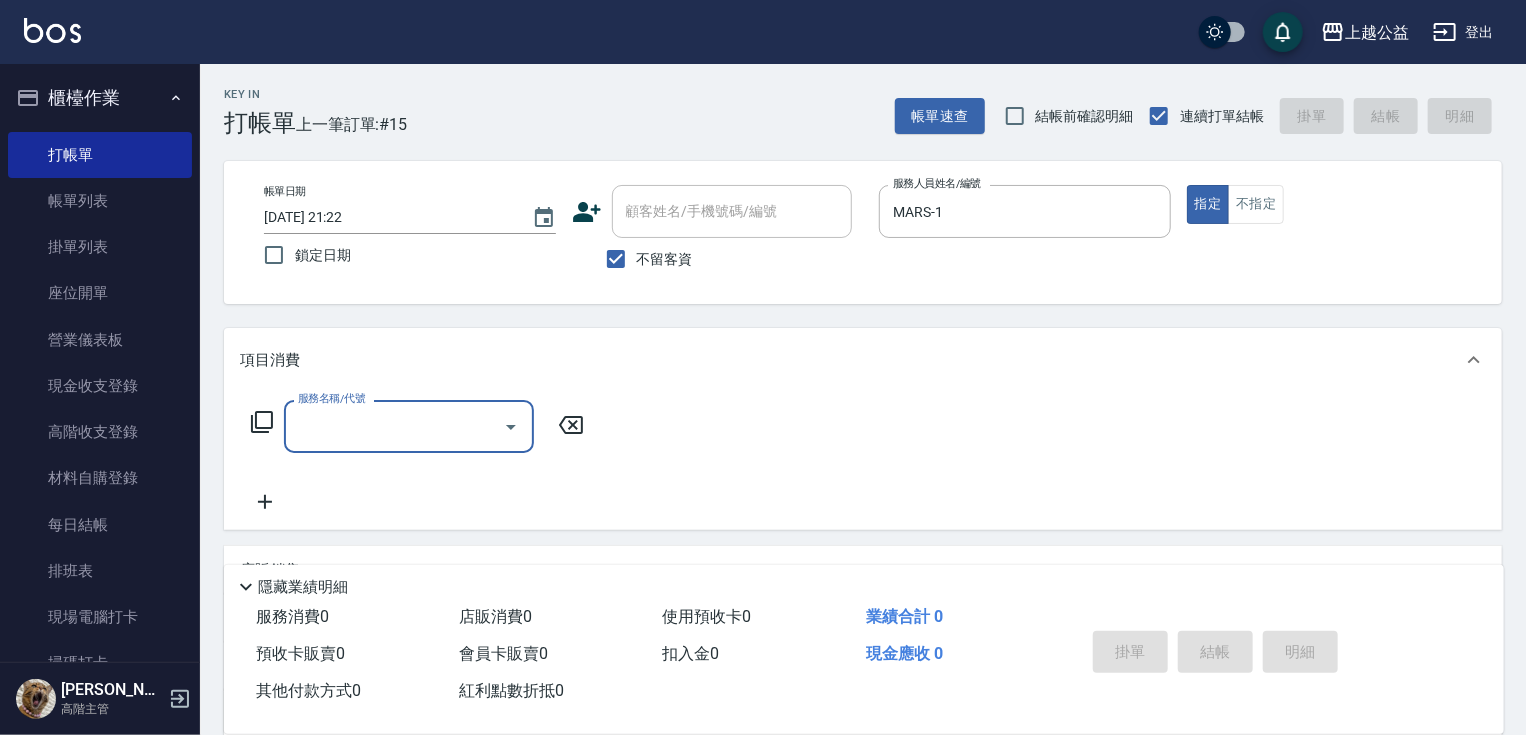 click 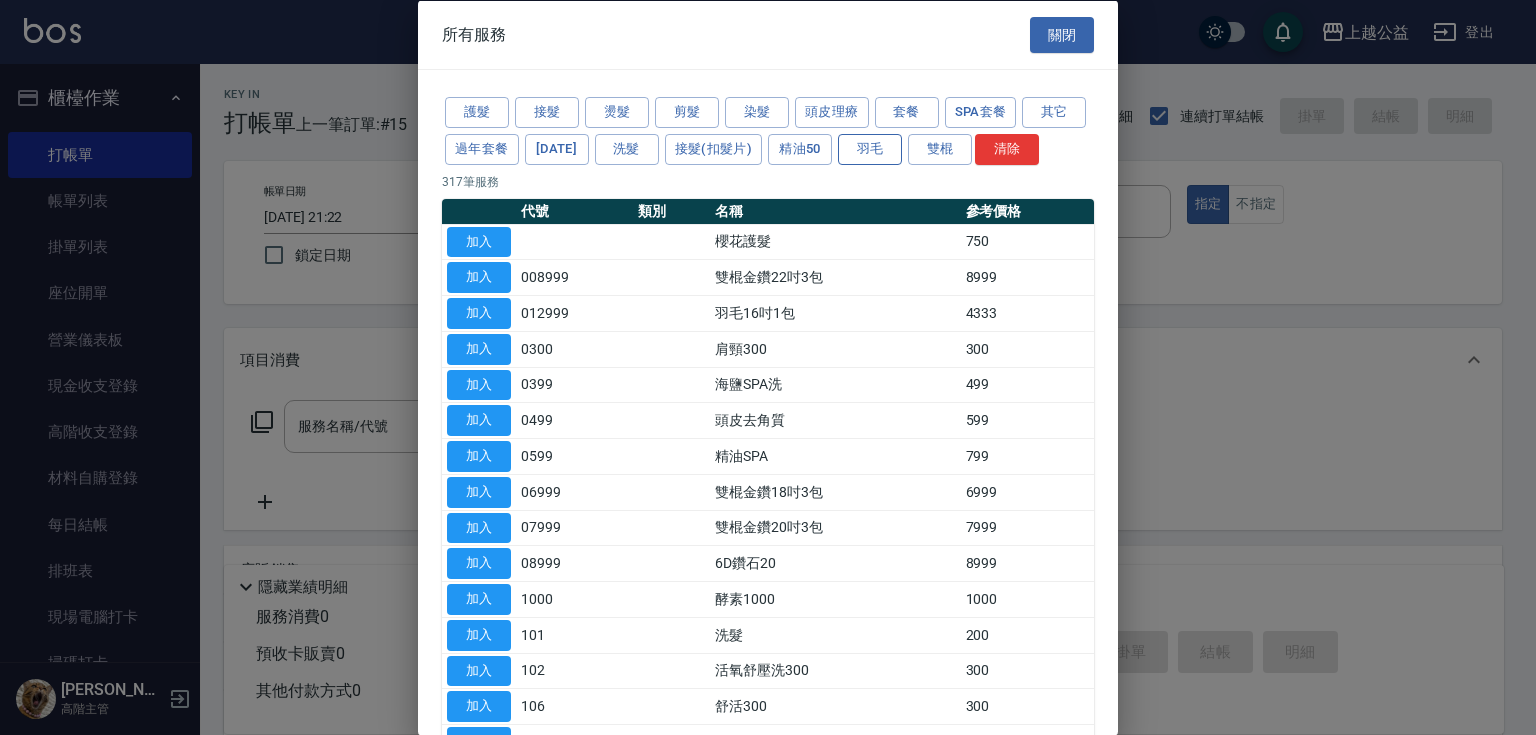 click on "羽毛" at bounding box center (870, 148) 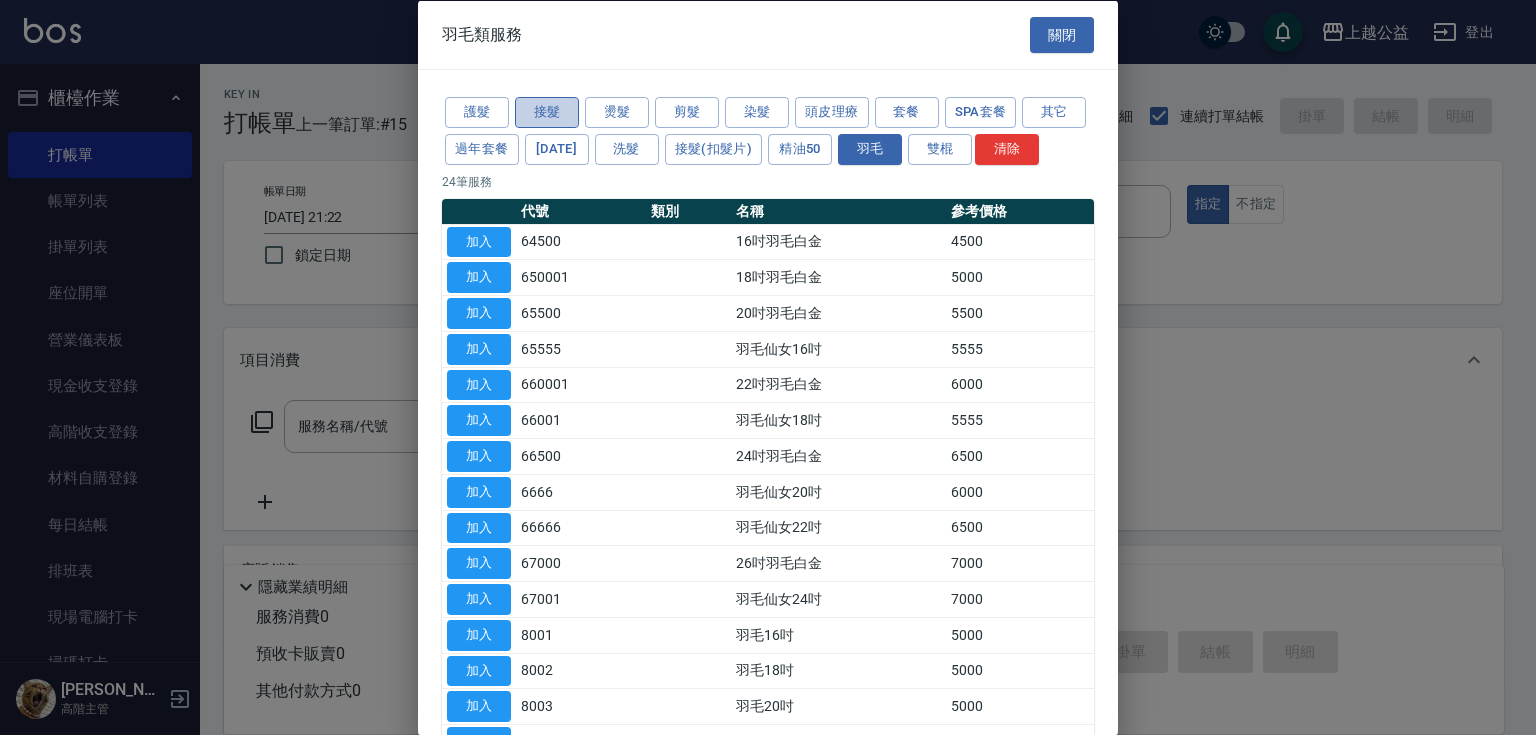 click on "接髮" at bounding box center (547, 112) 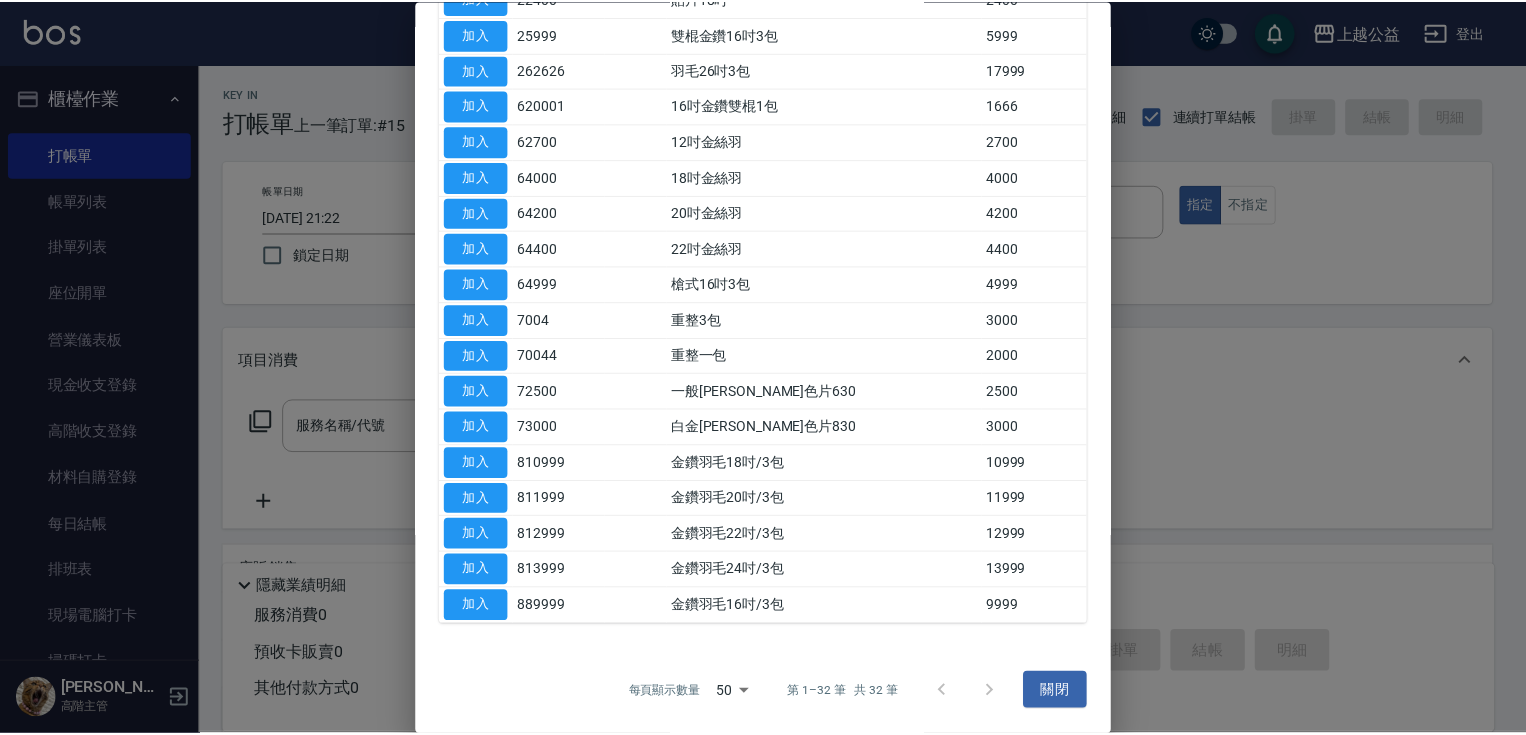 scroll, scrollTop: 756, scrollLeft: 0, axis: vertical 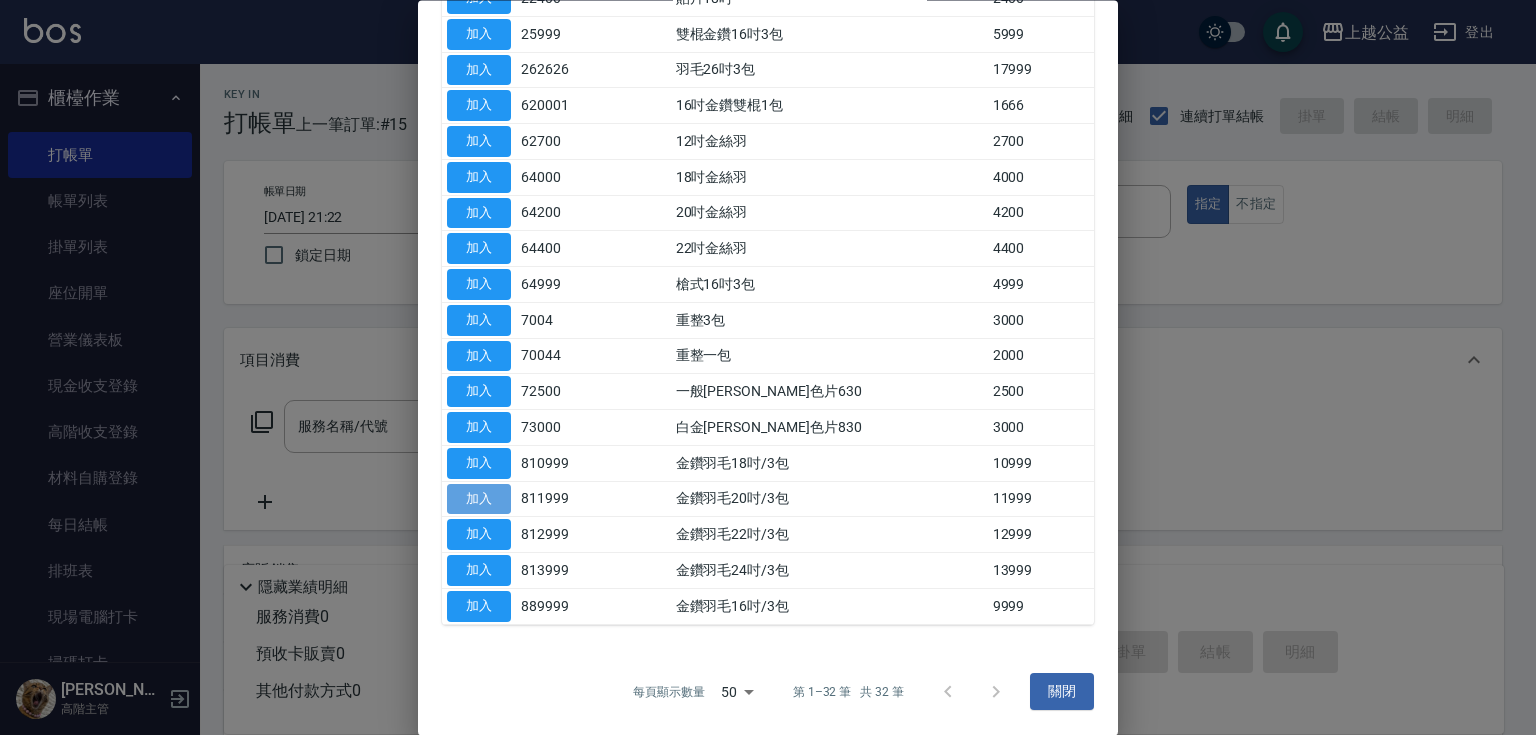 drag, startPoint x: 498, startPoint y: 511, endPoint x: 560, endPoint y: 474, distance: 72.20111 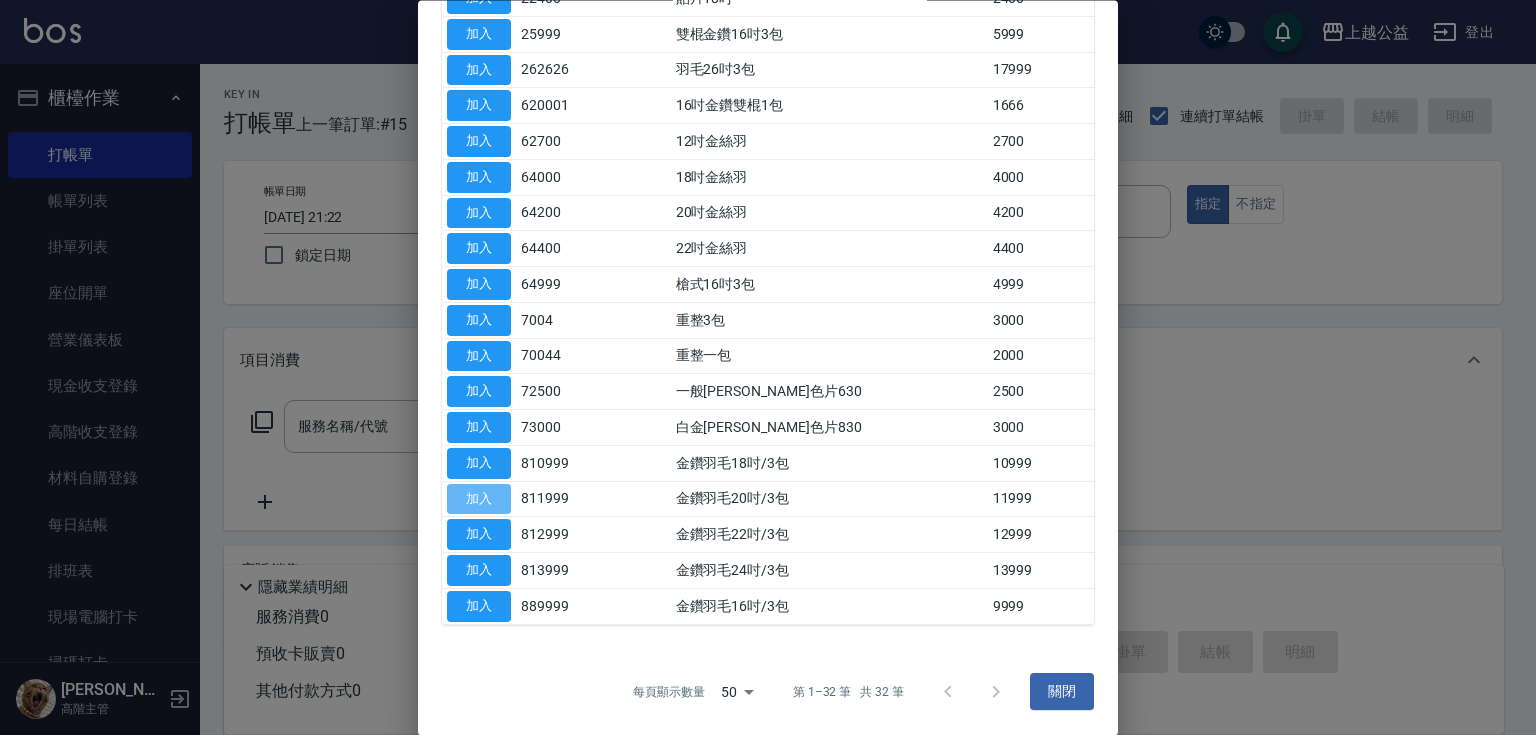 click on "加入" at bounding box center (479, 499) 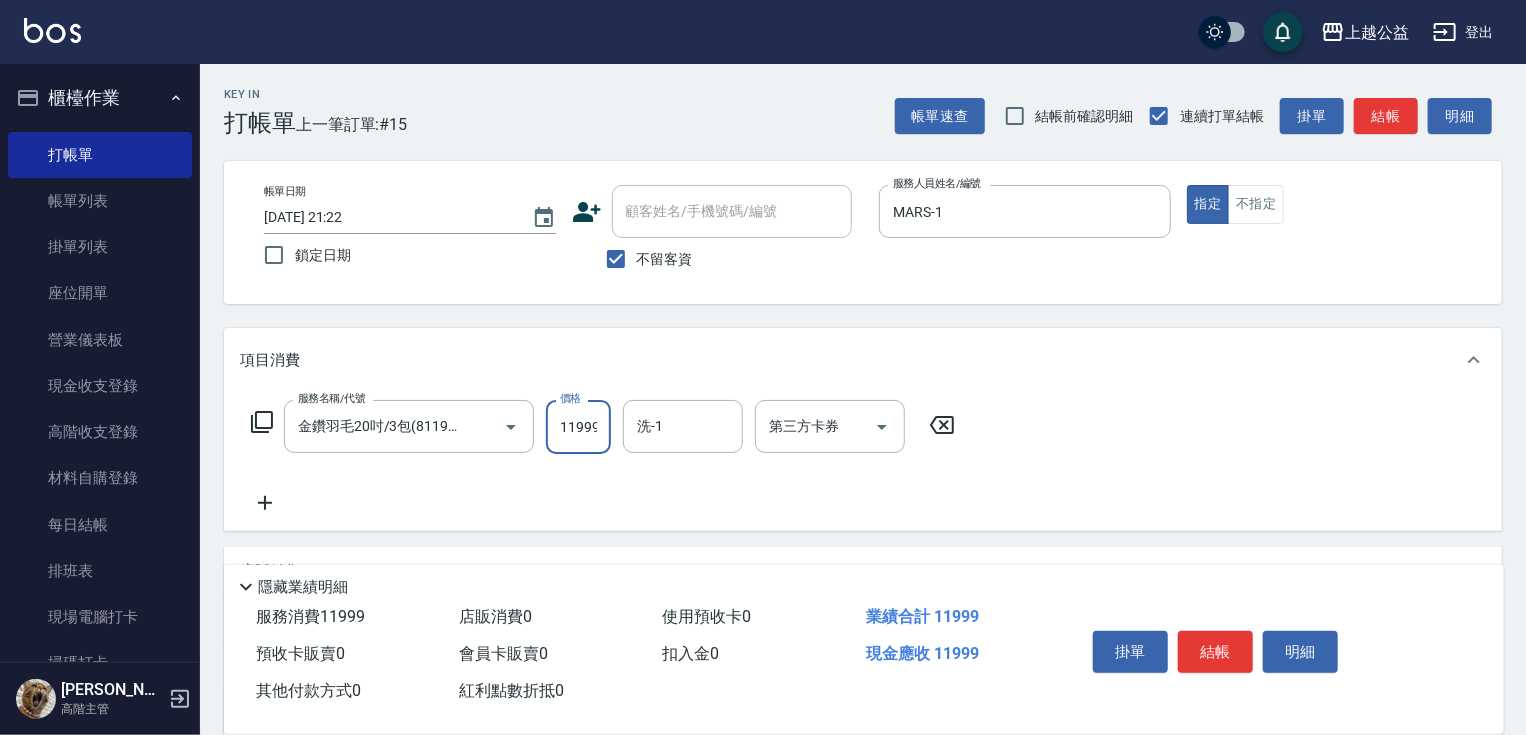 click on "11999" at bounding box center [578, 427] 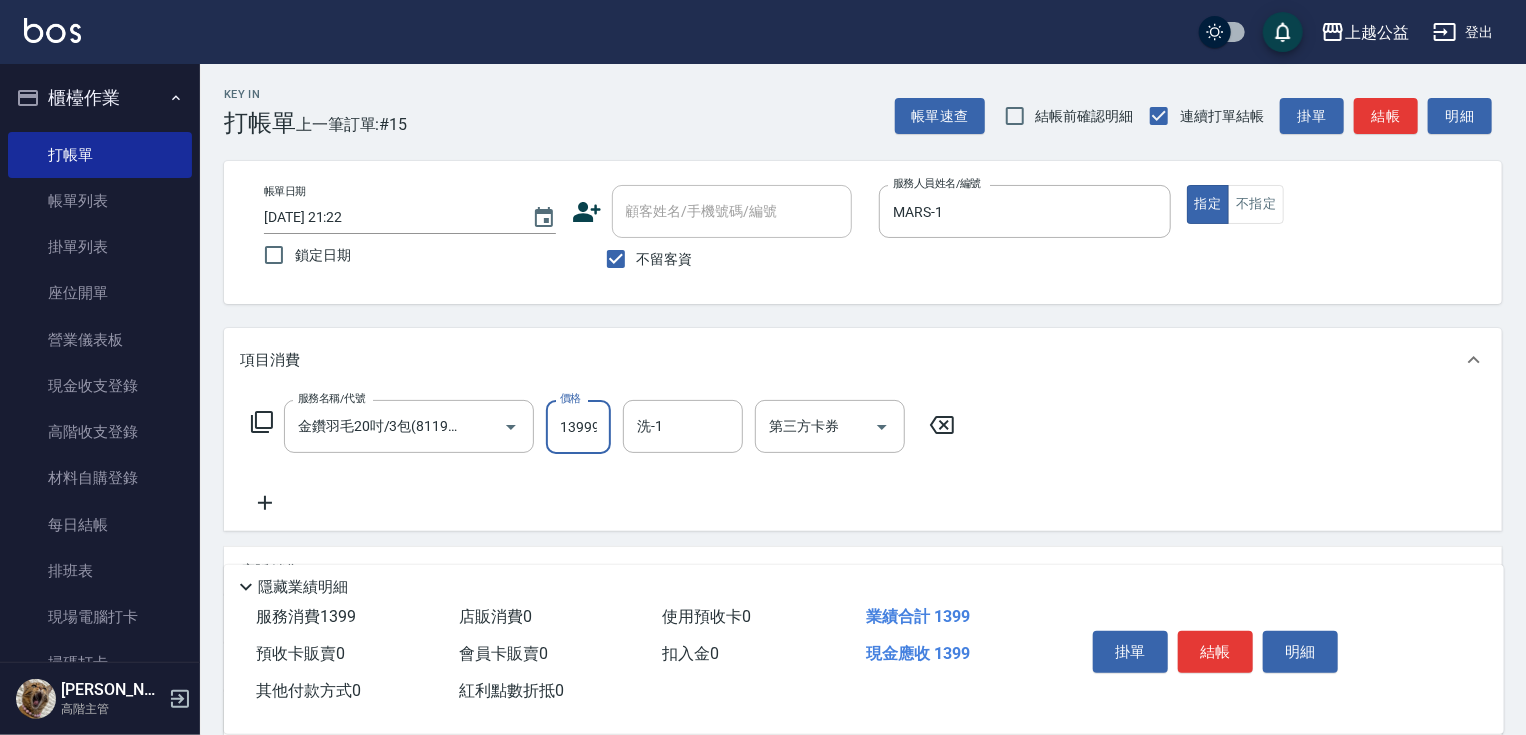 scroll, scrollTop: 0, scrollLeft: 1, axis: horizontal 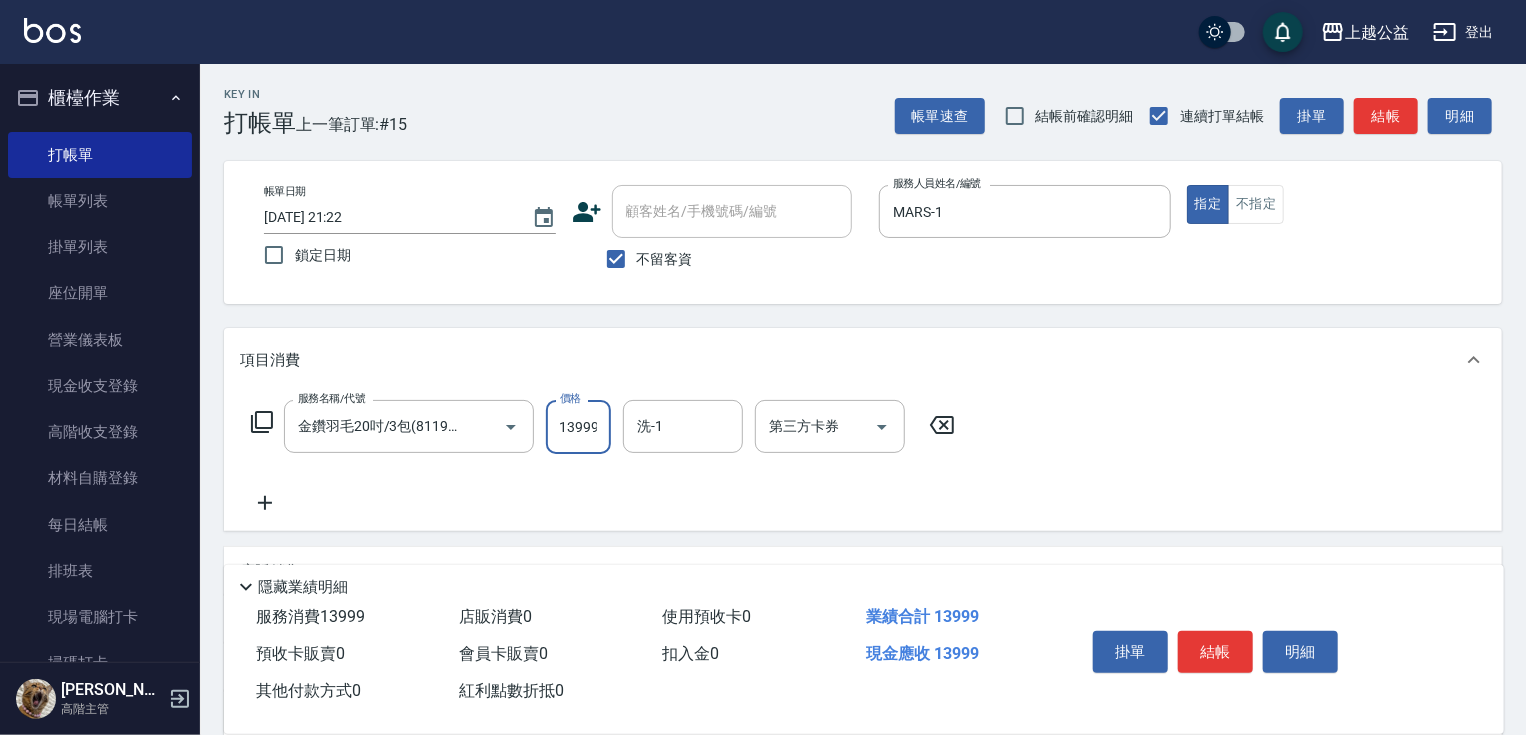 type on "13999" 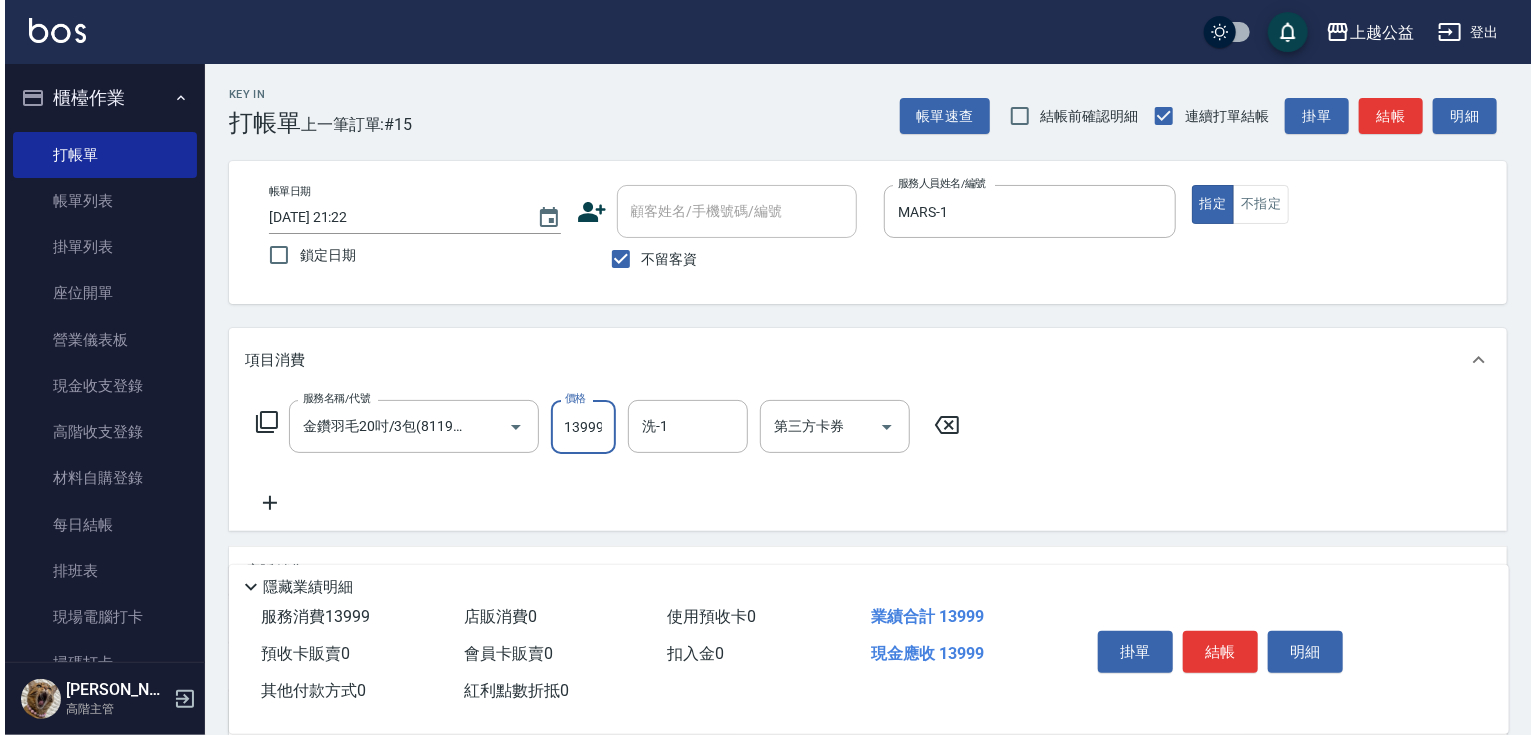 scroll, scrollTop: 0, scrollLeft: 0, axis: both 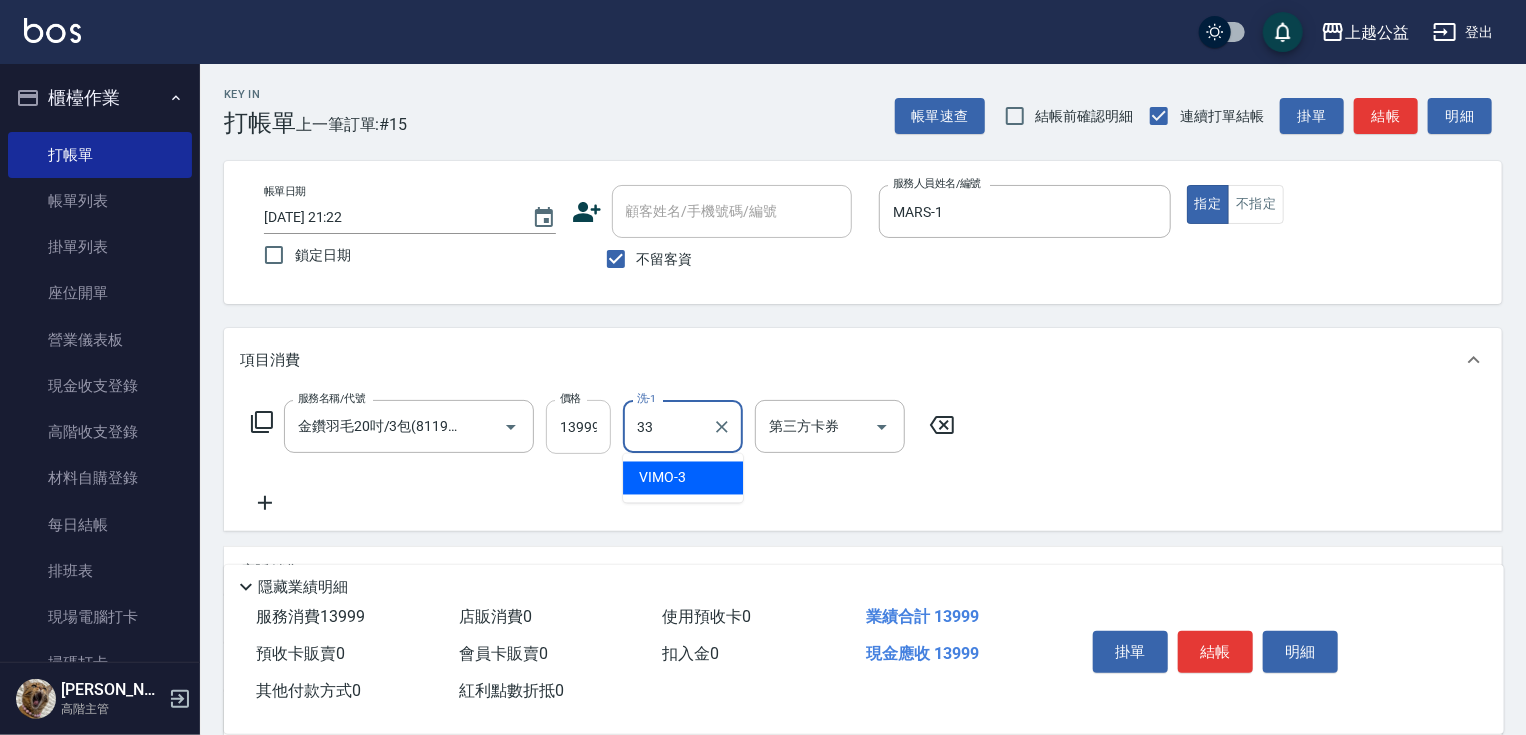 type on "[PERSON_NAME]-33" 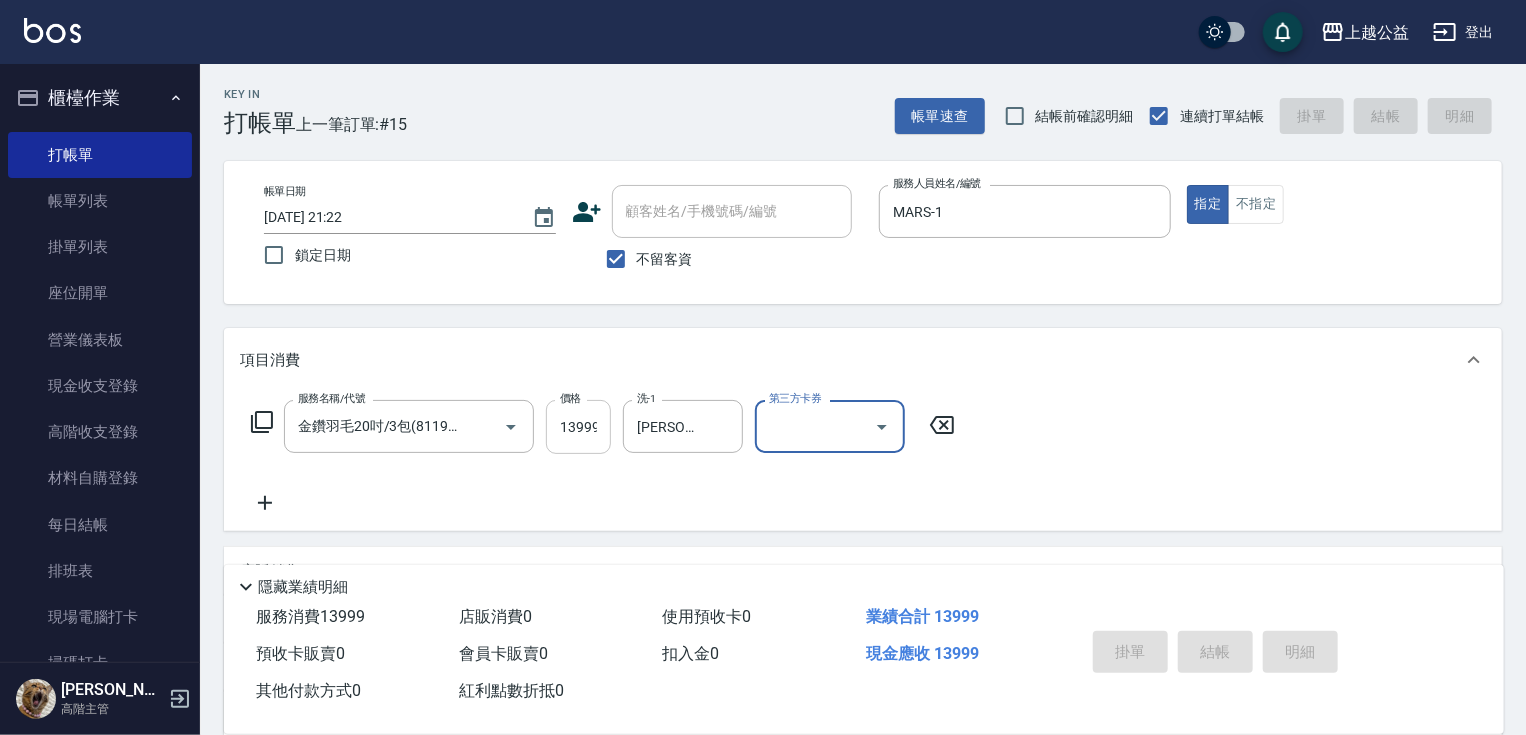 type on "2025/07/12 21:23" 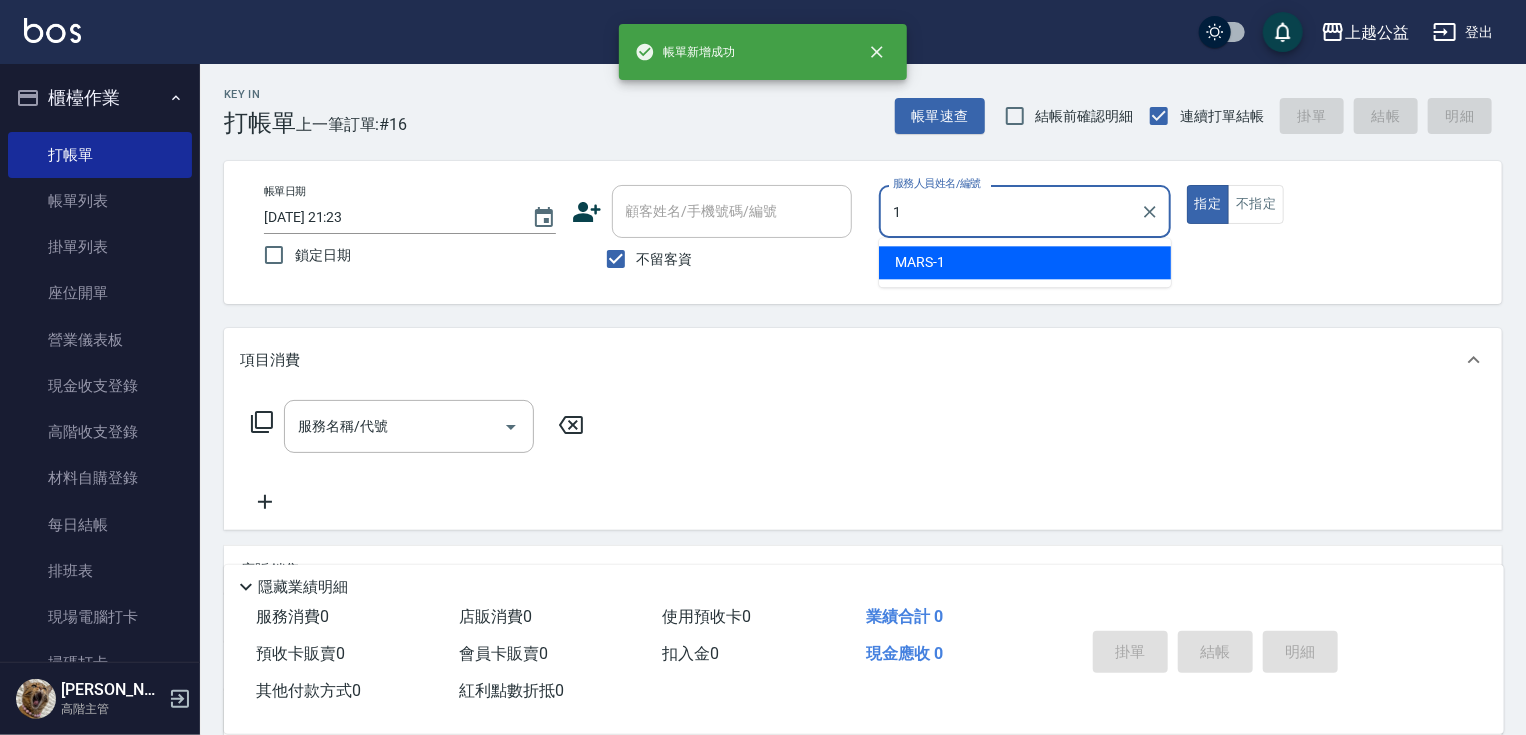 type on "MARS-1" 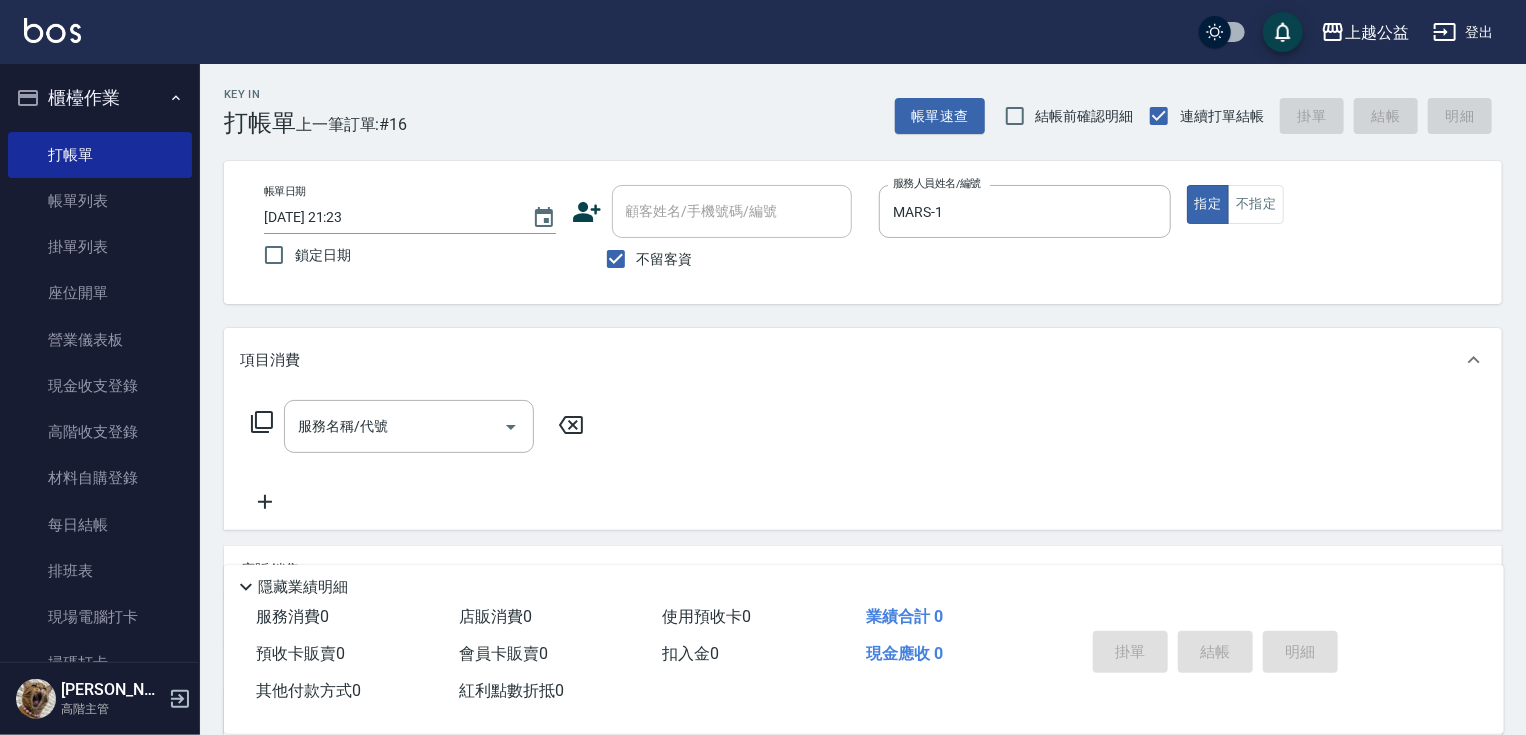 click 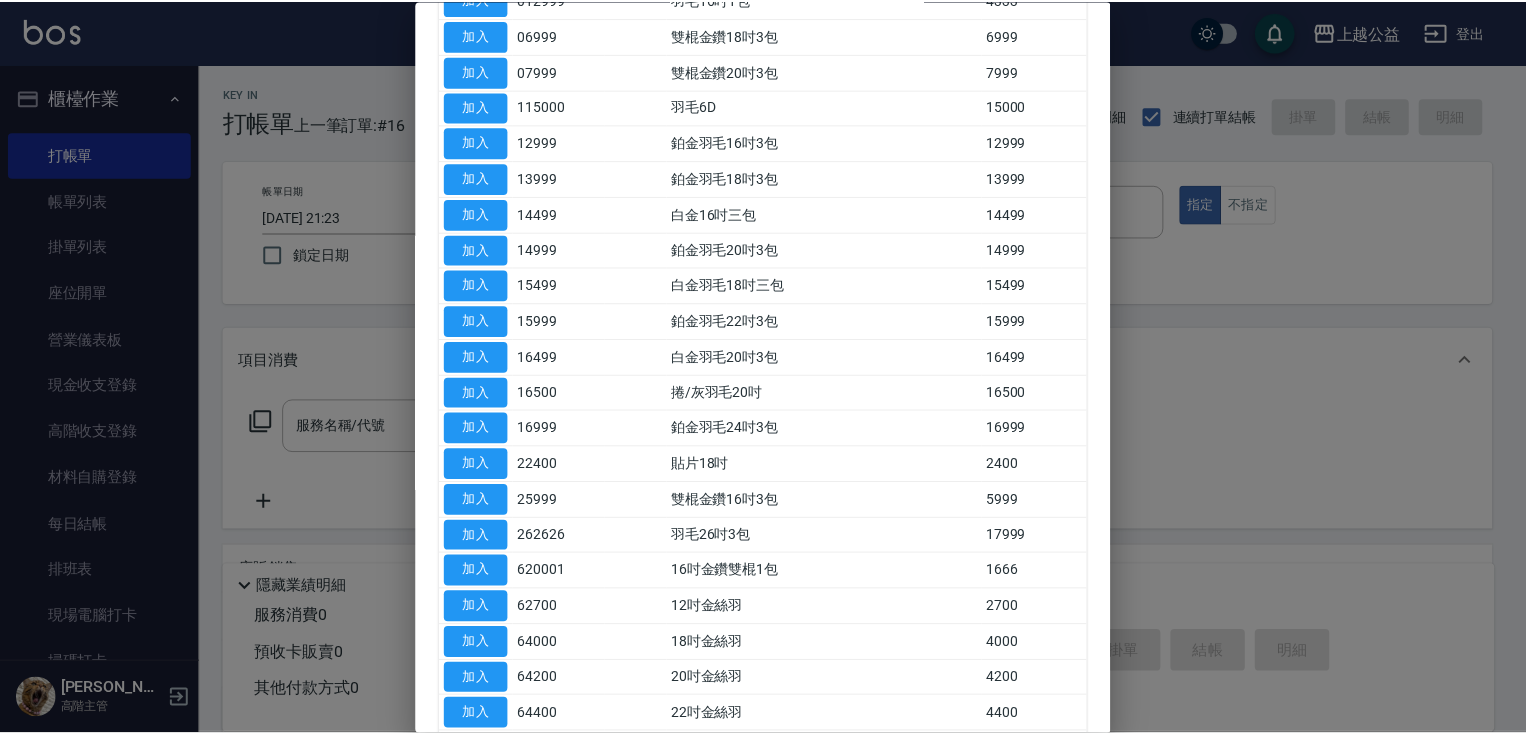 scroll, scrollTop: 219, scrollLeft: 0, axis: vertical 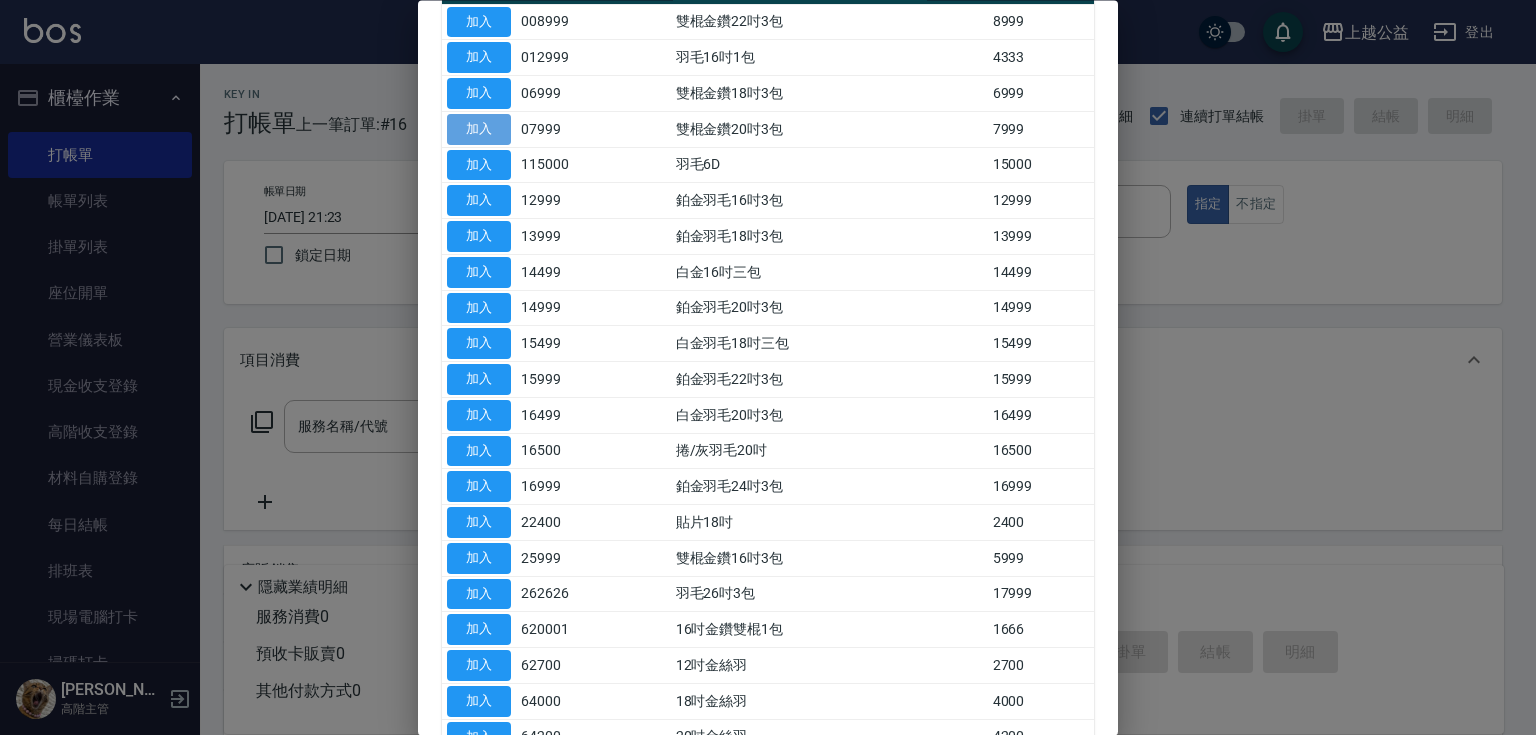 click on "加入" at bounding box center (479, 129) 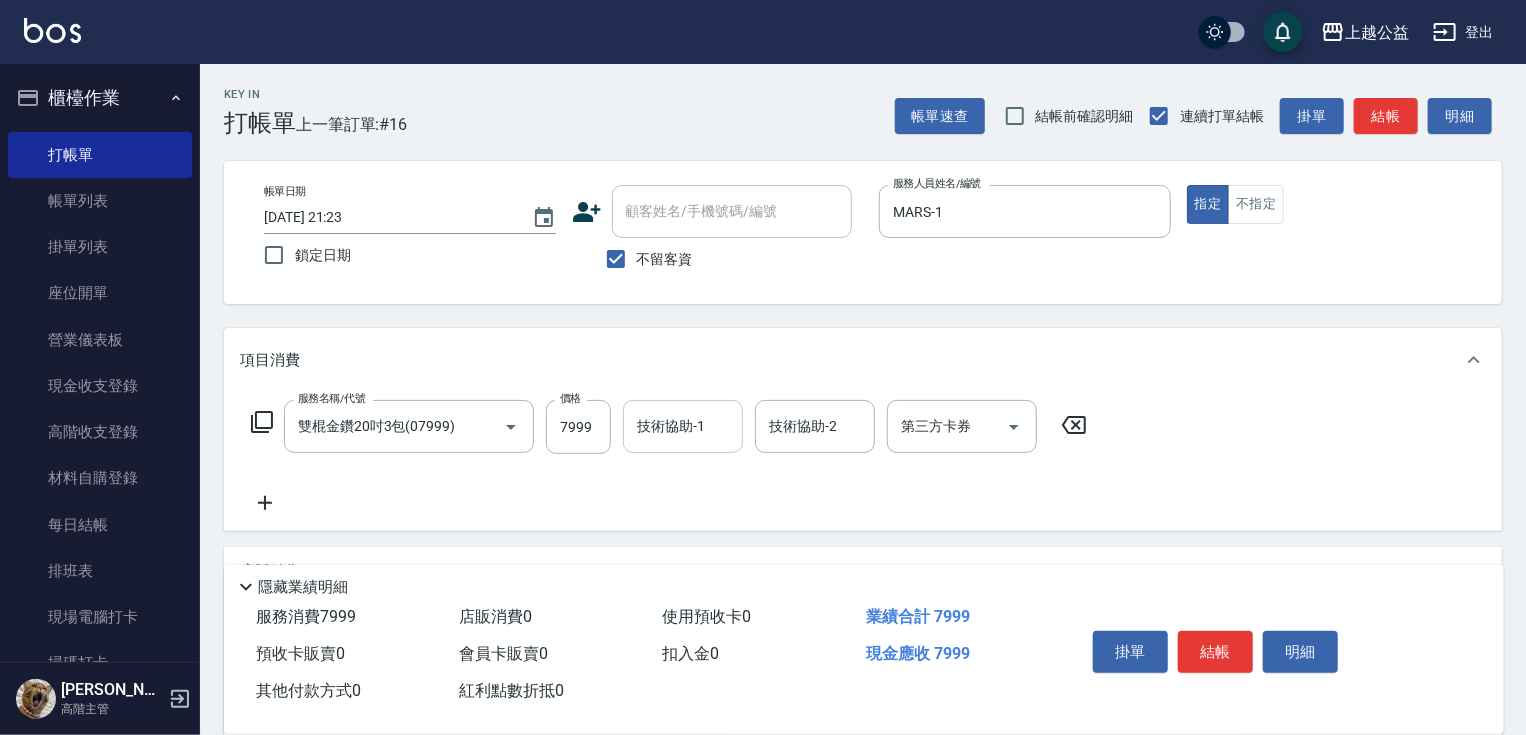 click on "技術協助-1" at bounding box center [683, 426] 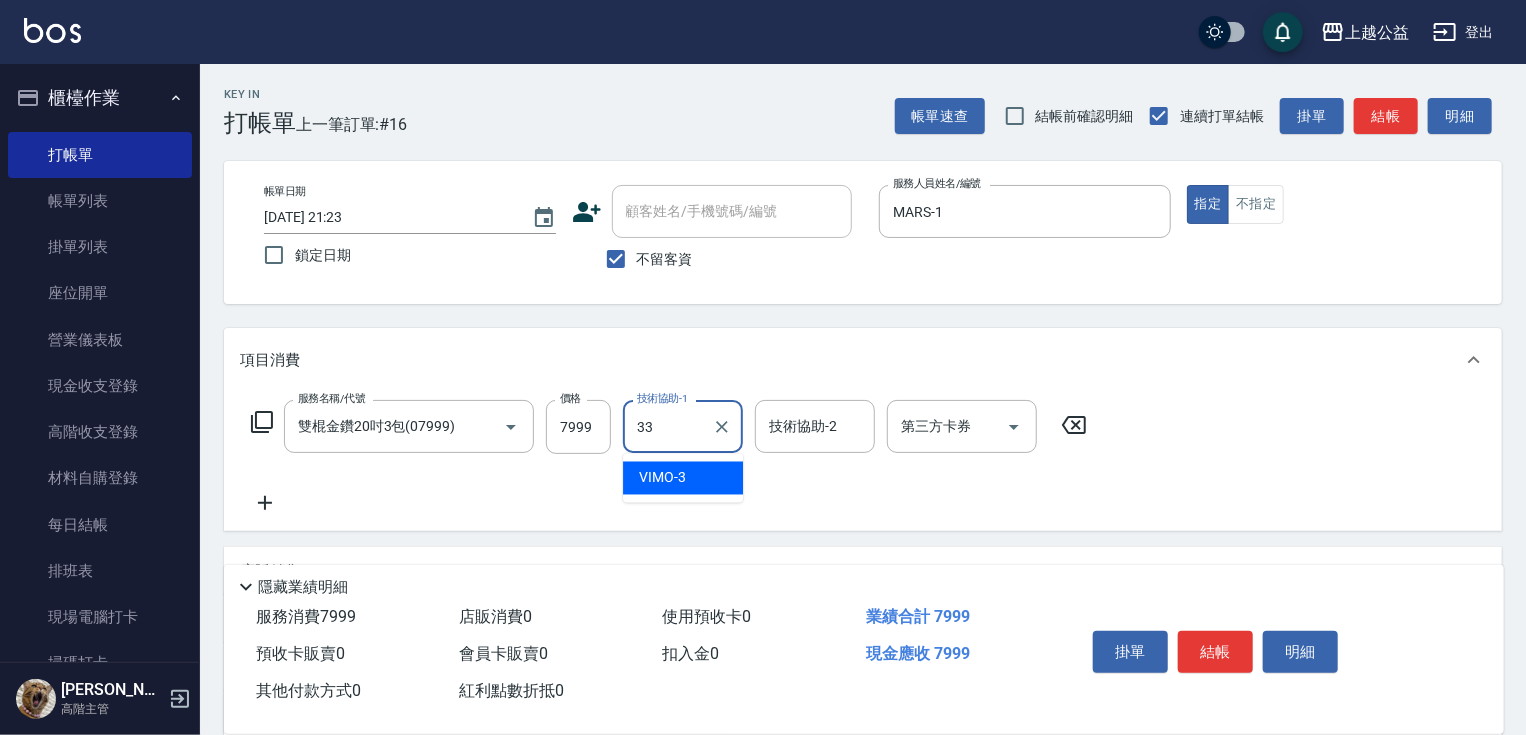 type on "[PERSON_NAME]-33" 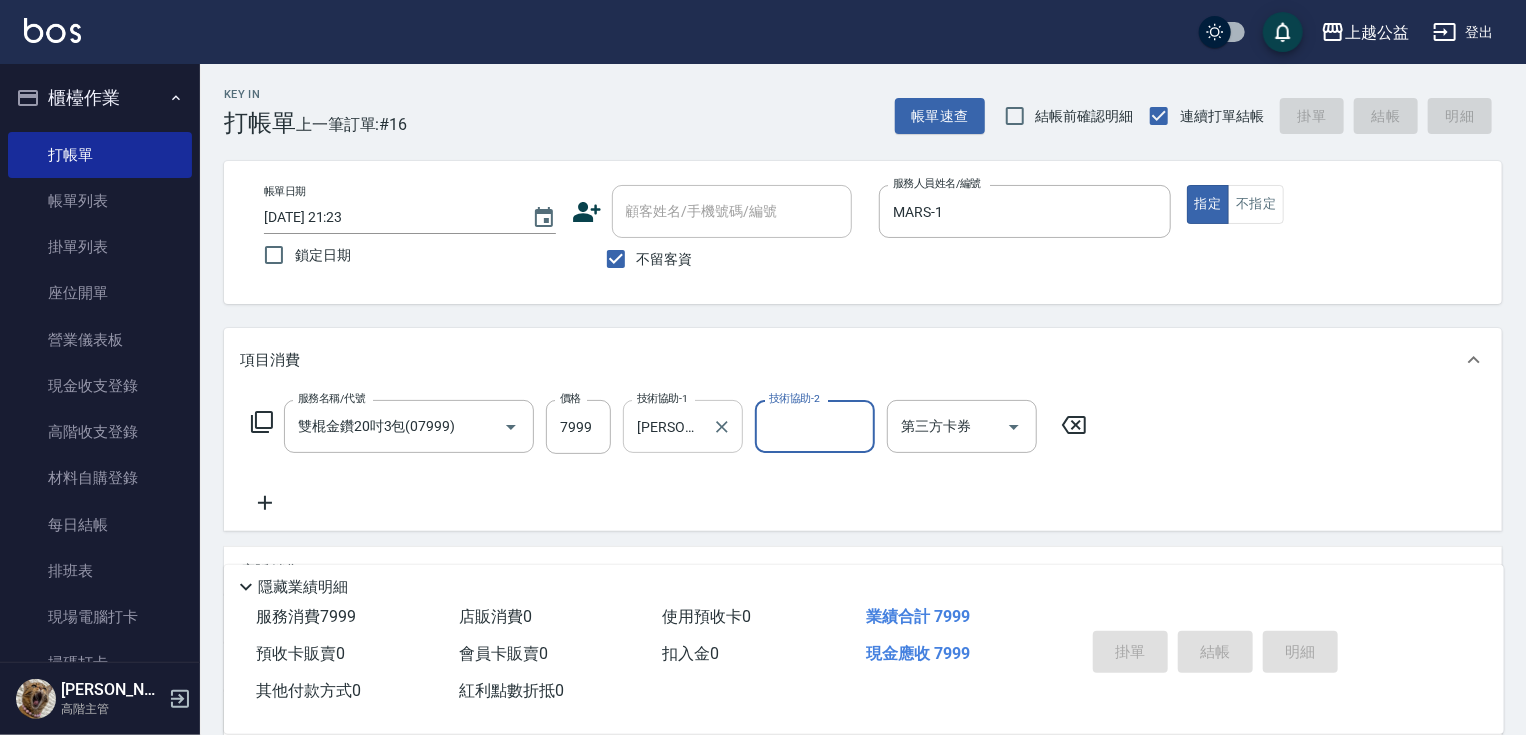 type 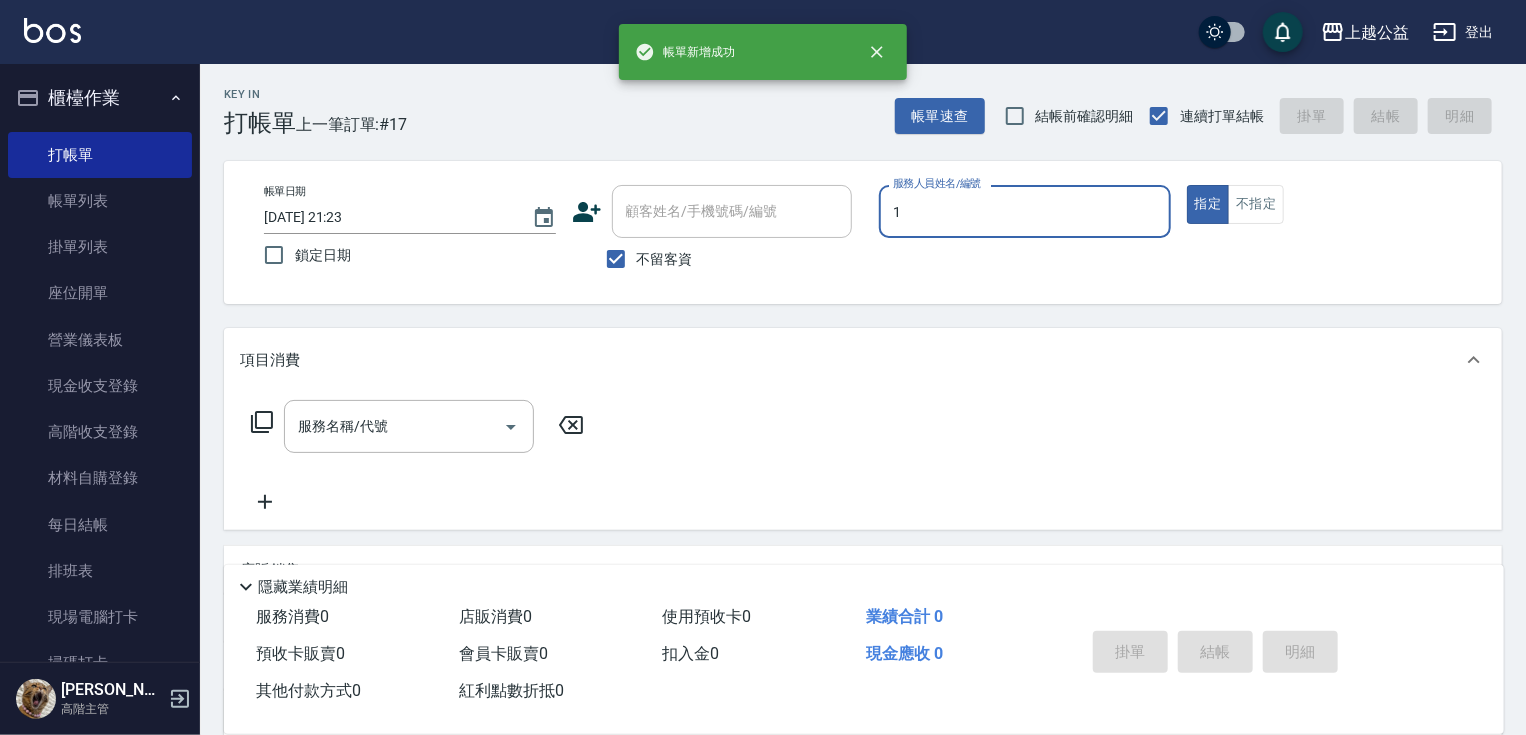 type on "MARS-1" 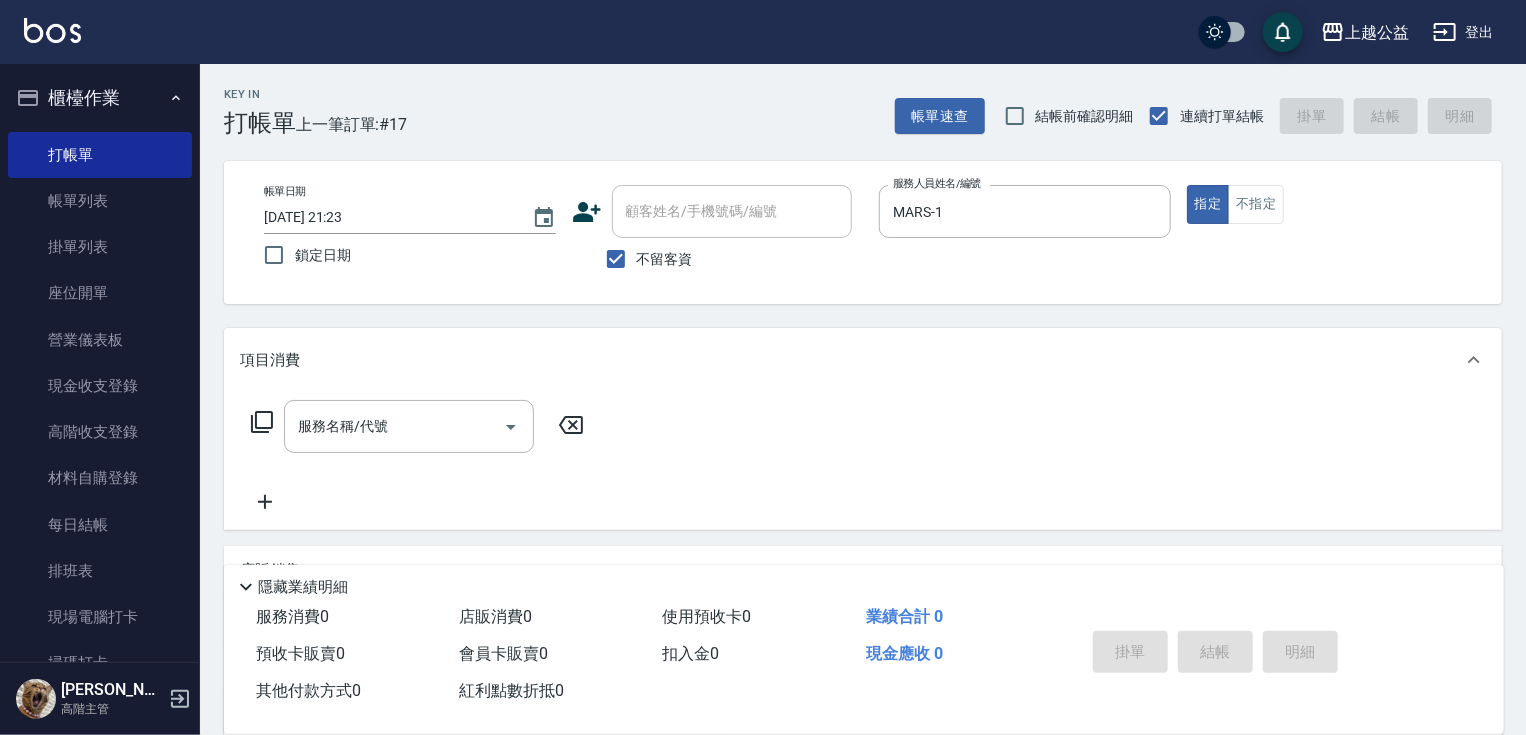 click on "不留客資" at bounding box center [665, 259] 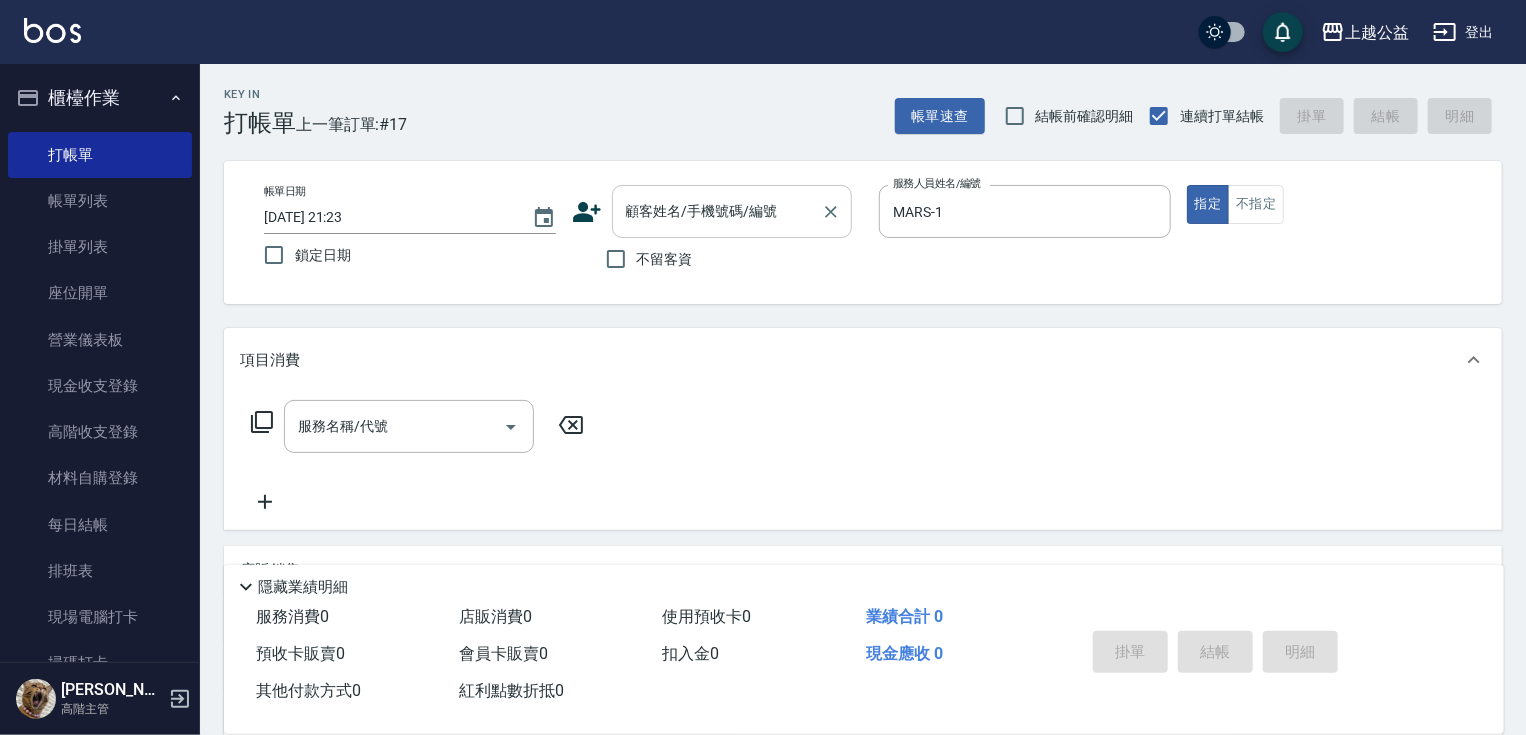 click on "顧客姓名/手機號碼/編號" at bounding box center (717, 211) 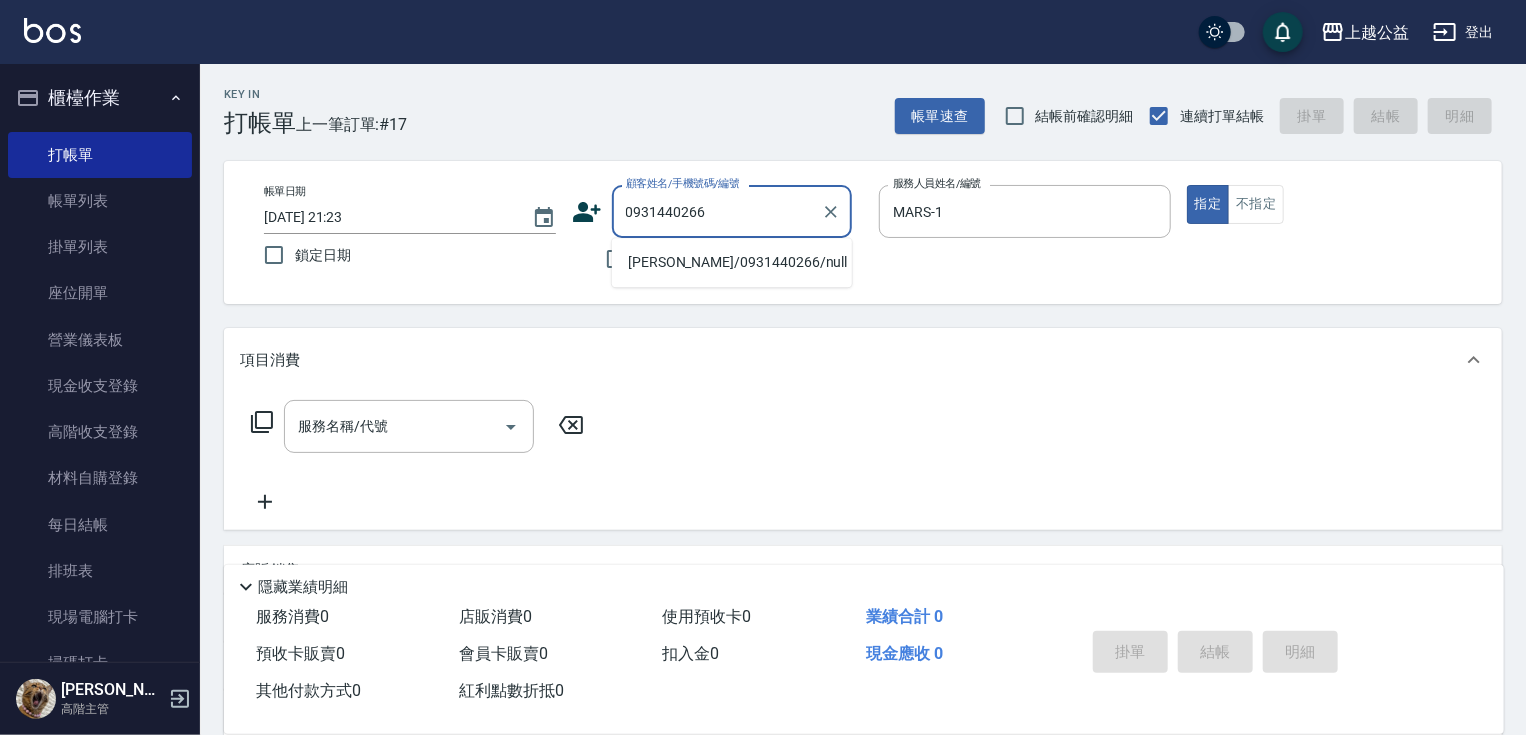 click on "賴仁富/0931440266/null" at bounding box center (732, 262) 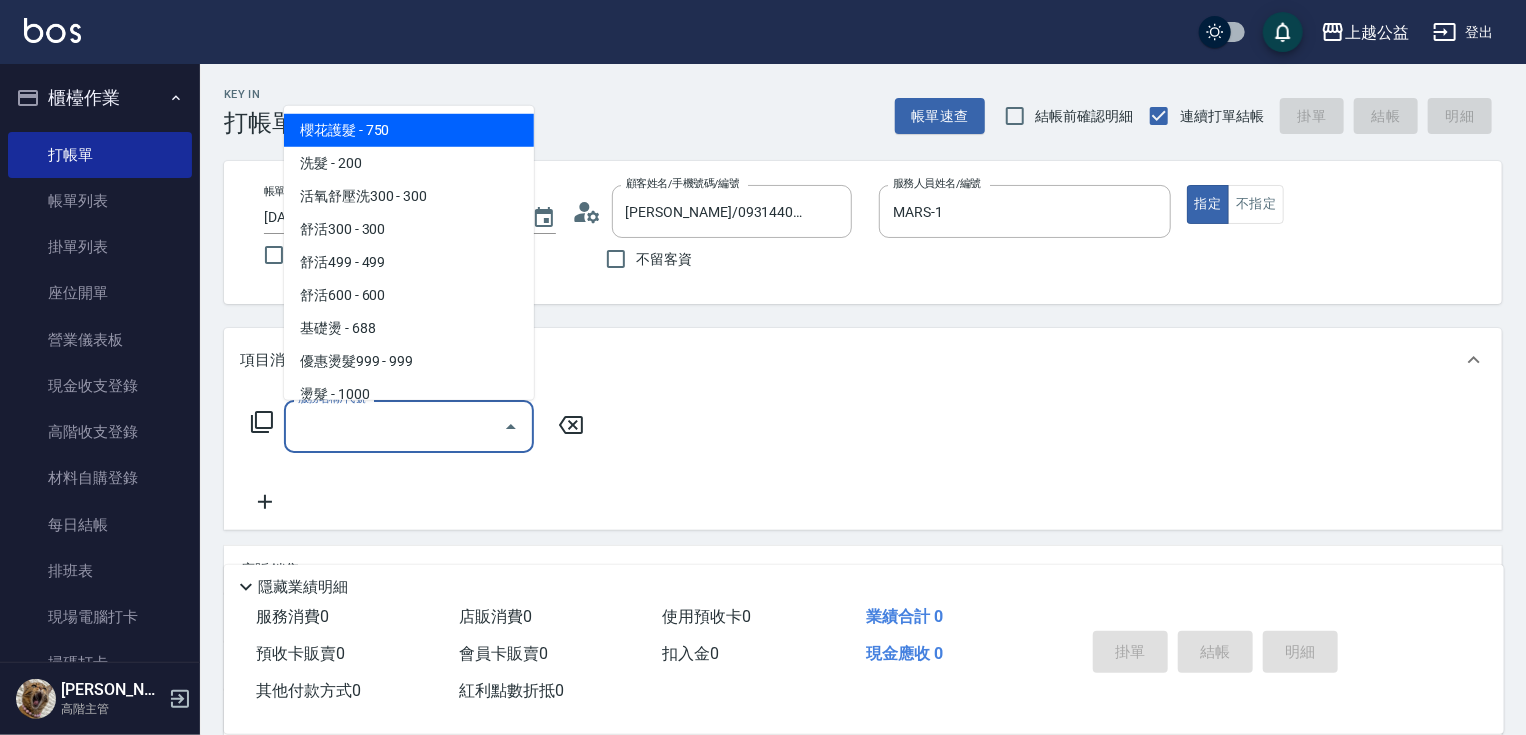 click on "服務名稱/代號" at bounding box center [394, 426] 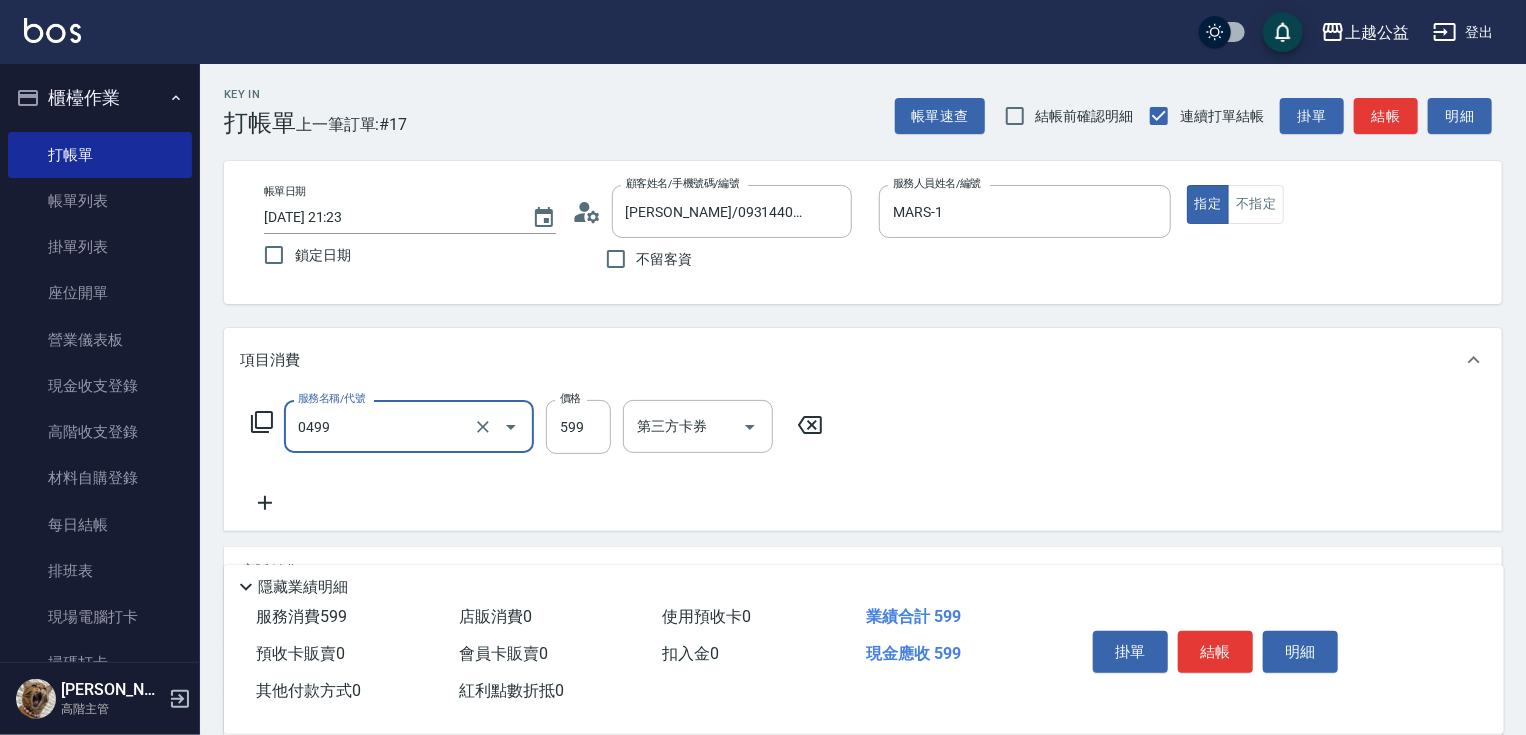type on "頭皮去角質(0499)" 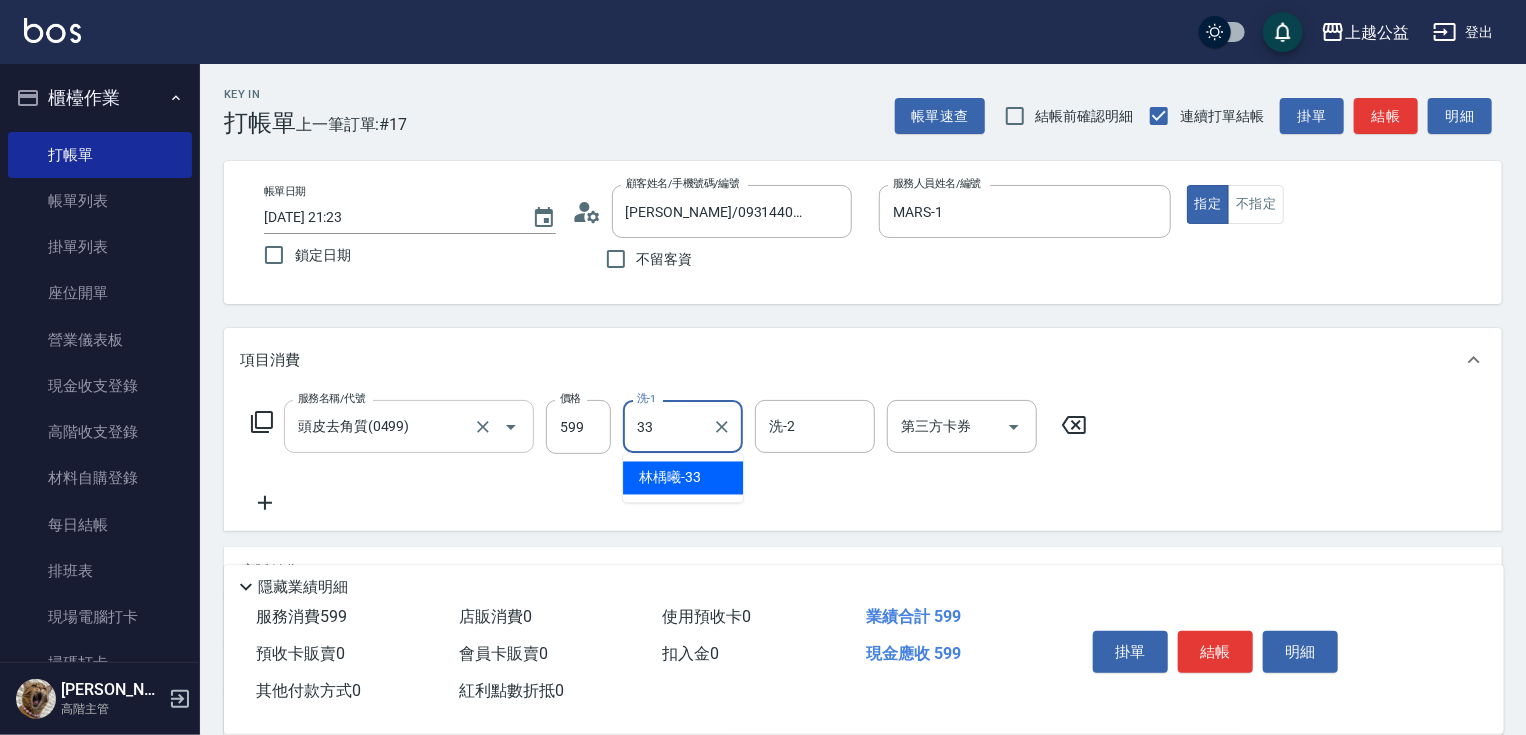 type on "[PERSON_NAME]-33" 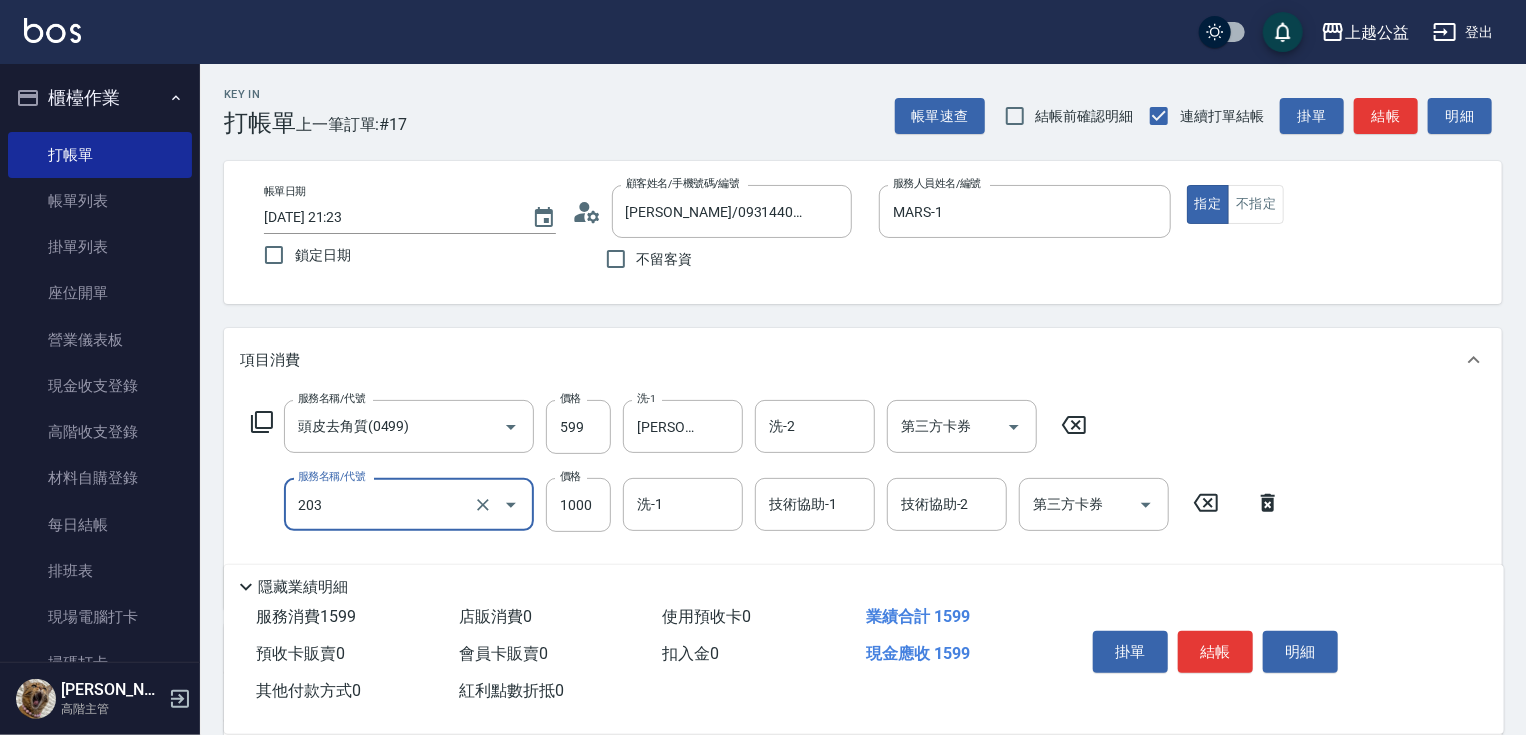 type on "燙髮(203)" 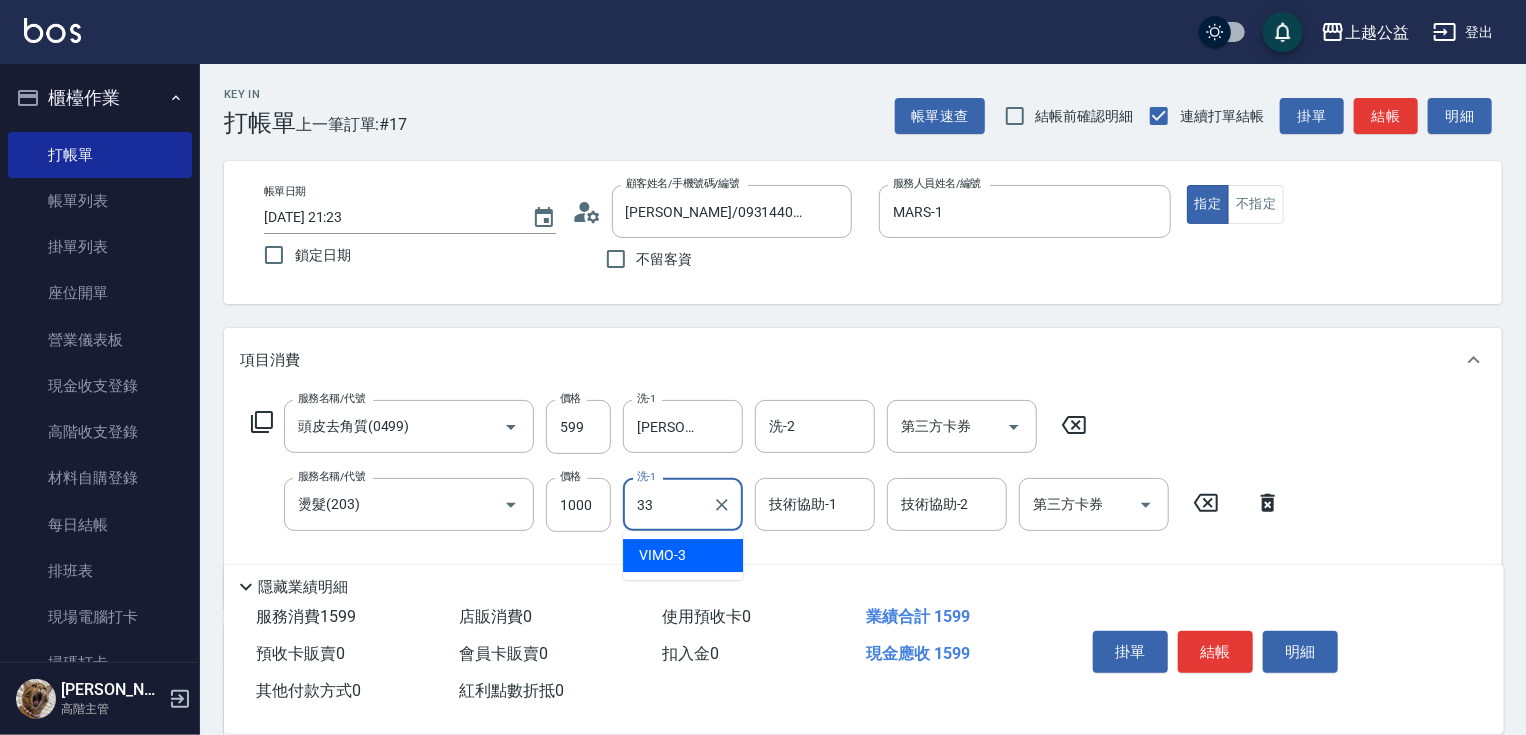 type on "[PERSON_NAME]-33" 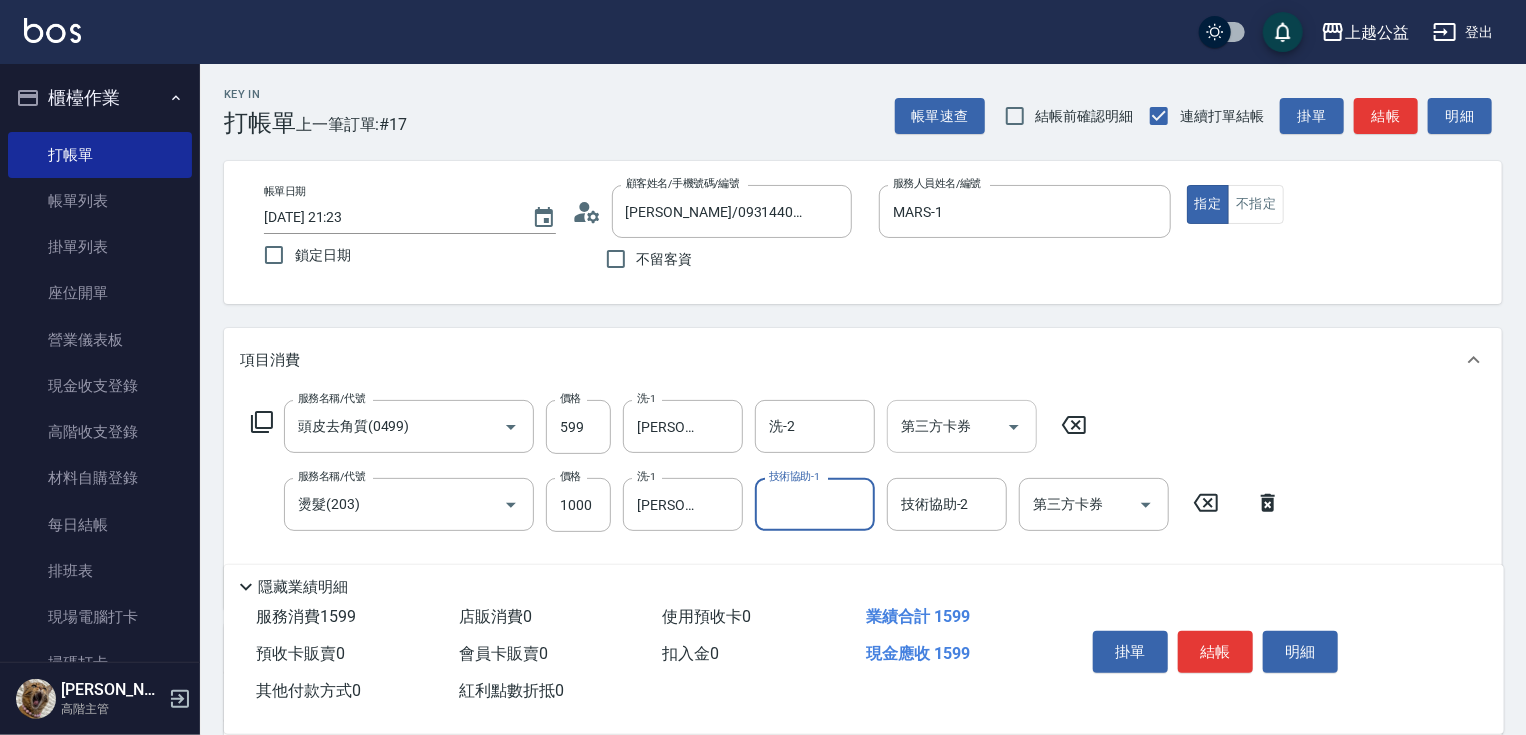 click on "第三方卡券" at bounding box center [947, 426] 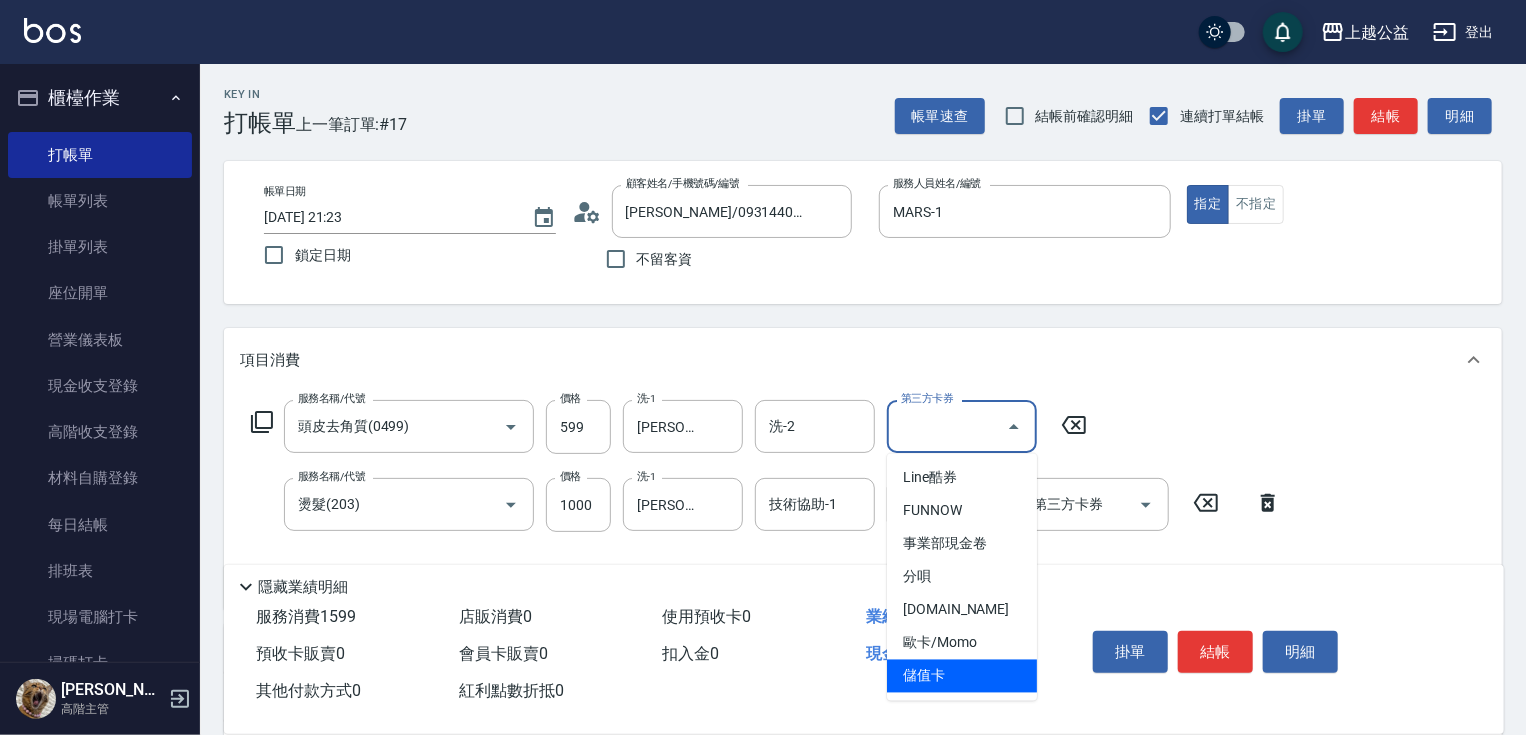 click on "儲值卡" at bounding box center [962, 676] 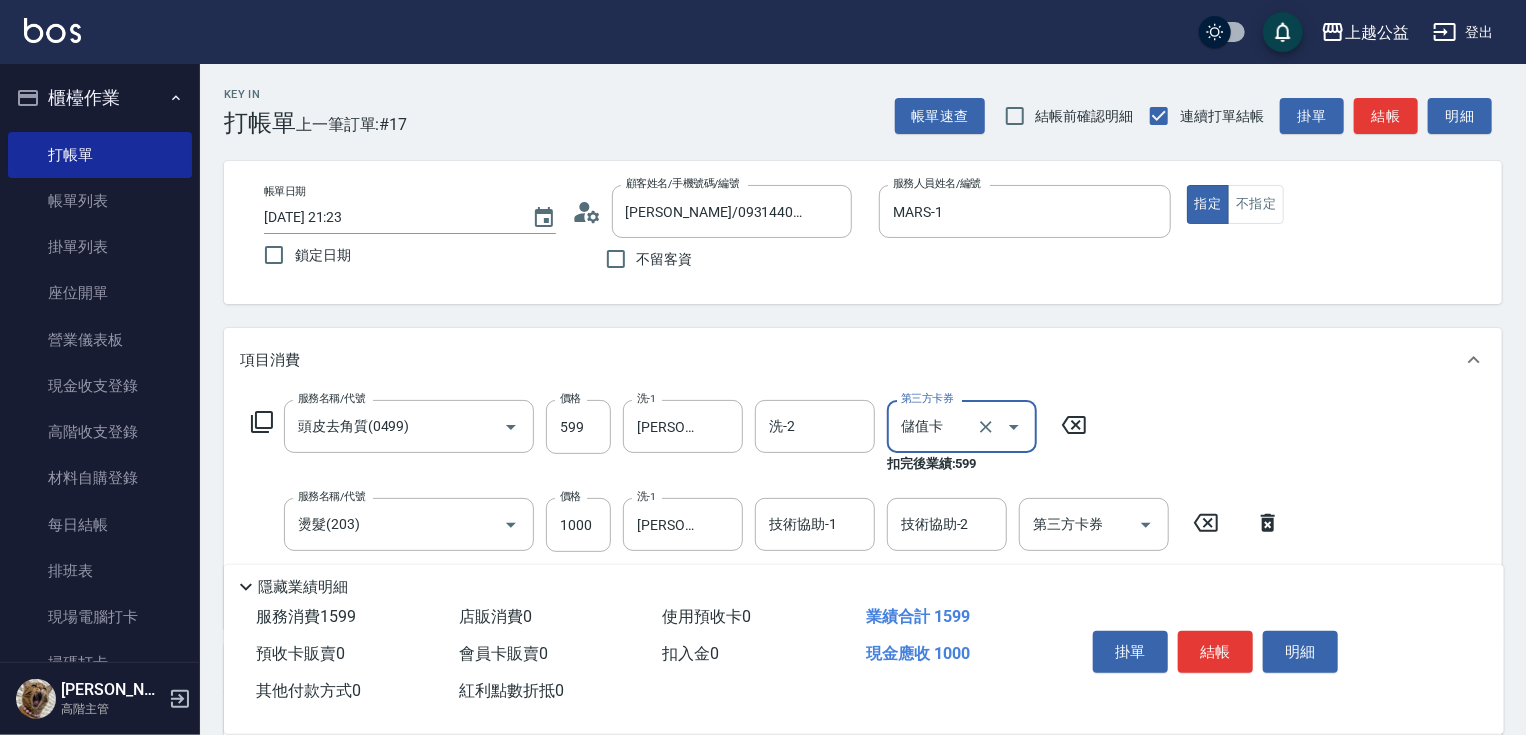 type on "儲值卡" 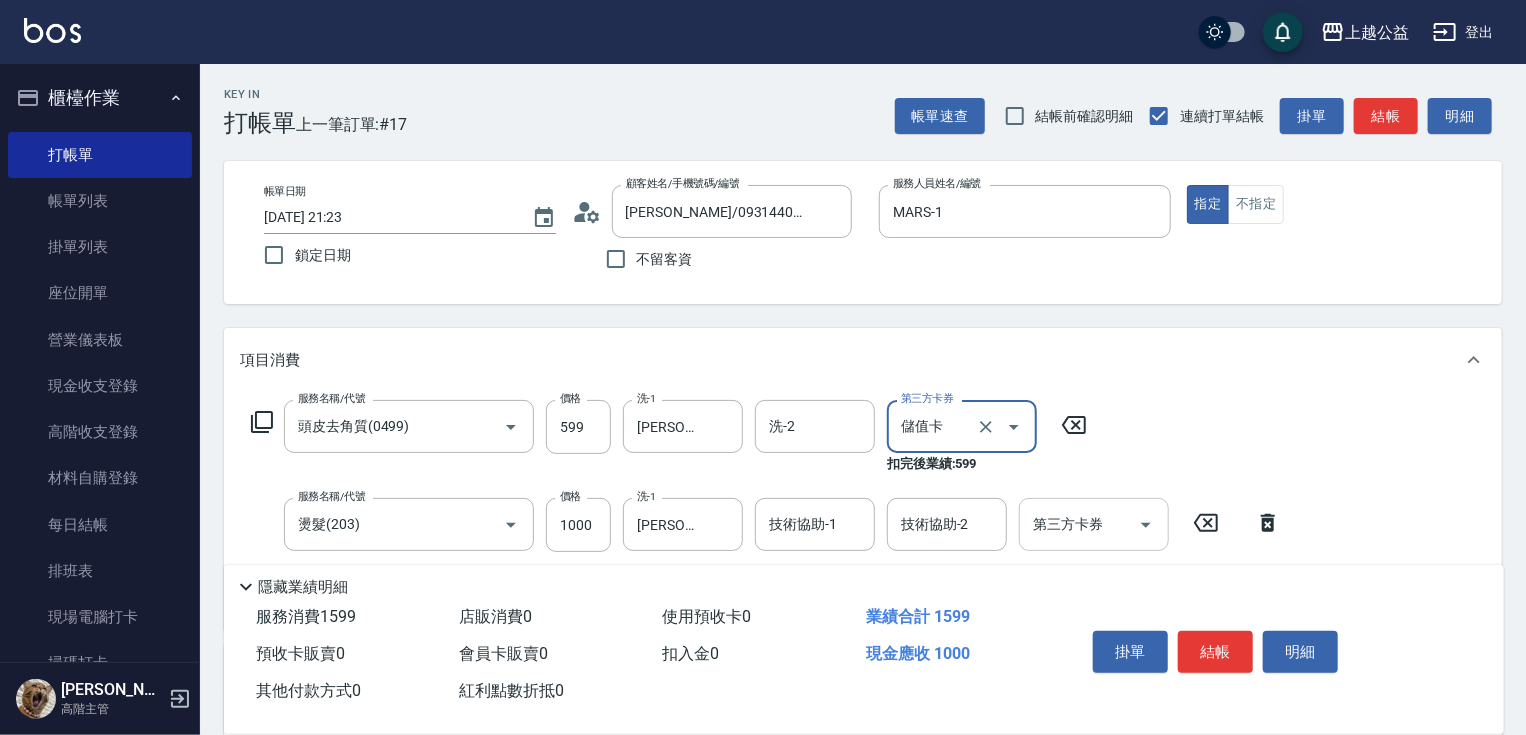 click on "第三方卡券" at bounding box center (1079, 524) 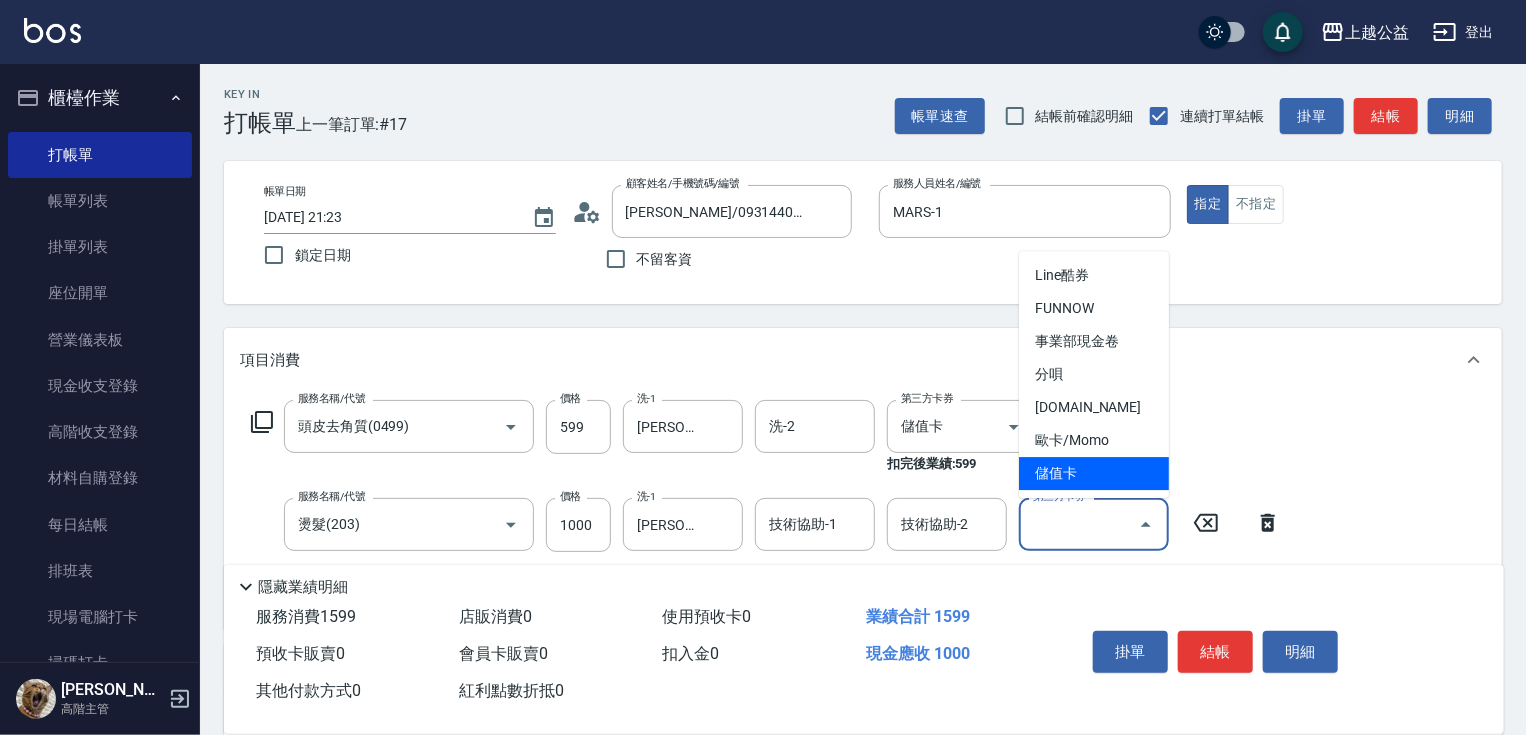 click on "儲值卡" at bounding box center [1094, 473] 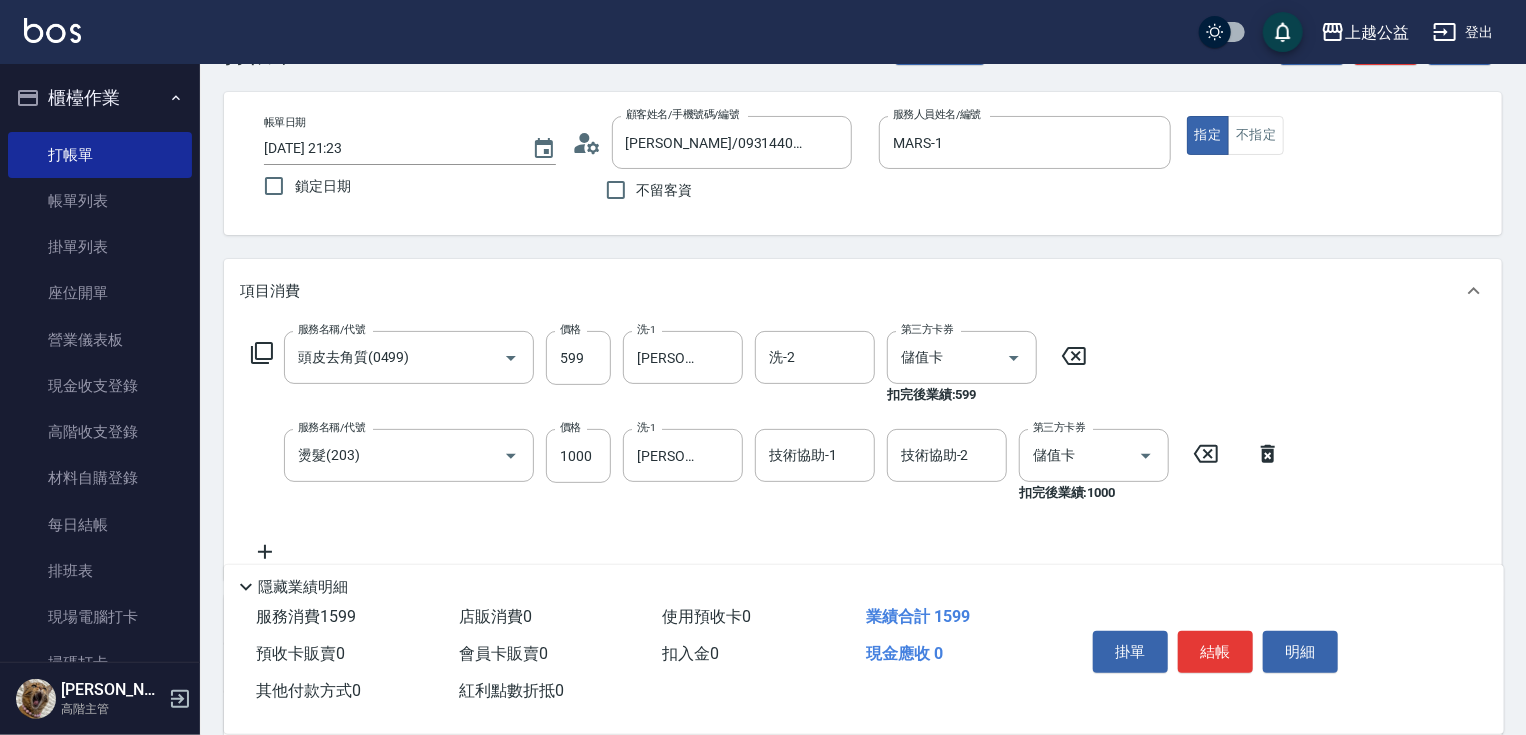 scroll, scrollTop: 360, scrollLeft: 0, axis: vertical 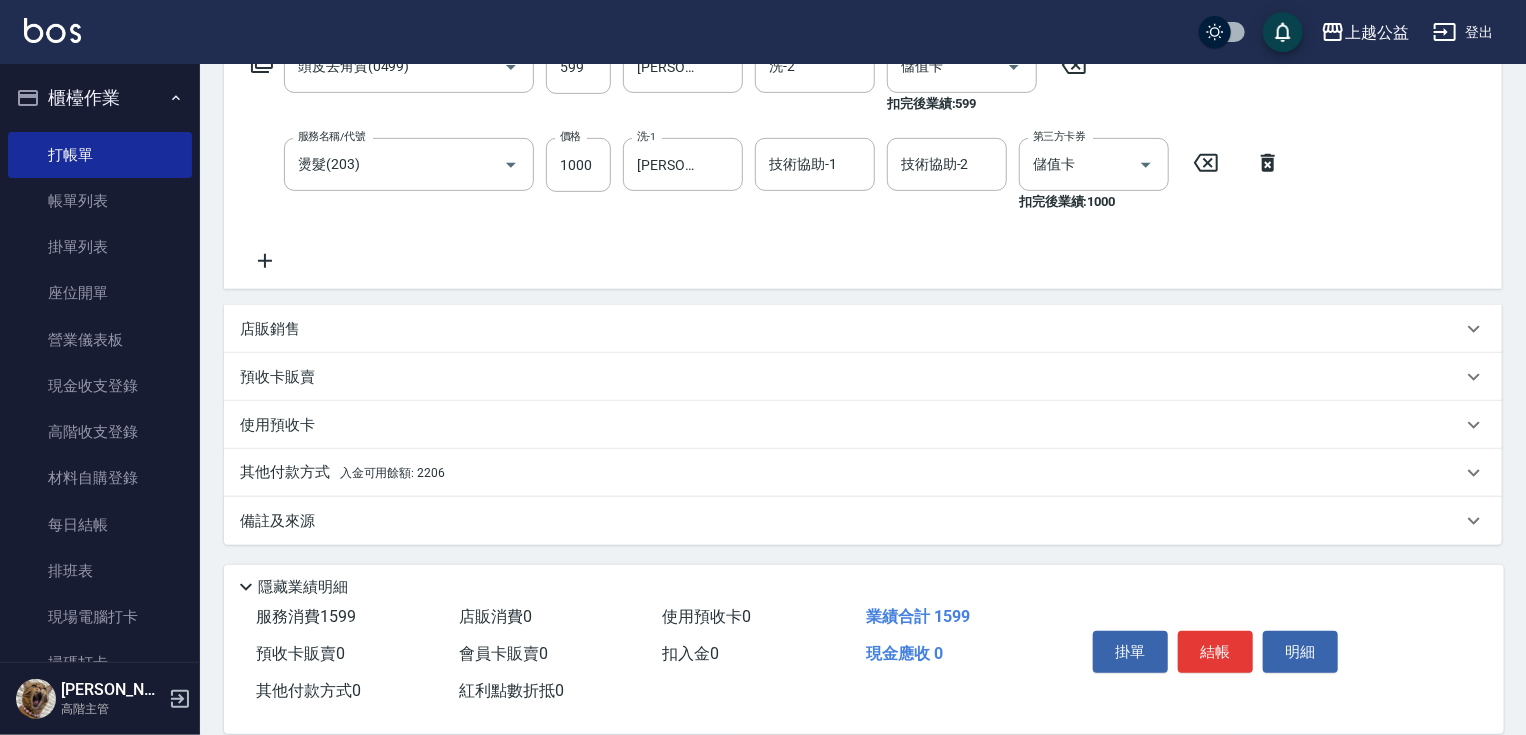 drag, startPoint x: 1246, startPoint y: 412, endPoint x: 605, endPoint y: 547, distance: 655.0618 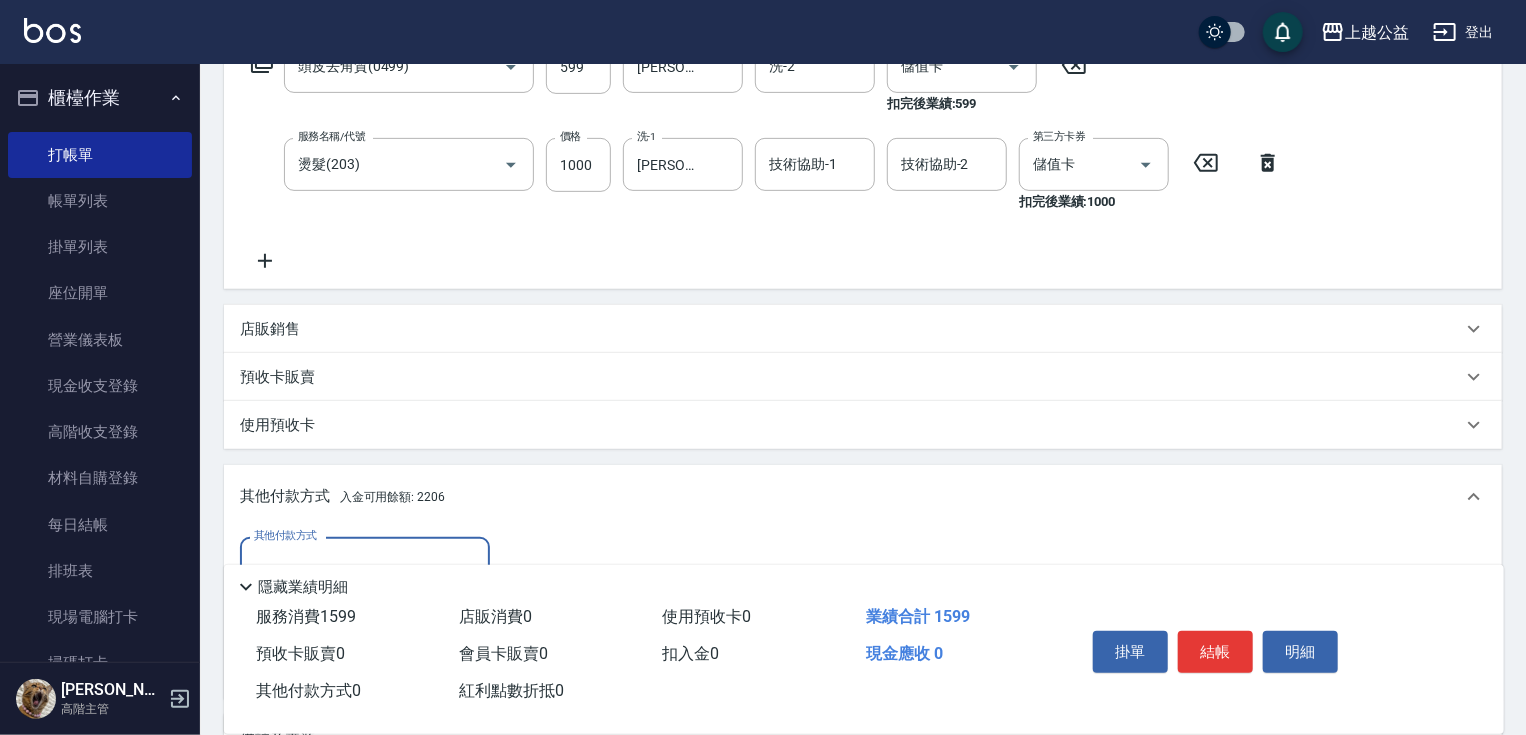 scroll, scrollTop: 0, scrollLeft: 0, axis: both 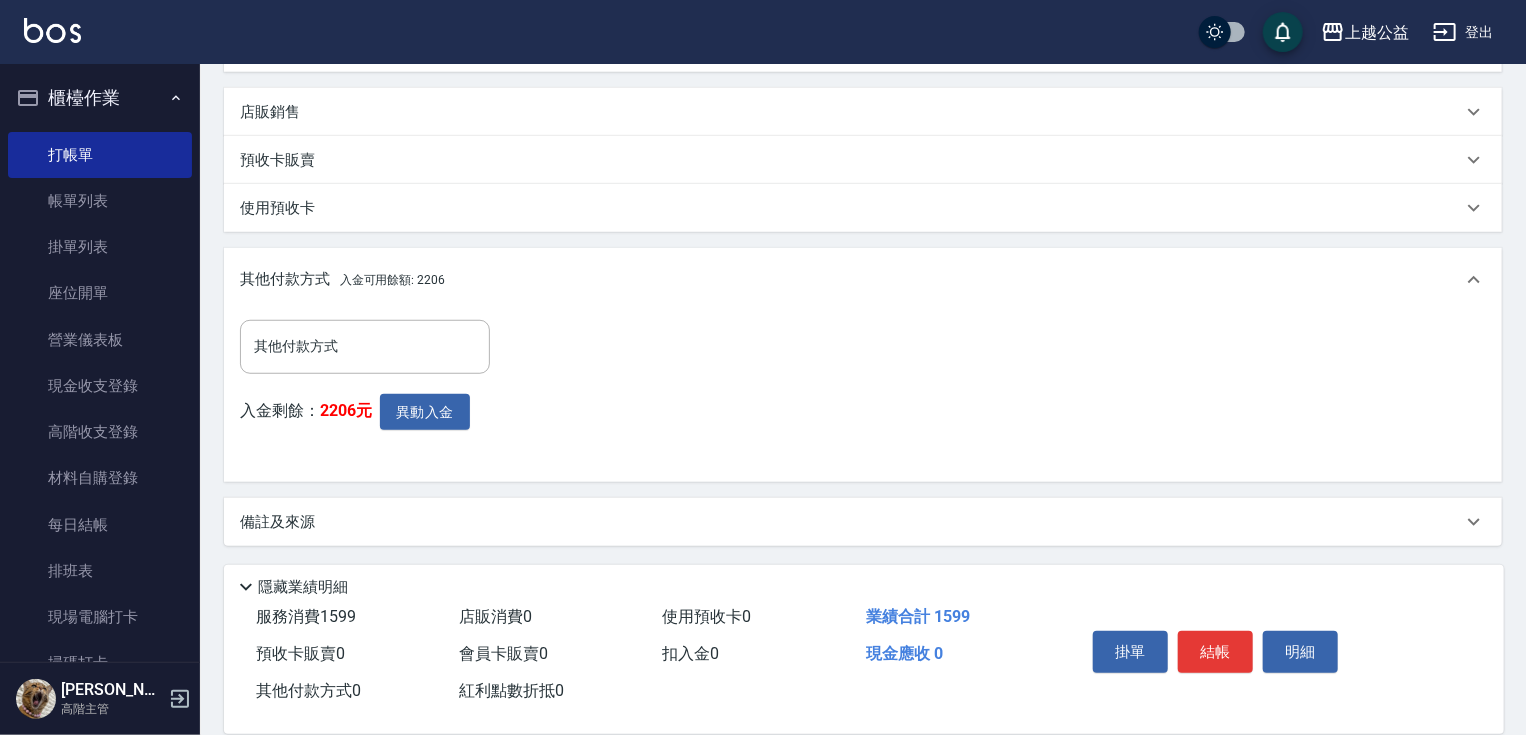 drag, startPoint x: 465, startPoint y: 483, endPoint x: 427, endPoint y: 471, distance: 39.849716 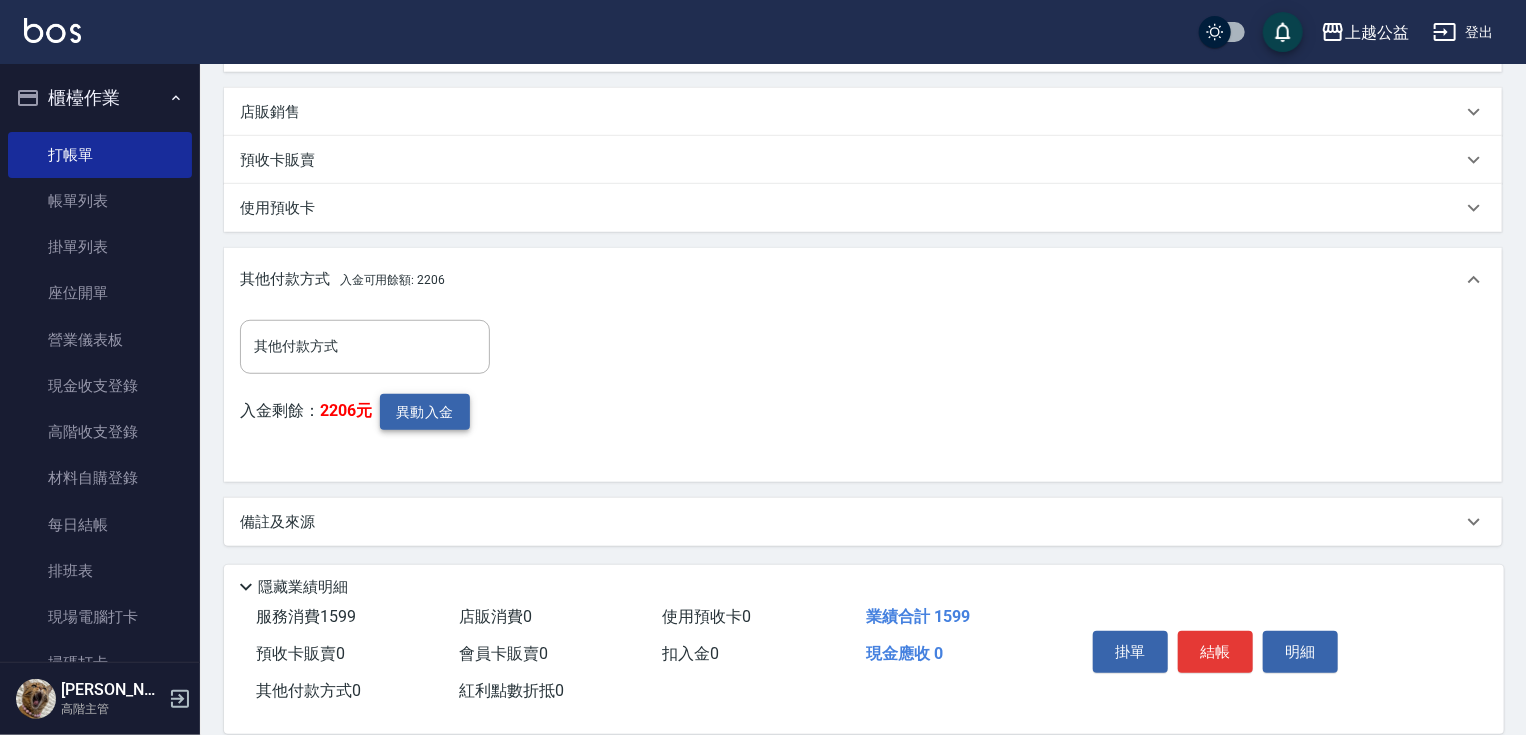 click on "異動入金" at bounding box center (425, 412) 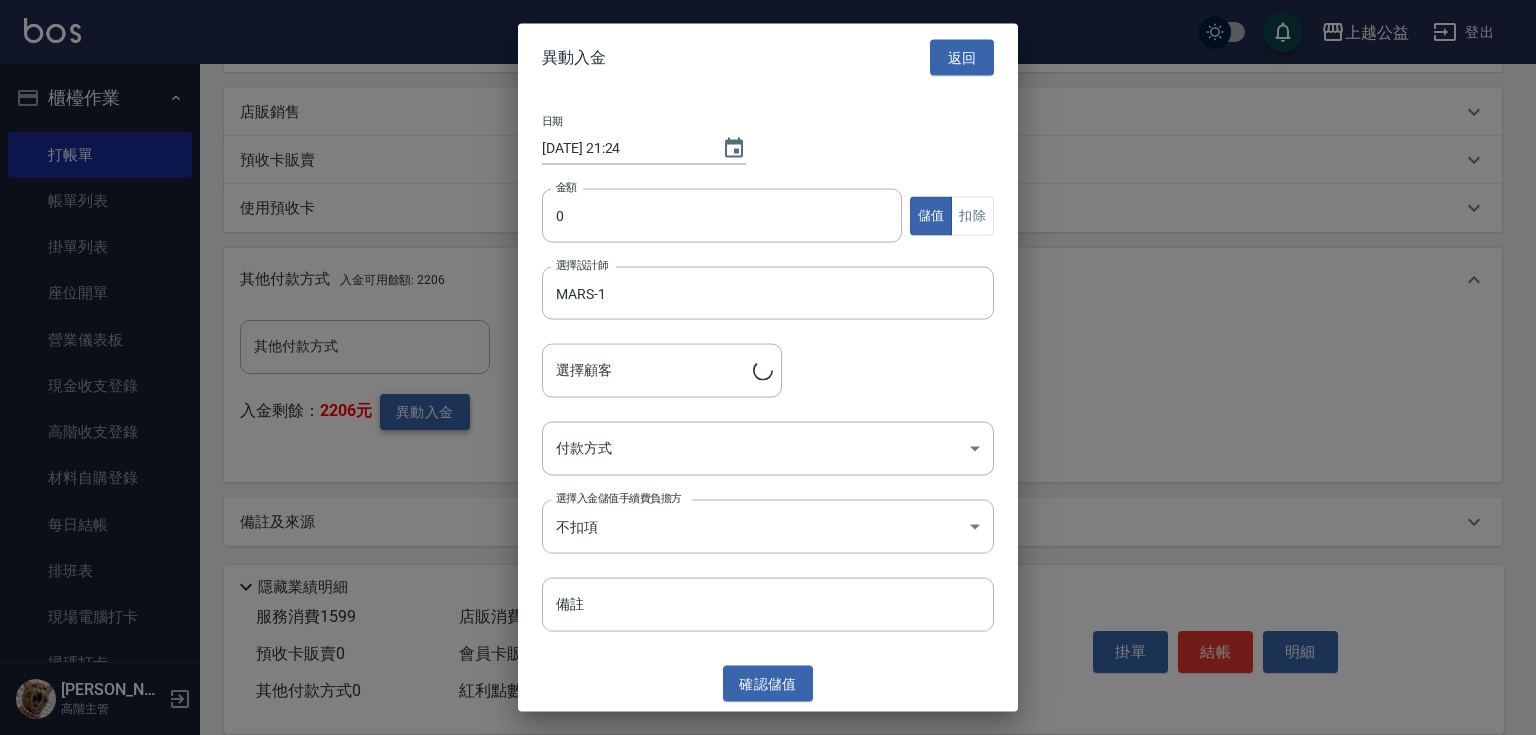 type on "賴仁富/0931440266" 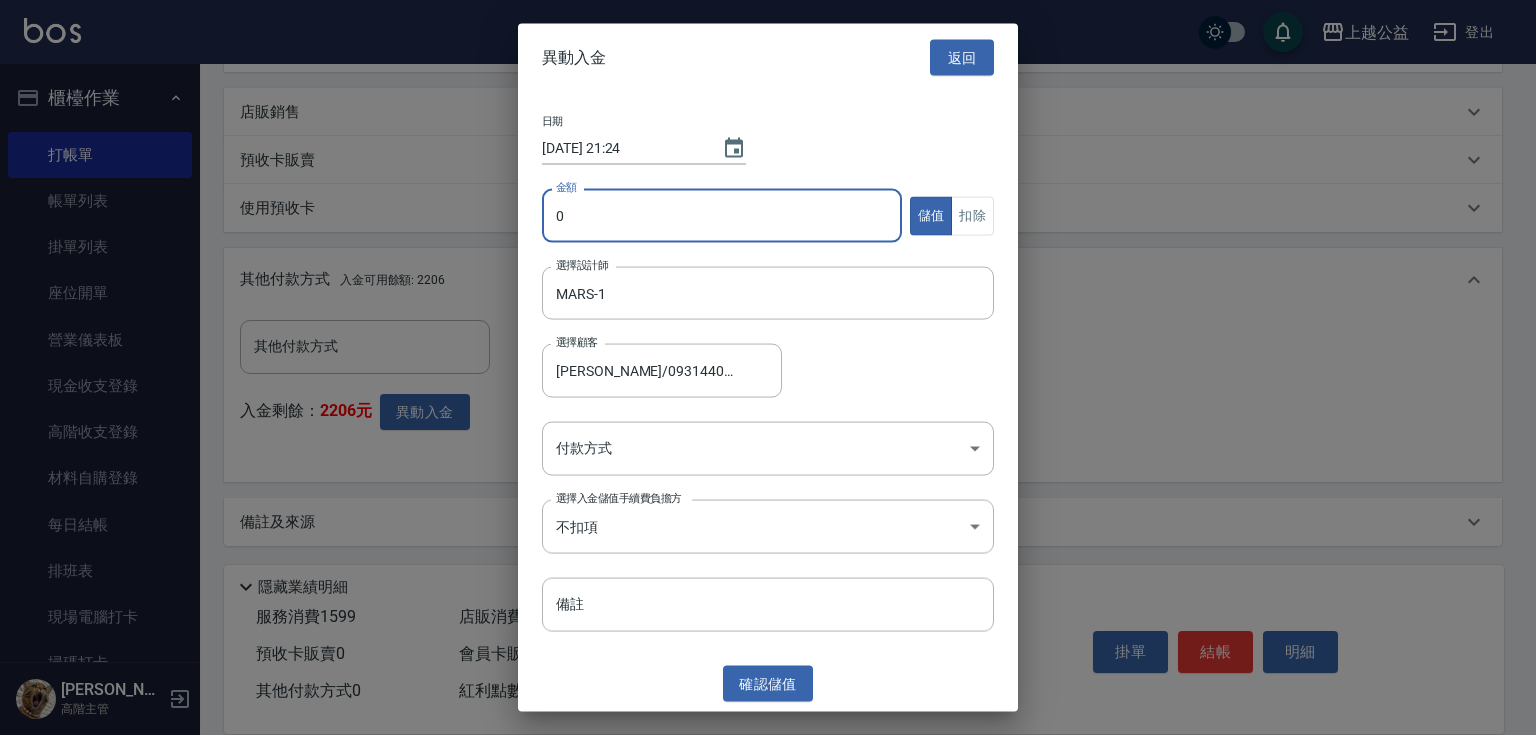 click on "0" at bounding box center (722, 216) 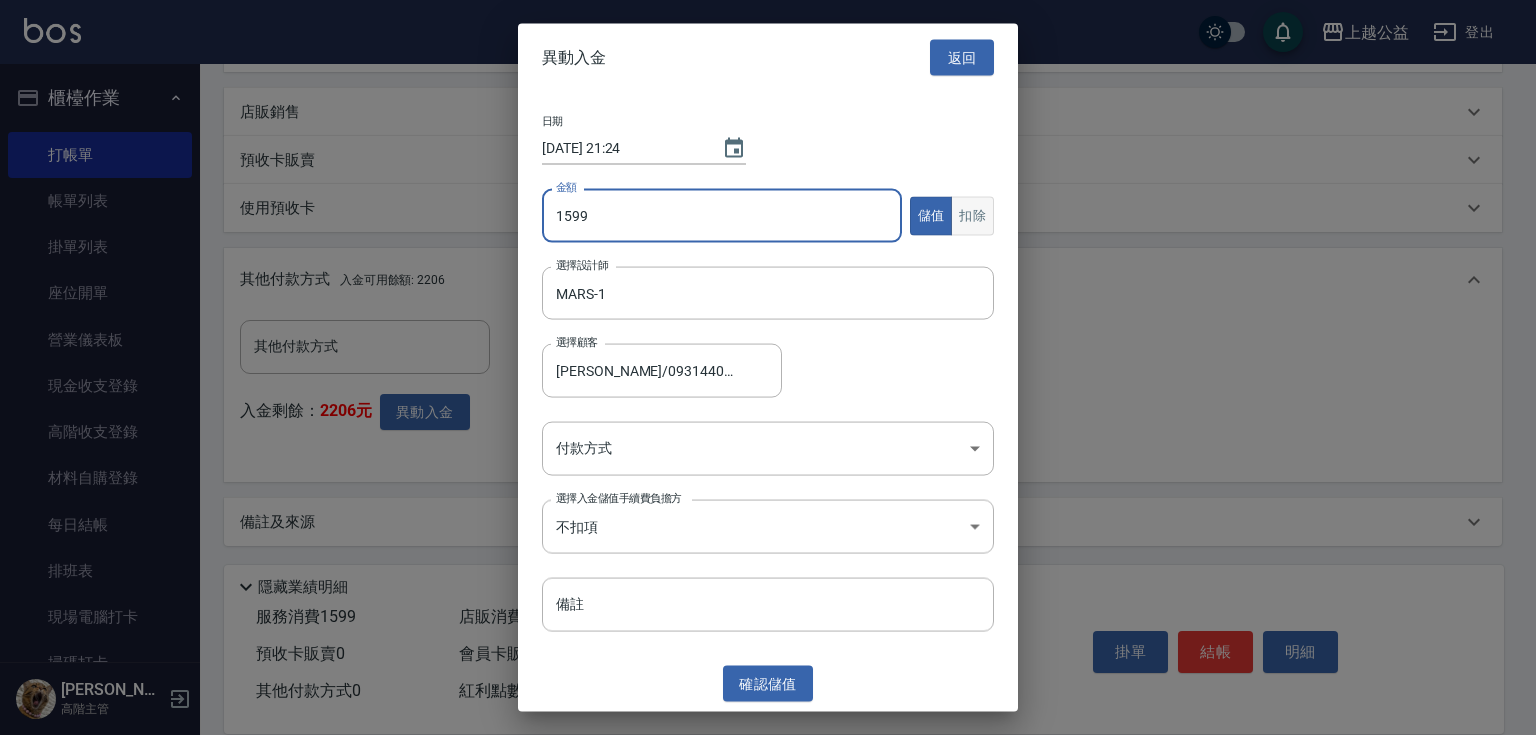type on "1599" 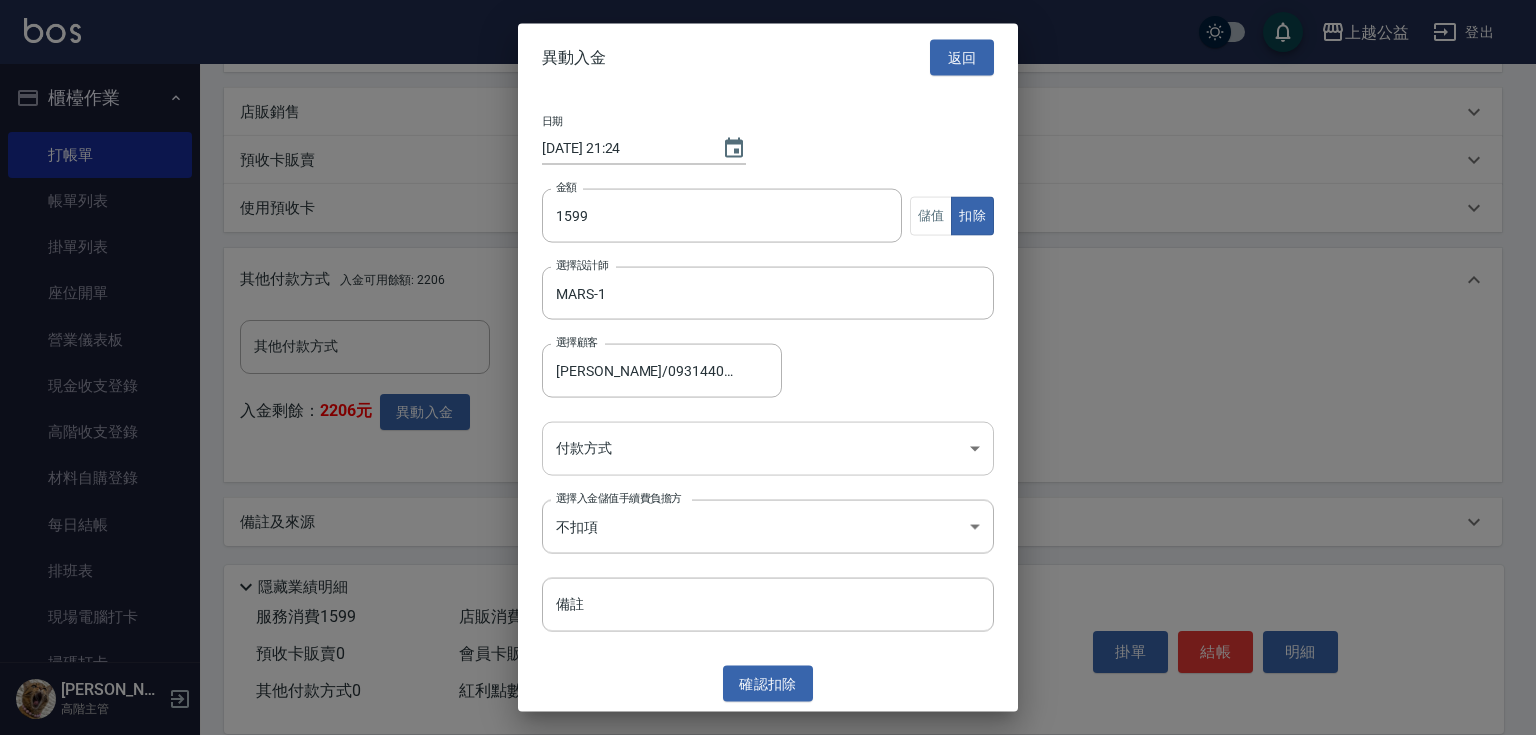 click on "上越公益 登出 櫃檯作業 打帳單 帳單列表 掛單列表 座位開單 營業儀表板 現金收支登錄 高階收支登錄 材料自購登錄 每日結帳 排班表 現場電腦打卡 掃碼打卡 預約管理 預約管理 單日預約紀錄 單週預約紀錄 報表及分析 報表目錄 消費分析儀表板 店家區間累計表 店家日報表 店家排行榜 互助日報表 互助月報表 互助排行榜 互助點數明細 互助業績報表 全店業績分析表 每日業績分析表 營業統計分析表 營業項目月分析表 設計師業績表 設計師日報表 設計師業績分析表 設計師業績月報表 設計師抽成報表 設計師排行榜 商品銷售排行榜 商品消耗明細 商品進銷貨報表 商品庫存表 商品庫存盤點表 會員卡銷售報表 服務扣項明細表 單一服務項目查詢 店販抽成明細 店販分類抽成明細 顧客入金餘額表 顧客卡券餘額表 每日非現金明細 每日收支明細 收支分類明細表 收支匯款表 0" at bounding box center [768, 79] 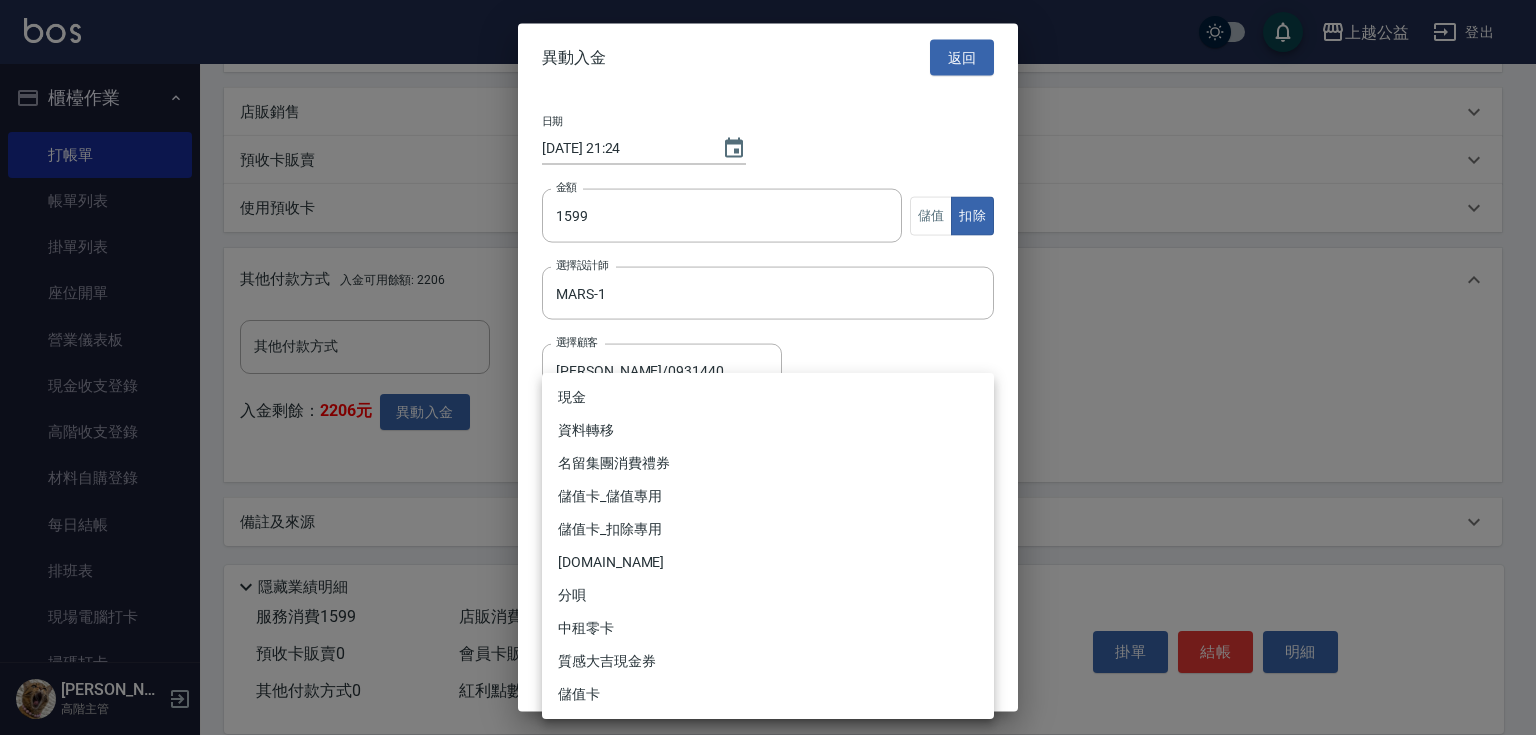 click on "儲值卡_扣除專用" at bounding box center (768, 529) 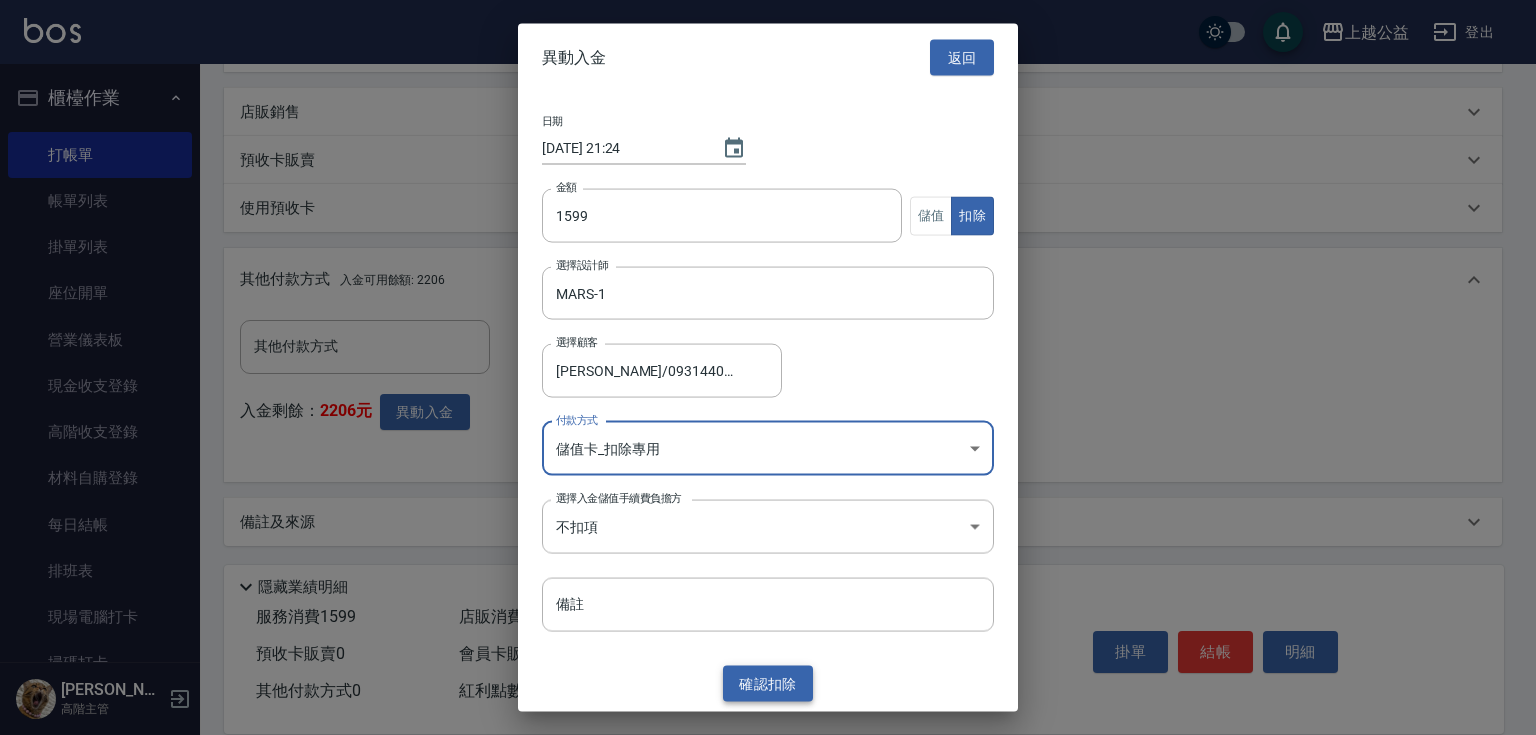 click on "確認 扣除" at bounding box center [768, 683] 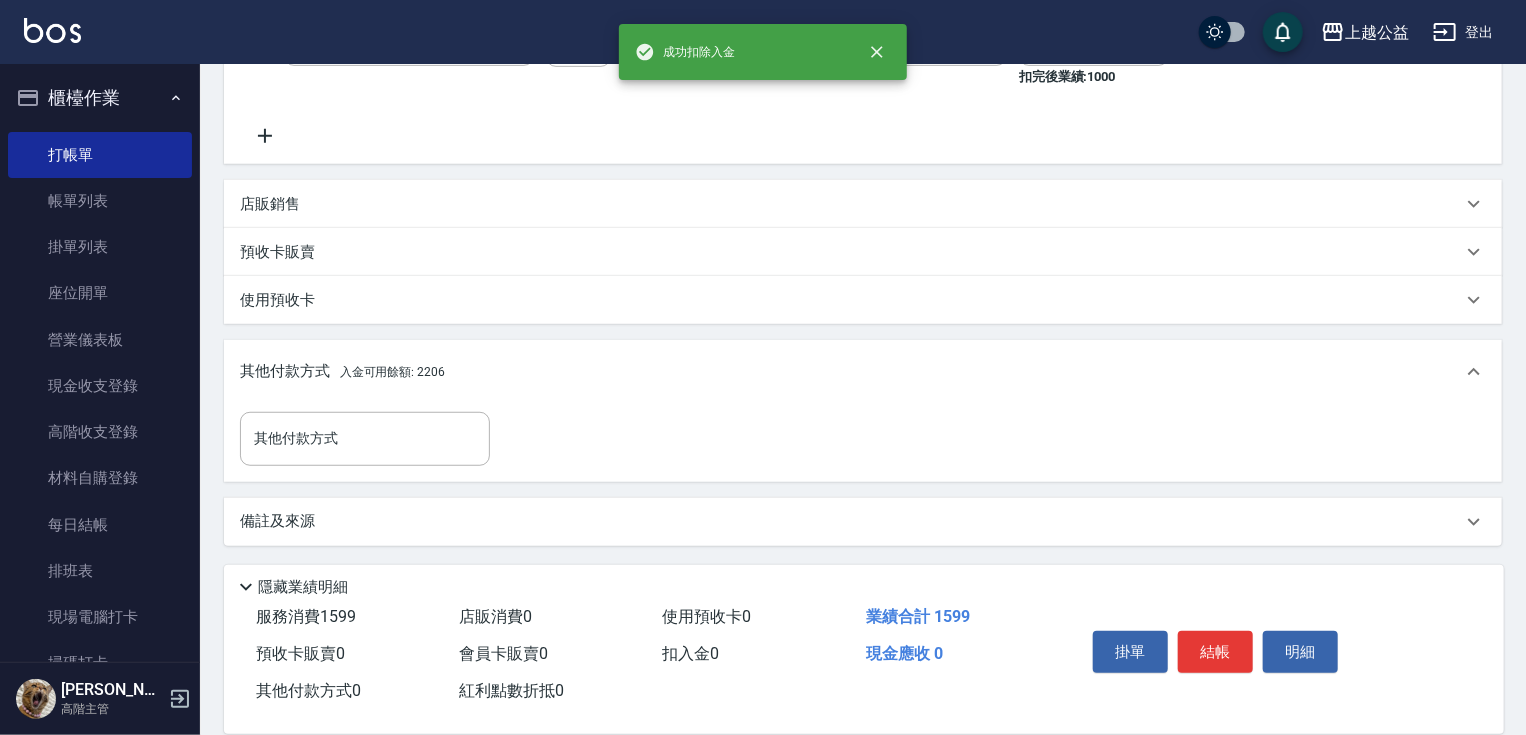 scroll, scrollTop: 577, scrollLeft: 0, axis: vertical 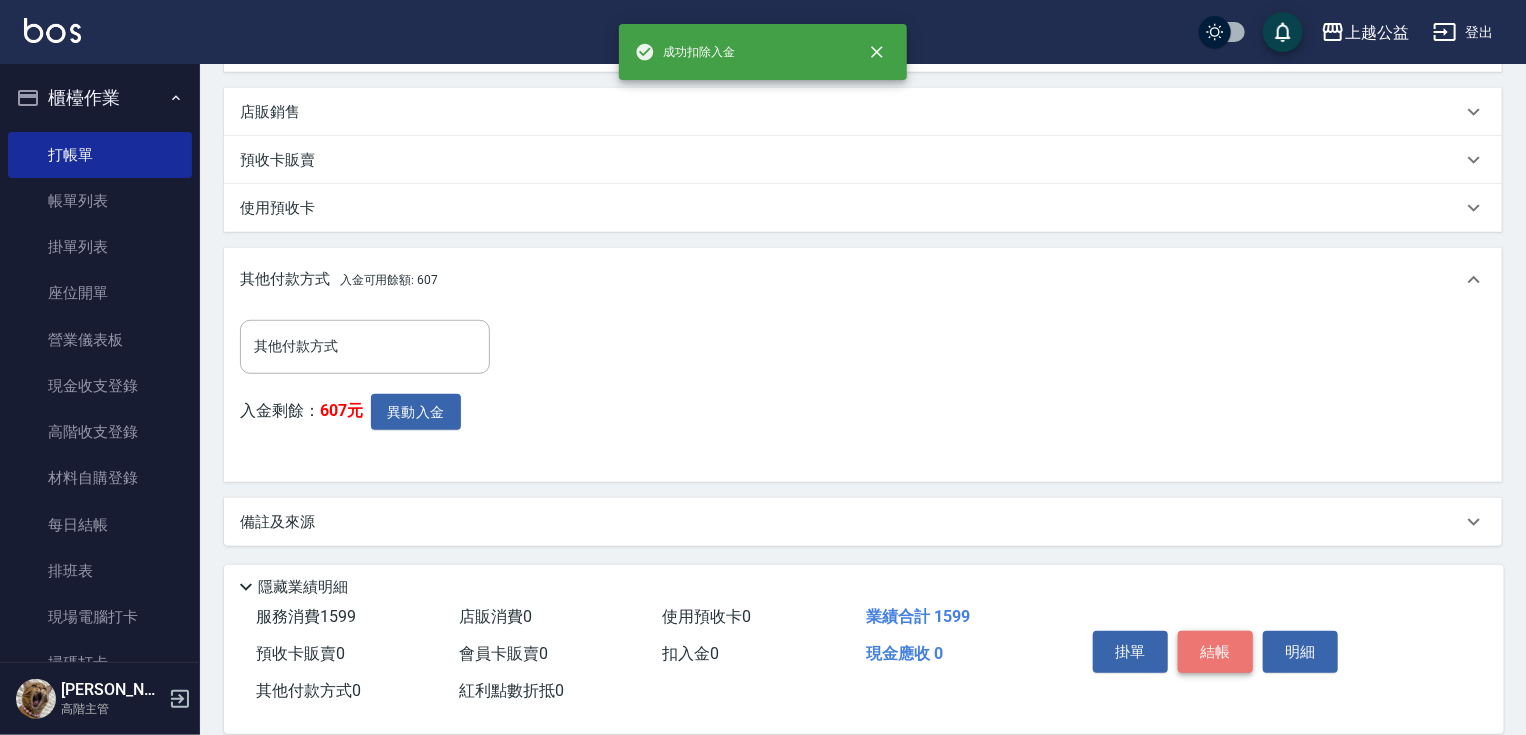 click on "結帳" at bounding box center (1215, 652) 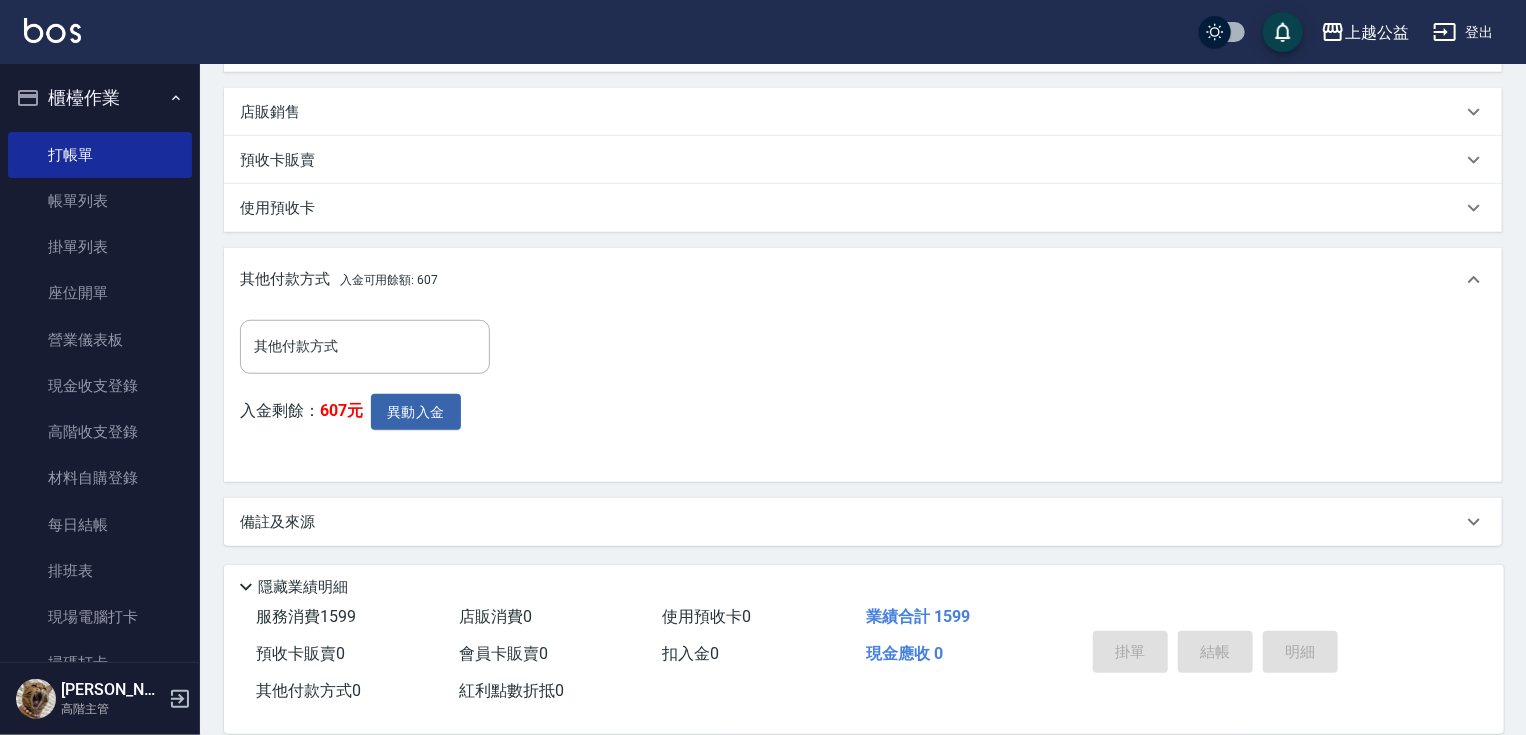 type on "2025/07/12 21:24" 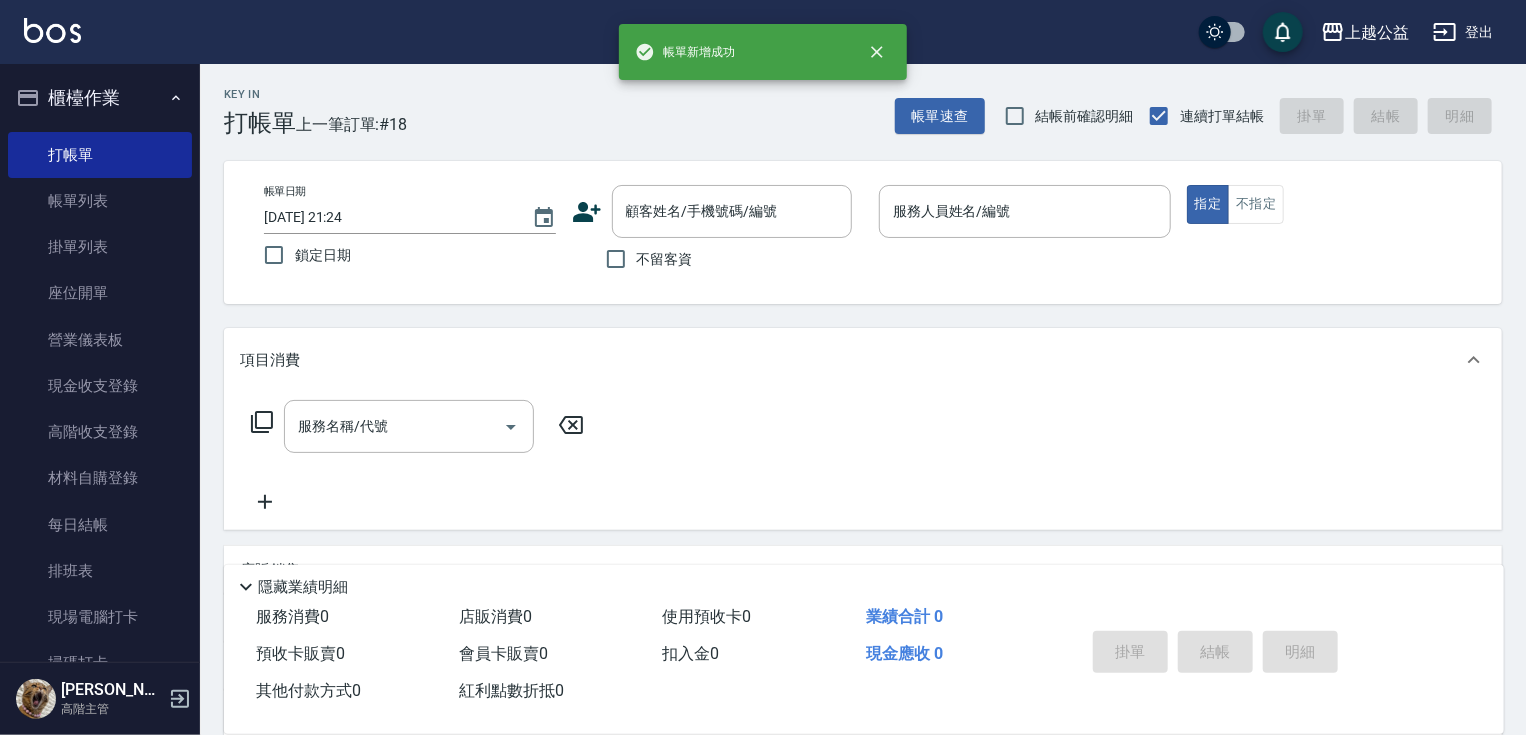 drag, startPoint x: 829, startPoint y: 418, endPoint x: 829, endPoint y: 397, distance: 21 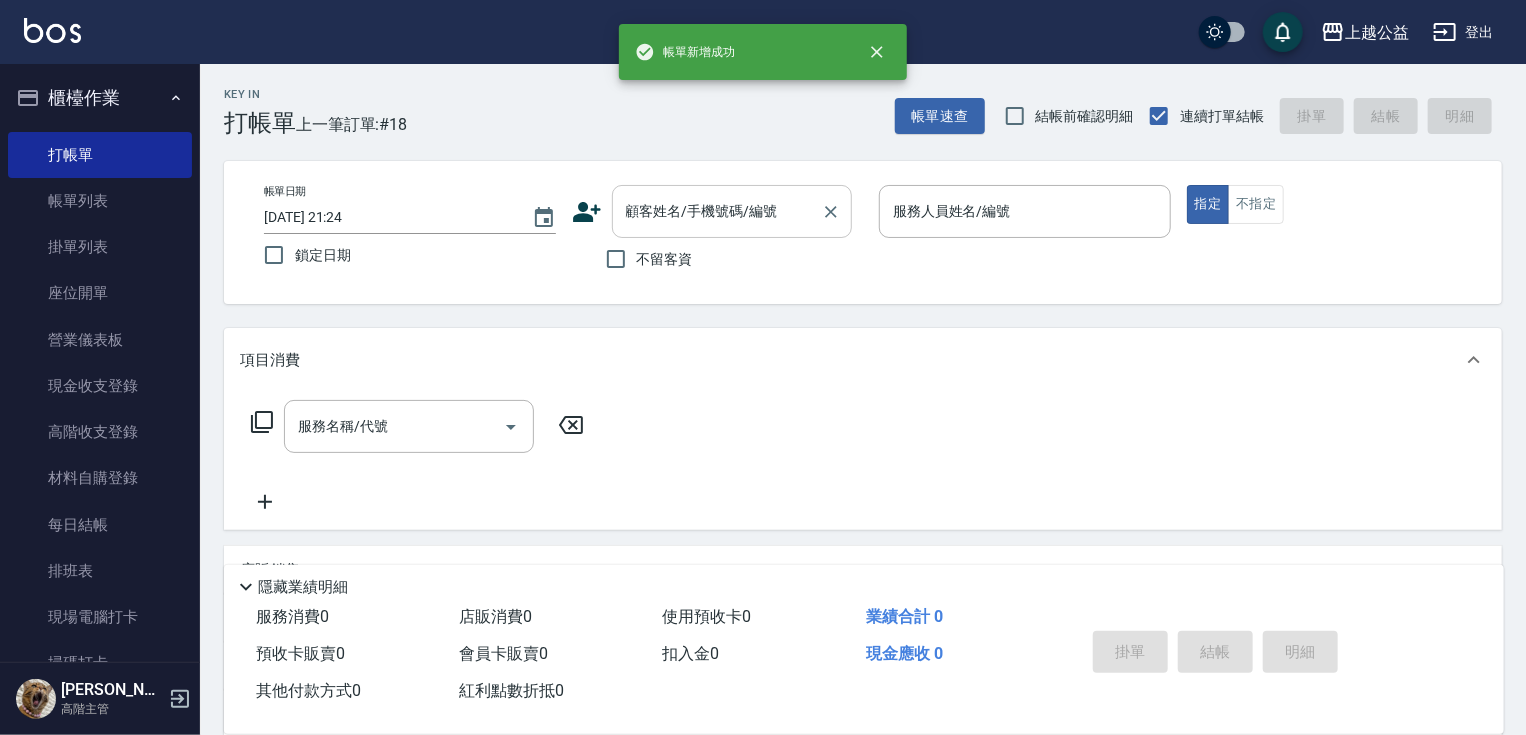 click on "顧客姓名/手機號碼/編號" at bounding box center [717, 211] 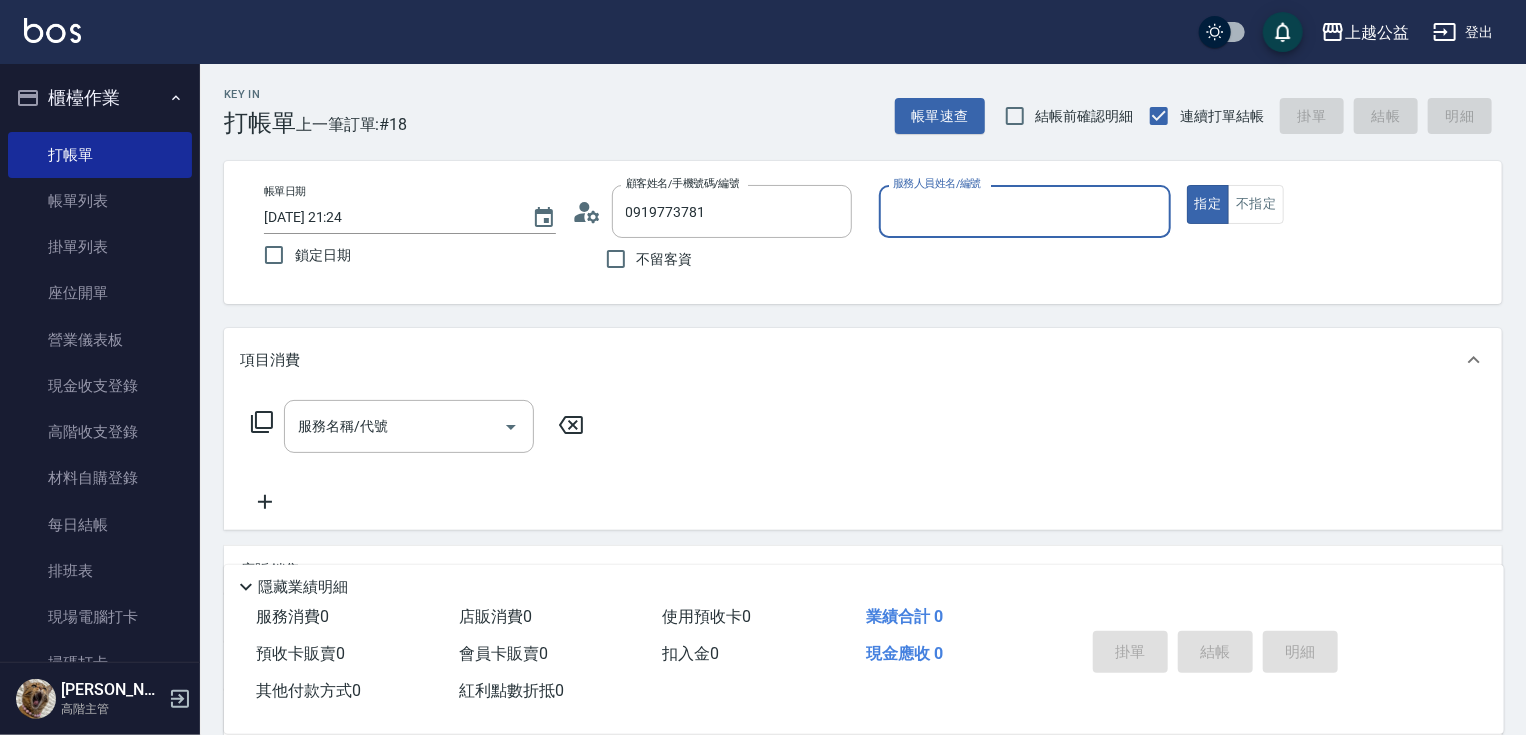 type on "吳俊德/0919773781/null" 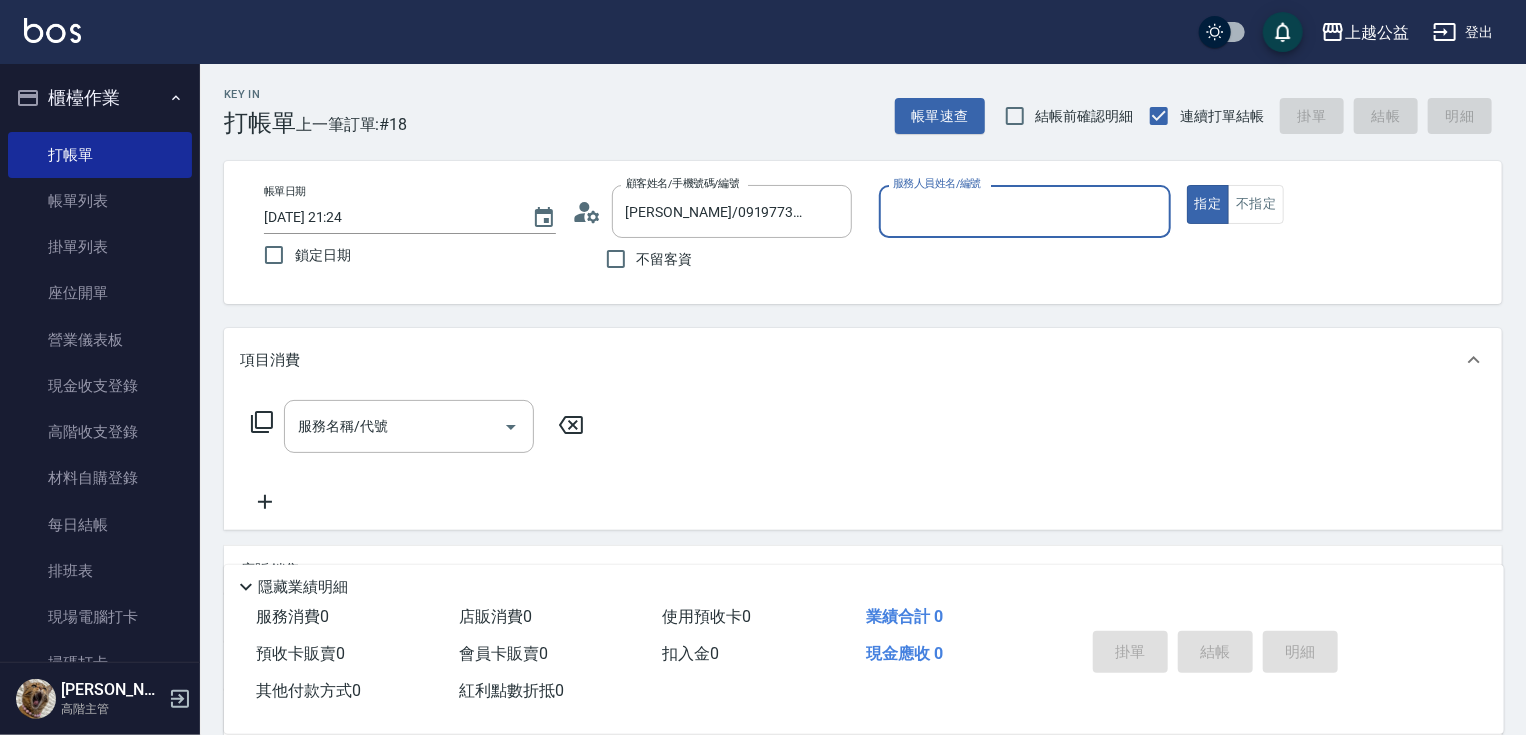 type on "7" 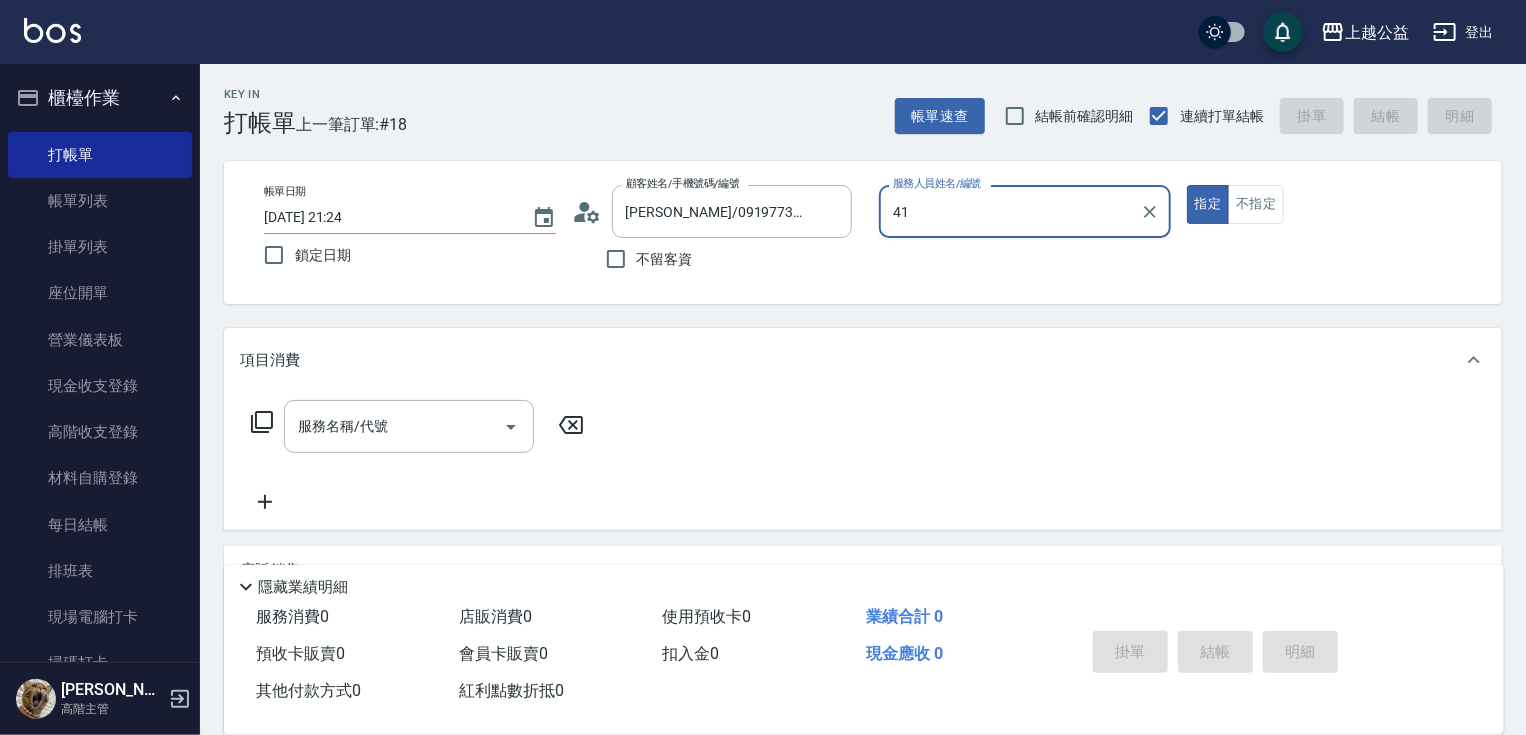 type on "41" 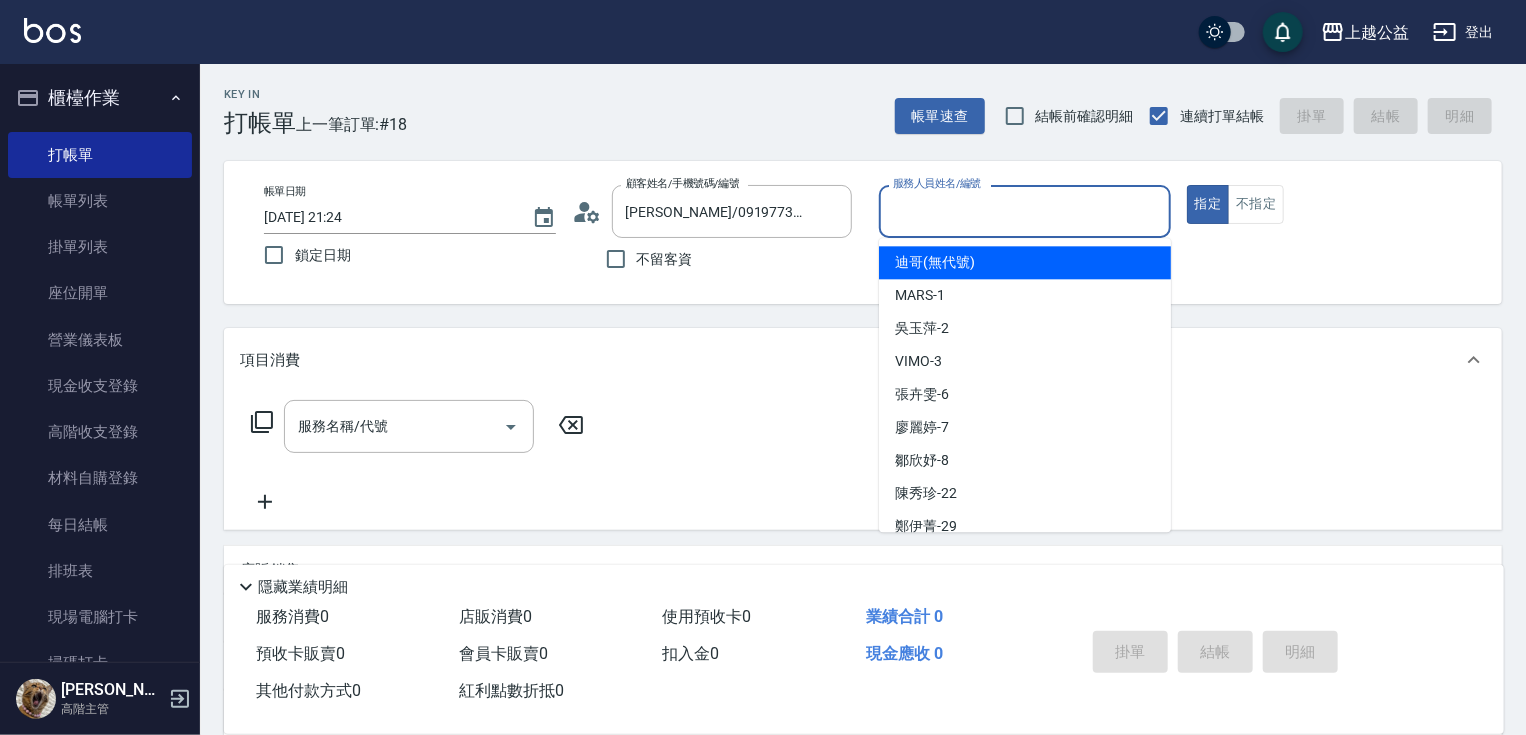 click on "服務人員姓名/編號" at bounding box center [1025, 211] 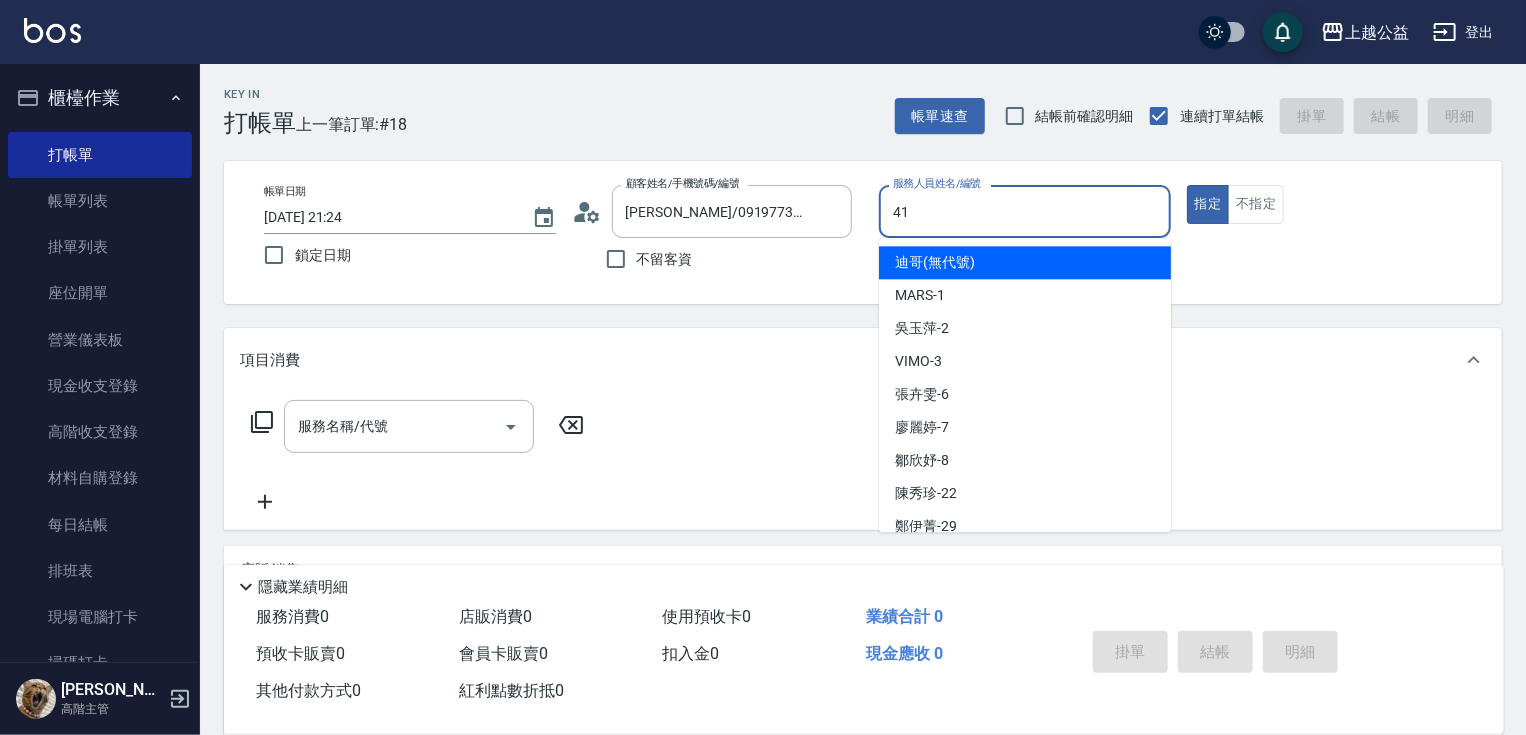 type on "41" 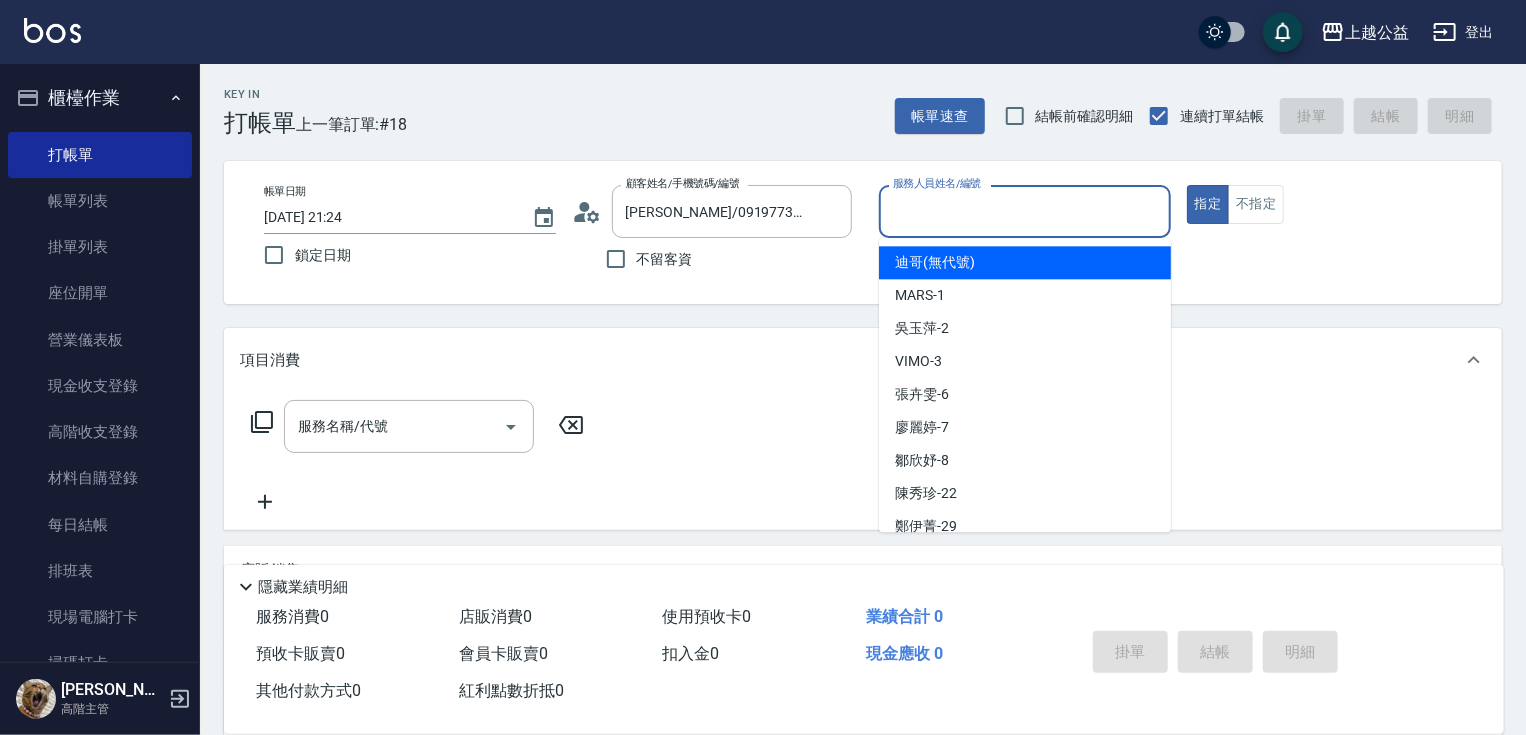 click on "服務人員姓名/編號" at bounding box center [1025, 211] 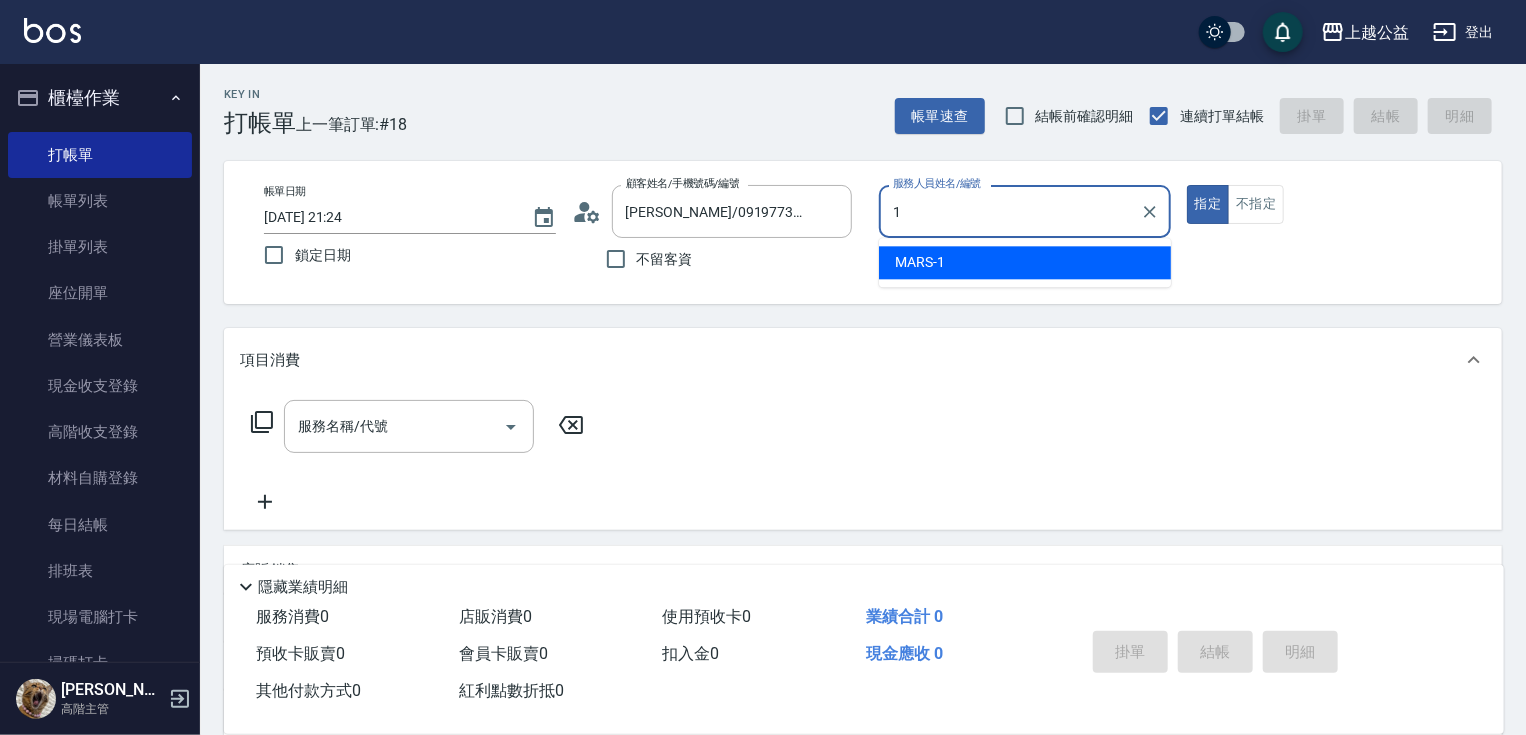 type on "MARS-1" 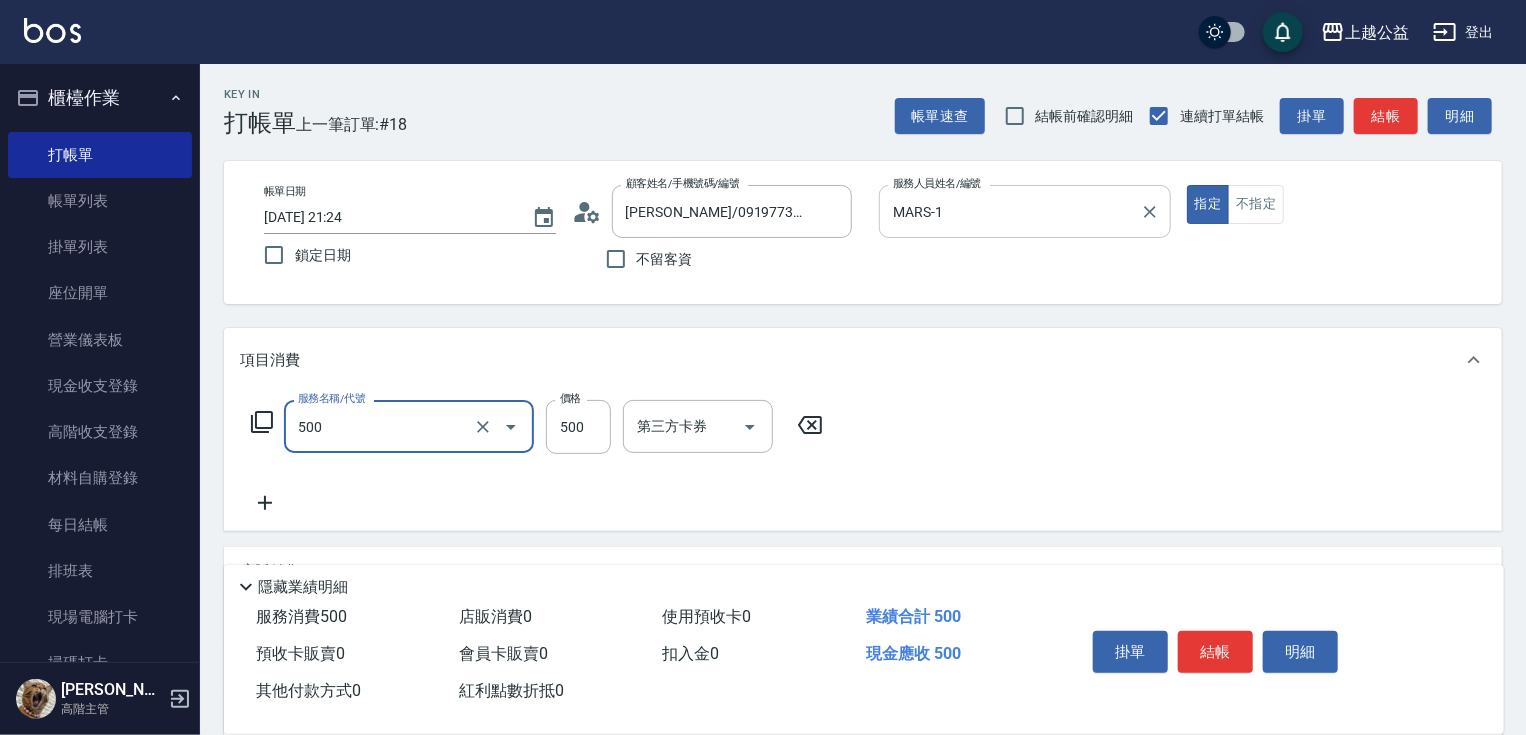 type on "洗剪500(500)" 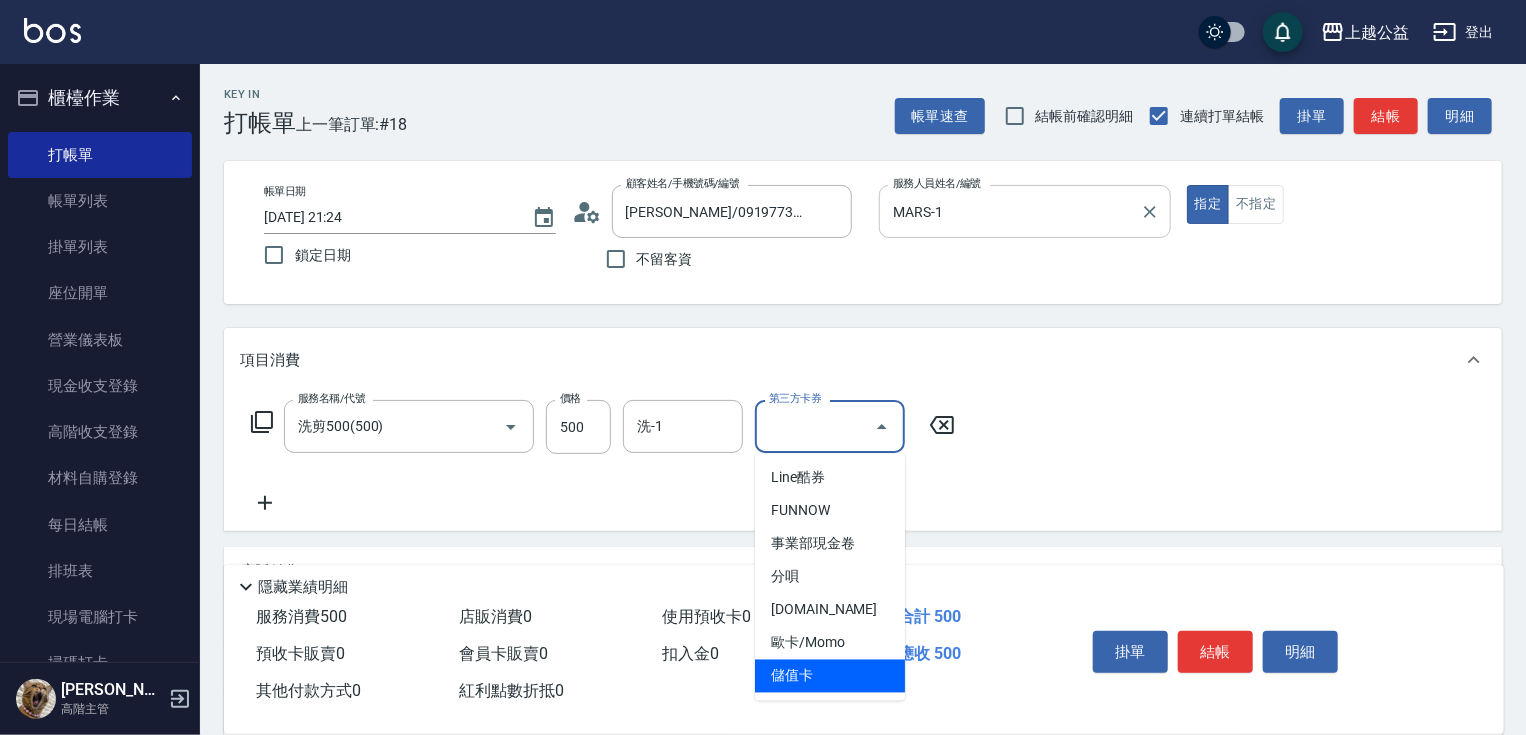 type on "儲值卡" 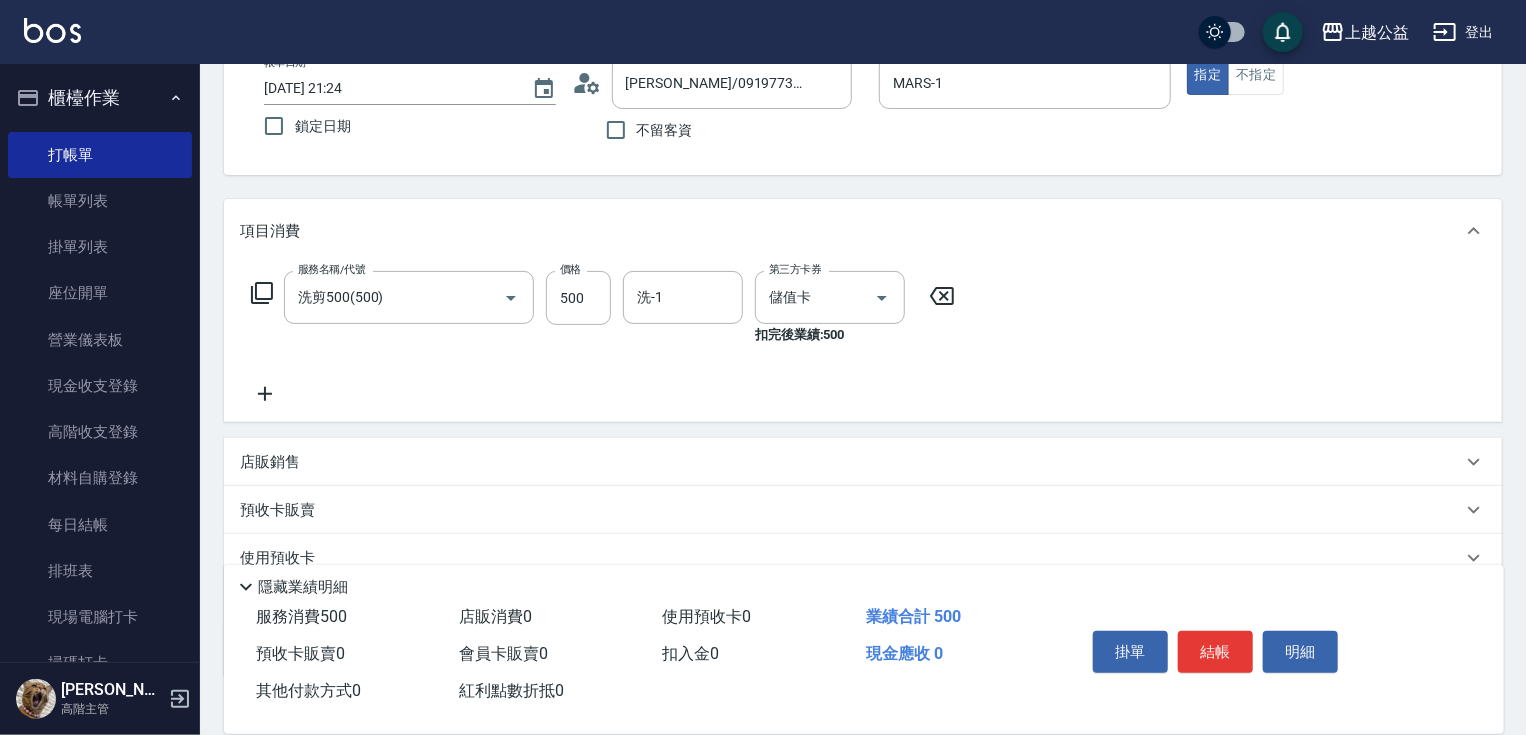 scroll, scrollTop: 262, scrollLeft: 0, axis: vertical 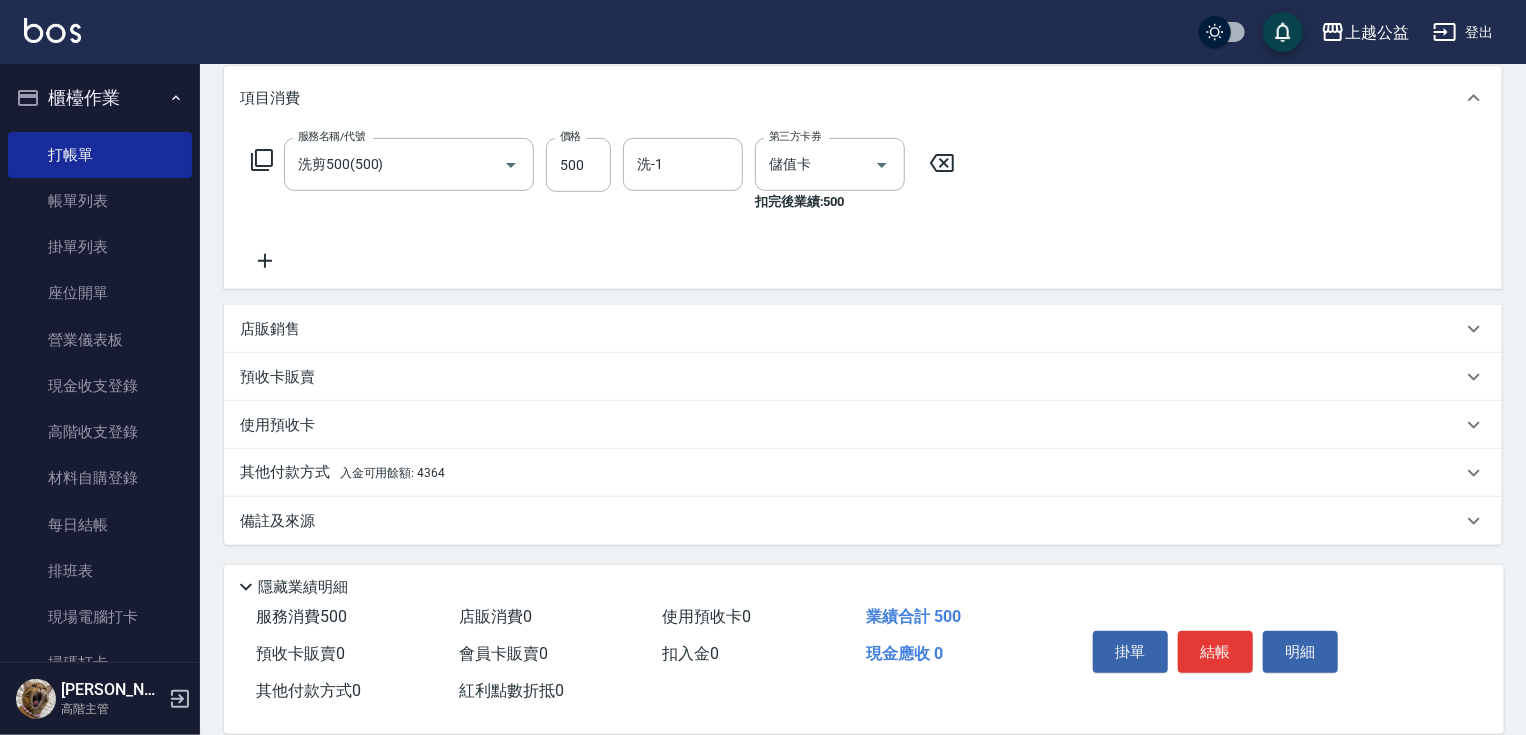 drag, startPoint x: 1068, startPoint y: 406, endPoint x: 640, endPoint y: 556, distance: 453.524 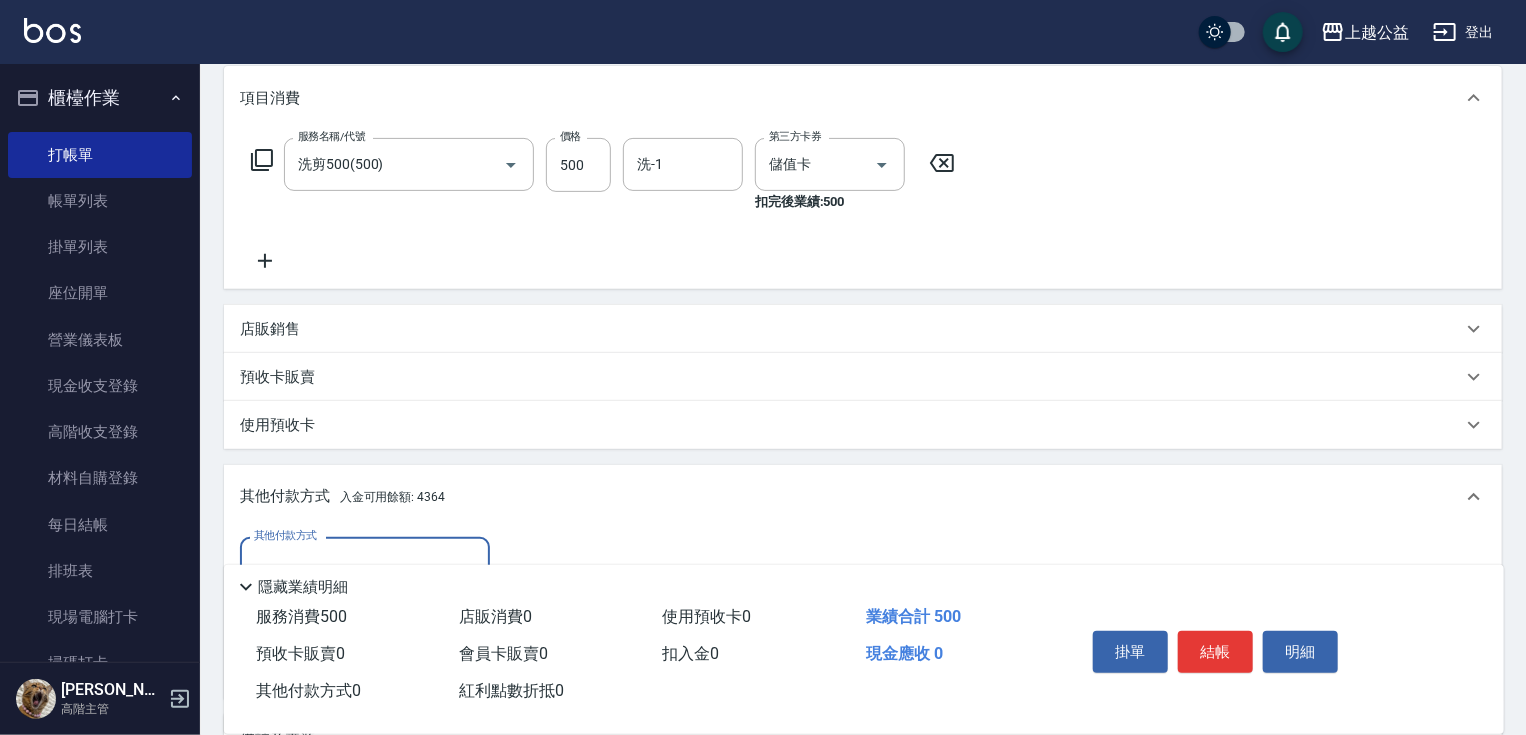 scroll, scrollTop: 0, scrollLeft: 0, axis: both 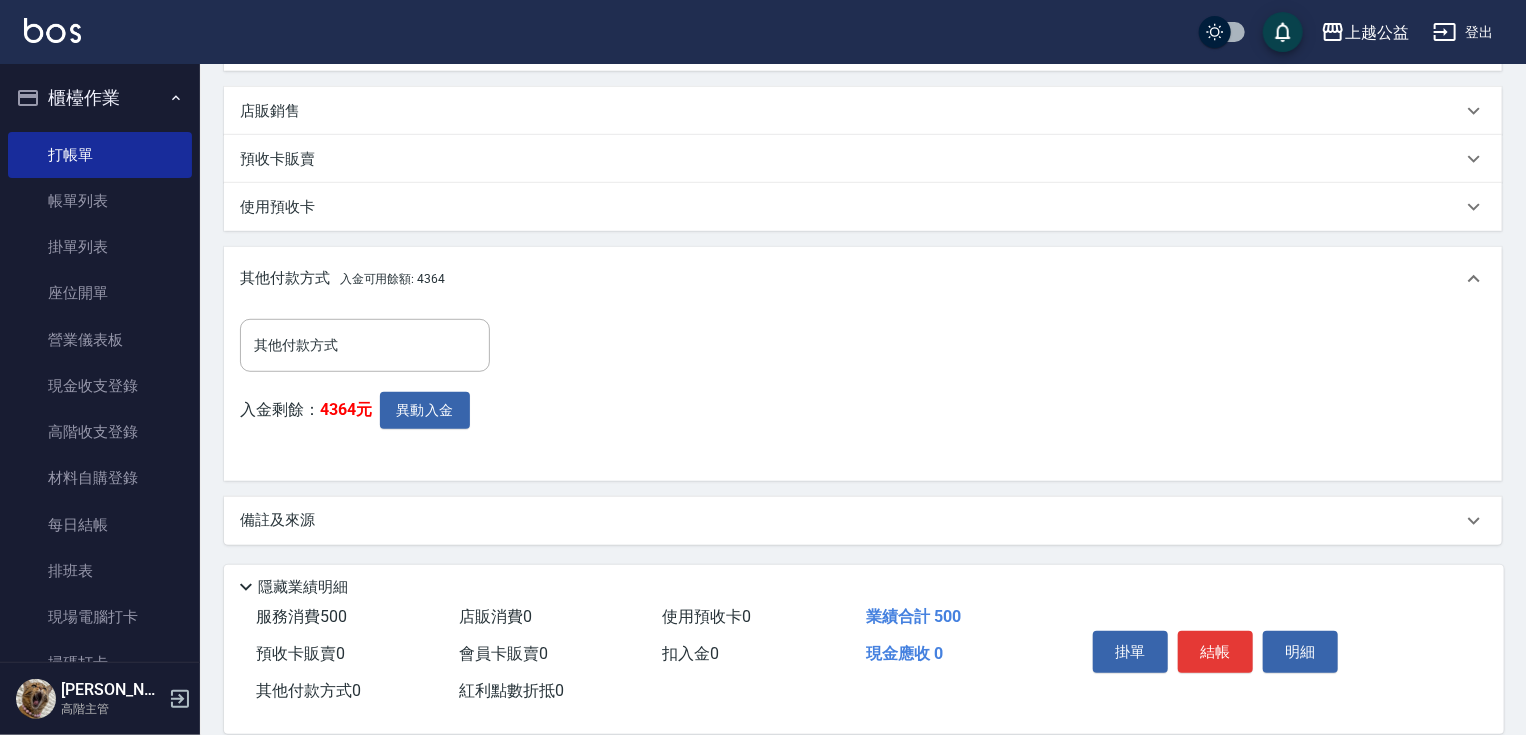 drag, startPoint x: 483, startPoint y: 379, endPoint x: 490, endPoint y: 551, distance: 172.14238 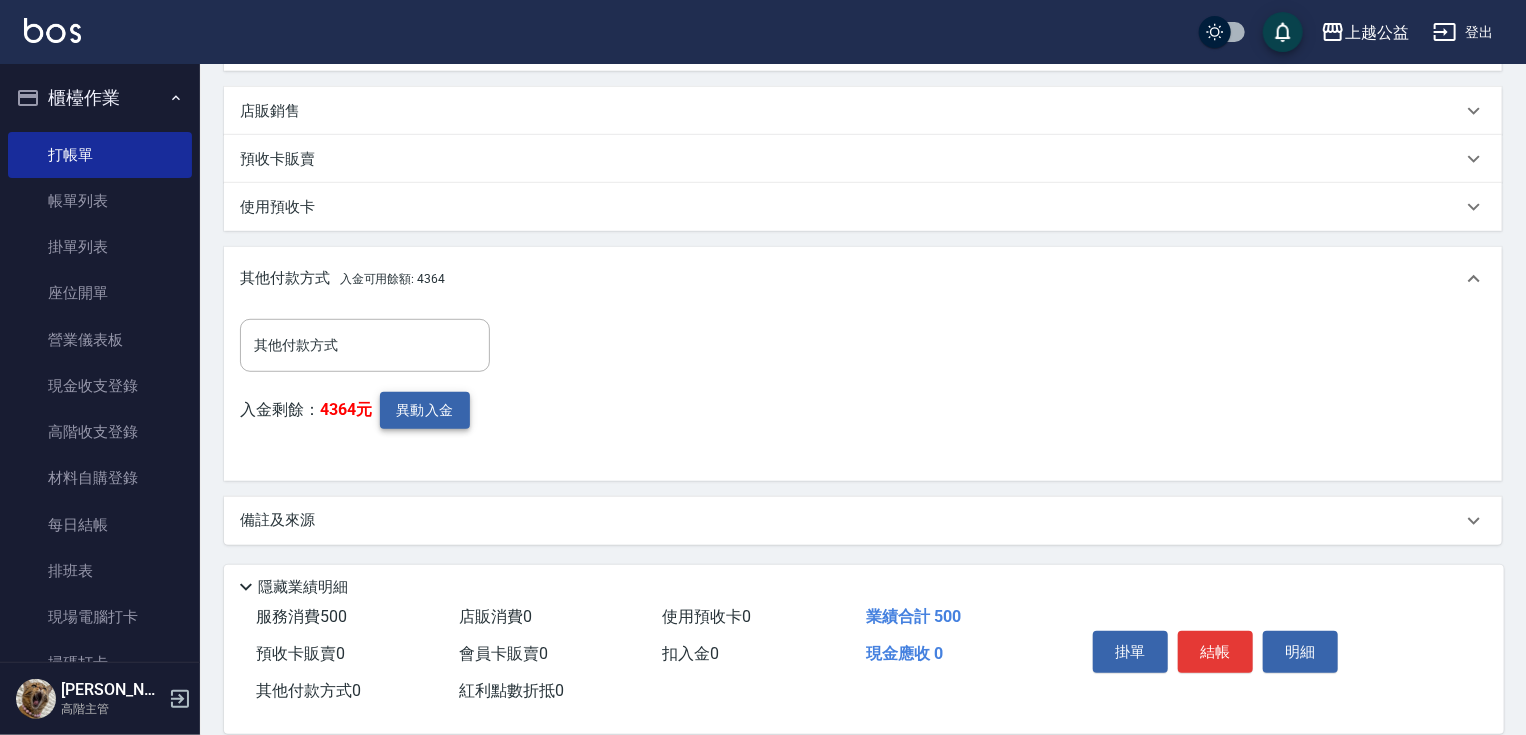 drag, startPoint x: 456, startPoint y: 431, endPoint x: 444, endPoint y: 416, distance: 19.209373 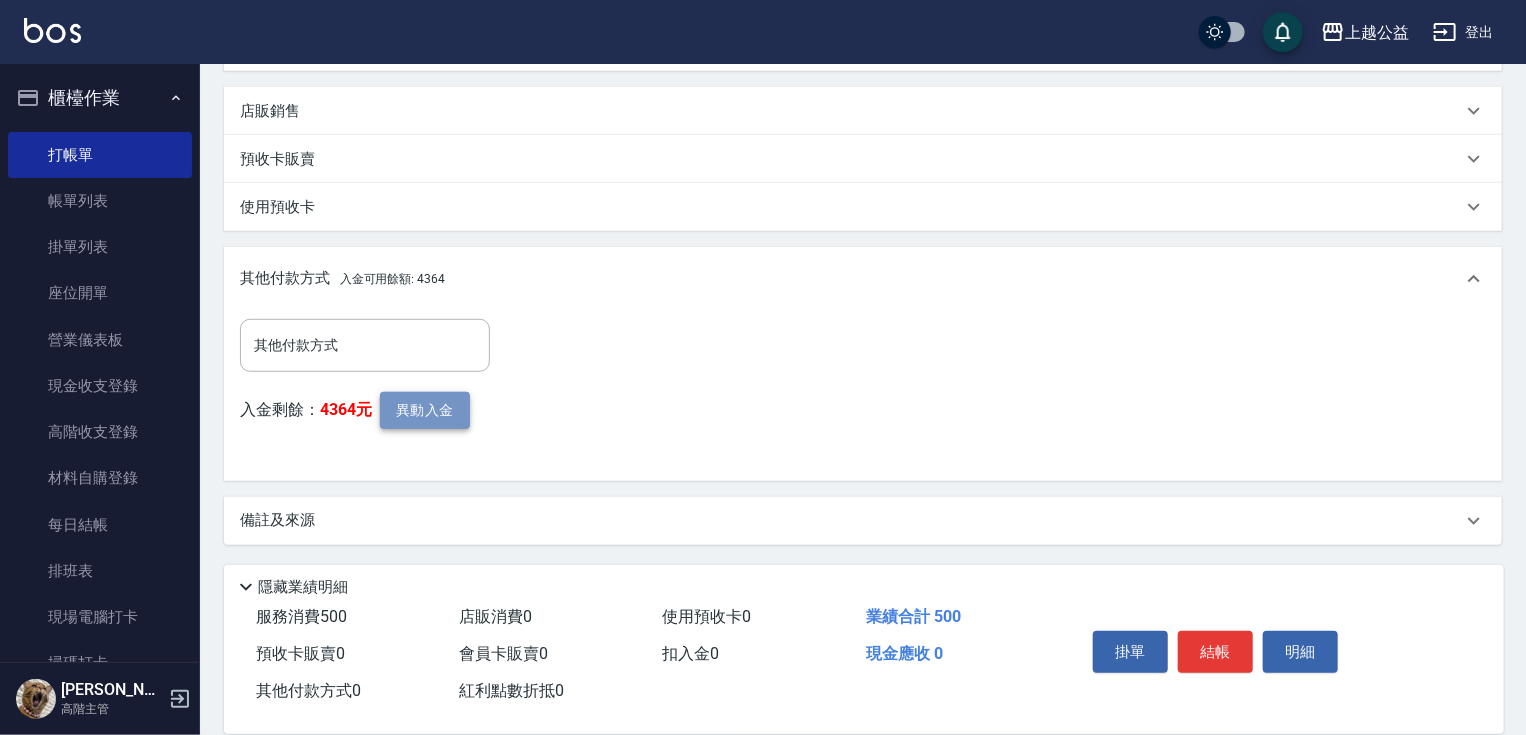 click on "異動入金" at bounding box center [425, 410] 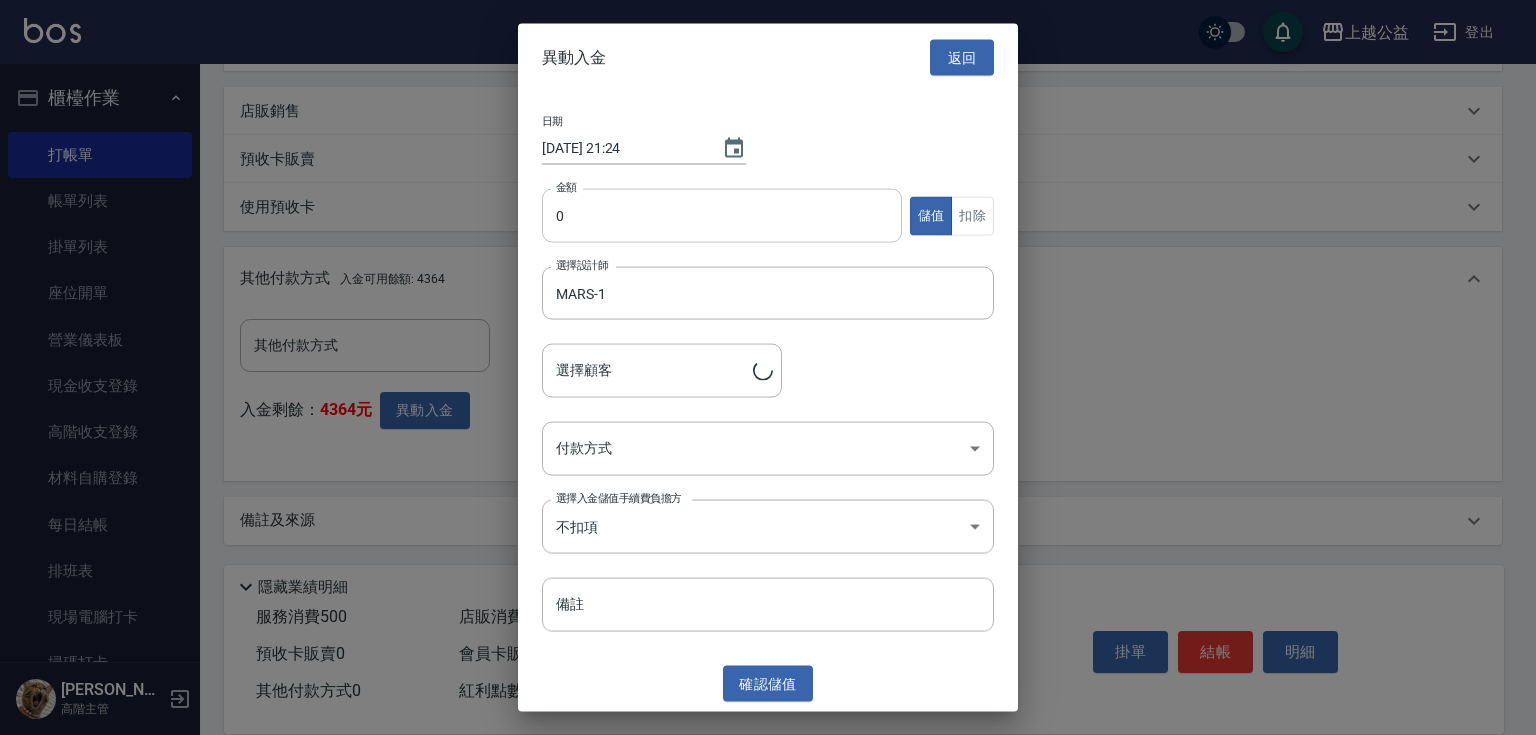 type on "吳俊德/0919773781" 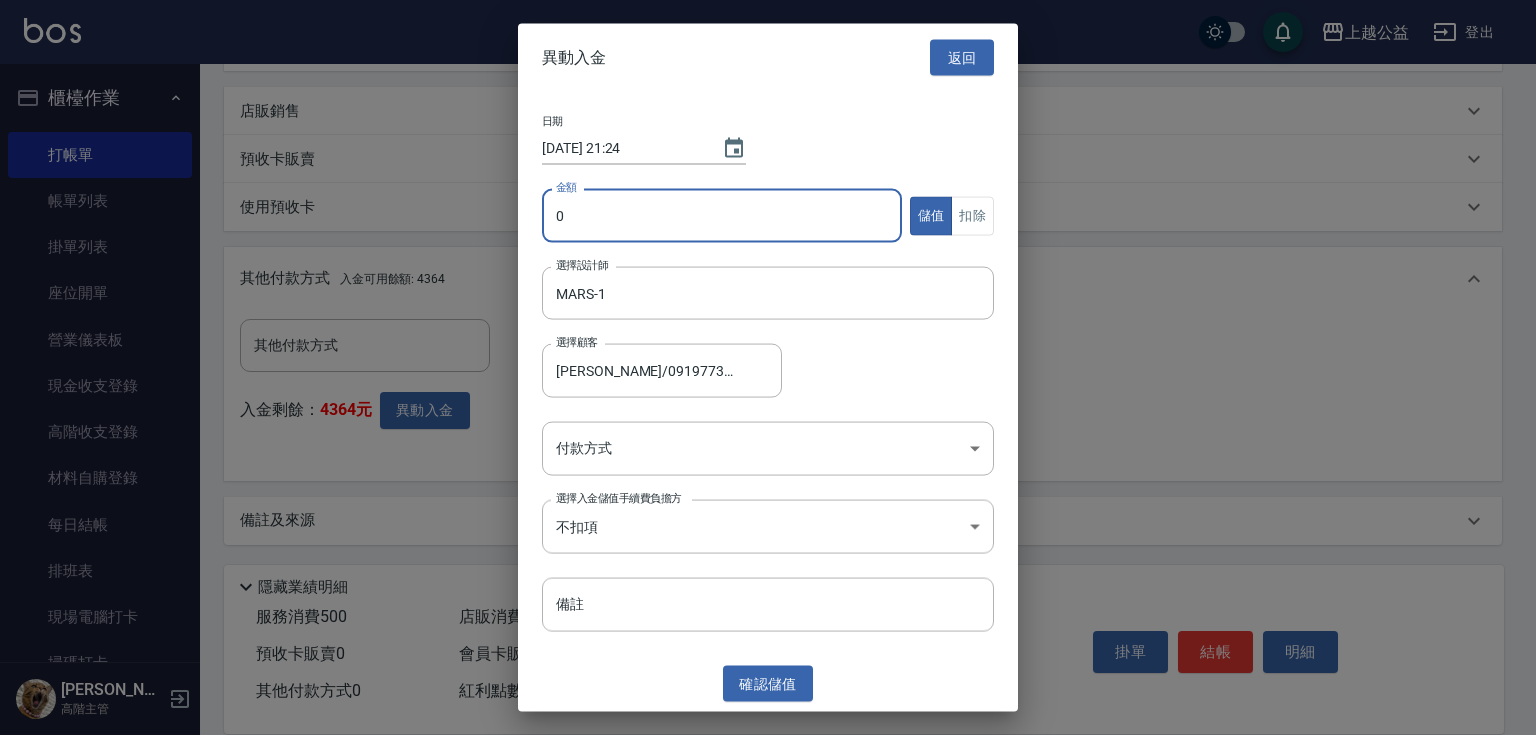 click on "0" at bounding box center [722, 216] 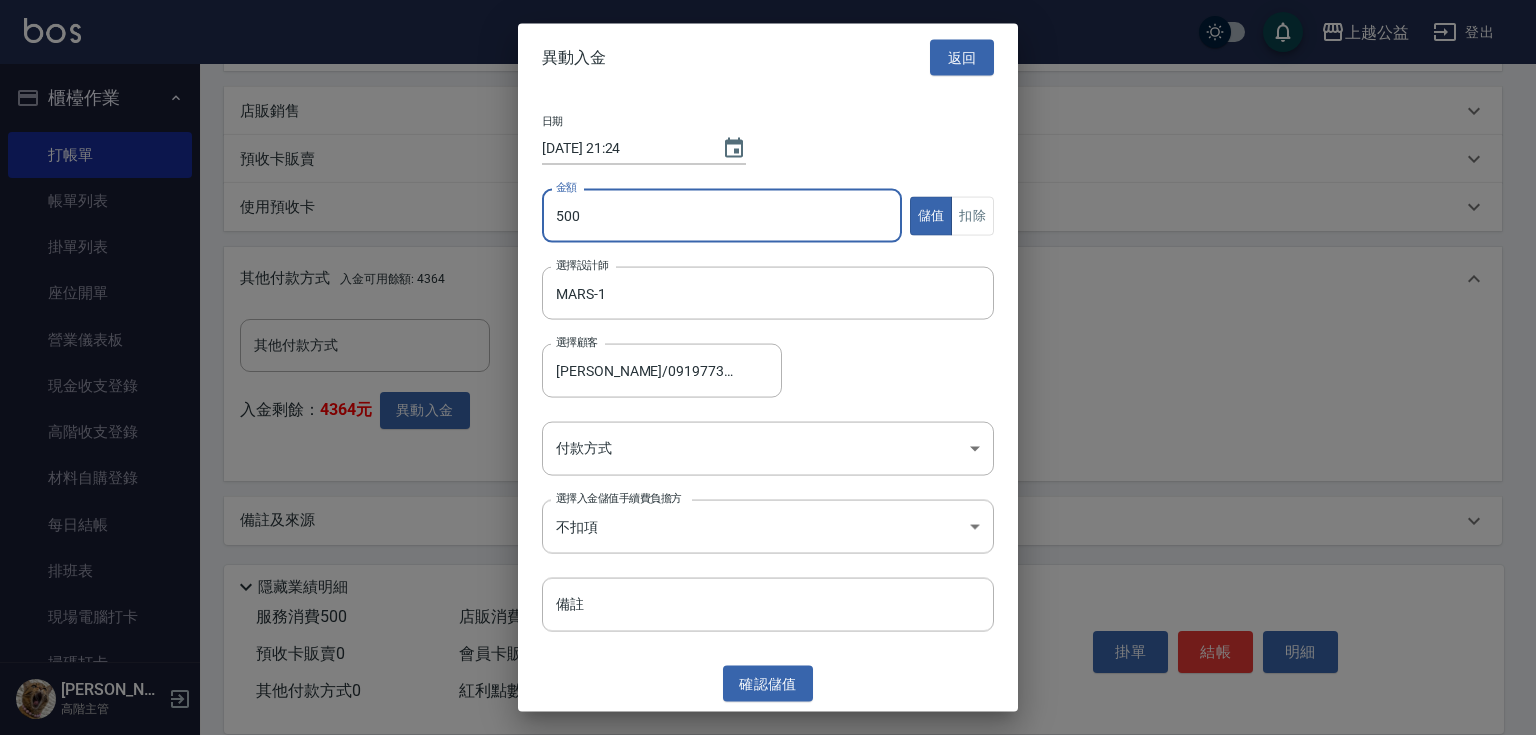 type on "500" 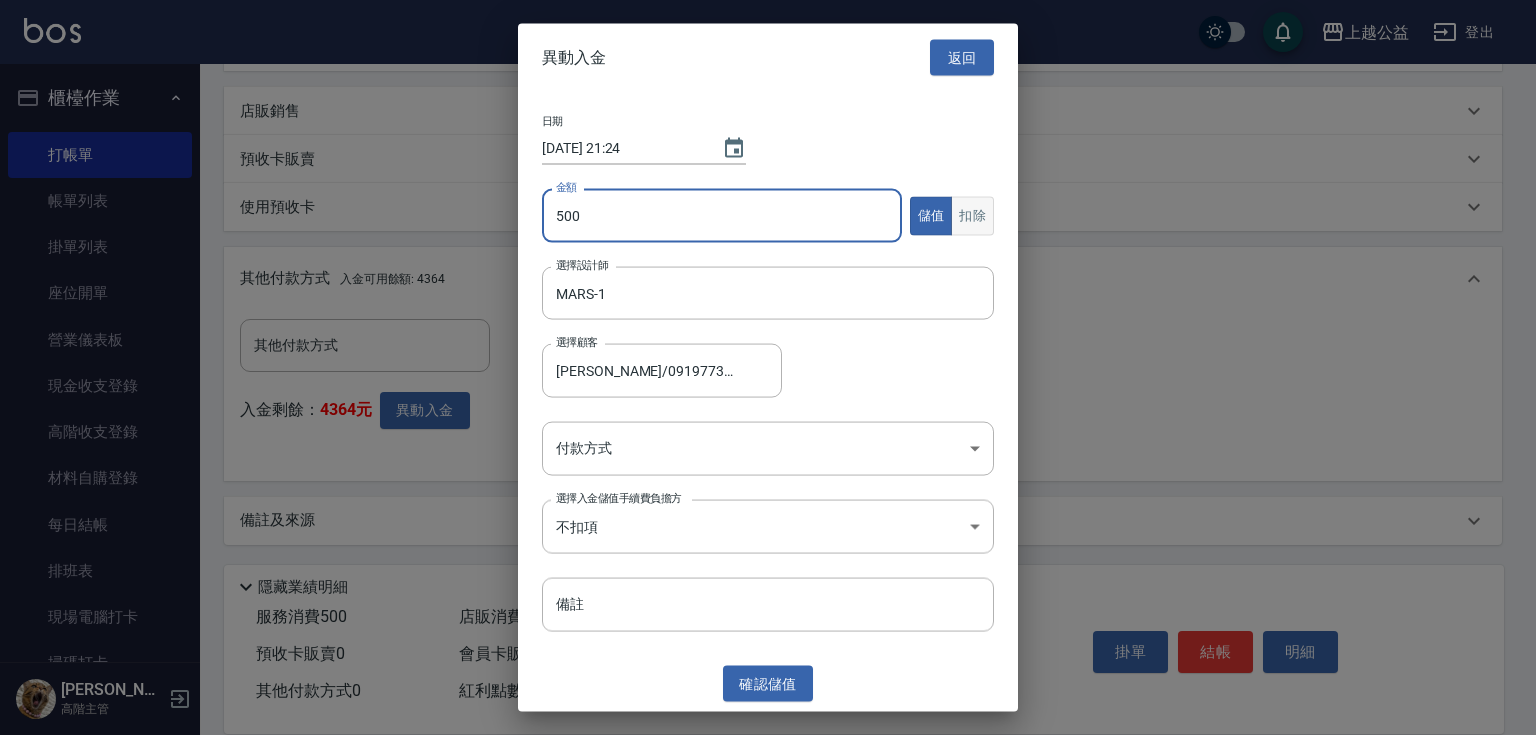 click on "扣除" at bounding box center (972, 215) 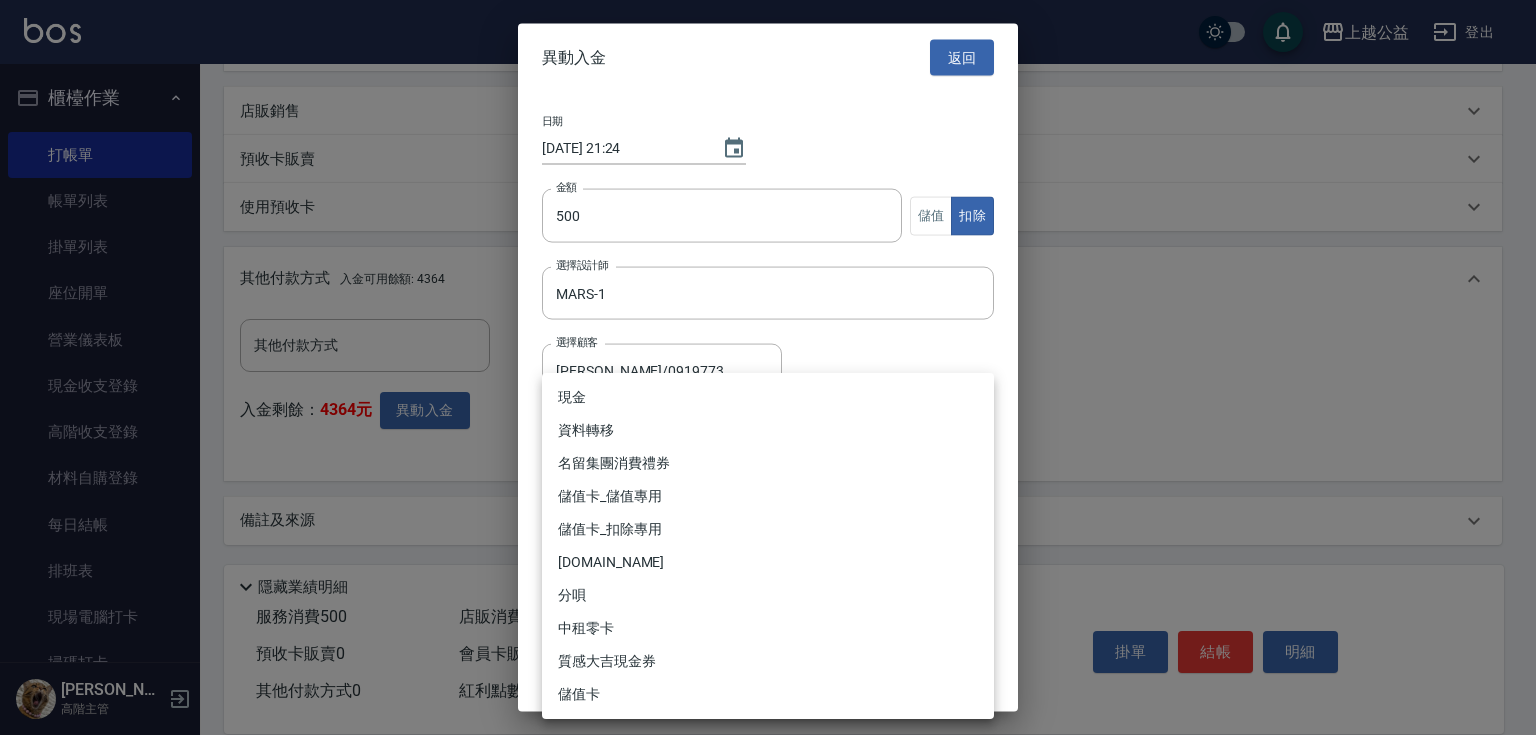 click on "上越公益 登出 櫃檯作業 打帳單 帳單列表 掛單列表 座位開單 營業儀表板 現金收支登錄 高階收支登錄 材料自購登錄 每日結帳 排班表 現場電腦打卡 掃碼打卡 預約管理 預約管理 單日預約紀錄 單週預約紀錄 報表及分析 報表目錄 消費分析儀表板 店家區間累計表 店家日報表 店家排行榜 互助日報表 互助月報表 互助排行榜 互助點數明細 互助業績報表 全店業績分析表 每日業績分析表 營業統計分析表 營業項目月分析表 設計師業績表 設計師日報表 設計師業績分析表 設計師業績月報表 設計師抽成報表 設計師排行榜 商品銷售排行榜 商品消耗明細 商品進銷貨報表 商品庫存表 商品庫存盤點表 會員卡銷售報表 服務扣項明細表 單一服務項目查詢 店販抽成明細 店販分類抽成明細 顧客入金餘額表 顧客卡券餘額表 每日非現金明細 每日收支明細 收支分類明細表 收支匯款表 0" at bounding box center [768, 127] 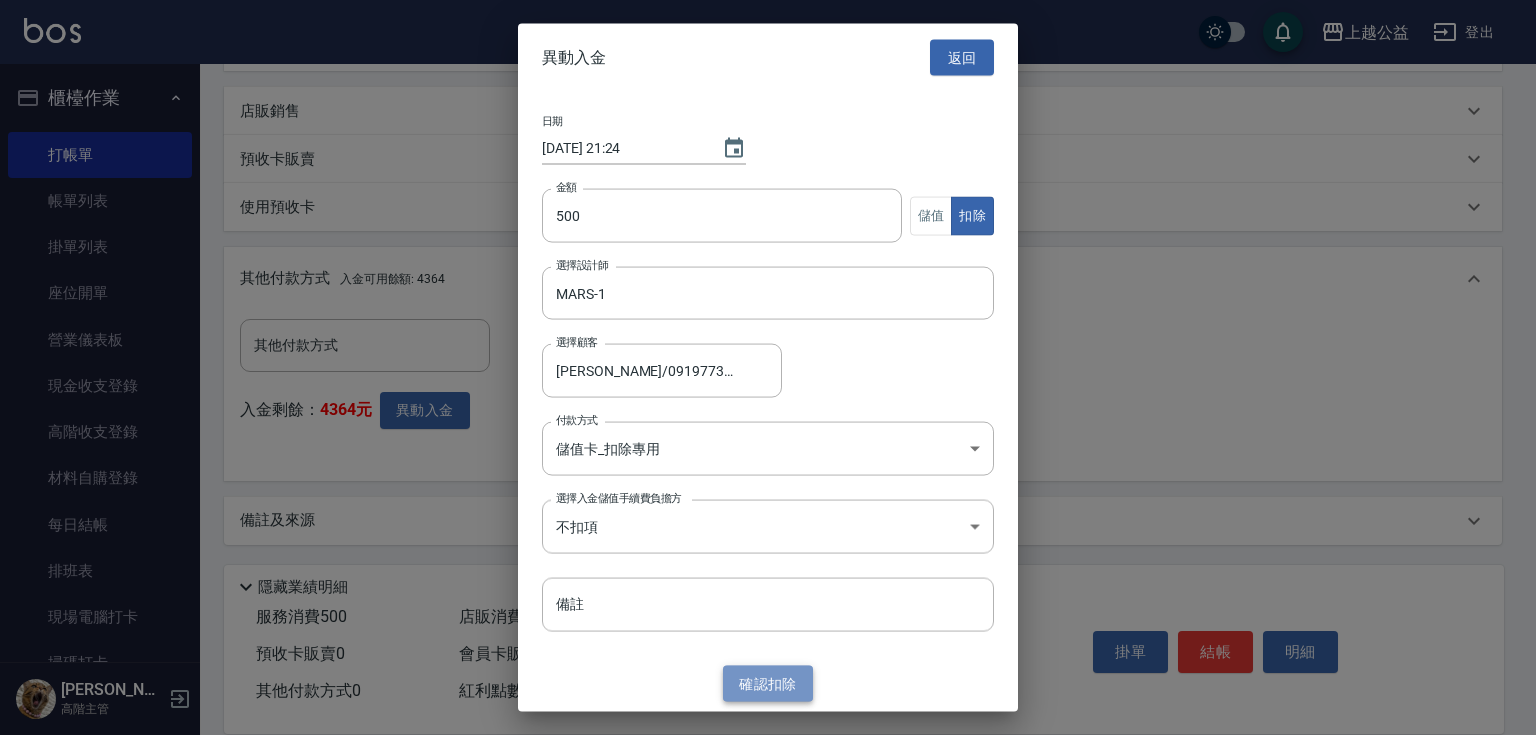 click on "確認 扣除" at bounding box center [768, 683] 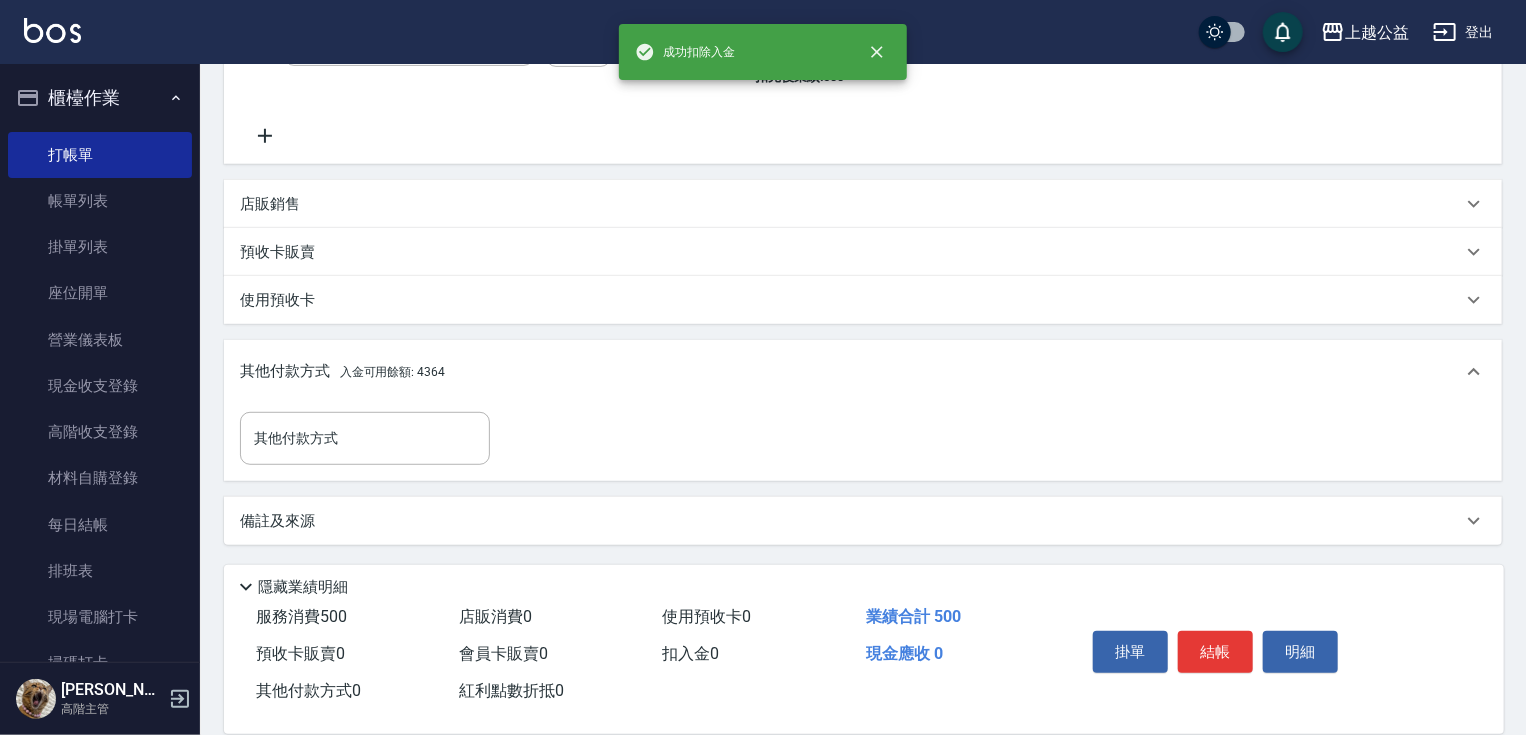 scroll, scrollTop: 480, scrollLeft: 0, axis: vertical 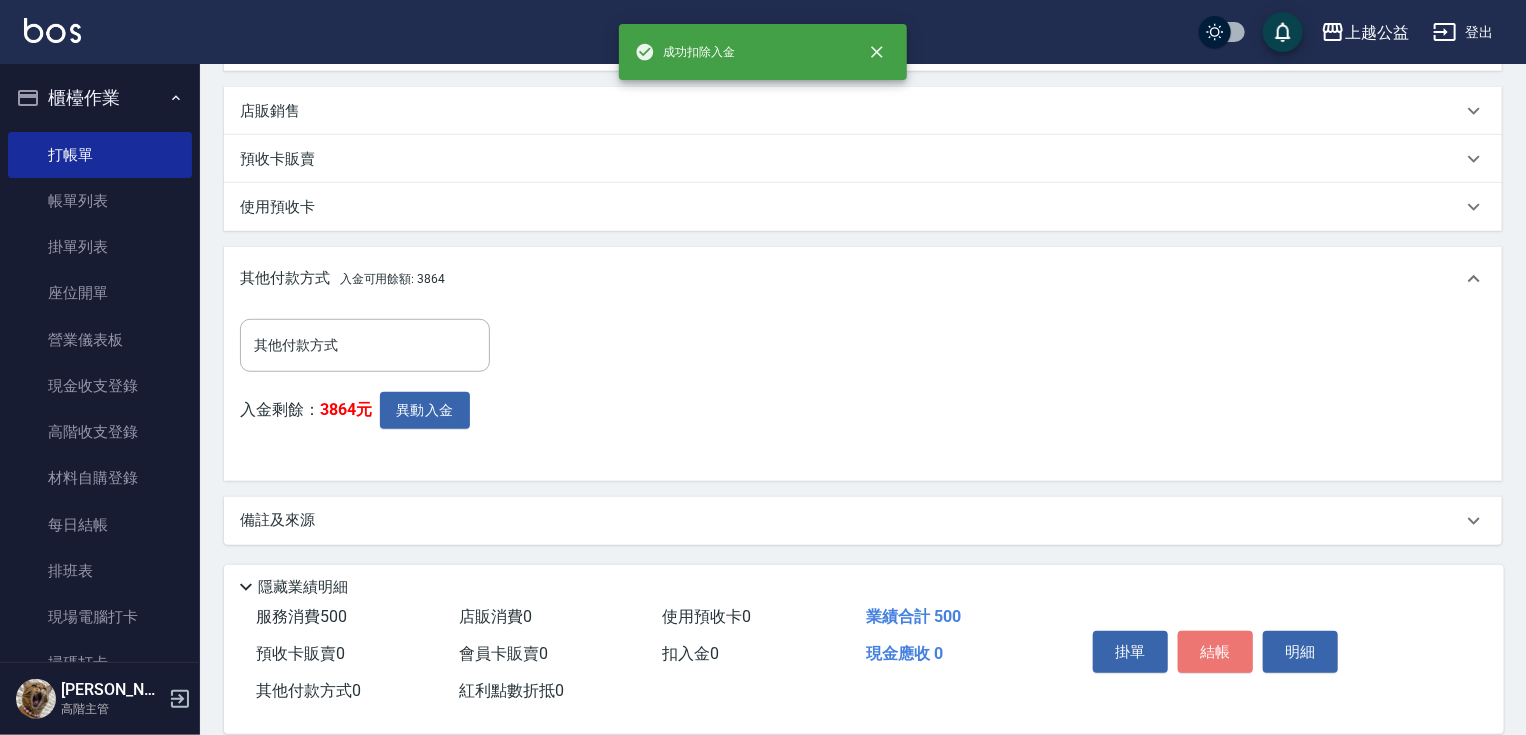 click on "結帳" at bounding box center (1215, 652) 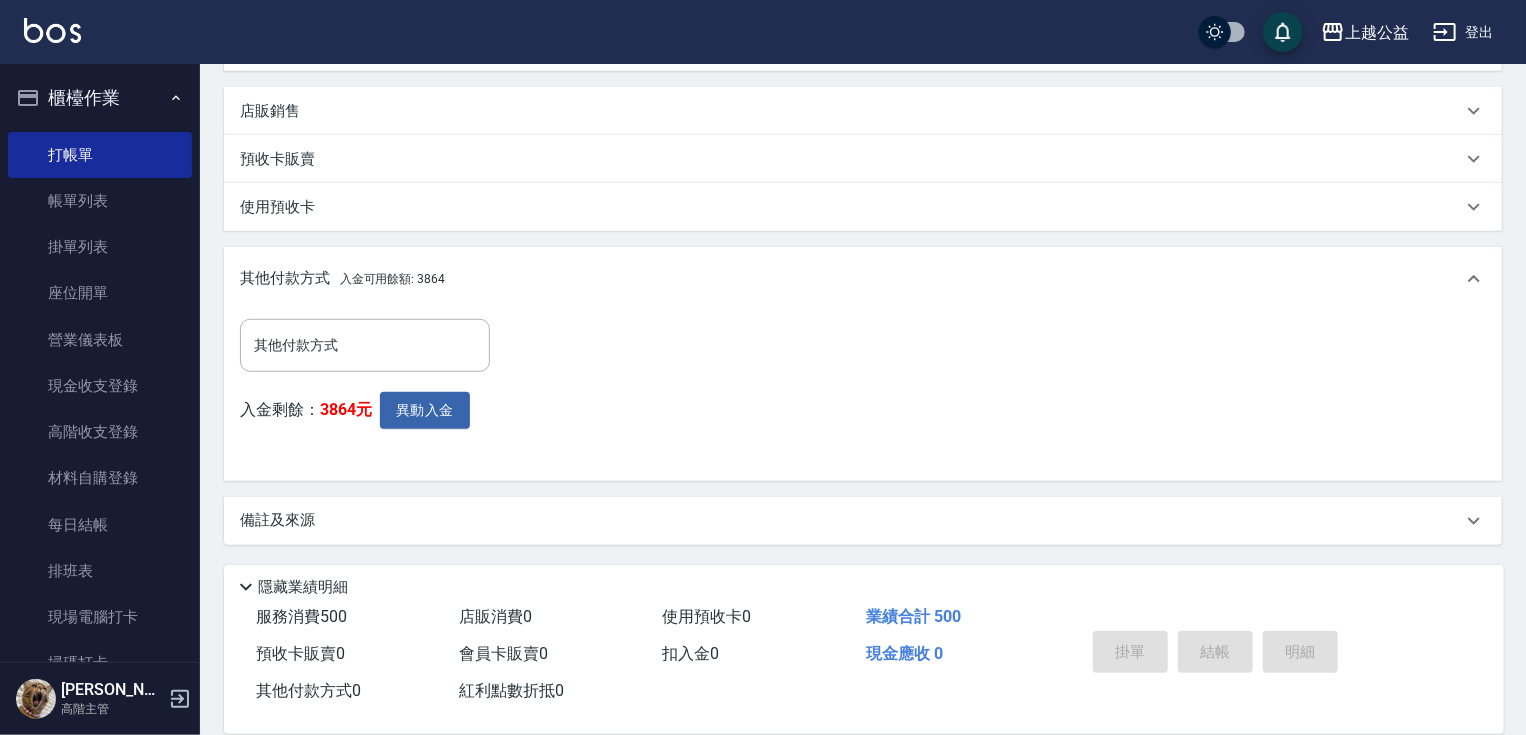type 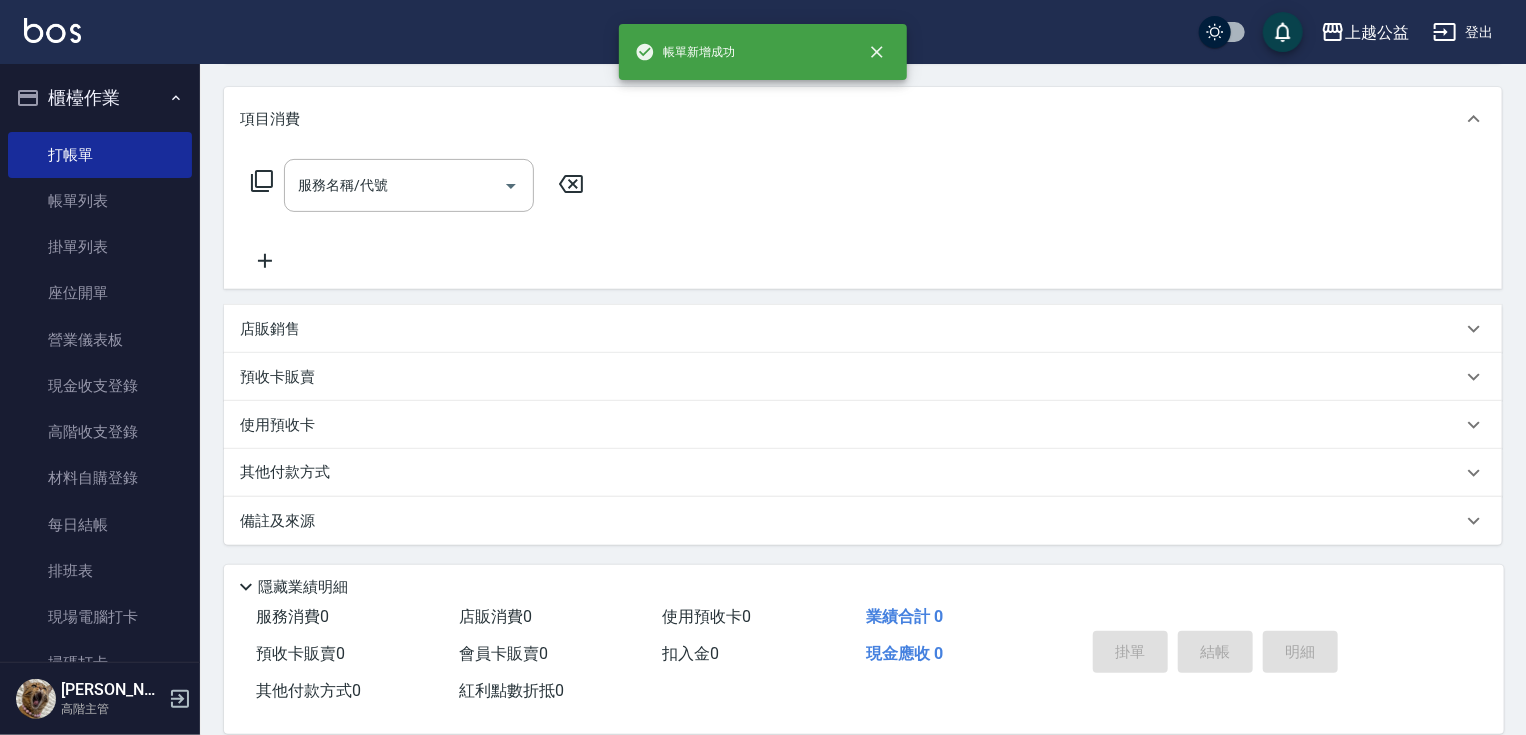 scroll, scrollTop: 0, scrollLeft: 0, axis: both 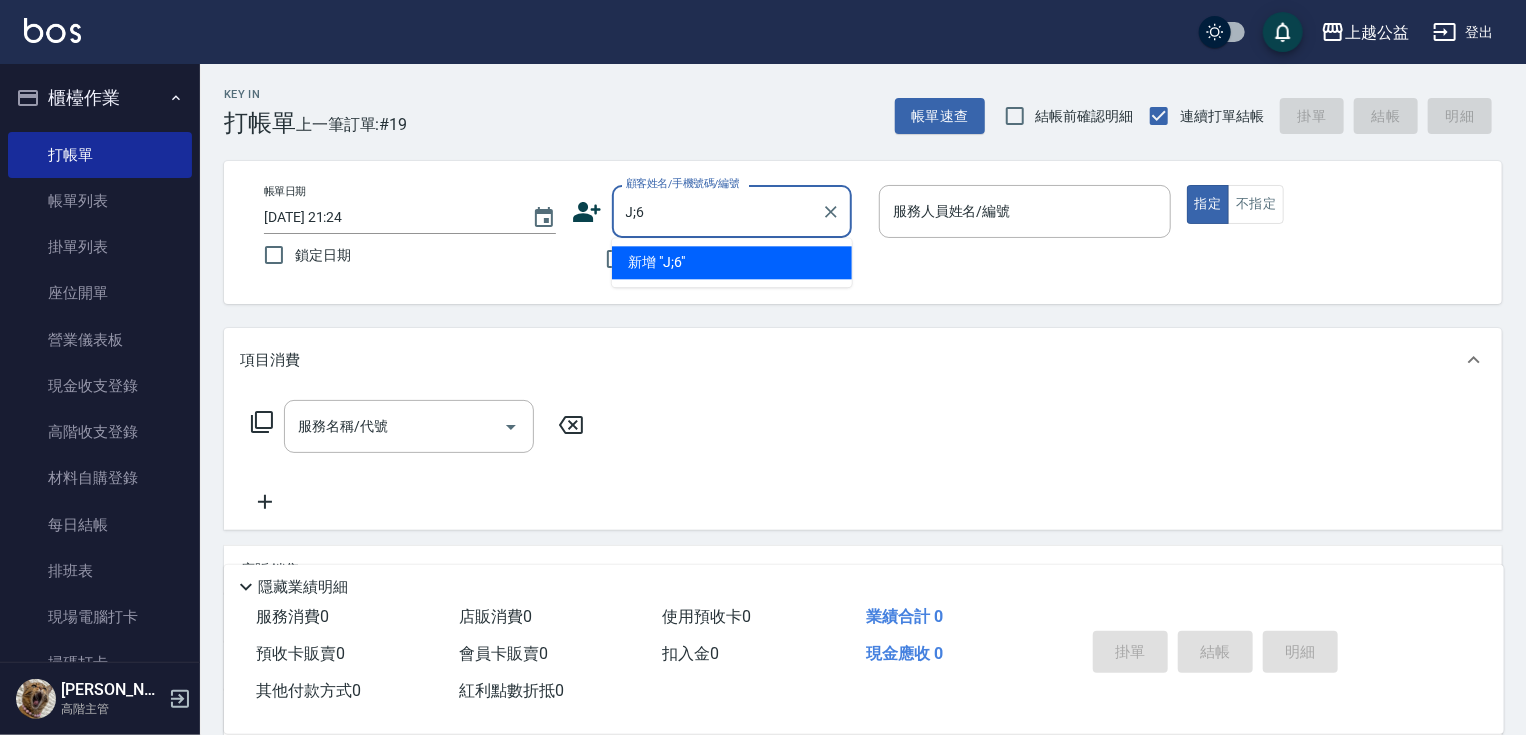 type on "J;6" 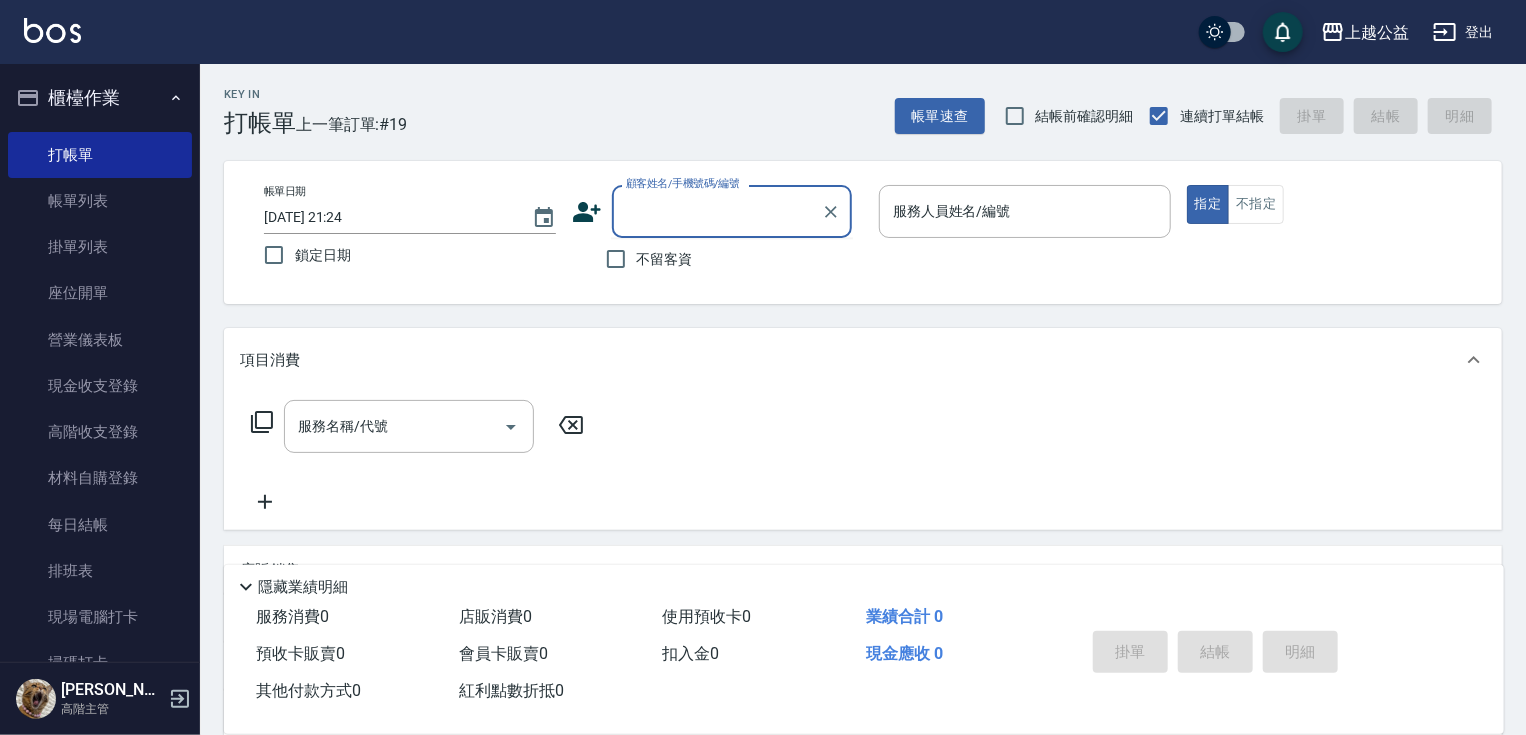 click on "顧客姓名/手機號碼/編號" at bounding box center [717, 211] 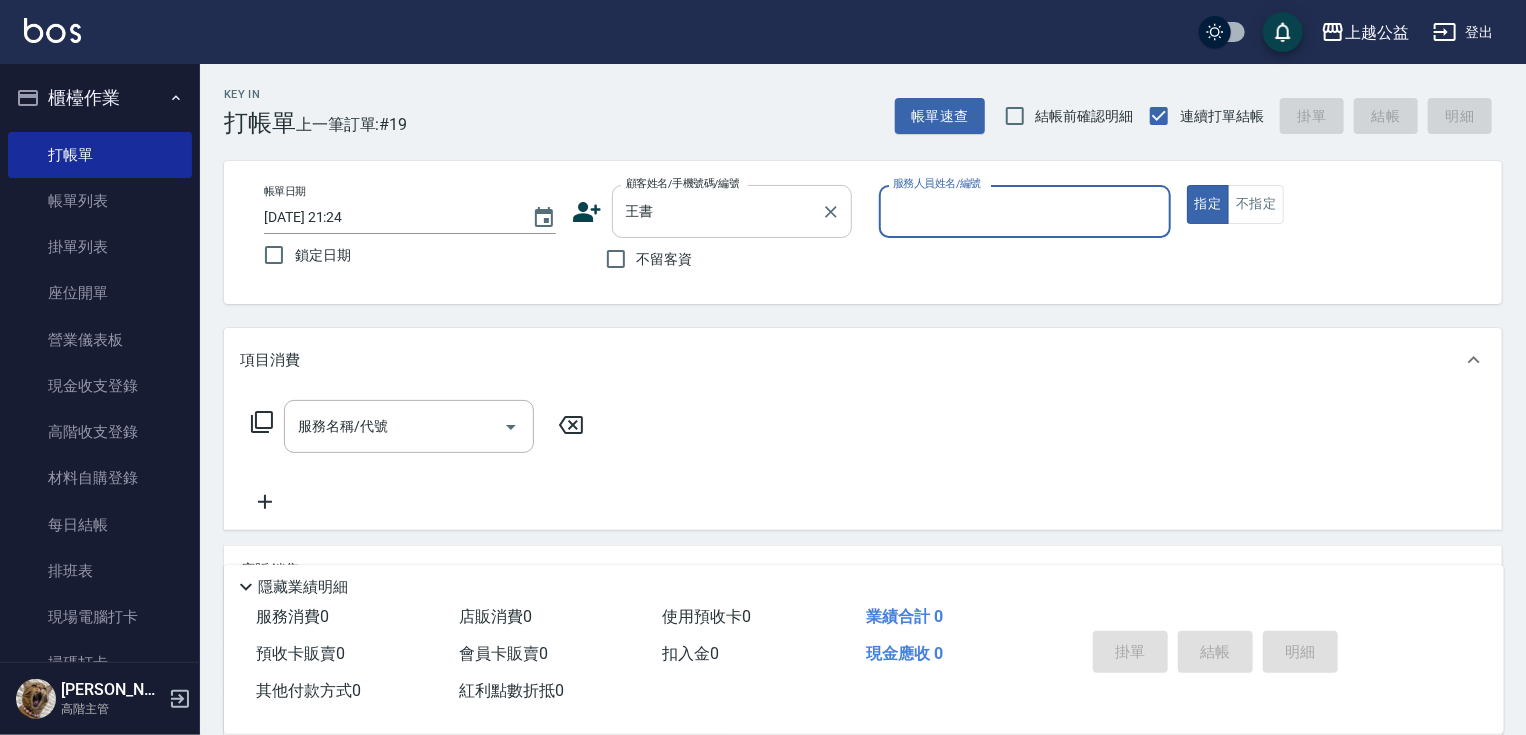 click on "王書" at bounding box center (717, 211) 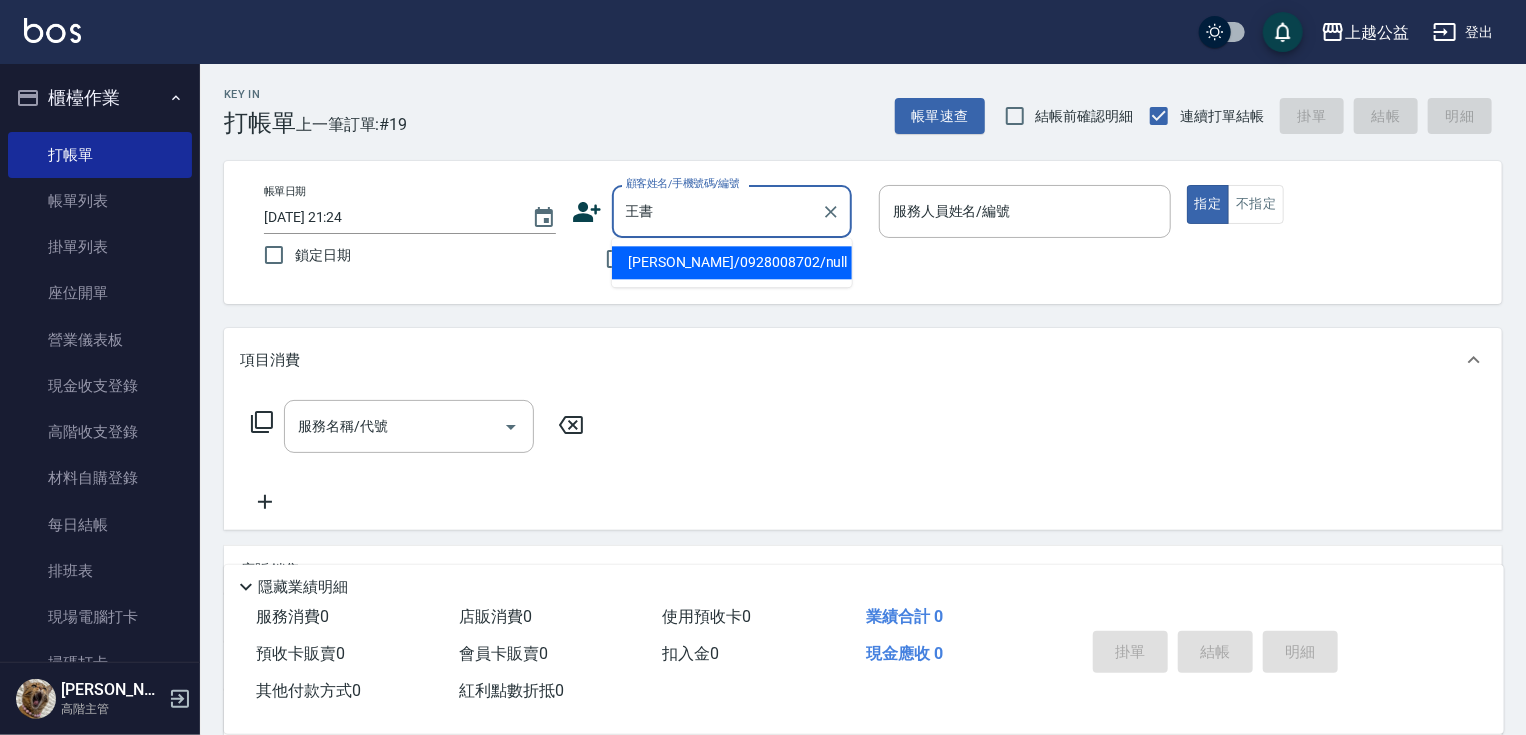 click on "王書顥/0928008702/null" at bounding box center [732, 262] 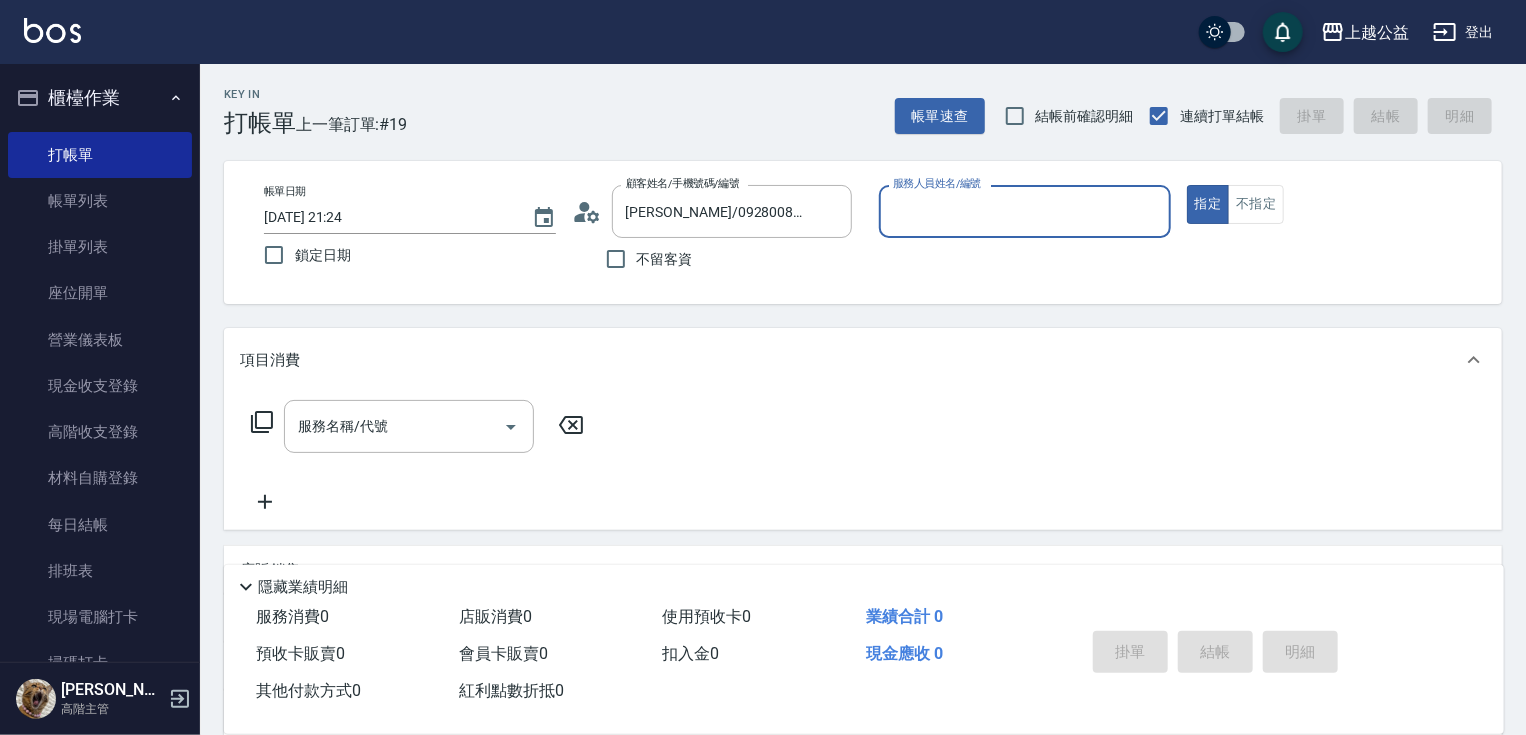 type on "MARS-1" 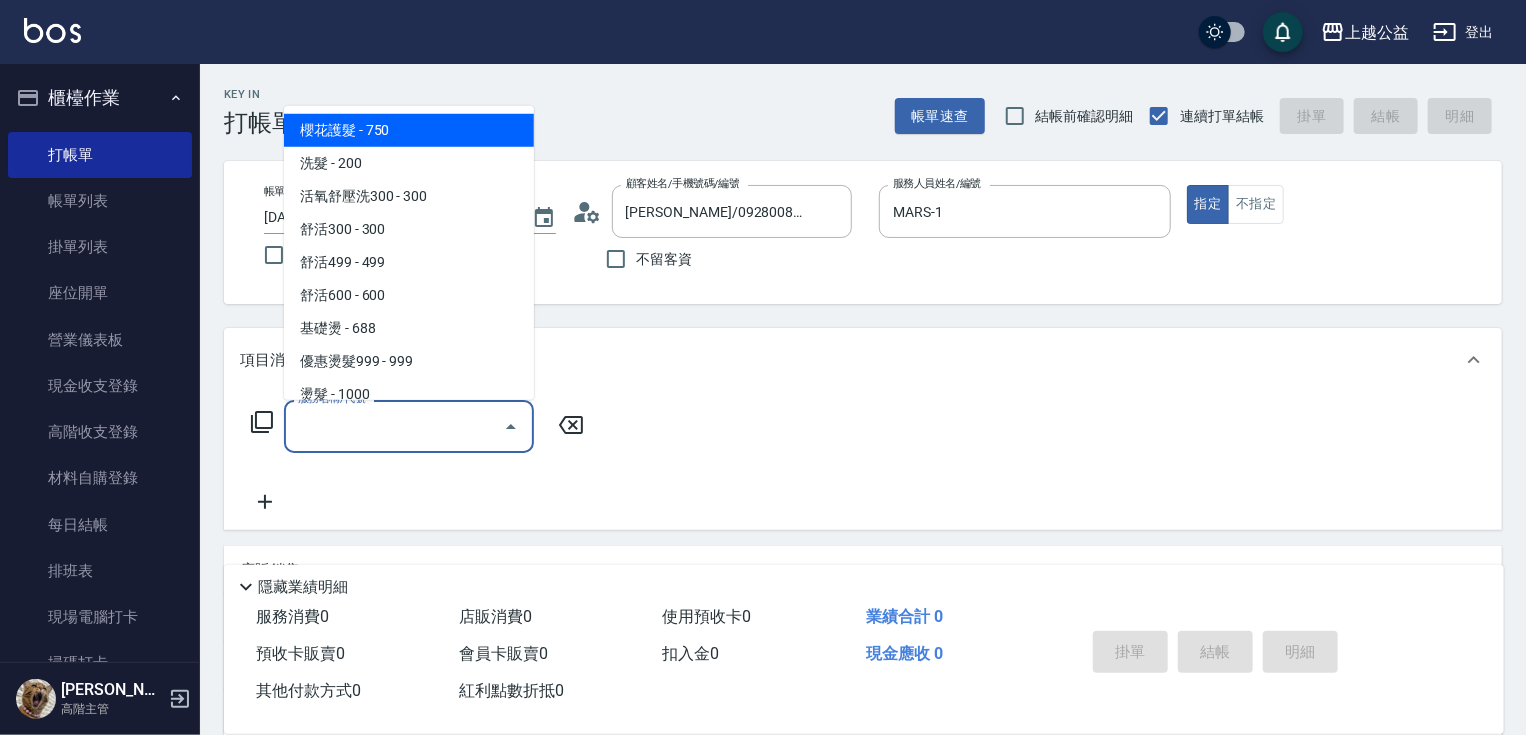 click on "服務名稱/代號" at bounding box center [394, 426] 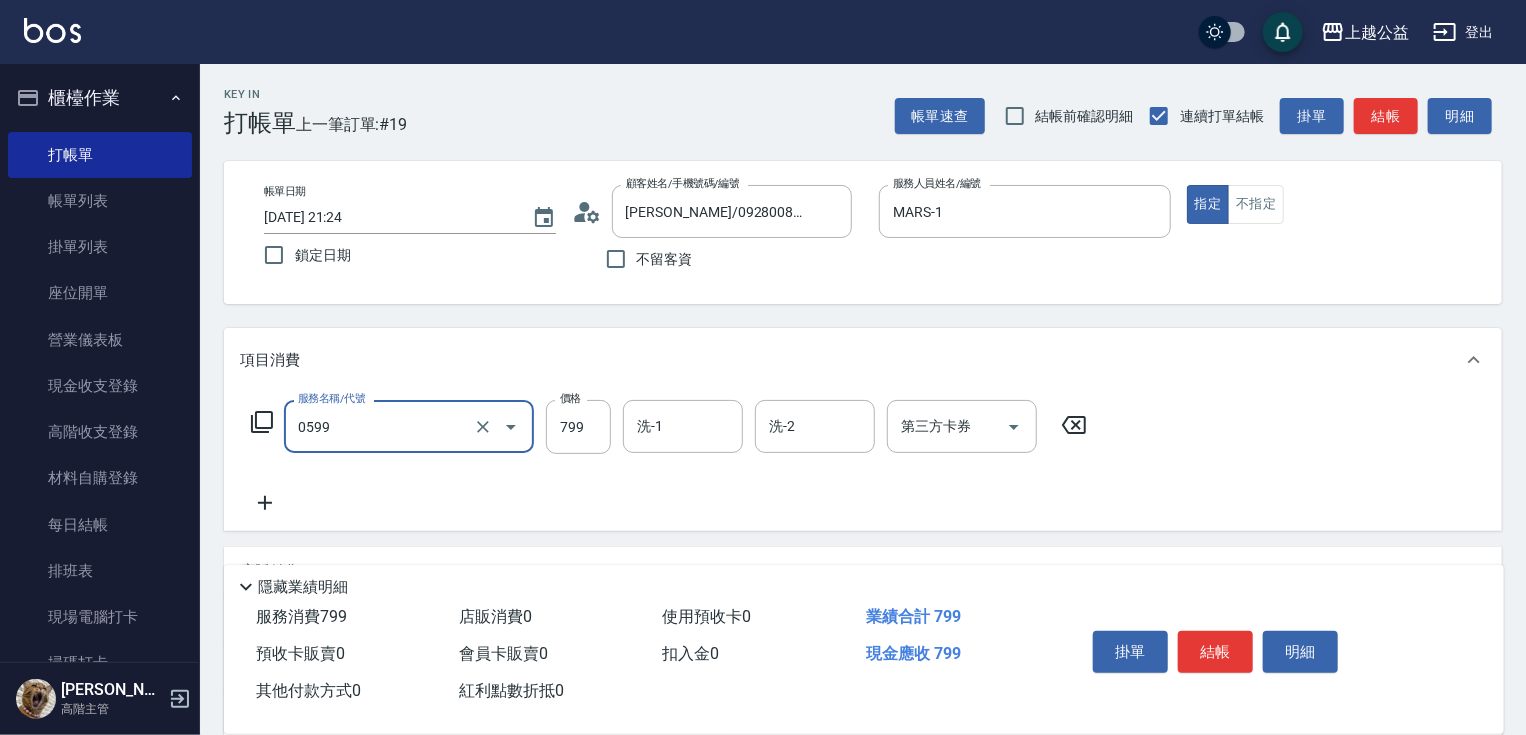 type on "精油SPA(0599)" 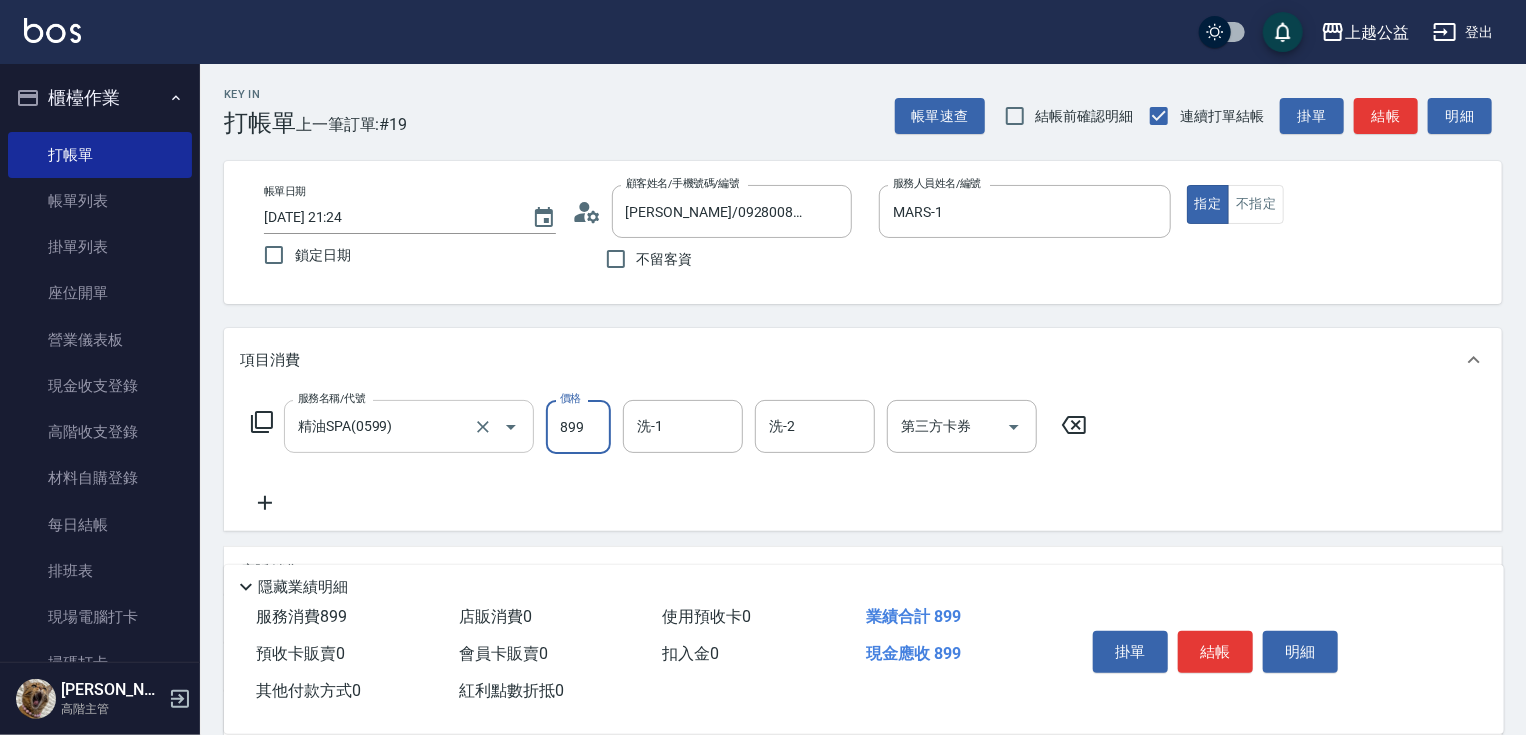 type on "899" 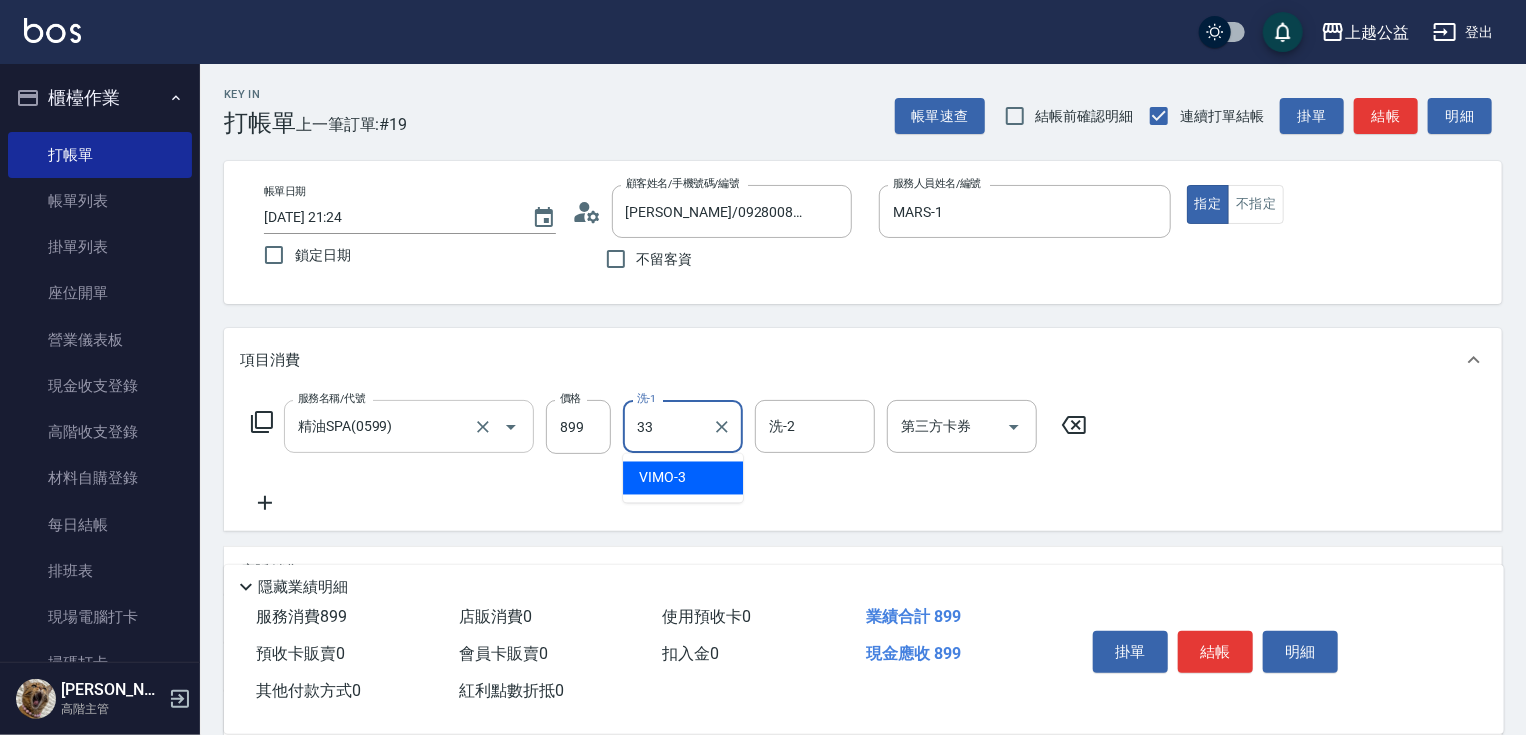 type on "[PERSON_NAME]-33" 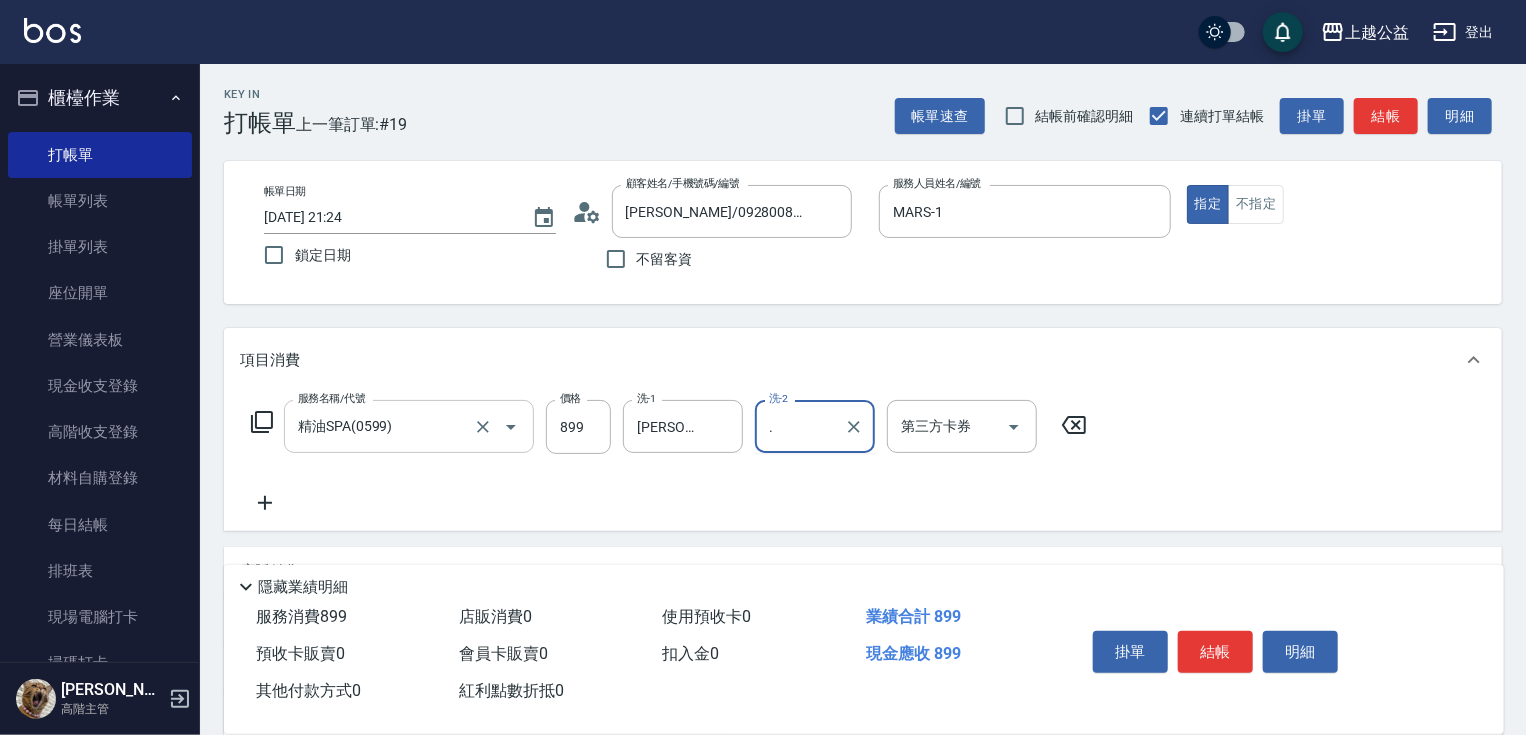 type on "." 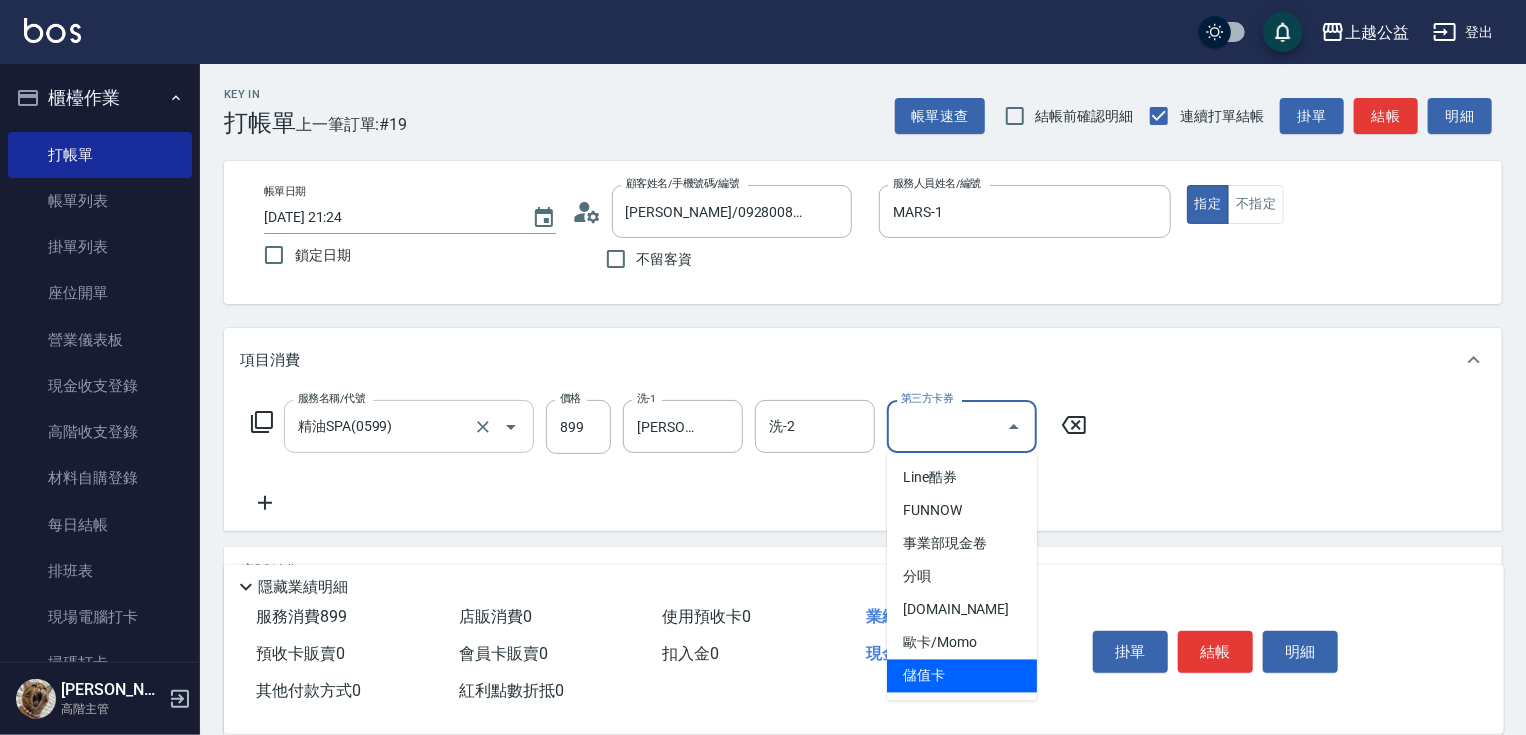 type on "儲值卡" 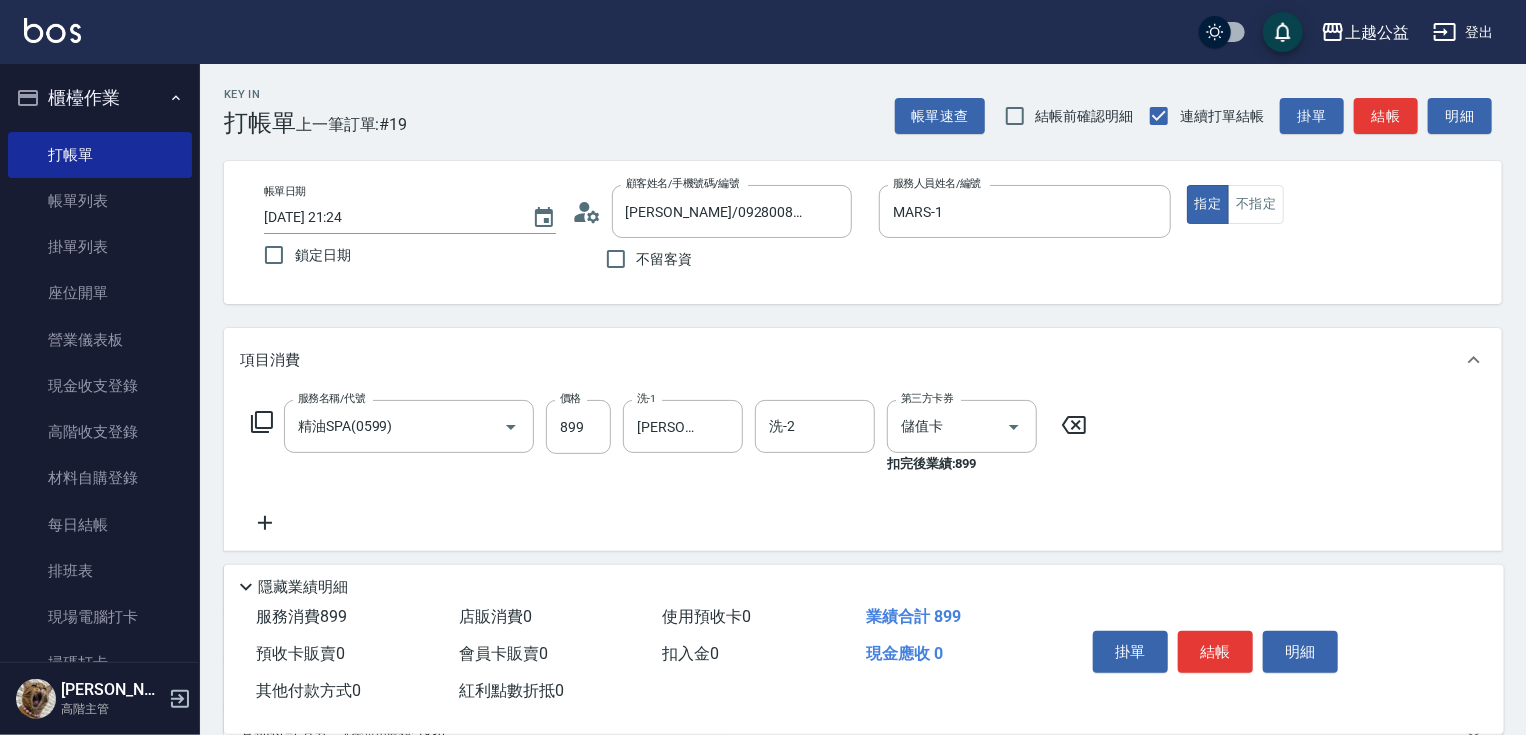 scroll, scrollTop: 262, scrollLeft: 0, axis: vertical 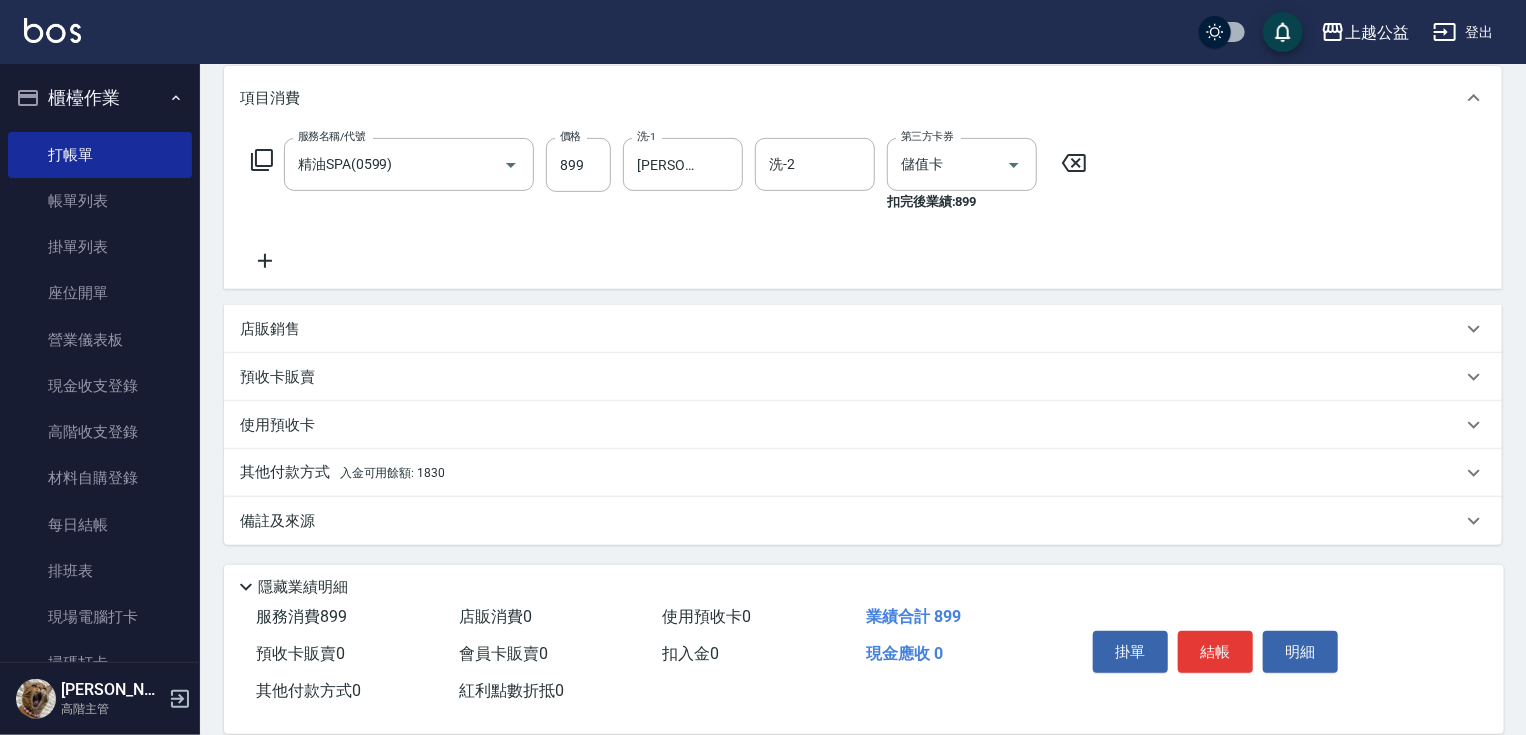 click on "其他付款方式 入金可用餘額: 1830" at bounding box center [863, 473] 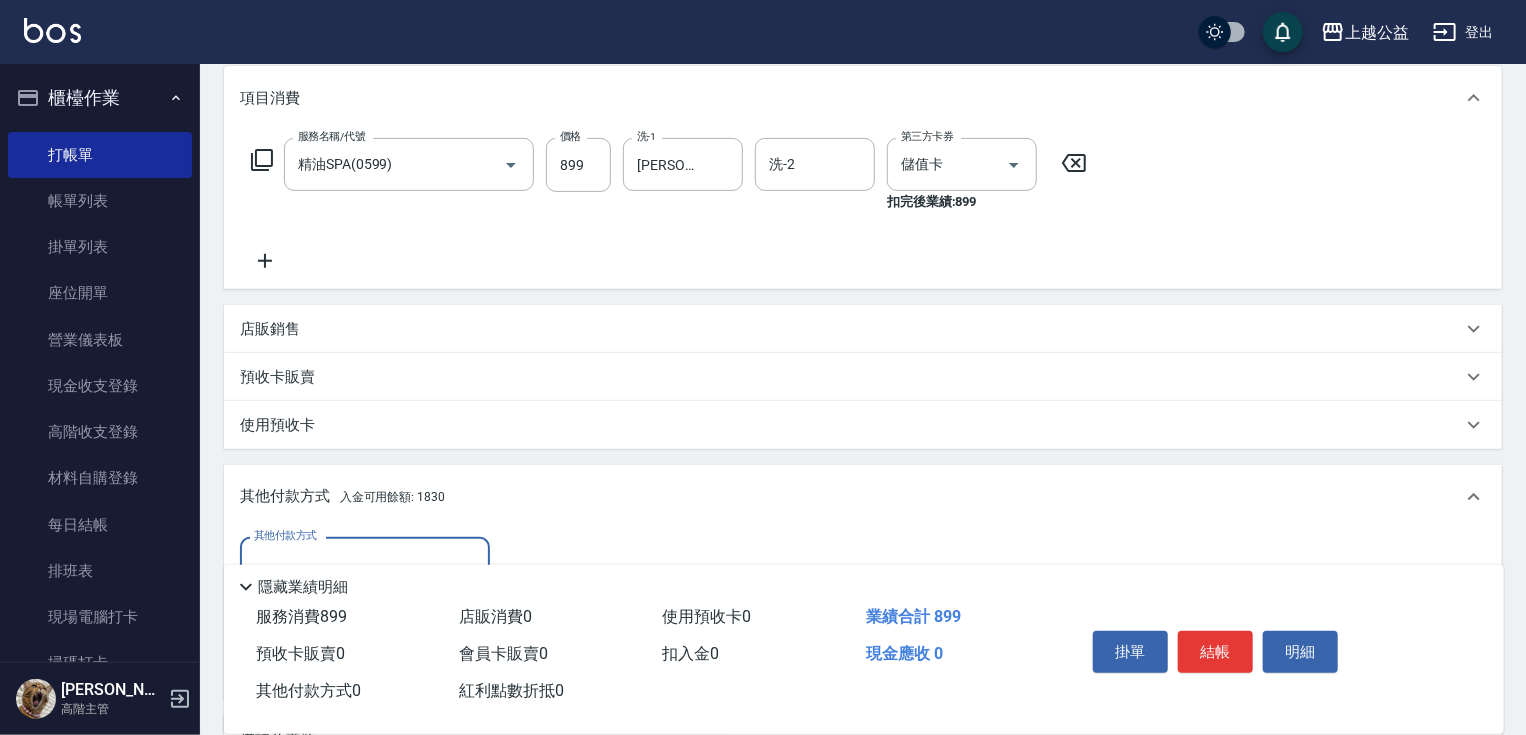 scroll, scrollTop: 0, scrollLeft: 0, axis: both 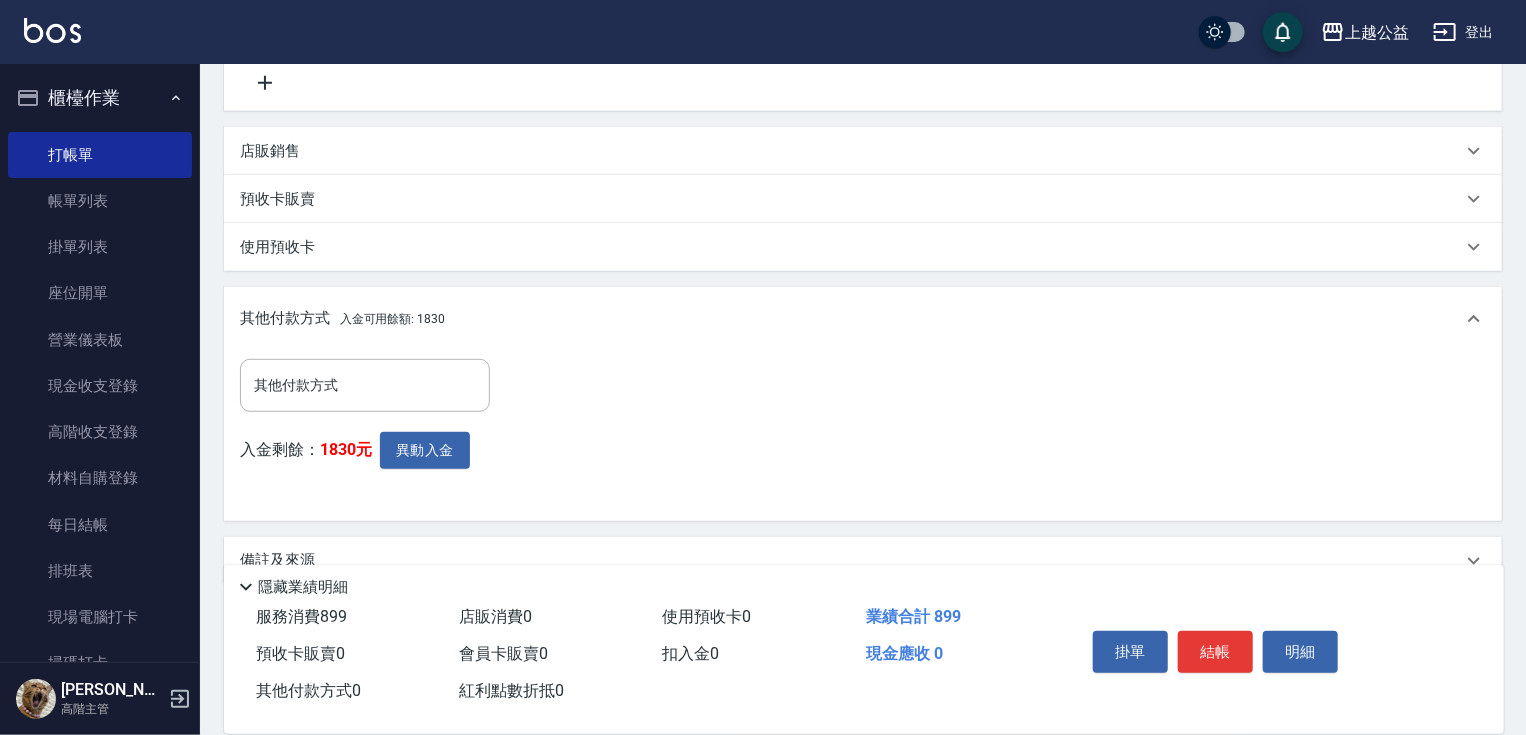drag, startPoint x: 499, startPoint y: 415, endPoint x: 520, endPoint y: 546, distance: 132.67253 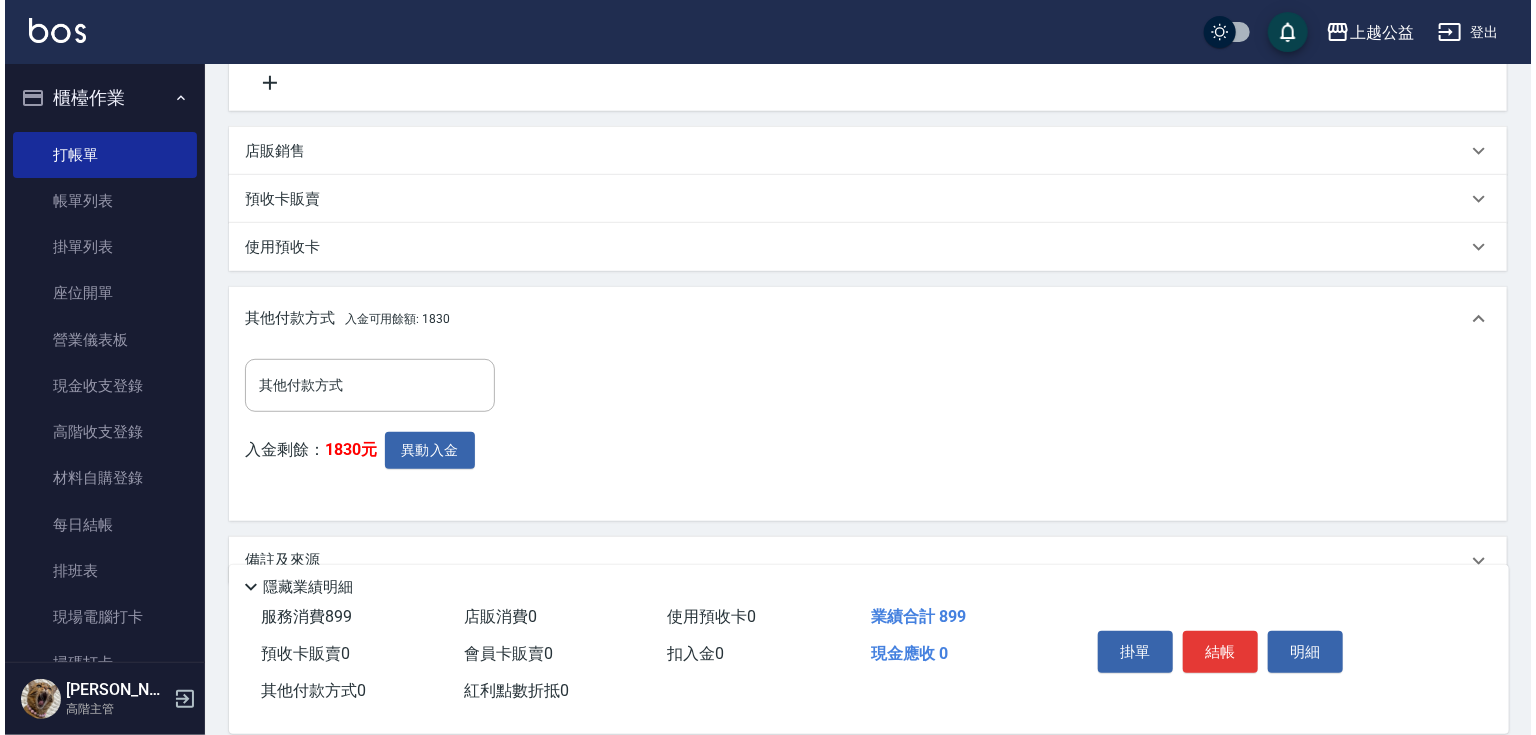 scroll, scrollTop: 480, scrollLeft: 0, axis: vertical 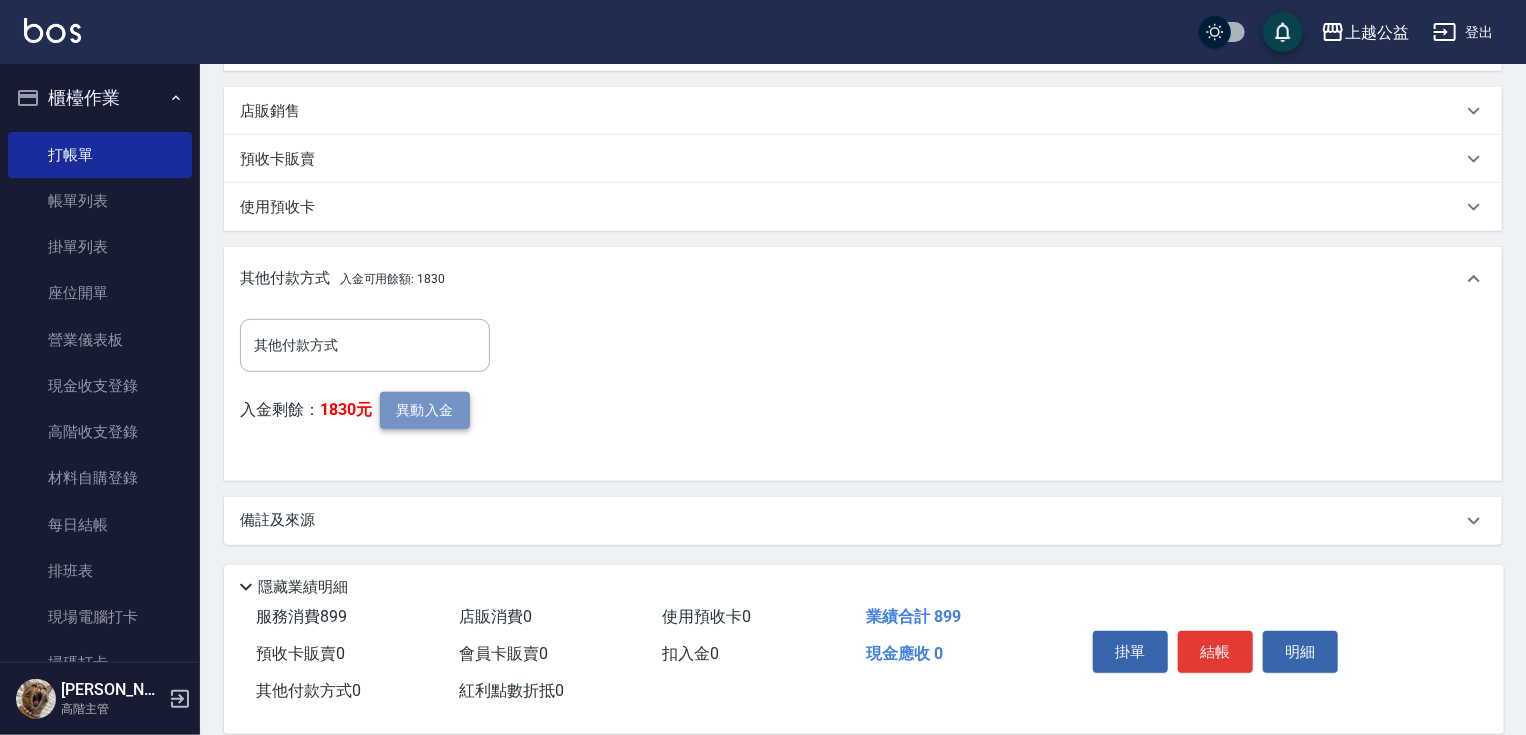 click on "異動入金" at bounding box center [425, 410] 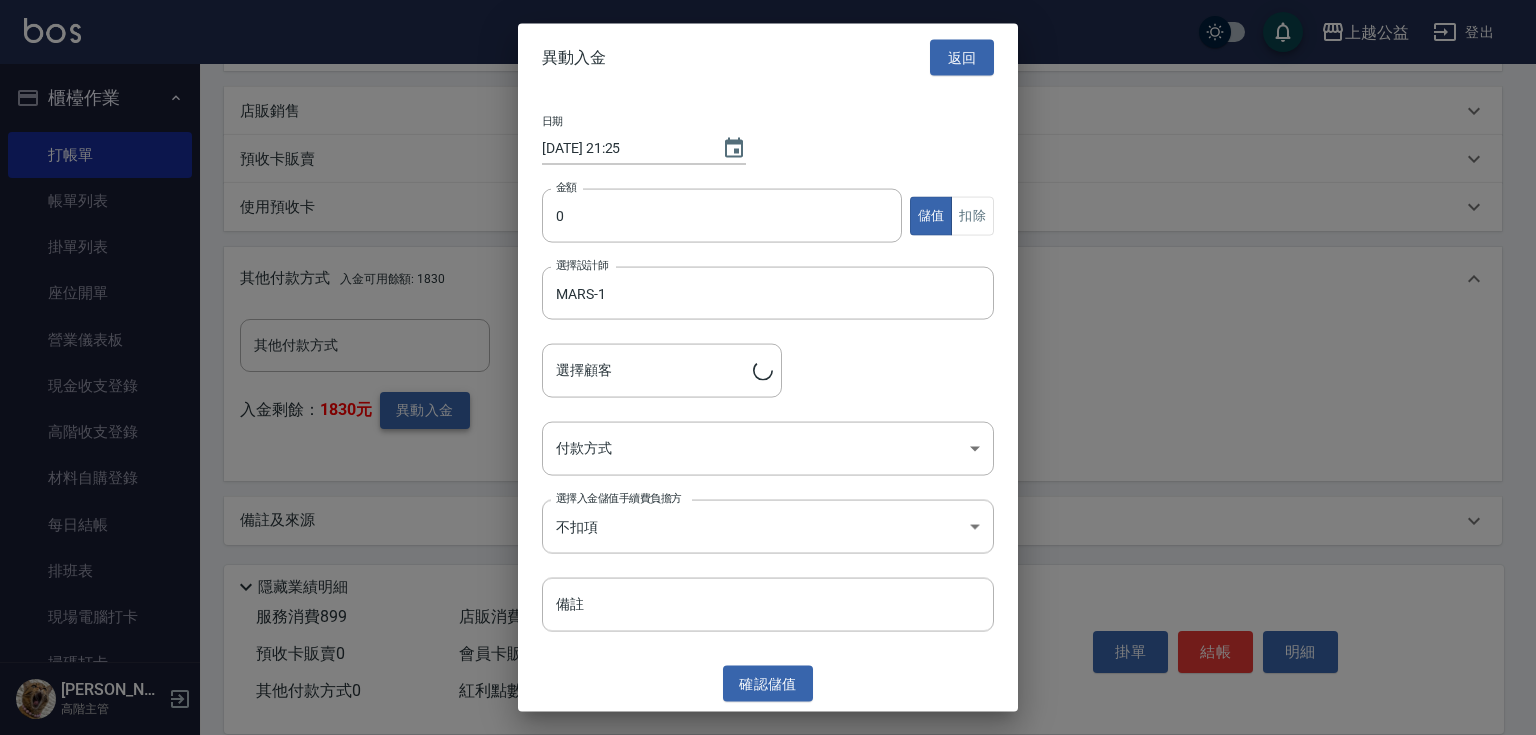 type on "王書顥/0928008702" 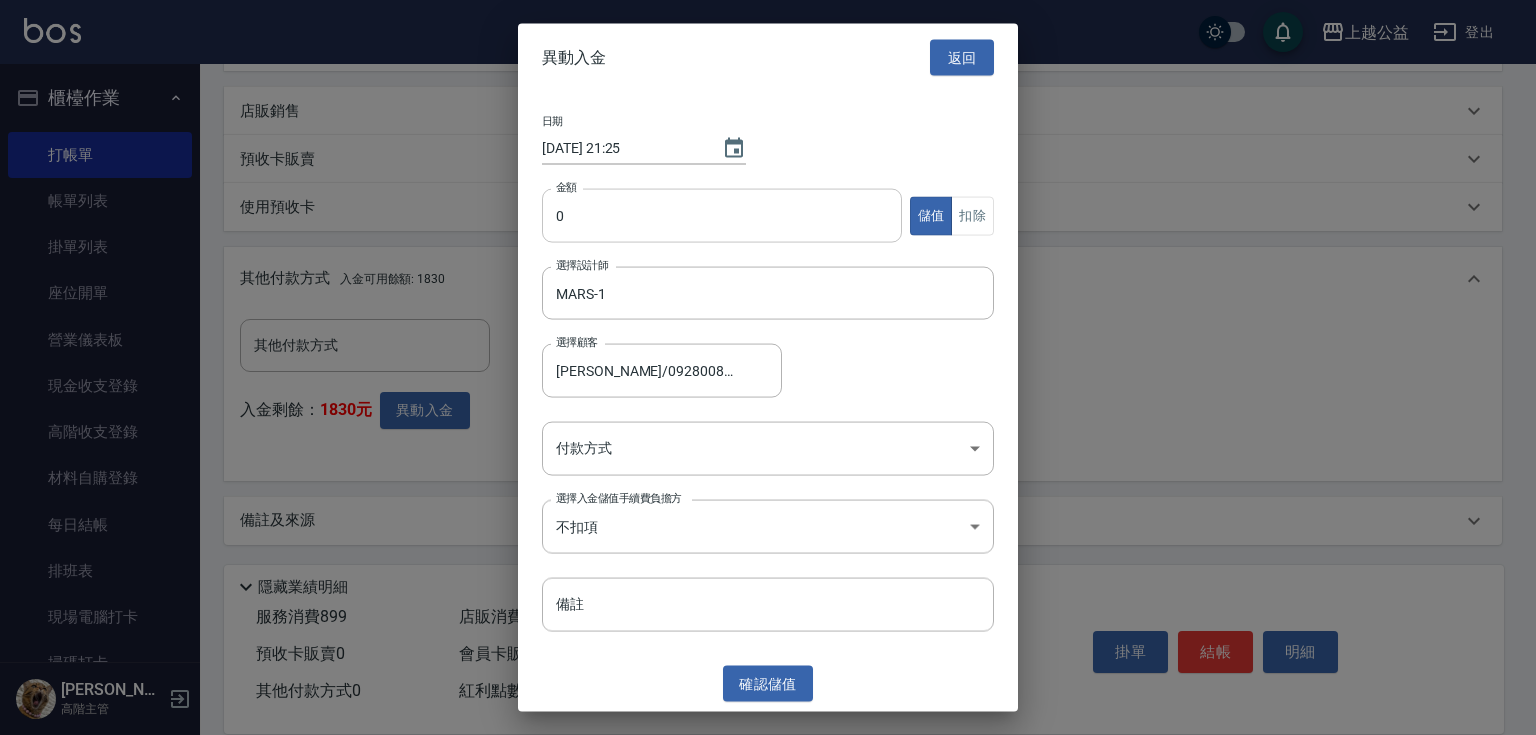 click on "0" at bounding box center [722, 216] 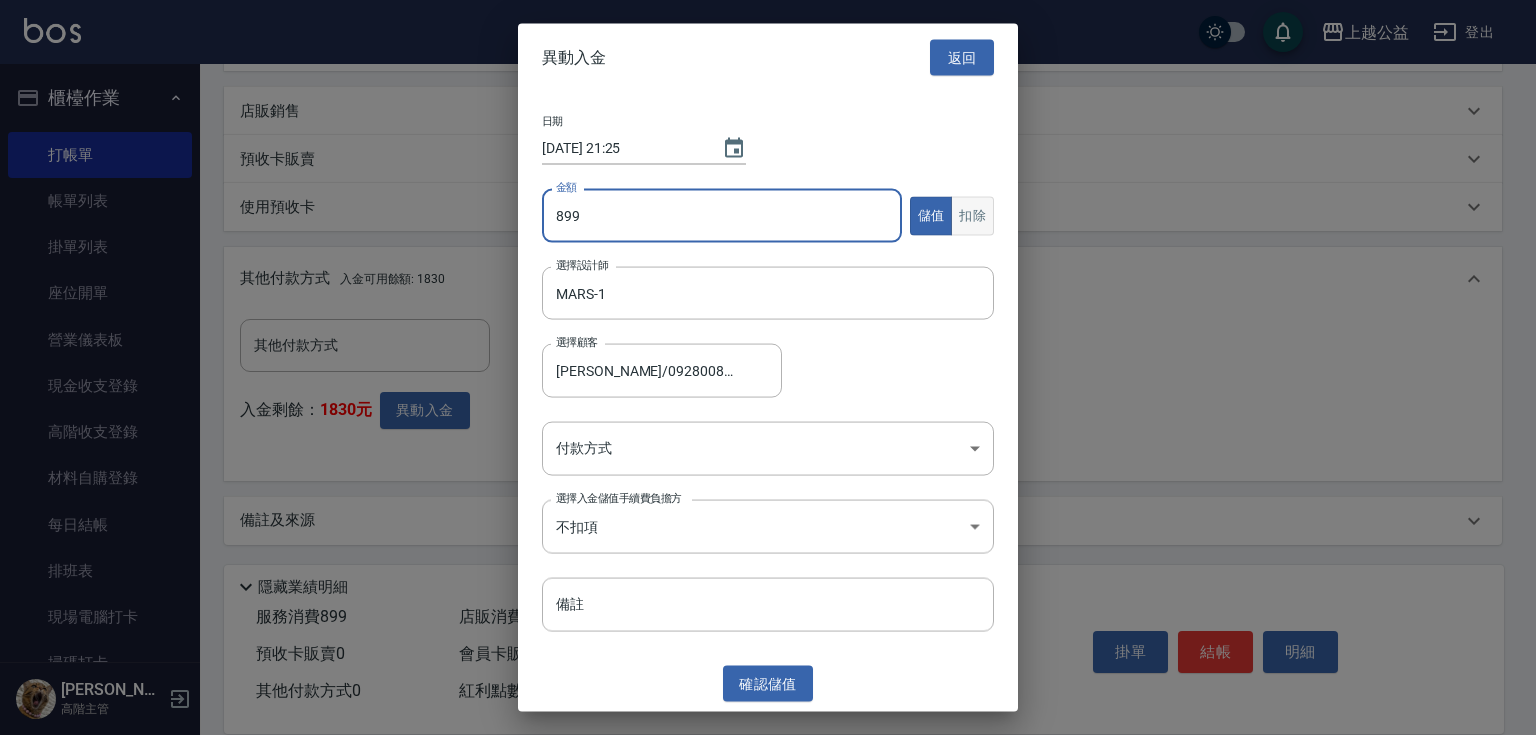 type on "899" 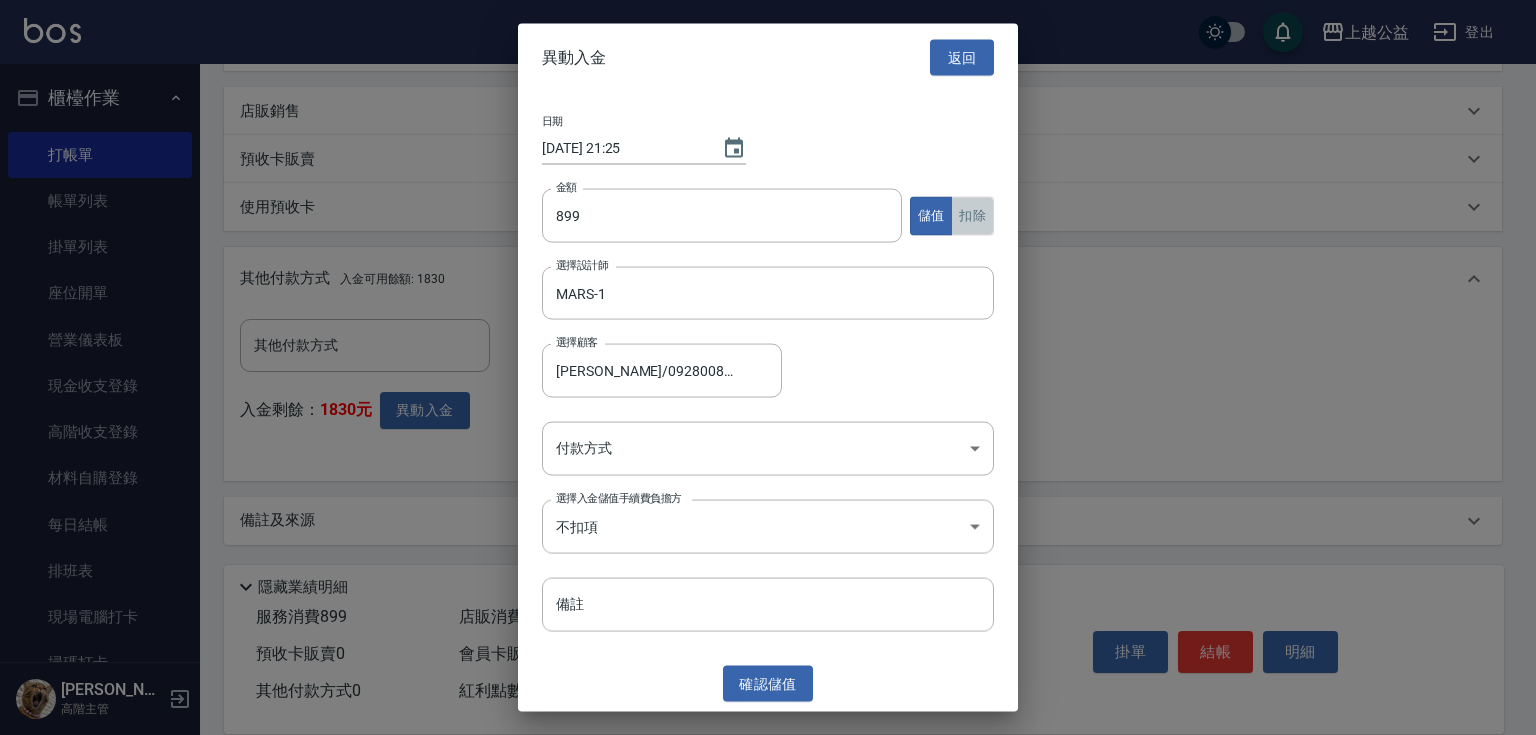 click on "扣除" at bounding box center (972, 215) 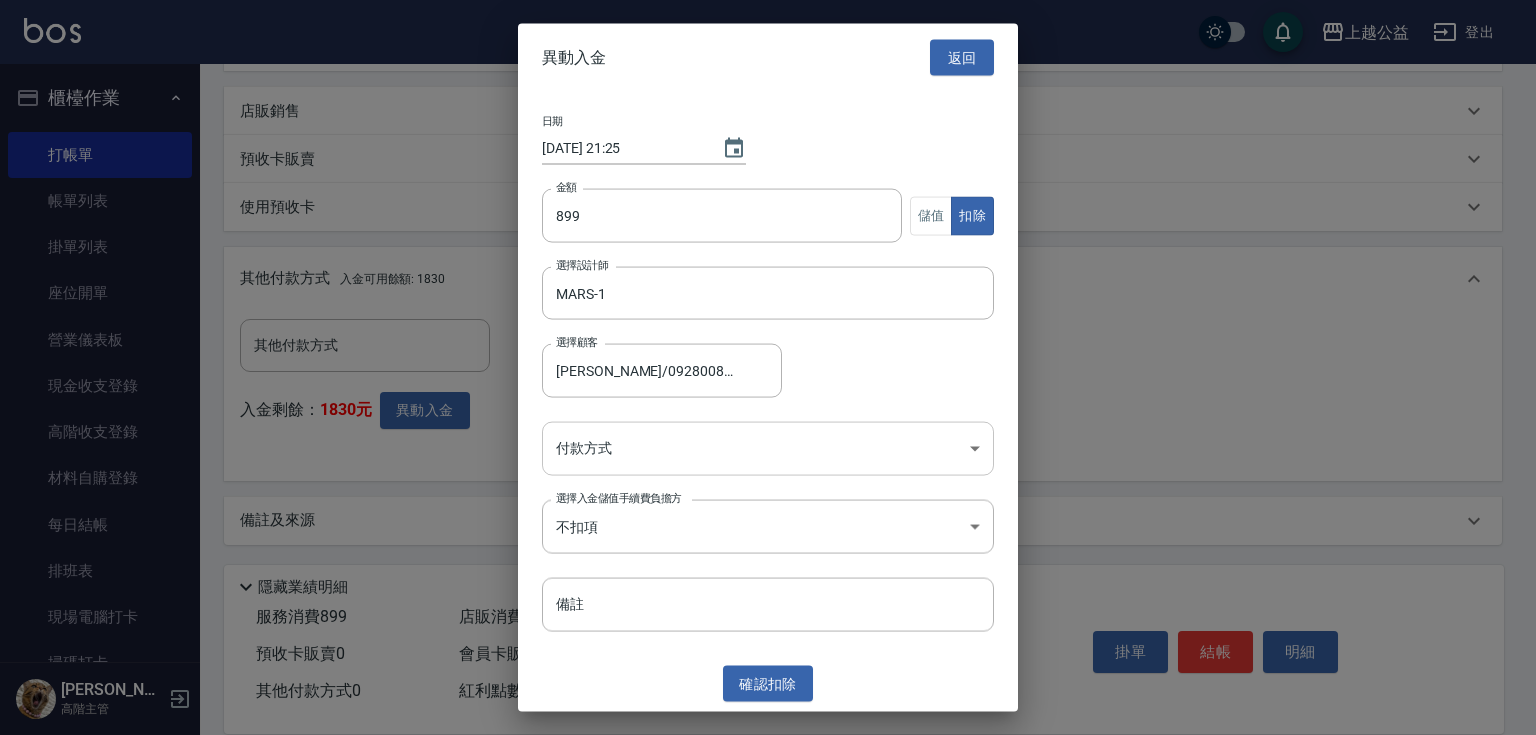 click on "上越公益 登出 櫃檯作業 打帳單 帳單列表 掛單列表 座位開單 營業儀表板 現金收支登錄 高階收支登錄 材料自購登錄 每日結帳 排班表 現場電腦打卡 掃碼打卡 預約管理 預約管理 單日預約紀錄 單週預約紀錄 報表及分析 報表目錄 消費分析儀表板 店家區間累計表 店家日報表 店家排行榜 互助日報表 互助月報表 互助排行榜 互助點數明細 互助業績報表 全店業績分析表 每日業績分析表 營業統計分析表 營業項目月分析表 設計師業績表 設計師日報表 設計師業績分析表 設計師業績月報表 設計師抽成報表 設計師排行榜 商品銷售排行榜 商品消耗明細 商品進銷貨報表 商品庫存表 商品庫存盤點表 會員卡銷售報表 服務扣項明細表 單一服務項目查詢 店販抽成明細 店販分類抽成明細 顧客入金餘額表 顧客卡券餘額表 每日非現金明細 每日收支明細 收支分類明細表 收支匯款表 0" at bounding box center (768, 127) 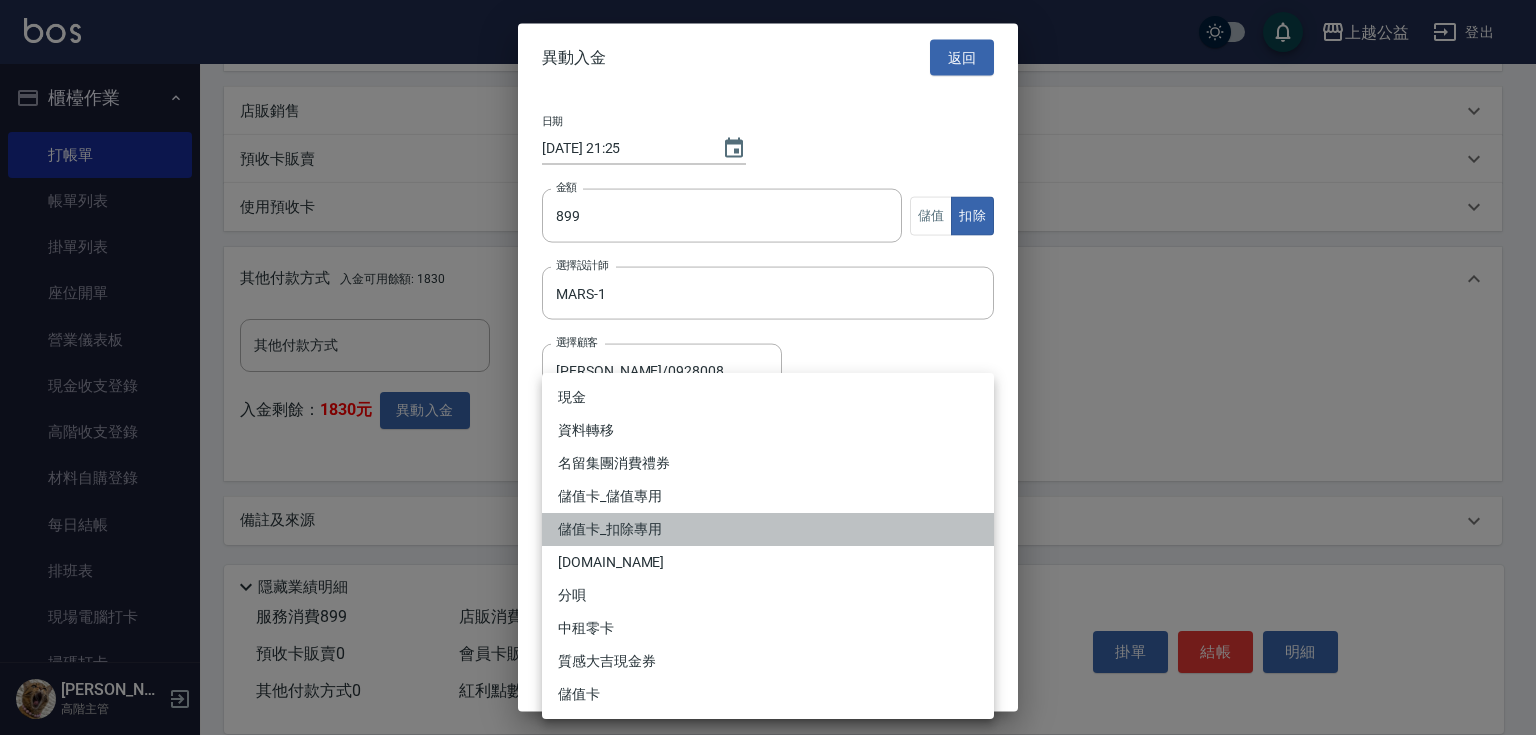 click on "儲值卡_扣除專用" at bounding box center [768, 529] 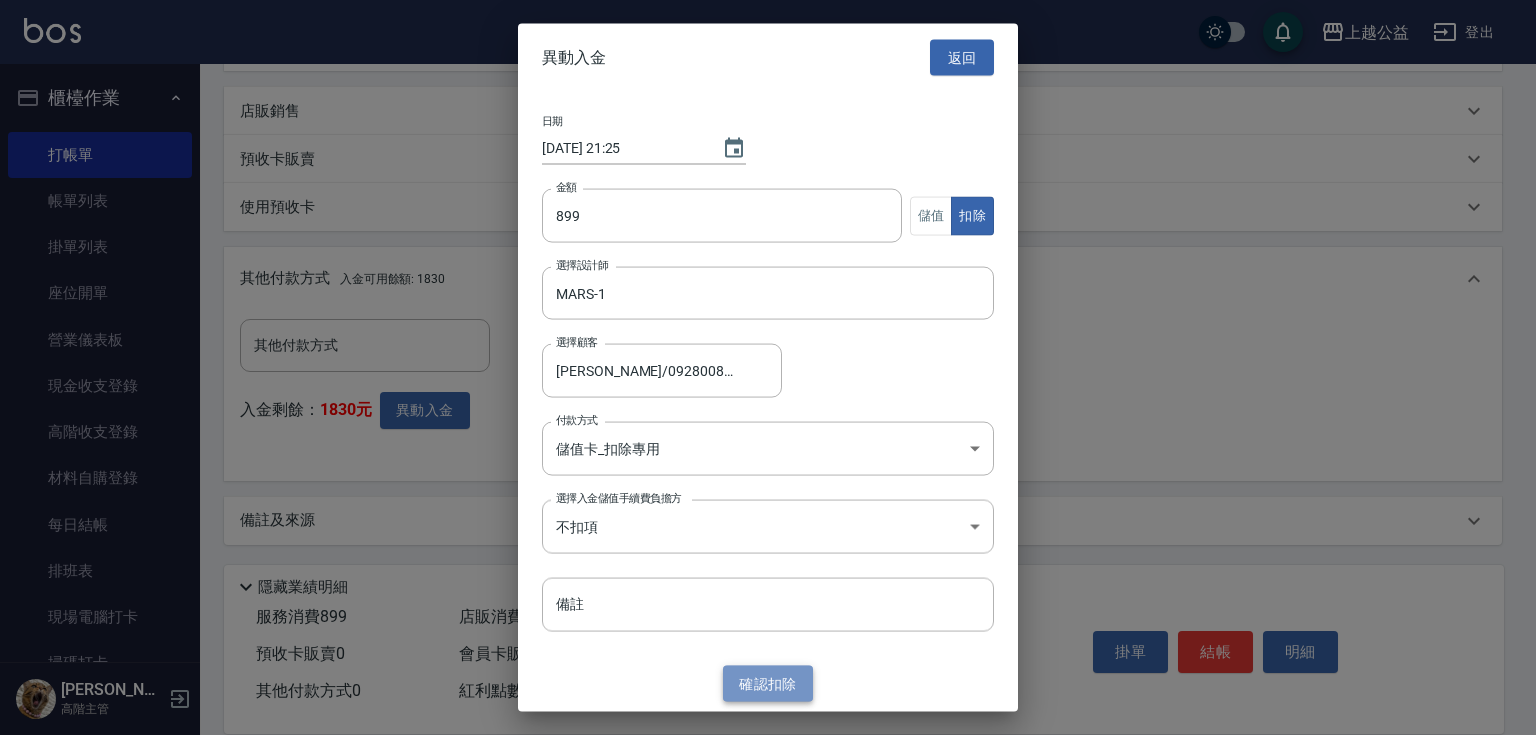 click on "確認 扣除" at bounding box center [768, 683] 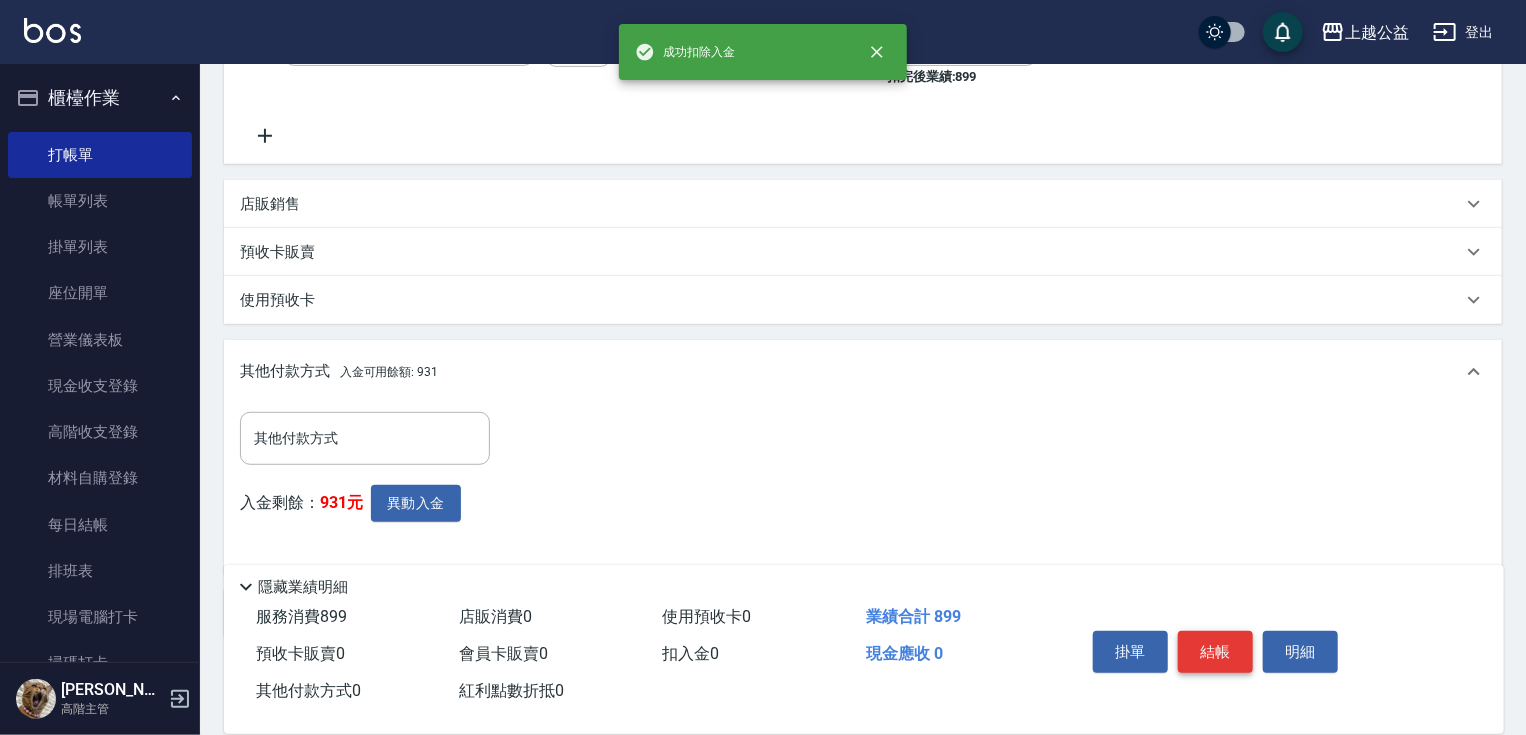 scroll, scrollTop: 480, scrollLeft: 0, axis: vertical 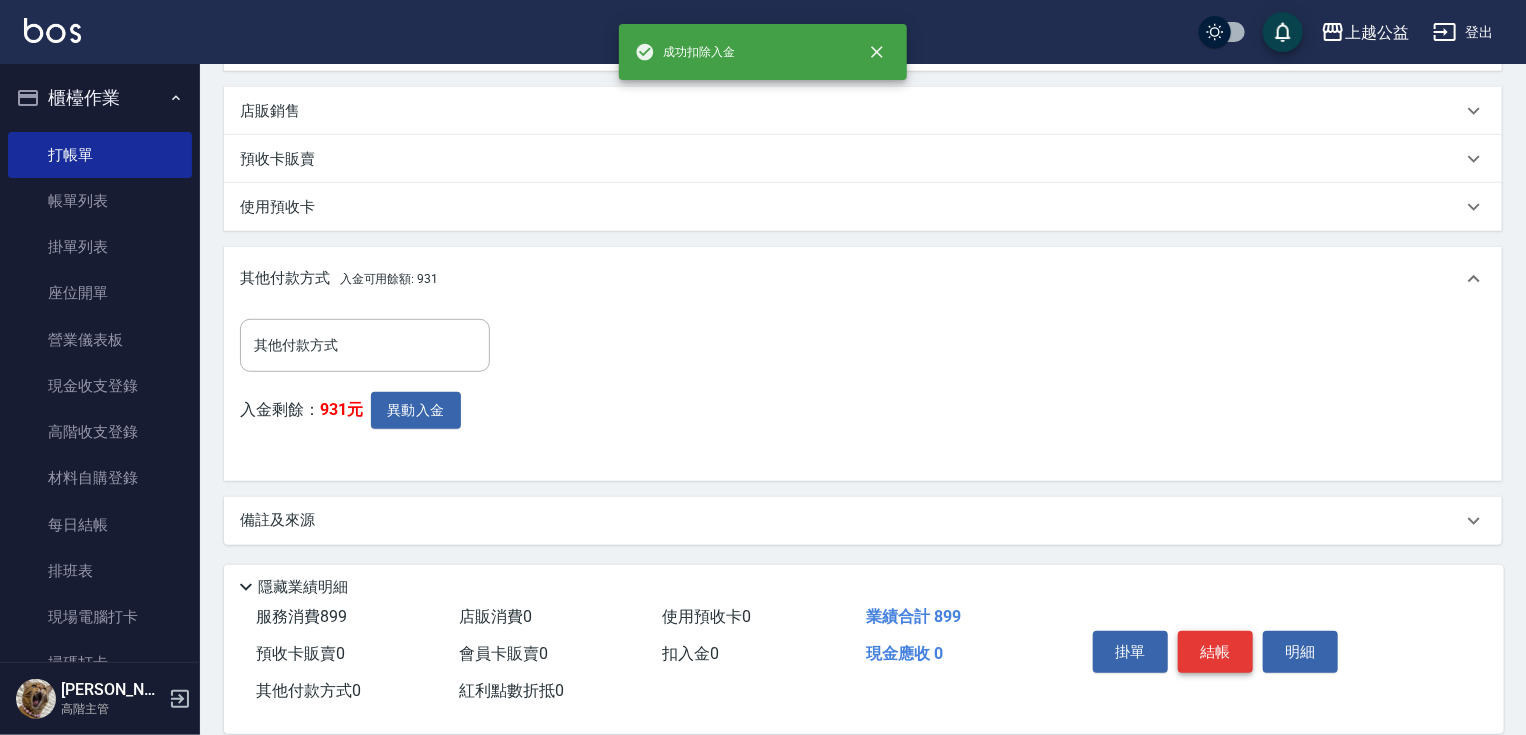 click on "結帳" at bounding box center (1215, 652) 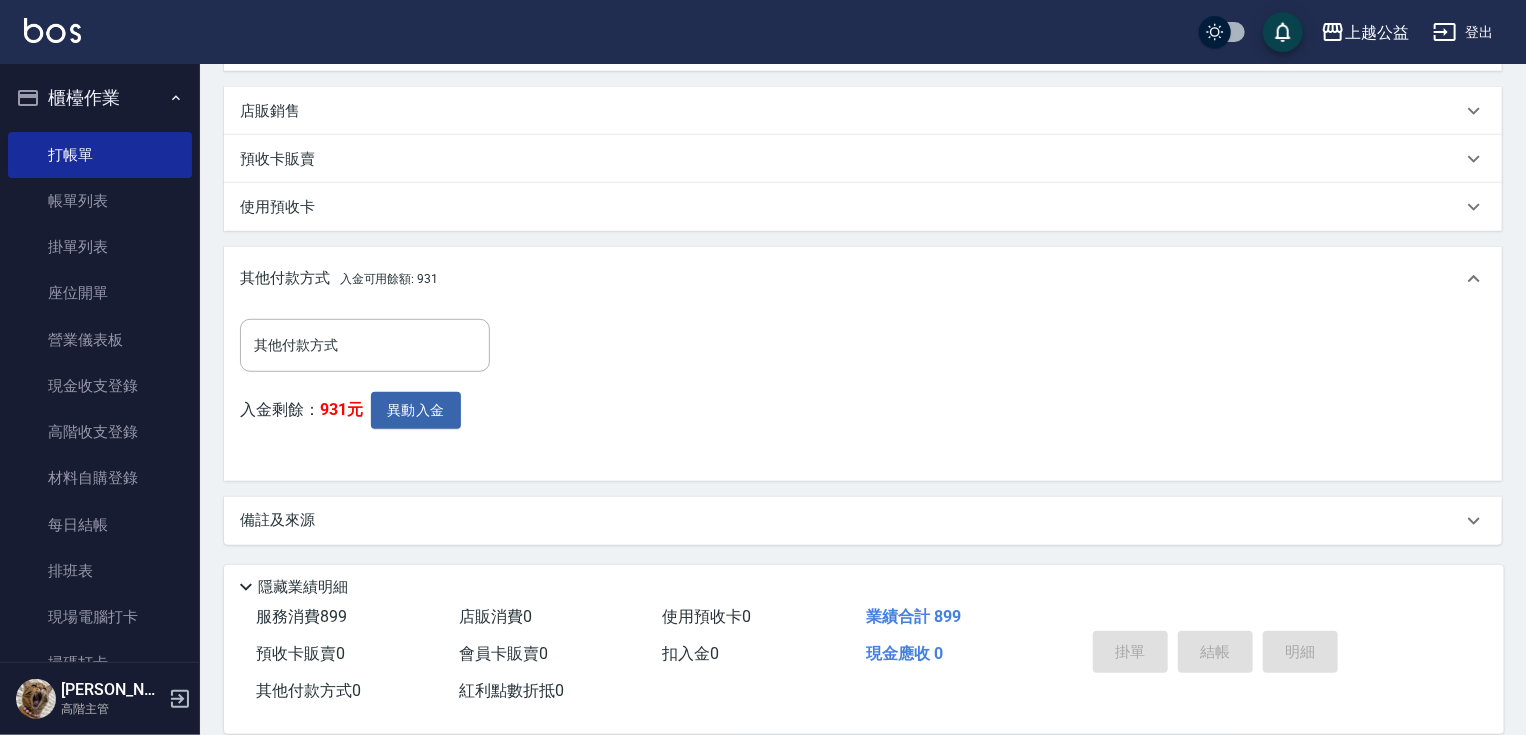 type on "2025/07/12 21:25" 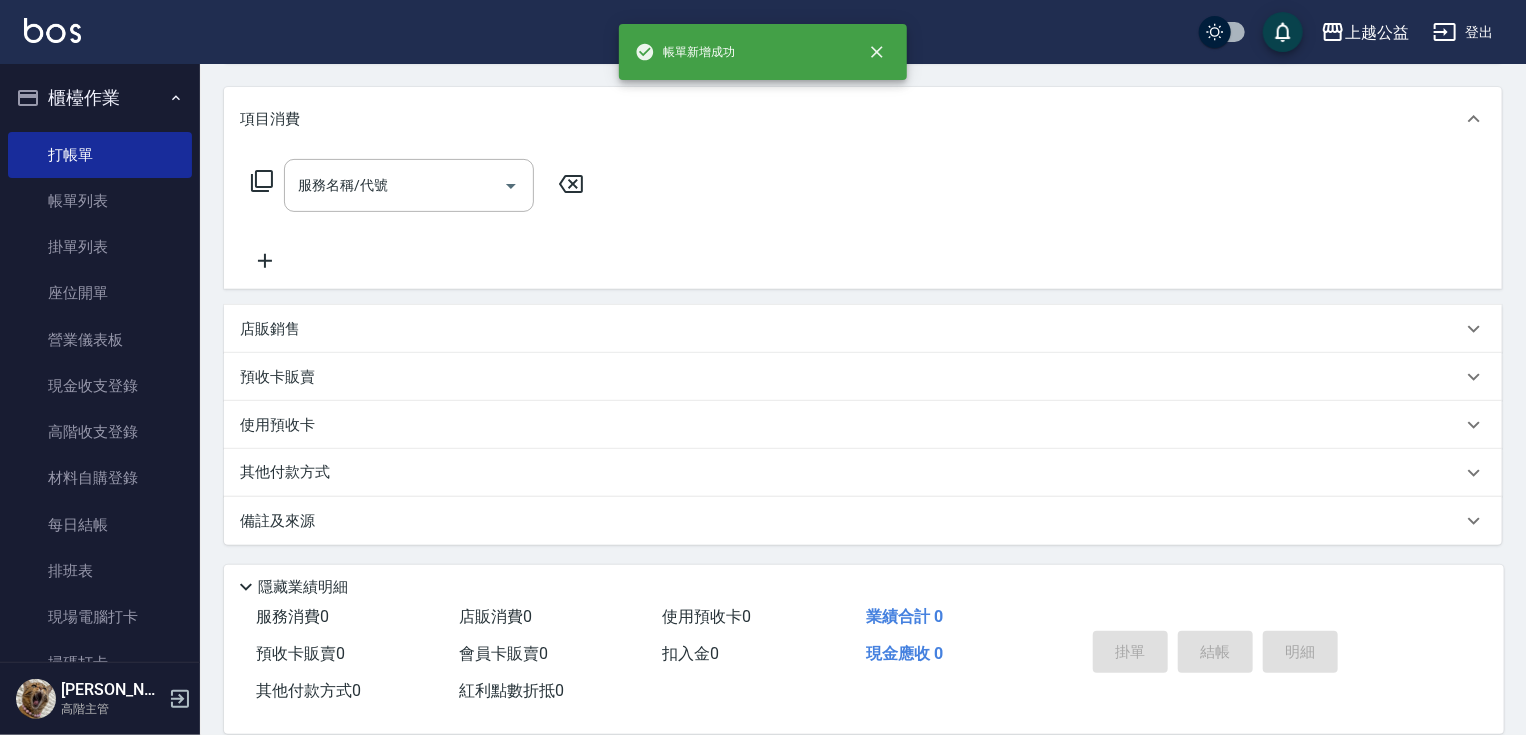 scroll, scrollTop: 0, scrollLeft: 0, axis: both 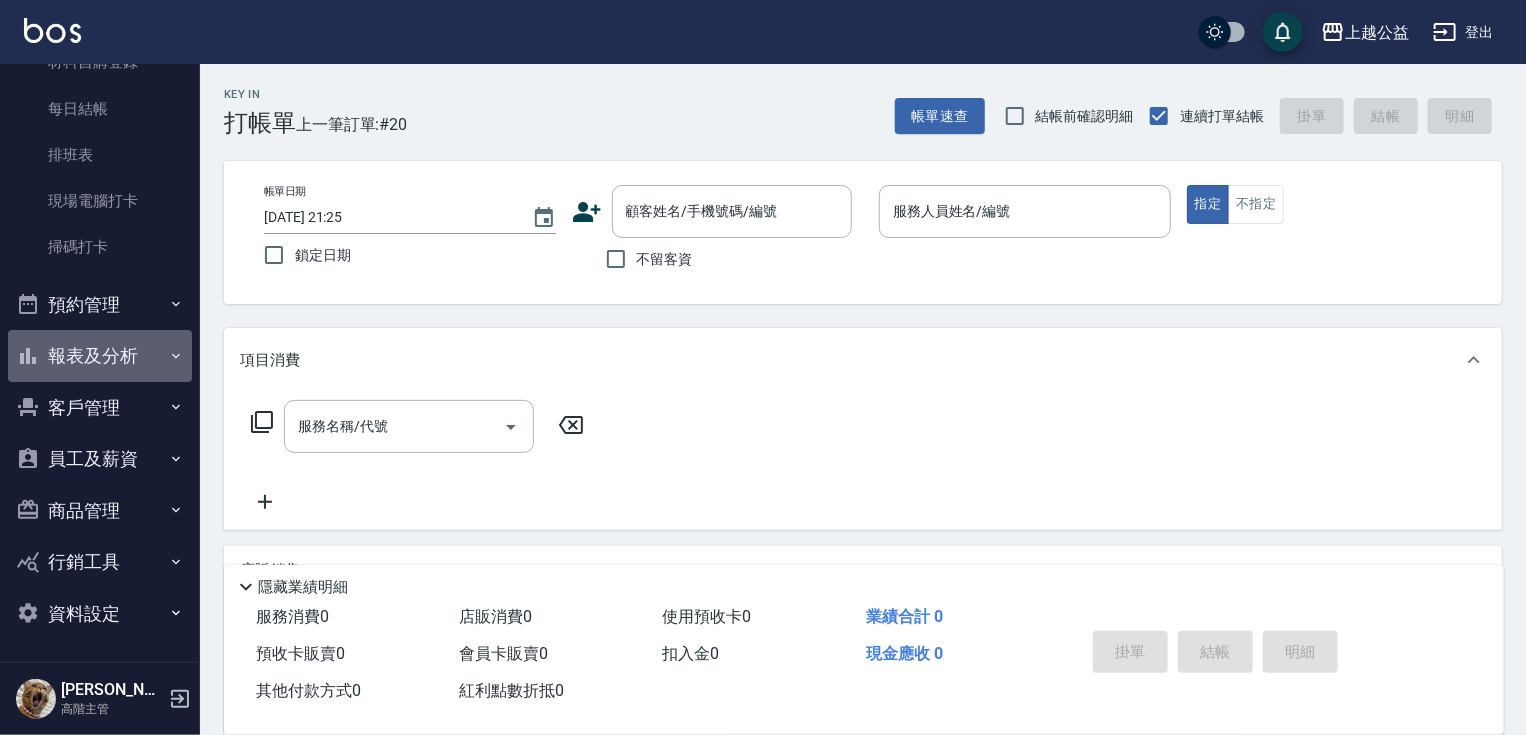 click on "報表及分析" at bounding box center [100, 356] 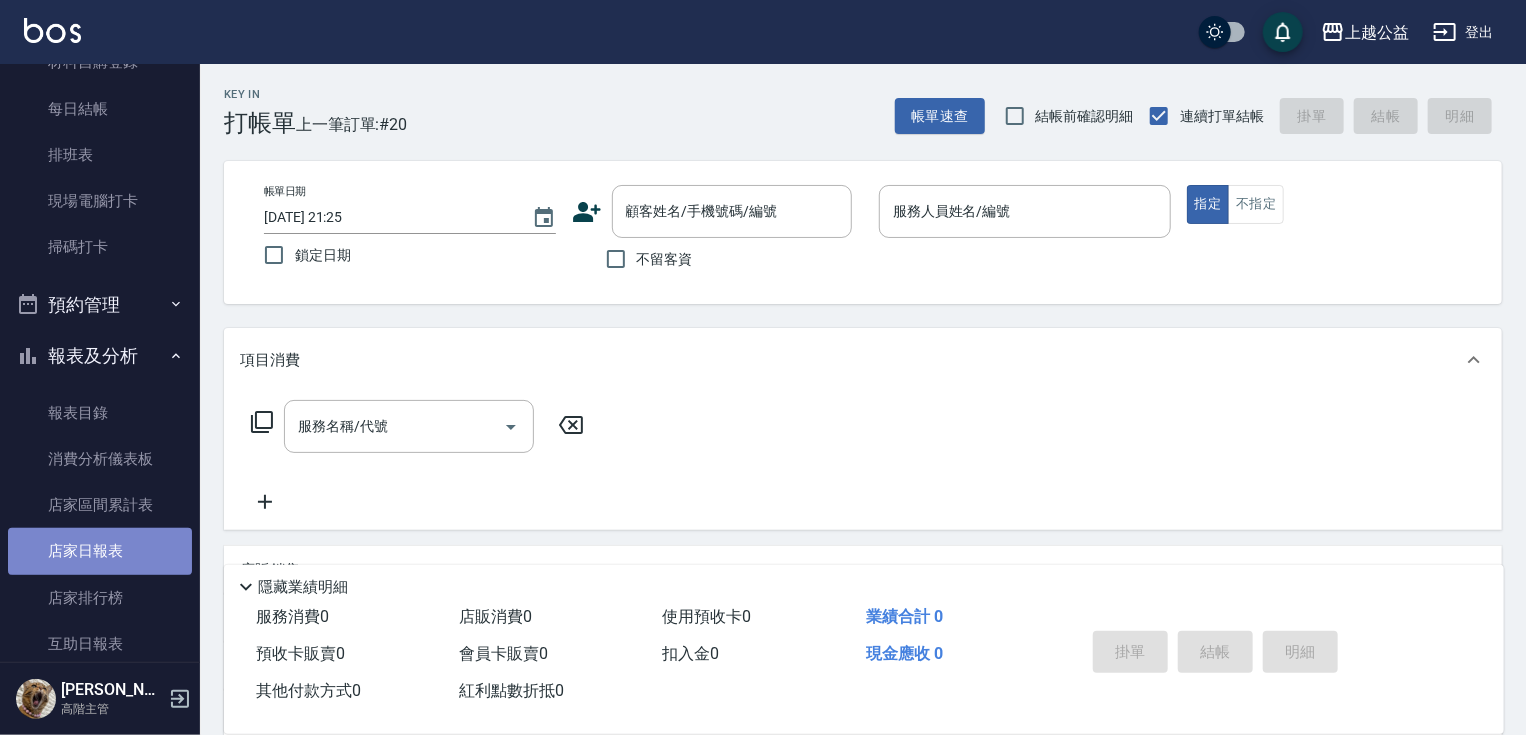 click on "店家日報表" at bounding box center (100, 551) 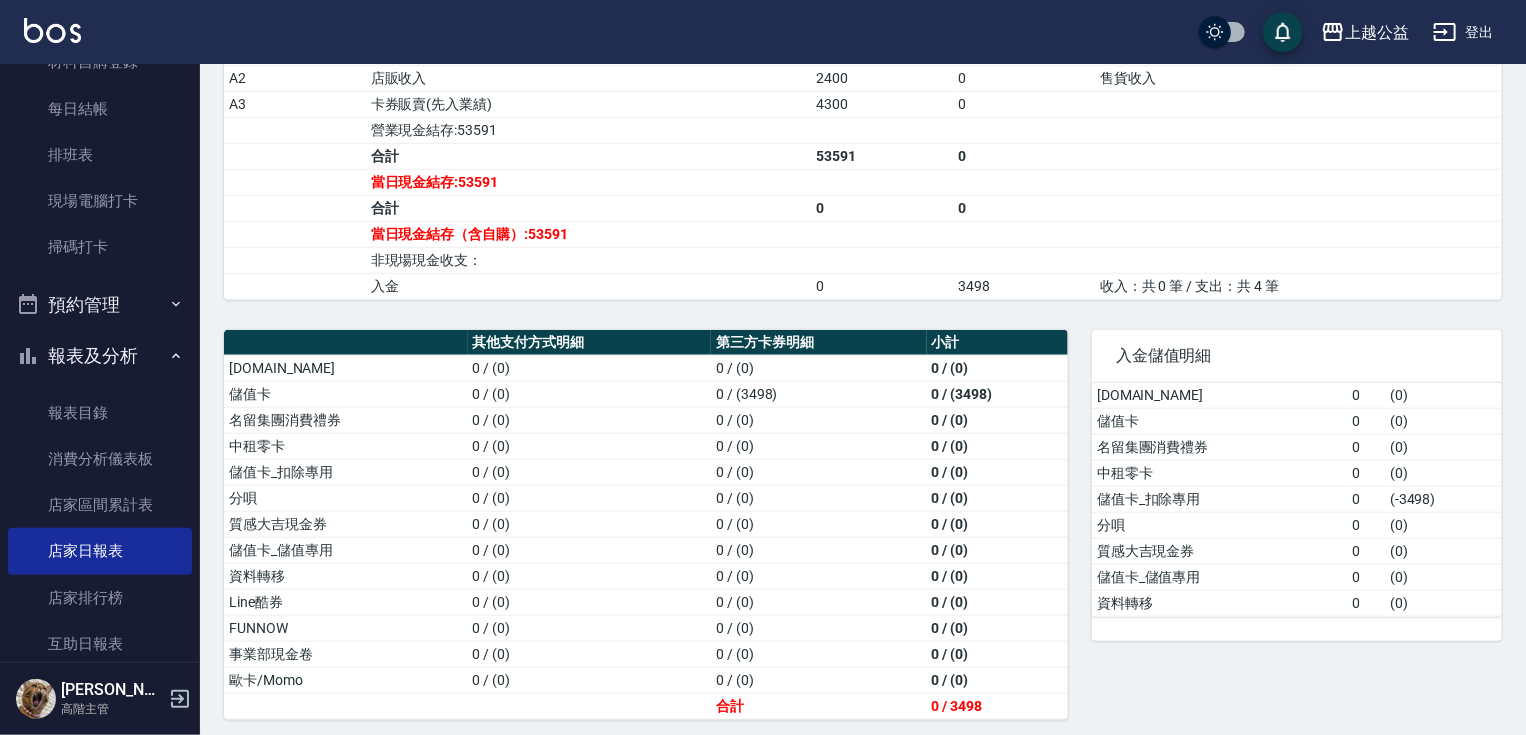 drag, startPoint x: 923, startPoint y: 293, endPoint x: 932, endPoint y: 539, distance: 246.16458 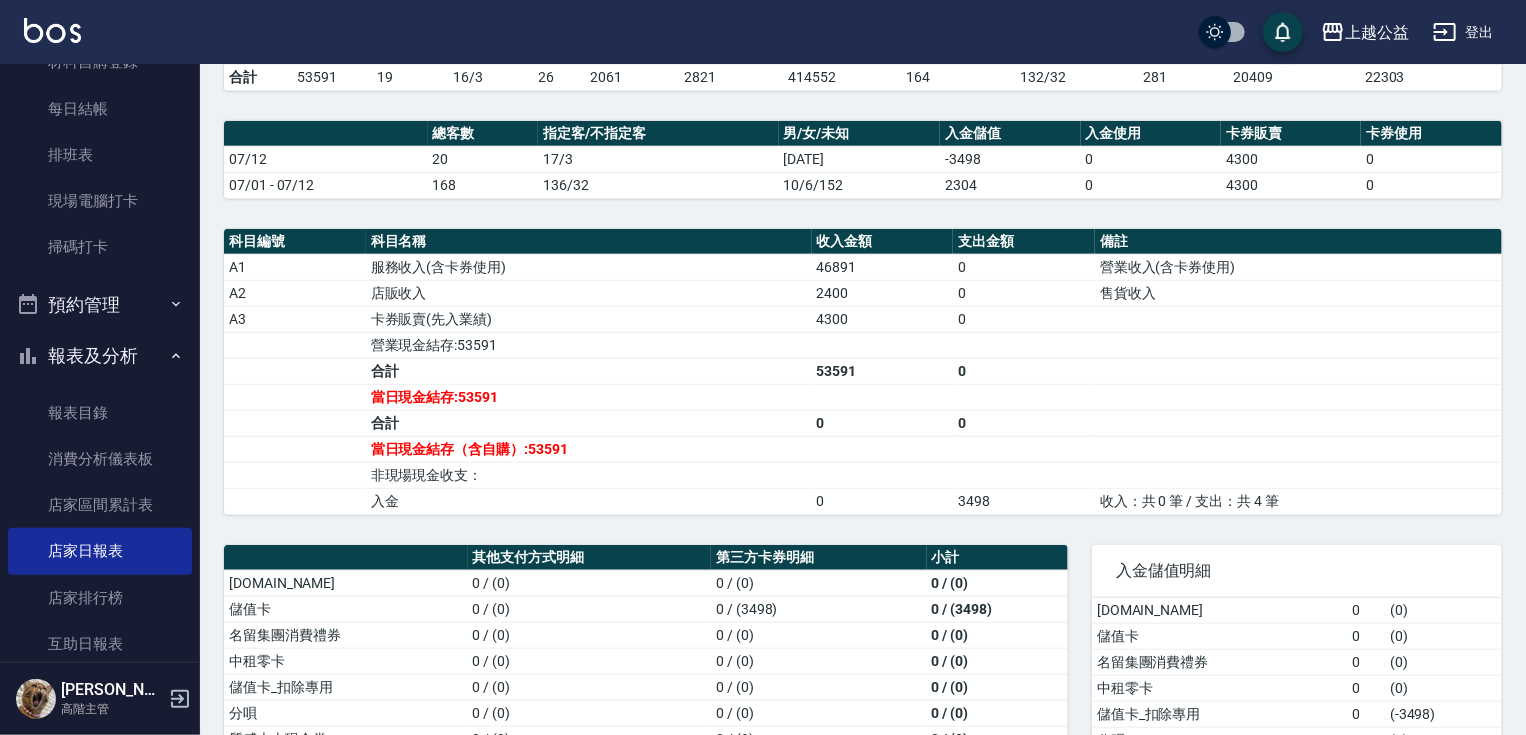 scroll, scrollTop: 464, scrollLeft: 0, axis: vertical 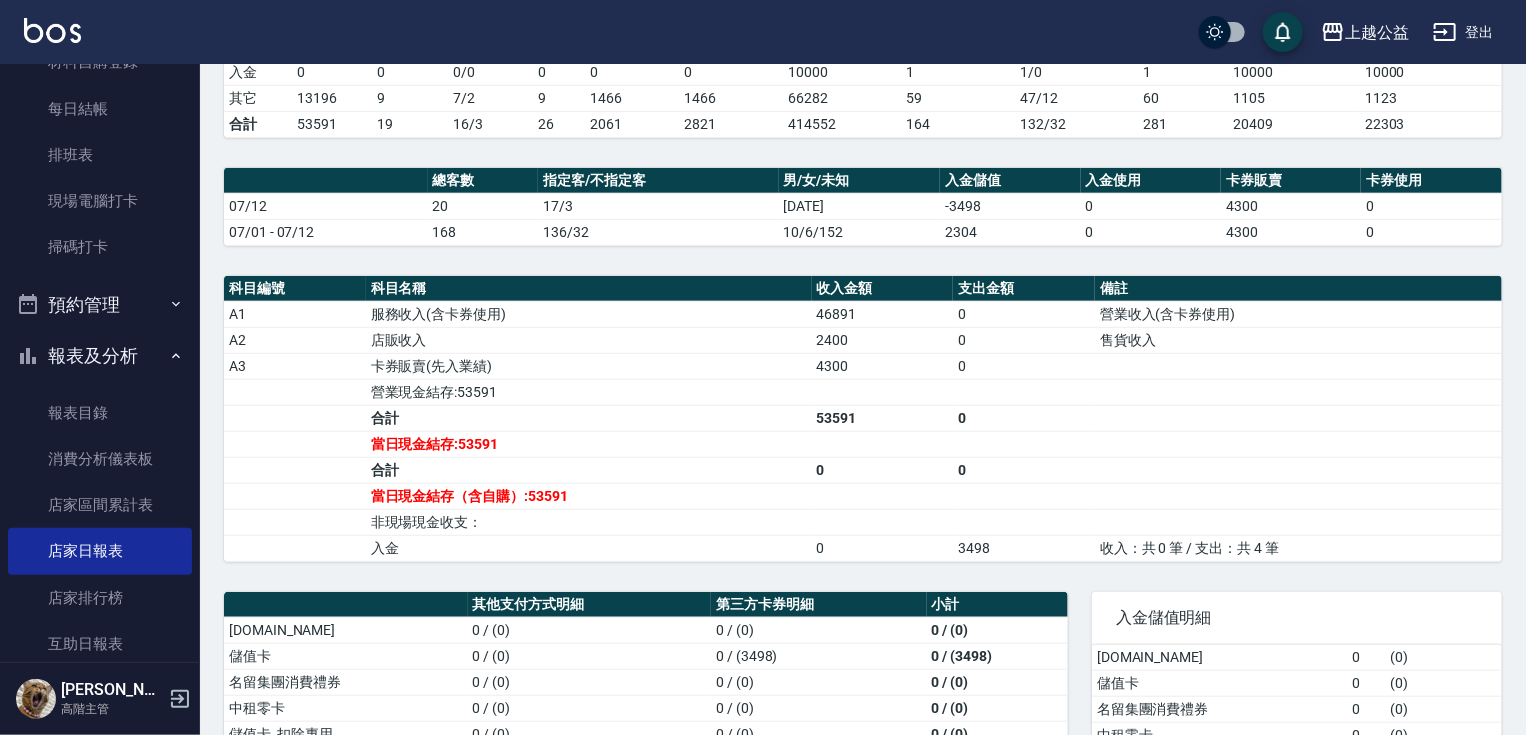 drag, startPoint x: 925, startPoint y: 484, endPoint x: 914, endPoint y: 414, distance: 70.85902 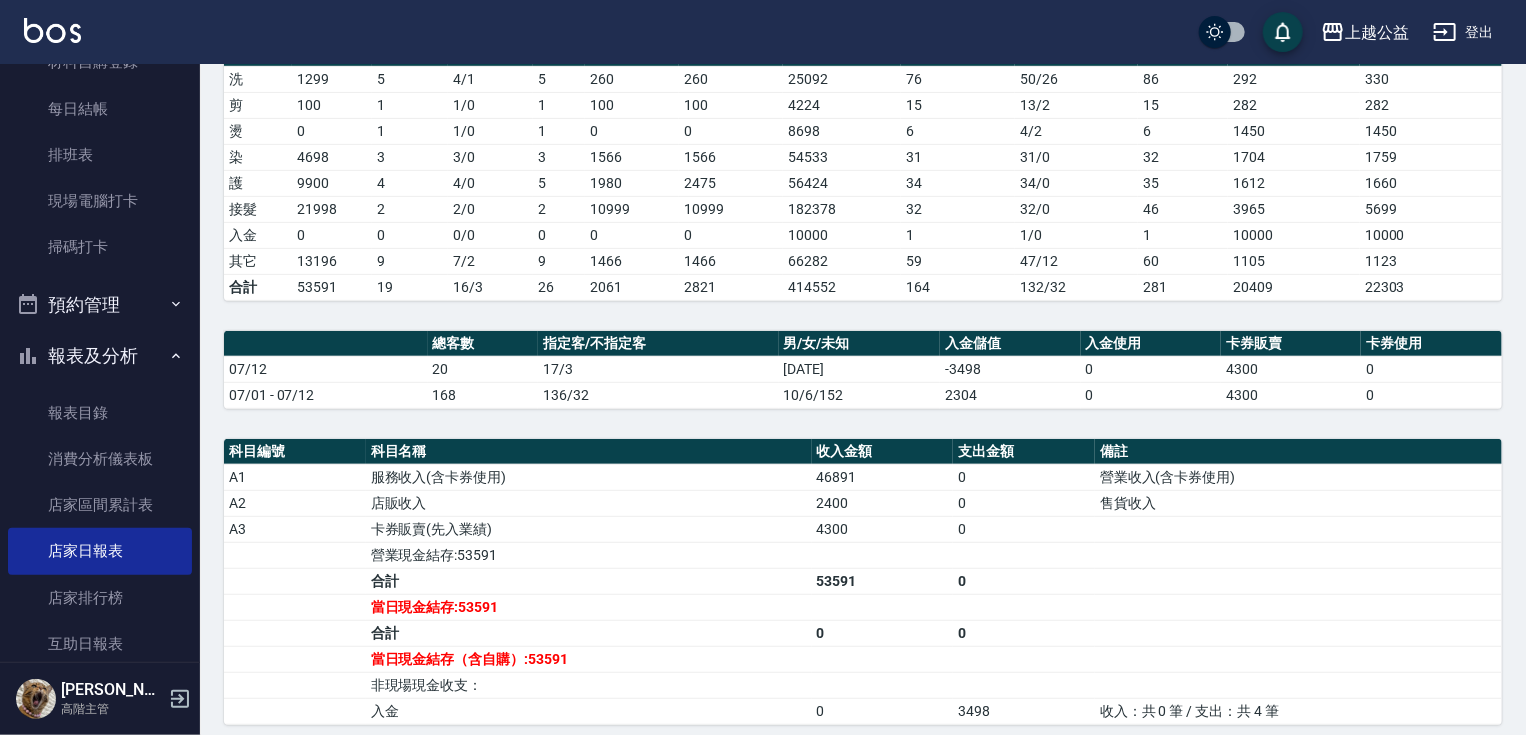 drag, startPoint x: 1136, startPoint y: 654, endPoint x: 1160, endPoint y: 580, distance: 77.7946 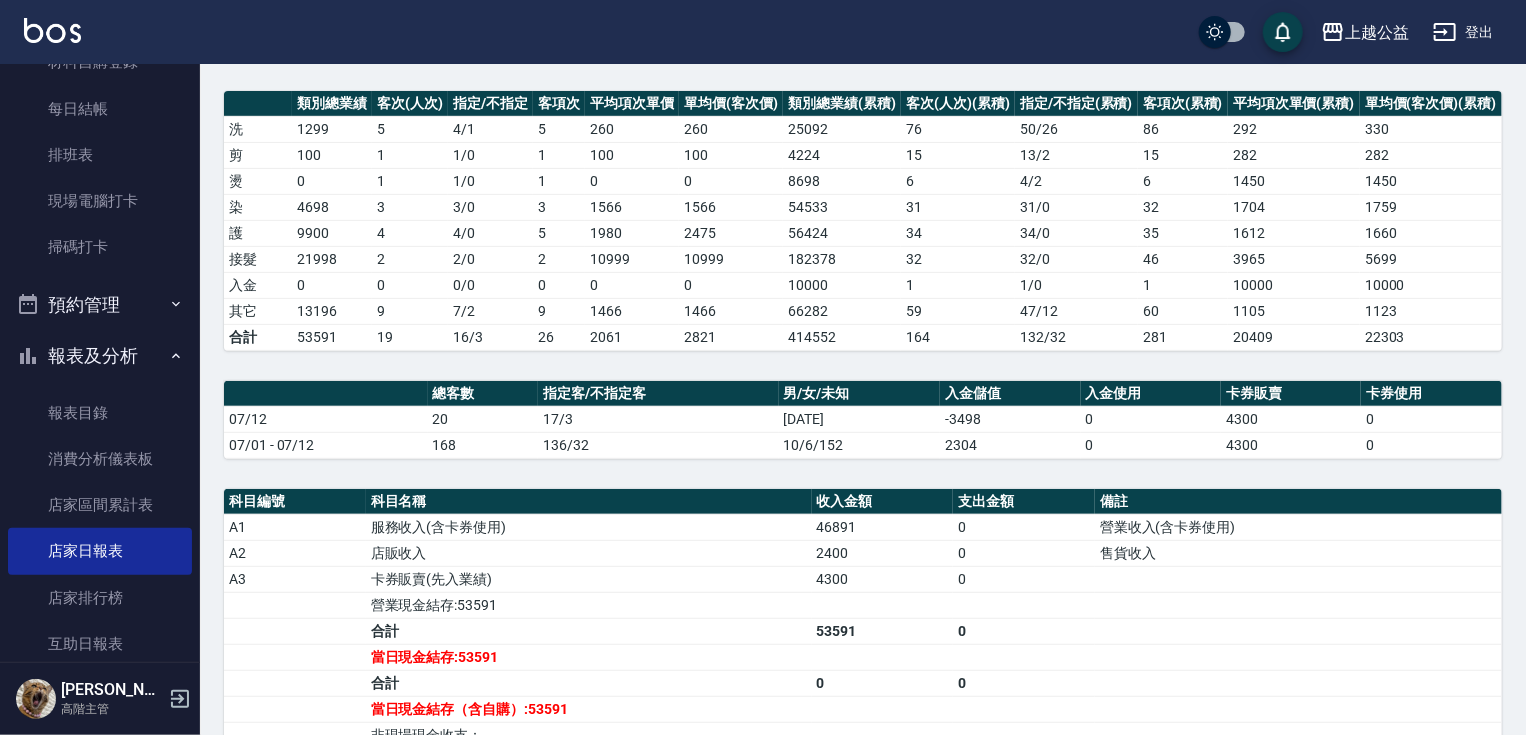 drag, startPoint x: 1210, startPoint y: 624, endPoint x: 1221, endPoint y: 591, distance: 34.785053 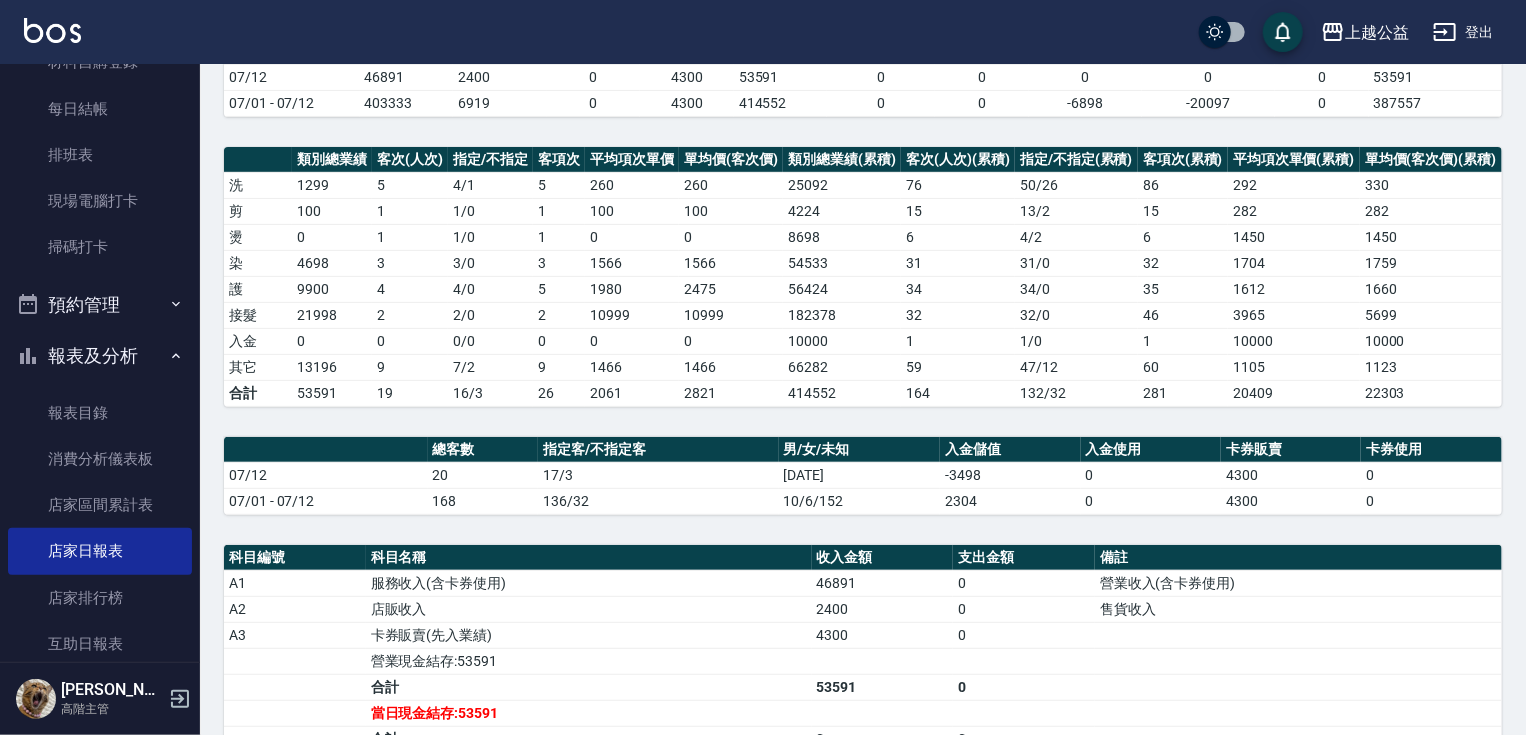 drag, startPoint x: 1396, startPoint y: 549, endPoint x: 1409, endPoint y: 508, distance: 43.011627 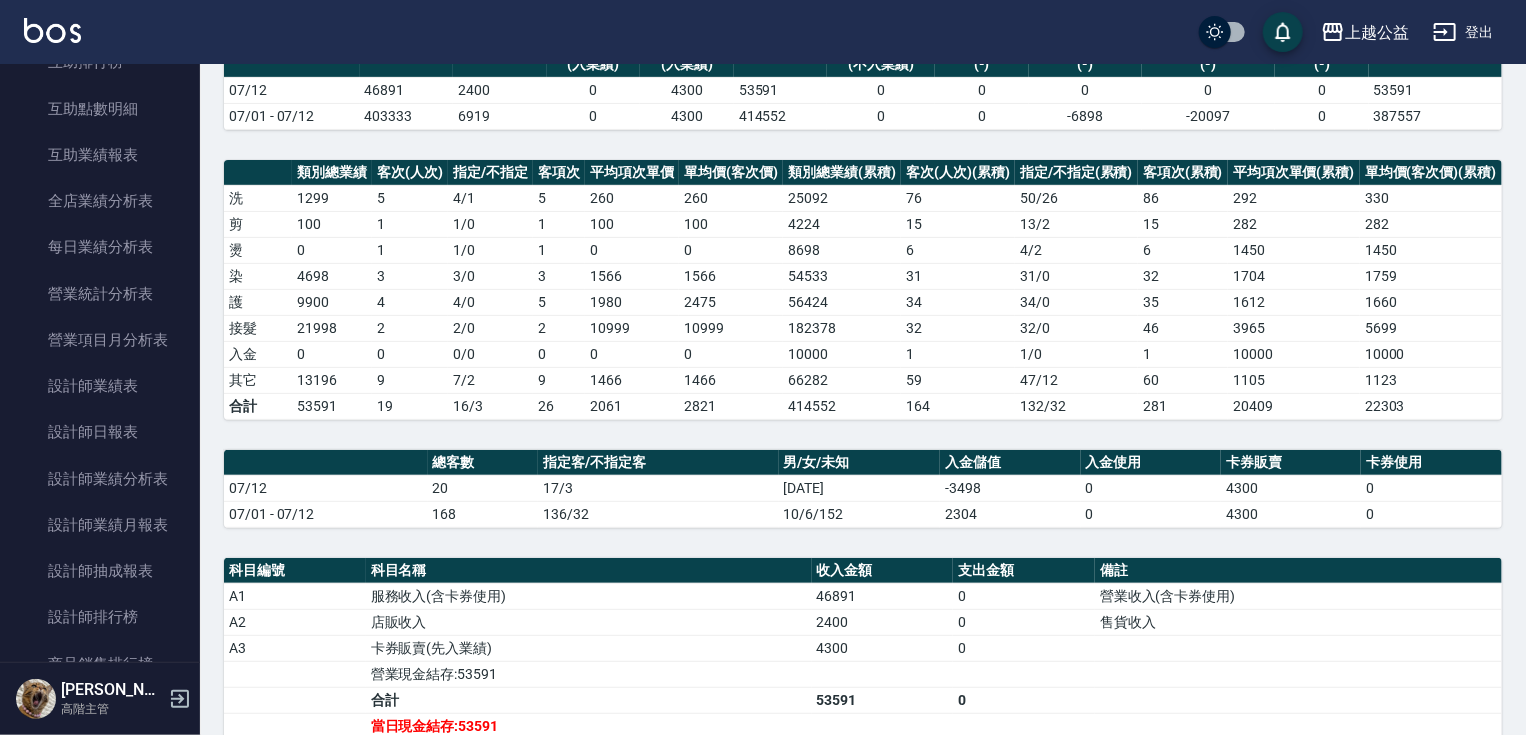 scroll, scrollTop: 1078, scrollLeft: 0, axis: vertical 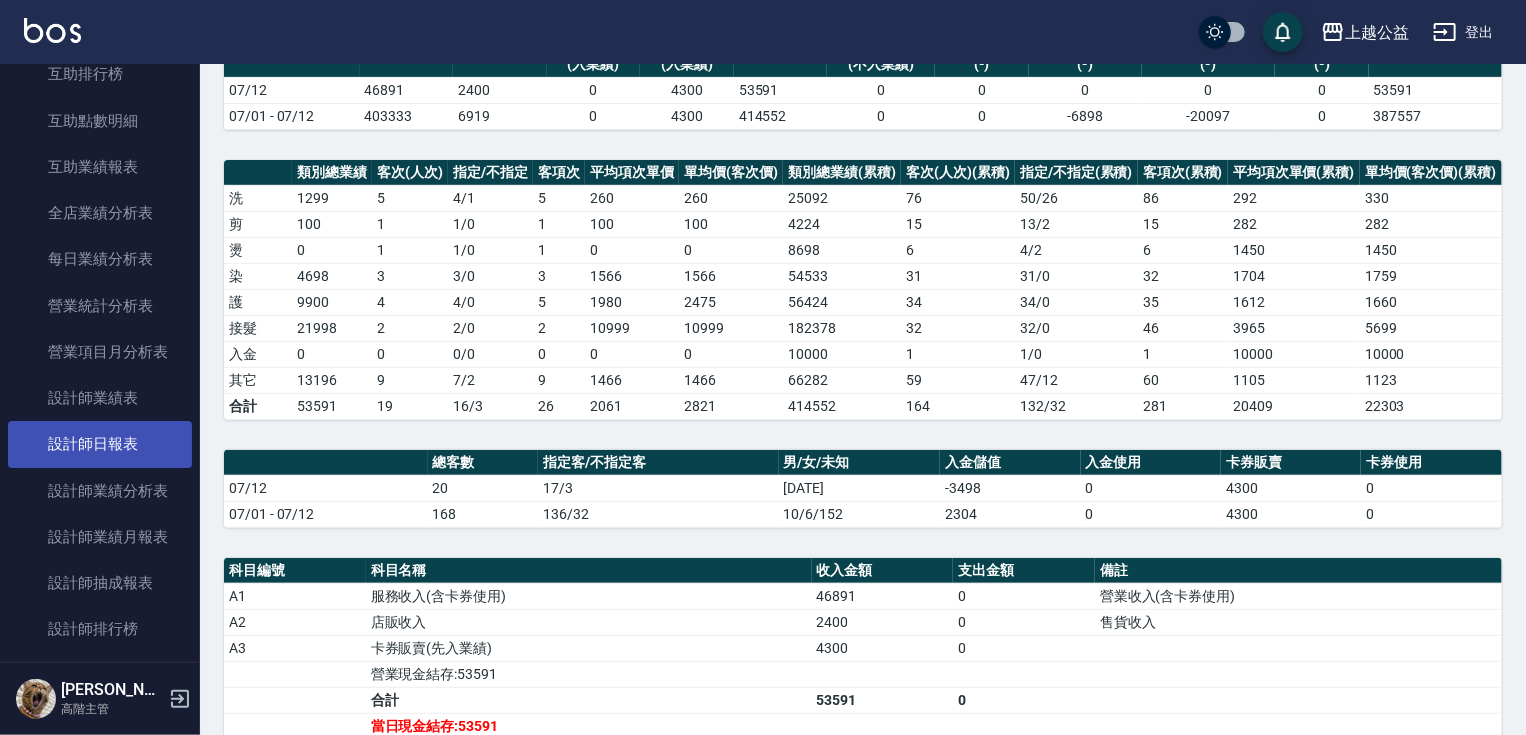 click on "設計師日報表" at bounding box center (100, 444) 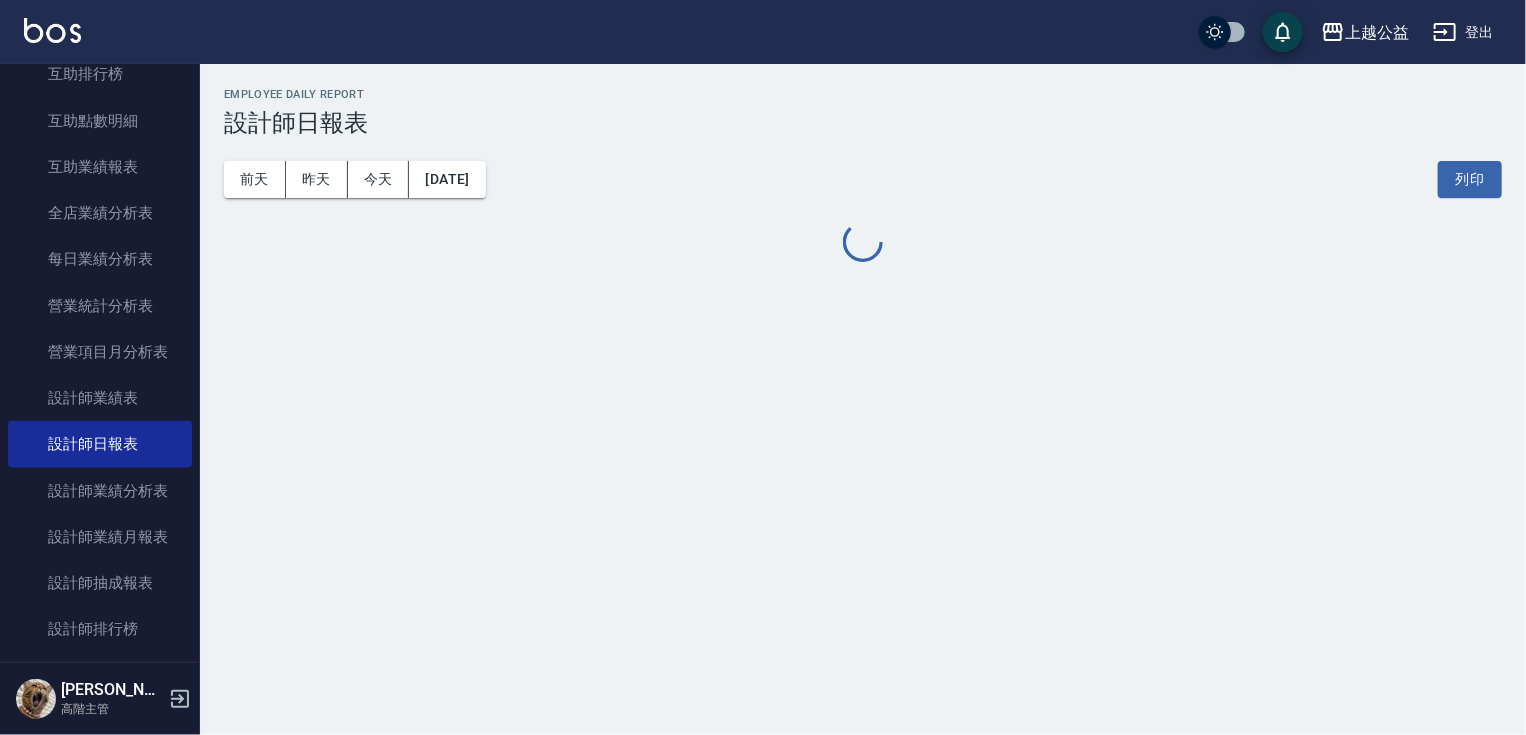 scroll, scrollTop: 0, scrollLeft: 0, axis: both 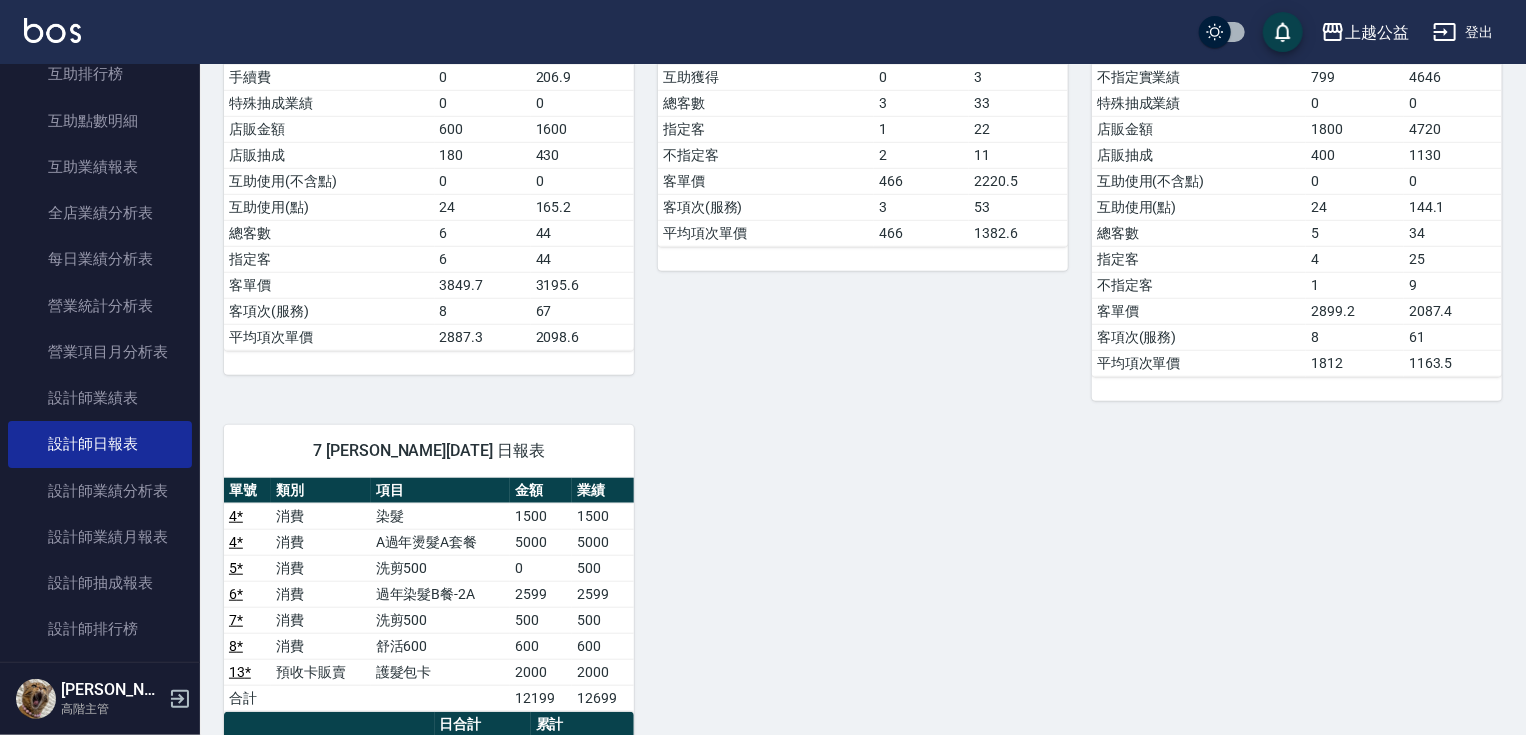 drag, startPoint x: 1232, startPoint y: 584, endPoint x: 1228, endPoint y: 673, distance: 89.08984 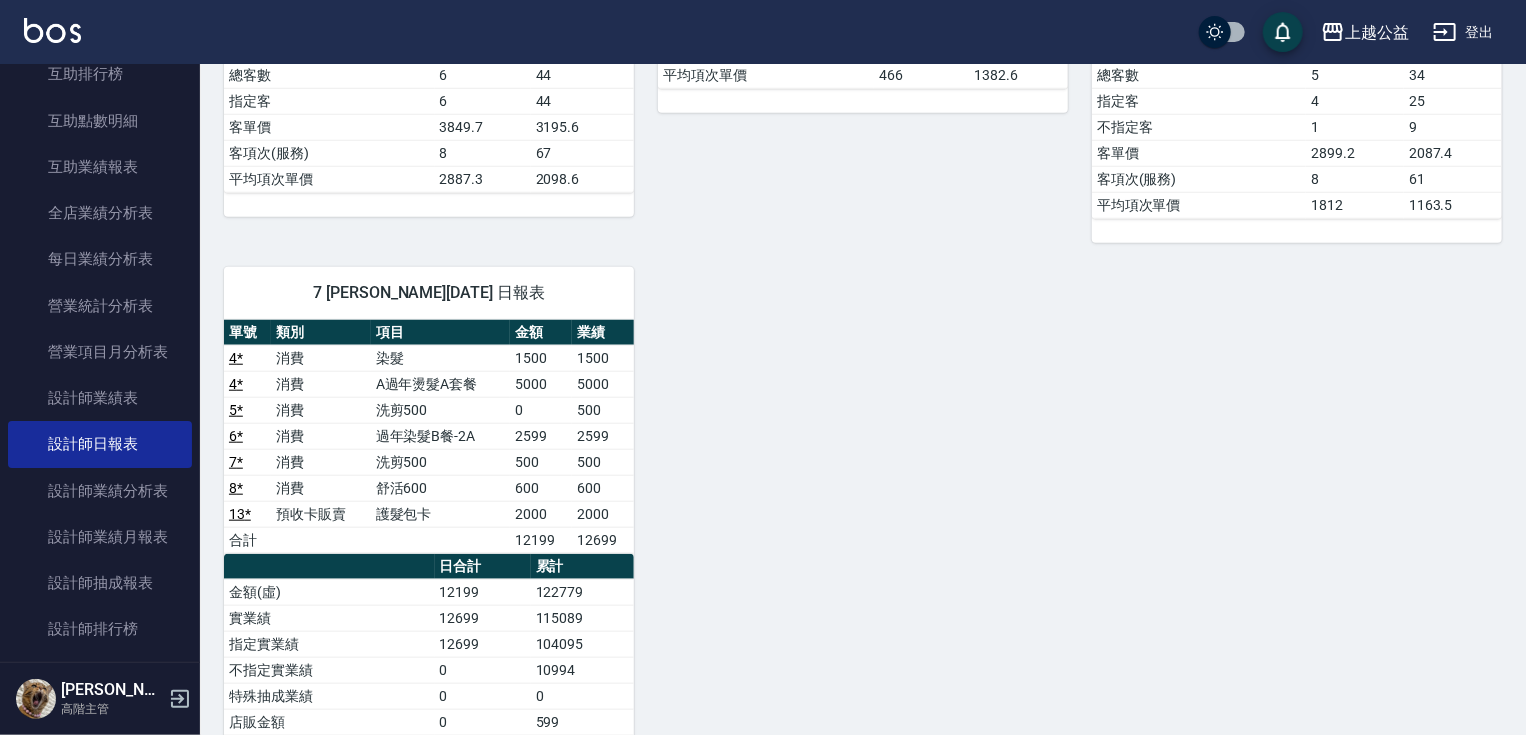 scroll, scrollTop: 939, scrollLeft: 0, axis: vertical 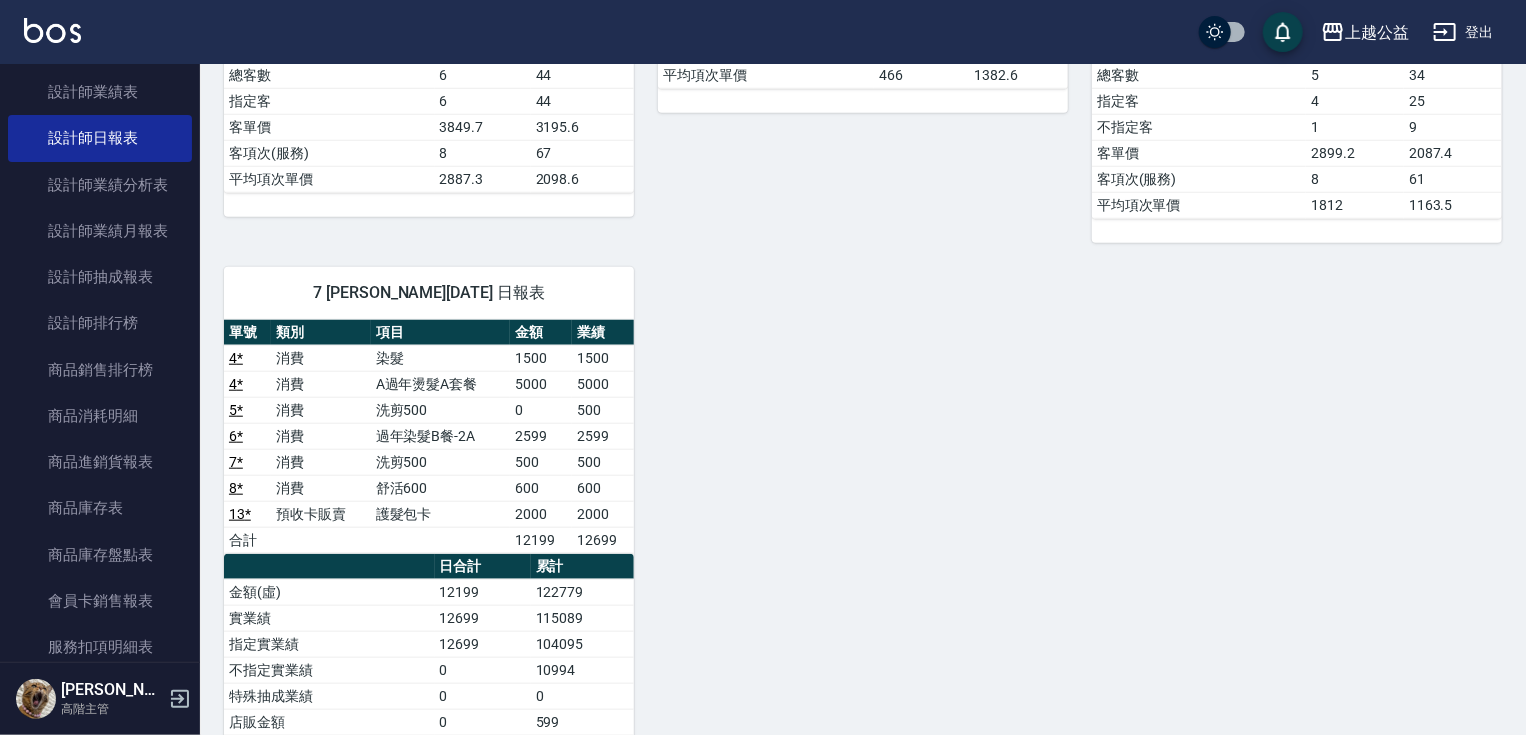 drag, startPoint x: 201, startPoint y: 374, endPoint x: 201, endPoint y: 397, distance: 23 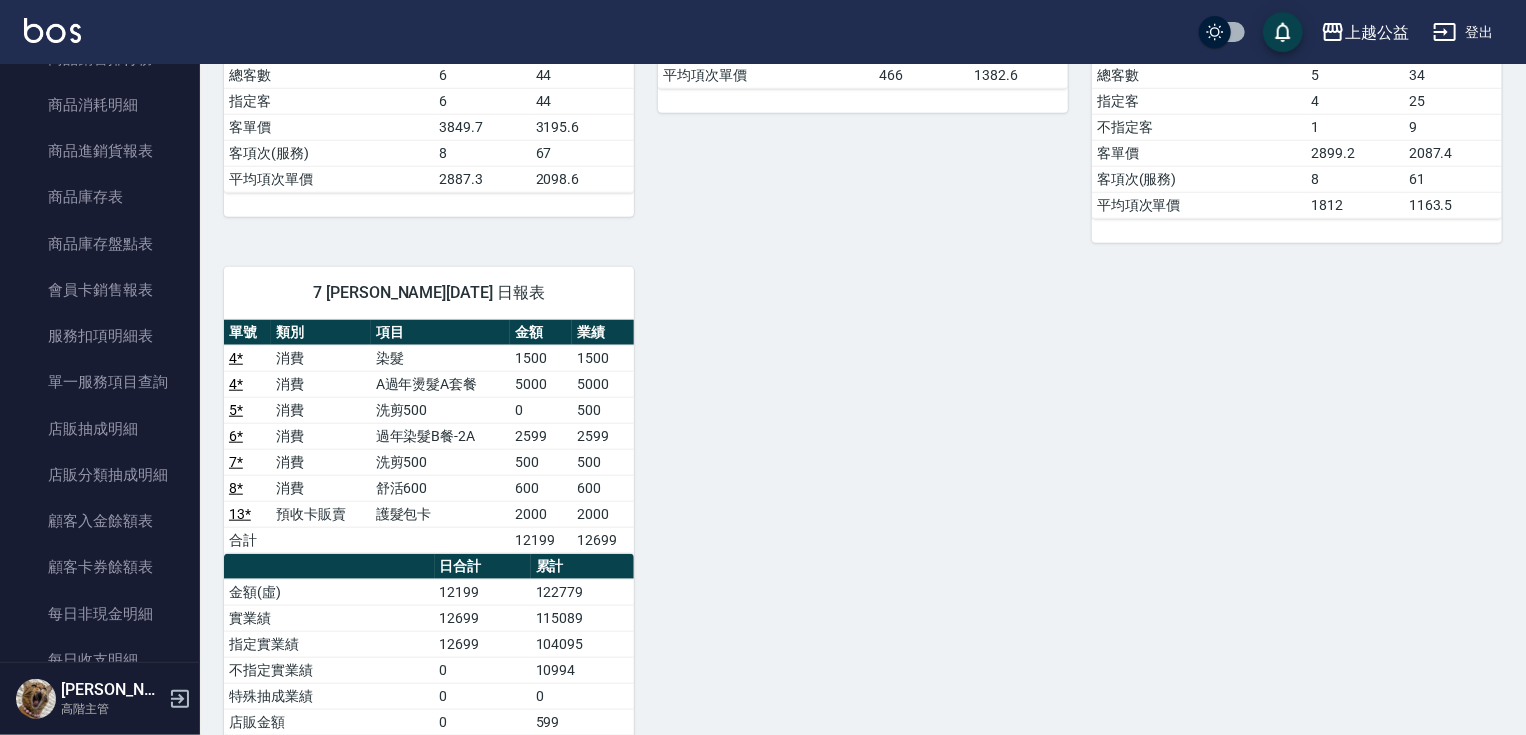 scroll, scrollTop: 1723, scrollLeft: 0, axis: vertical 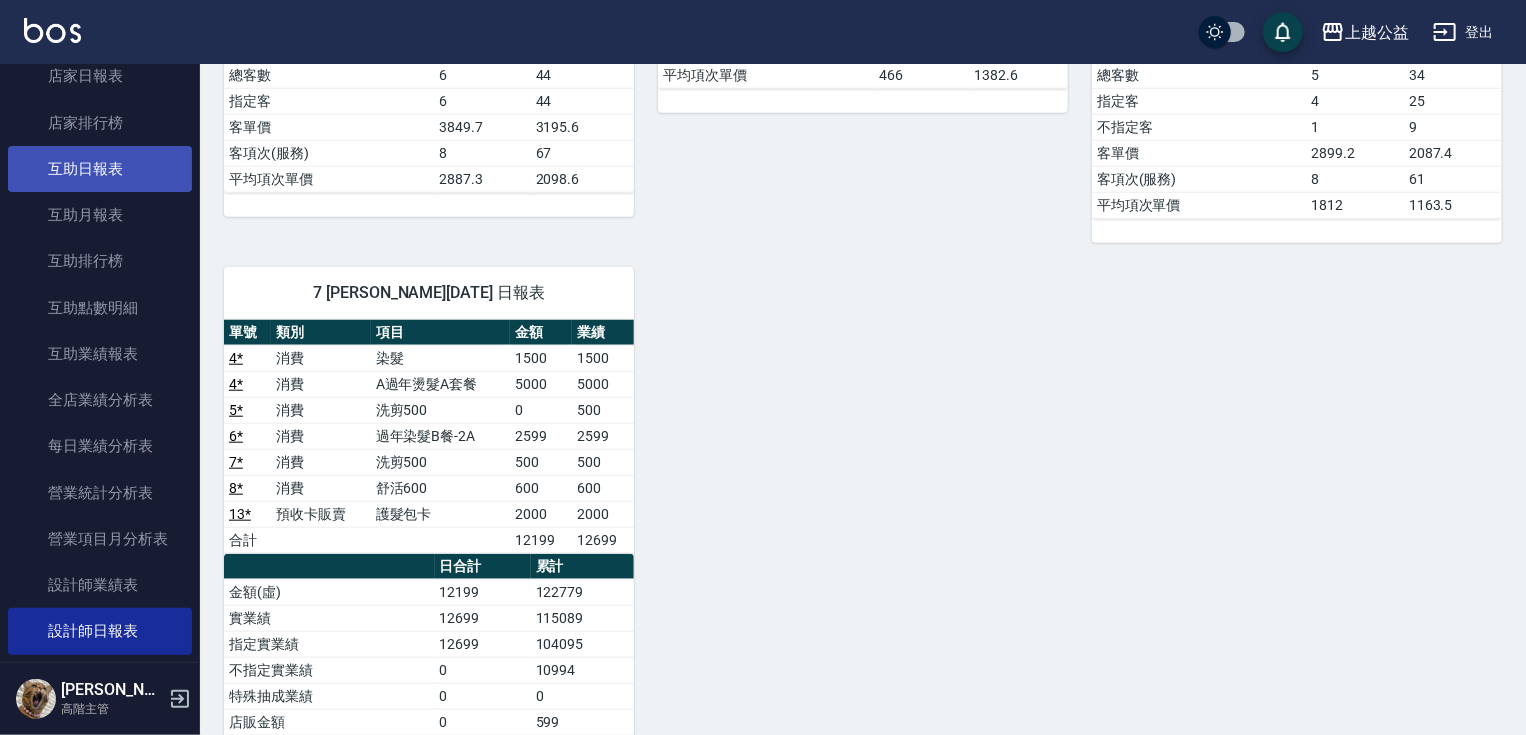 click on "互助日報表" at bounding box center (100, 169) 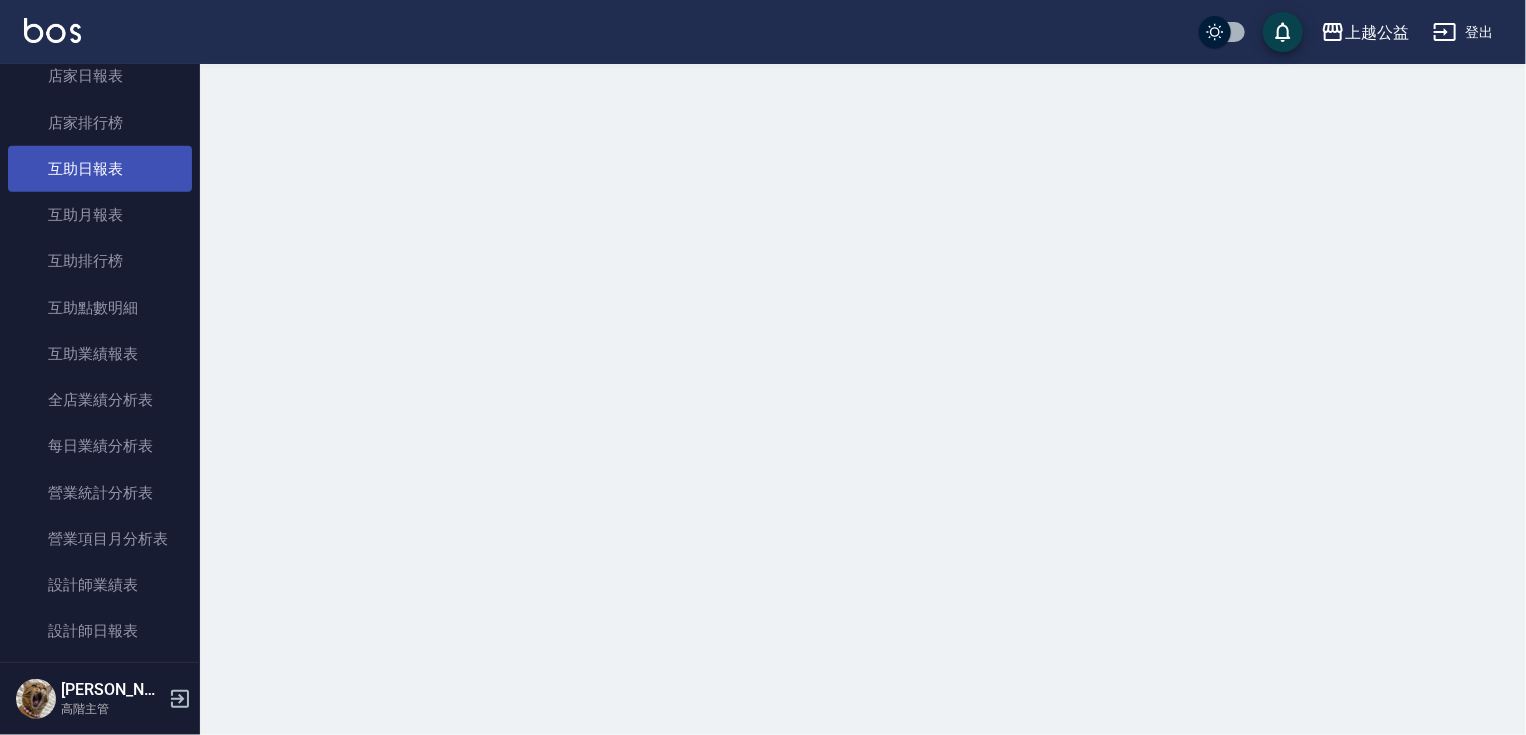 scroll, scrollTop: 0, scrollLeft: 0, axis: both 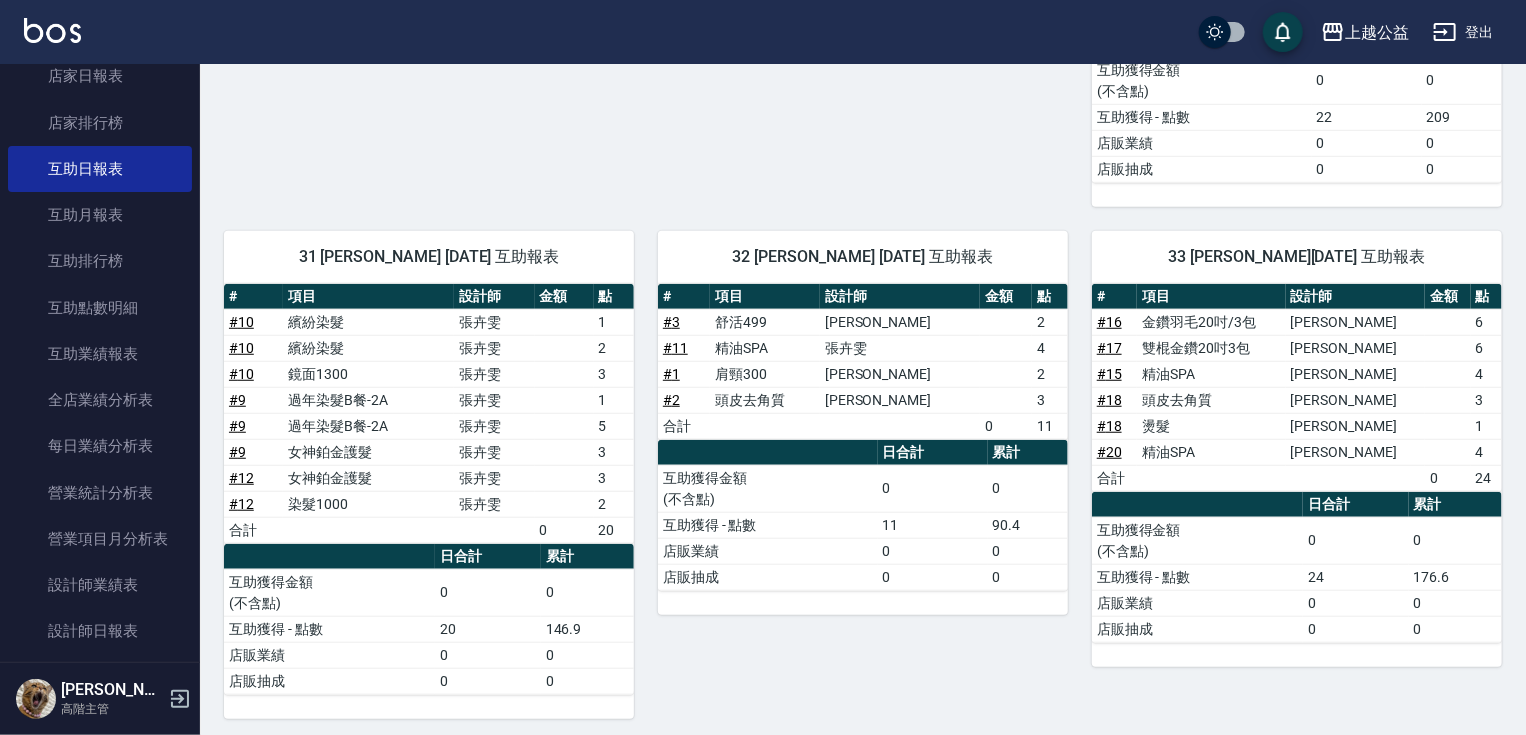 drag, startPoint x: 760, startPoint y: 459, endPoint x: 848, endPoint y: 704, distance: 260.3248 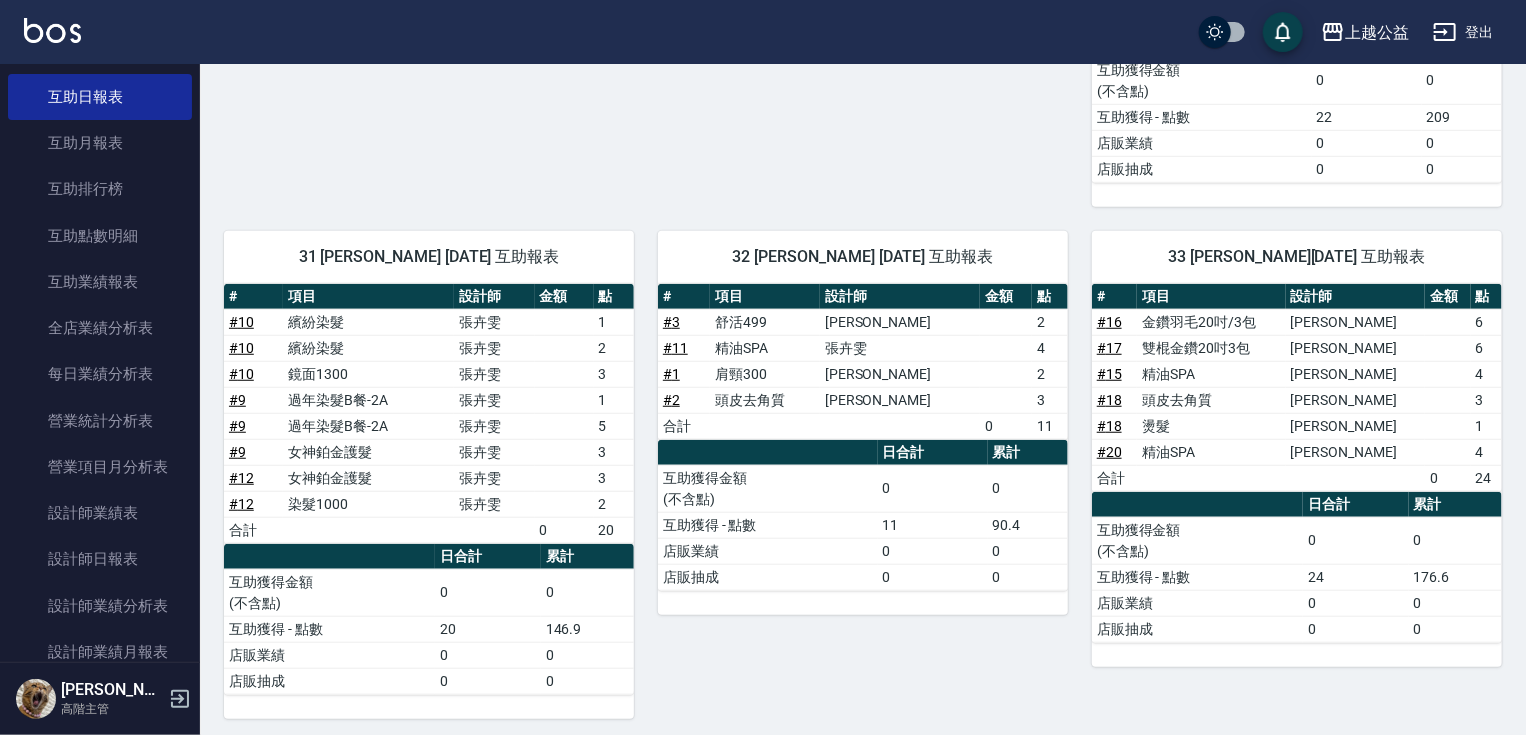 scroll, scrollTop: 1003, scrollLeft: 0, axis: vertical 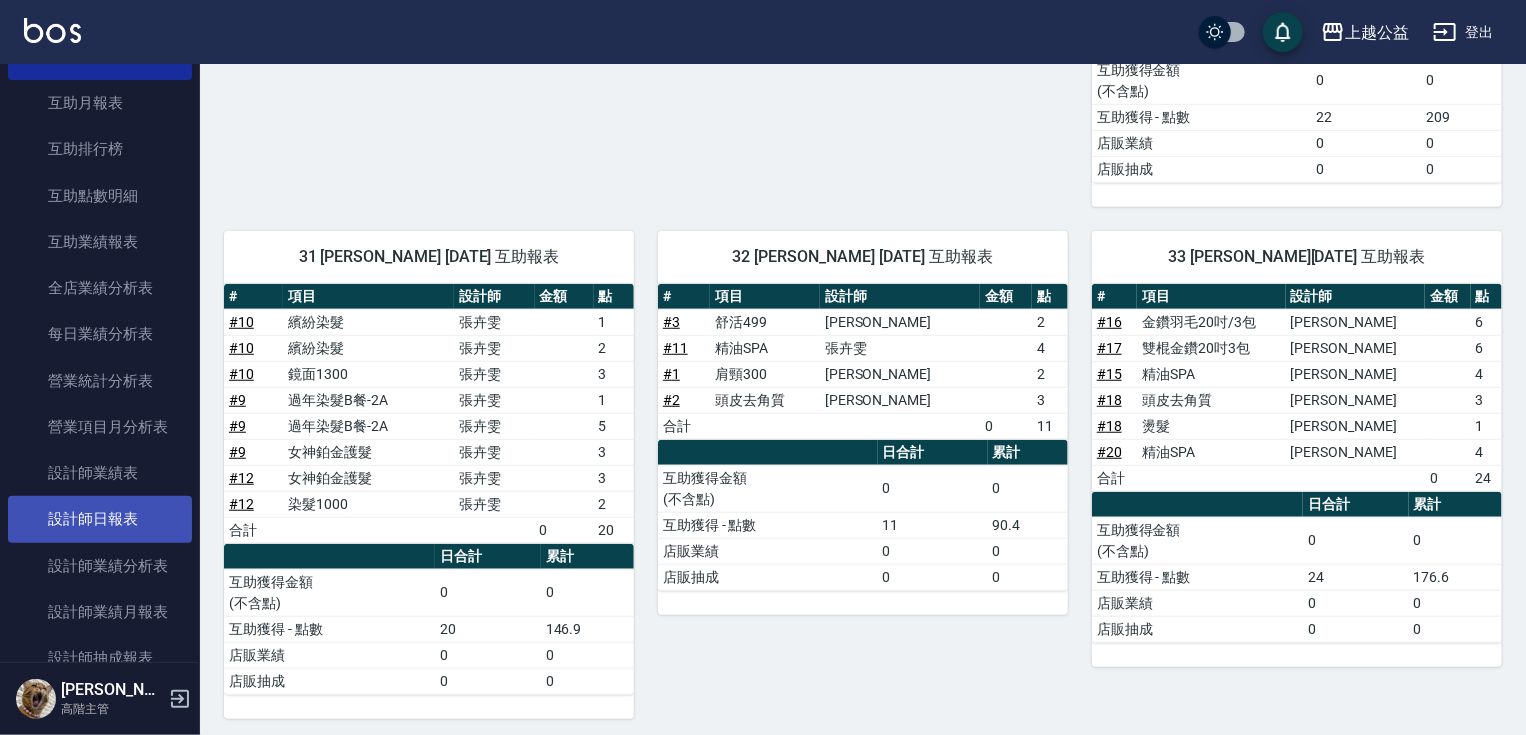 click on "設計師日報表" at bounding box center [100, 519] 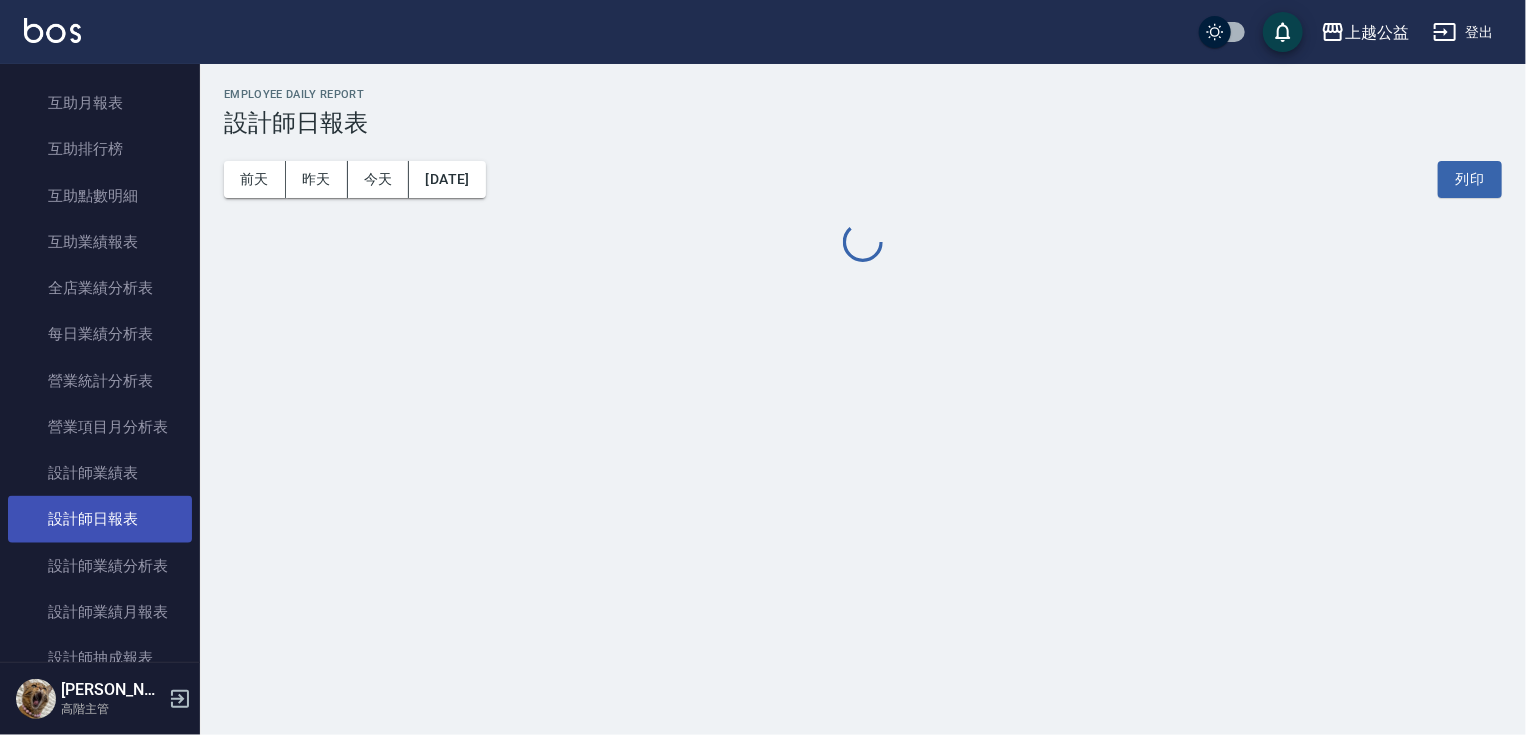 scroll, scrollTop: 0, scrollLeft: 0, axis: both 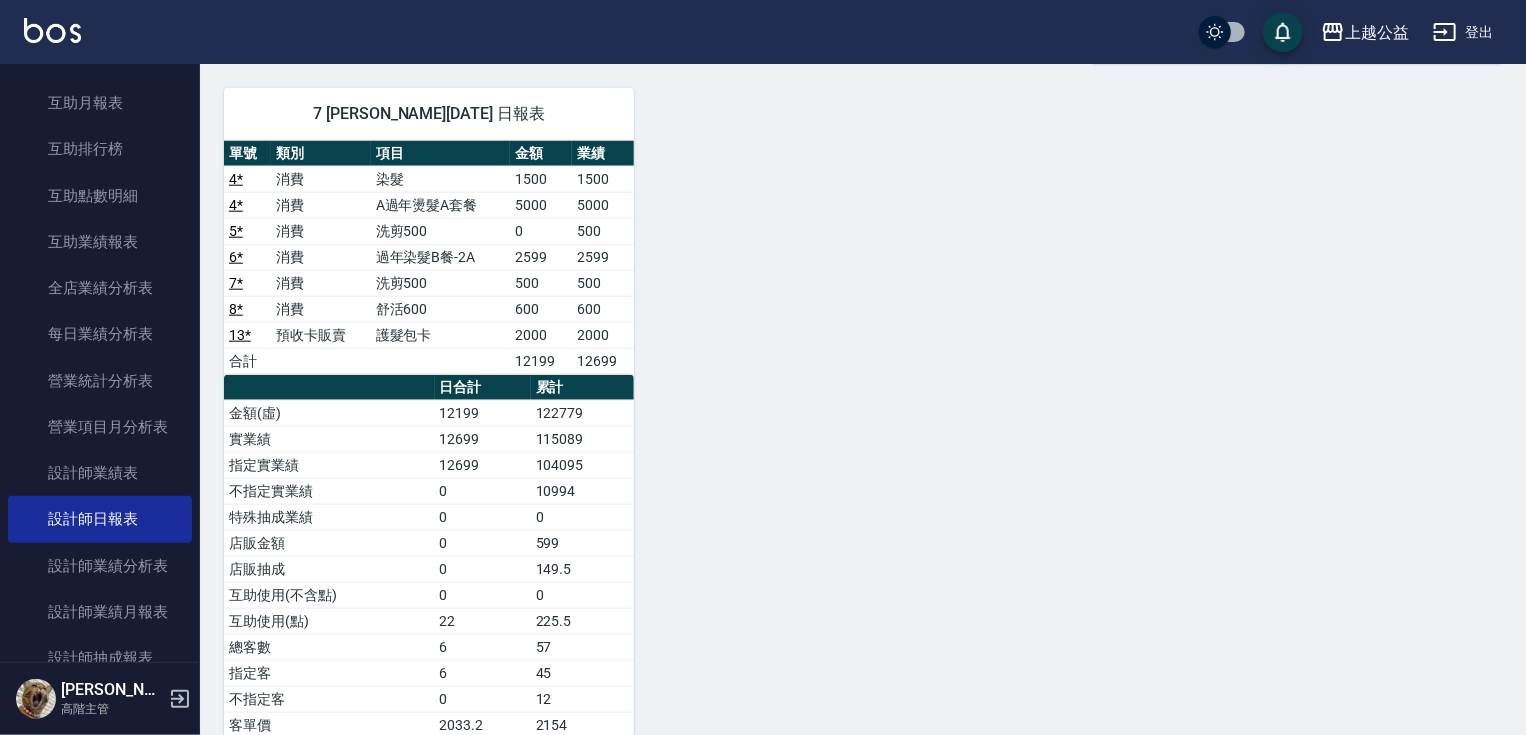 click on "1 MARS 黃偉乘 07/12/2025 日報表  單號 類別 項目 金額 業績 15 * 消費 精油SPA 1000 1000 15 * 消費 剪髮 100 100 15 * 店販銷售 極光髮香水 600 600 16 * 消費 金鑽羽毛20吋/3包 13999 8359 17 * 消費 雙棍金鑽20吋3包 7999 5209 18 * 消費 頭皮去角質 0 599 18 * 消費 燙髮 0 1000 19 * 消費 洗剪500 0 500 20 * 消費 精油SPA 0 899 合計 23098 17666 日合計 累計 金額(虛) 23098 140606 實業績 17666 115155 指定實業績 17666 115155 手續費 0 206.9 特殊抽成業績 0 0 店販金額 600 1600 店販抽成 180 430 互助使用(不含點) 0 0 互助使用(點) 24 165.2 總客數 6 44 指定客 6 44 客單價 3849.7 3195.6 客項次(服務) 8 67 平均項次單價 2887.3 2098.6 3 VIMO 徐薇芯 07/12/2025 日報表  單號 類別 項目 金額 業績 1 * 消費 肩頸300 300 300 2 消費 頭皮去角質 599 599 3 消費 舒活499 499 499 合計 1398 1398 日合計 累計 金額(虛) 1398 73276 實業績 1398 57846 指定實業績 300 53300 1098 4546 0 0" at bounding box center (851, 38) 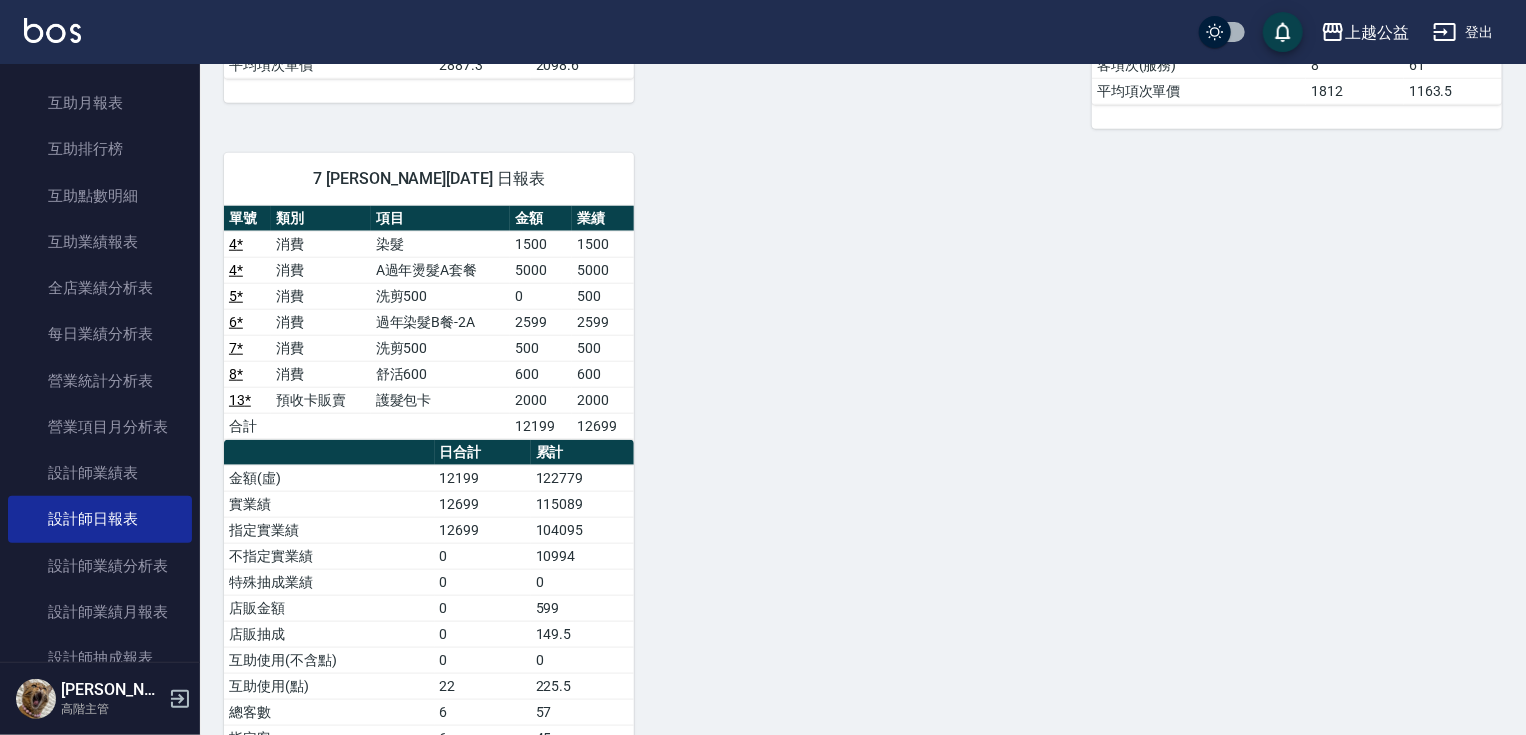 scroll, scrollTop: 864, scrollLeft: 0, axis: vertical 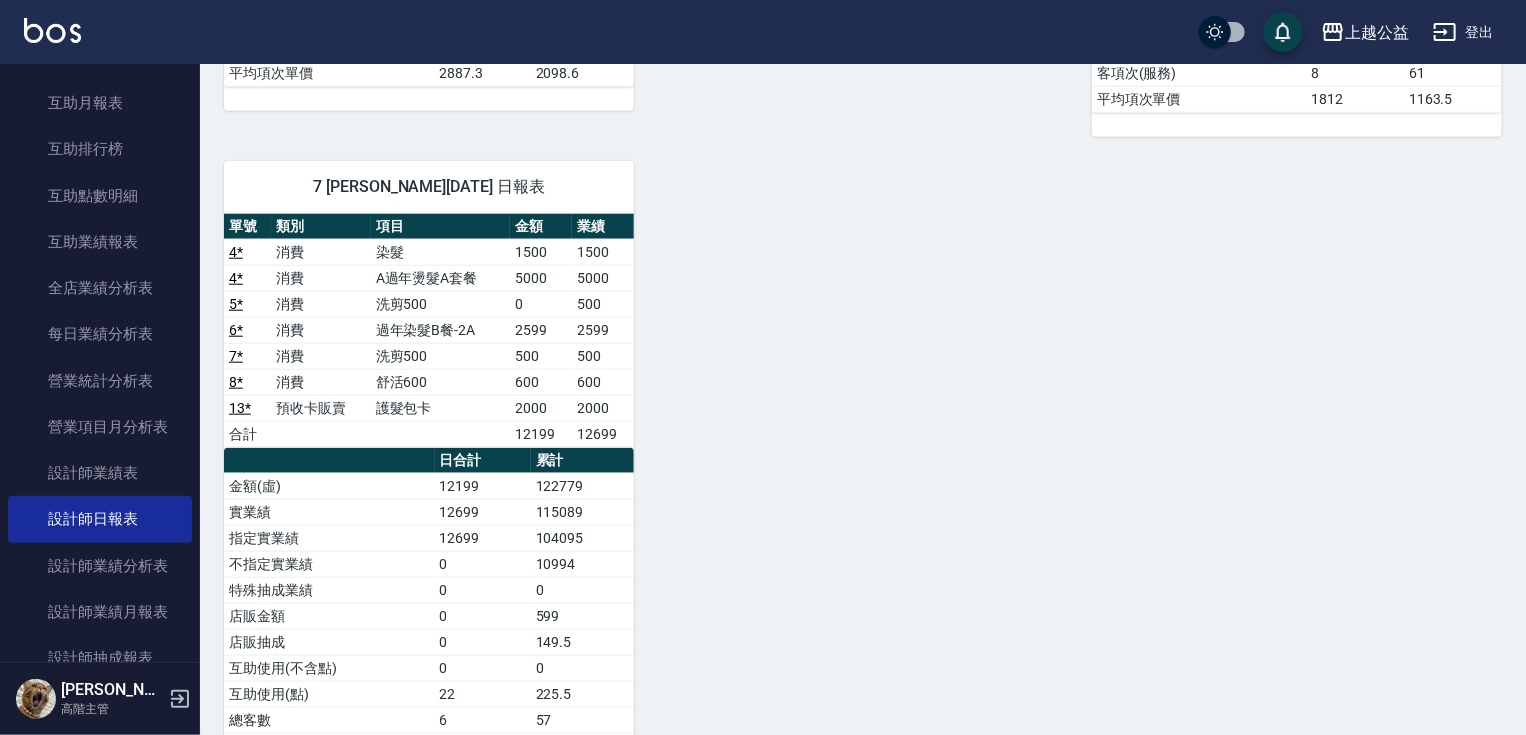 click on "1 MARS 黃偉乘 07/12/2025 日報表  單號 類別 項目 金額 業績 15 * 消費 精油SPA 1000 1000 15 * 消費 剪髮 100 100 15 * 店販銷售 極光髮香水 600 600 16 * 消費 金鑽羽毛20吋/3包 13999 8359 17 * 消費 雙棍金鑽20吋3包 7999 5209 18 * 消費 頭皮去角質 0 599 18 * 消費 燙髮 0 1000 19 * 消費 洗剪500 0 500 20 * 消費 精油SPA 0 899 合計 23098 17666 日合計 累計 金額(虛) 23098 140606 實業績 17666 115155 指定實業績 17666 115155 手續費 0 206.9 特殊抽成業績 0 0 店販金額 600 1600 店販抽成 180 430 互助使用(不含點) 0 0 互助使用(點) 24 165.2 總客數 6 44 指定客 6 44 客單價 3849.7 3195.6 客項次(服務) 8 67 平均項次單價 2887.3 2098.6 3 VIMO 徐薇芯 07/12/2025 日報表  單號 類別 項目 金額 業績 1 * 消費 肩頸300 300 300 2 消費 頭皮去角質 599 599 3 消費 舒活499 499 499 合計 1398 1398 日合計 累計 金額(虛) 1398 73276 實業績 1398 57846 指定實業績 300 53300 1098 4546 0 0" at bounding box center (851, 111) 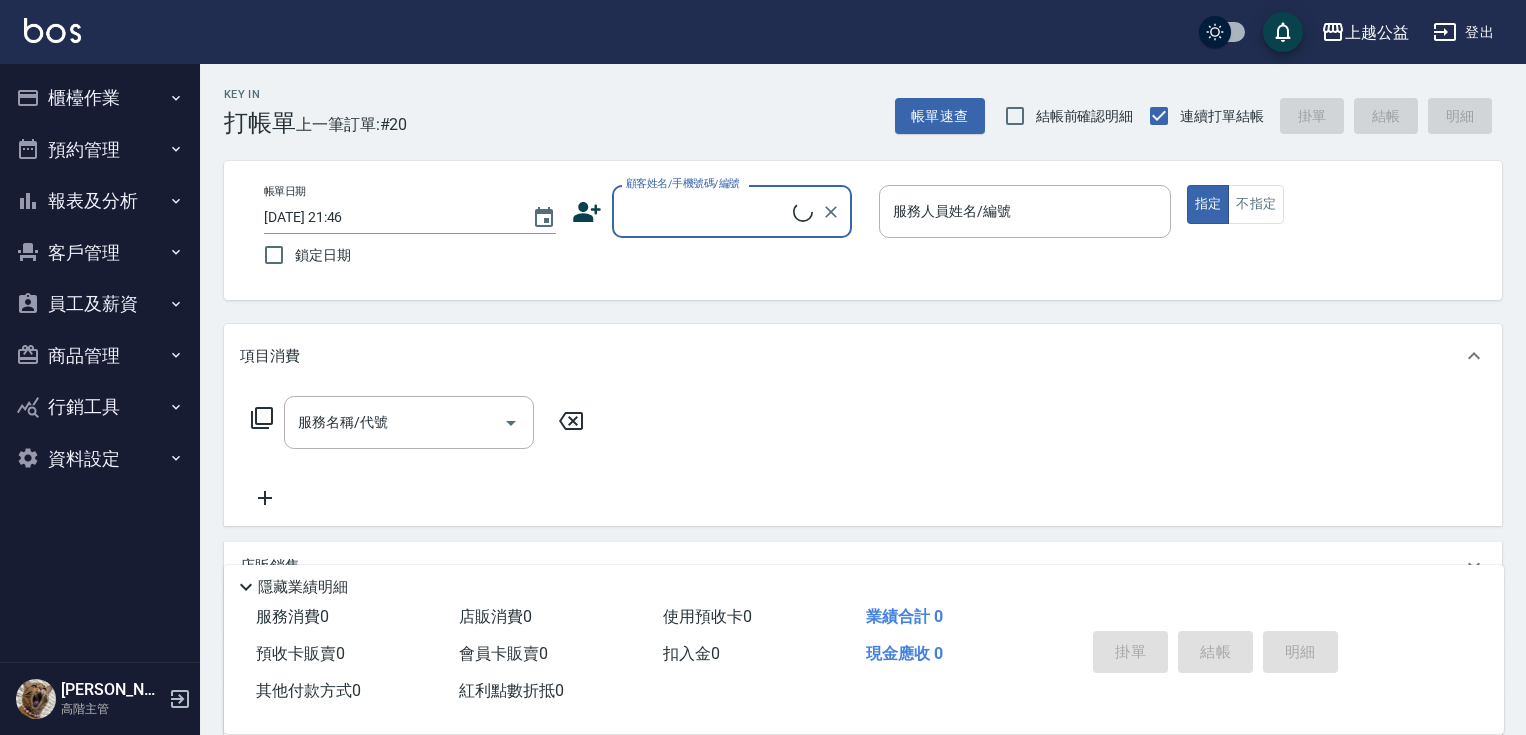 scroll, scrollTop: 0, scrollLeft: 0, axis: both 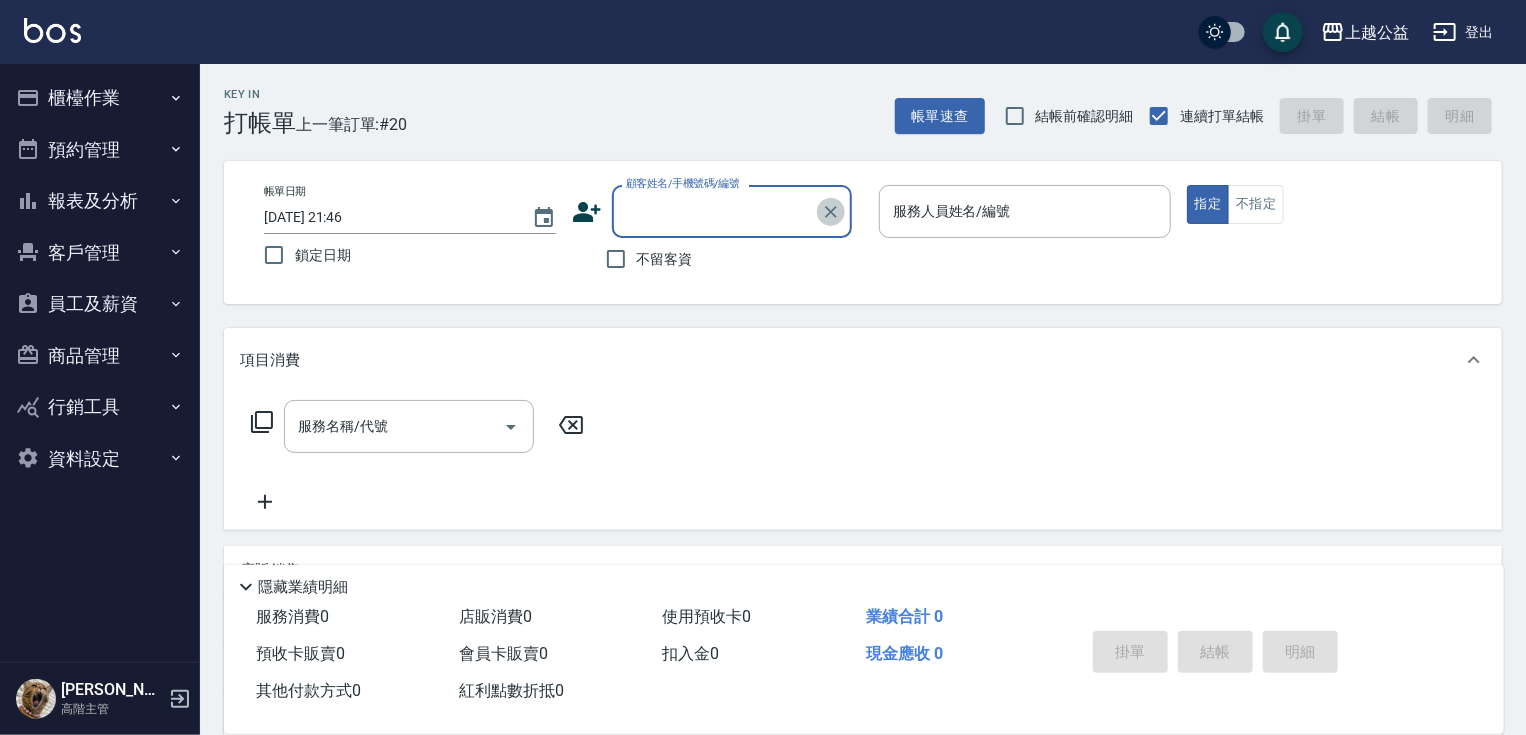 click 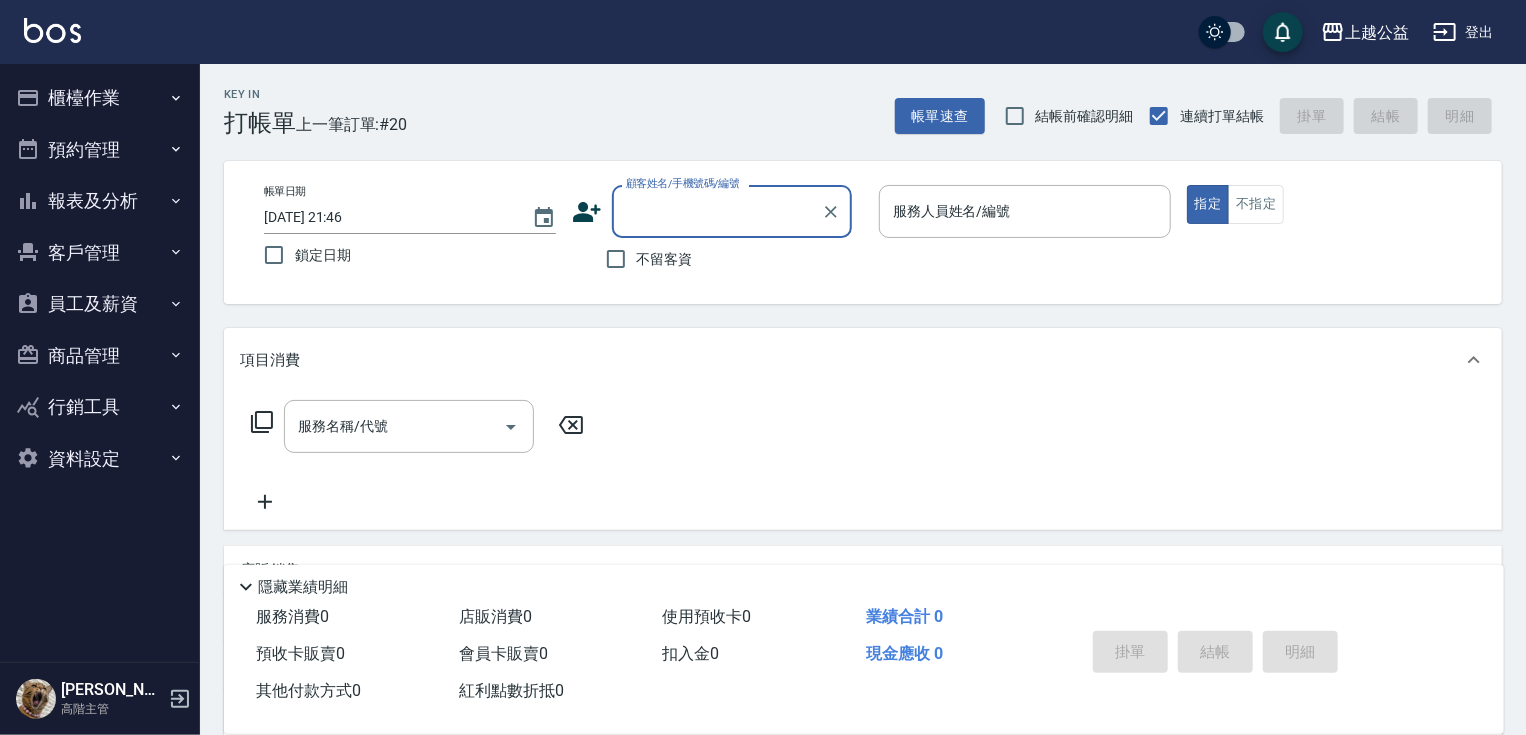 click on "不留客資" at bounding box center (665, 259) 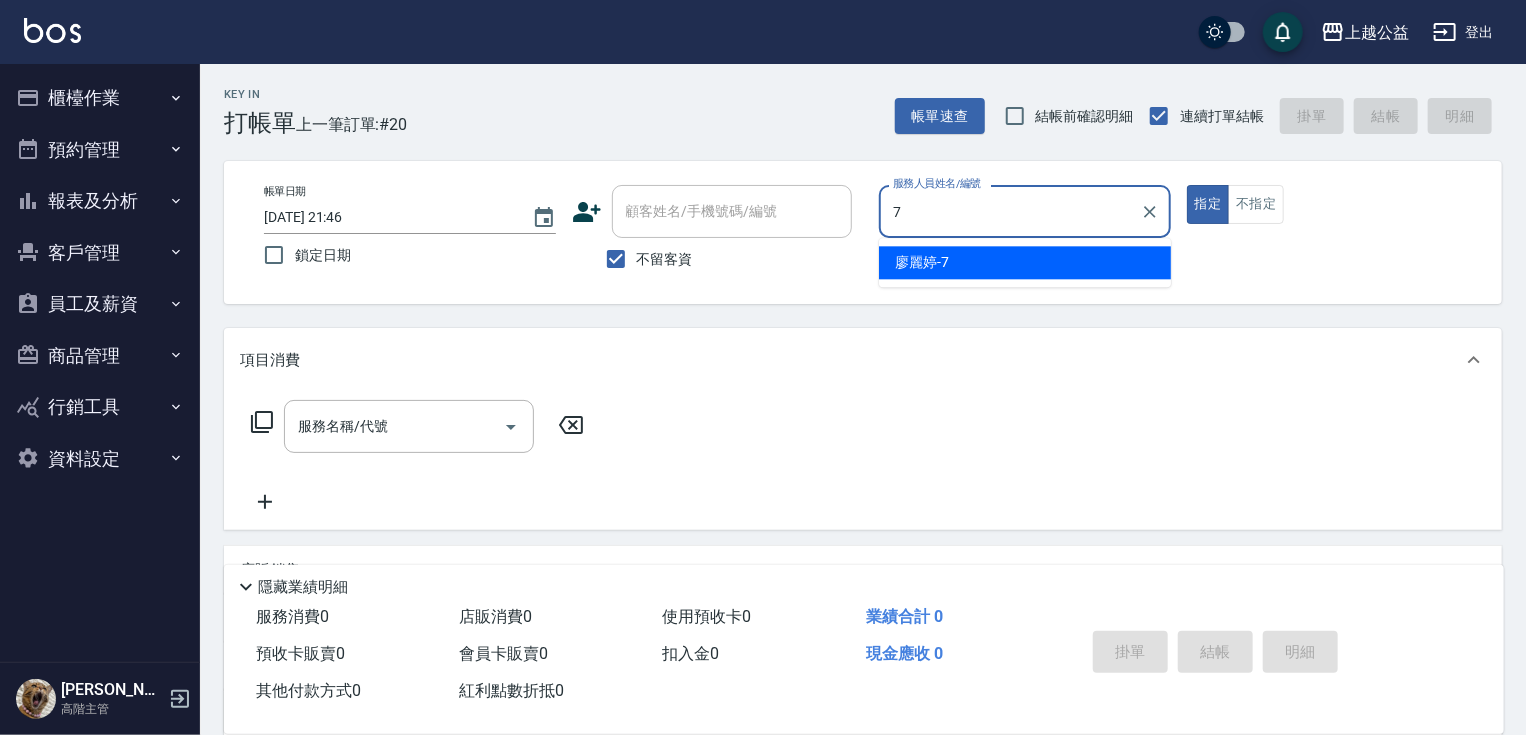 type on "[PERSON_NAME]-7" 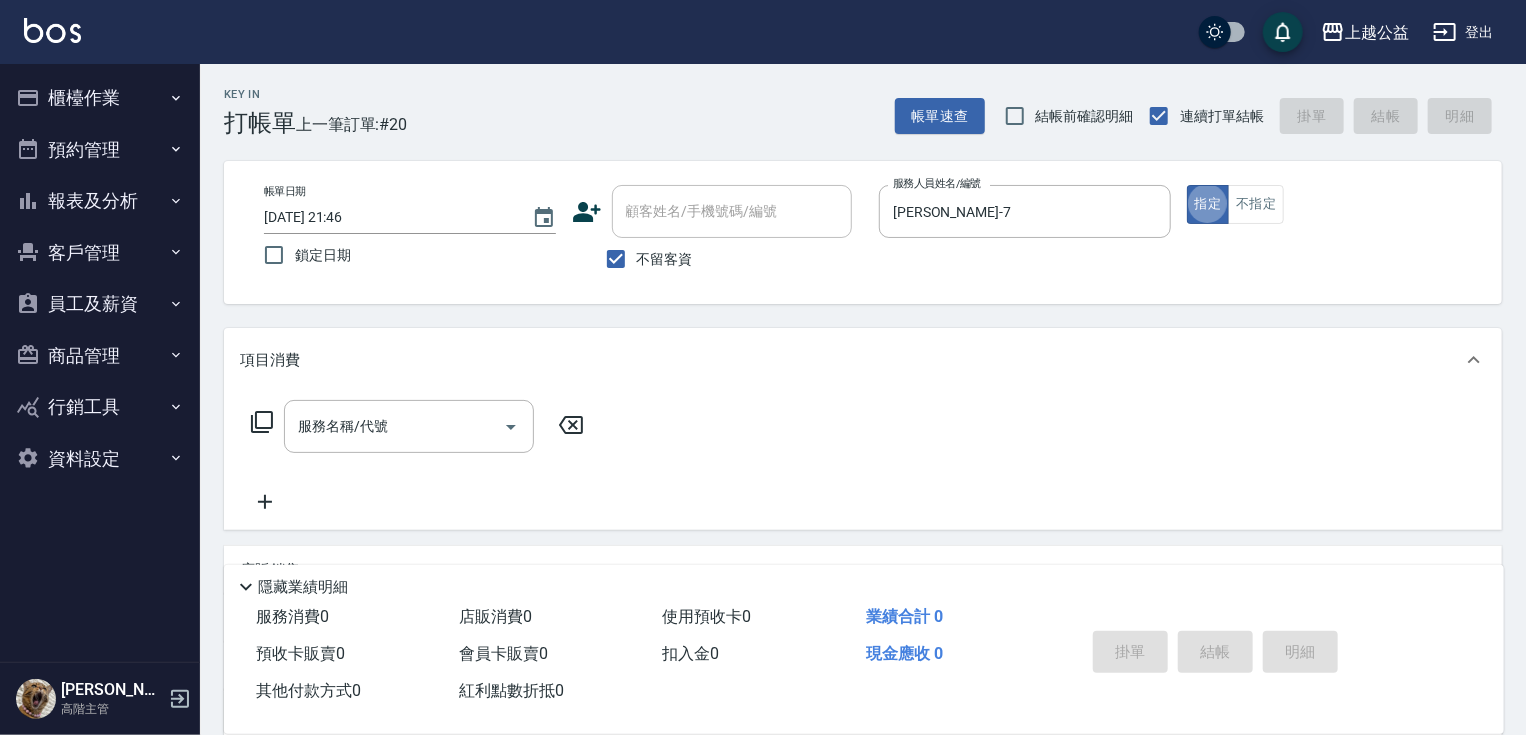 type on "true" 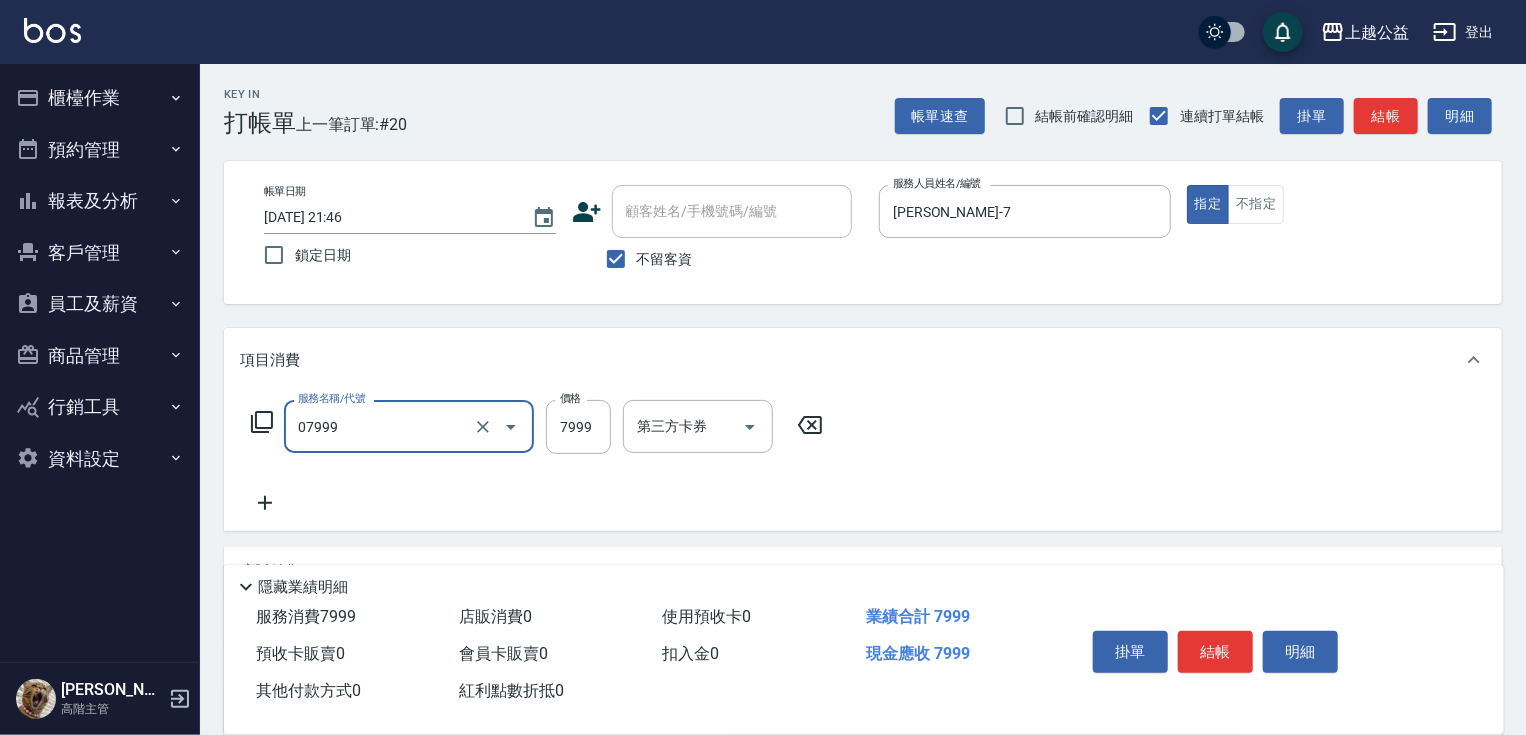 type on "雙棍金鑽20吋3包(07999)" 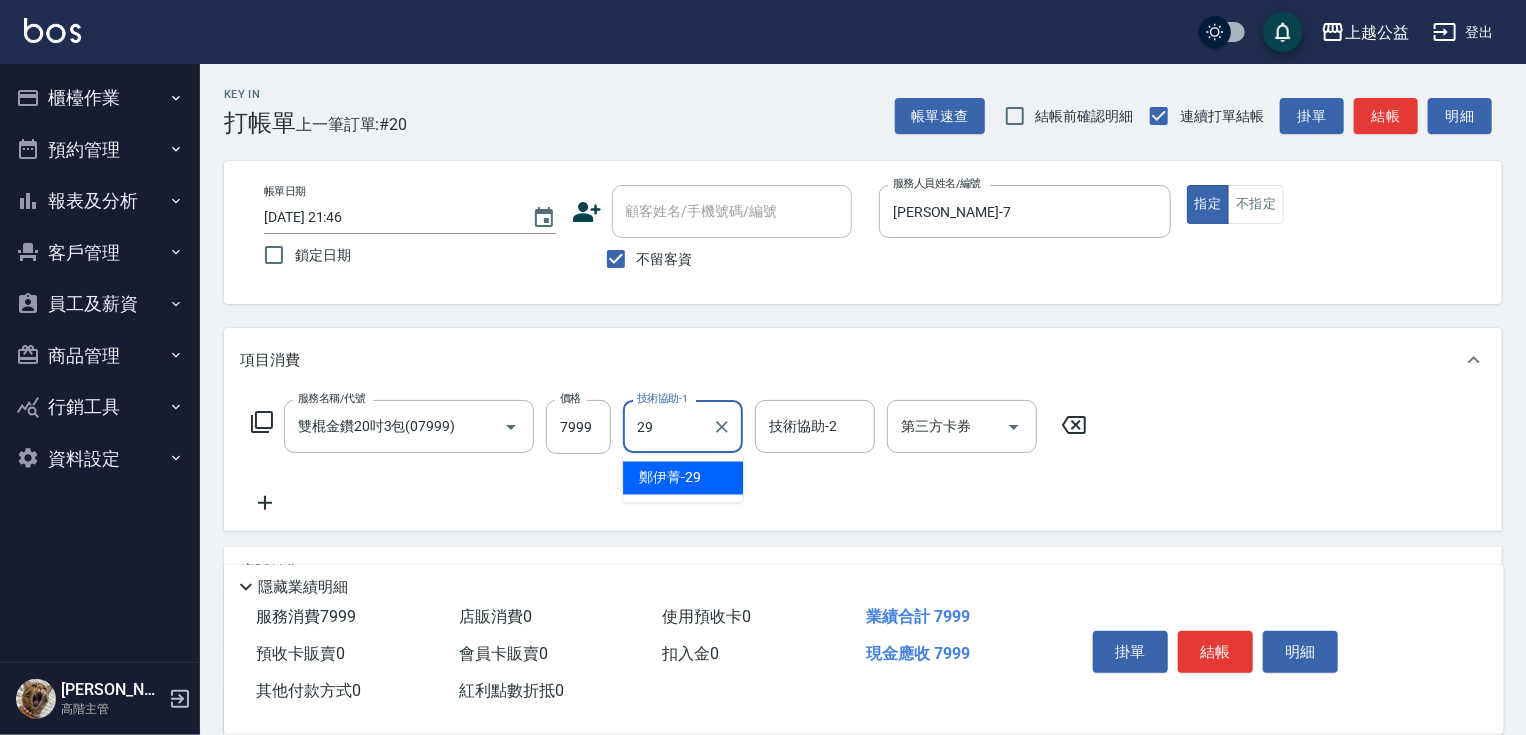 type on "[PERSON_NAME]-29" 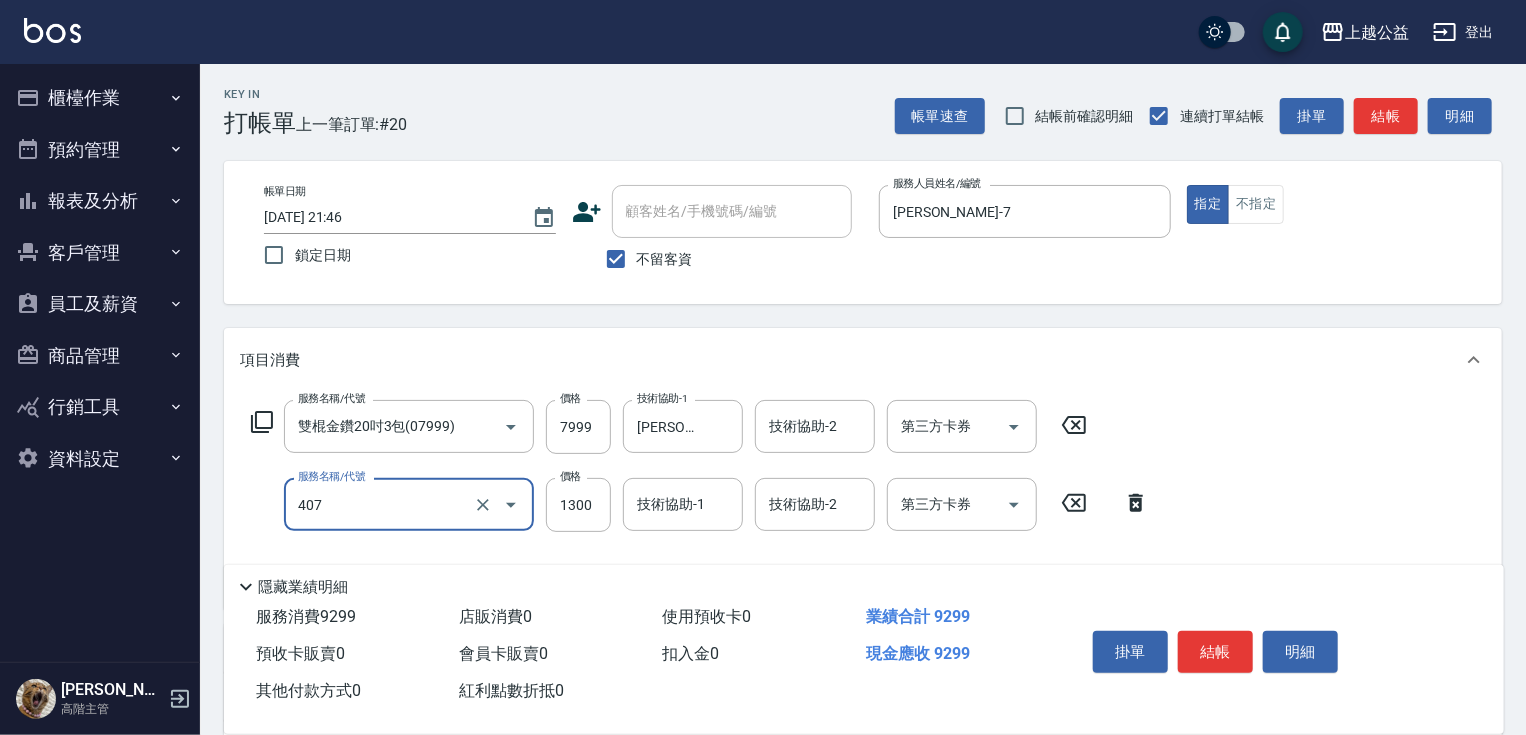 type on "女神鉑金護髮(407)" 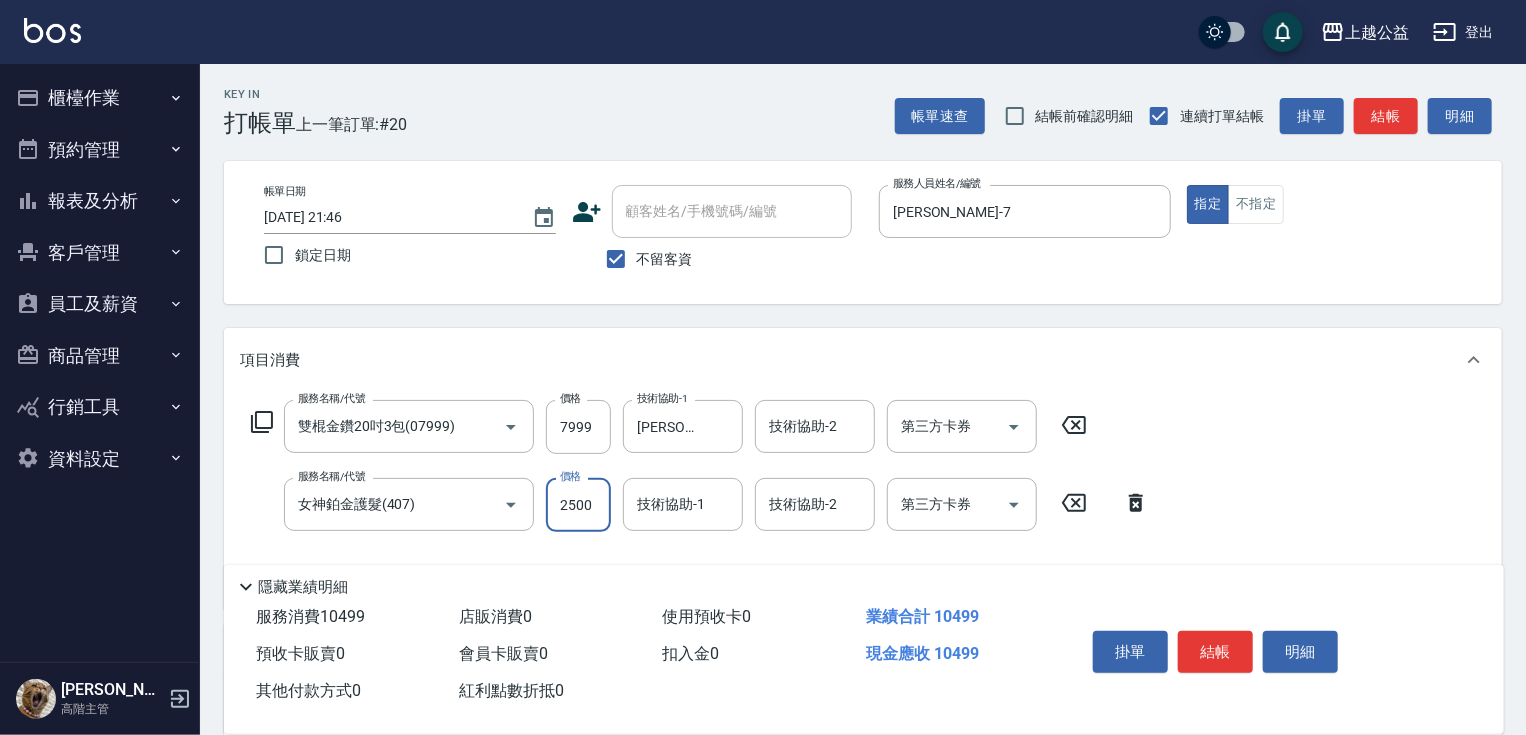 type on "2500" 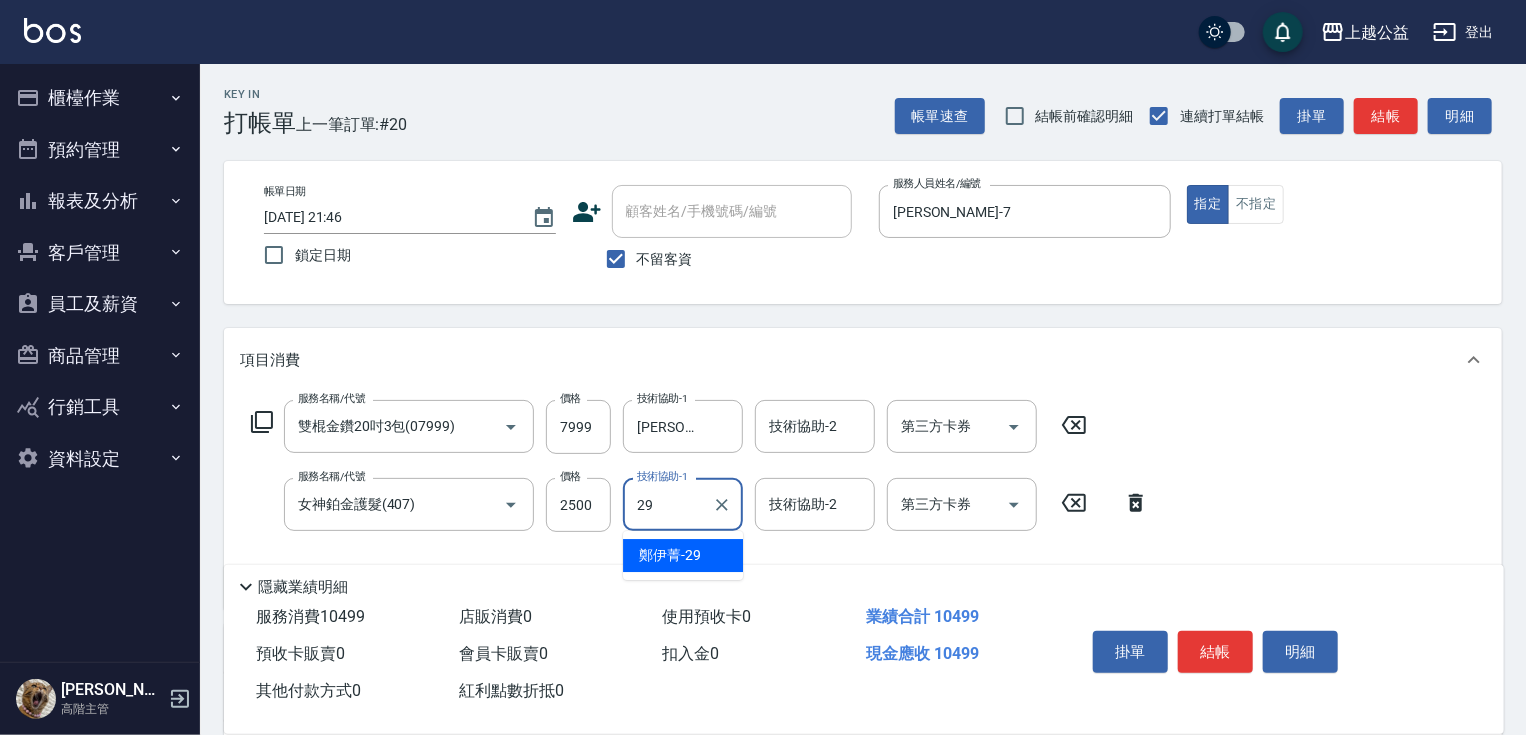 type on "[PERSON_NAME]-29" 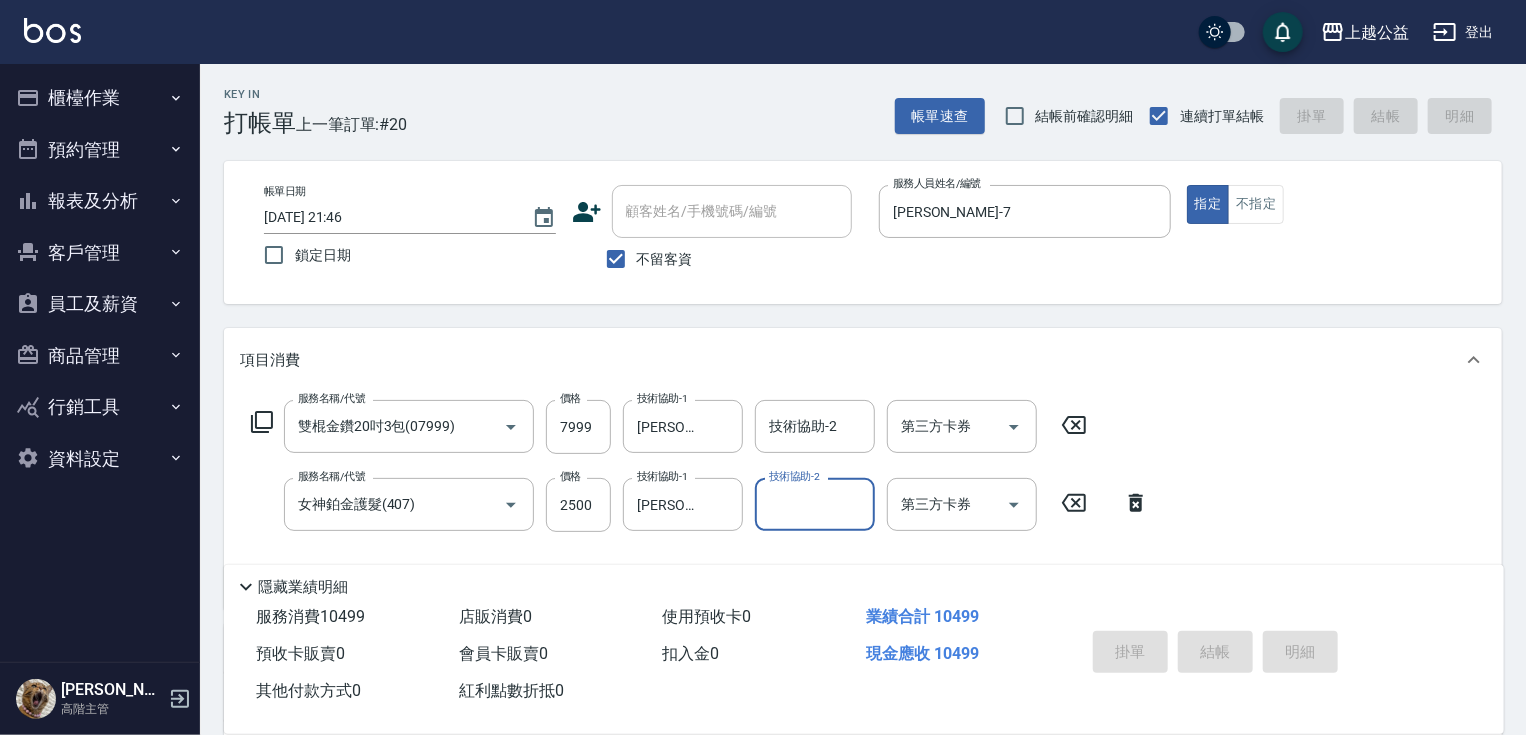 type on "2025/07/12 21:47" 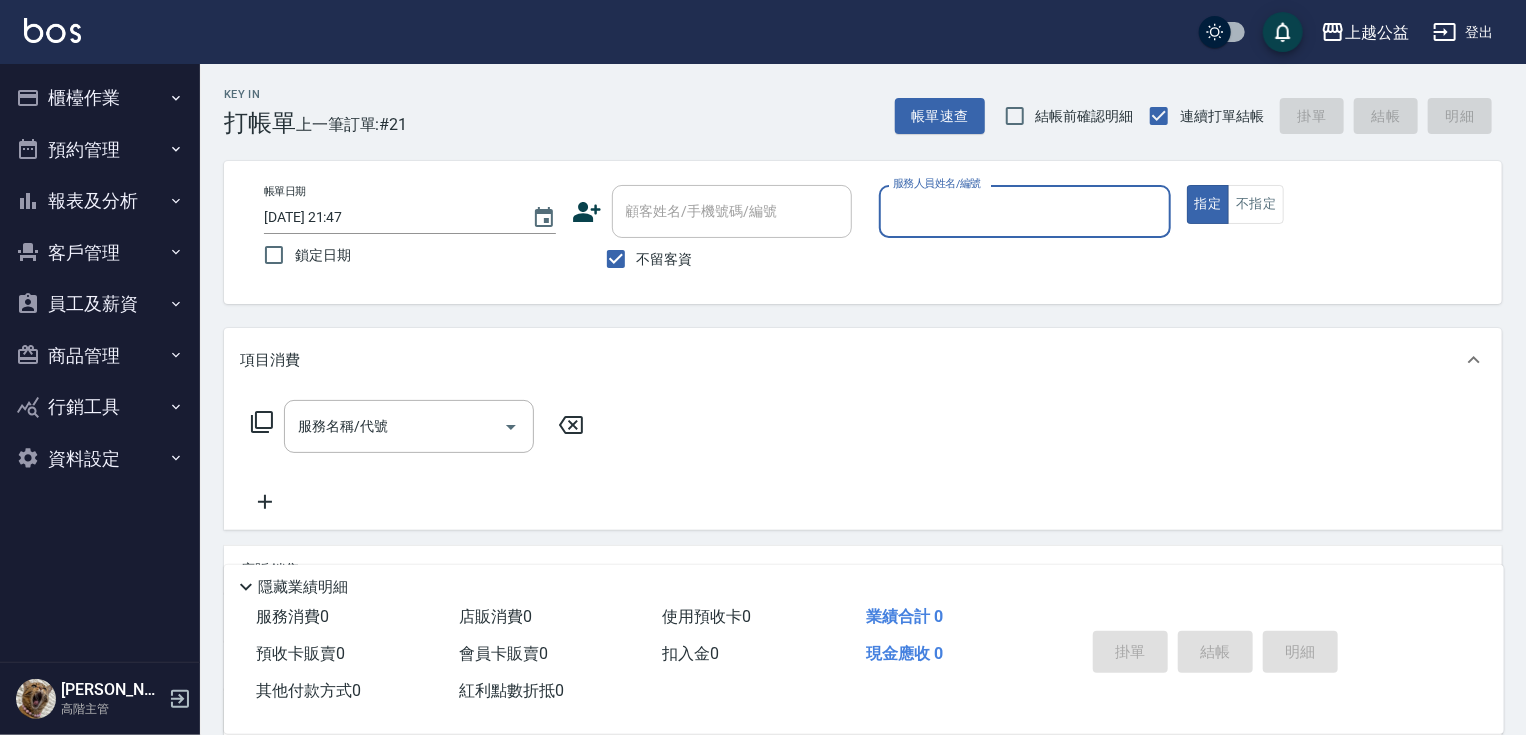 click on "報表及分析" at bounding box center [100, 201] 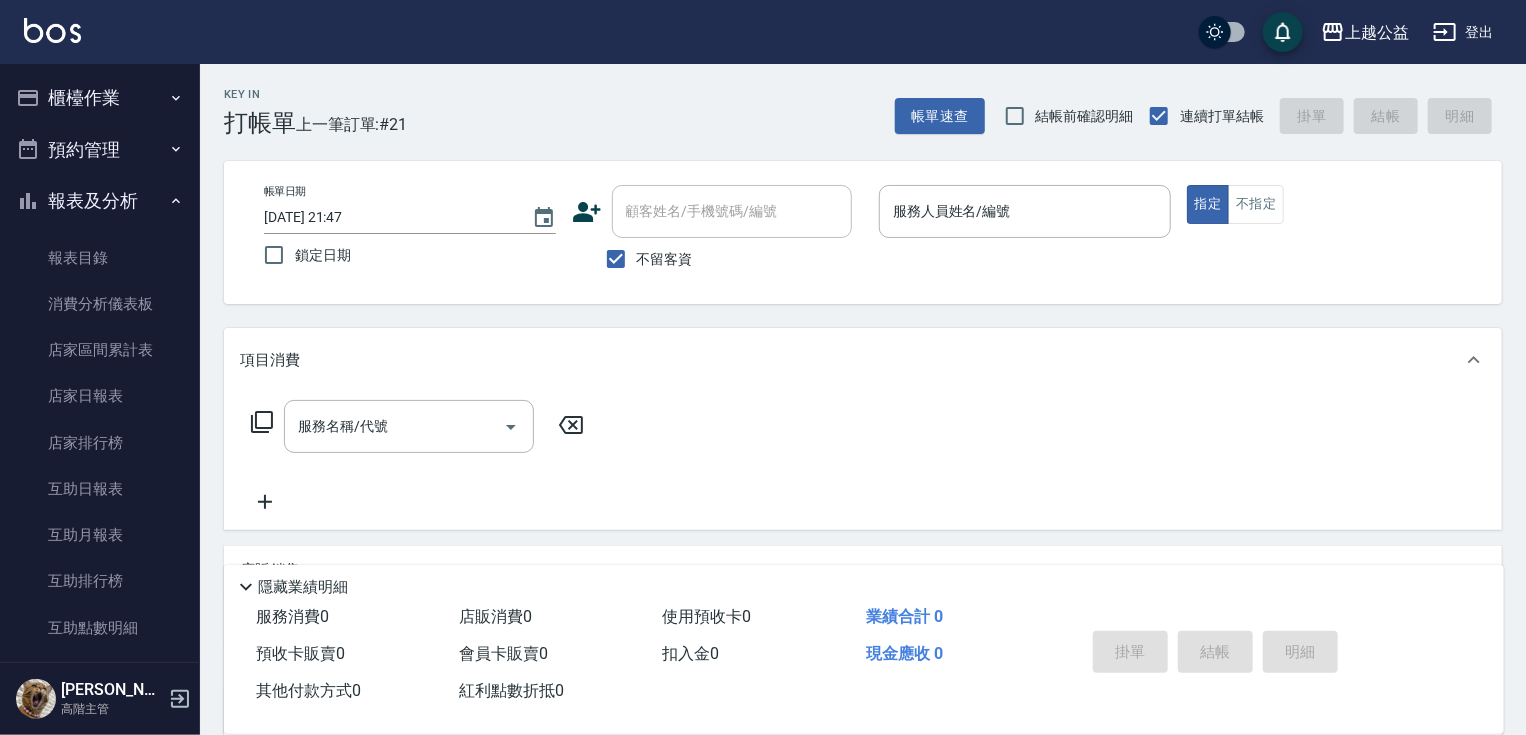 drag, startPoint x: 188, startPoint y: 195, endPoint x: 189, endPoint y: 229, distance: 34.0147 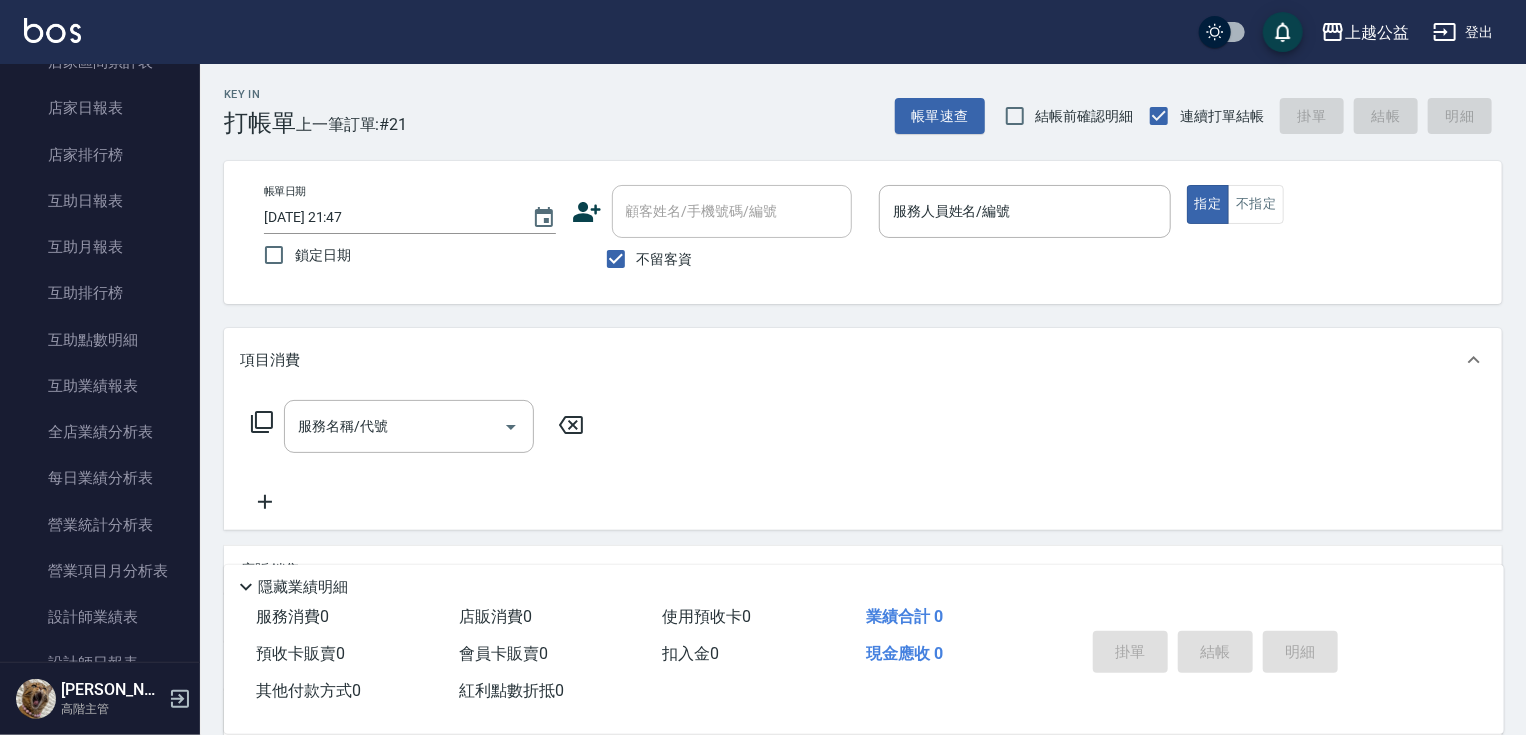 scroll, scrollTop: 347, scrollLeft: 0, axis: vertical 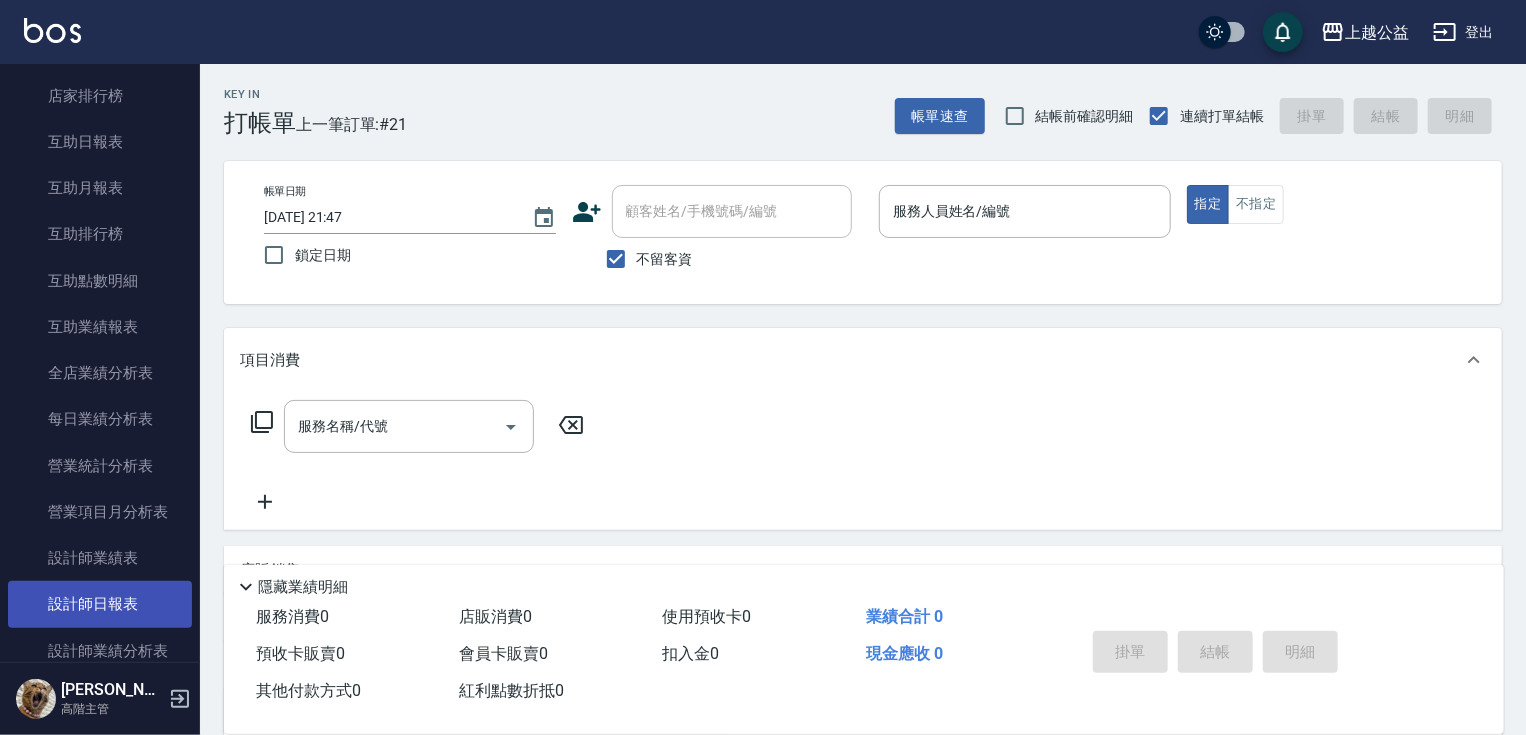 click on "設計師日報表" at bounding box center (100, 604) 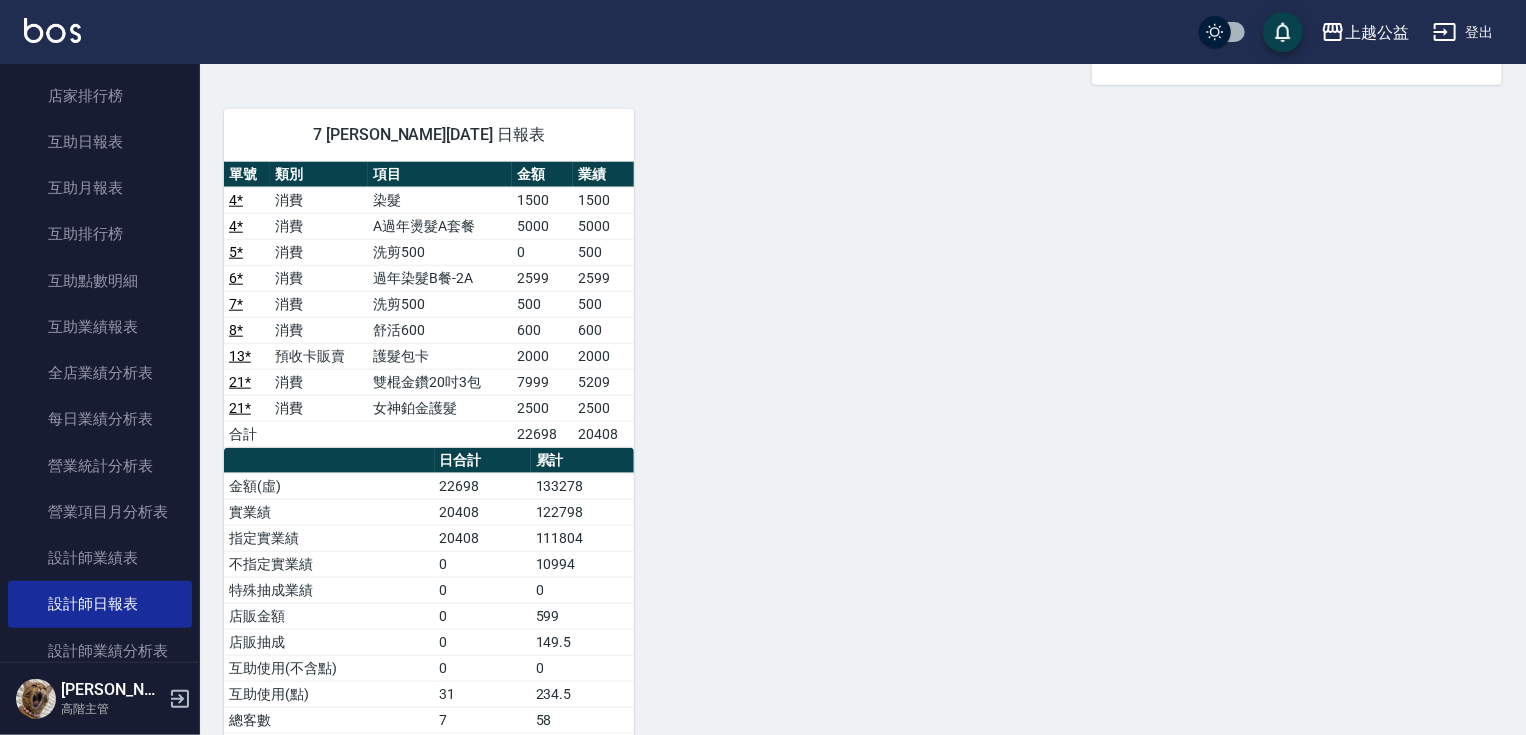 scroll, scrollTop: 942, scrollLeft: 0, axis: vertical 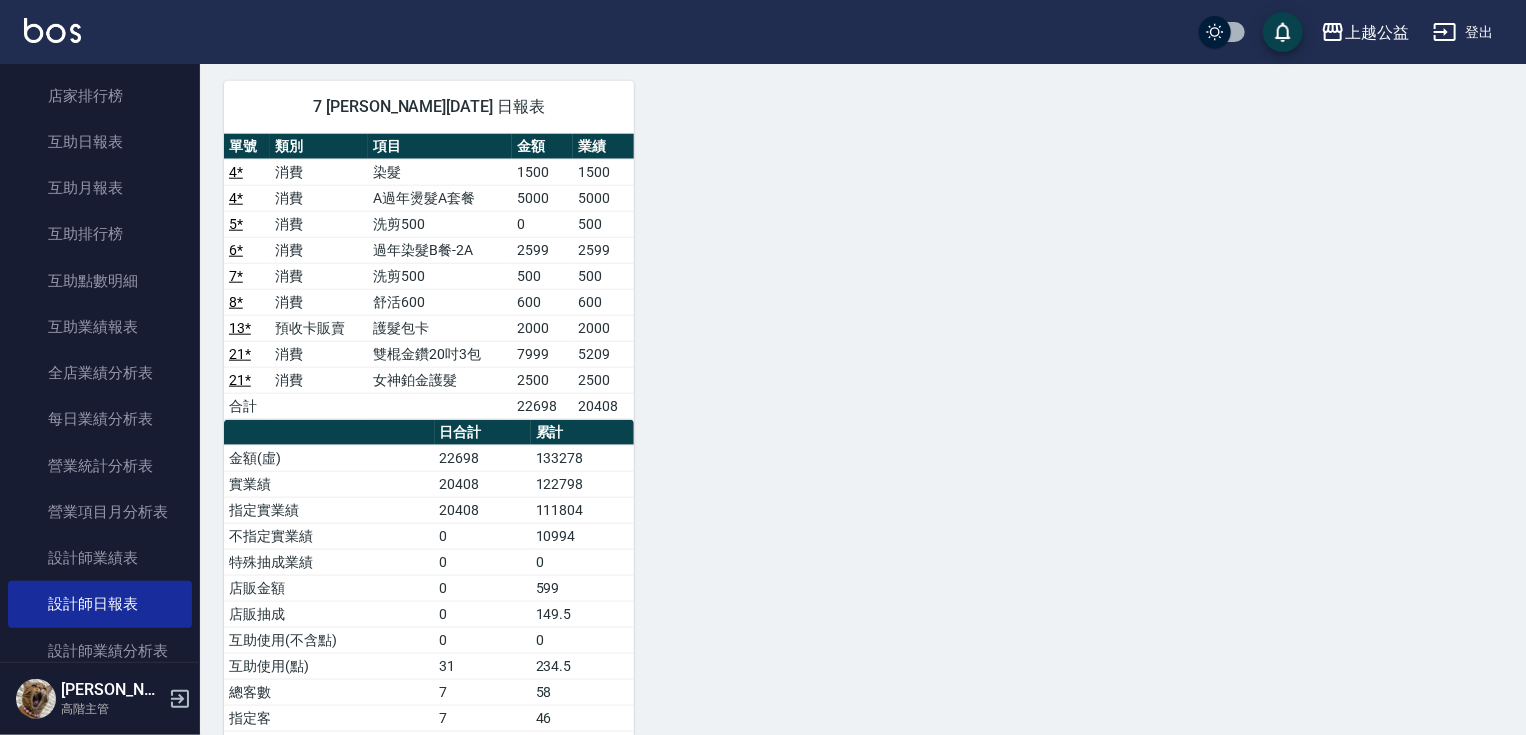 drag, startPoint x: 1491, startPoint y: 608, endPoint x: 1412, endPoint y: 616, distance: 79.40403 